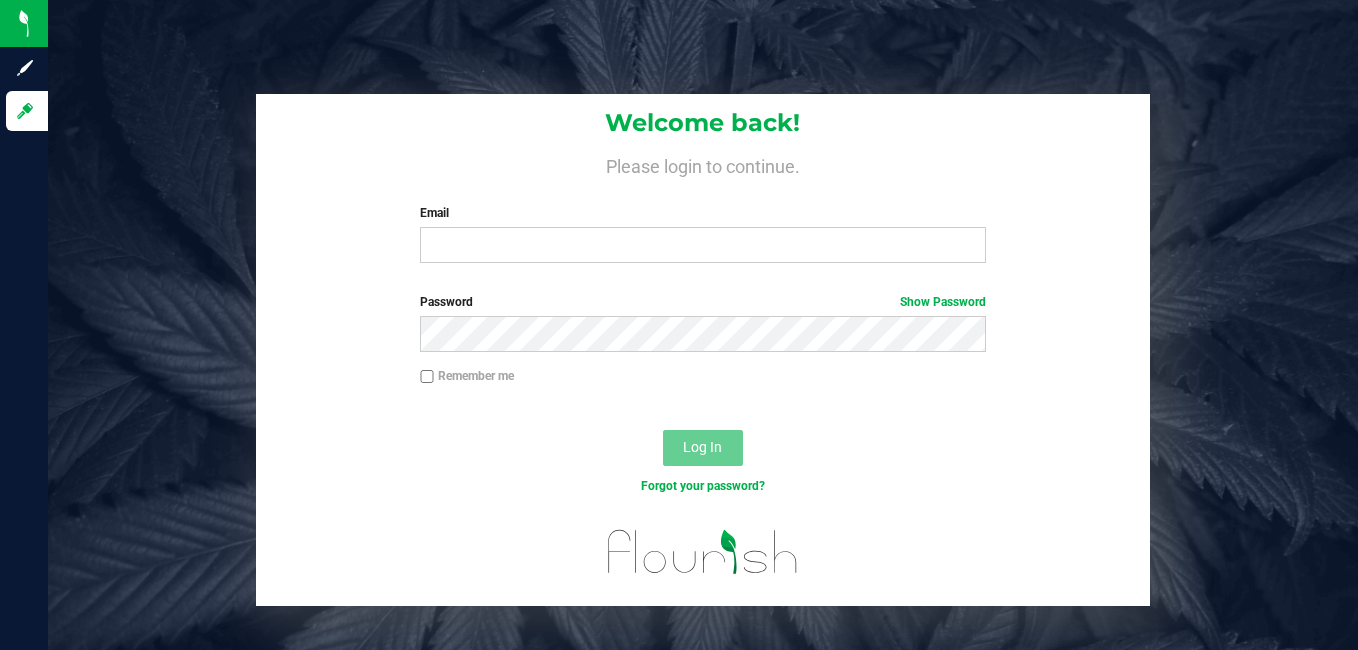 scroll, scrollTop: 0, scrollLeft: 0, axis: both 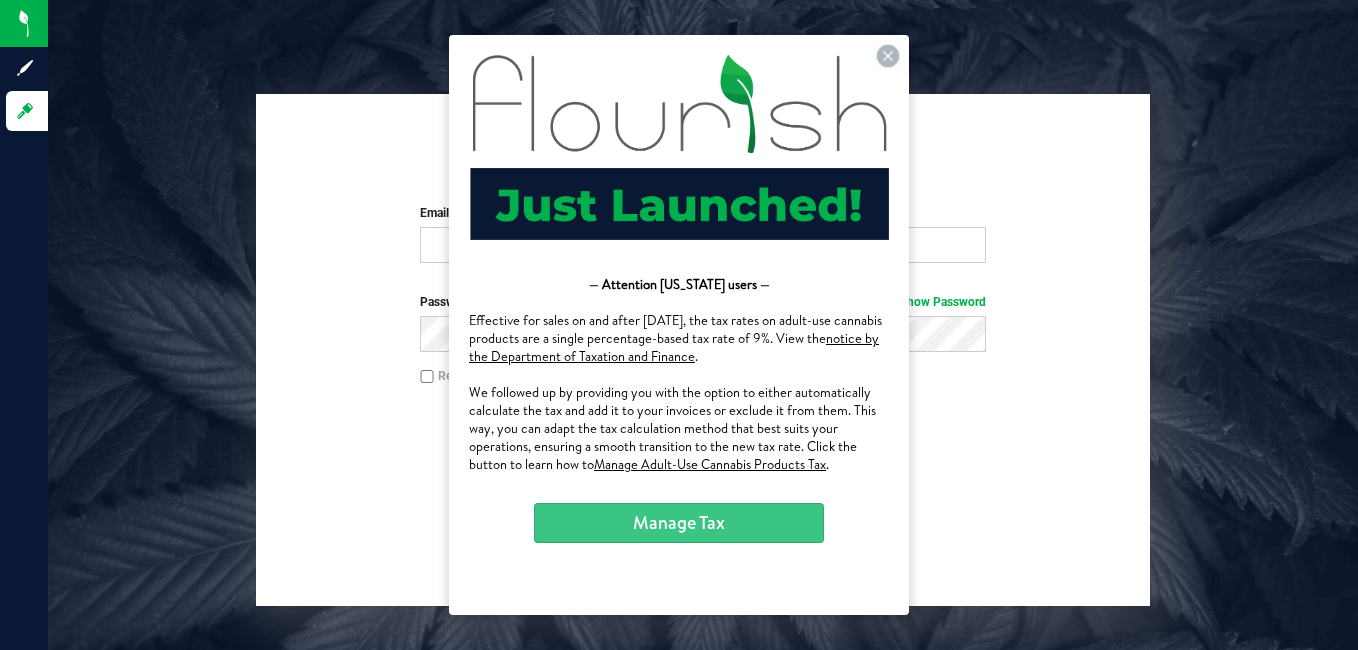 click at bounding box center (679, 147) 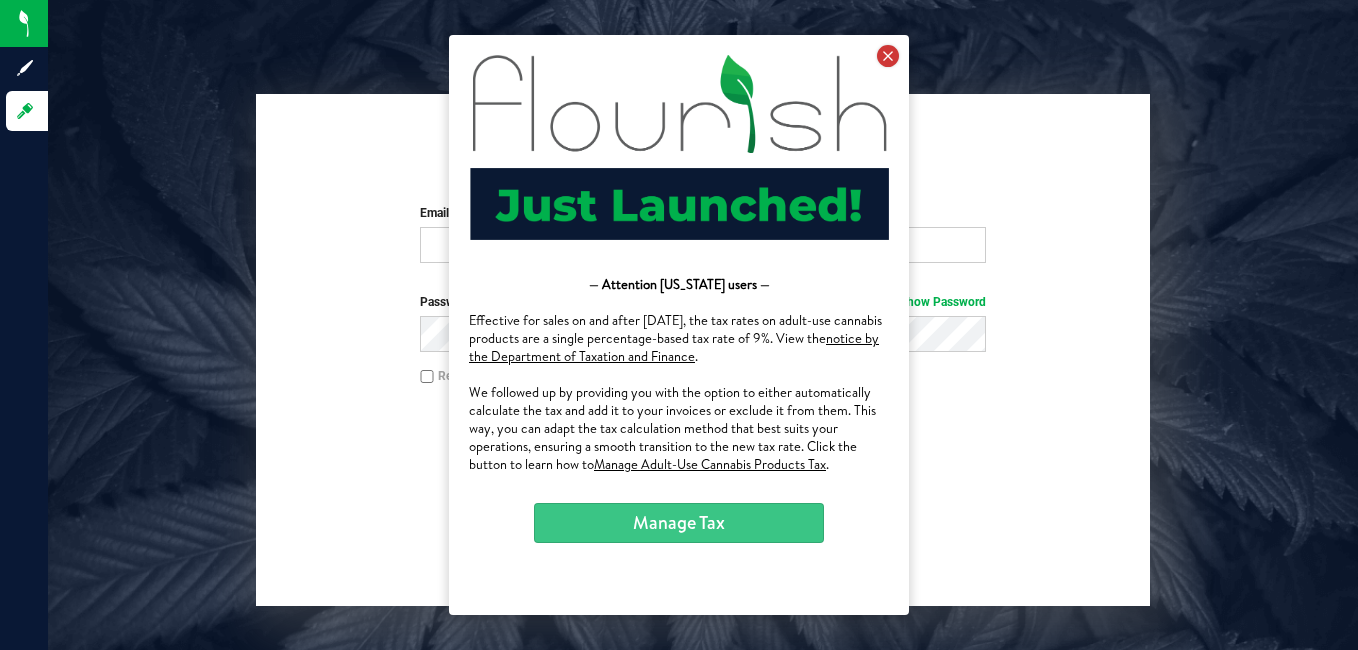 drag, startPoint x: 879, startPoint y: 50, endPoint x: 1440, endPoint y: 70, distance: 561.3564 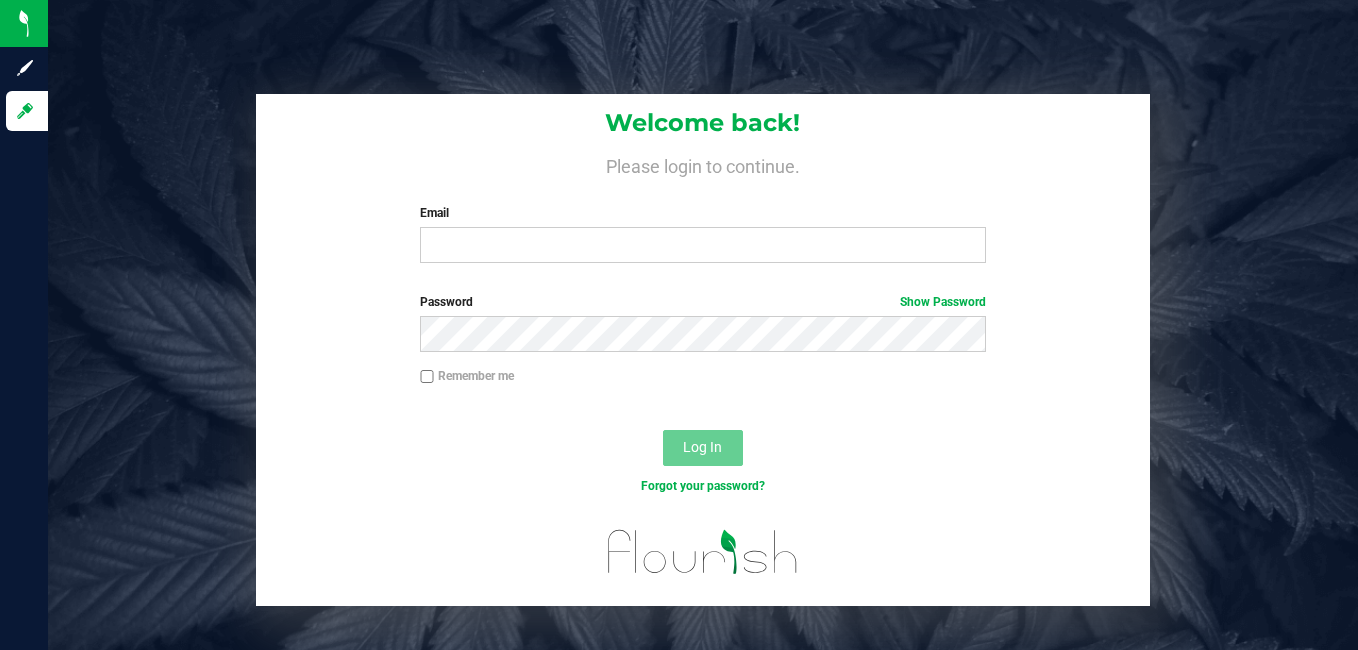 scroll, scrollTop: 0, scrollLeft: 0, axis: both 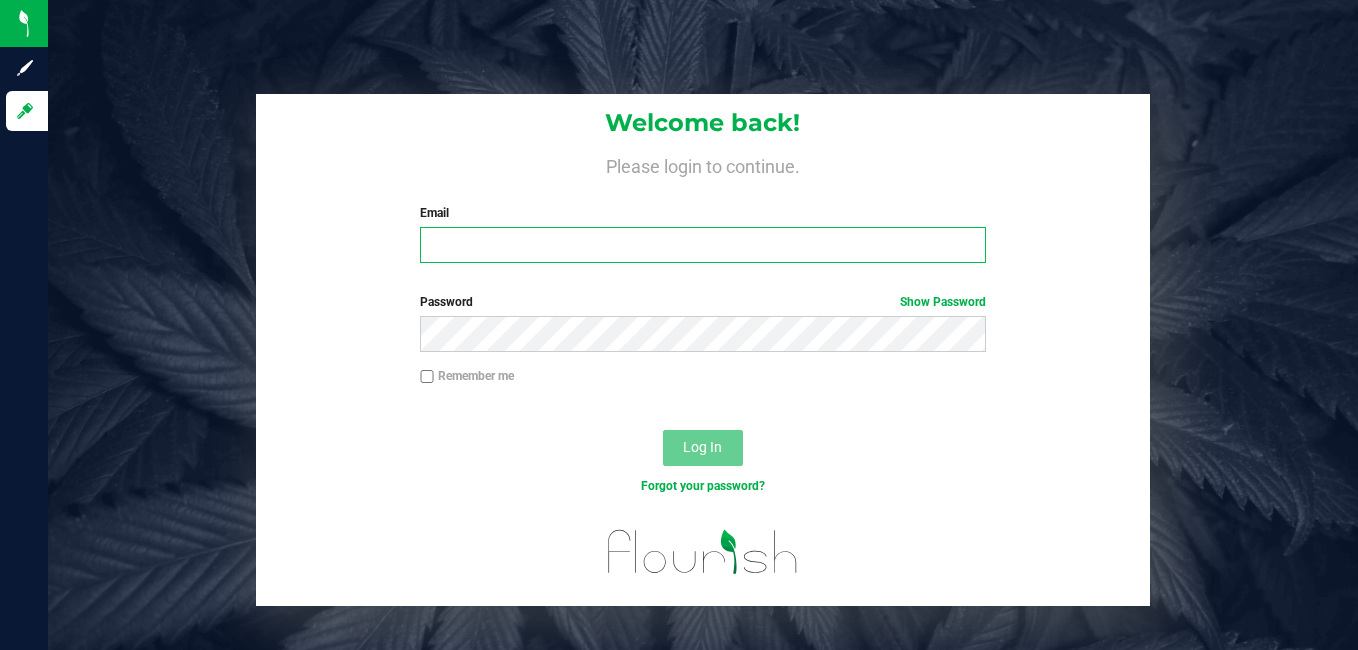 click on "Email" at bounding box center [703, 245] 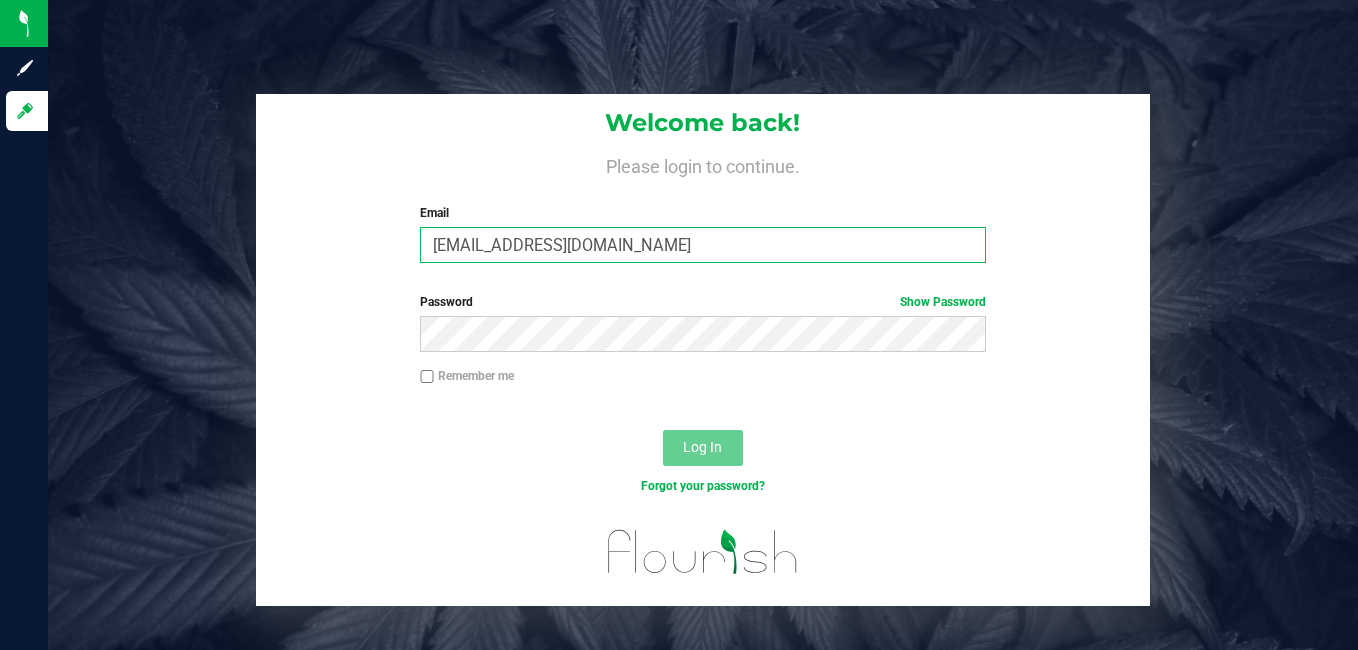 type on "[EMAIL_ADDRESS][DOMAIN_NAME]" 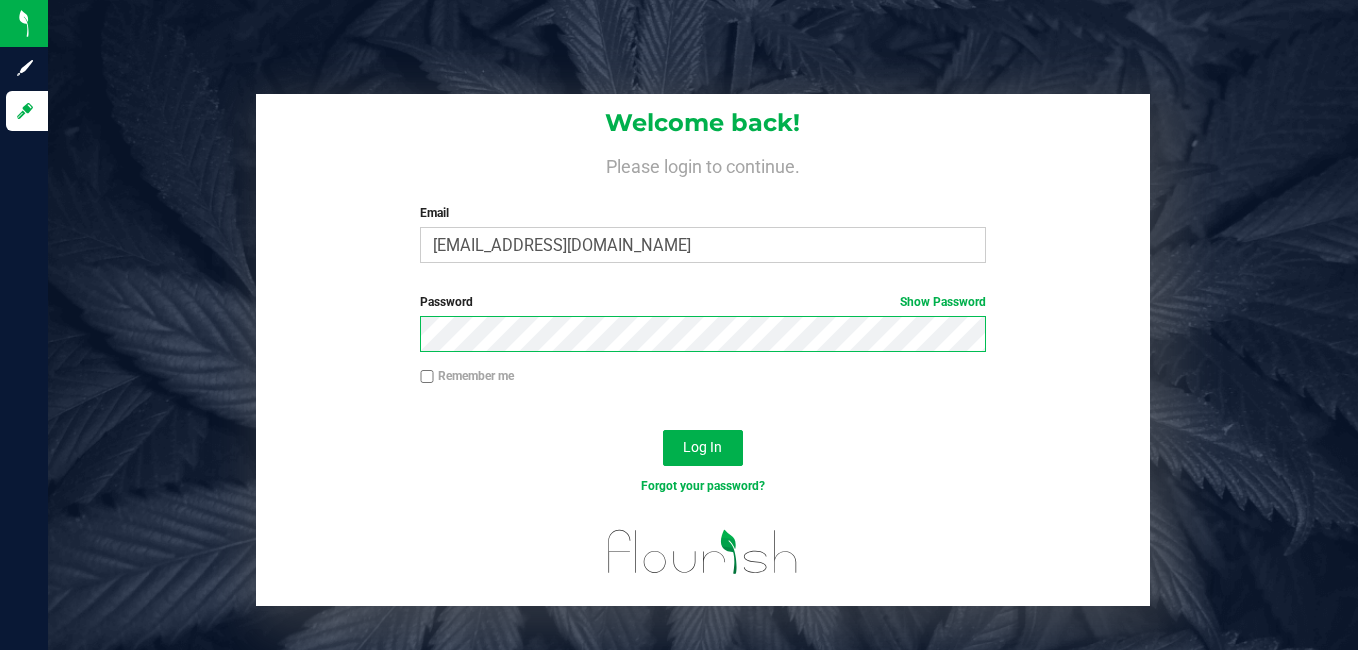 click on "Log In" at bounding box center (703, 448) 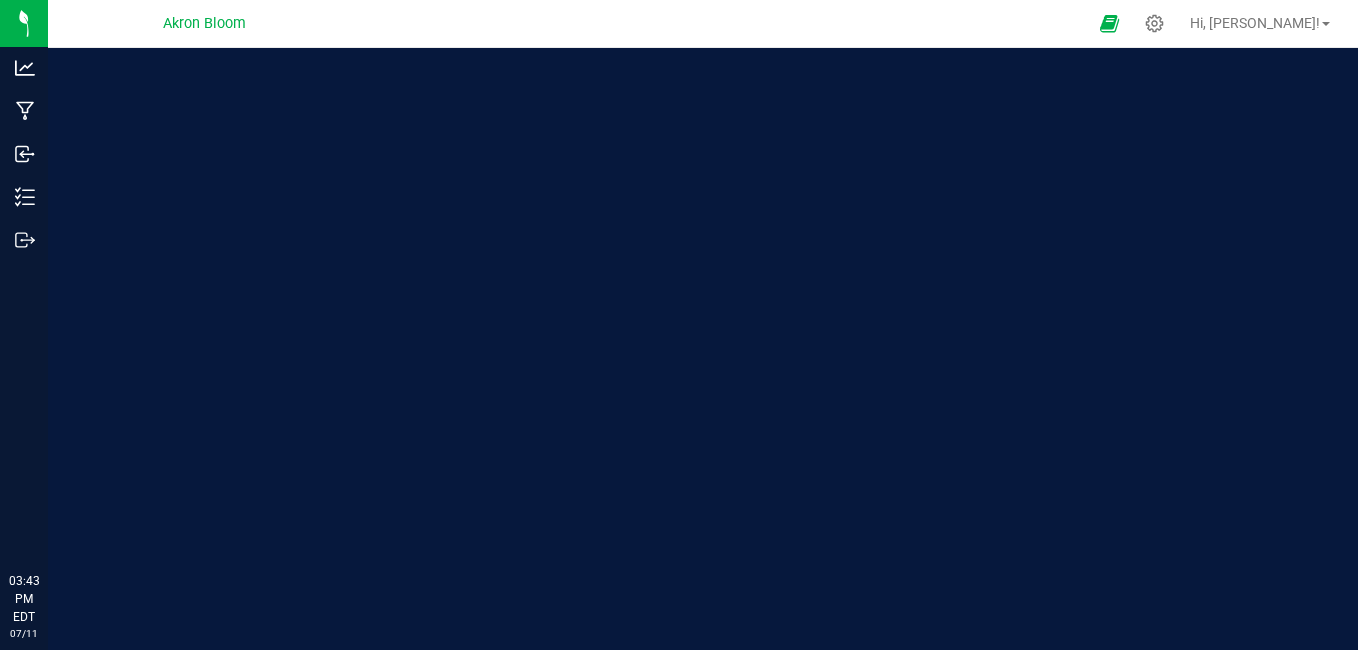 scroll, scrollTop: 0, scrollLeft: 0, axis: both 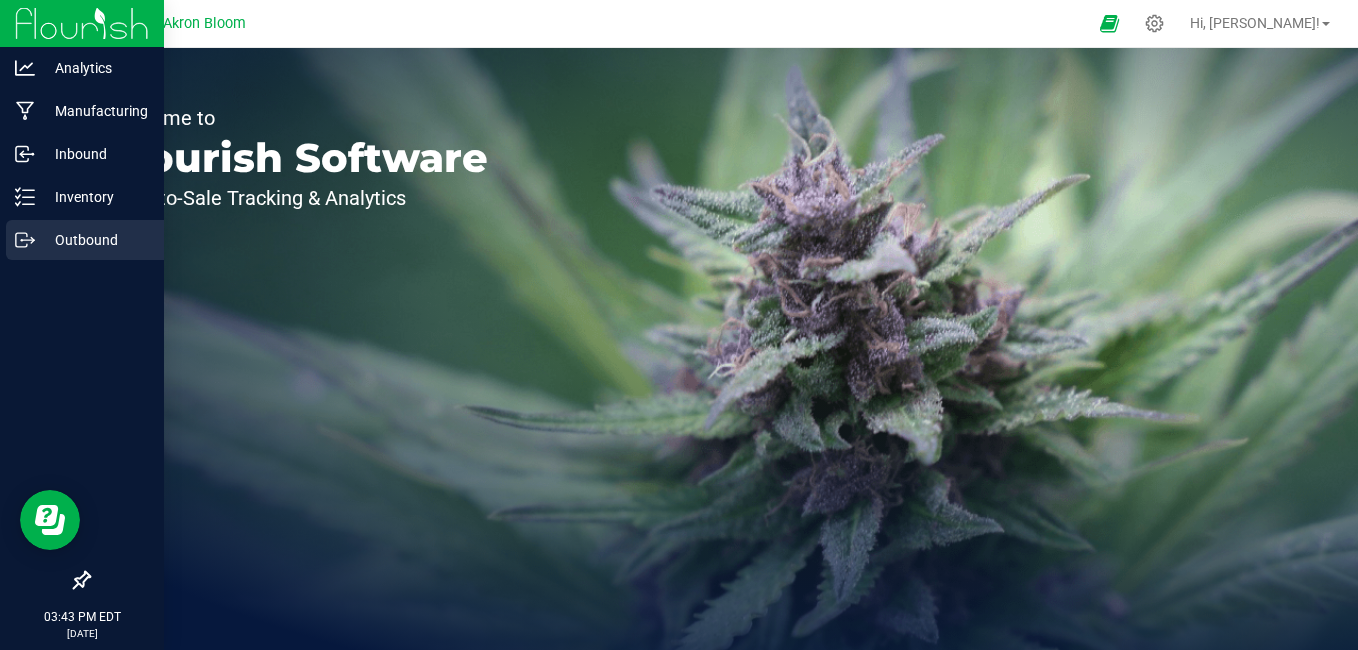click on "Outbound" at bounding box center [85, 240] 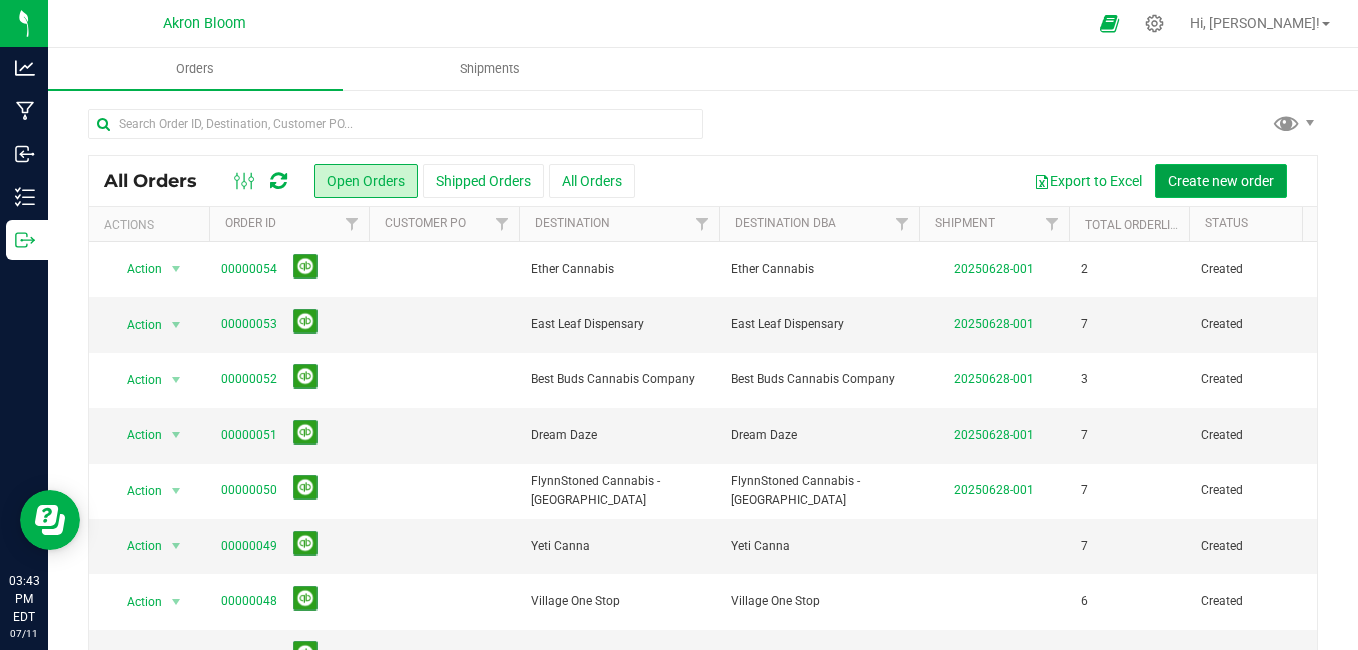 click on "Create new order" at bounding box center [1221, 181] 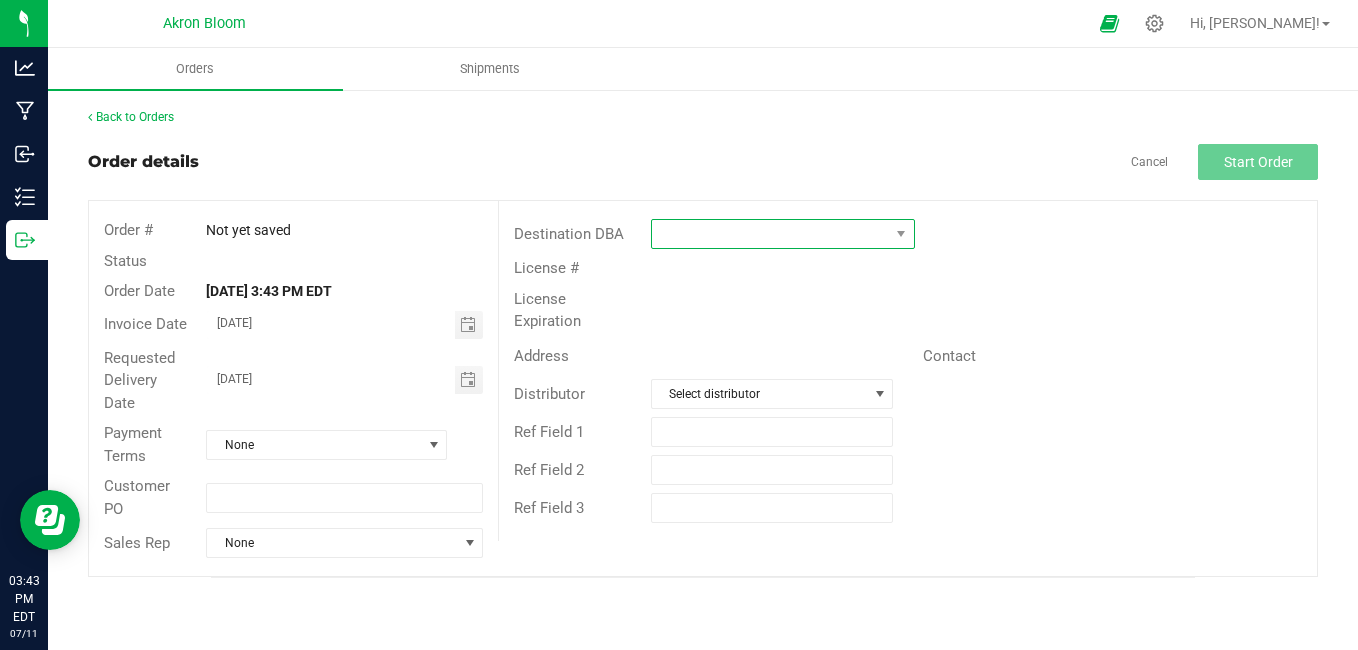 click at bounding box center [770, 234] 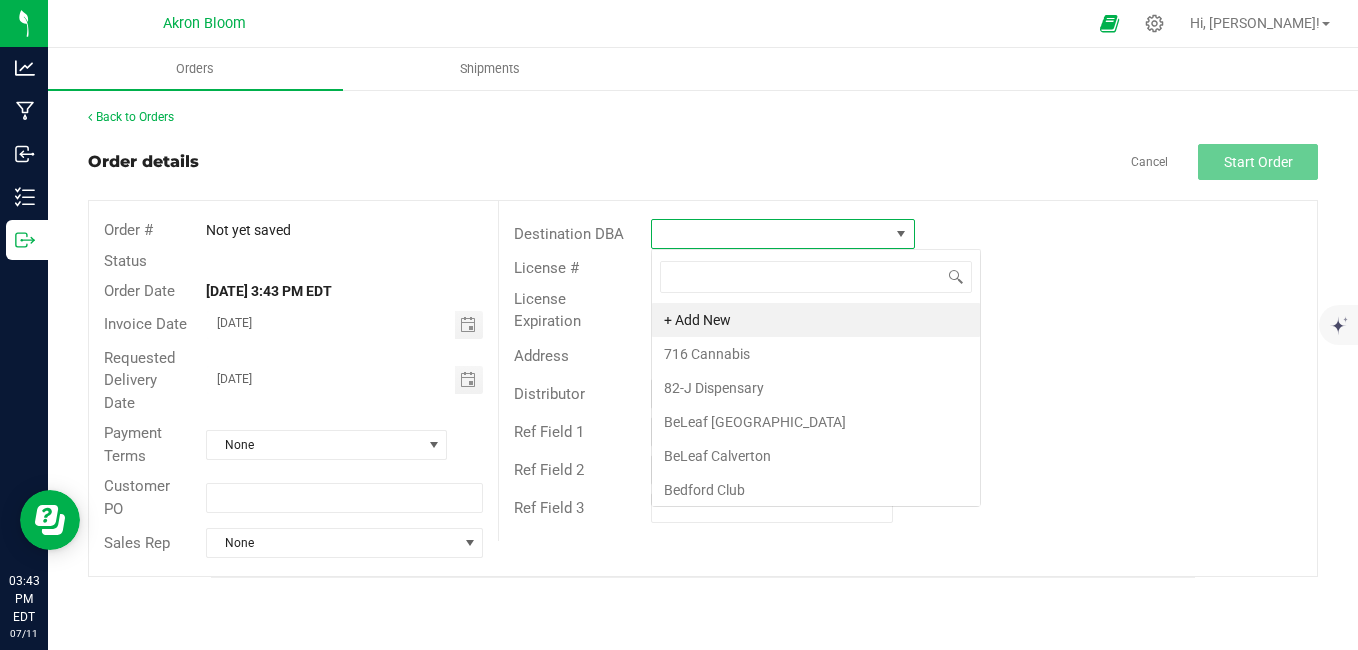 scroll, scrollTop: 99970, scrollLeft: 99736, axis: both 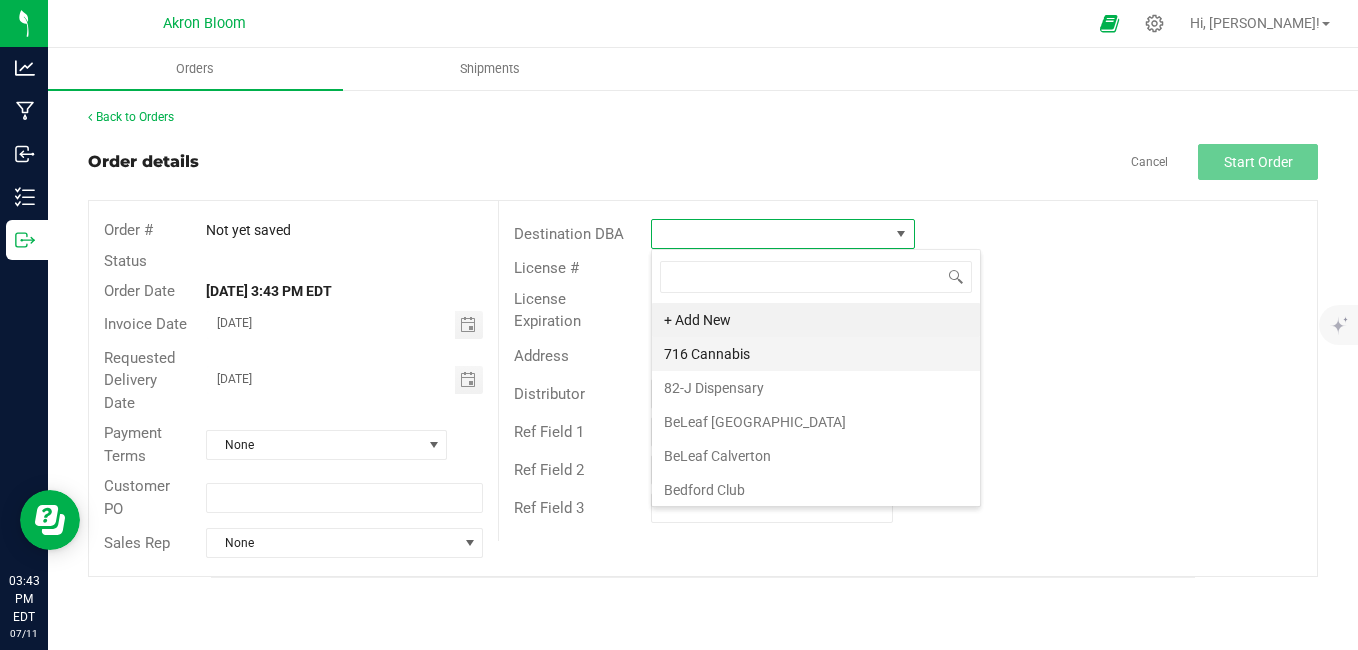 click on "716  Cannabis" at bounding box center [816, 354] 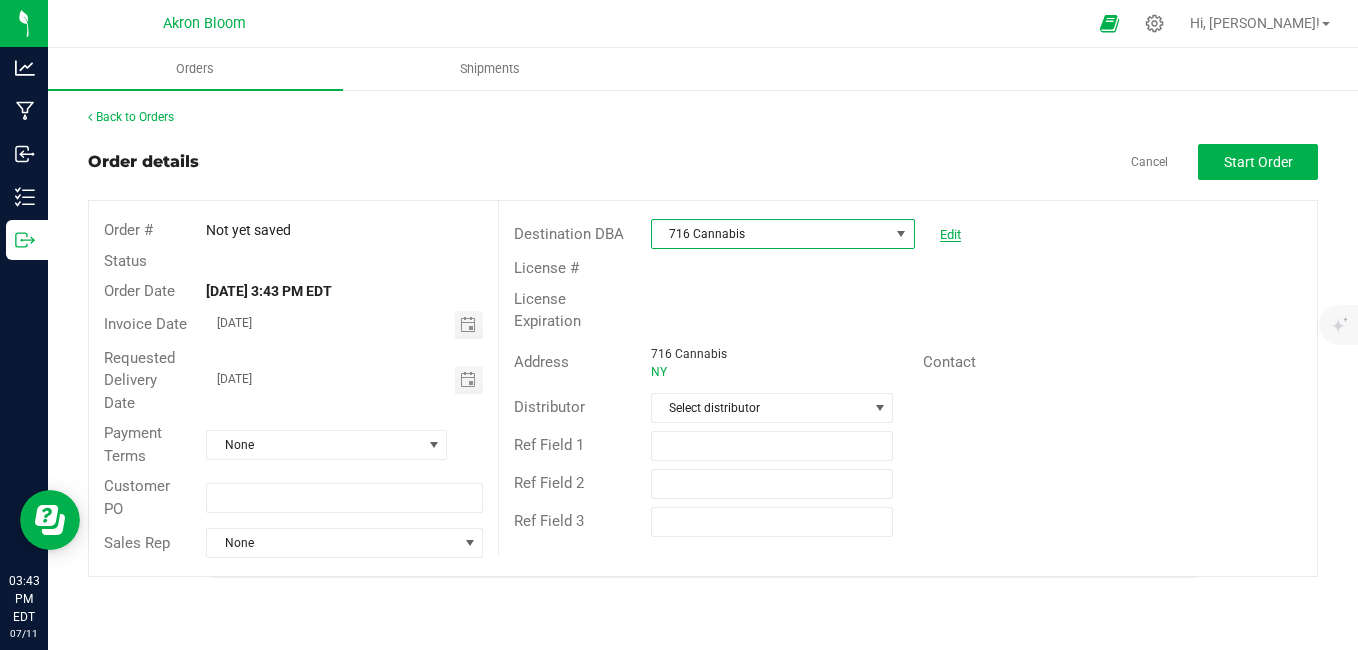 click on "Edit" at bounding box center (950, 234) 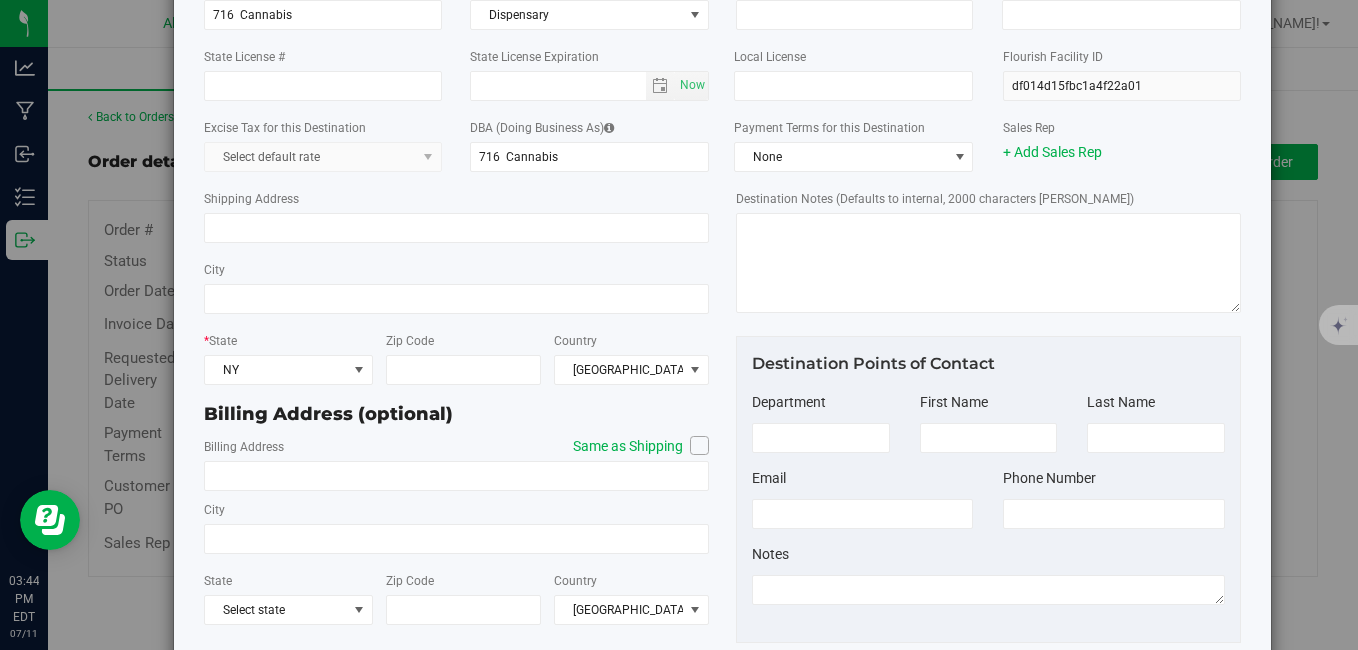 scroll, scrollTop: 221, scrollLeft: 0, axis: vertical 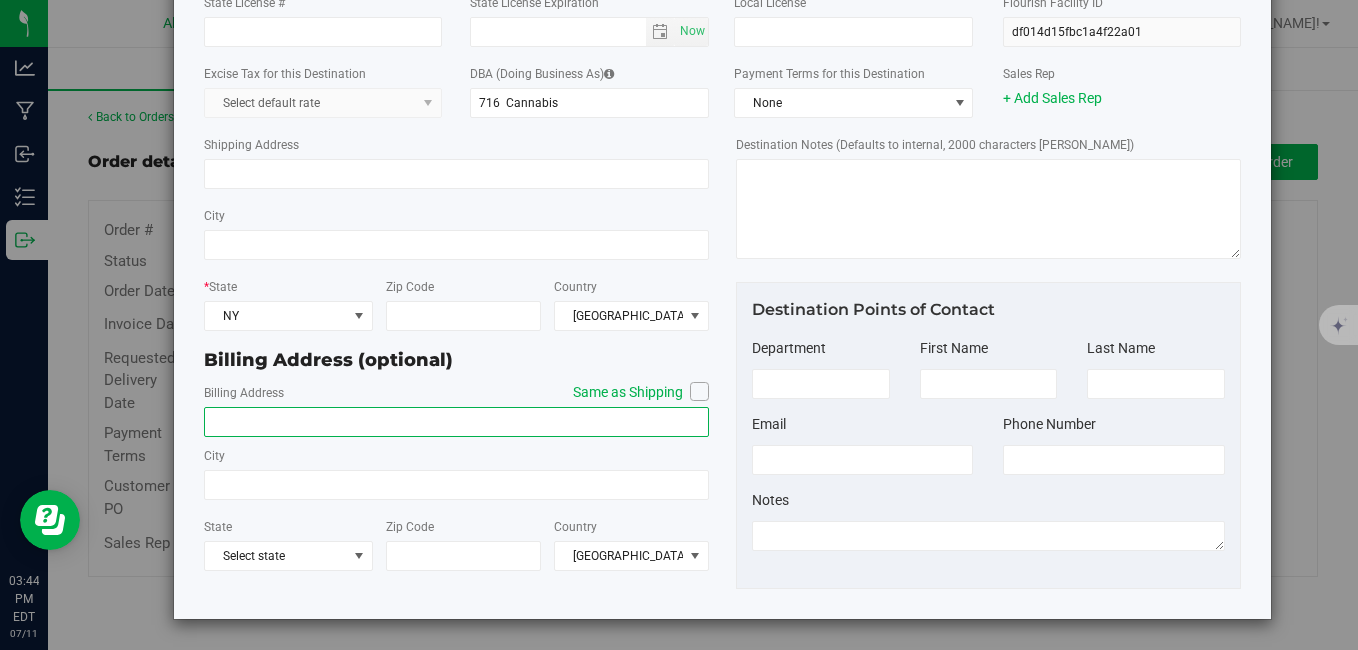 click at bounding box center (456, 422) 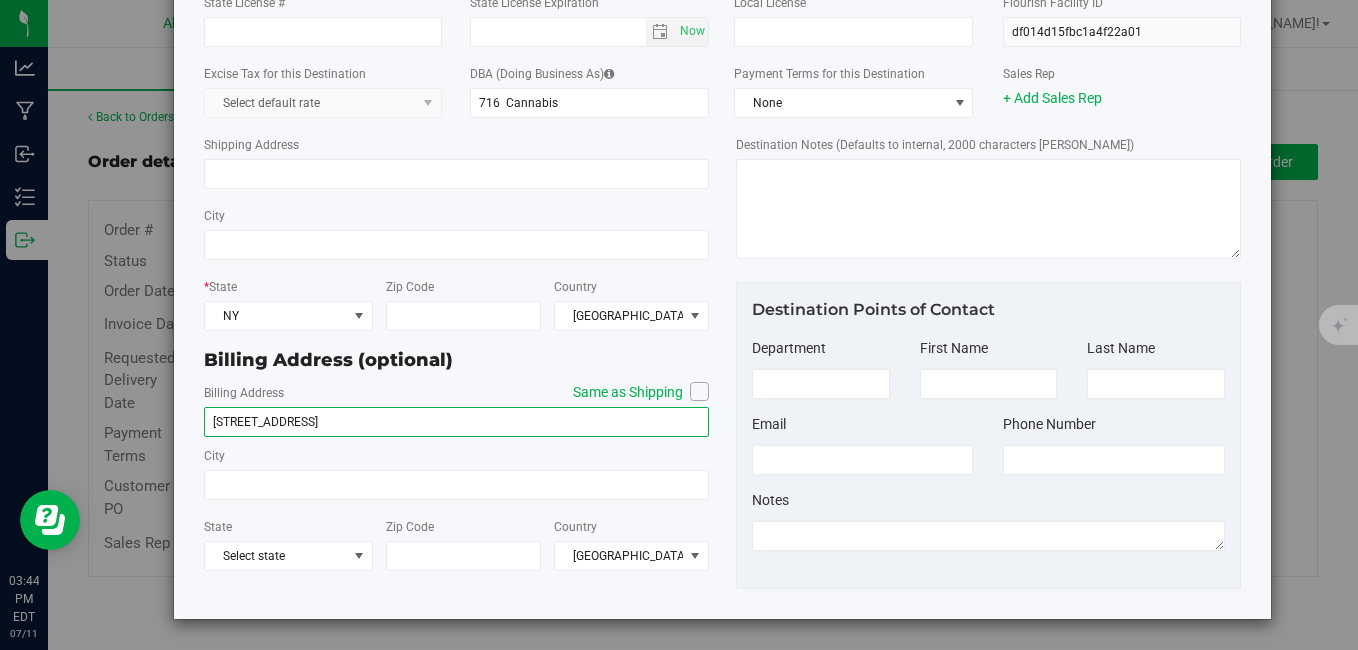 type on "5161 Camp Rd" 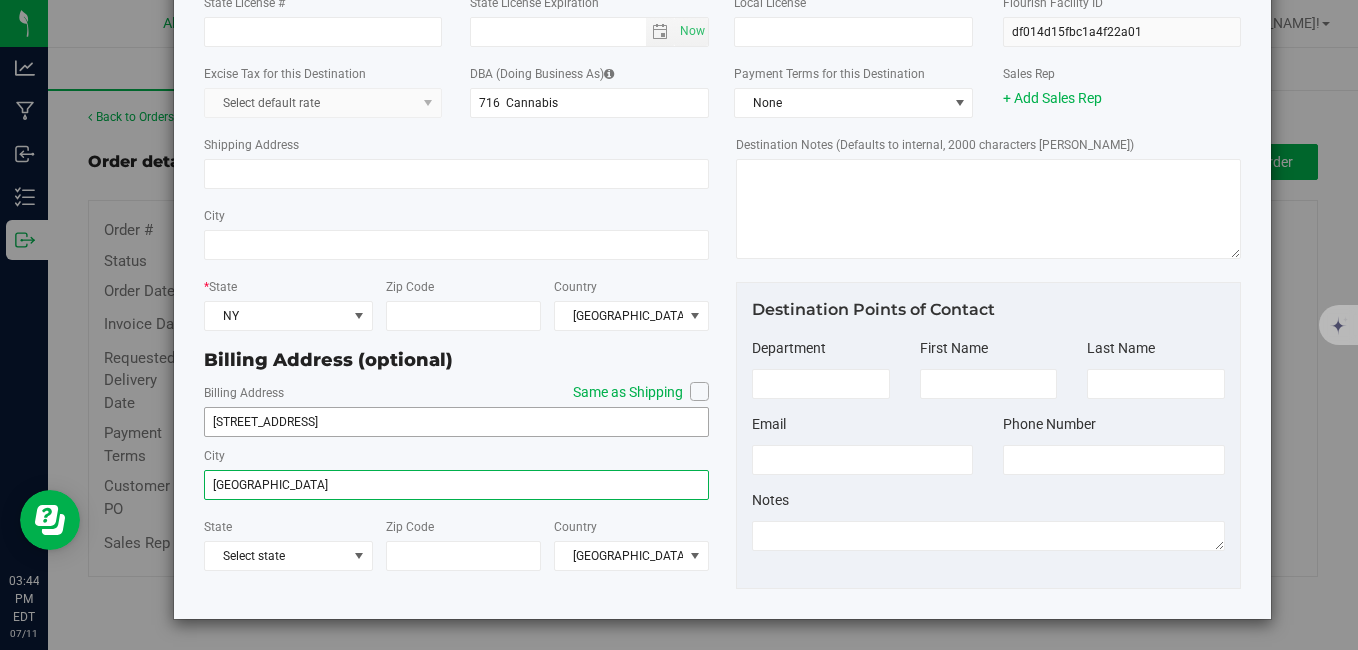 type on "Hamburg" 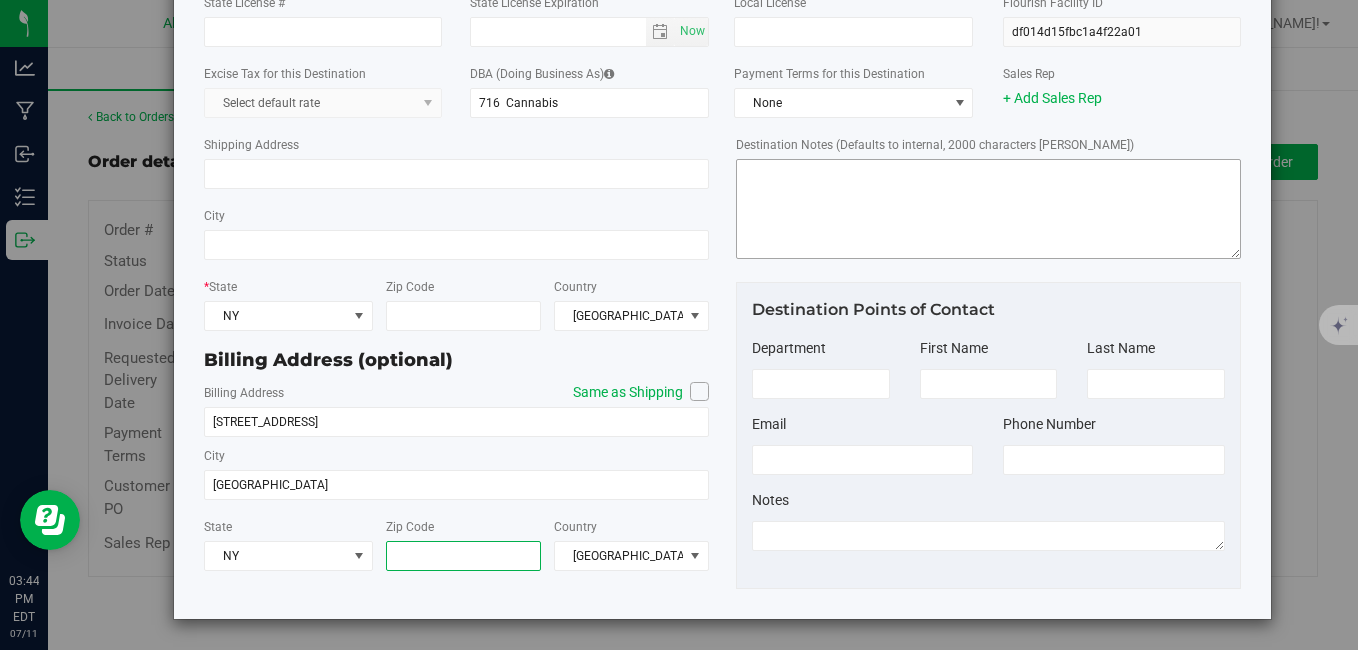 scroll, scrollTop: 0, scrollLeft: 0, axis: both 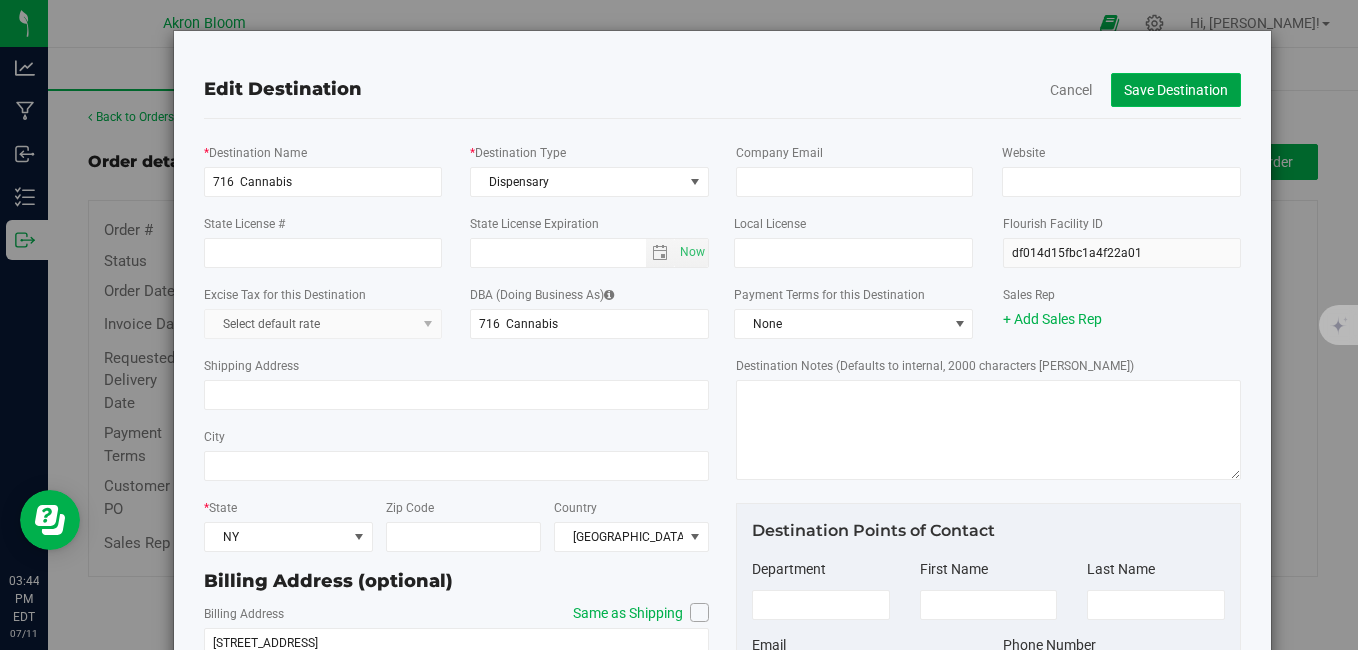 click on "Save Destination" at bounding box center [1176, 90] 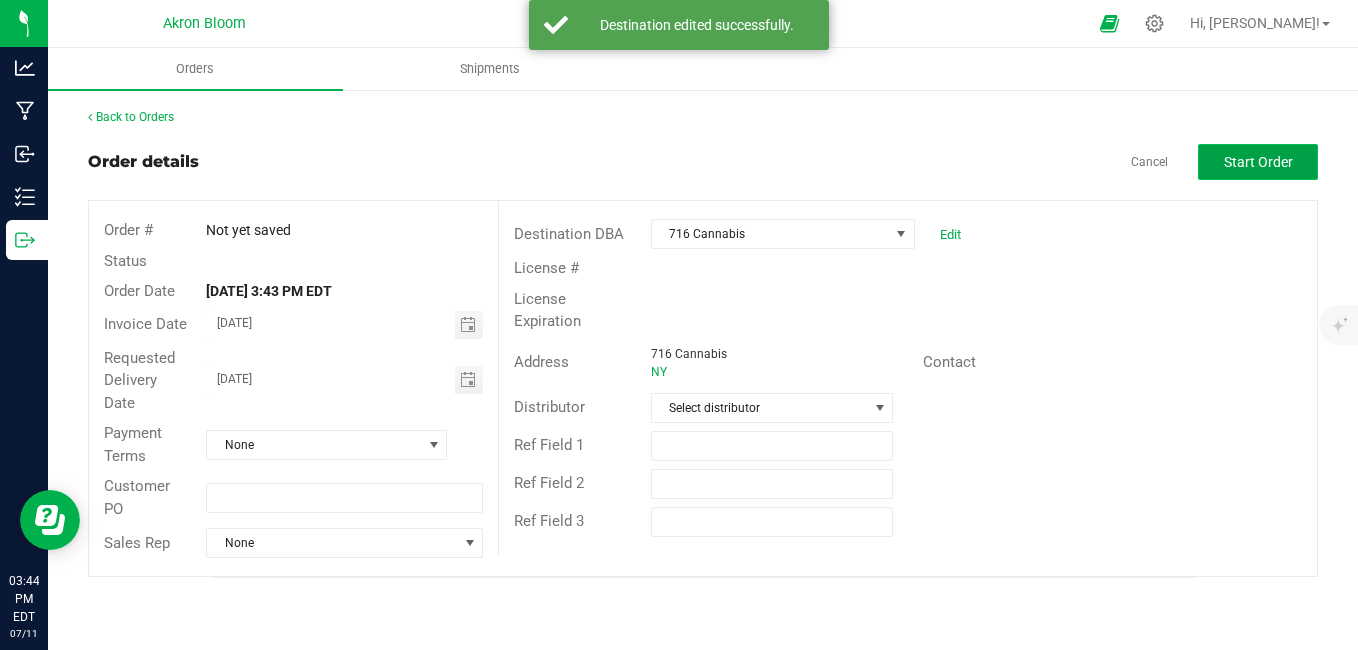 click on "Start Order" at bounding box center (1258, 162) 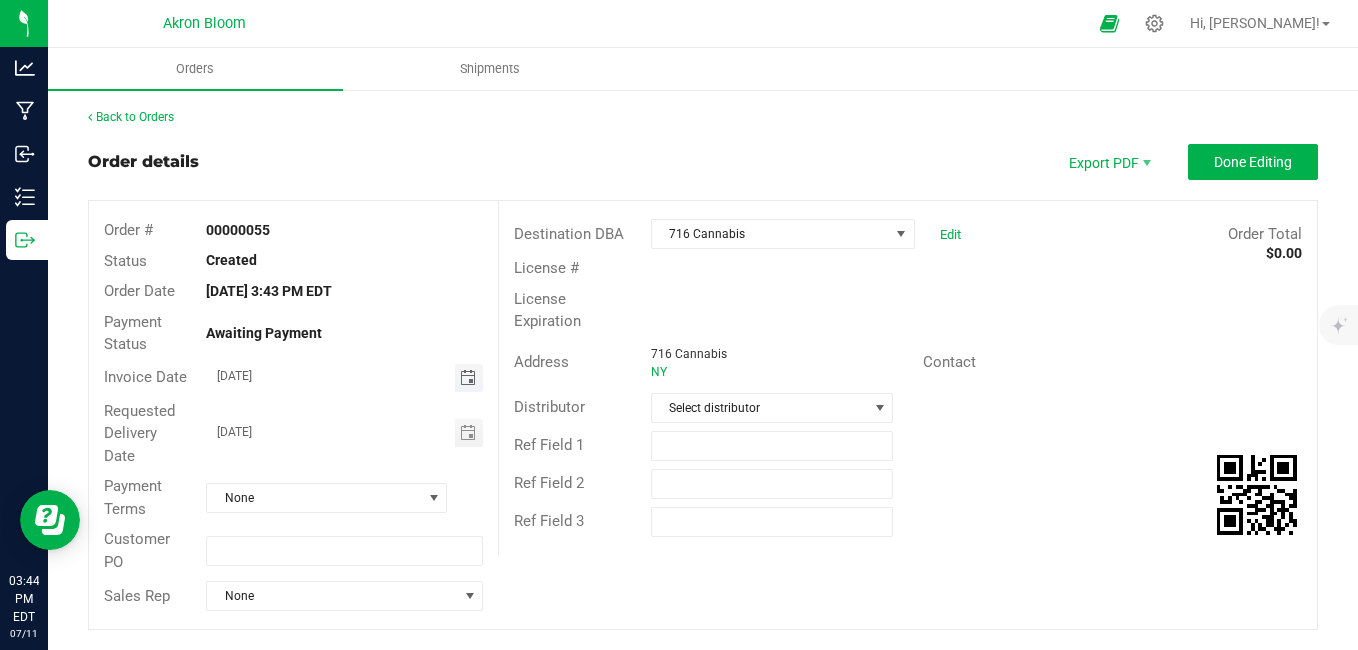 click at bounding box center (468, 378) 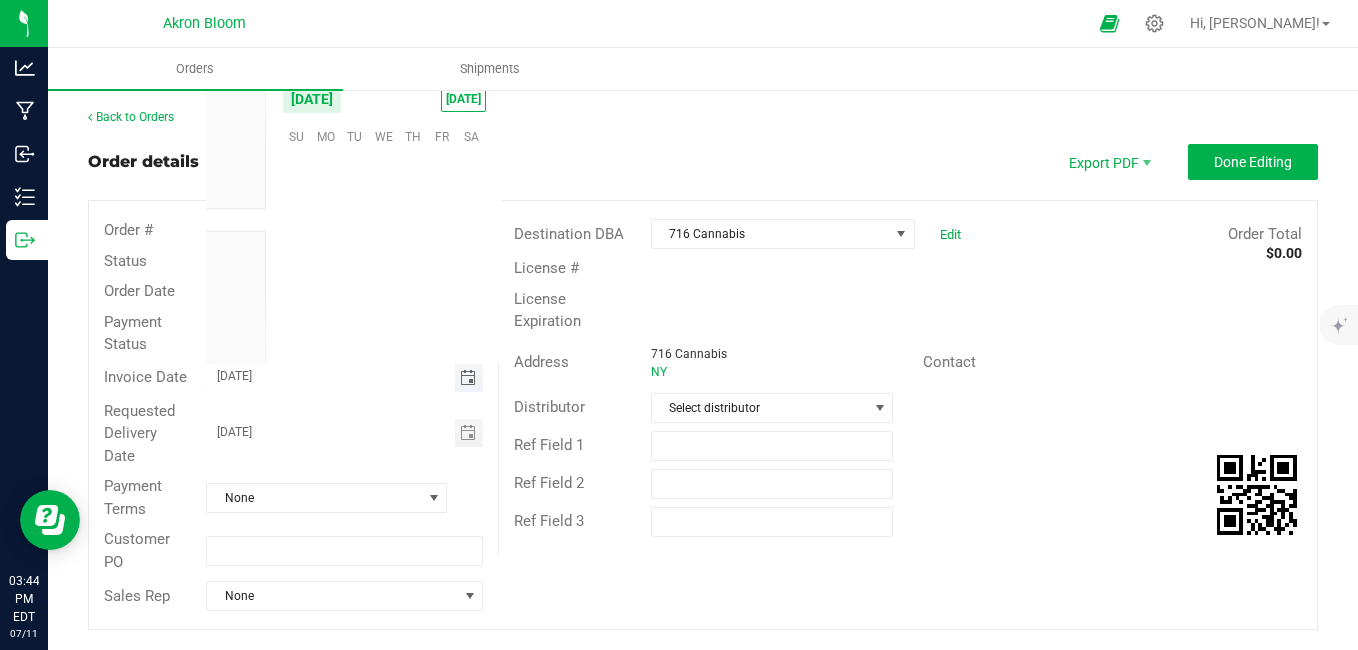 scroll, scrollTop: 0, scrollLeft: 0, axis: both 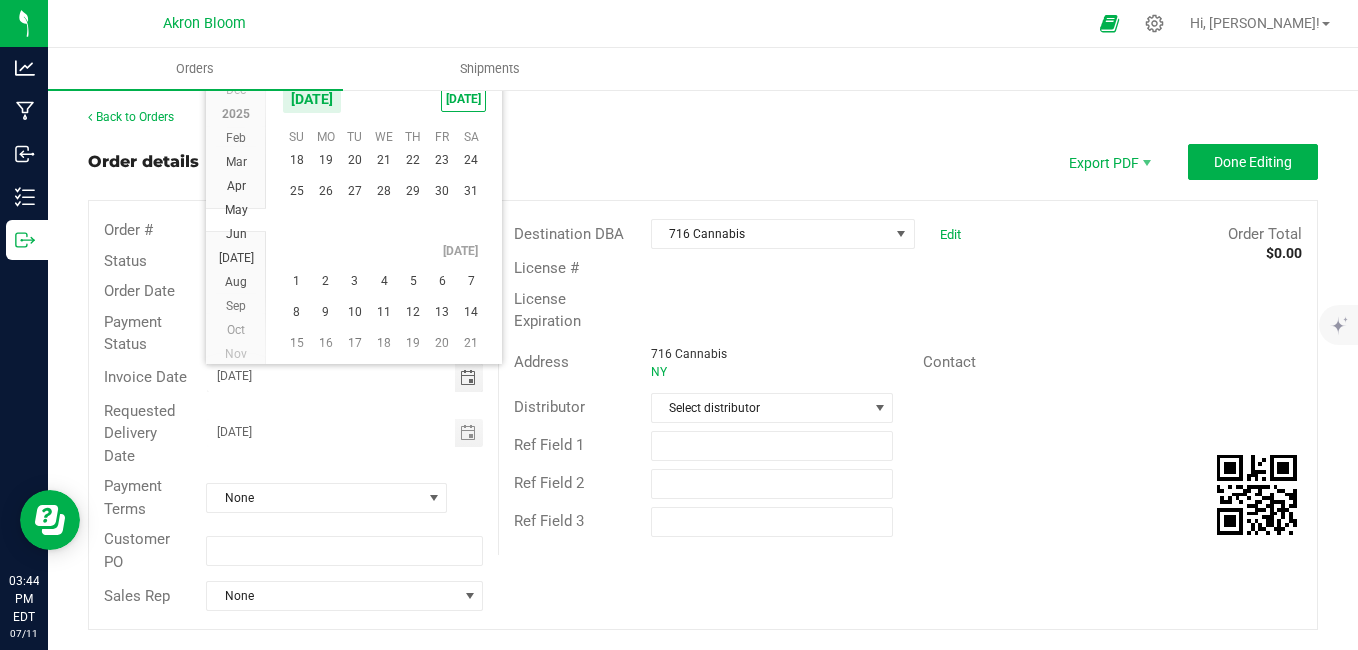 click on "4" at bounding box center (383, 281) 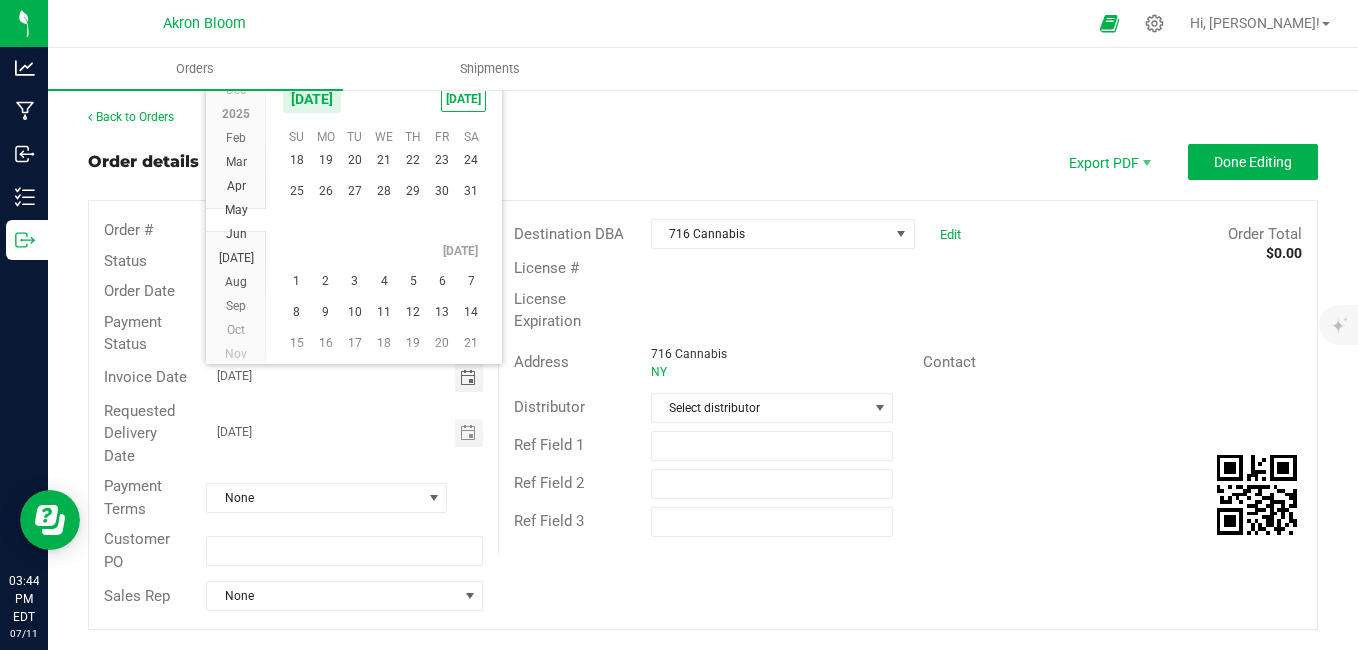type on "[DATE]" 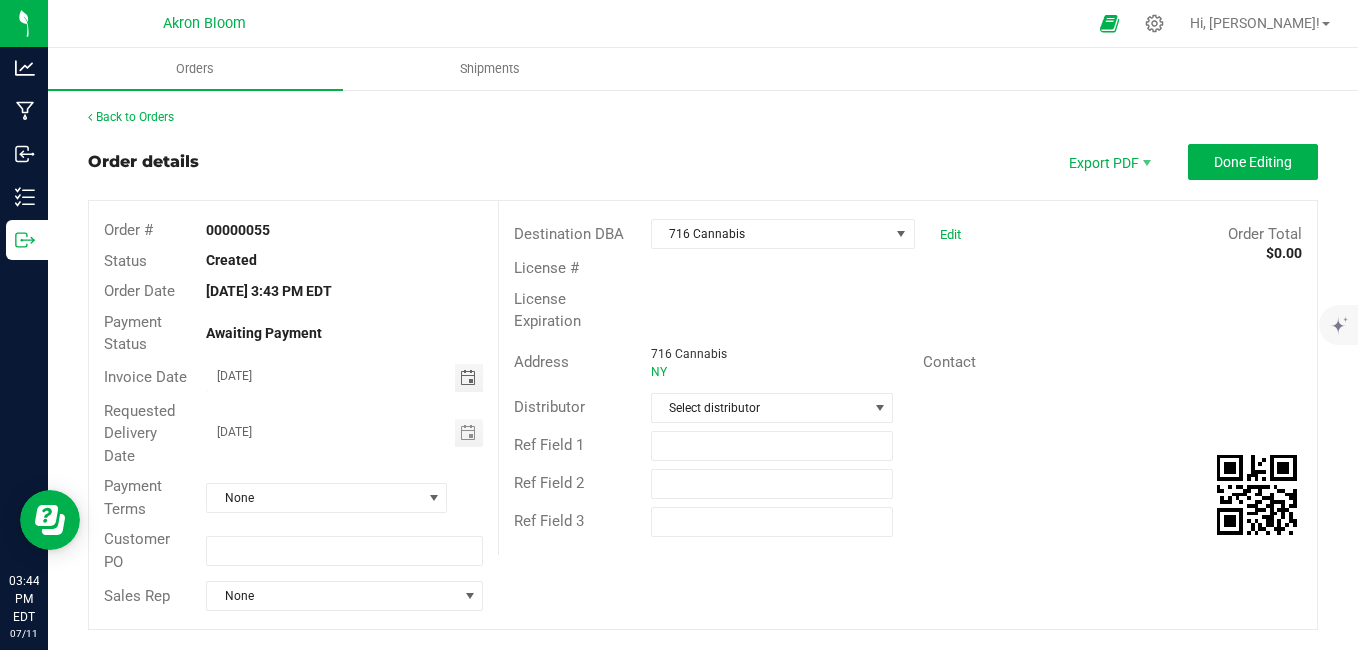 scroll, scrollTop: 500, scrollLeft: 0, axis: vertical 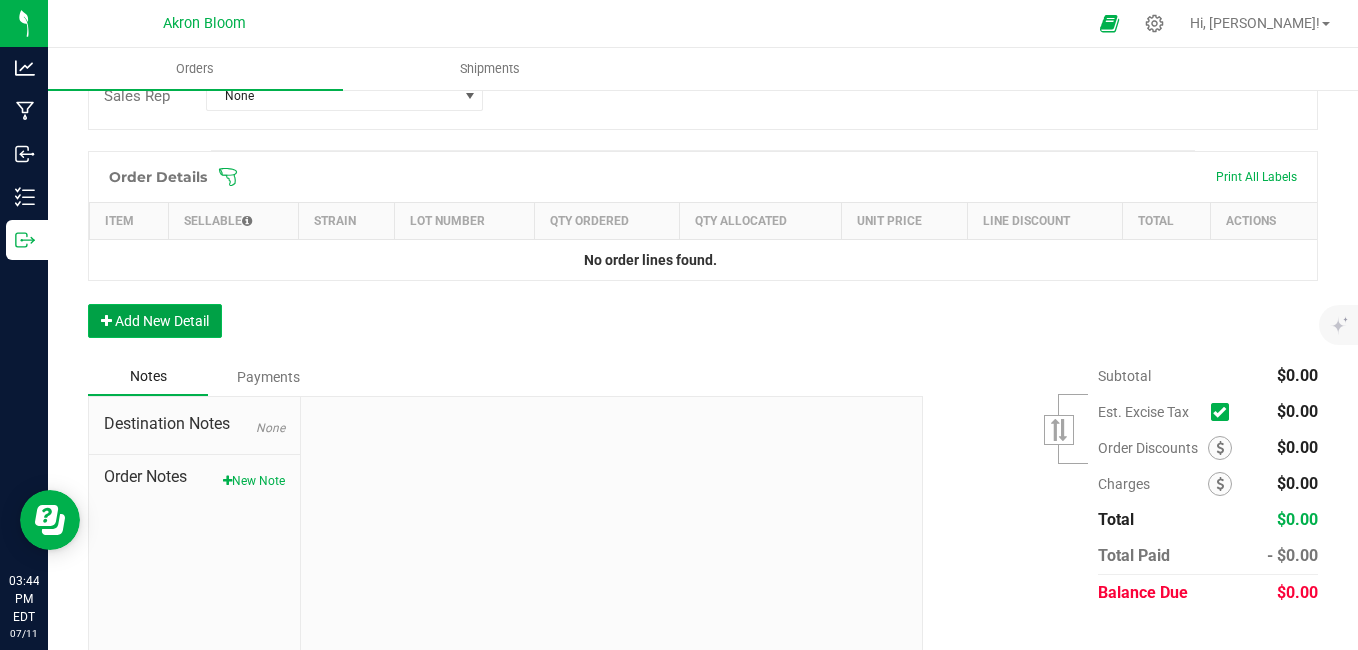 click on "Add New Detail" at bounding box center [155, 321] 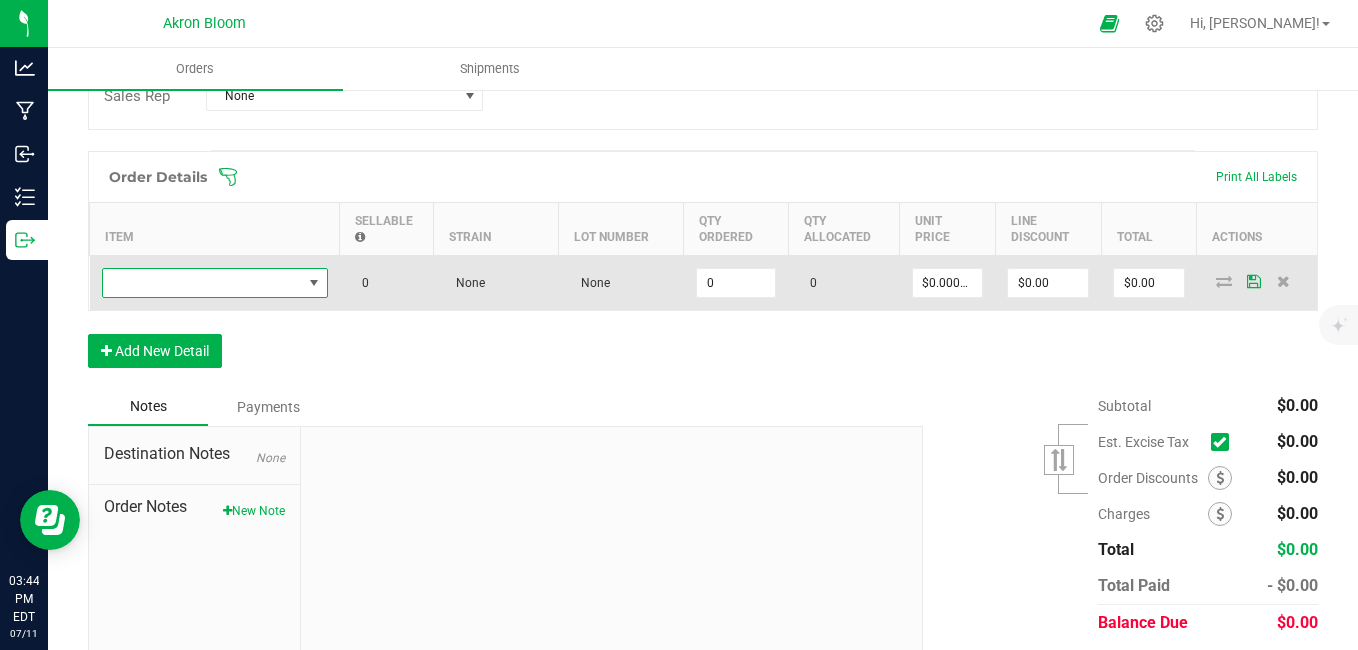 click at bounding box center [202, 283] 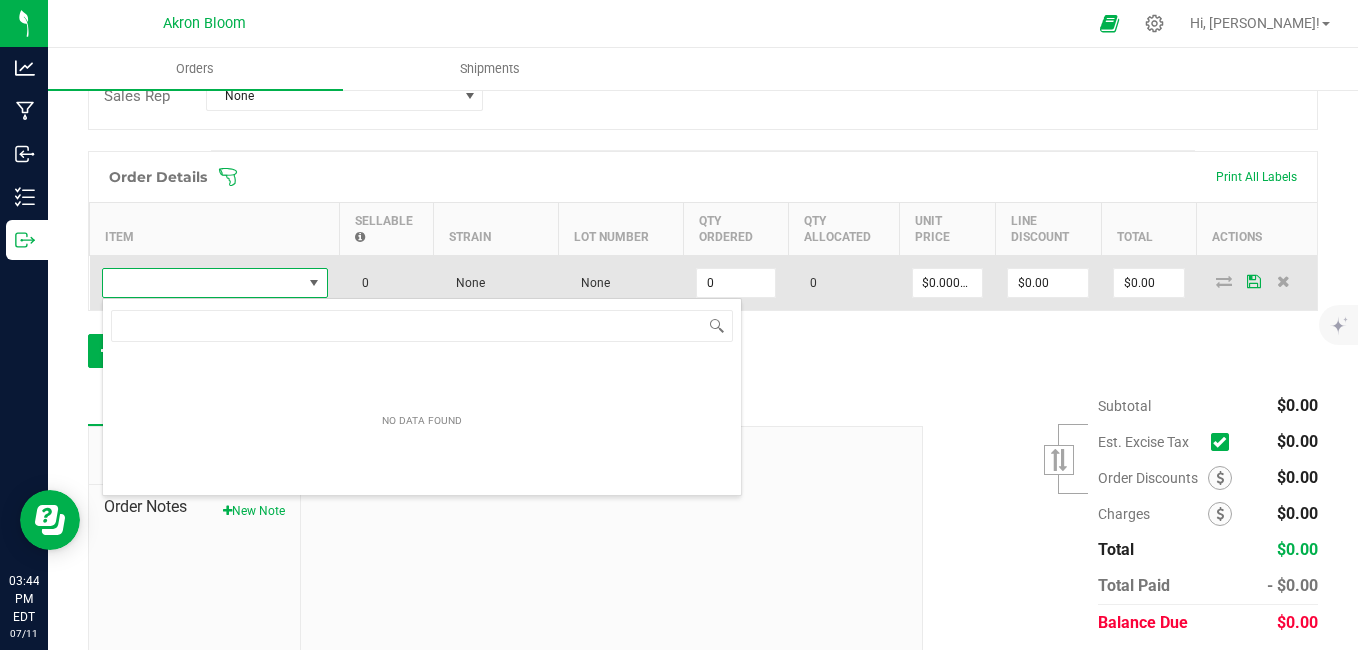scroll, scrollTop: 99970, scrollLeft: 99774, axis: both 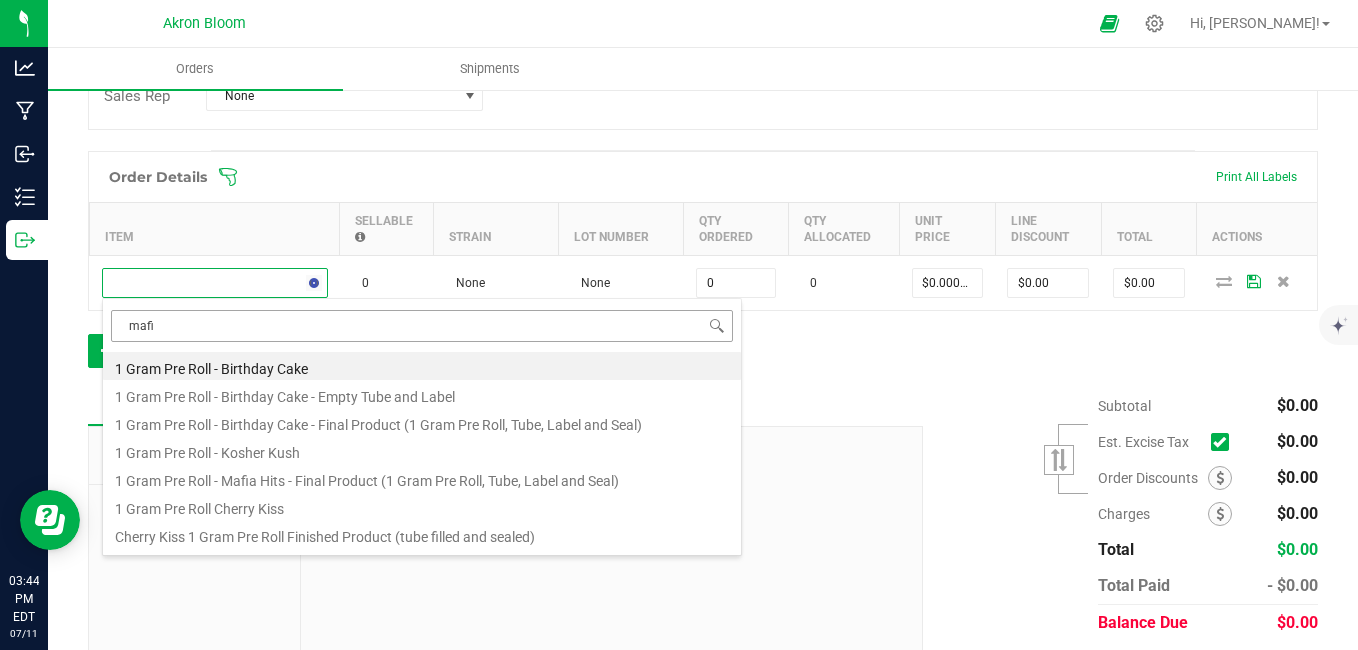 type on "mafia" 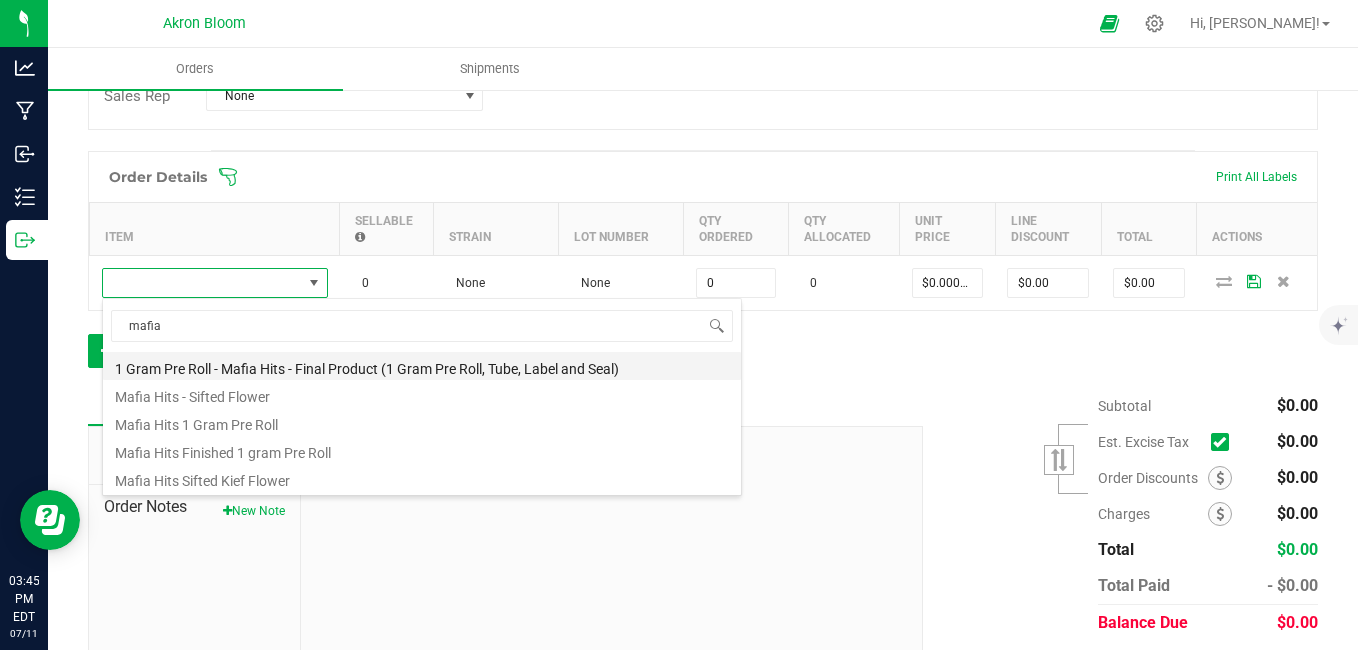 click on "1 Gram Pre Roll - Mafia Hits - Final Product (1 Gram Pre Roll, Tube, Label and Seal)" at bounding box center [422, 366] 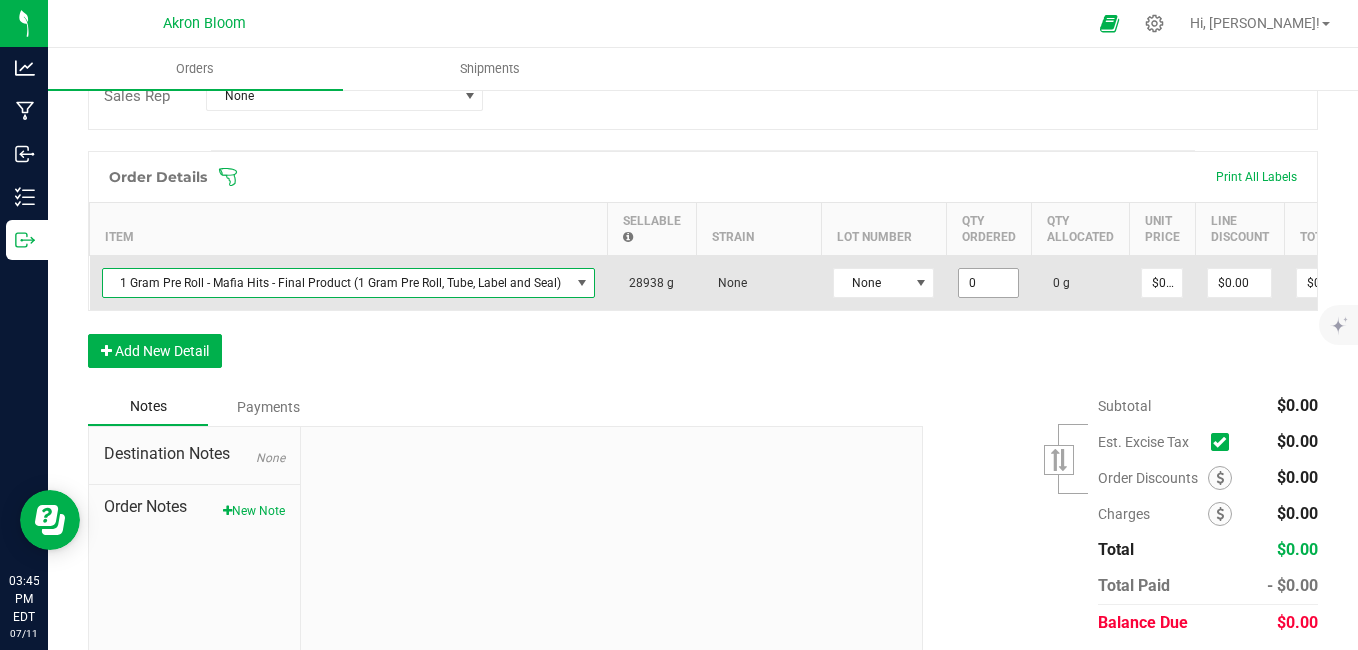 click on "0" at bounding box center (988, 283) 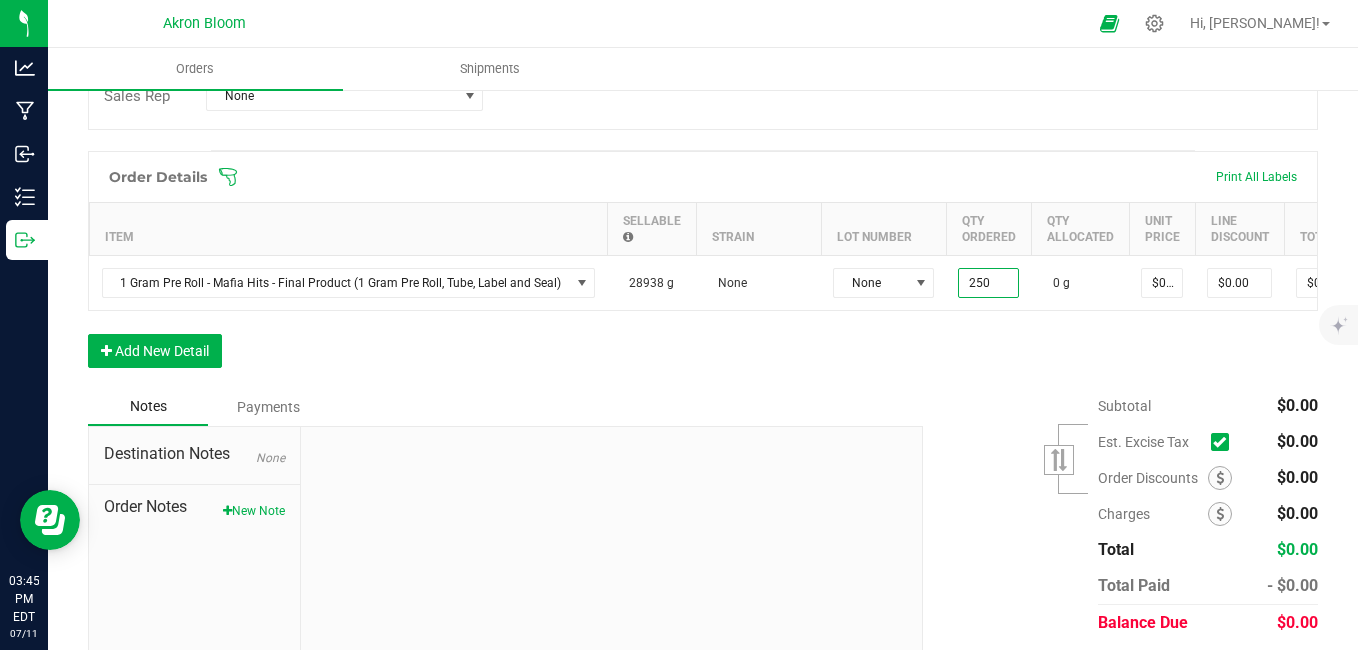 type on "250.0000 g" 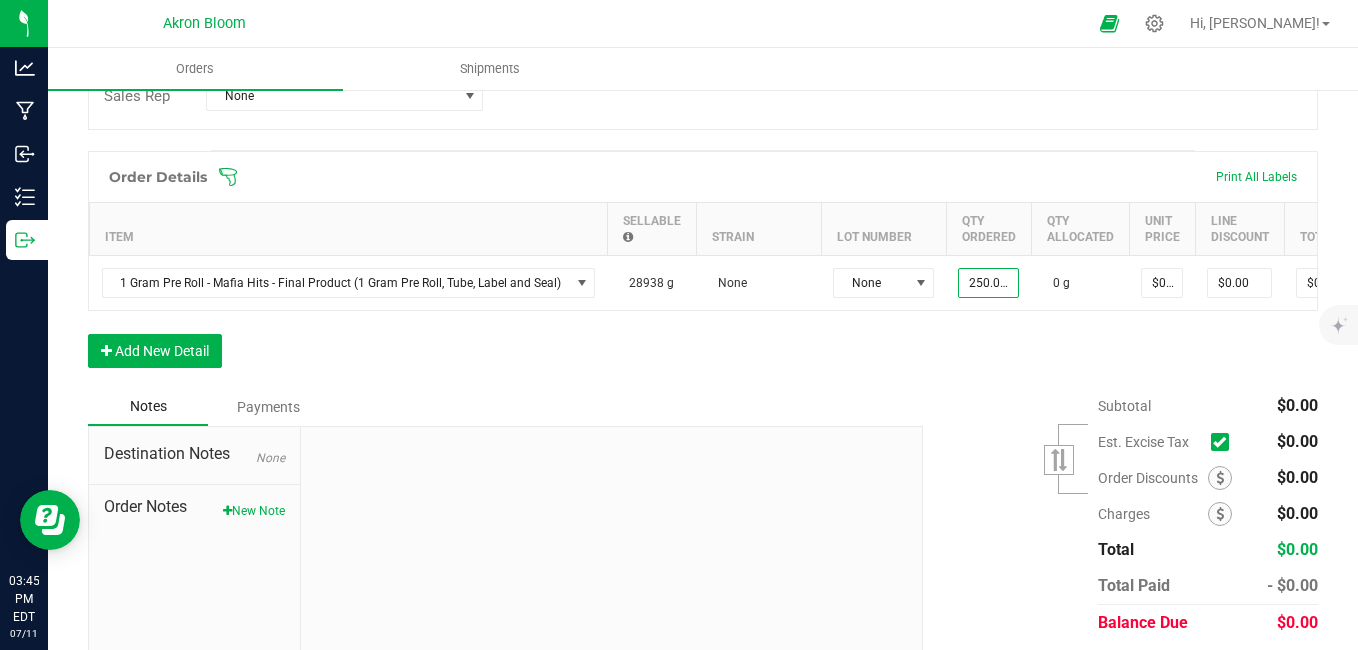 click on "Order Details Print All Labels Item  Sellable  Strain  Lot Number  Qty Ordered Qty Allocated Unit Price Line Discount Total Actions 1 Gram Pre Roll - Mafia Hits - Final Product (1 Gram Pre Roll, Tube, Label and Seal)  28938 g   None  None 250.0000 g  0 g  $0.00000 $0.00 $0.00
Add New Detail" at bounding box center [703, 269] 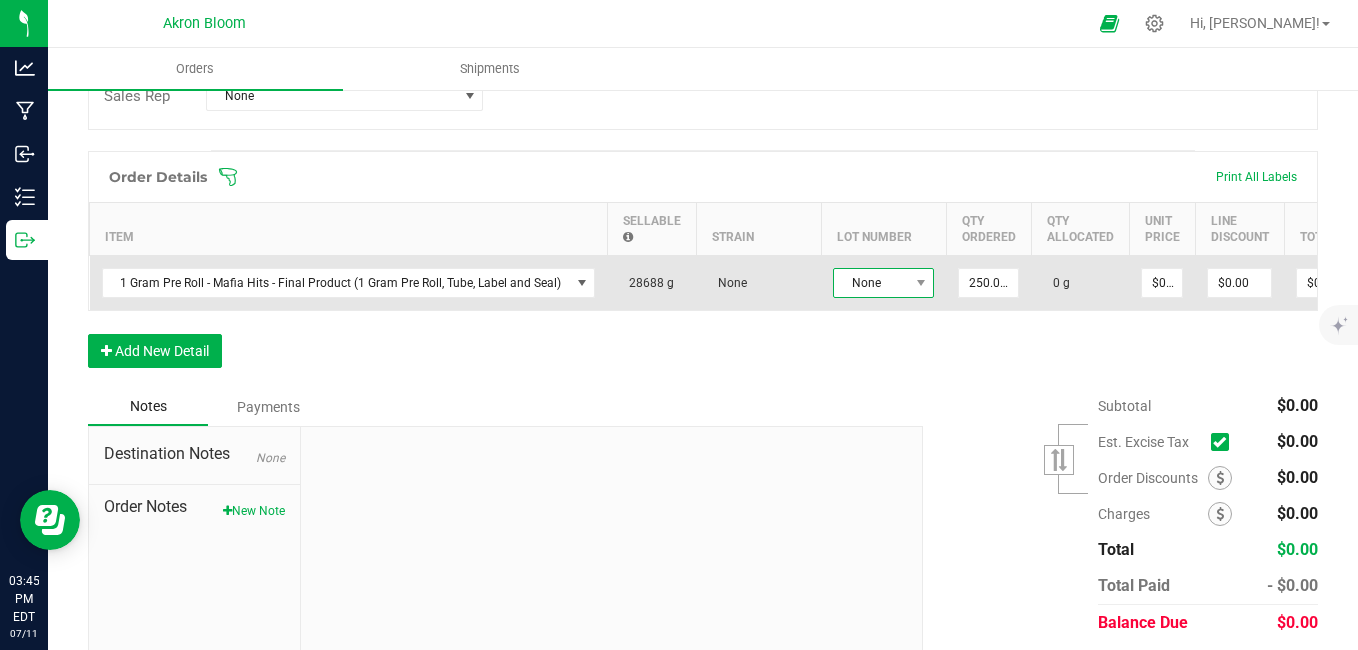 click on "None" at bounding box center (871, 283) 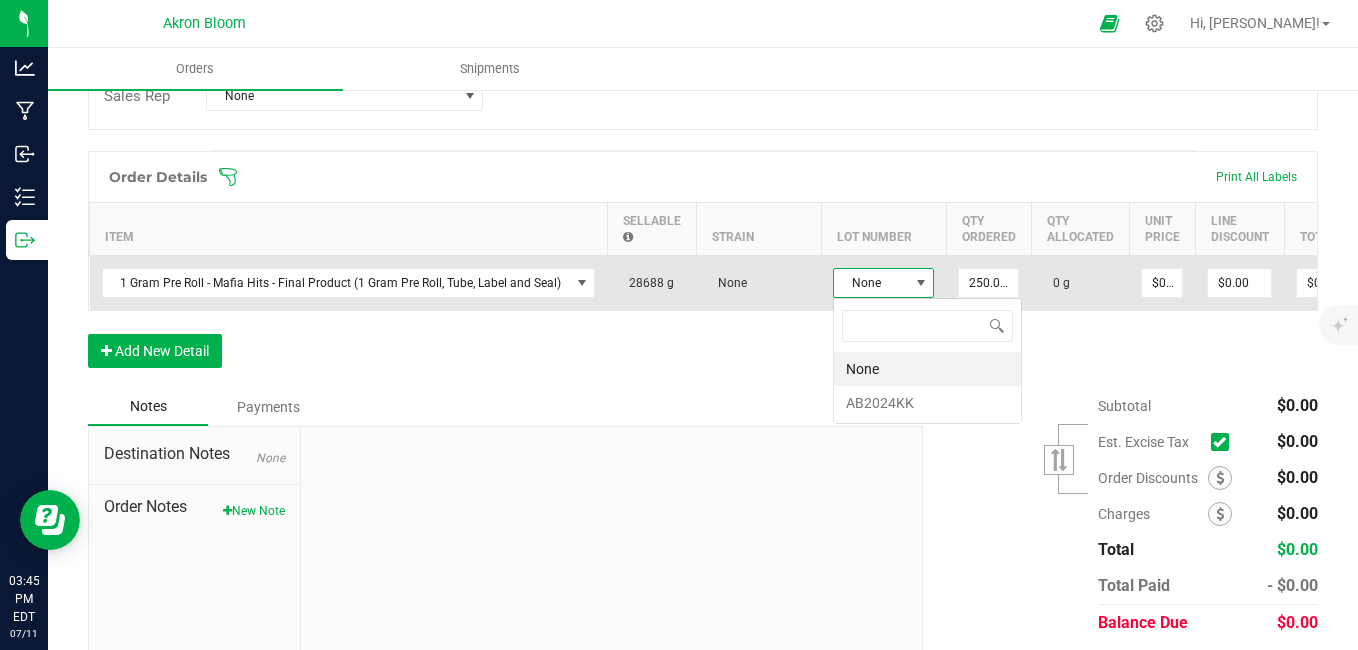 scroll, scrollTop: 99970, scrollLeft: 99899, axis: both 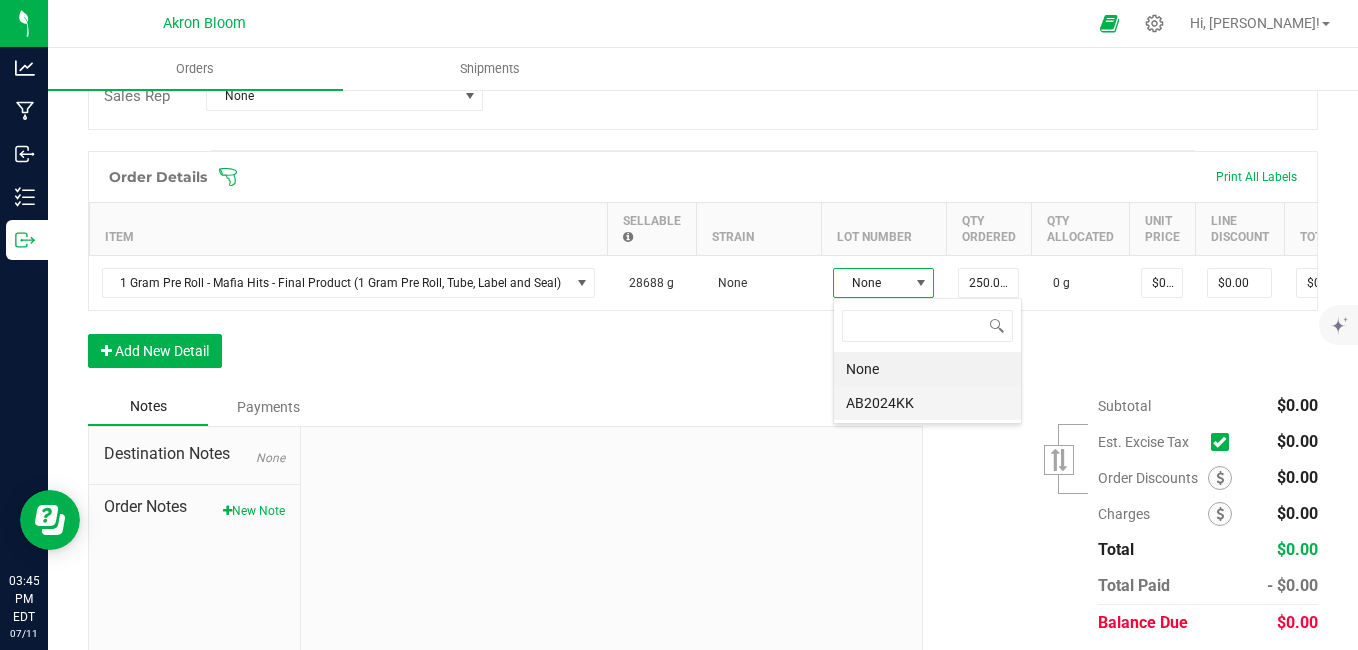 click on "AB2024KK" at bounding box center (927, 403) 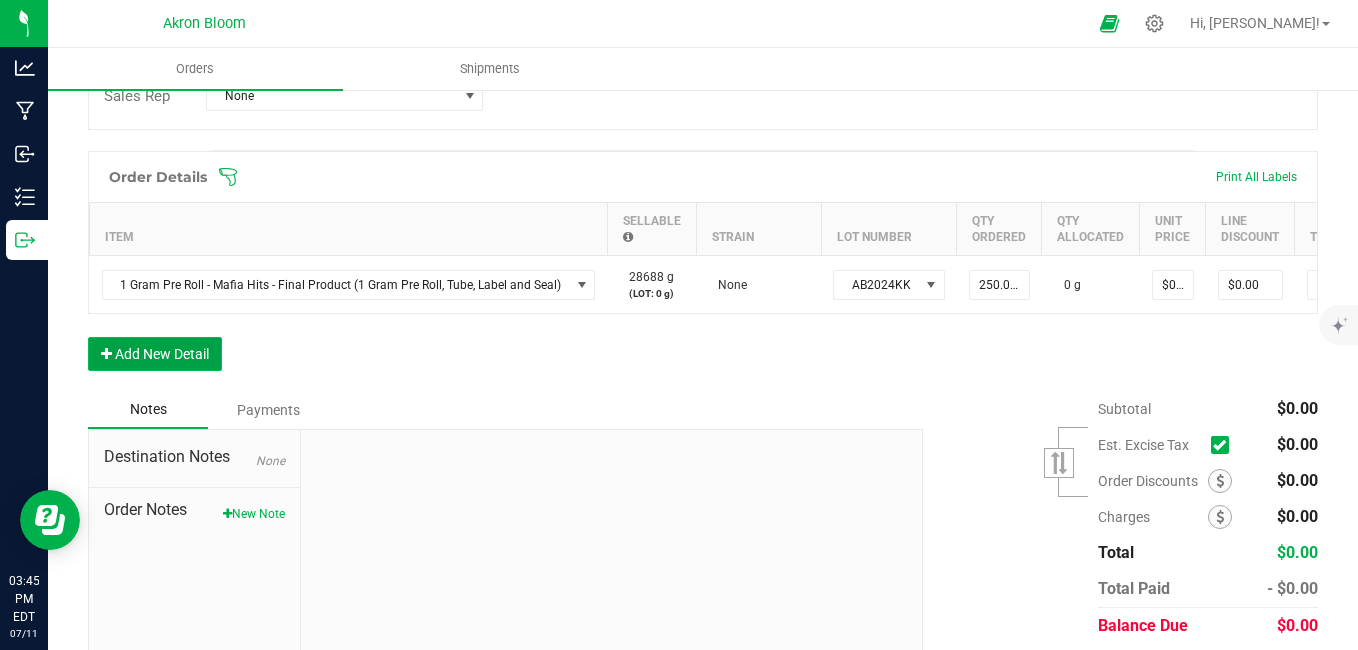 click on "Add New Detail" at bounding box center (155, 354) 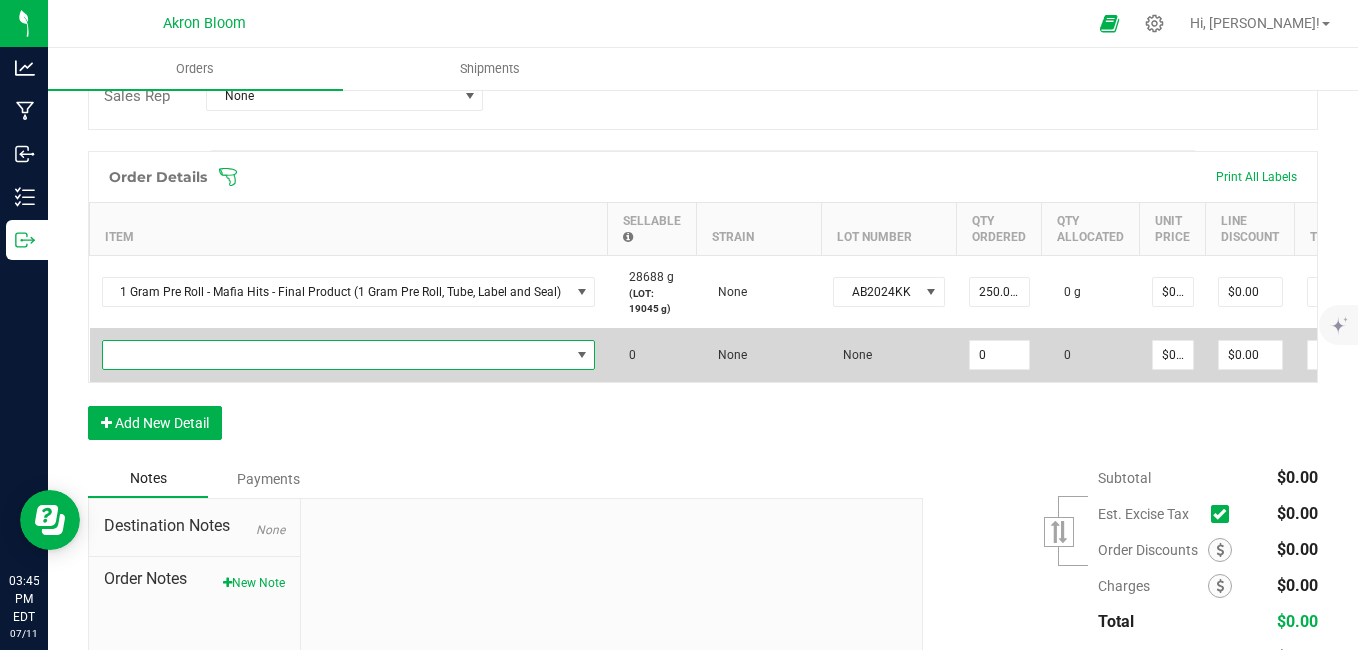 click at bounding box center (336, 355) 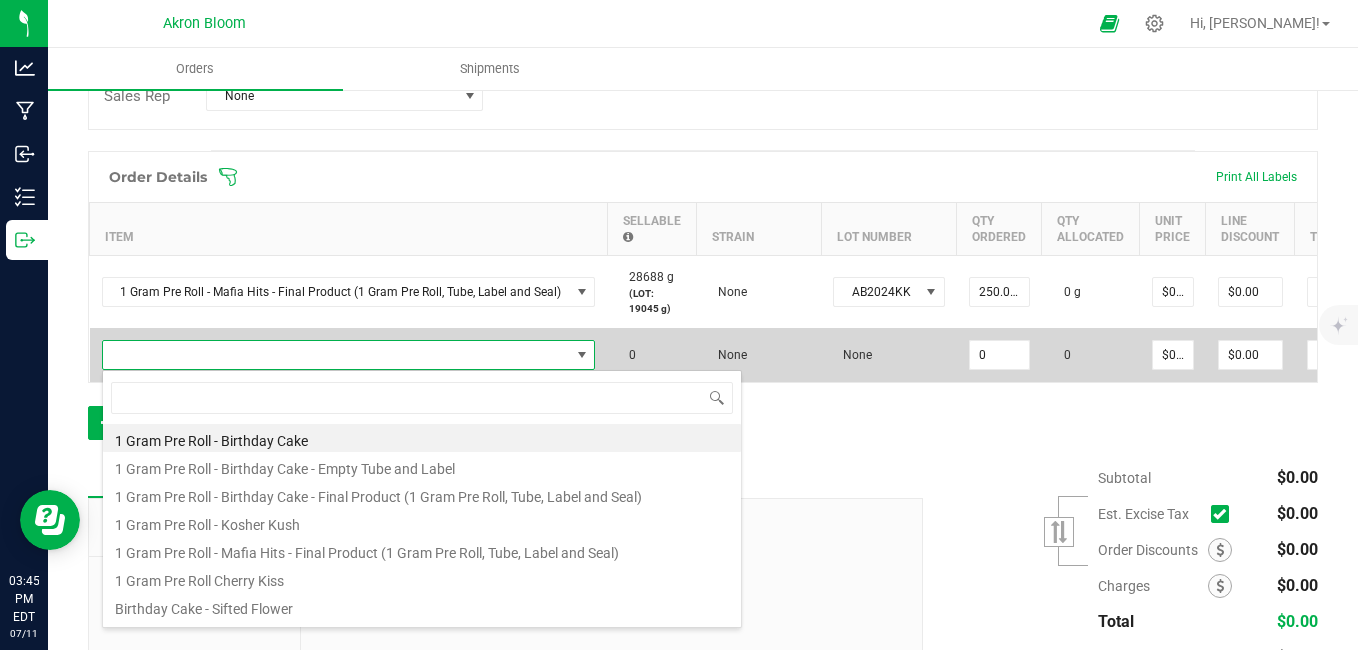 scroll, scrollTop: 99970, scrollLeft: 99506, axis: both 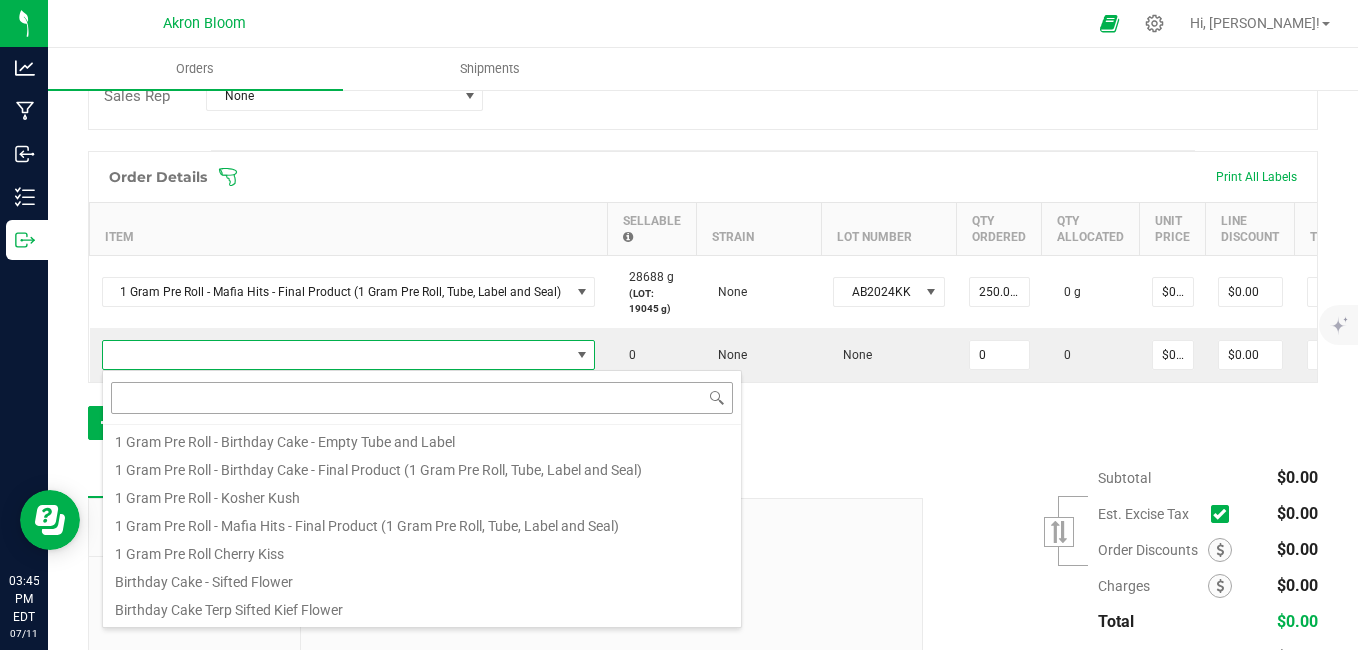 click at bounding box center [422, 397] 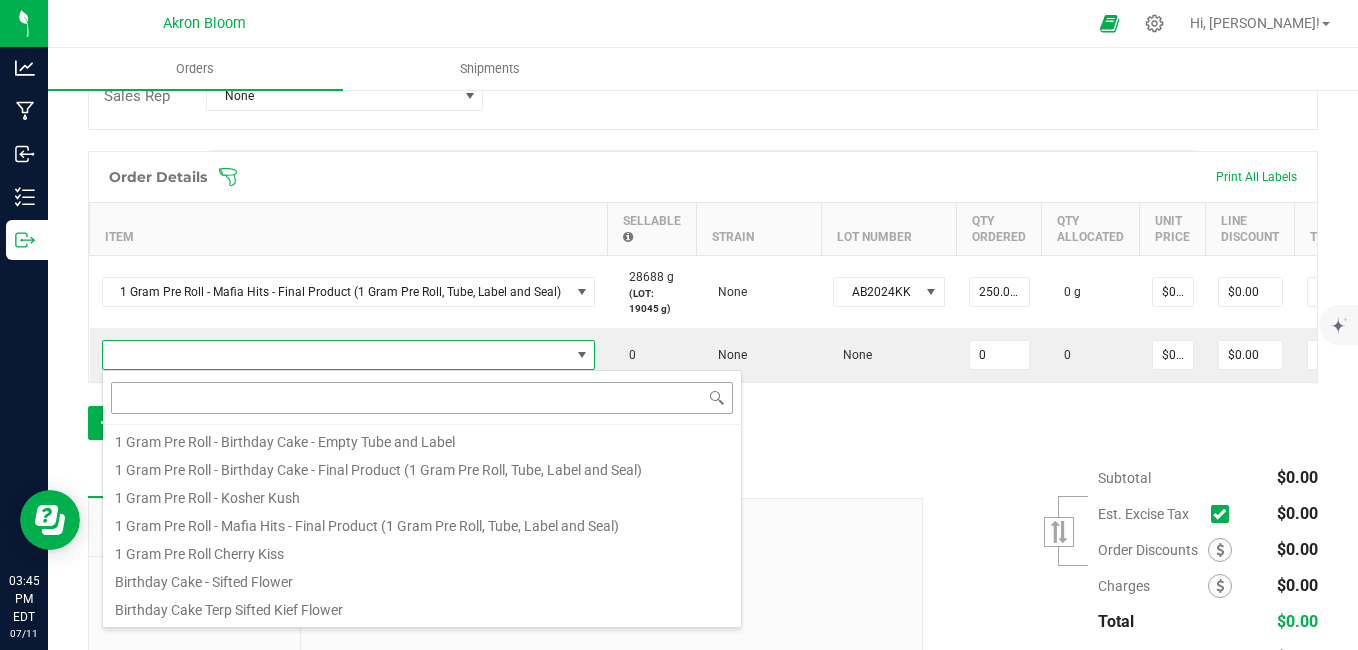 type on "i" 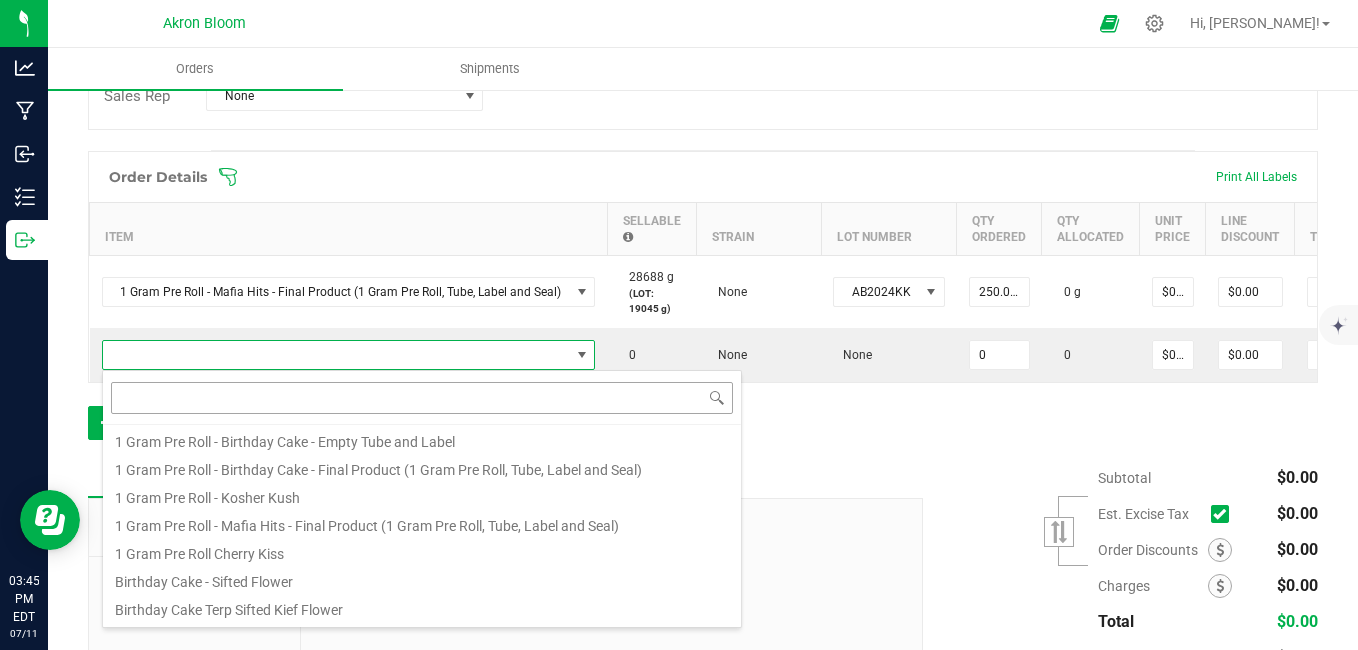 scroll, scrollTop: 0, scrollLeft: 0, axis: both 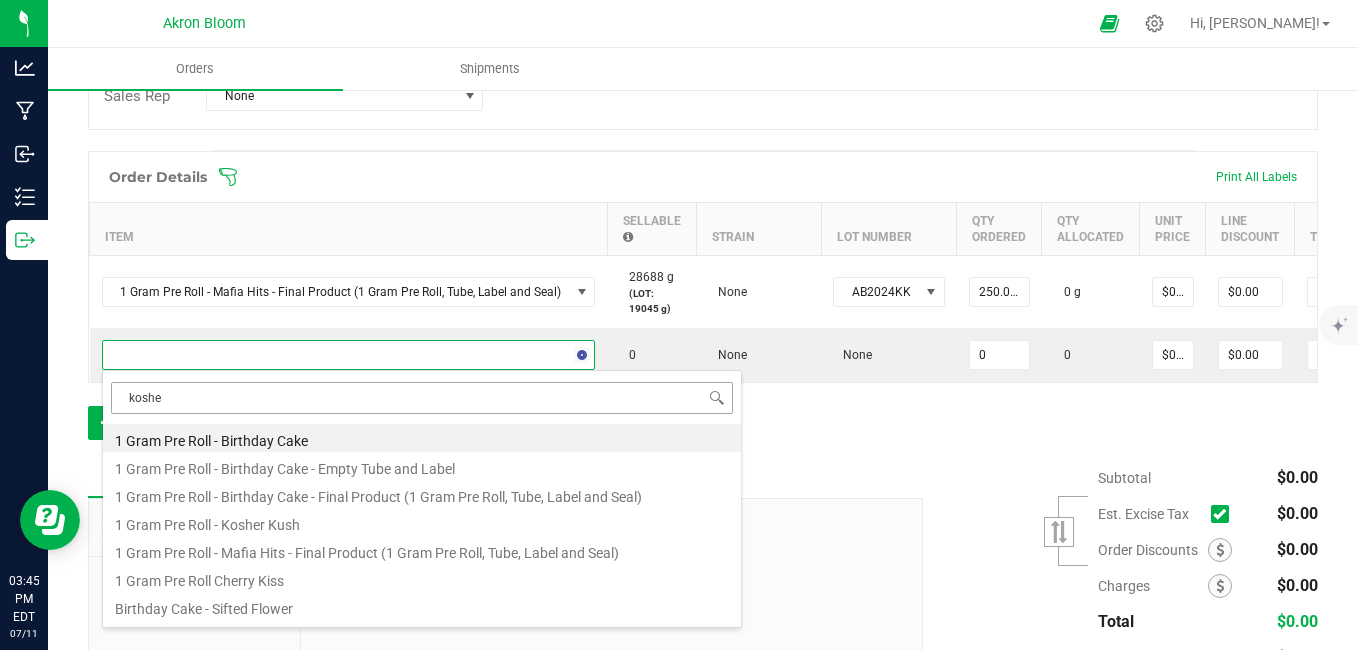 type on "kosher" 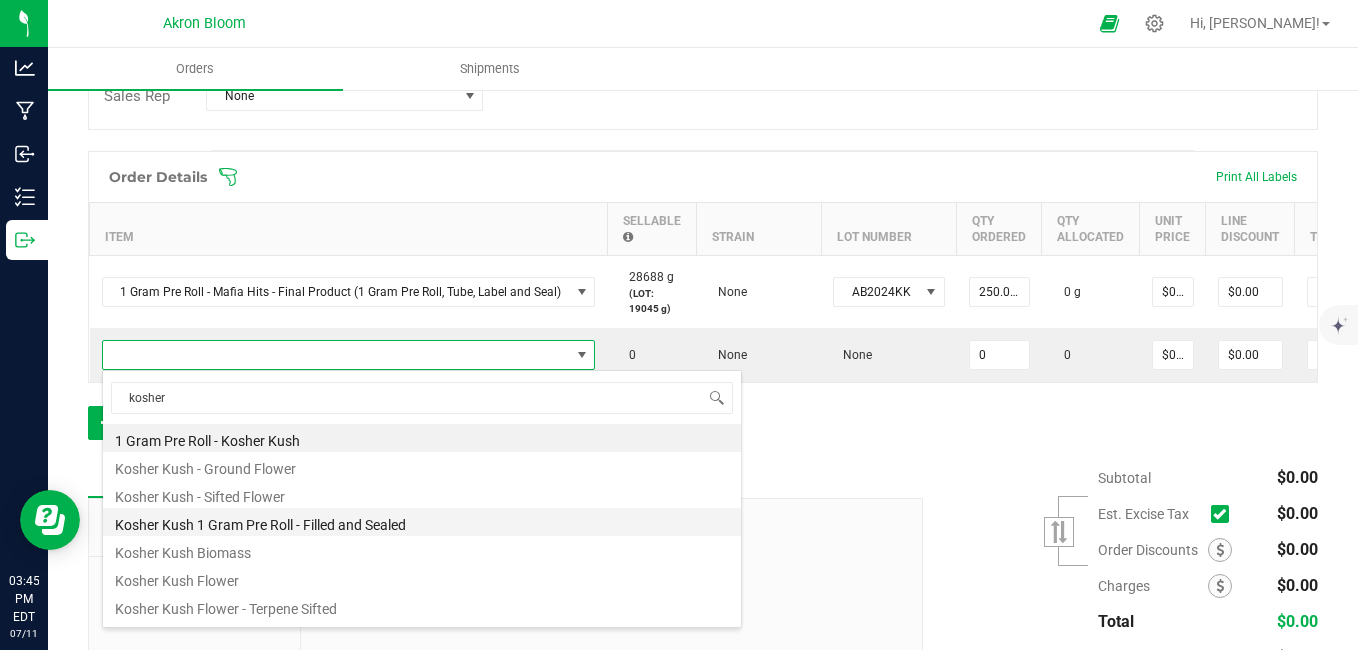 click on "Kosher Kush 1 Gram Pre Roll - Filled and Sealed" at bounding box center (422, 522) 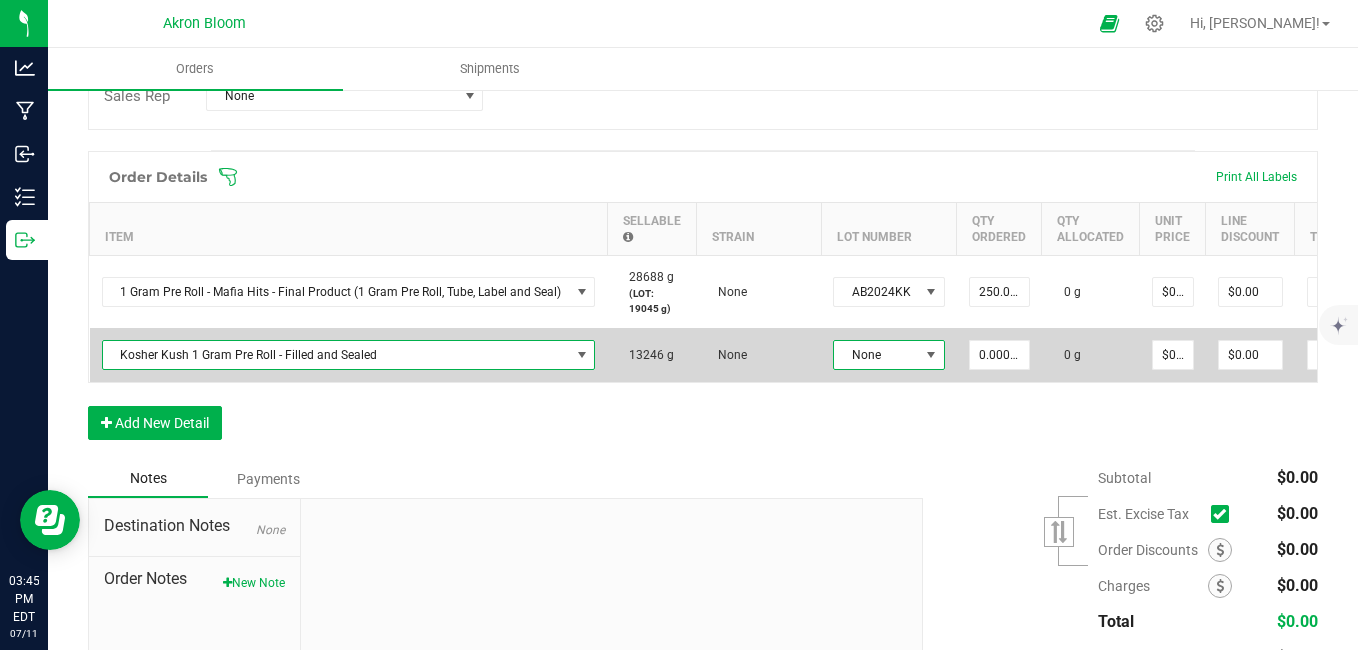 click at bounding box center [931, 355] 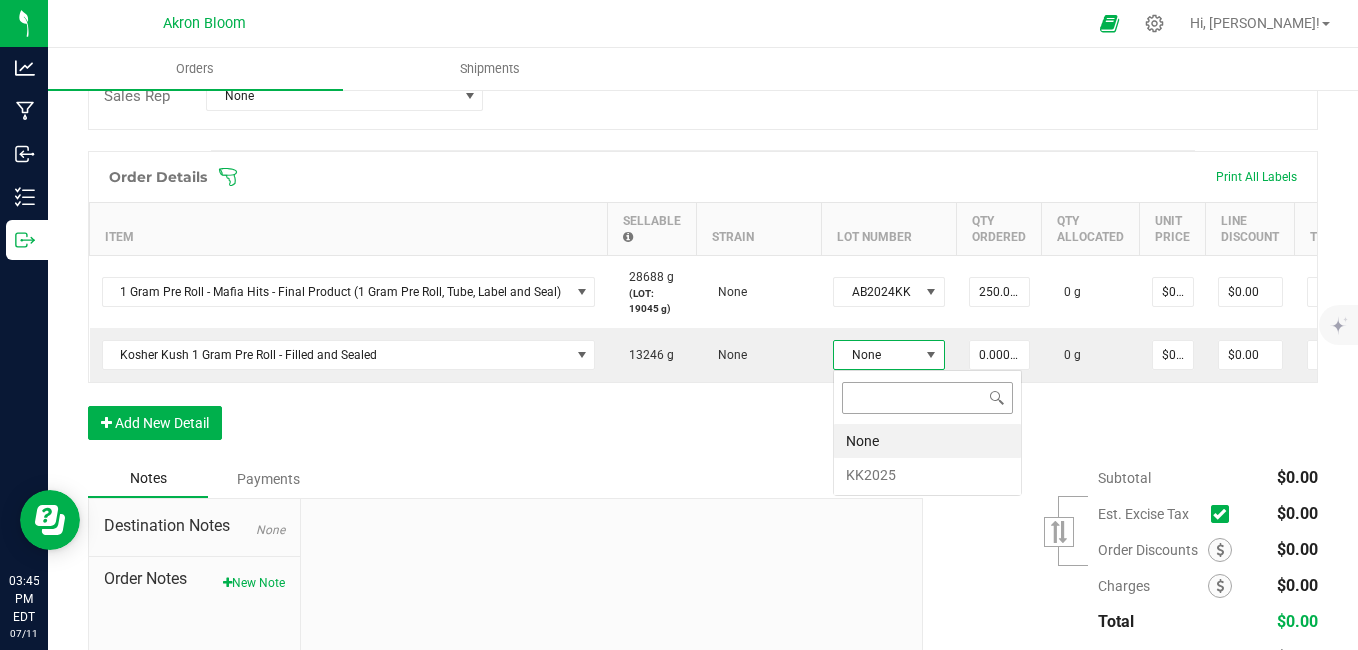 scroll, scrollTop: 99970, scrollLeft: 99888, axis: both 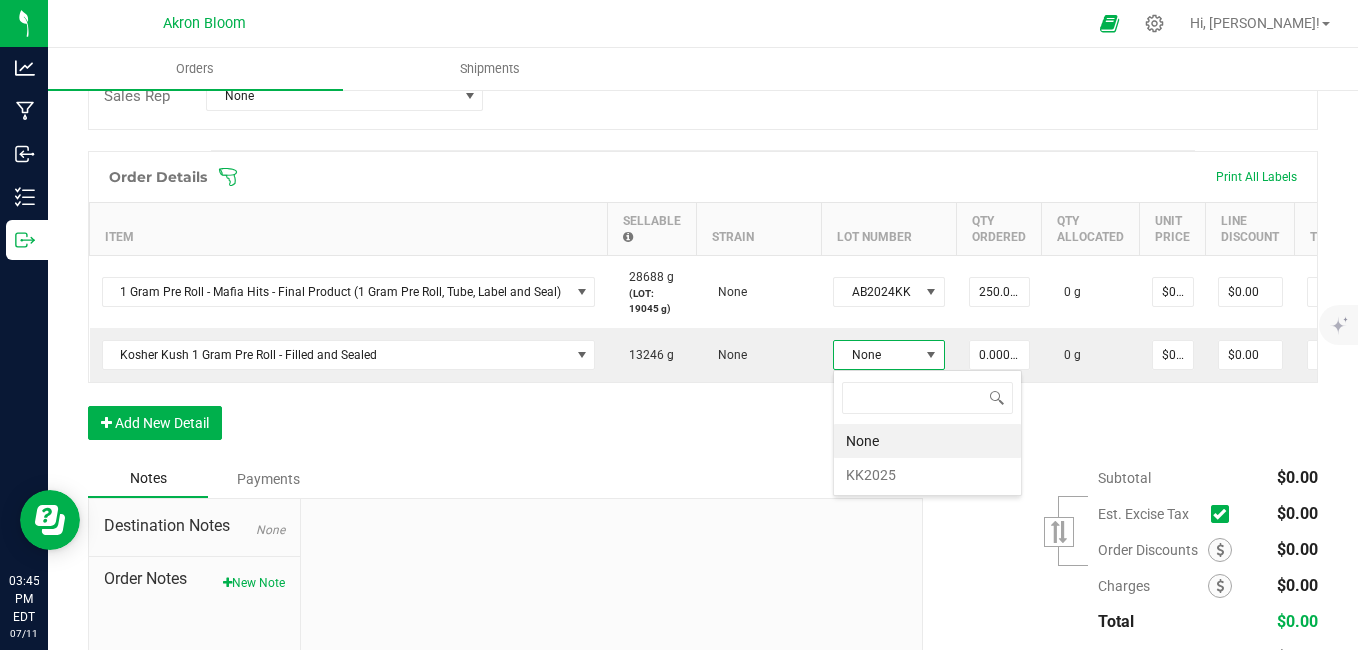 click on "None" at bounding box center [927, 441] 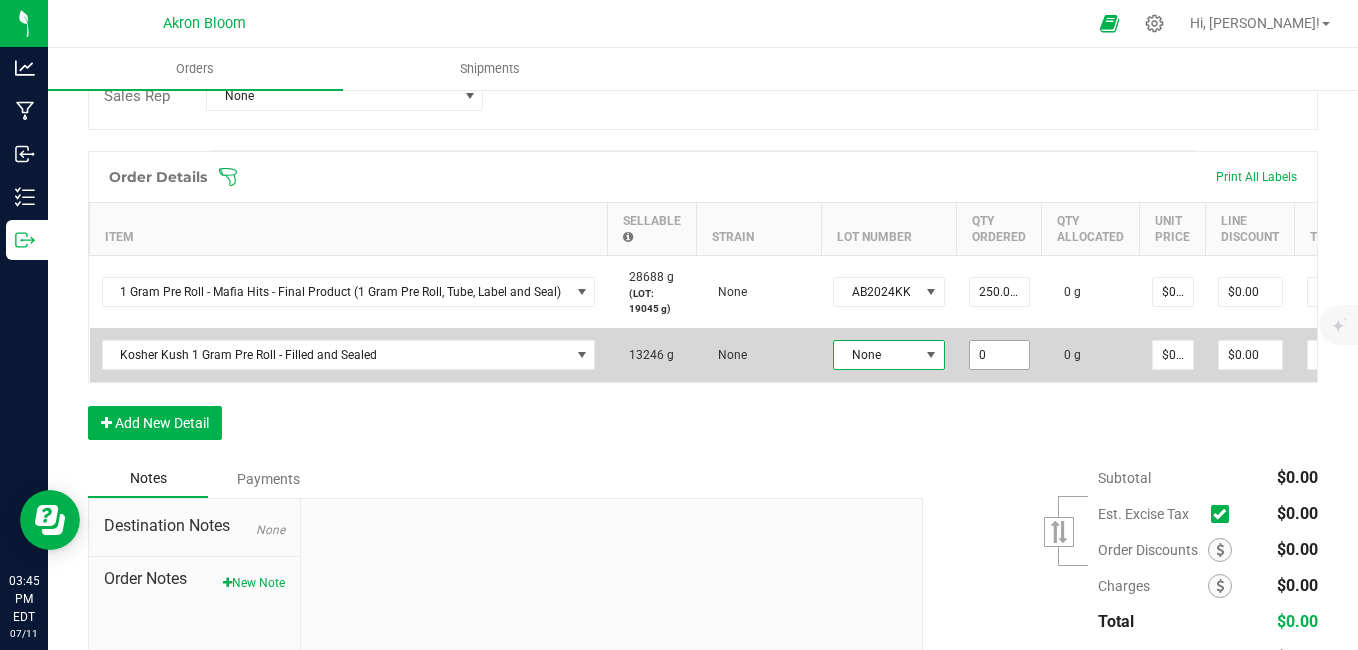 click on "0" at bounding box center (999, 355) 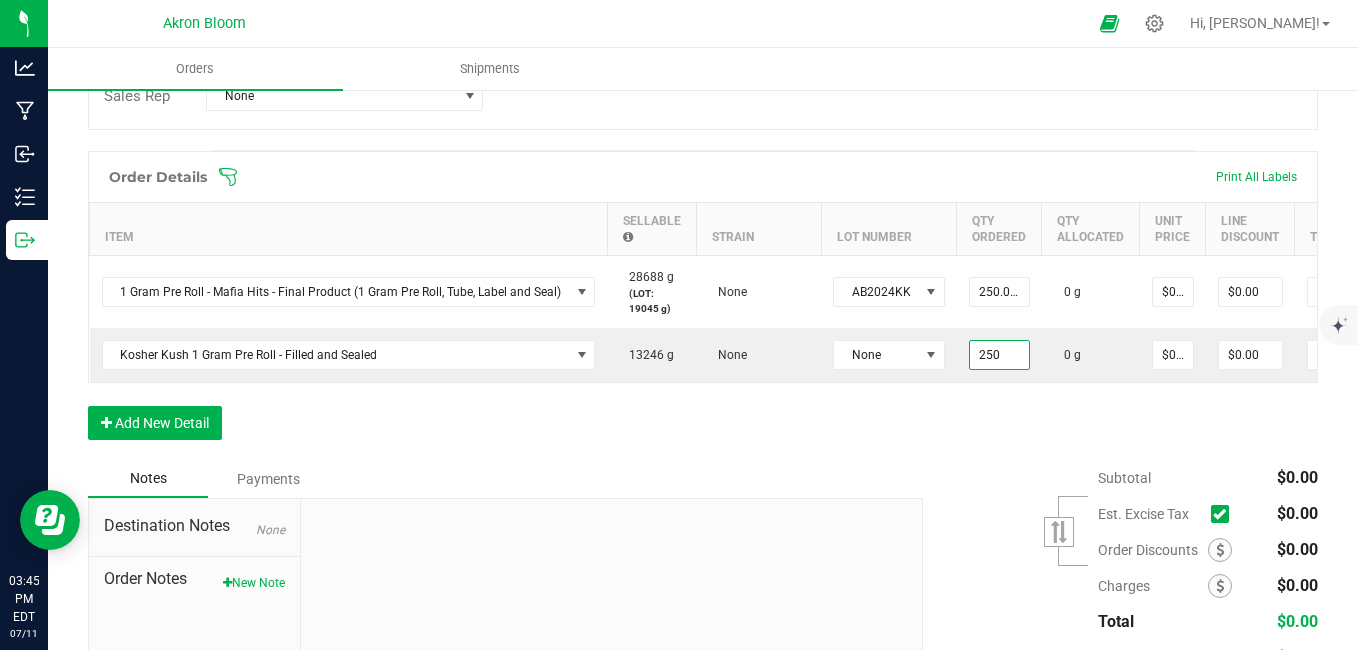 type on "250.0000 g" 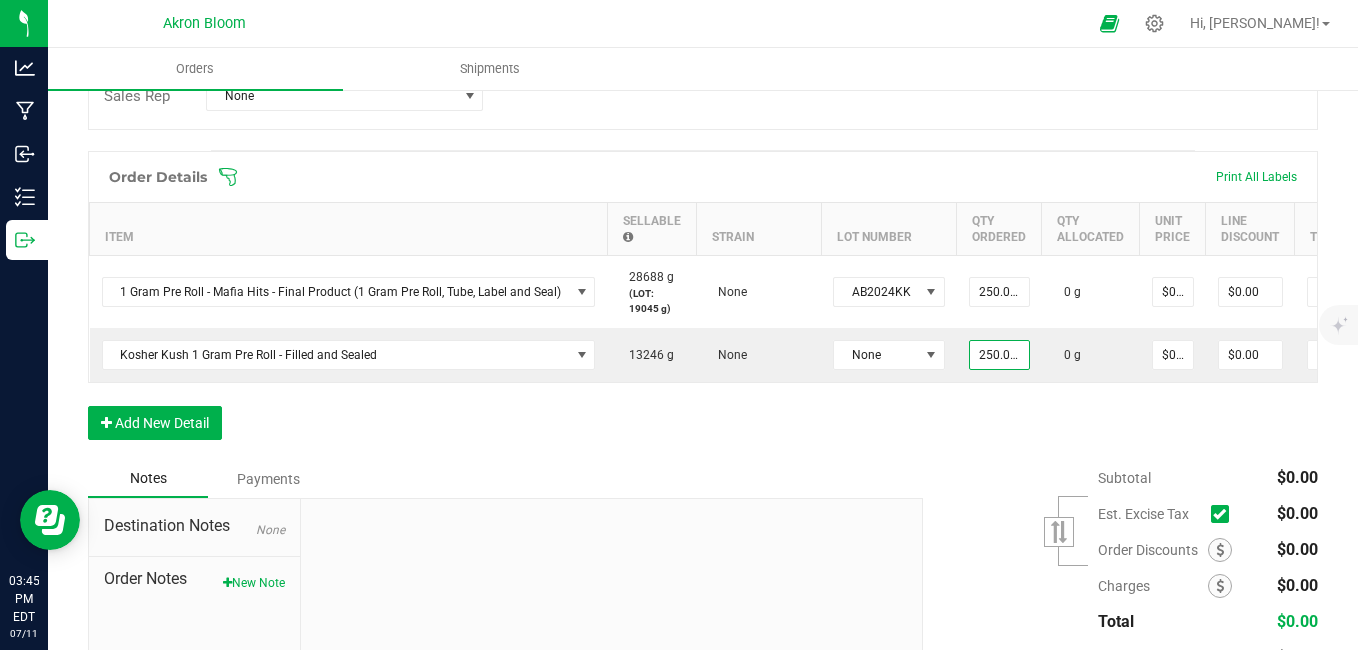 click on "Order Details Print All Labels Item  Sellable  Strain  Lot Number  Qty Ordered Qty Allocated Unit Price Line Discount Total Actions 1 Gram Pre Roll - Mafia Hits - Final Product (1 Gram Pre Roll, Tube, Label and Seal)  28688 g   (LOT: 19045 g)   None  AB2024KK 250.0000 g  0 g  $0.00000 $0.00 $0.00 Kosher Kush 1 Gram Pre Roll - Filled and Sealed  13246 g   None  None 250.0000 g  0 g  $0.00000 $0.00 $0.00
Add New Detail" at bounding box center (703, 305) 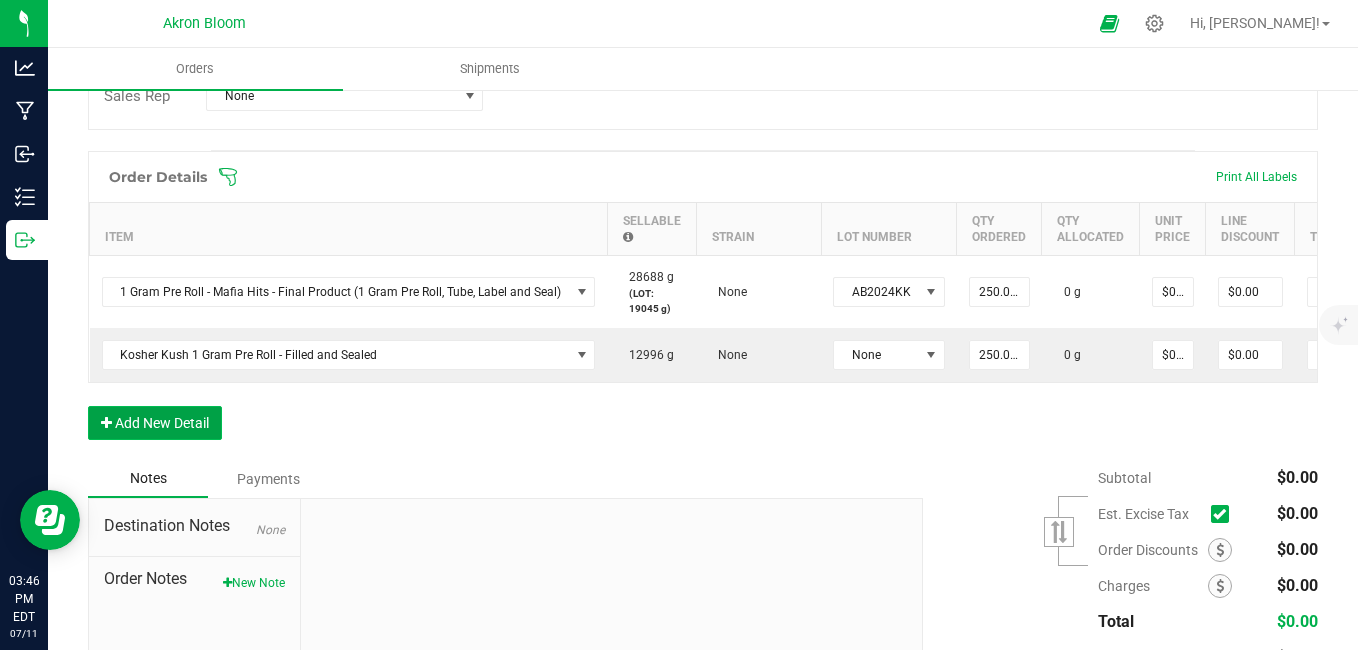click on "Add New Detail" at bounding box center [155, 423] 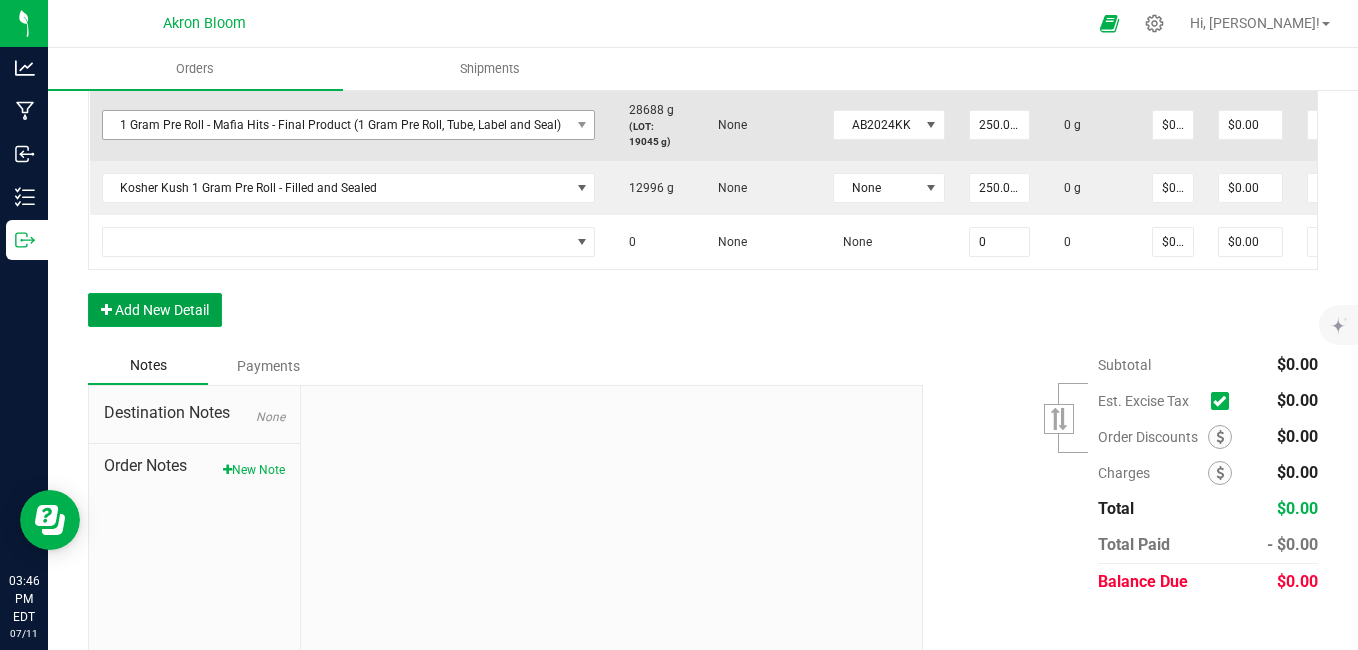 scroll, scrollTop: 500, scrollLeft: 0, axis: vertical 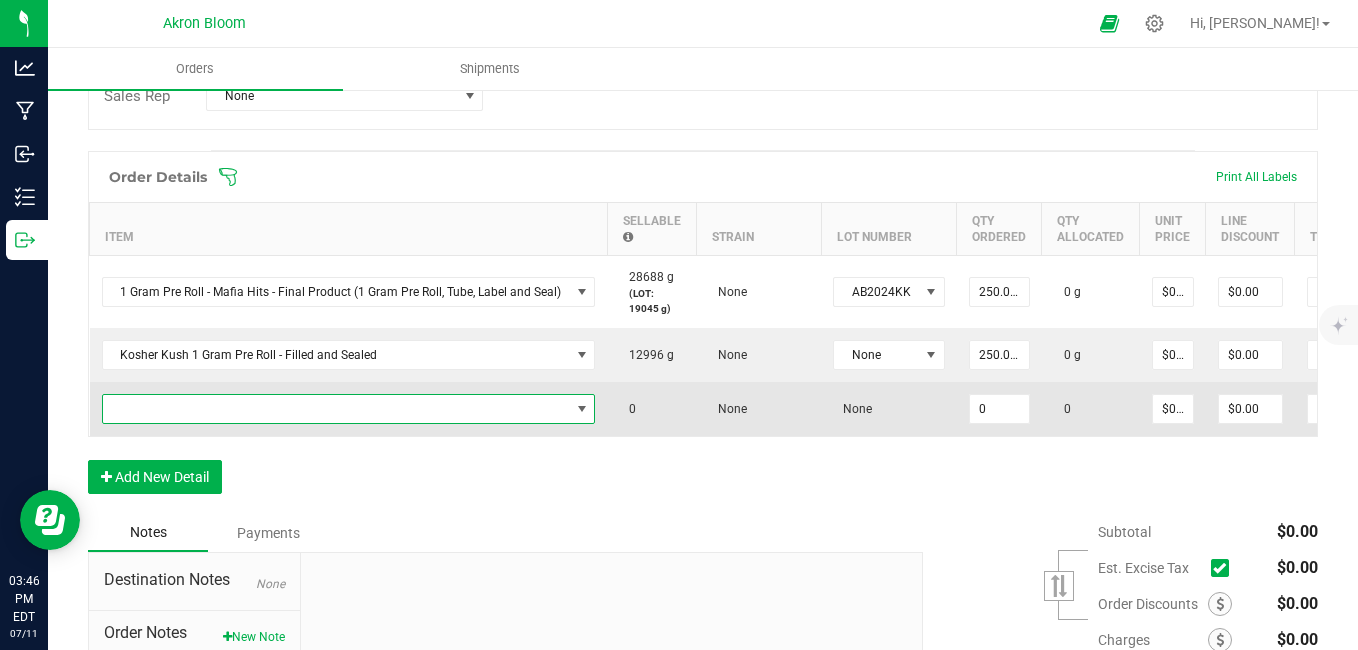 click at bounding box center [336, 409] 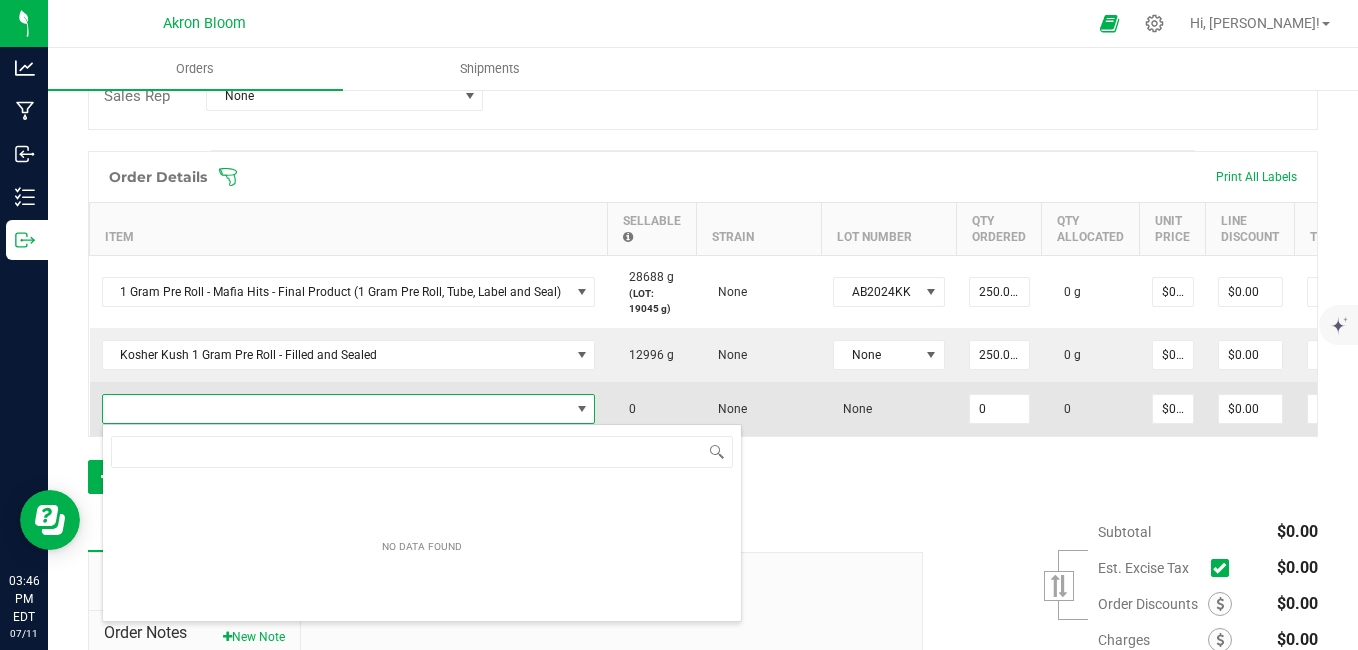 scroll, scrollTop: 99970, scrollLeft: 99506, axis: both 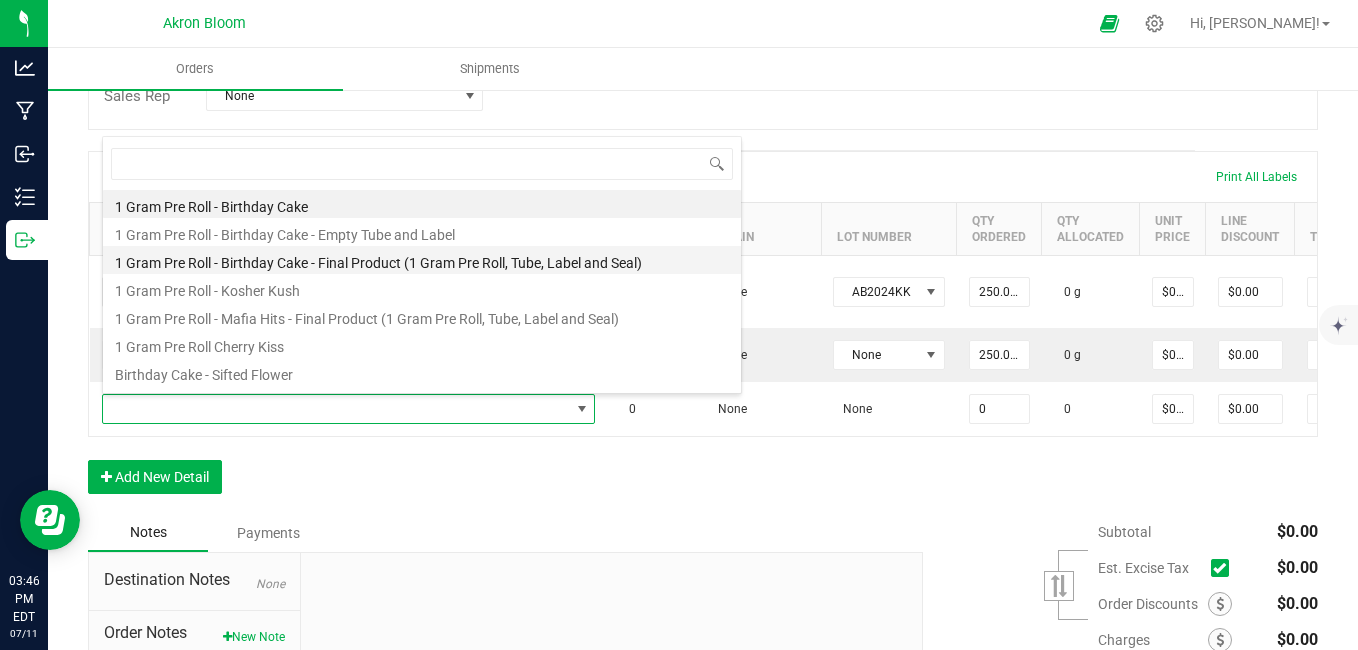 click on "1 Gram Pre Roll - Birthday Cake - Final Product (1 Gram Pre Roll, Tube, Label and Seal)" at bounding box center (422, 260) 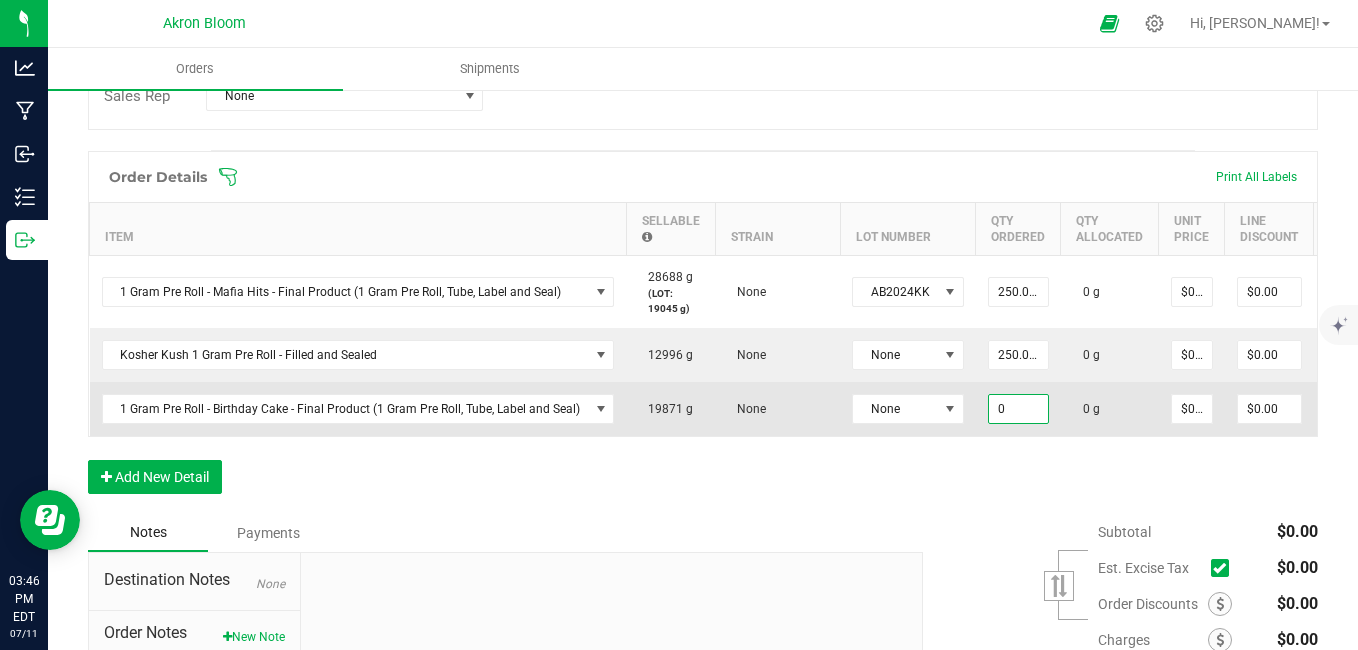 click on "0" at bounding box center (1018, 409) 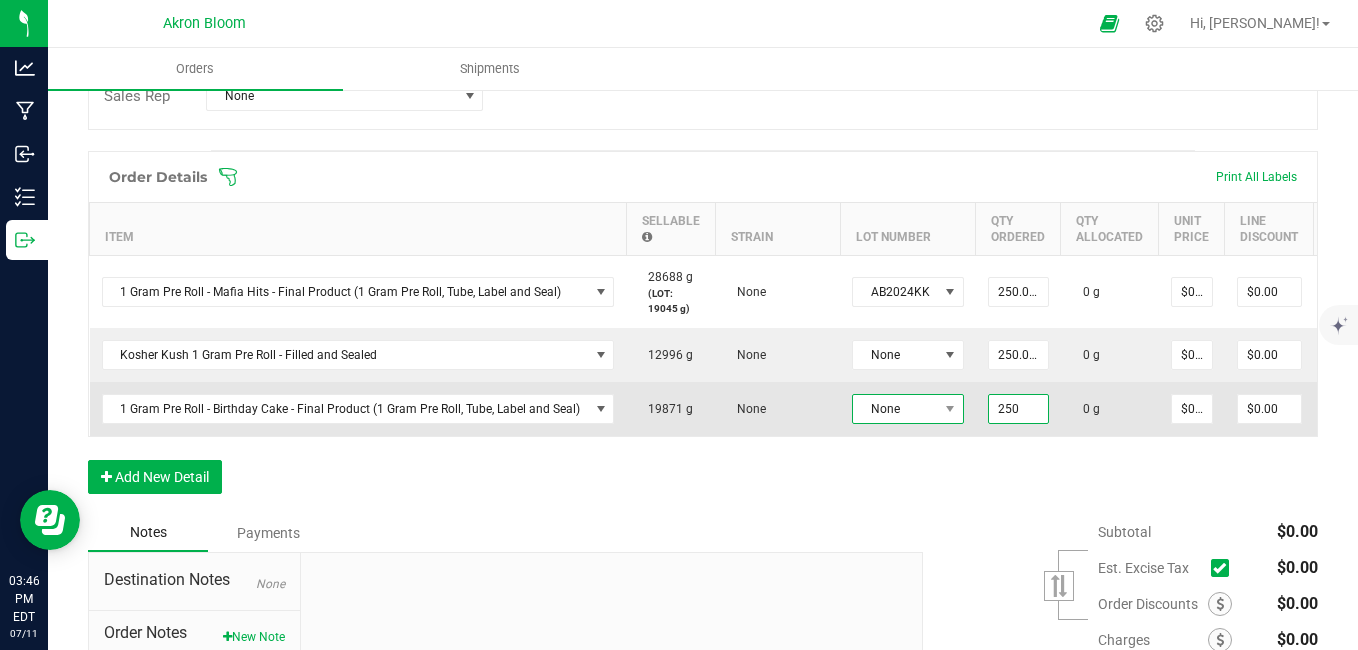 type on "250.0000 g" 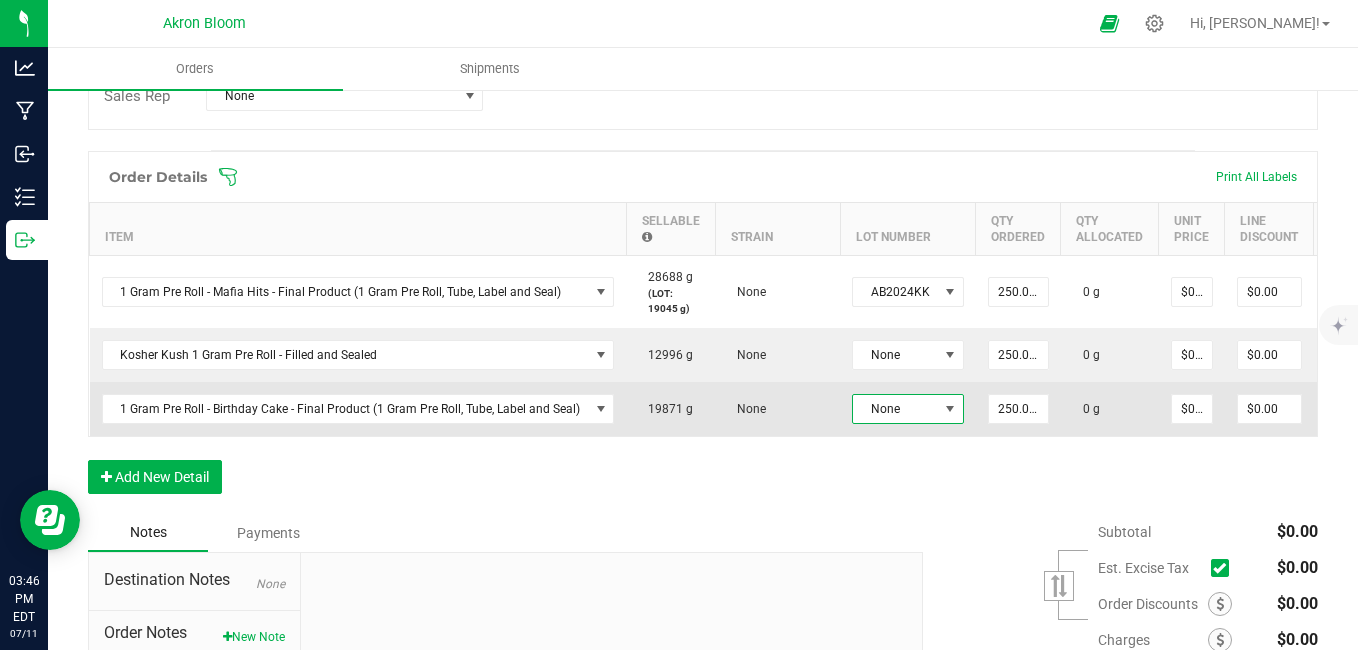 click on "None" at bounding box center (895, 409) 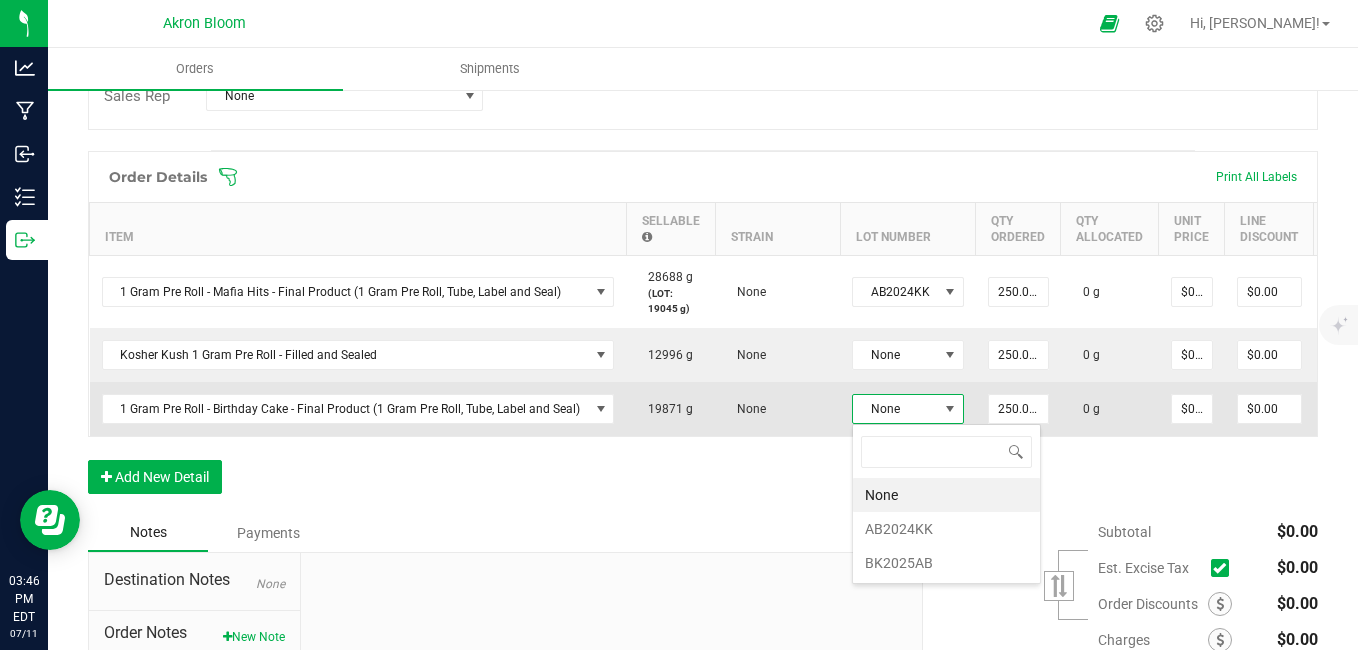 scroll, scrollTop: 99970, scrollLeft: 99888, axis: both 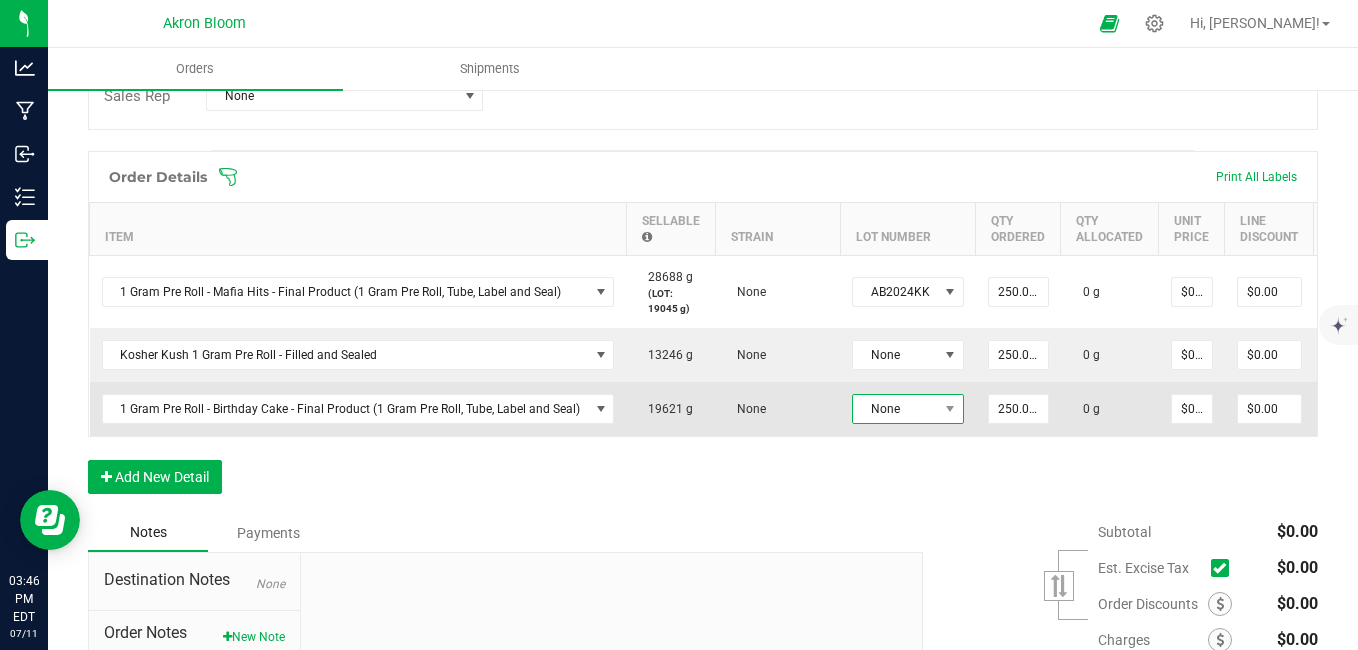 click on "None" at bounding box center [895, 409] 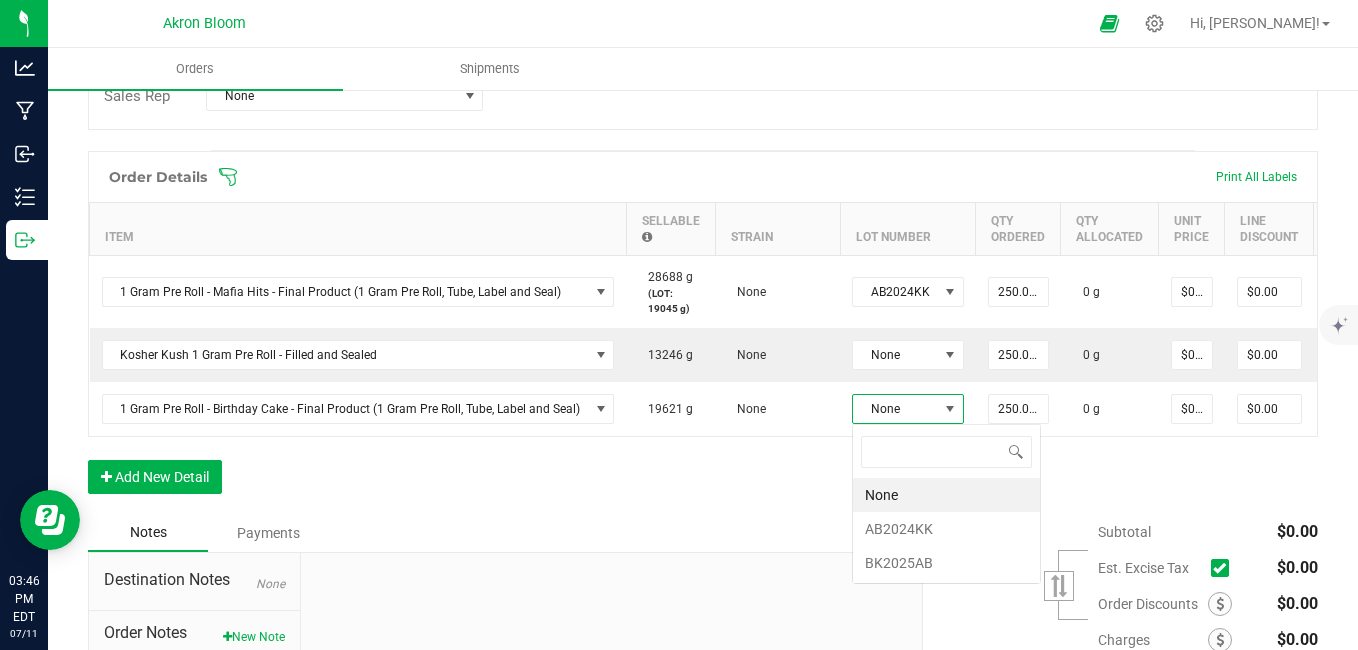 scroll, scrollTop: 99970, scrollLeft: 99888, axis: both 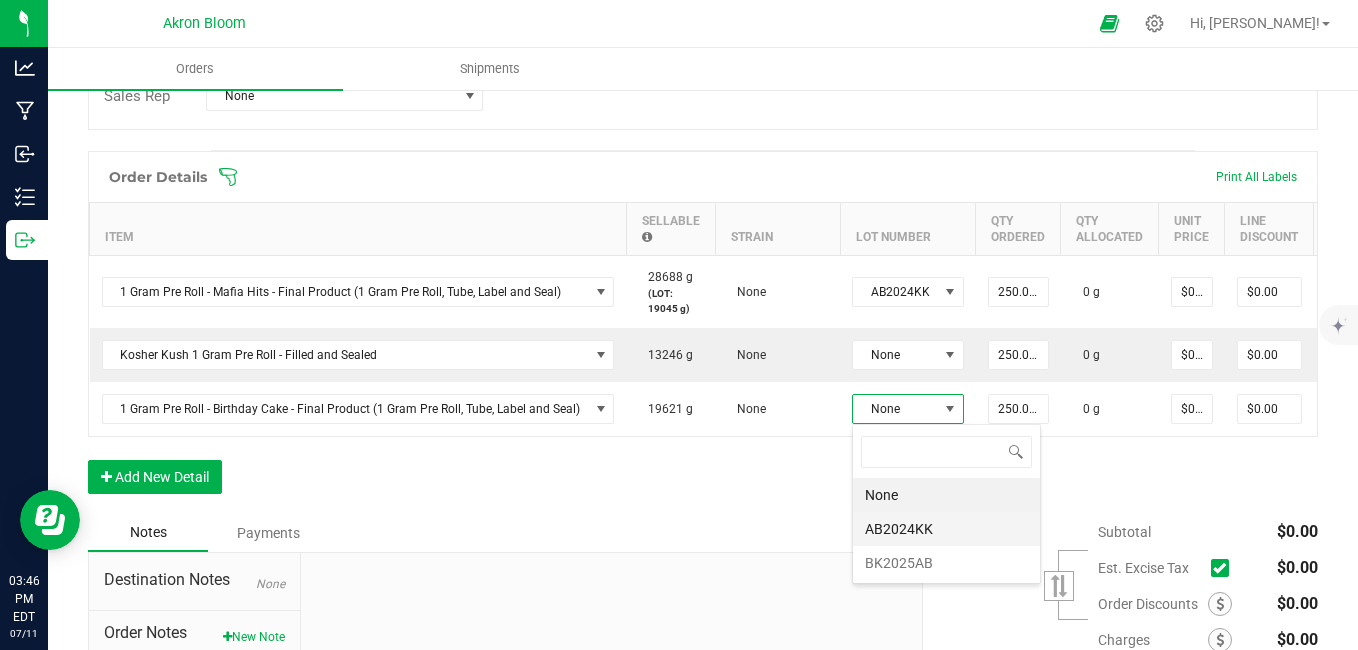click on "AB2024KK" at bounding box center [946, 529] 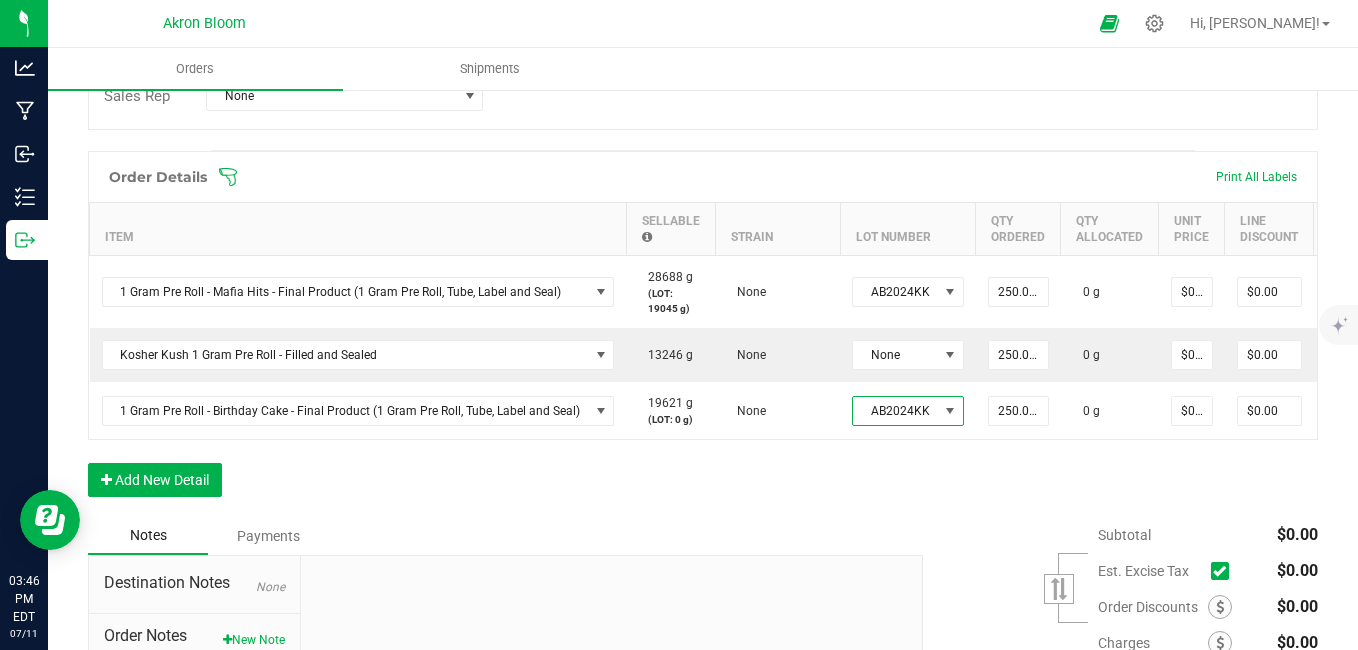 click on "Order Details Print All Labels Item  Sellable  Strain  Lot Number  Qty Ordered Qty Allocated Unit Price Line Discount Total Actions 1 Gram Pre Roll - Mafia Hits - Final Product (1 Gram Pre Roll, Tube, Label and Seal)  28688 g   (LOT: 19045 g)   None  AB2024KK 250.0000 g  0 g  $0.00000 $0.00 $0.00 Kosher Kush 1 Gram Pre Roll - Filled and Sealed  13246 g   None  None 250.0000 g  0 g  $0.00000 $0.00 $0.00 1 Gram Pre Roll - Birthday Cake - Final Product (1 Gram Pre Roll, Tube, Label and Seal)  19621 g   (LOT: 0 g)   None  AB2024KK 250.0000 g  0 g  $0.00000 $0.00 $0.00
Add New Detail" at bounding box center (703, 334) 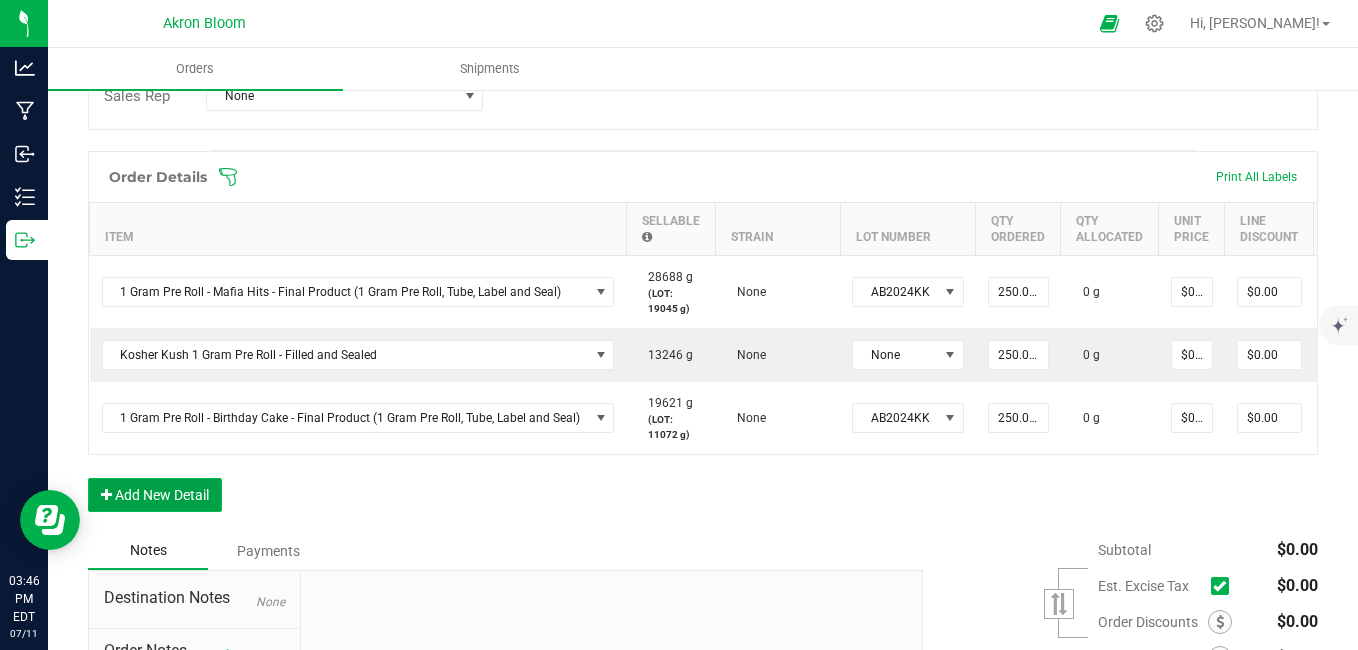 drag, startPoint x: 175, startPoint y: 511, endPoint x: 195, endPoint y: 504, distance: 21.189621 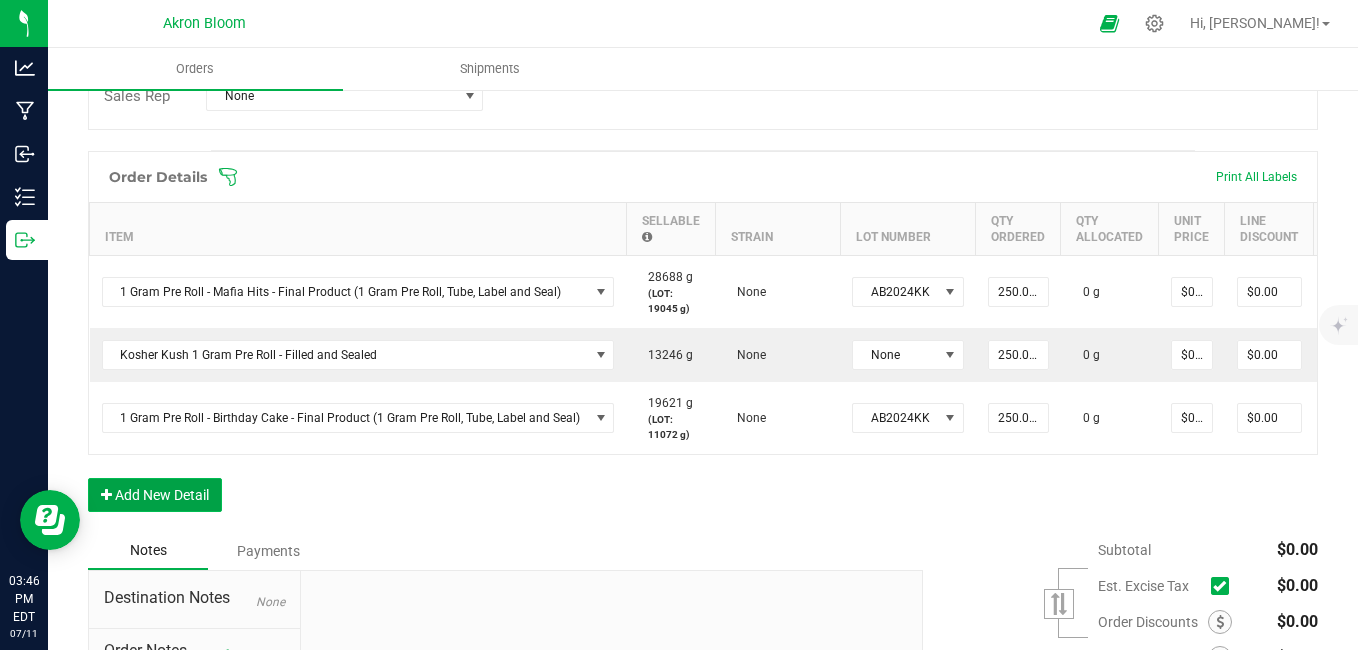click on "Add New Detail" at bounding box center (155, 495) 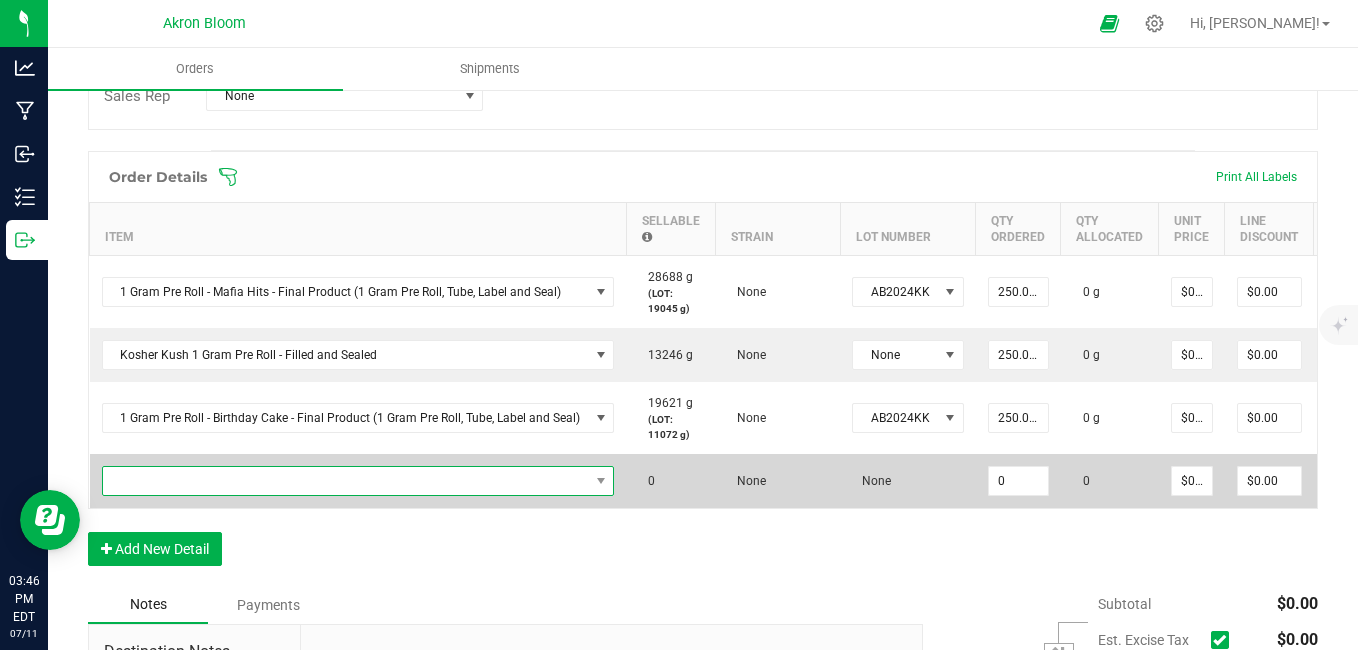 click at bounding box center [346, 481] 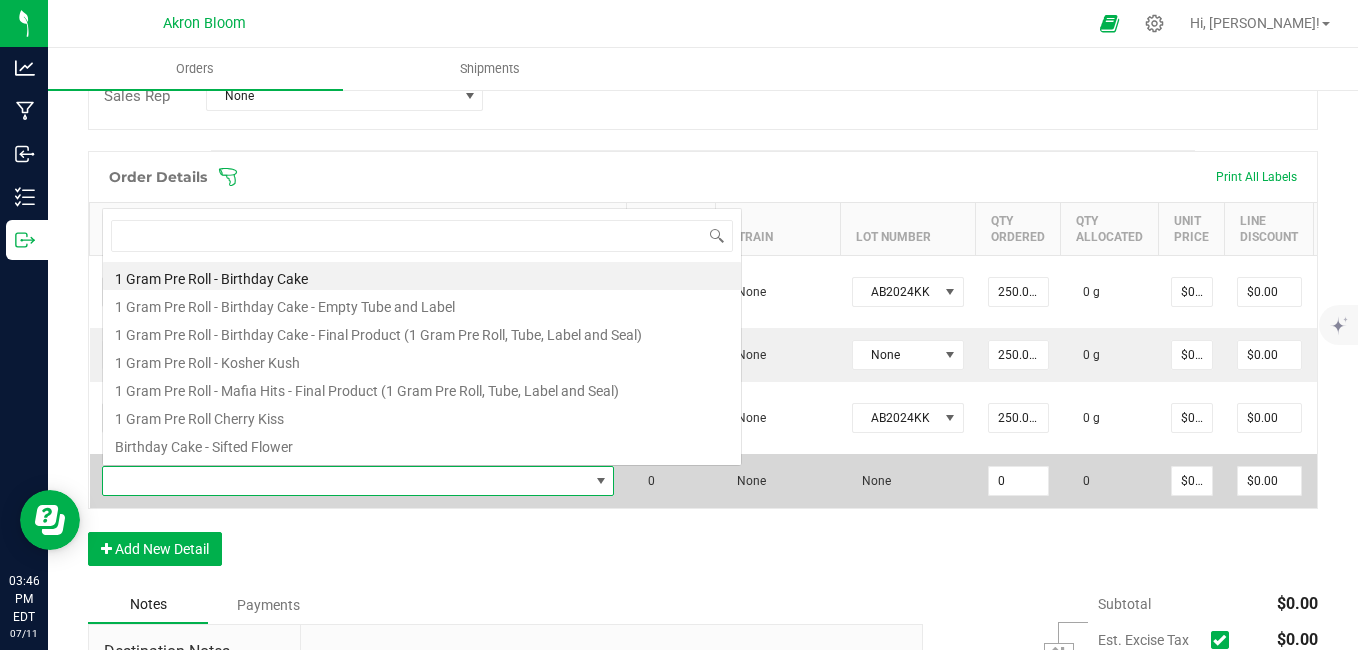 scroll, scrollTop: 0, scrollLeft: 0, axis: both 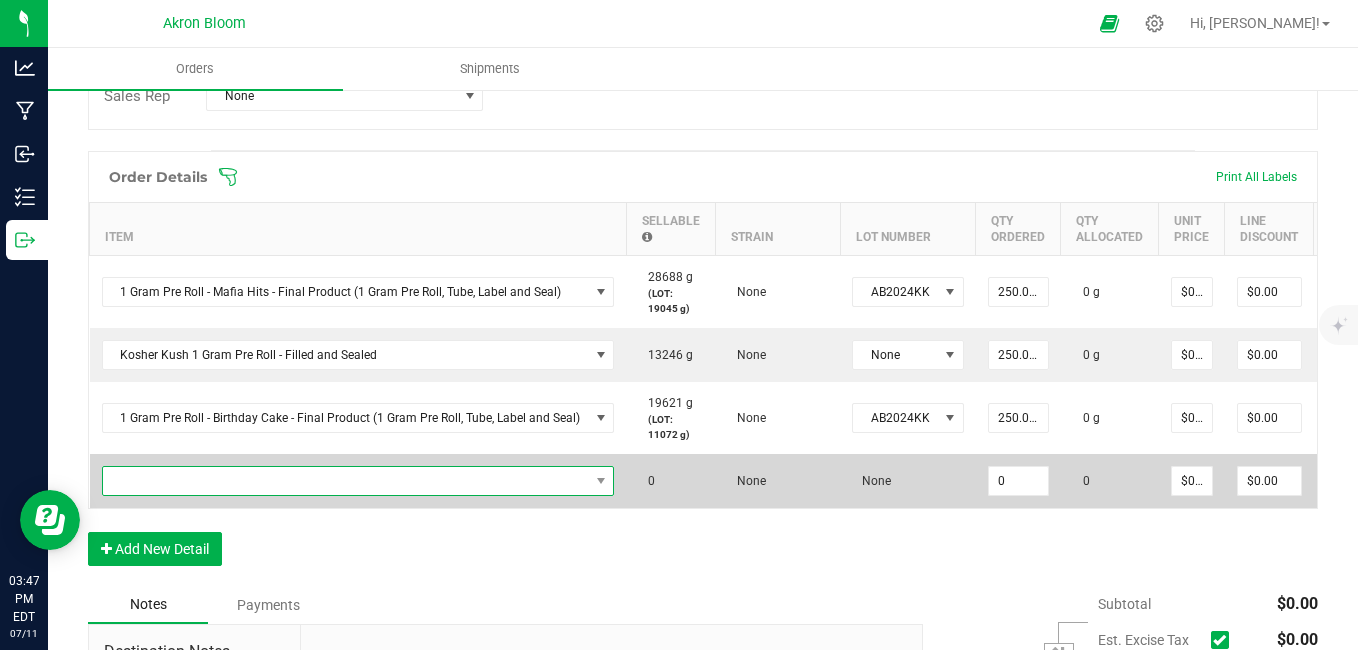 click at bounding box center [346, 481] 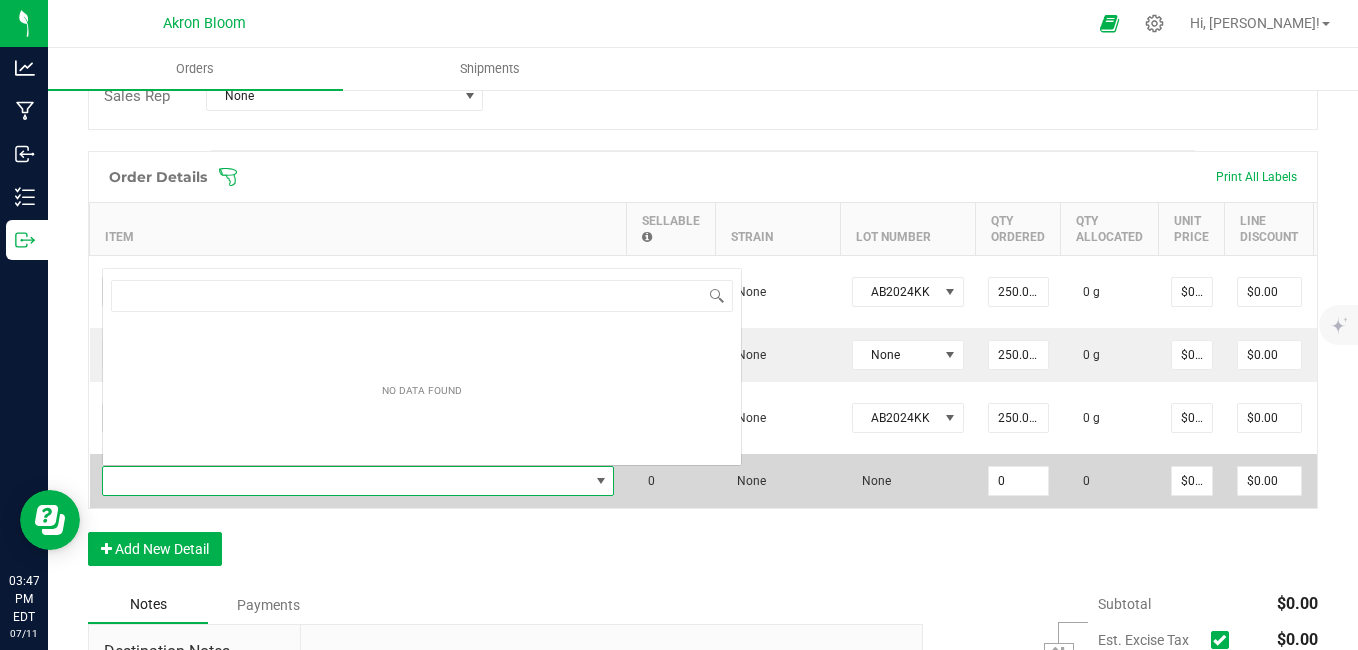 scroll, scrollTop: 0, scrollLeft: 0, axis: both 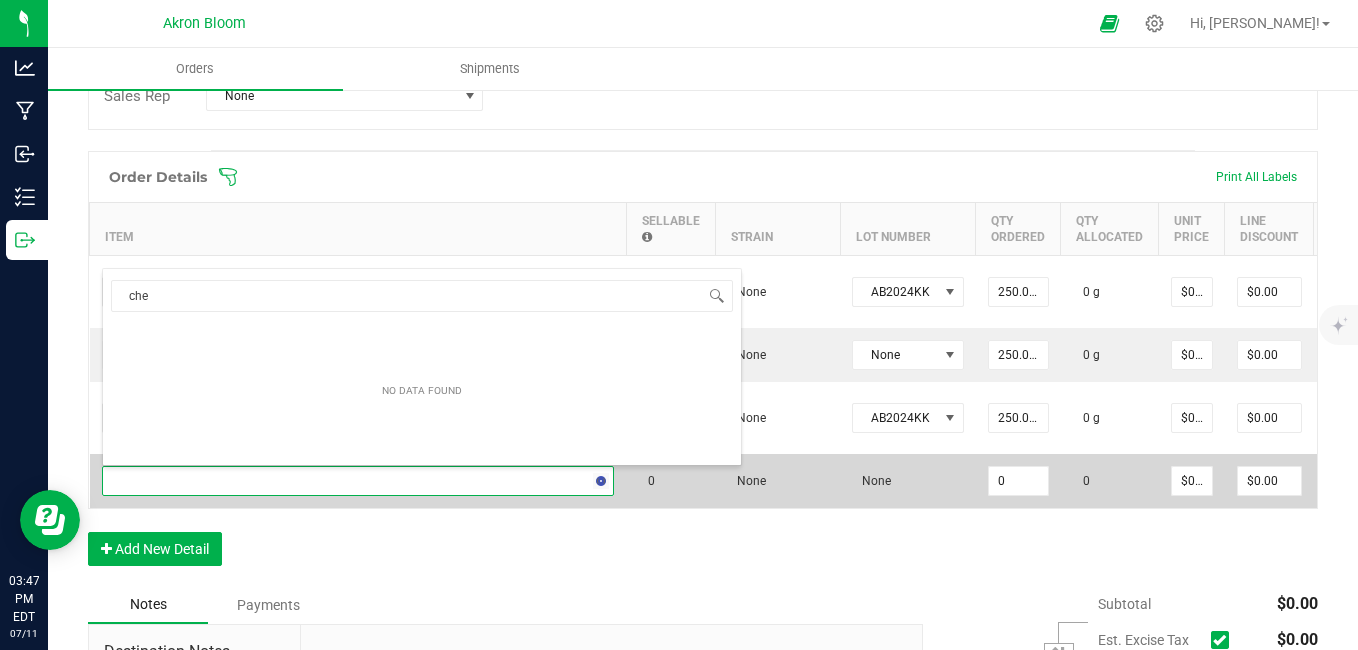 type on "[PERSON_NAME]" 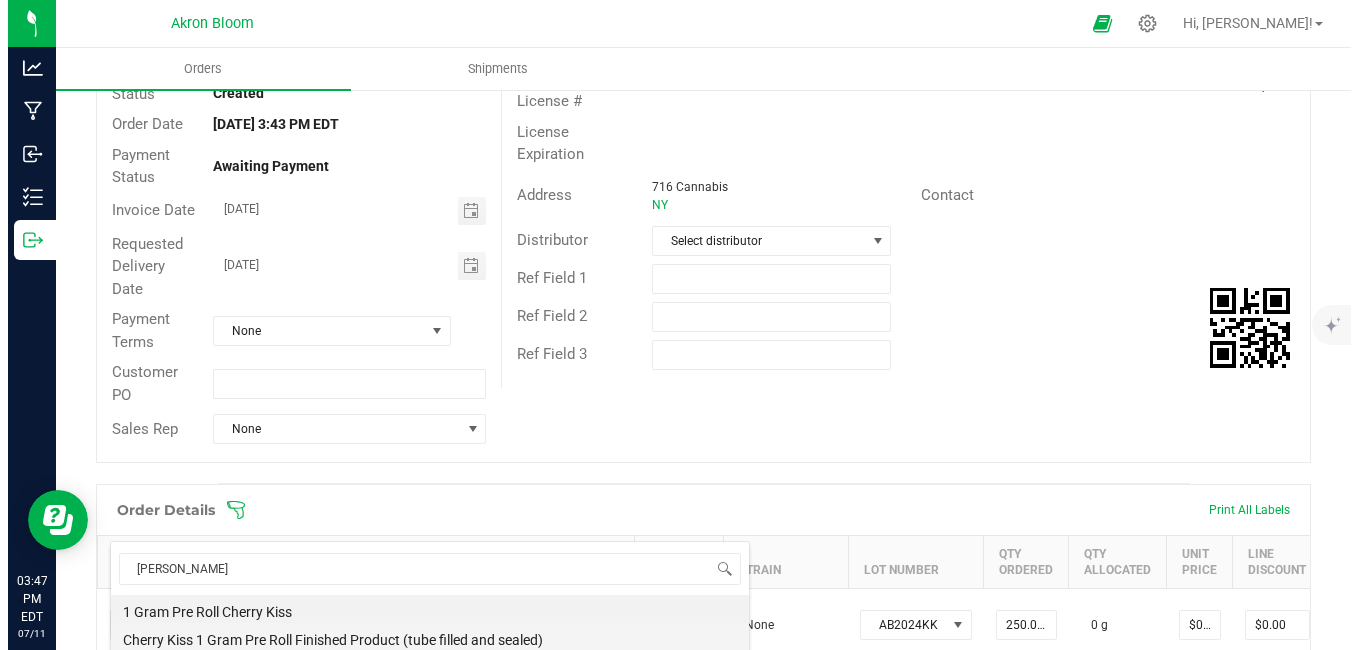 scroll, scrollTop: 333, scrollLeft: 0, axis: vertical 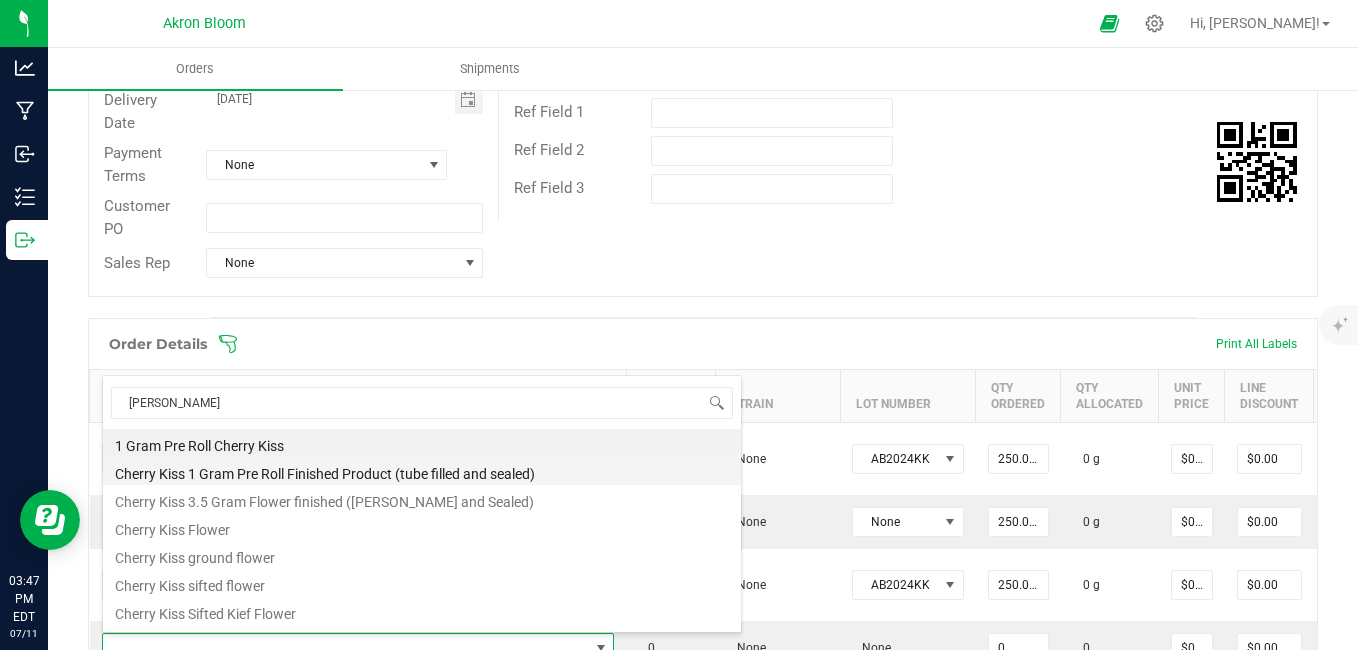 click on "Cherry Kiss 1 Gram Pre Roll Finished Product (tube filled and sealed)" at bounding box center [422, 471] 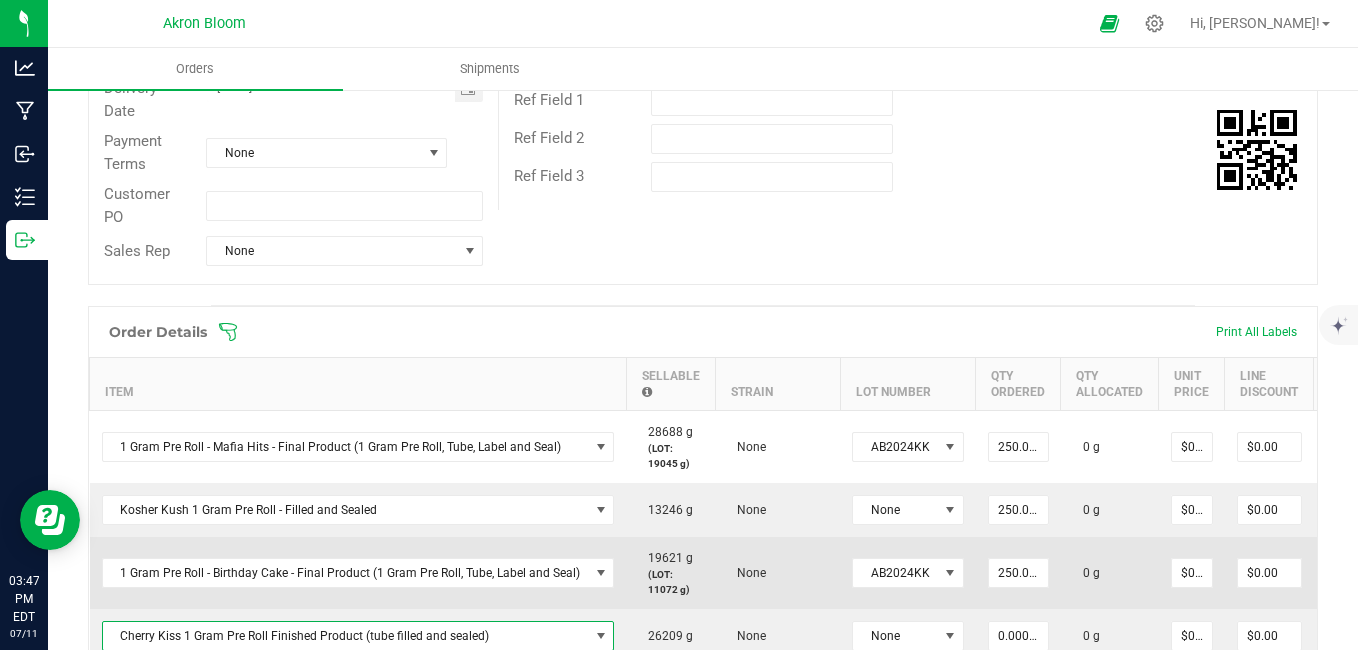scroll, scrollTop: 512, scrollLeft: 0, axis: vertical 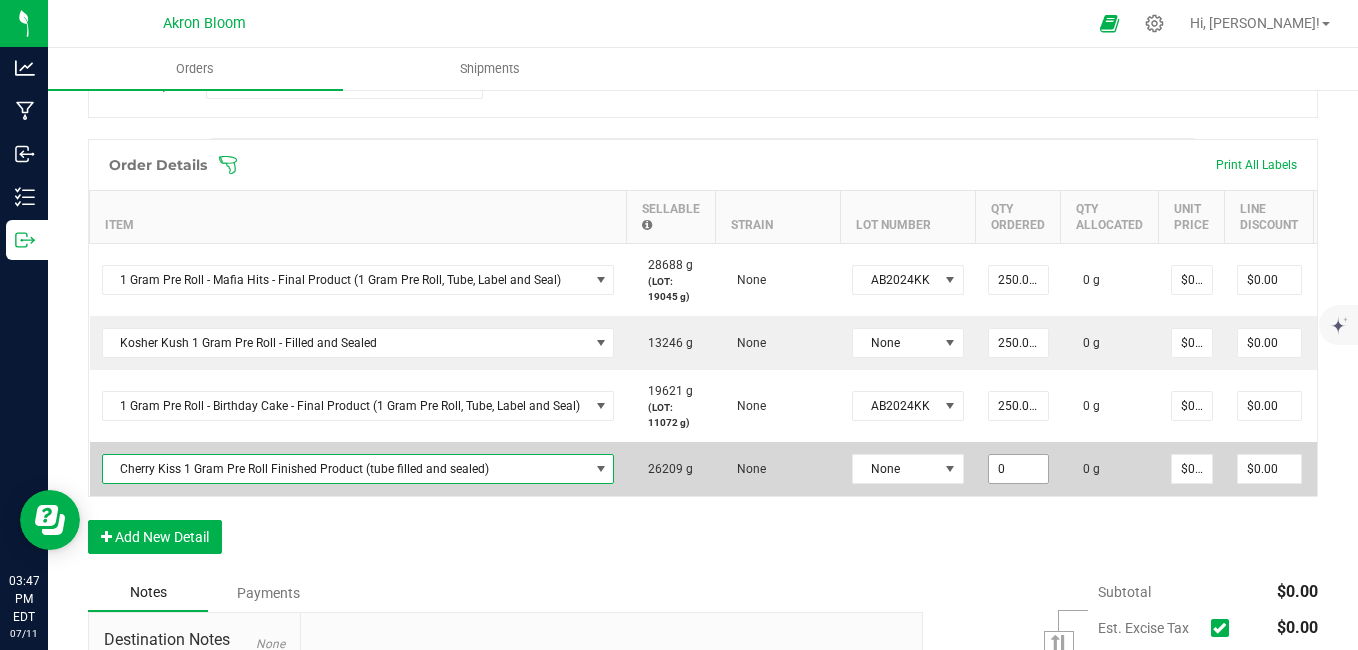 click on "0" at bounding box center [1018, 469] 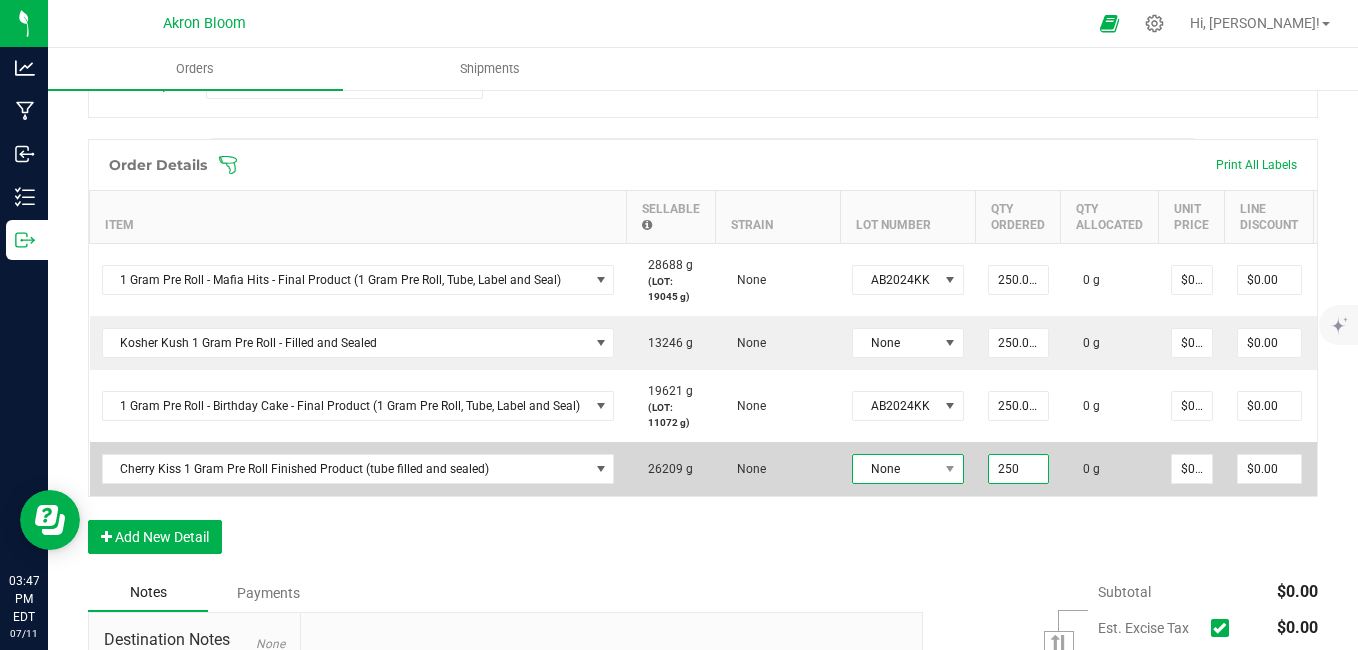 type on "250.0000 g" 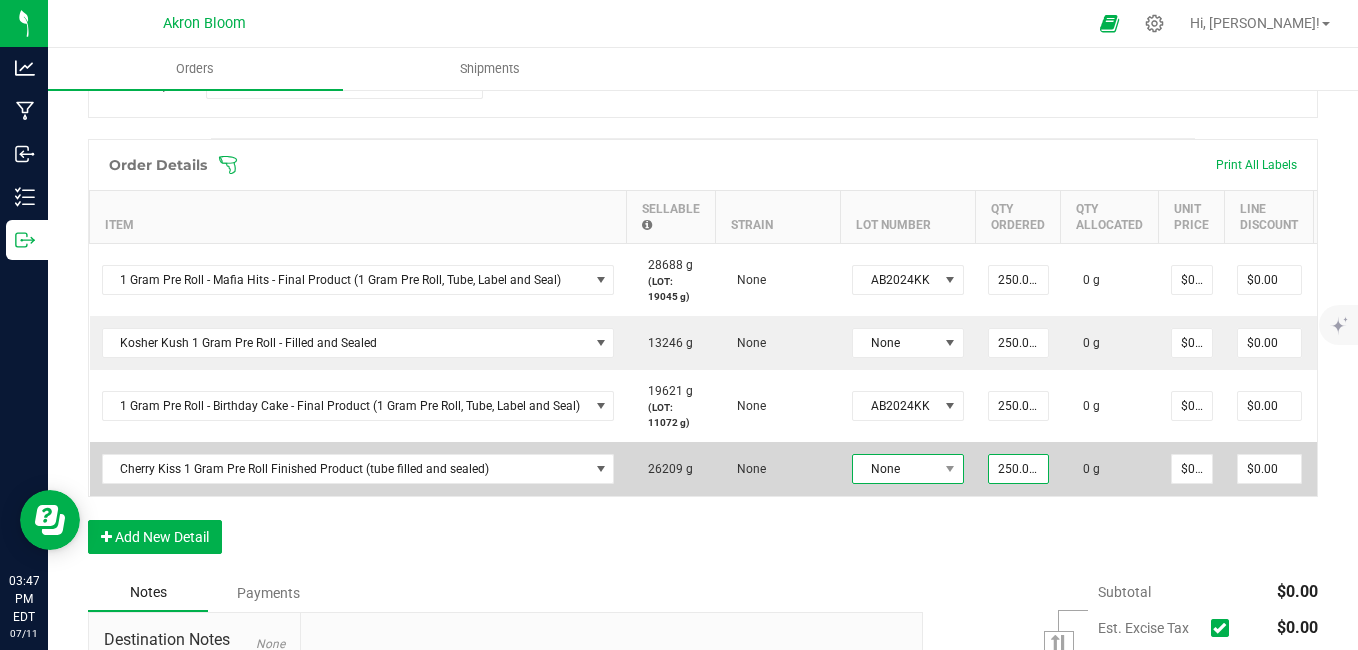 click on "None" at bounding box center (895, 469) 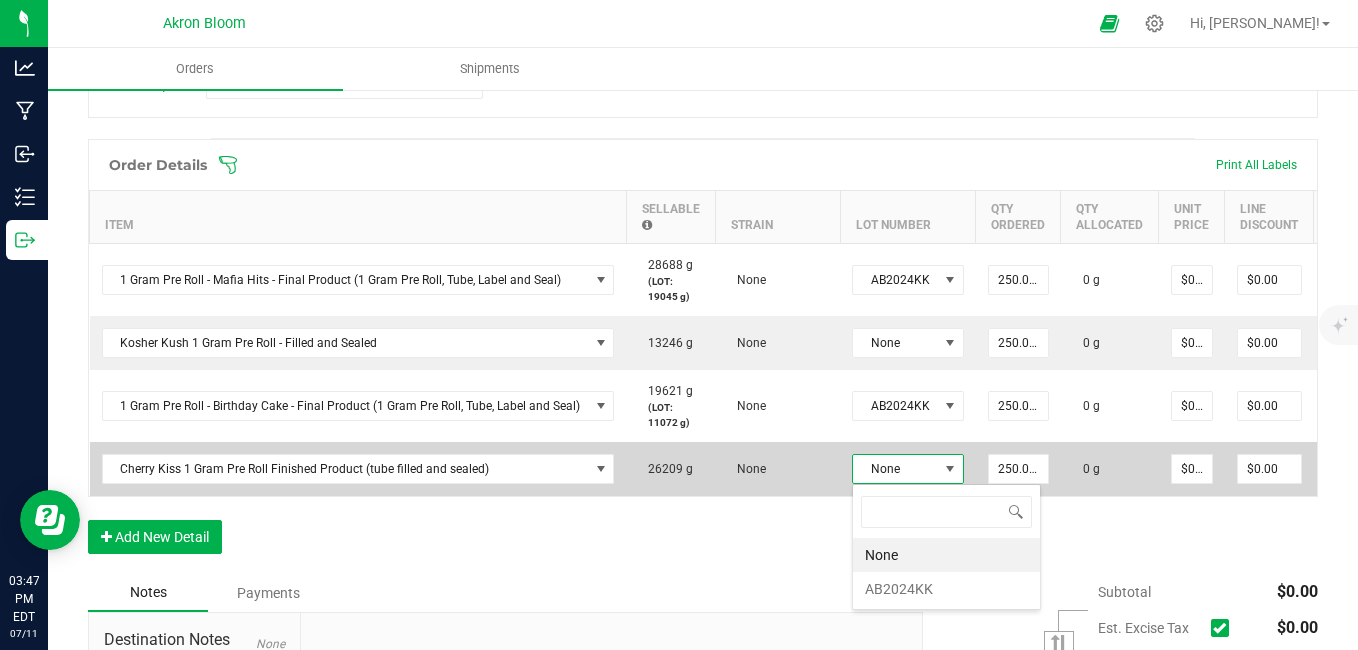 scroll, scrollTop: 99970, scrollLeft: 99888, axis: both 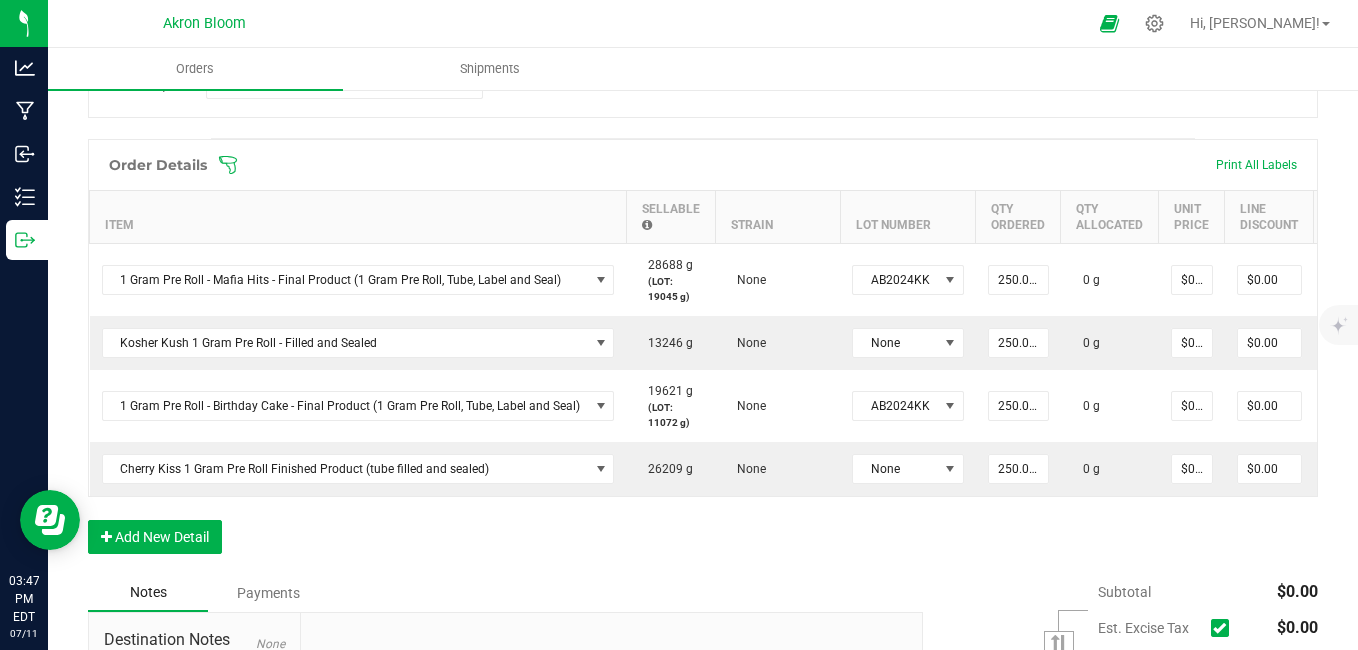 click on "Order Details Print All Labels Item  Sellable  Strain  Lot Number  Qty Ordered Qty Allocated Unit Price Line Discount Total Actions 1 Gram Pre Roll - Mafia Hits - Final Product (1 Gram Pre Roll, Tube, Label and Seal)  28688 g   (LOT: 19045 g)   None  AB2024KK 250.0000 g  0 g  $0.00000 $0.00 $0.00 Kosher Kush 1 Gram Pre Roll - Filled and Sealed  13246 g   None  None 250.0000 g  0 g  $0.00000 $0.00 $0.00 1 Gram Pre Roll - Birthday Cake - Final Product (1 Gram Pre Roll, Tube, Label and Seal)  19621 g   (LOT: 11072 g)   None  AB2024KK 250.0000 g  0 g  $0.00000 $0.00 $0.00 Cherry Kiss 1 Gram Pre Roll Finished Product (tube filled and sealed)  26209 g   None  None 250.0000 g  0 g  $0.00000 $0.00 $0.00
Add New Detail" at bounding box center [703, 356] 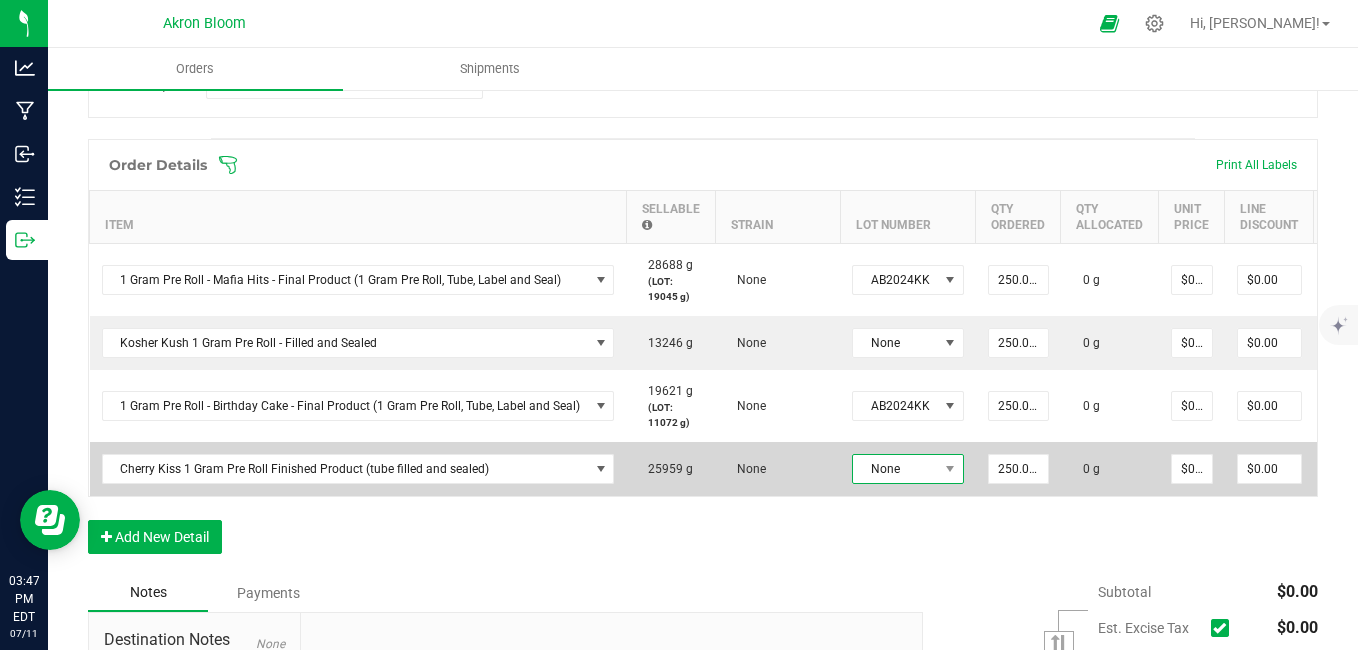 click on "None" at bounding box center [895, 469] 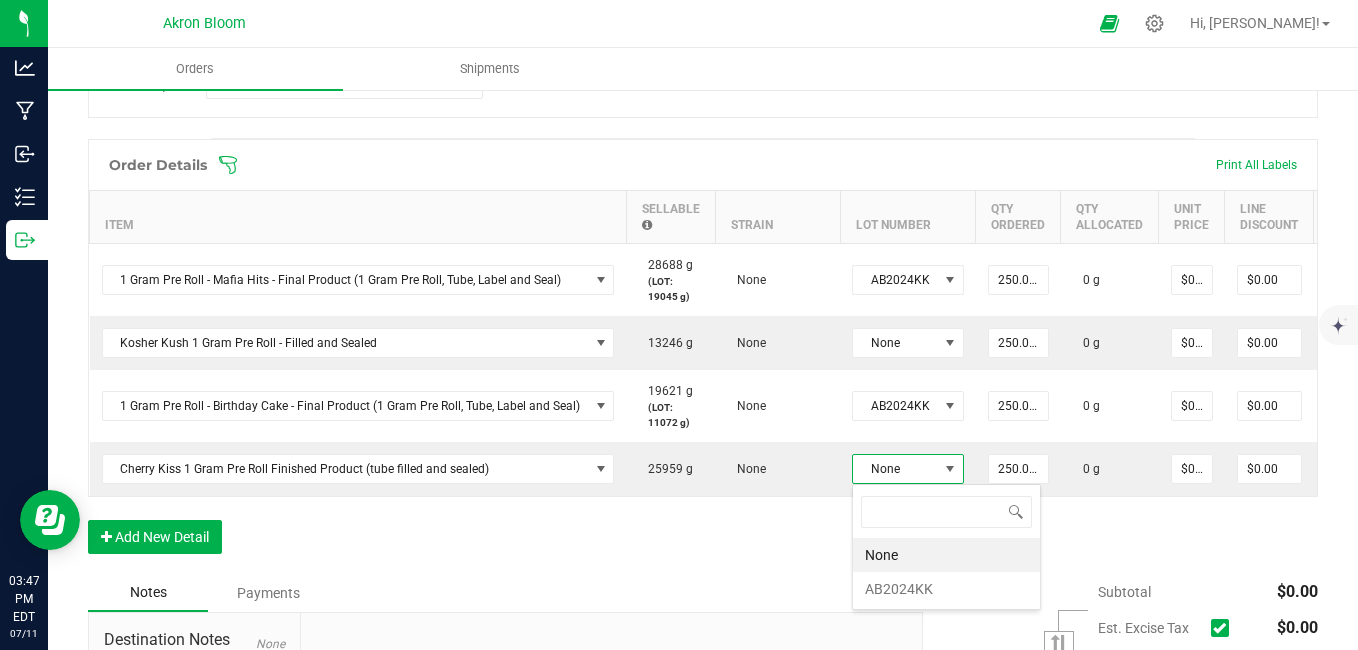 scroll, scrollTop: 99970, scrollLeft: 99888, axis: both 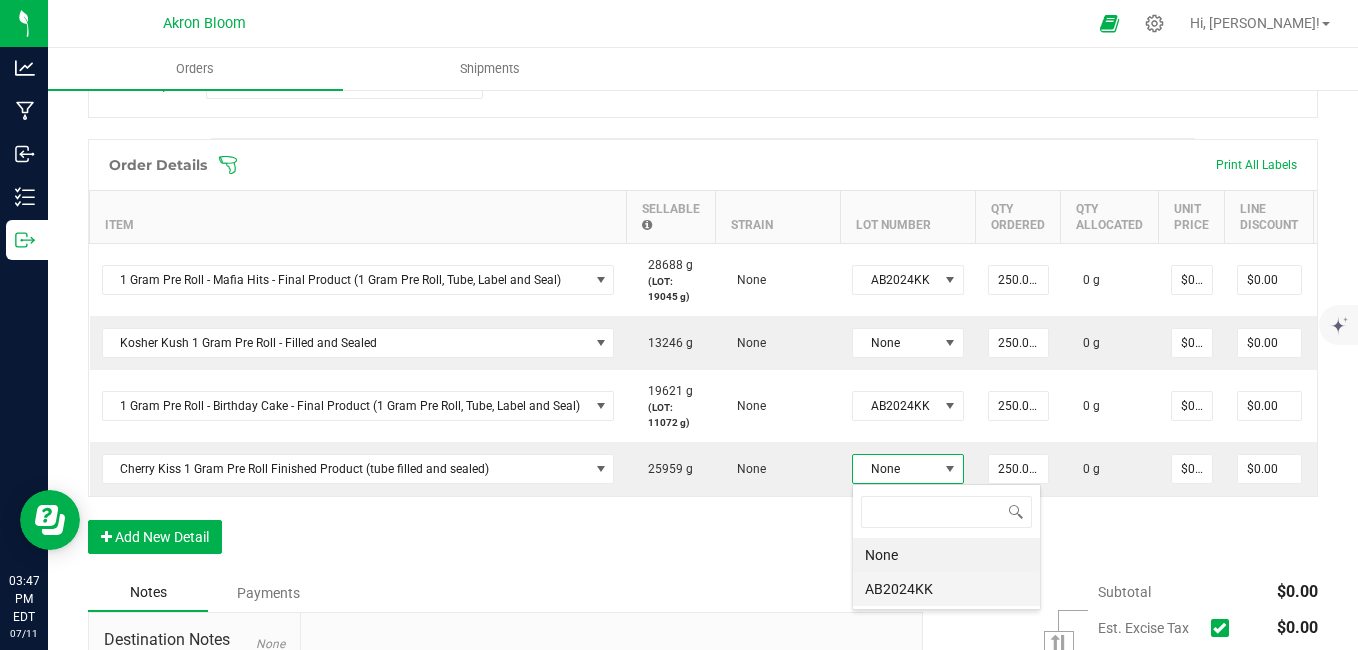 click on "AB2024KK" at bounding box center (946, 589) 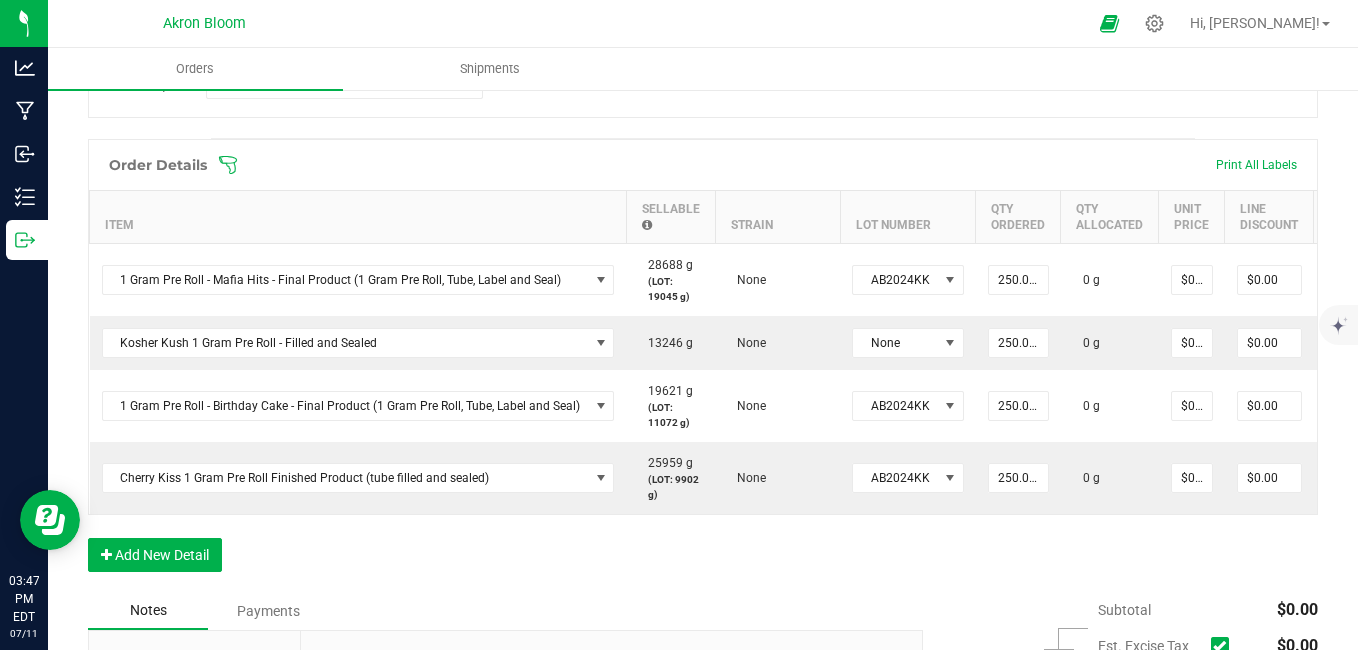 click on "Order Details Print All Labels Item  Sellable  Strain  Lot Number  Qty Ordered Qty Allocated Unit Price Line Discount Total Actions 1 Gram Pre Roll - Mafia Hits - Final Product (1 Gram Pre Roll, Tube, Label and Seal)  28688 g   (LOT: 19045 g)   None  AB2024KK 250.0000 g  0 g  $0.00000 $0.00 $0.00 Kosher Kush 1 Gram Pre Roll - Filled and Sealed  13246 g   None  None 250.0000 g  0 g  $0.00000 $0.00 $0.00 1 Gram Pre Roll - Birthday Cake - Final Product (1 Gram Pre Roll, Tube, Label and Seal)  19621 g   (LOT: 11072 g)   None  AB2024KK 250.0000 g  0 g  $0.00000 $0.00 $0.00 Cherry Kiss 1 Gram Pre Roll Finished Product (tube filled and sealed)  25959 g   (LOT: 9902 g)   None  AB2024KK 250.0000 g  0 g  $0.00000 $0.00 $0.00
Add New Detail" at bounding box center (703, 365) 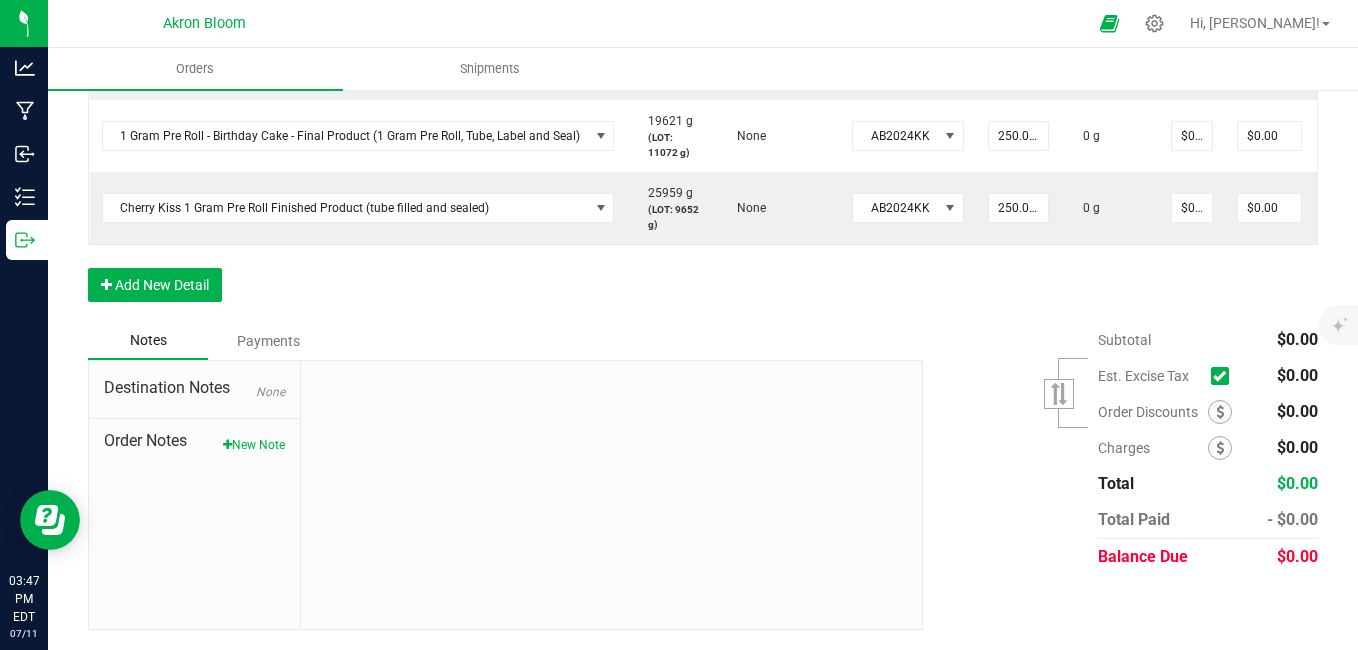 scroll, scrollTop: 0, scrollLeft: 0, axis: both 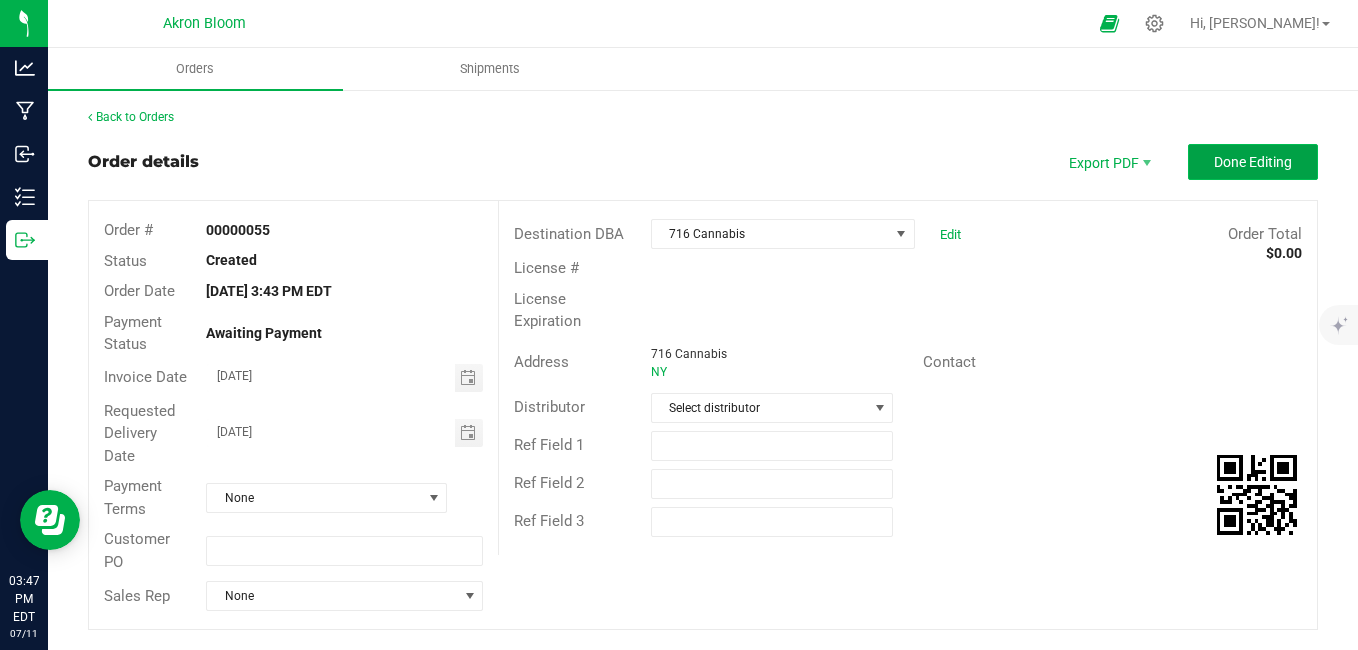 click on "Done Editing" at bounding box center (1253, 162) 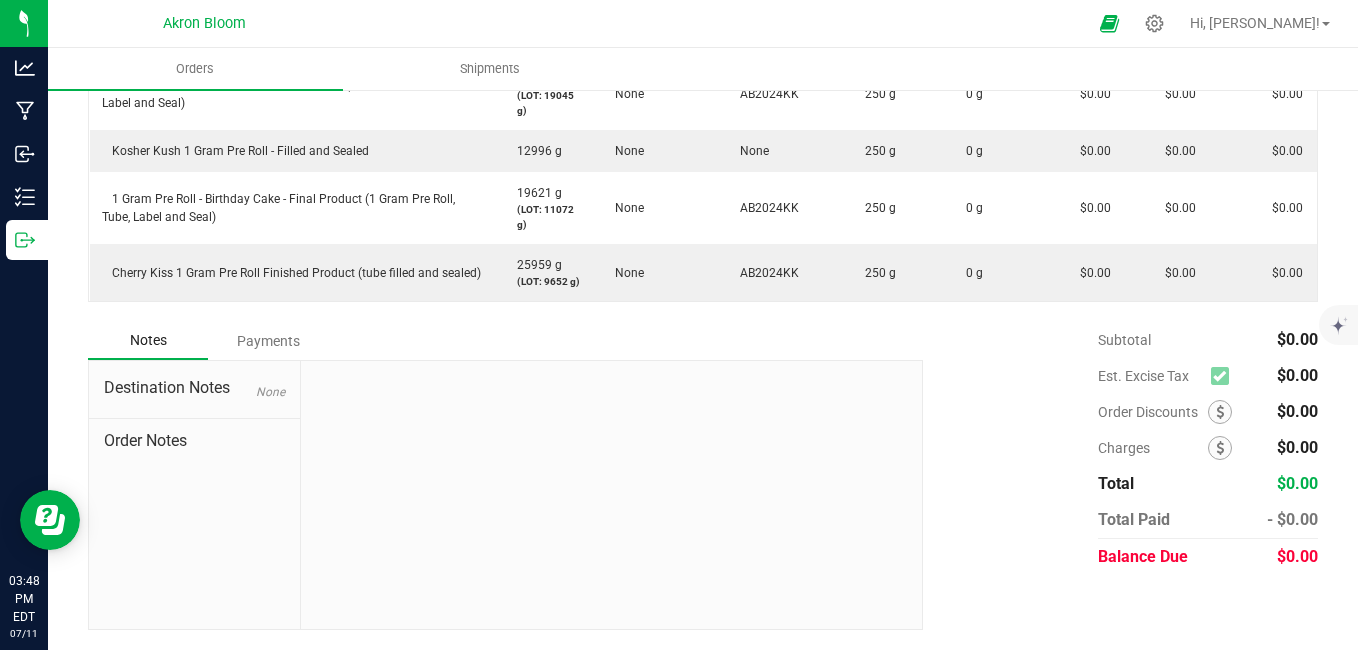 scroll, scrollTop: 0, scrollLeft: 0, axis: both 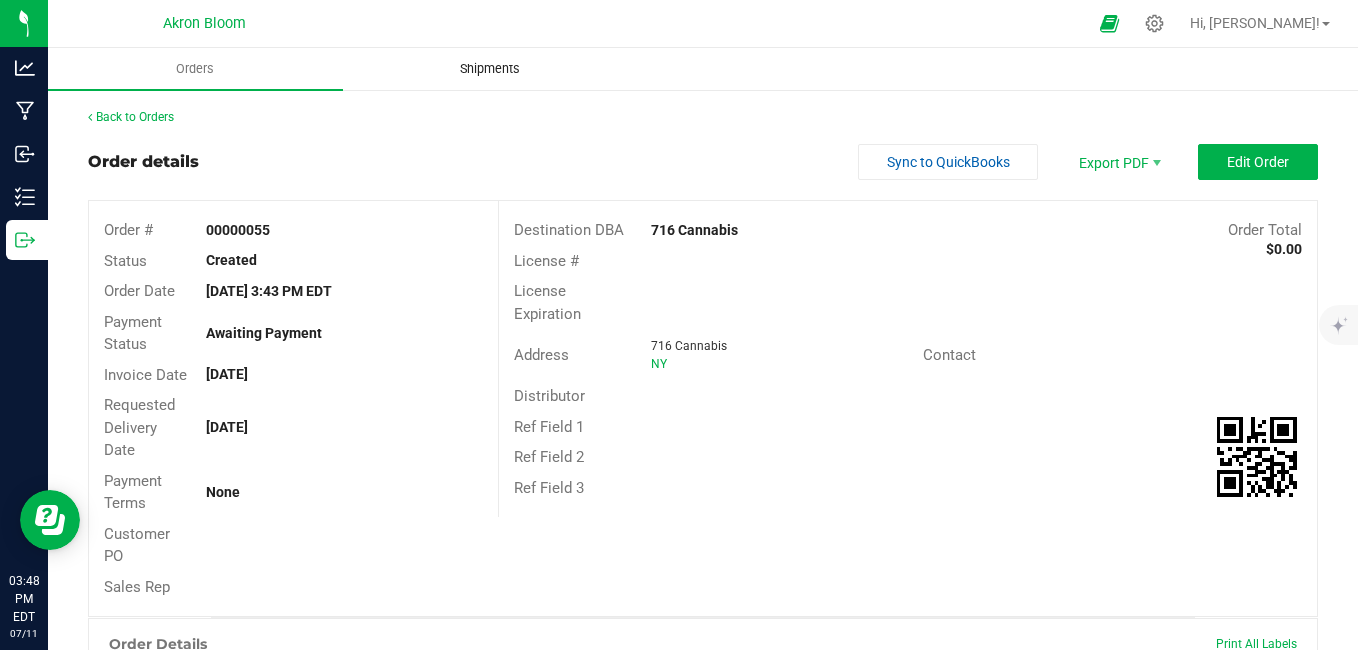 click on "Shipments" at bounding box center [490, 69] 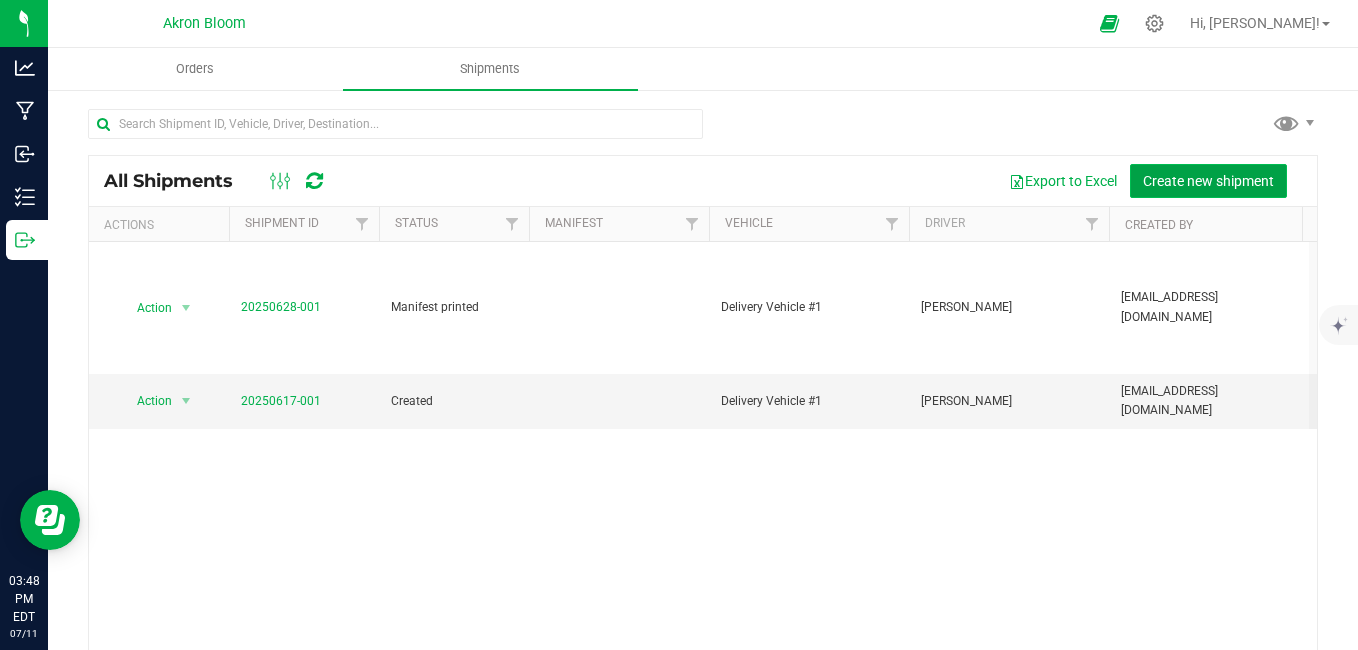 click on "Create new shipment" at bounding box center [1208, 181] 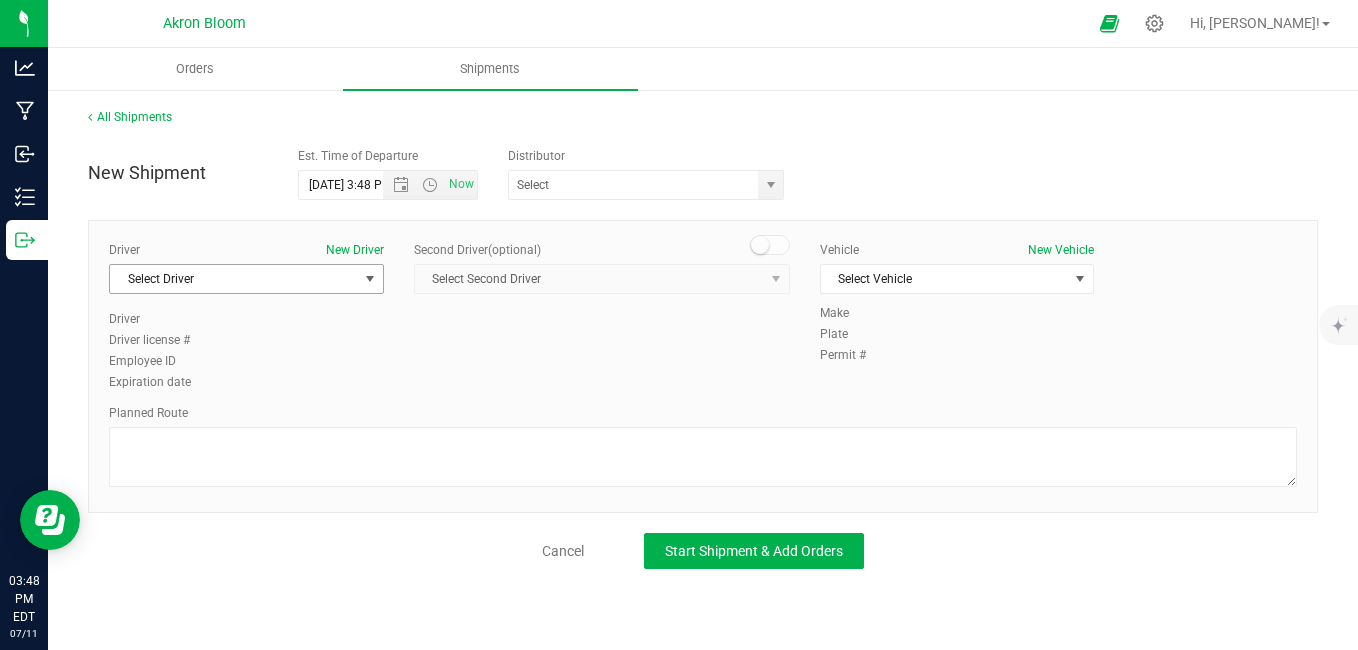 click on "Select Driver" at bounding box center (234, 279) 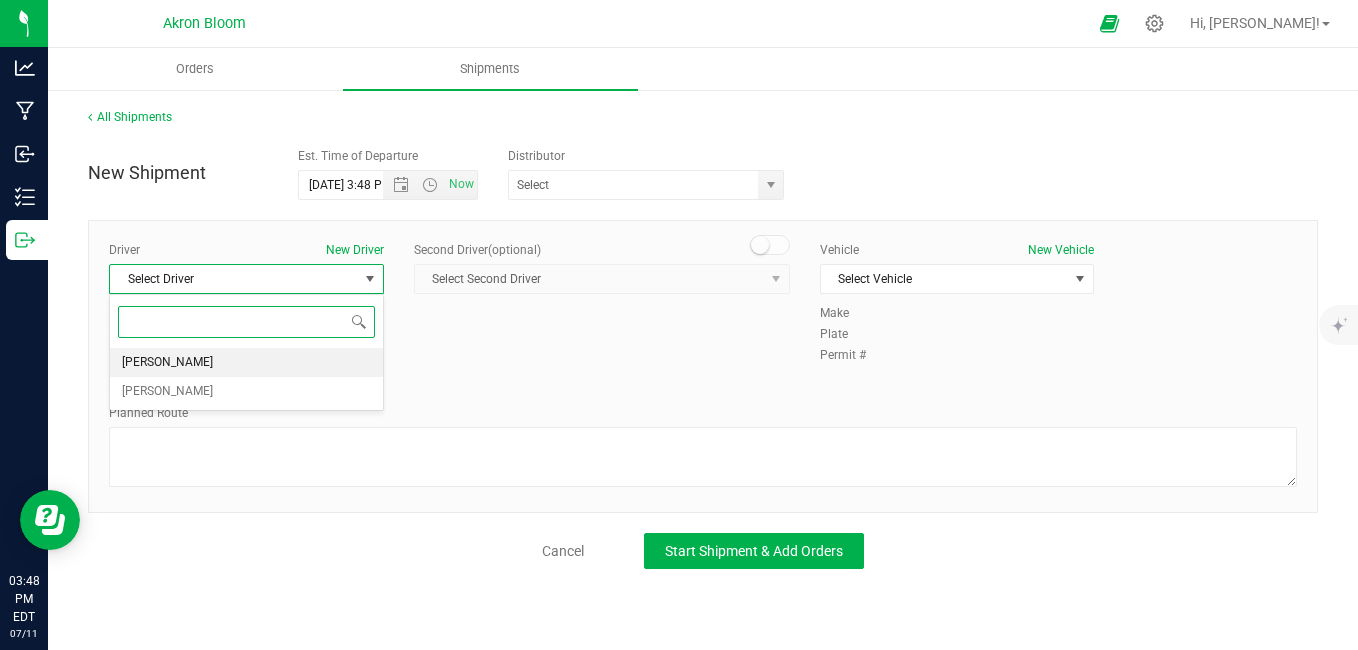 click on "[PERSON_NAME]" at bounding box center [246, 363] 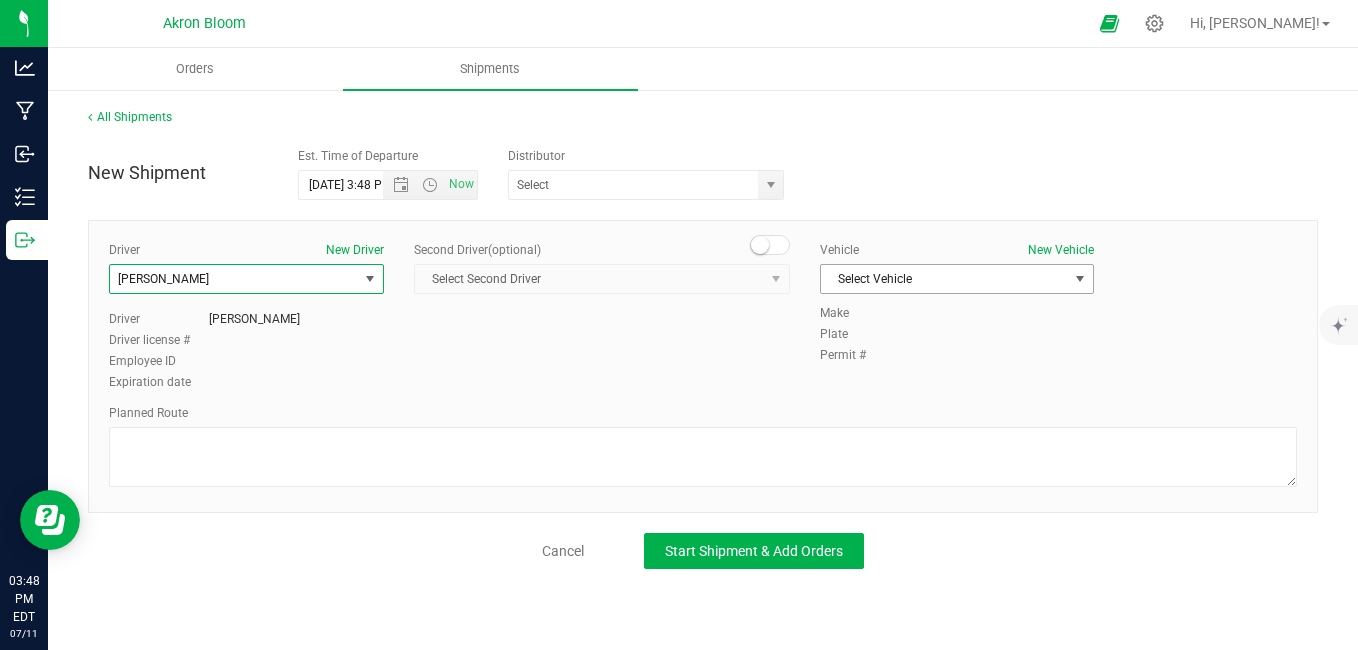 click on "Select Vehicle" at bounding box center [945, 279] 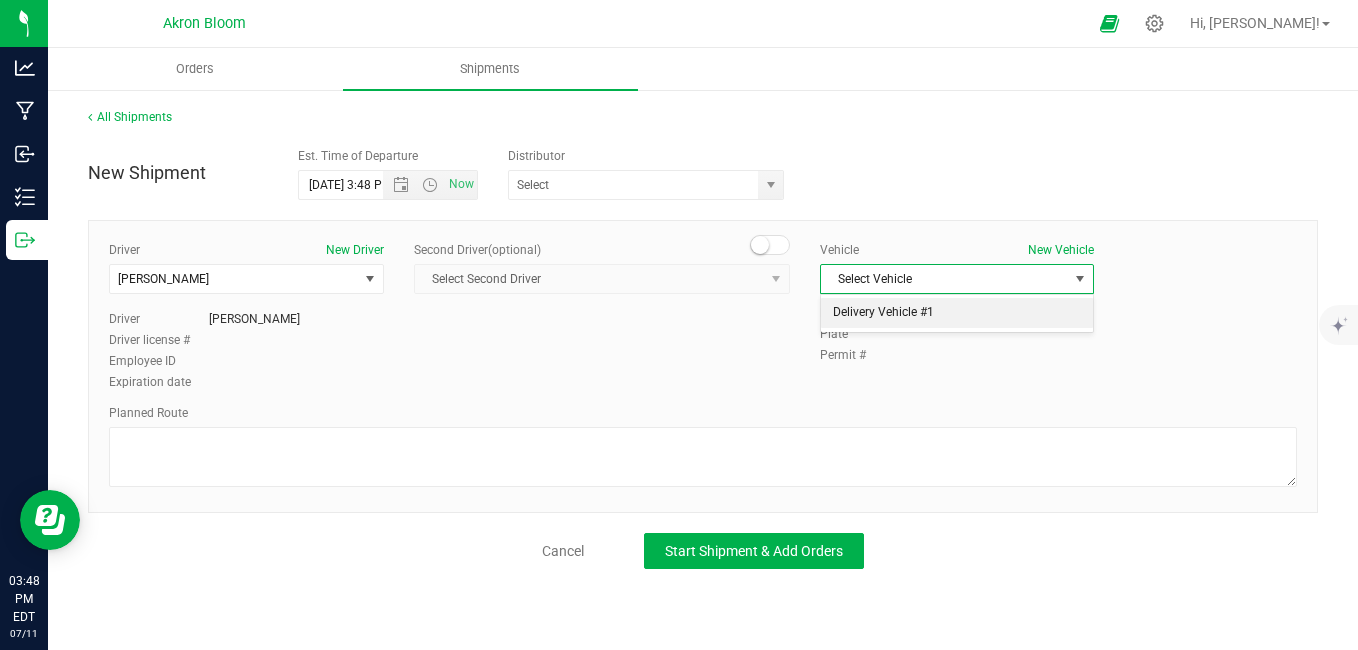 click on "Delivery Vehicle #1" at bounding box center [957, 313] 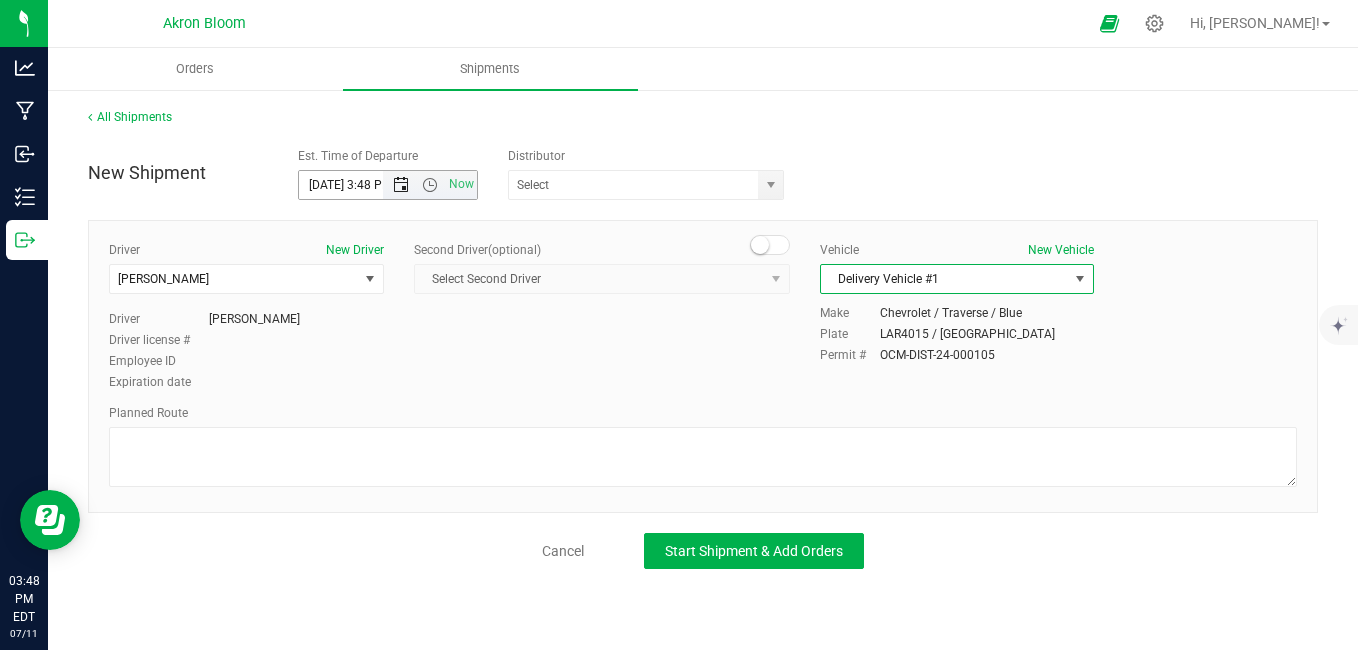 click at bounding box center [401, 185] 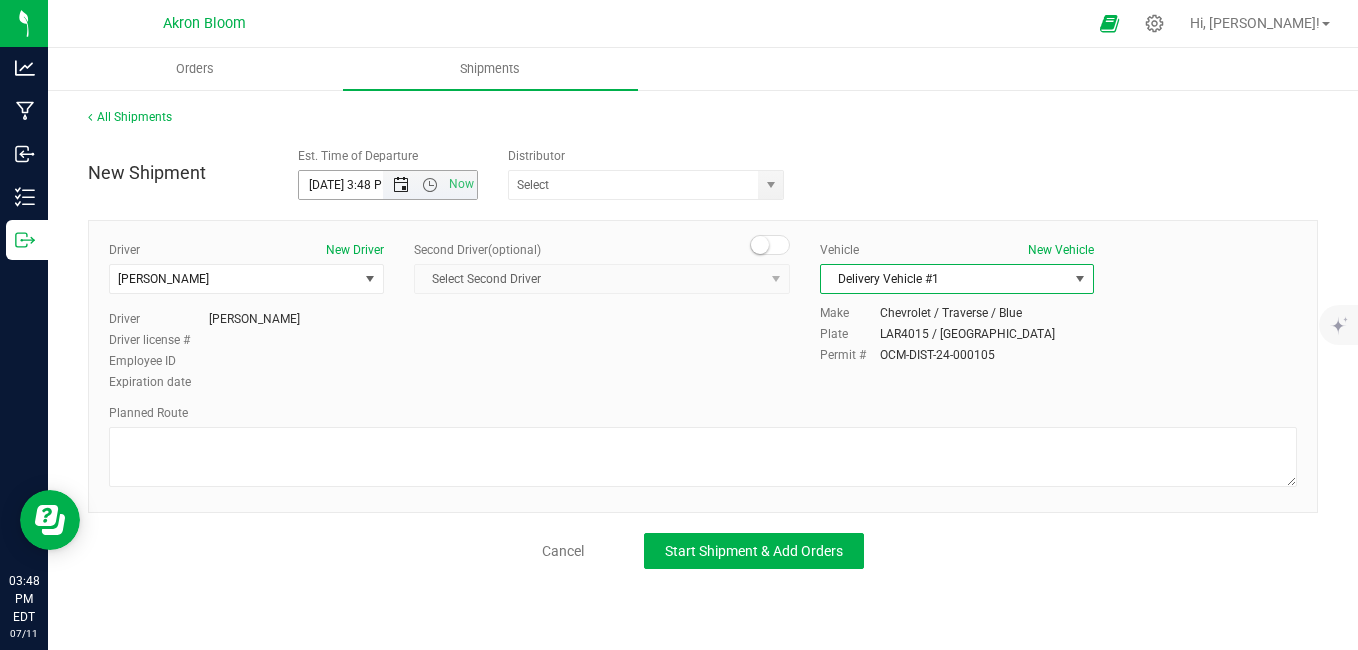 scroll, scrollTop: 0, scrollLeft: 0, axis: both 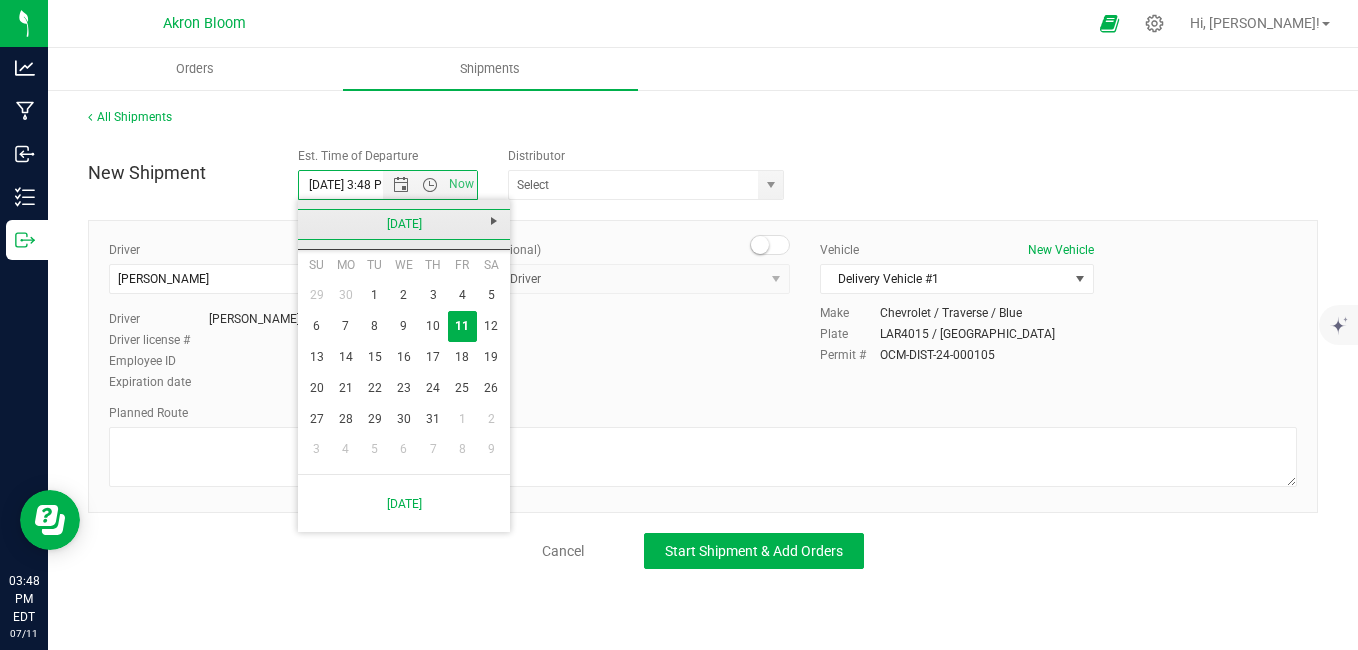 click on "[DATE]" at bounding box center [404, 224] 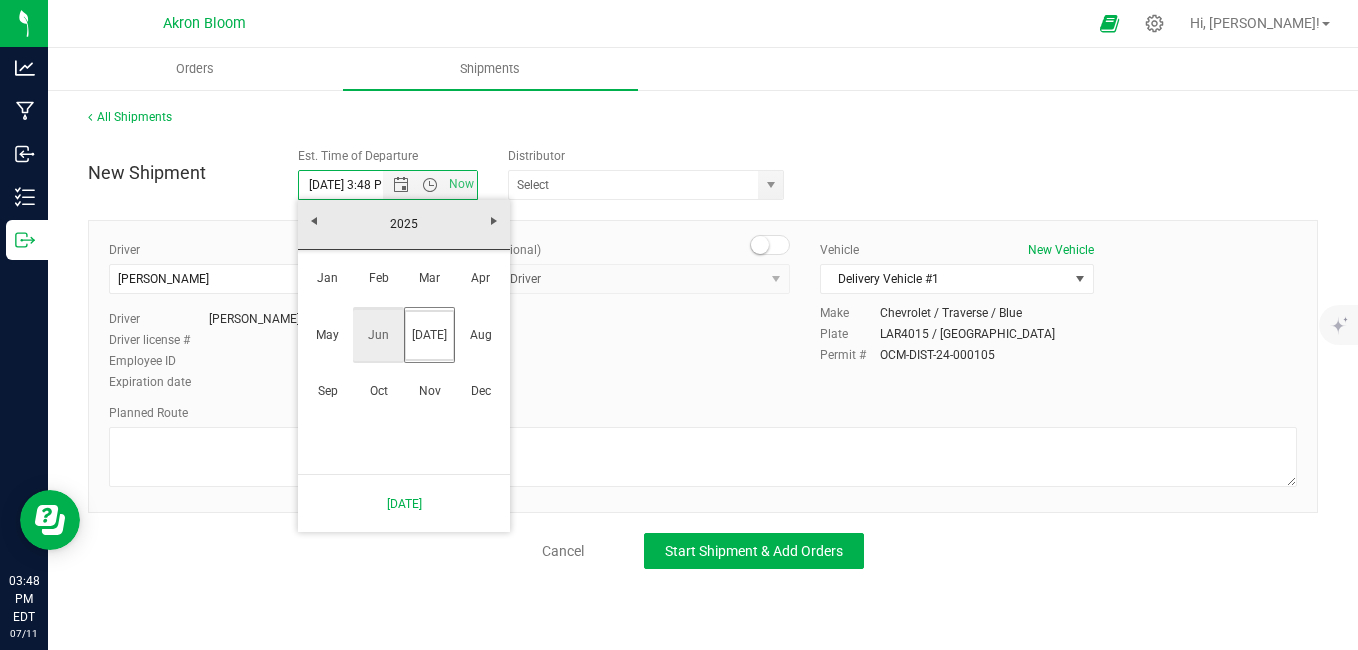 click on "Jun" at bounding box center (378, 335) 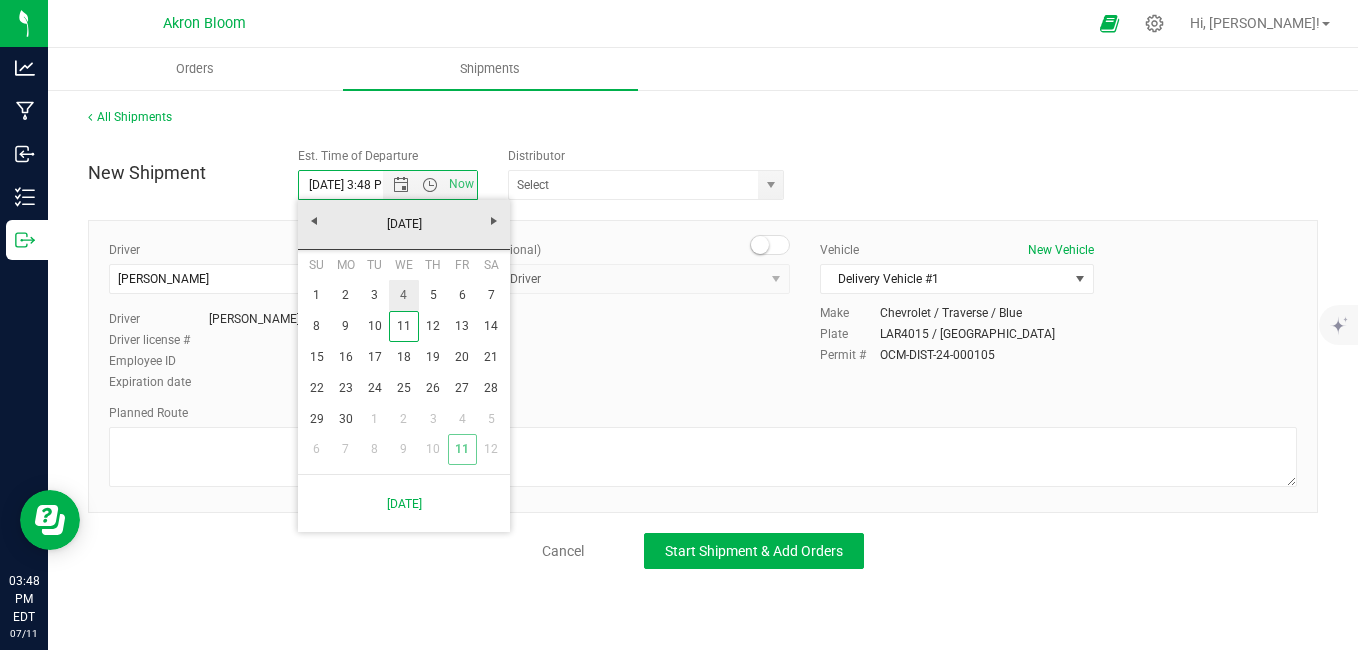 click on "4" at bounding box center (403, 295) 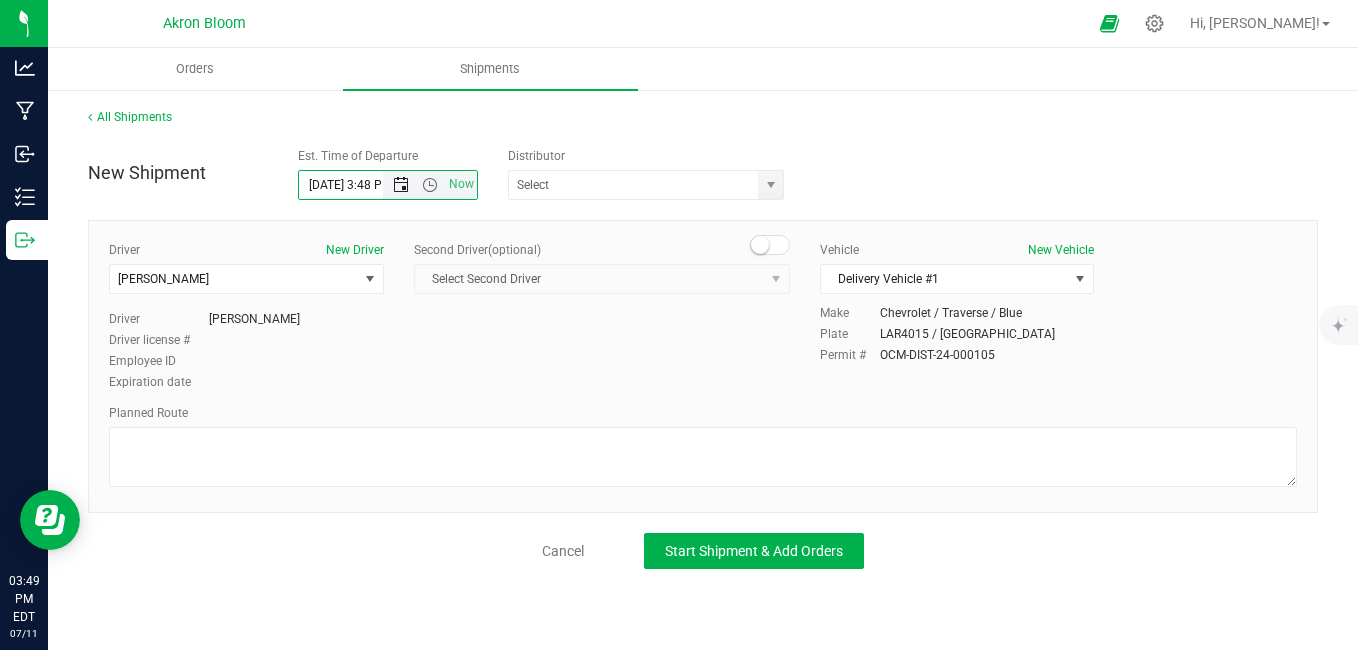drag, startPoint x: 376, startPoint y: 186, endPoint x: 409, endPoint y: 186, distance: 33 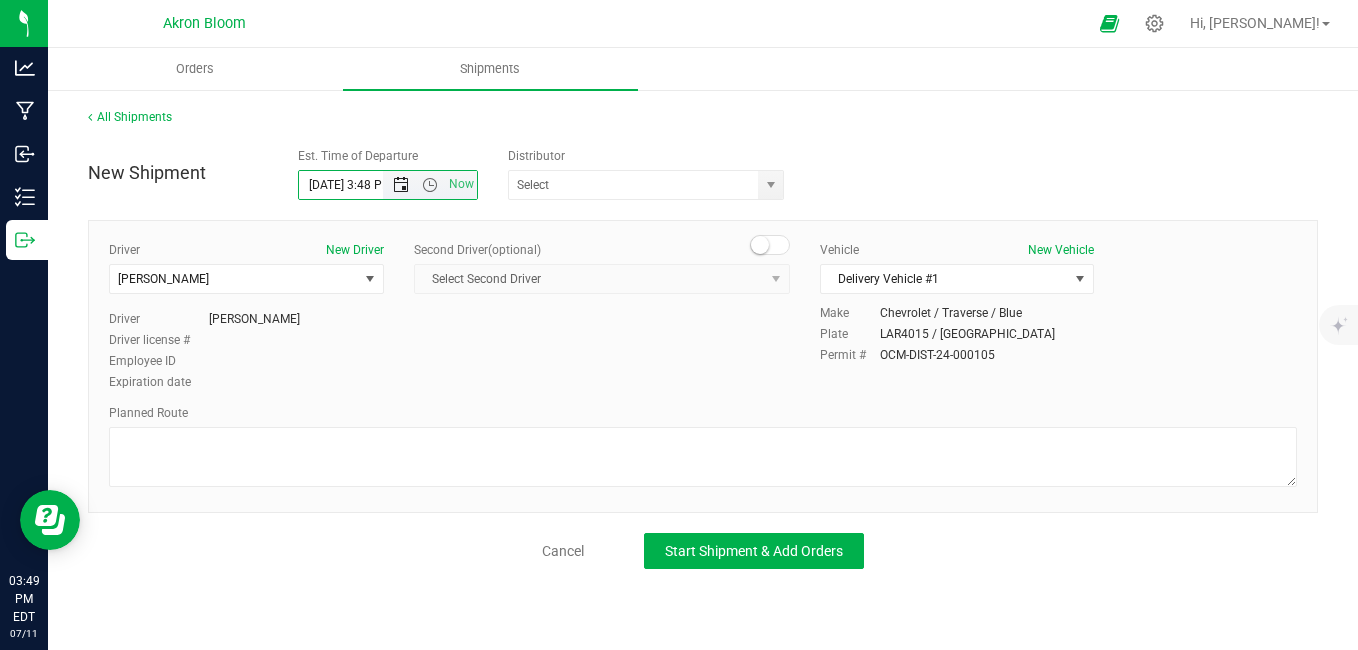 click on "6/4/2025 3:48 PM
Now" at bounding box center (388, 185) 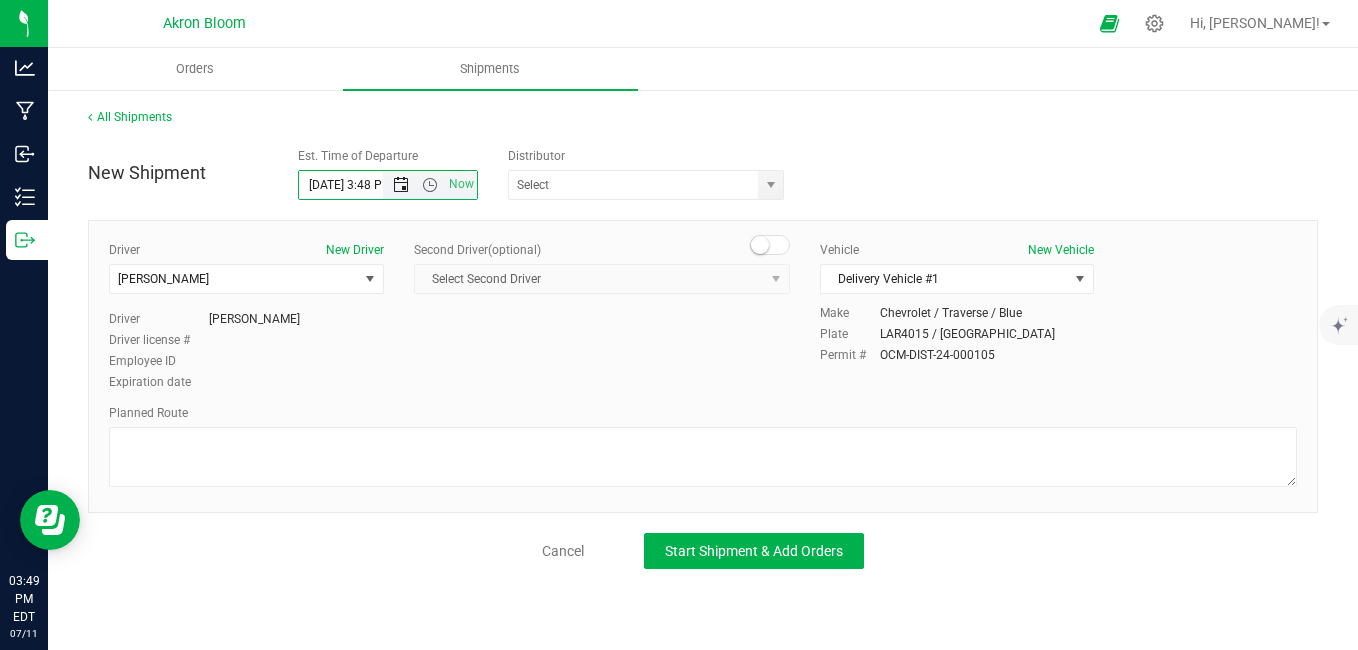 click at bounding box center [401, 185] 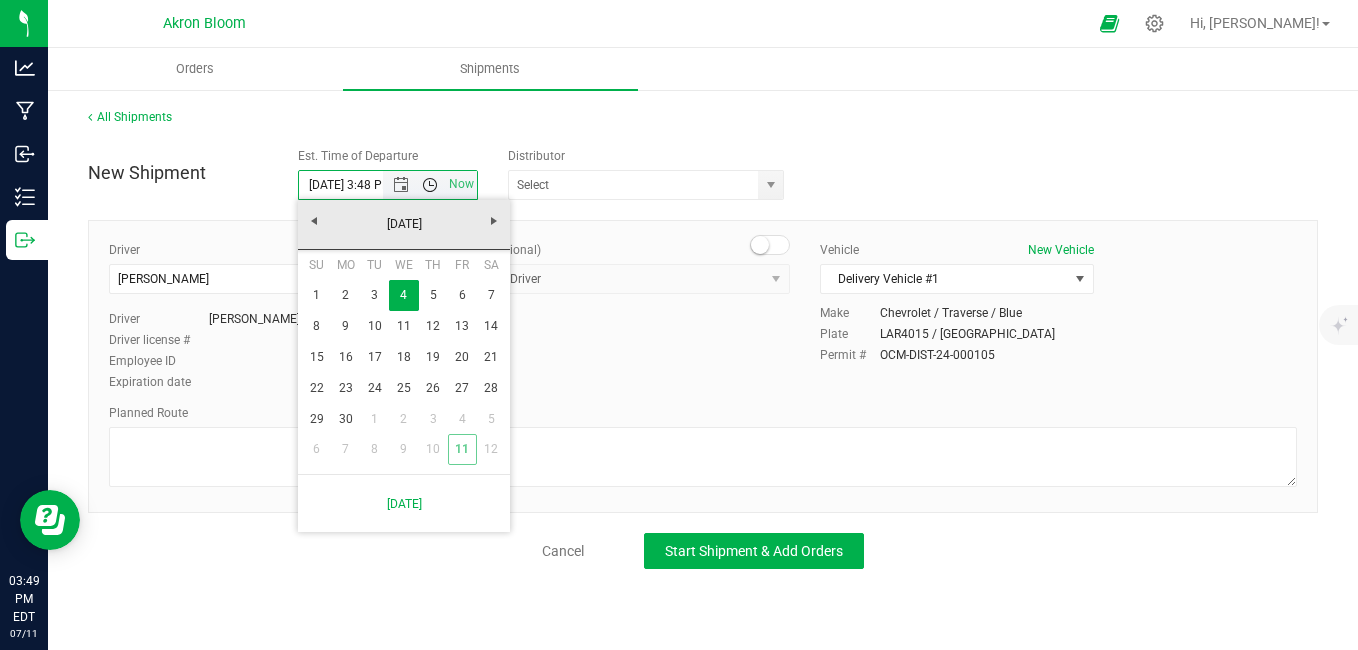 click at bounding box center (430, 185) 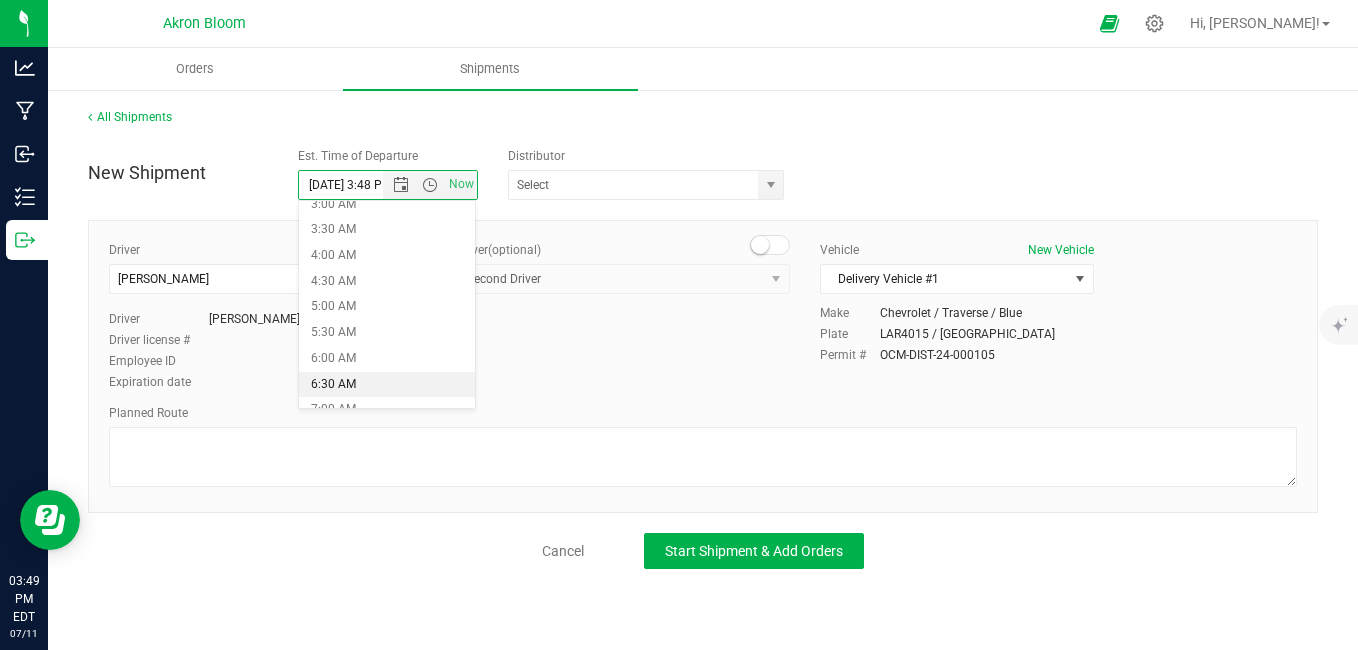 scroll, scrollTop: 667, scrollLeft: 0, axis: vertical 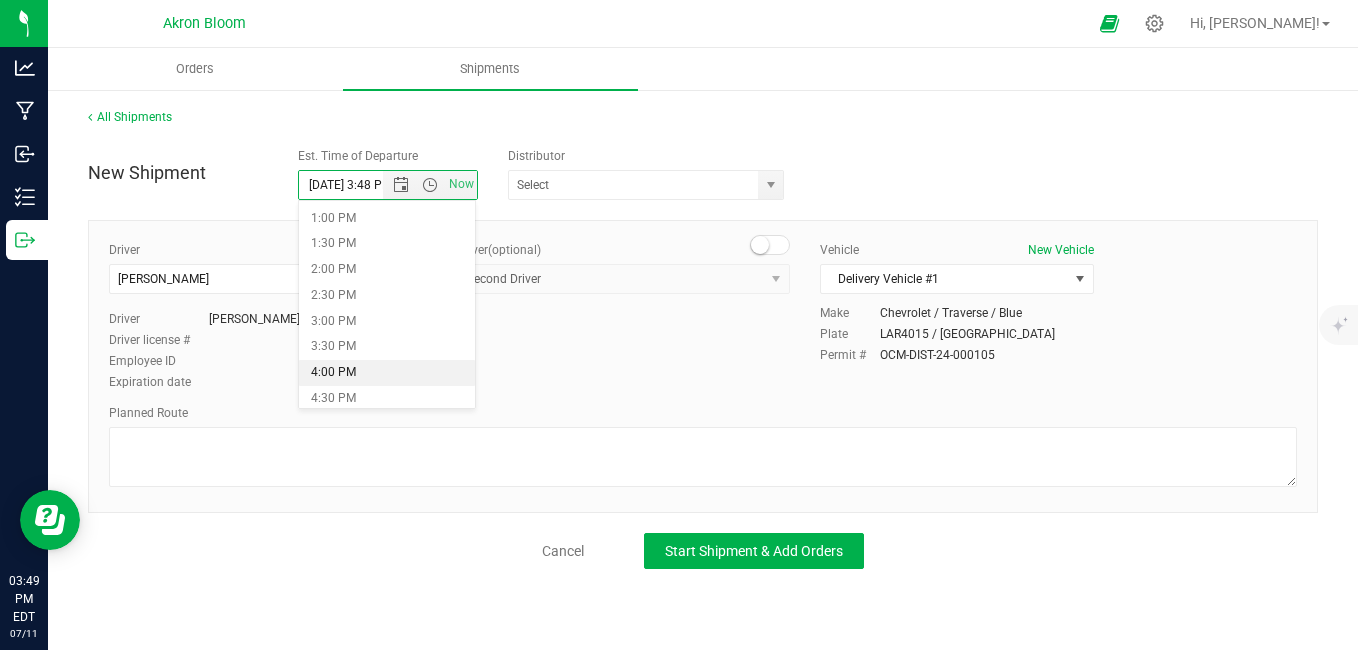 click on "4:00 PM" at bounding box center [387, 373] 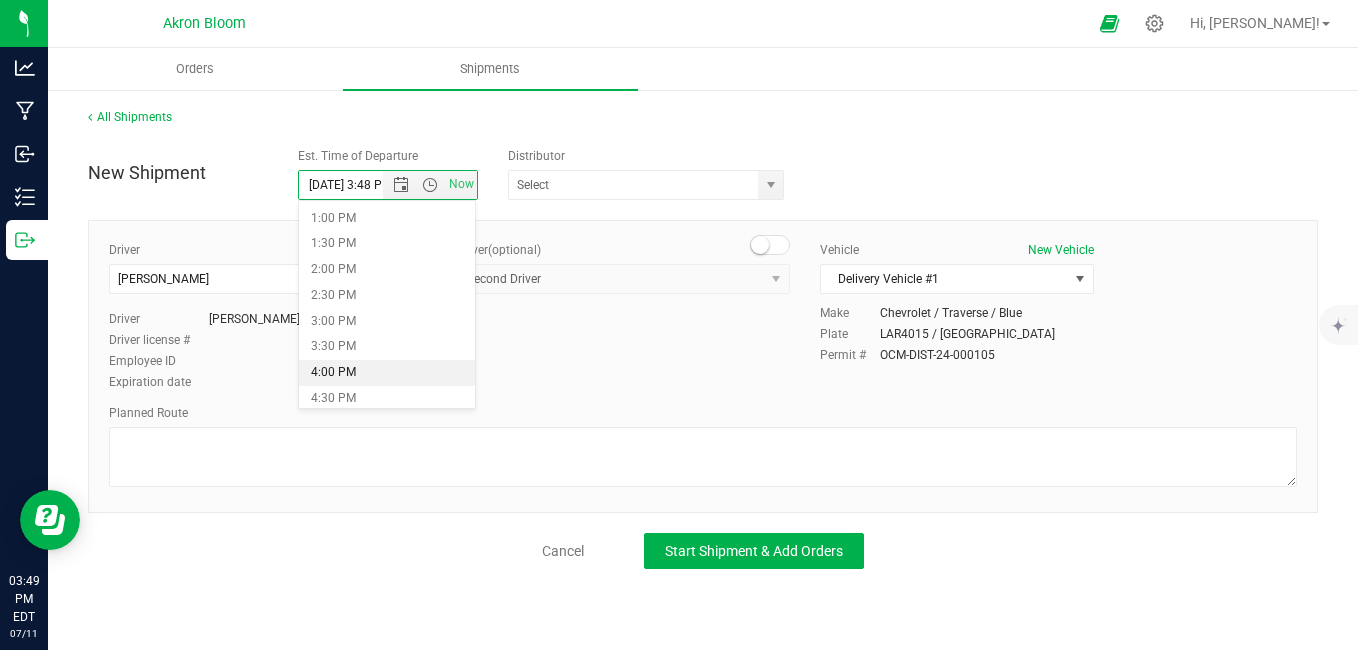 type on "[DATE] 4:00 PM" 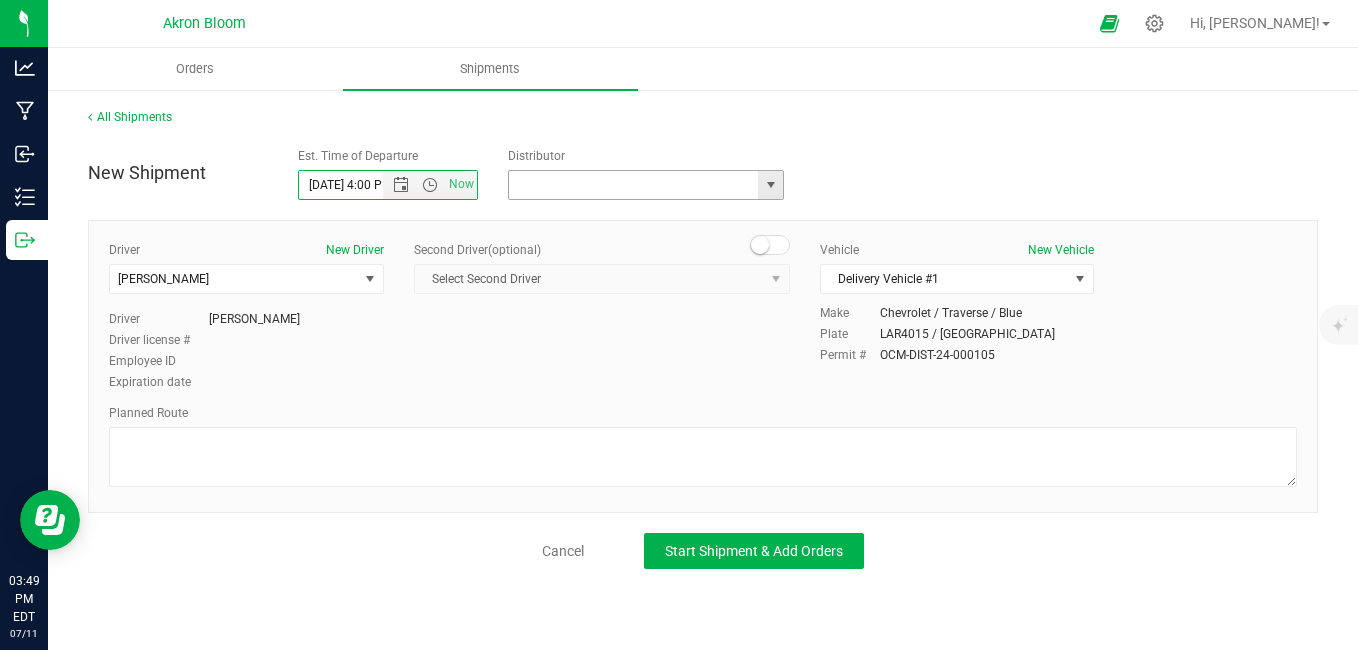 click at bounding box center [630, 185] 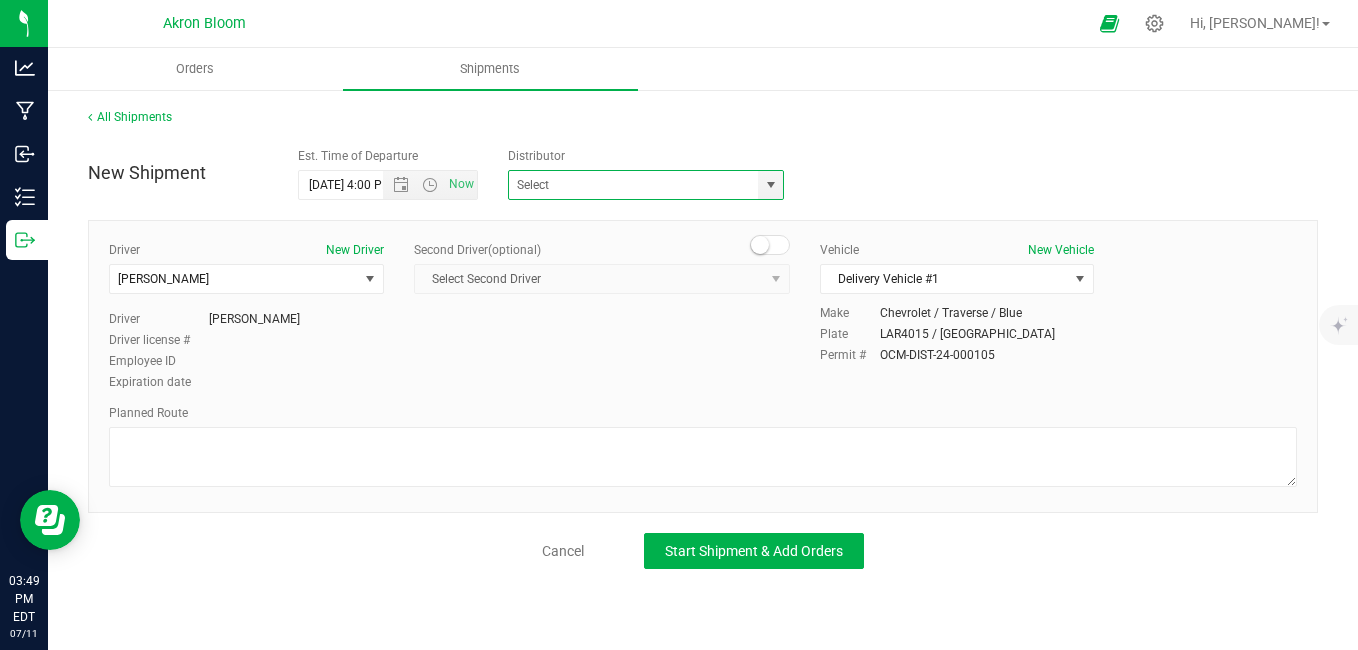 click on "New Shipment
Est. Time of Departure
6/4/2025 4:00 PM
Now
Distributor" at bounding box center (703, 169) 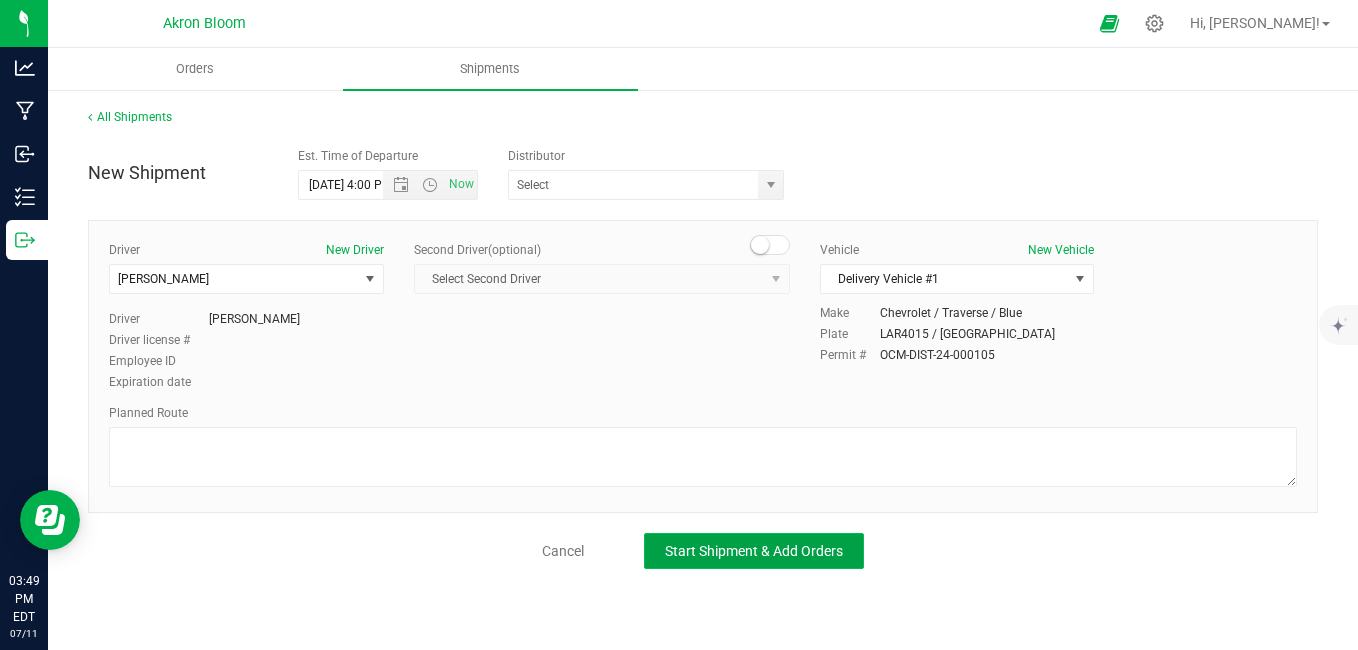 click on "Start Shipment & Add Orders" 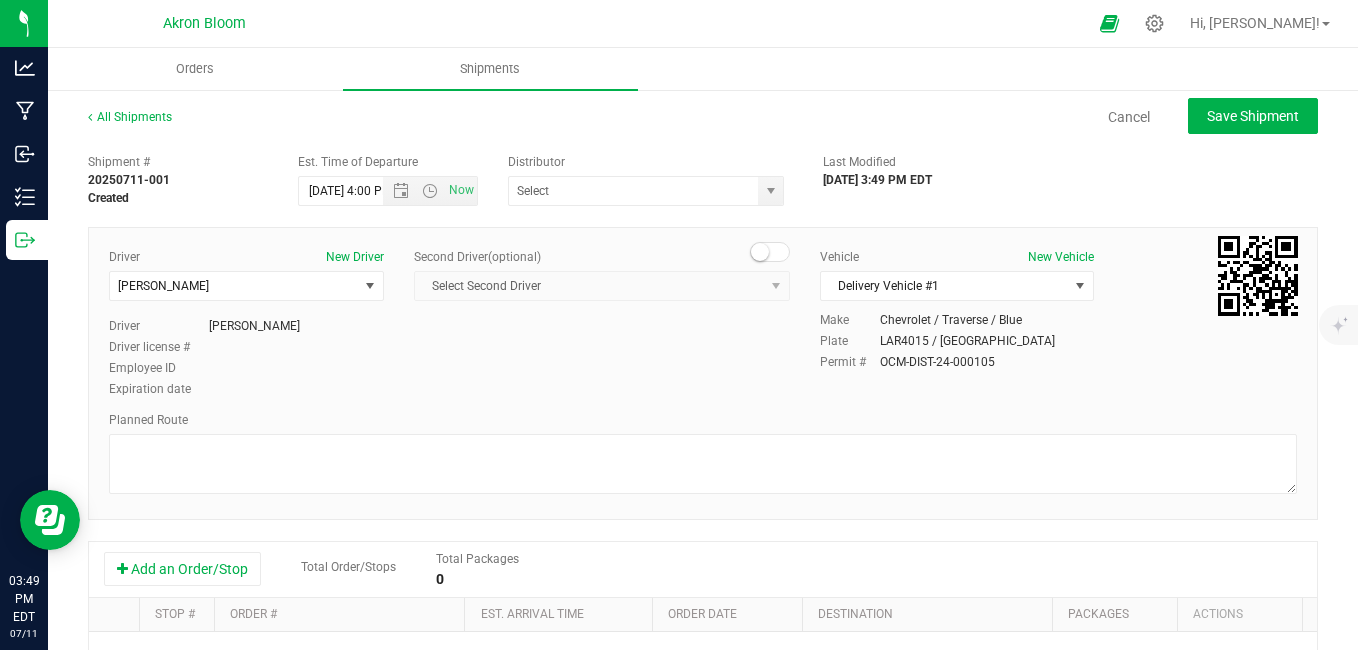 scroll, scrollTop: 371, scrollLeft: 0, axis: vertical 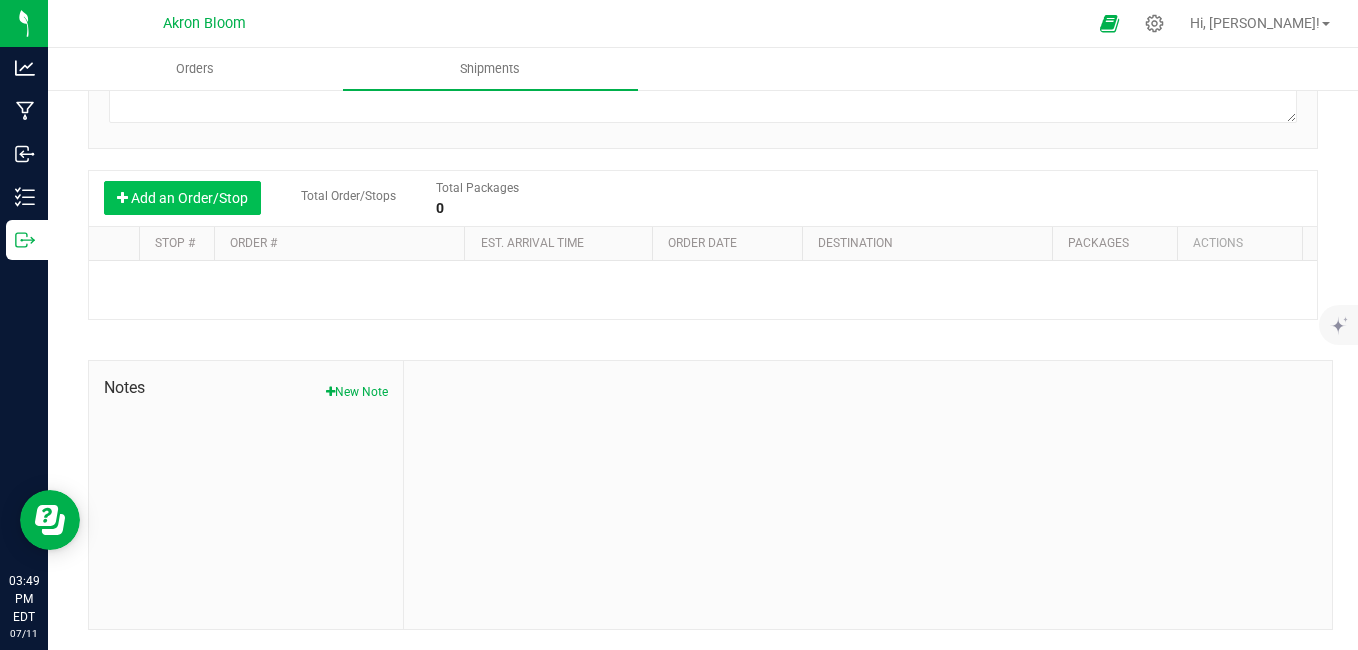 click on "Add an Order/Stop" at bounding box center (182, 198) 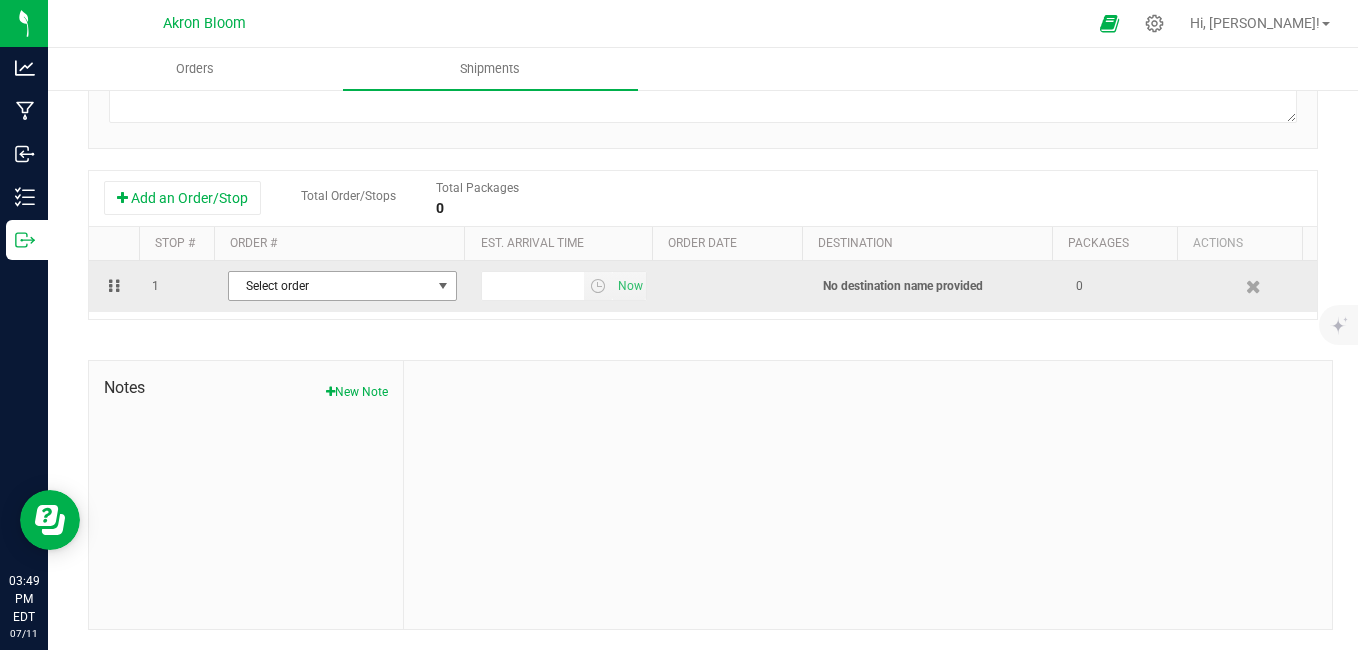 click on "Select order" at bounding box center [330, 286] 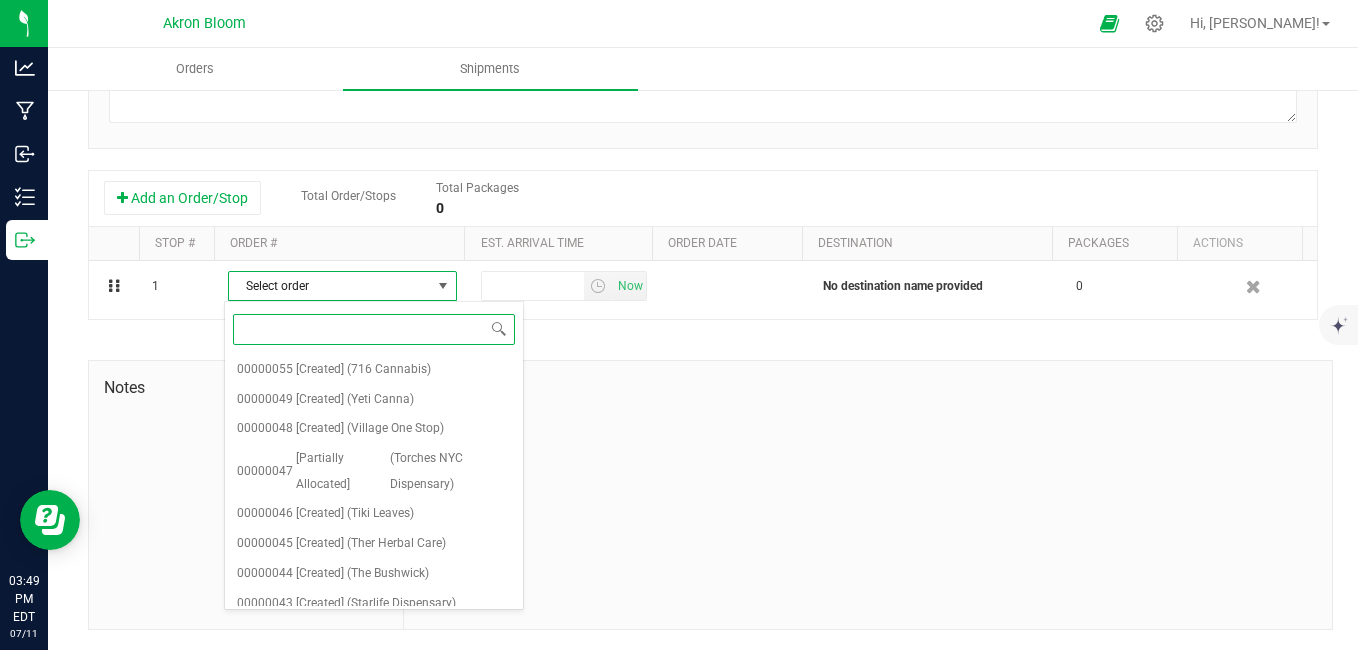scroll, scrollTop: 0, scrollLeft: 0, axis: both 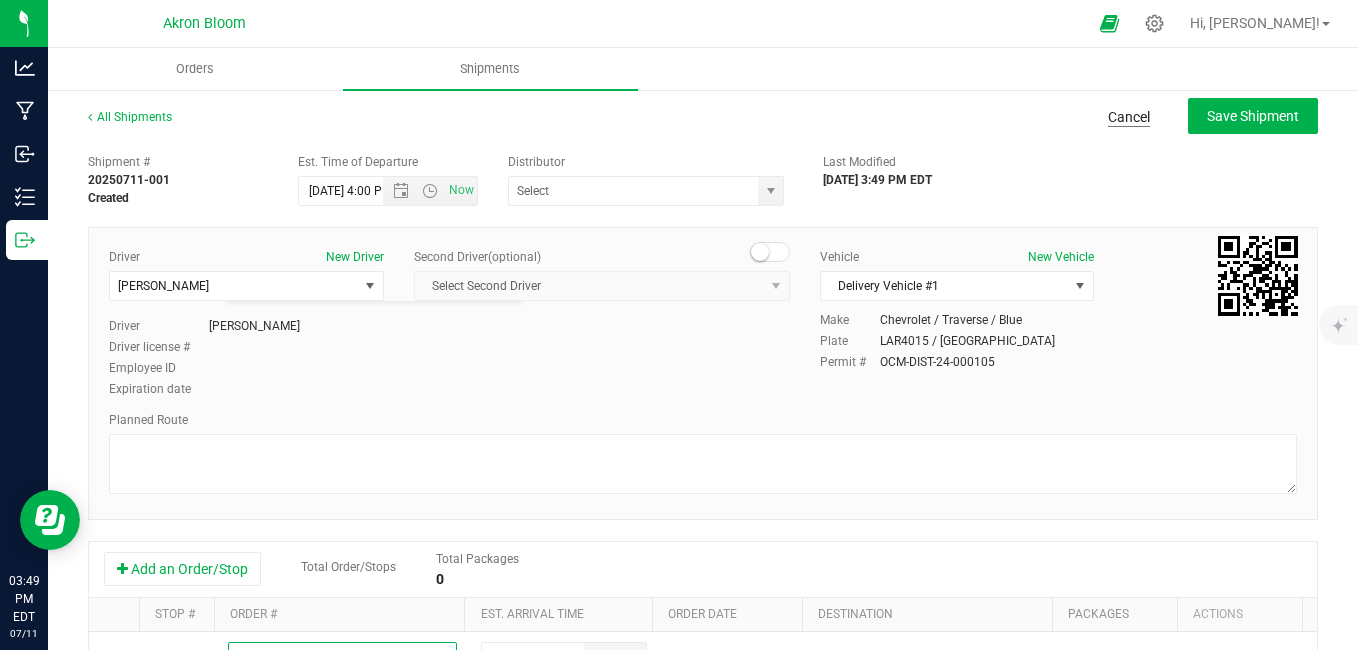 click on "Cancel" at bounding box center [1129, 117] 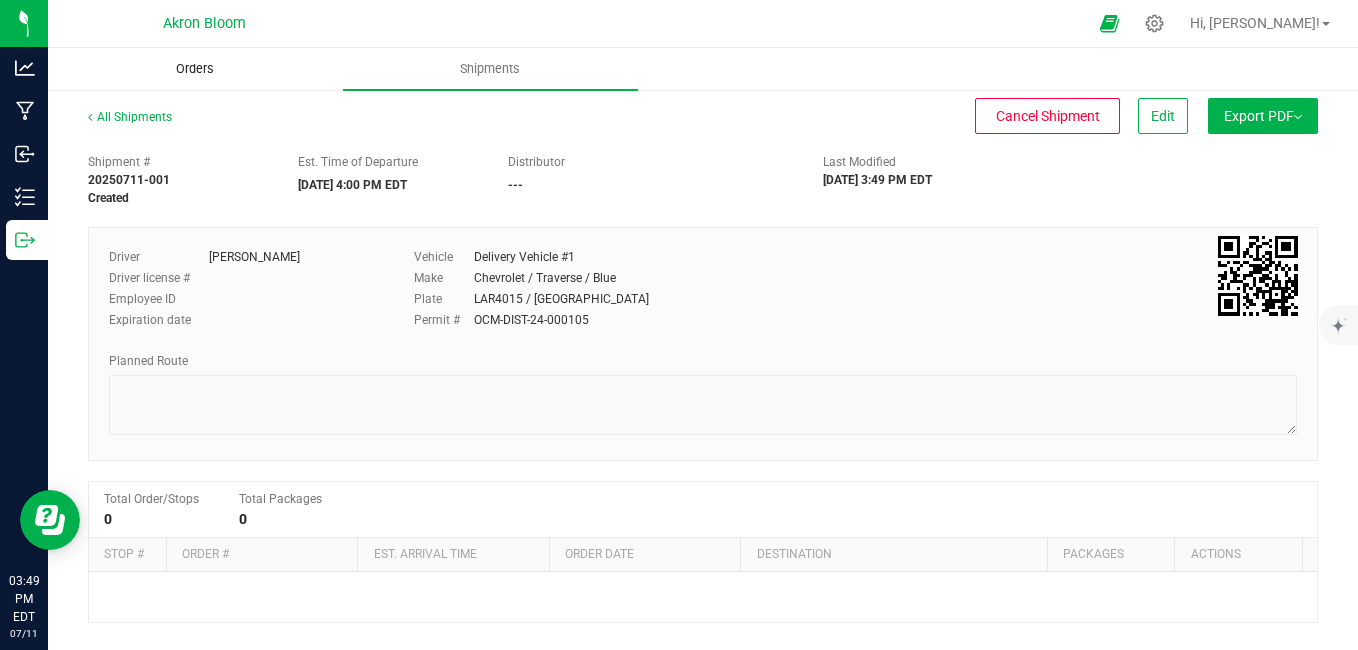 click on "Orders" at bounding box center (195, 69) 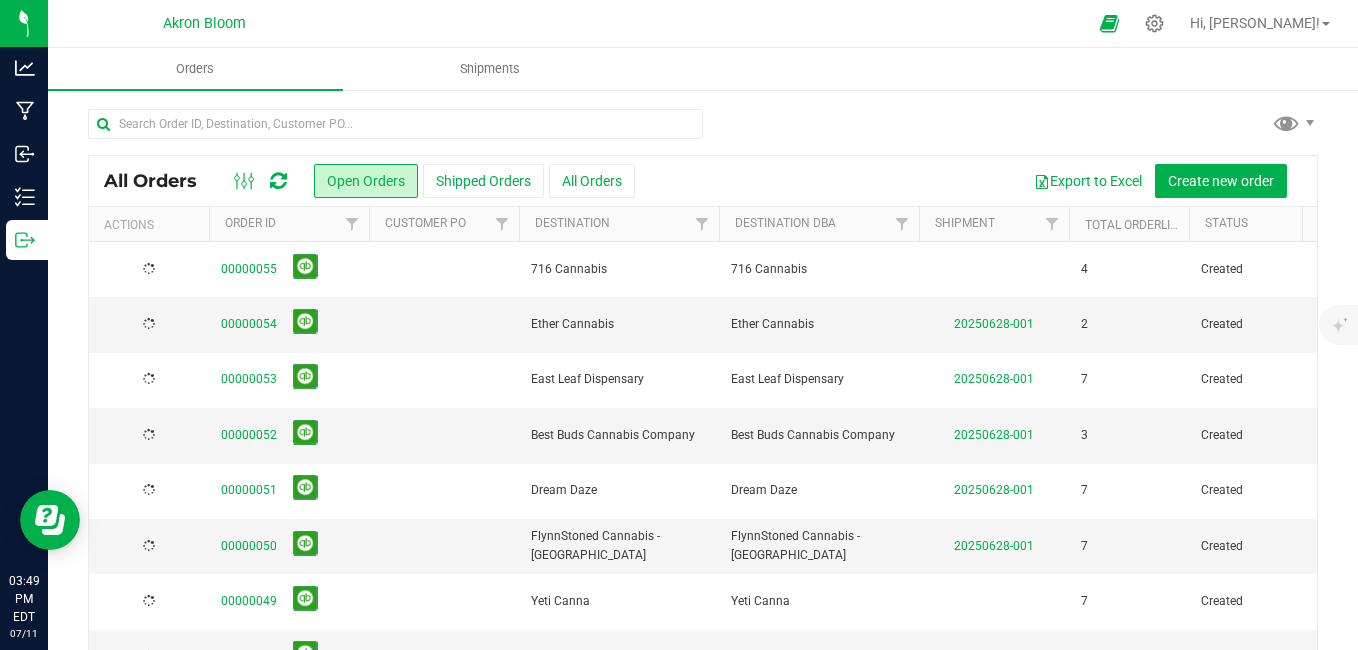 click on "00000055" at bounding box center (249, 269) 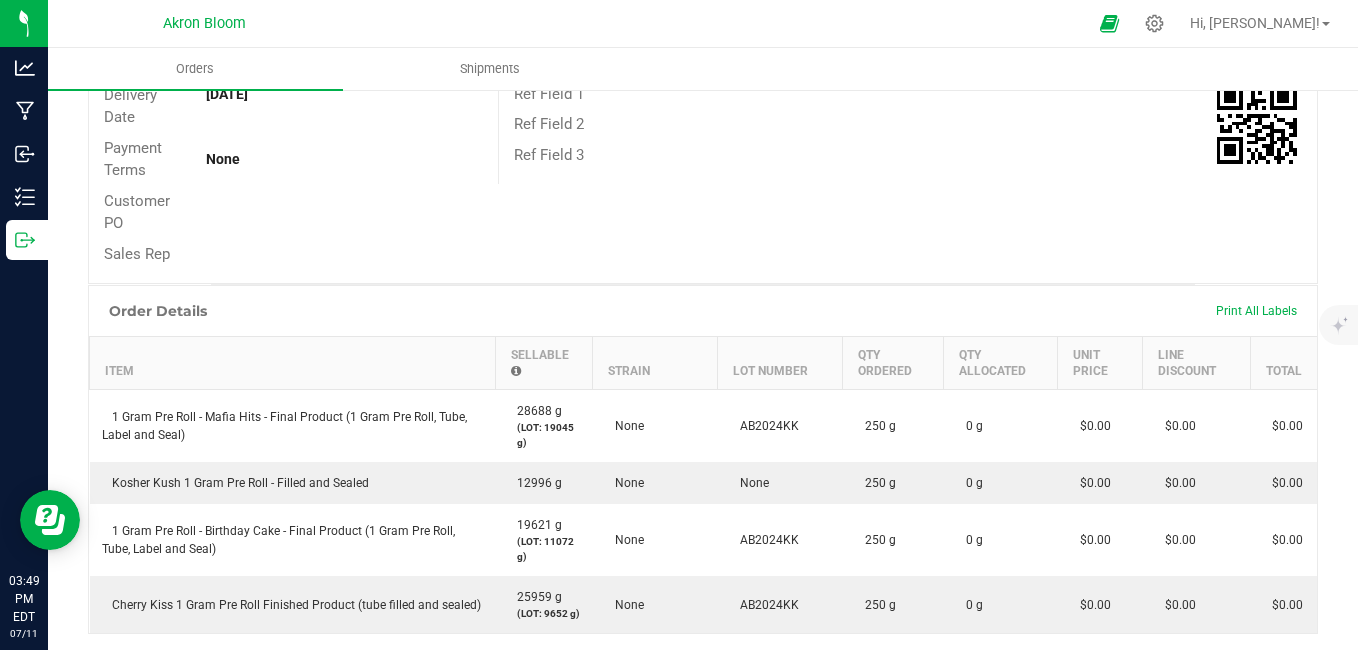 scroll, scrollTop: 0, scrollLeft: 0, axis: both 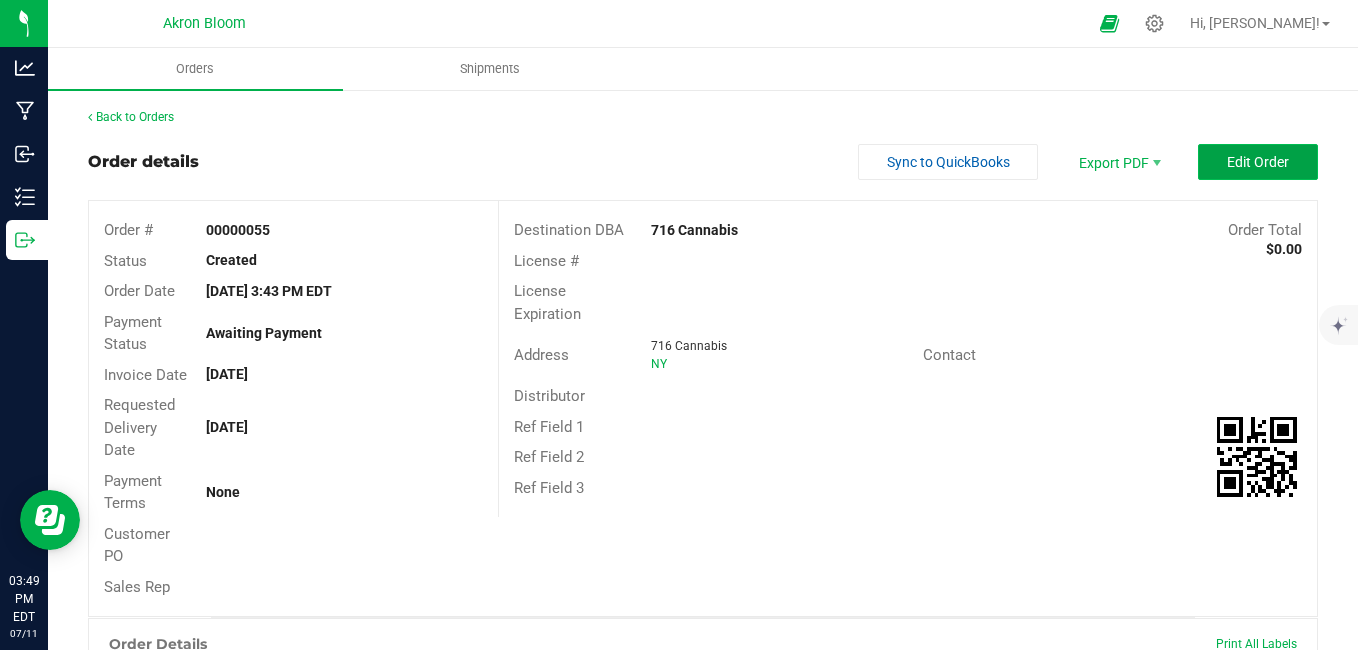 click on "Edit Order" at bounding box center [1258, 162] 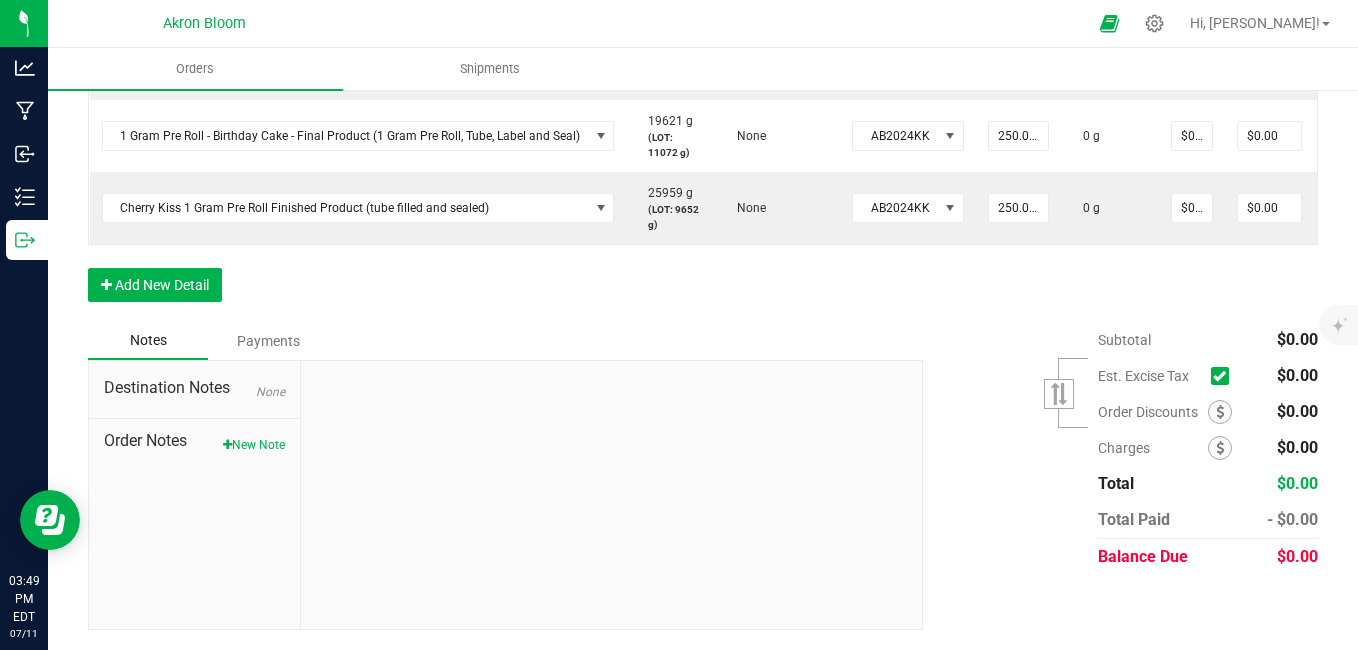 scroll, scrollTop: 630, scrollLeft: 0, axis: vertical 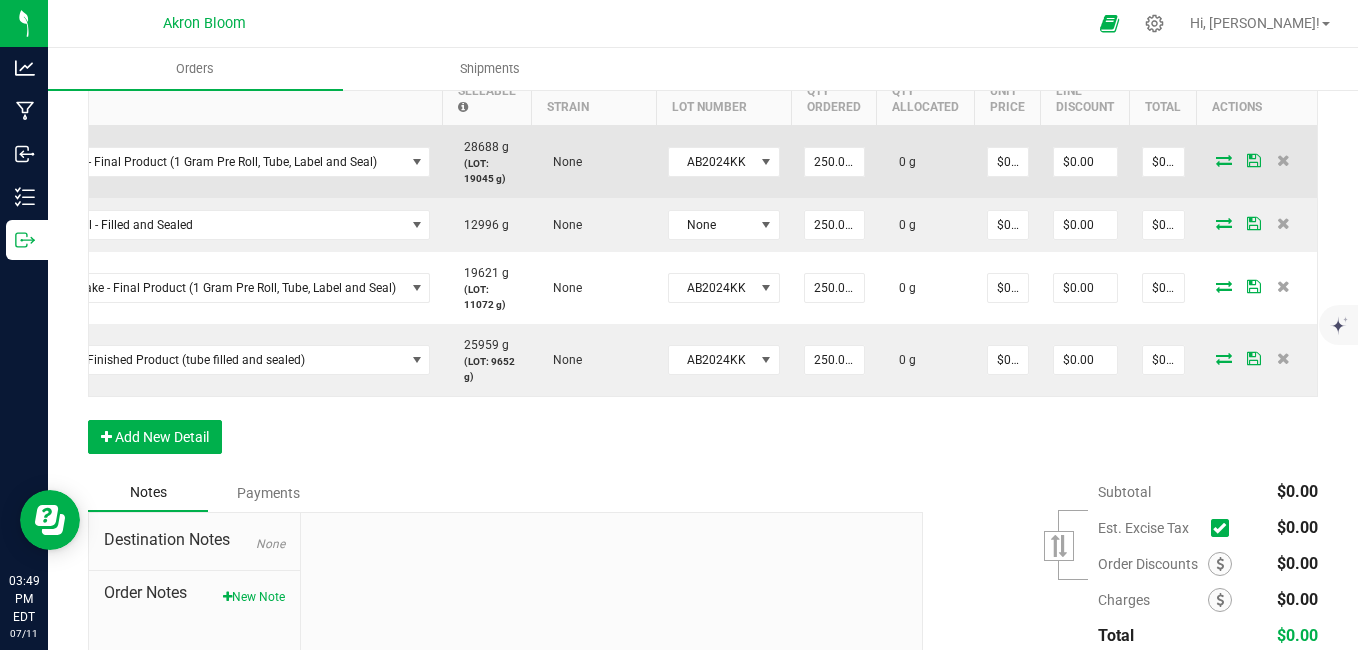 click at bounding box center [1224, 160] 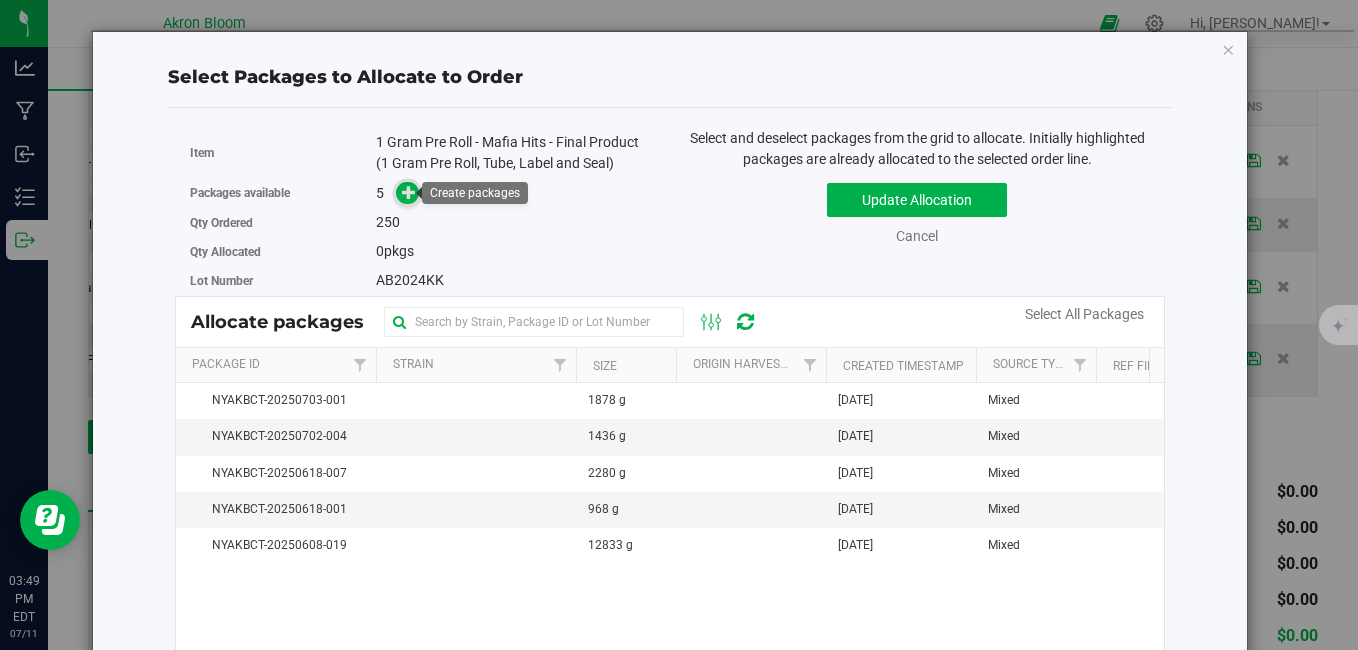 click at bounding box center [409, 192] 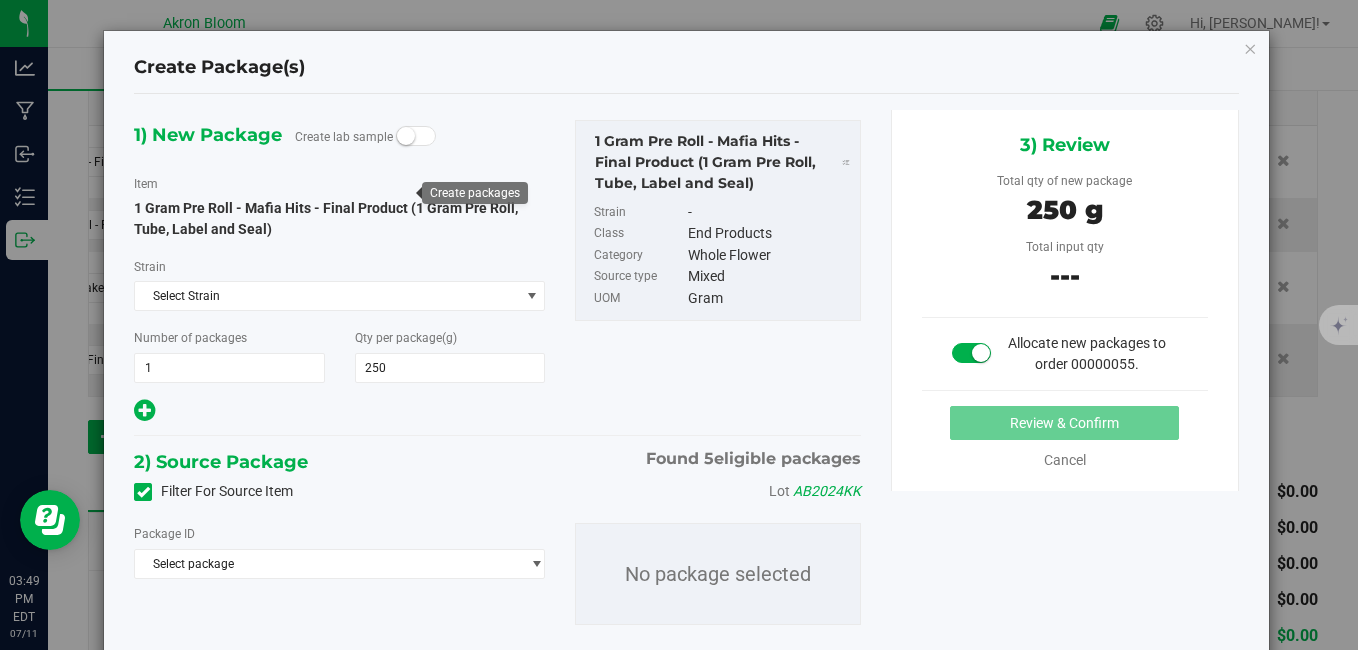 type on "250.0000" 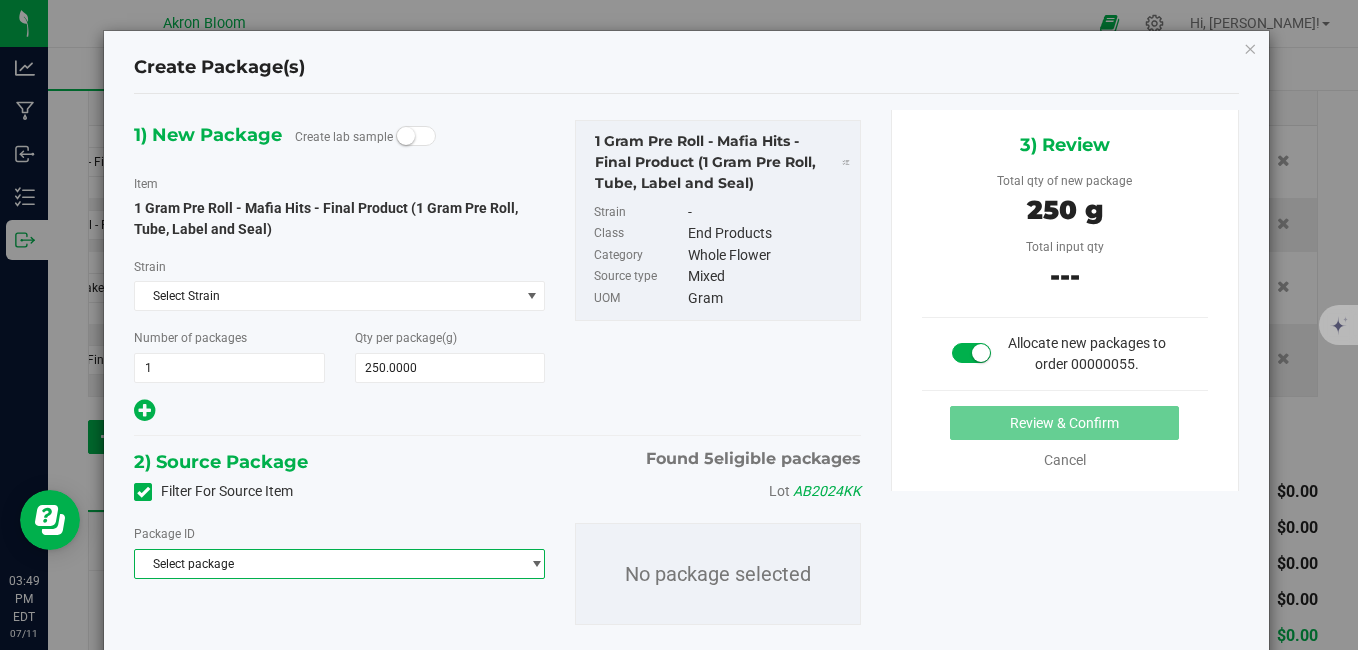 click on "Select package" at bounding box center (327, 564) 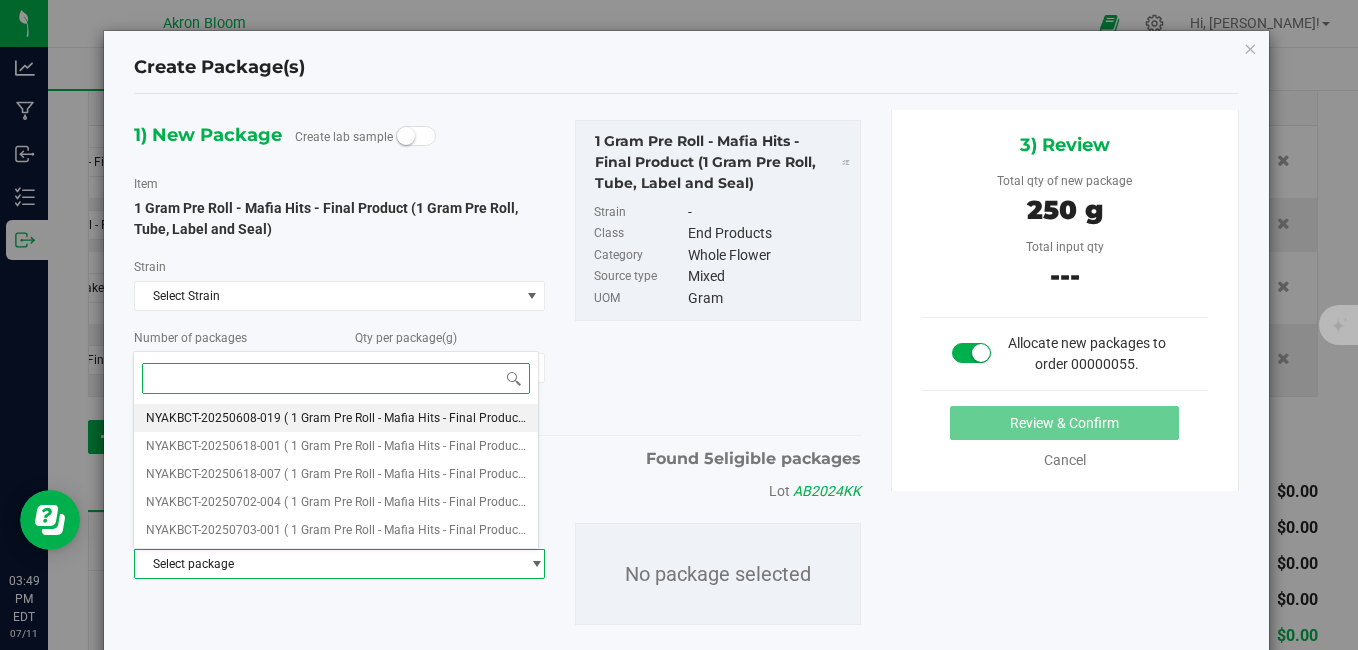 click on "NYAKBCT-20250608-019" at bounding box center [213, 418] 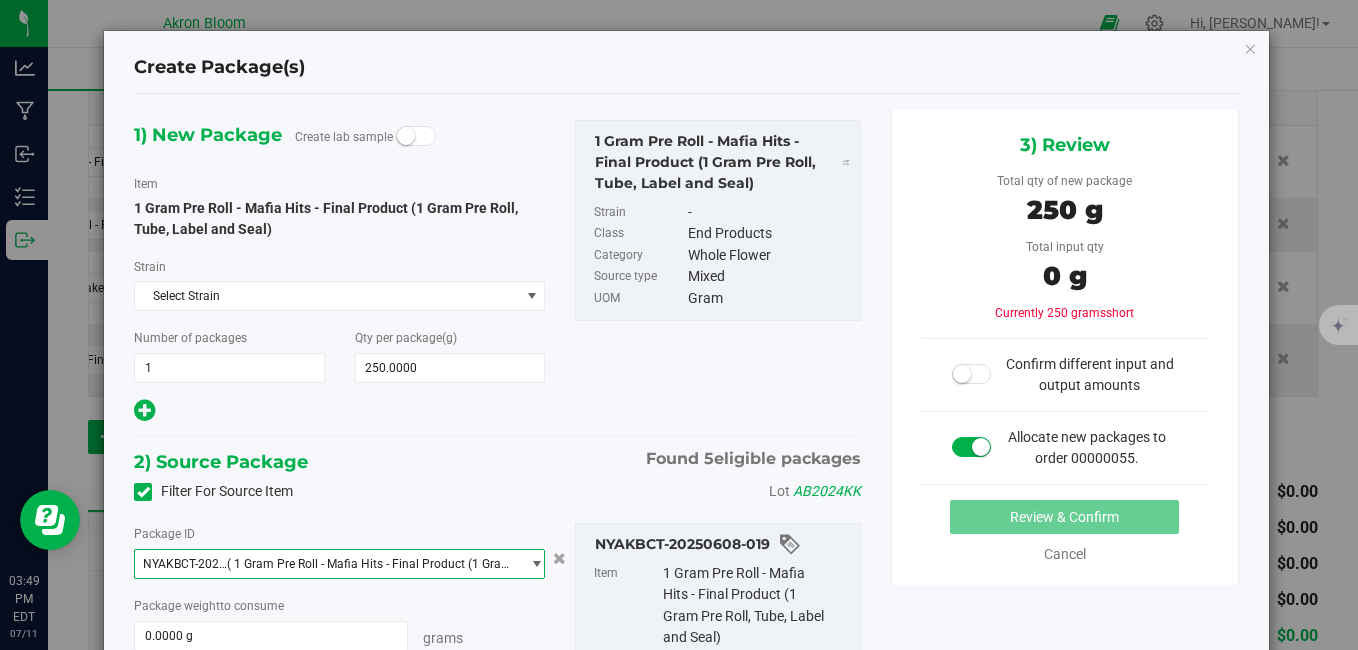 scroll, scrollTop: 272, scrollLeft: 0, axis: vertical 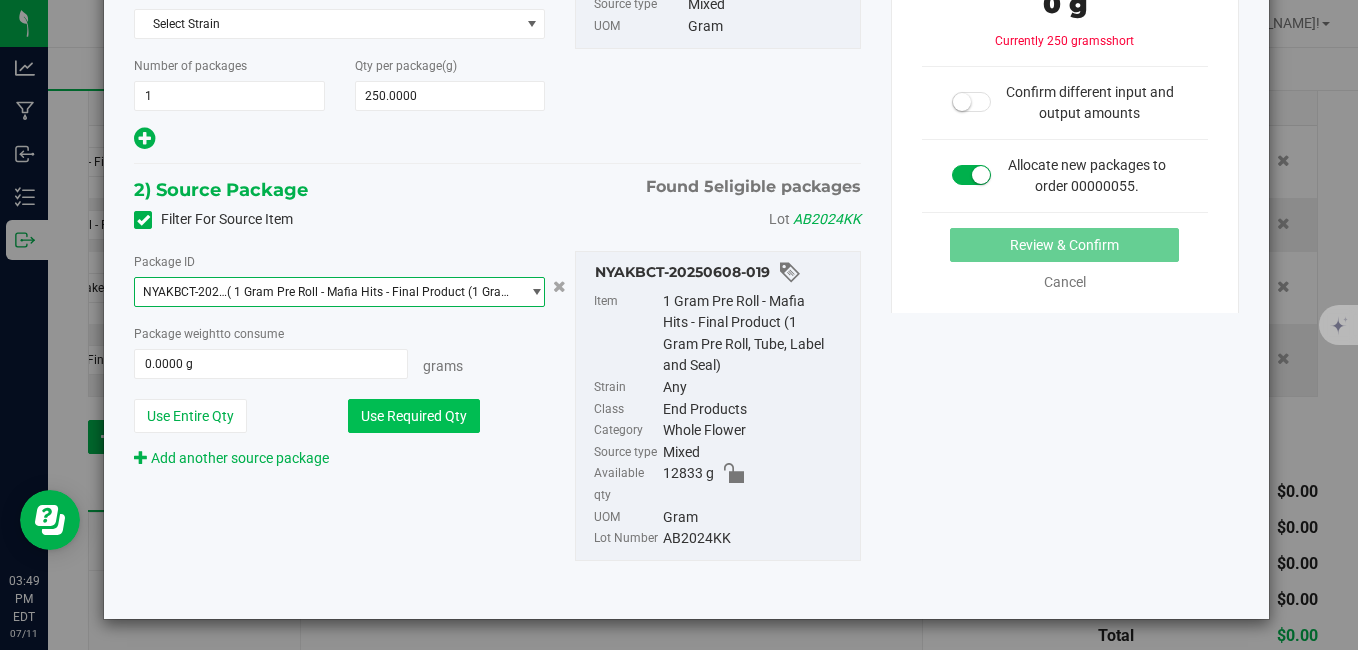 click on "Use Required Qty" at bounding box center (414, 416) 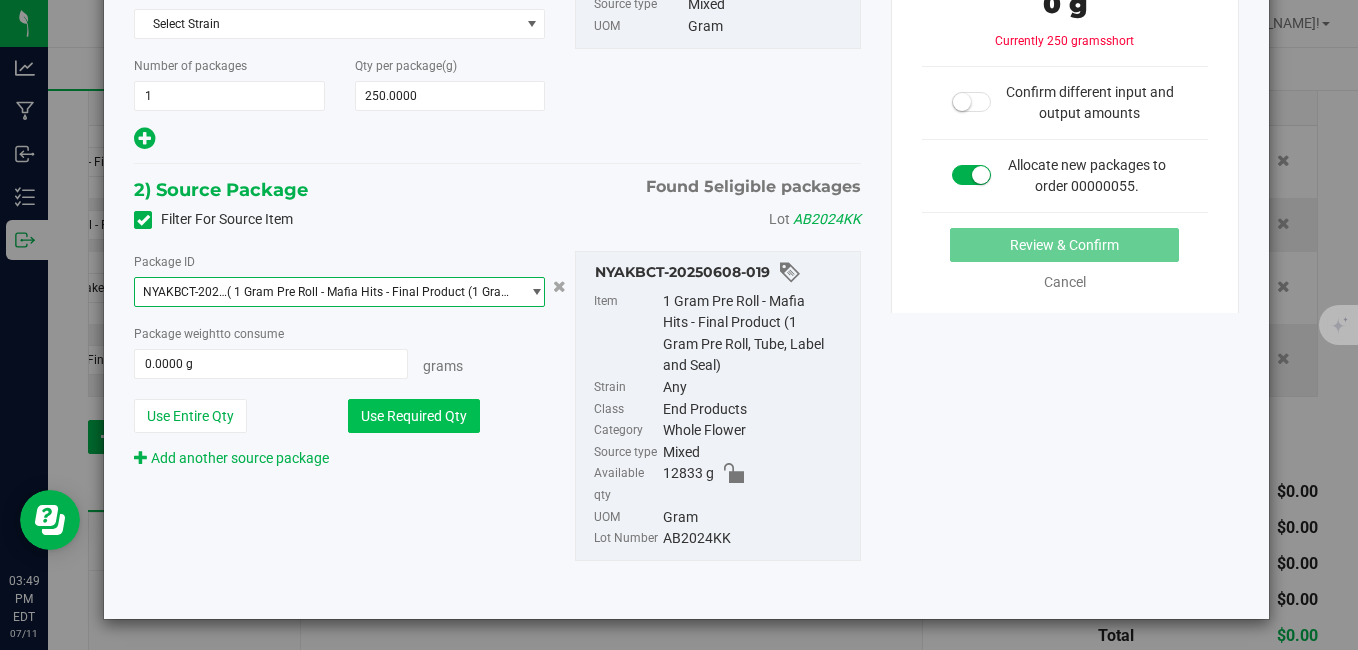 type on "250.0000 g" 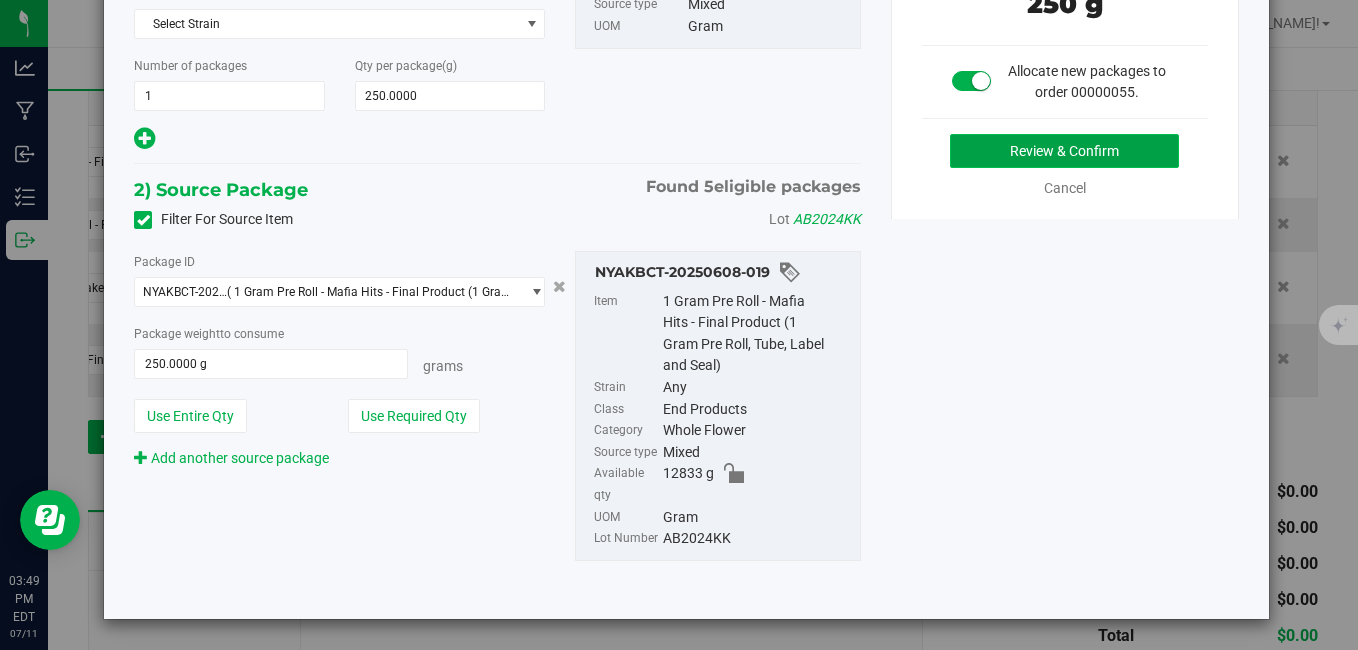click on "Review & Confirm" at bounding box center [1064, 151] 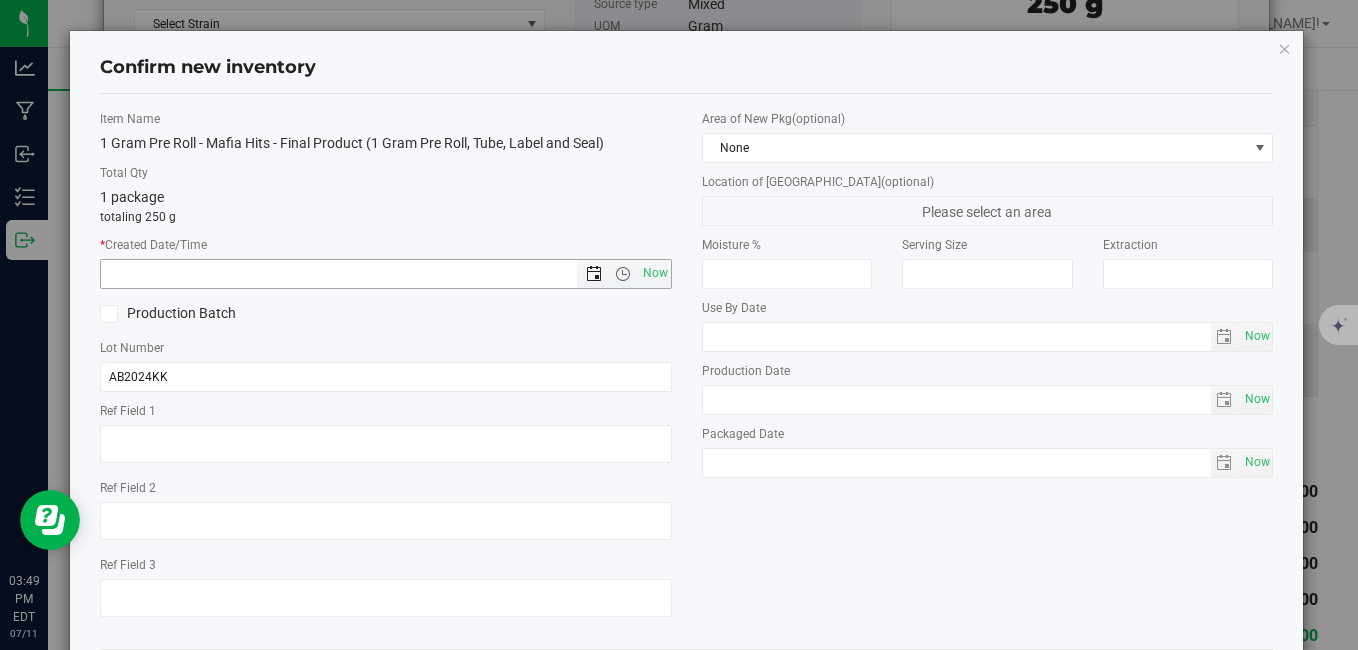 click at bounding box center [594, 274] 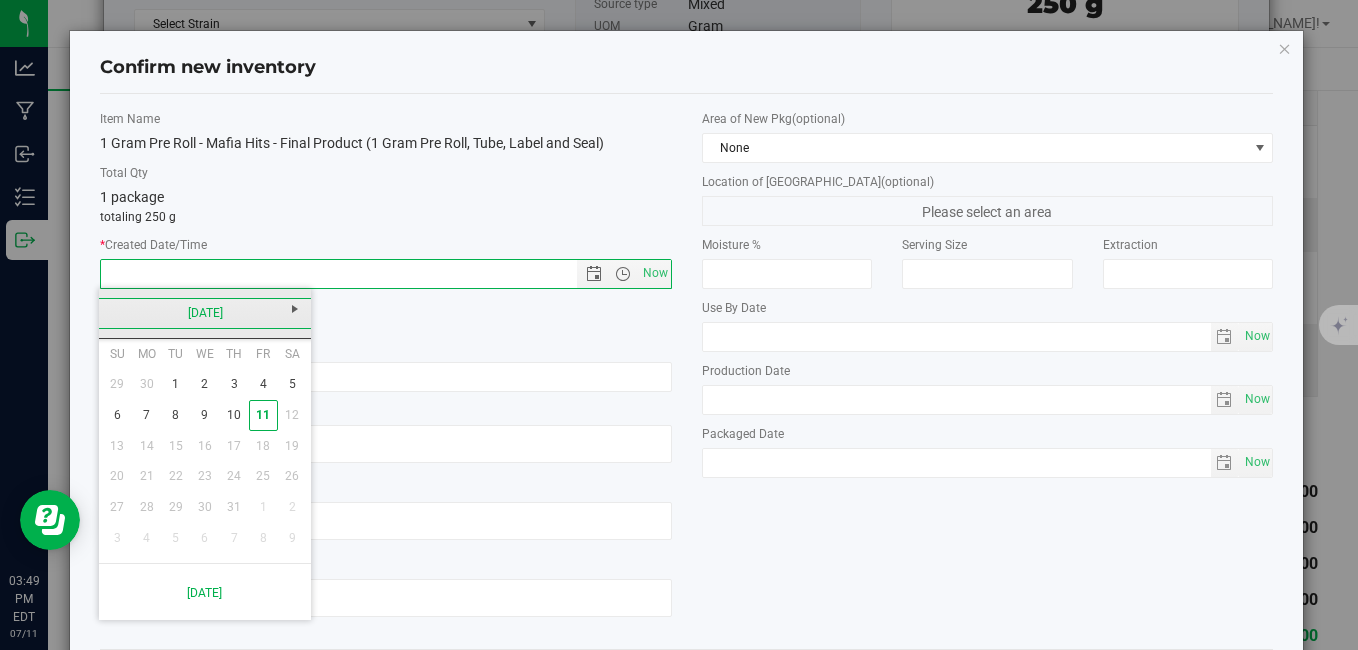click on "[DATE]" at bounding box center [205, 313] 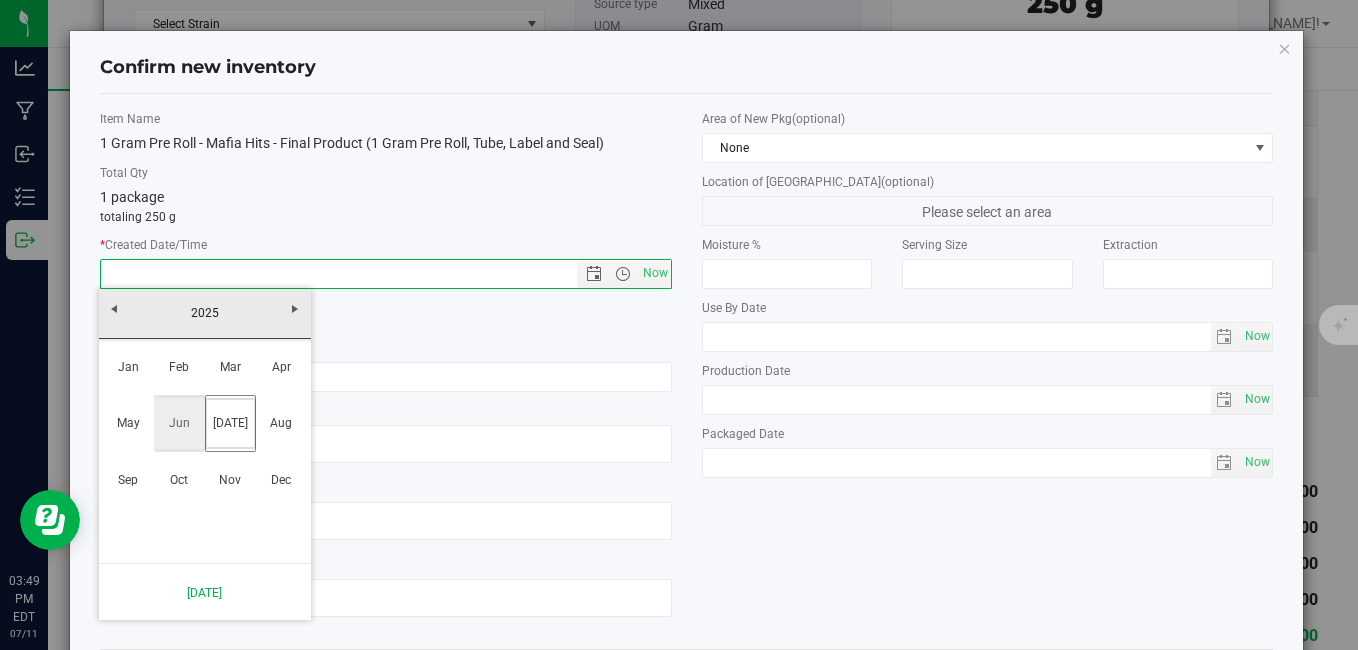click on "Jun" at bounding box center (179, 423) 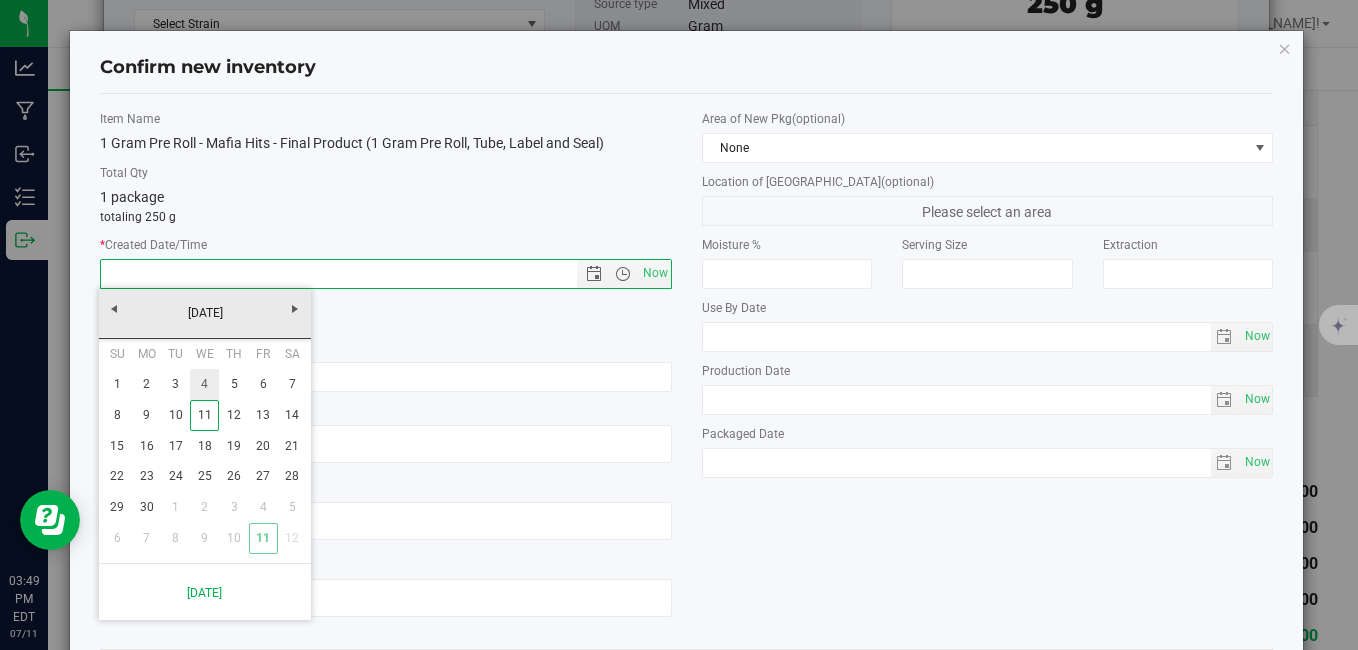 click on "4" at bounding box center [204, 384] 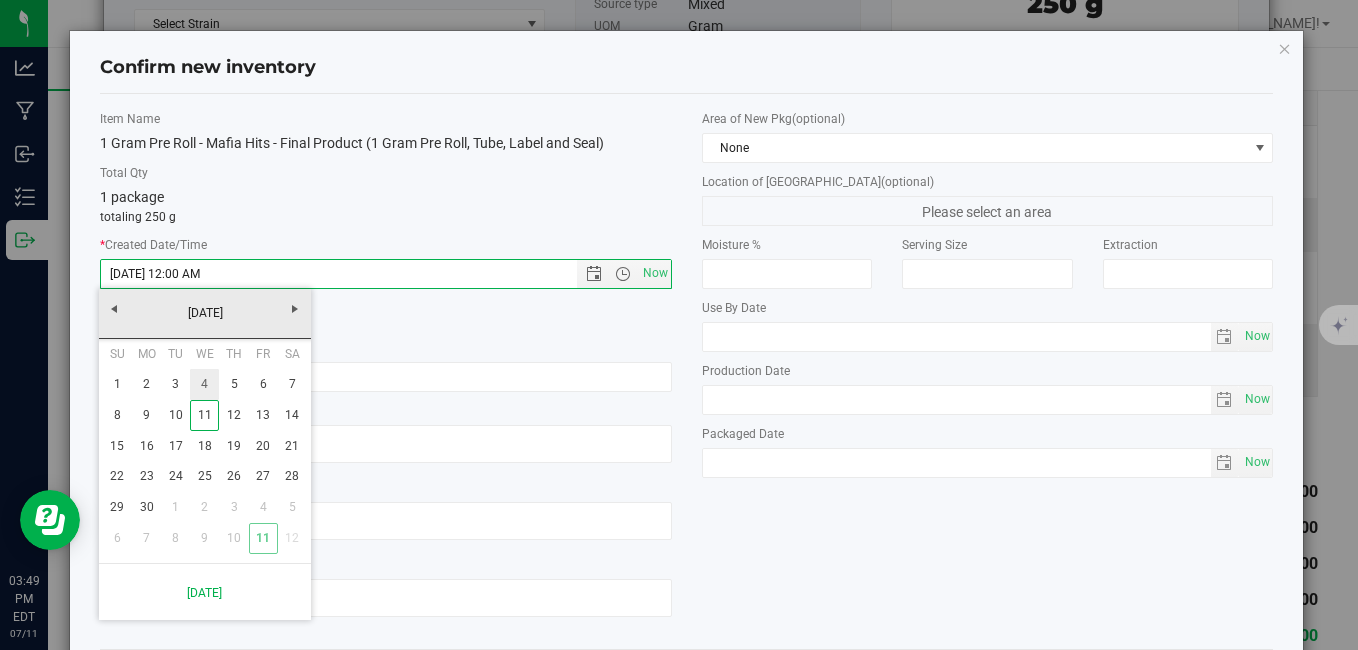 type on "6/4/2025 3:49 PM" 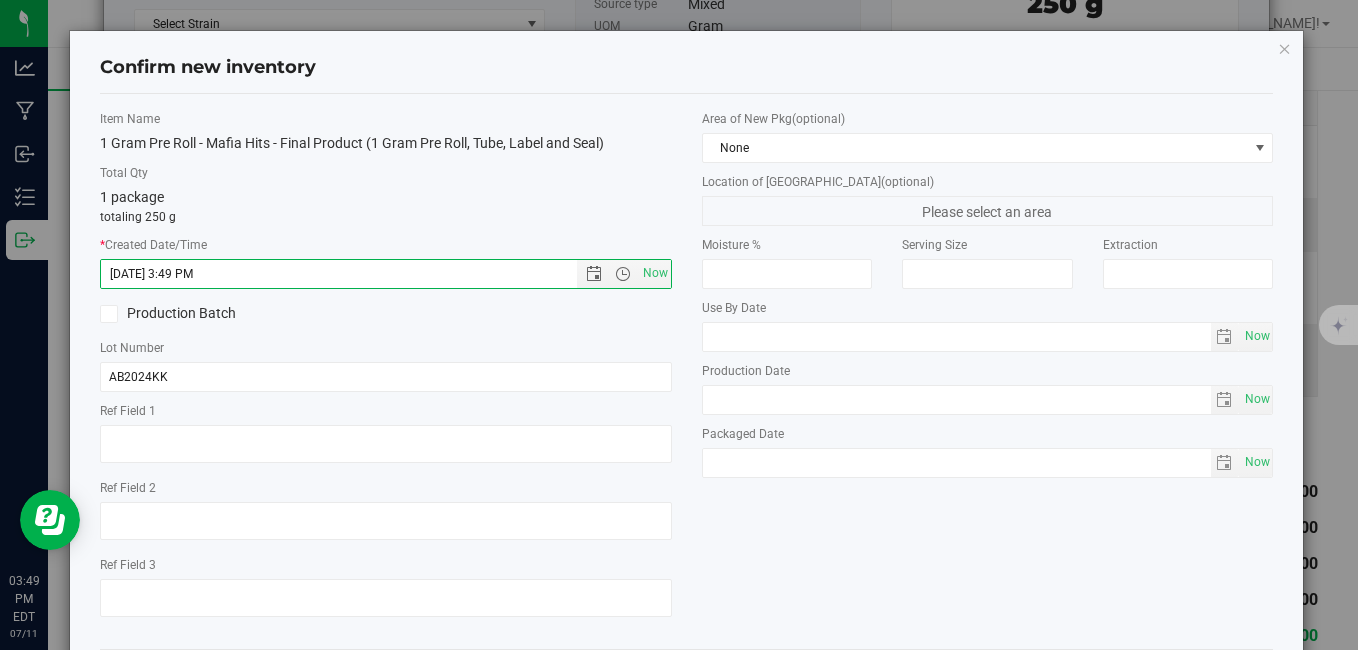 click on "Total Qty" at bounding box center [386, 173] 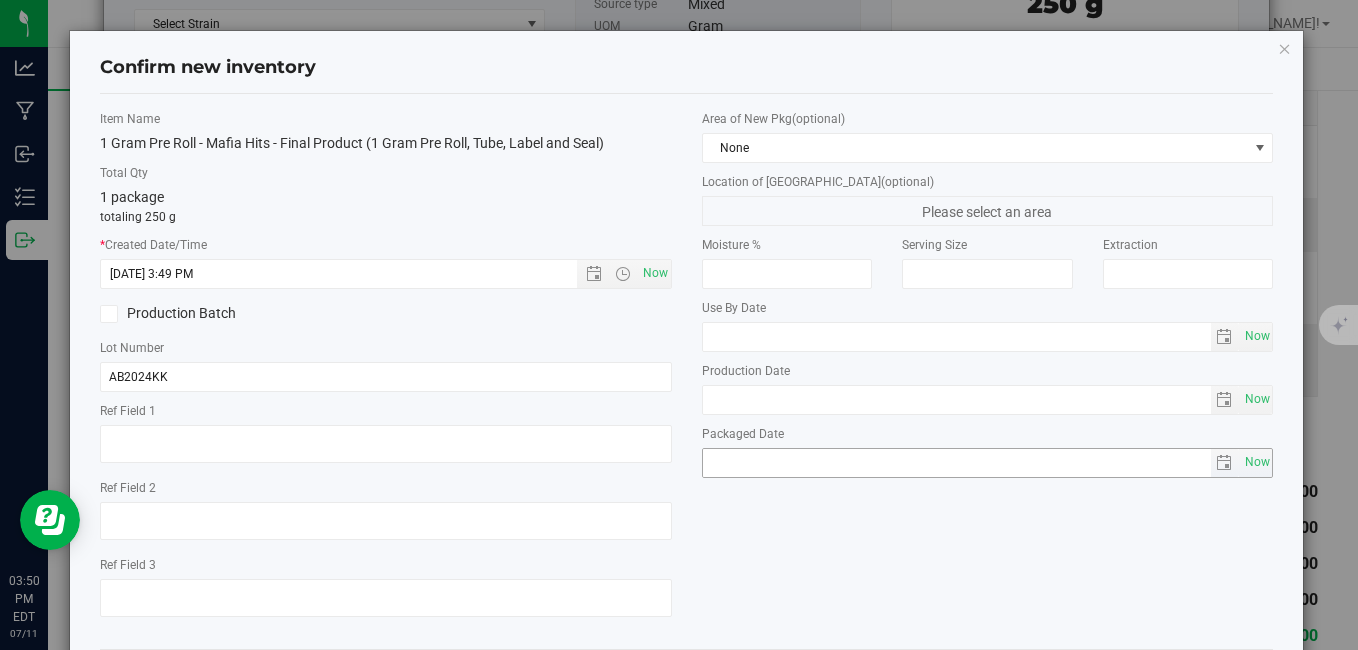 scroll, scrollTop: 97, scrollLeft: 0, axis: vertical 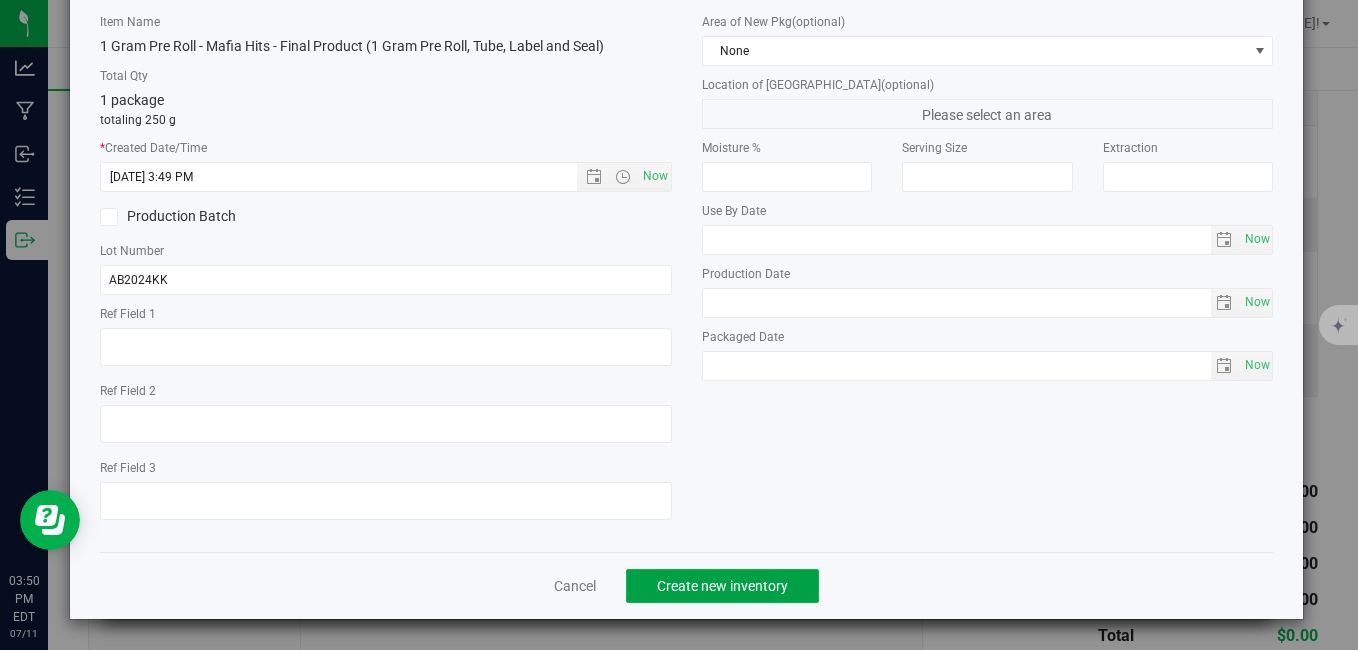 click on "Create new inventory" 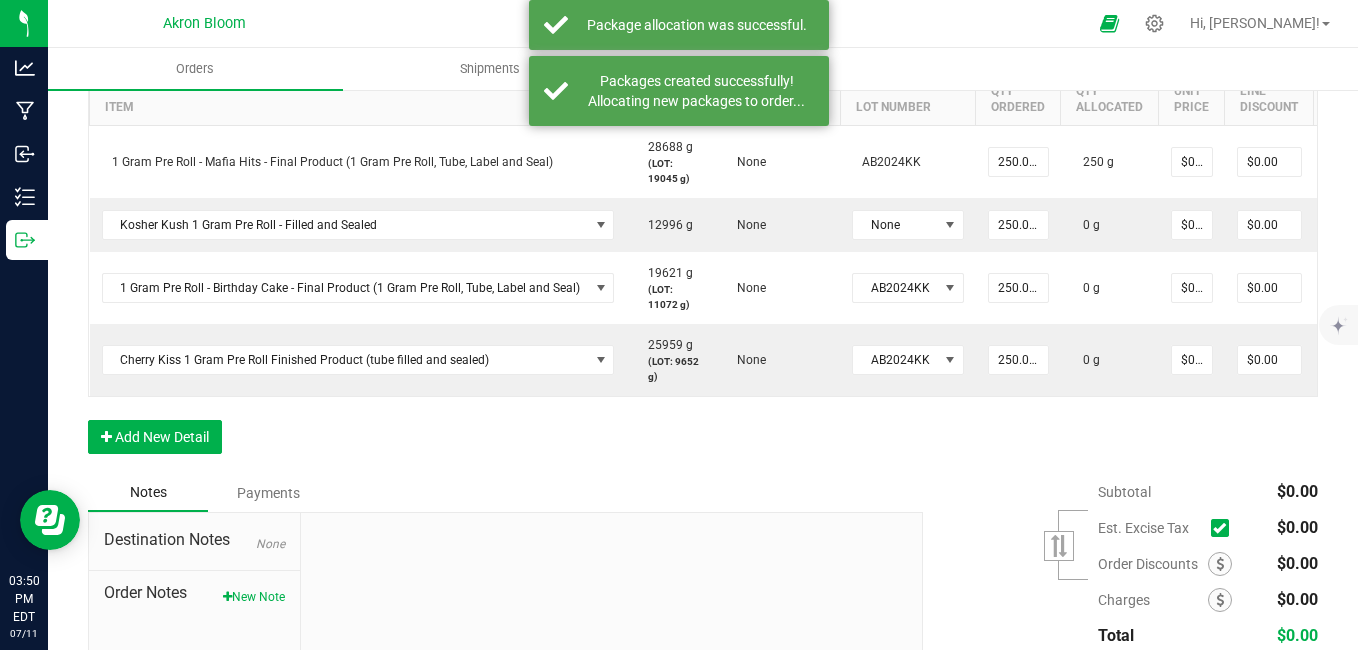 scroll, scrollTop: 0, scrollLeft: 199, axis: horizontal 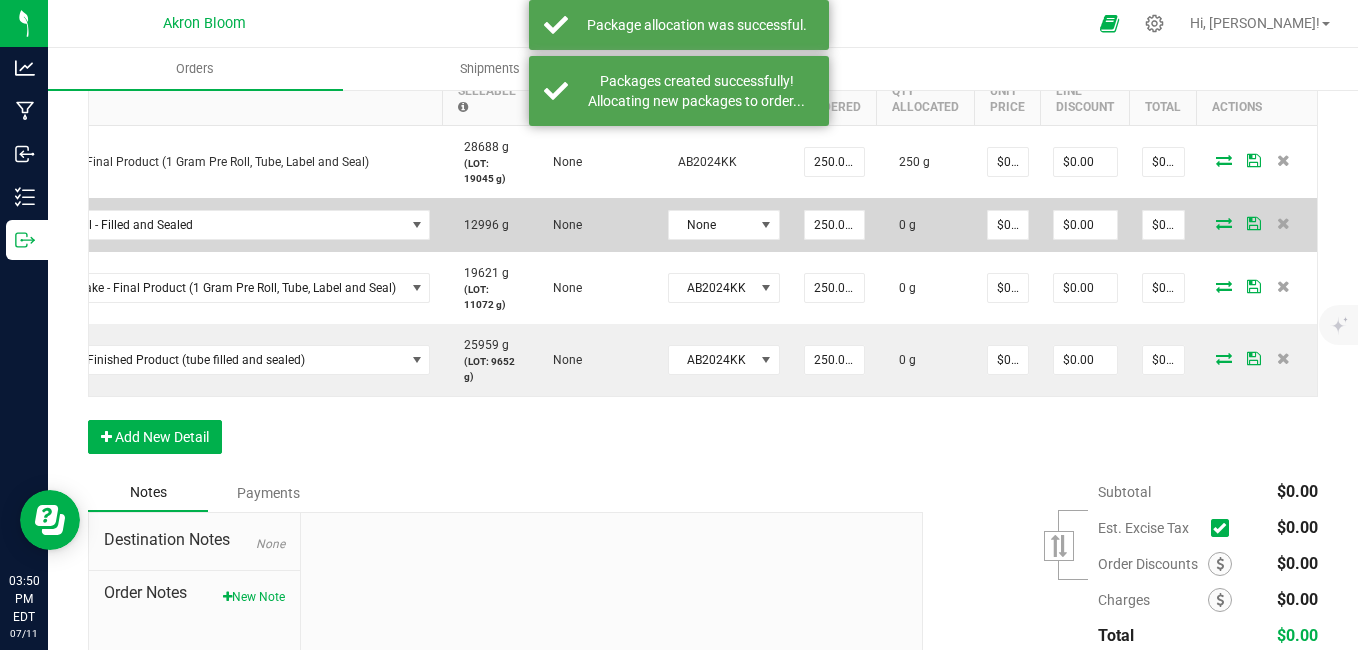 click at bounding box center [1257, 225] 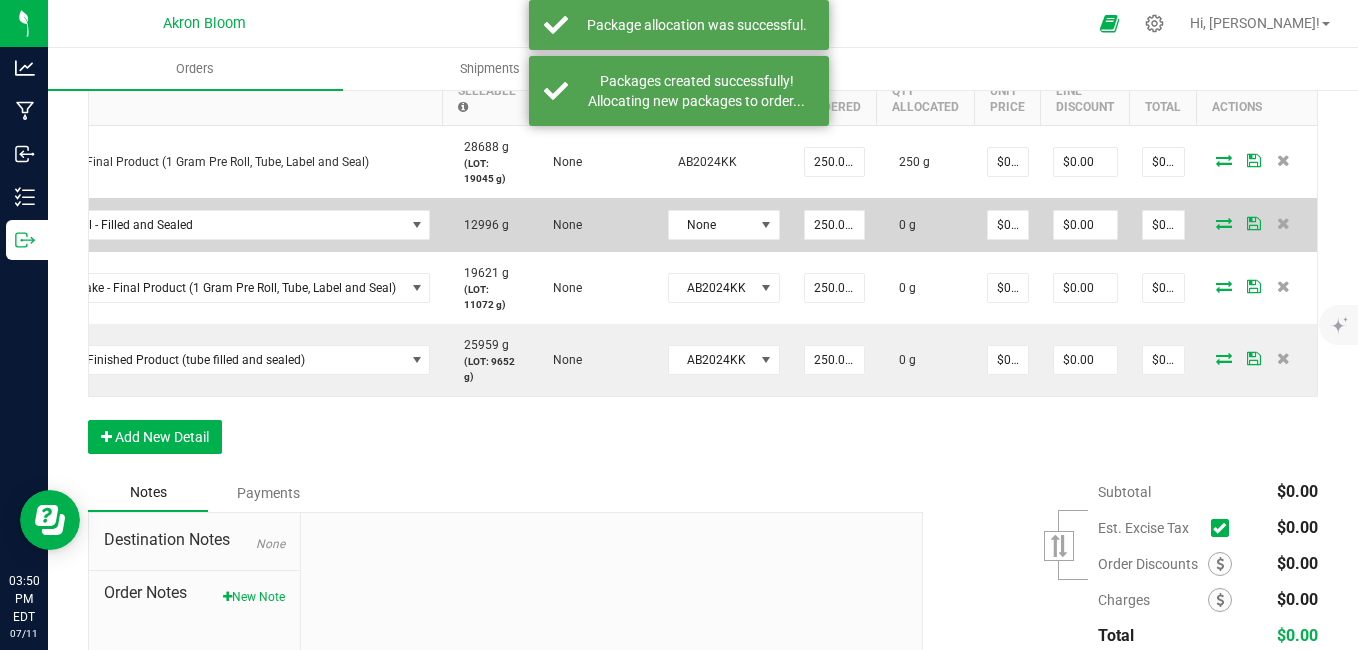 click at bounding box center [1224, 223] 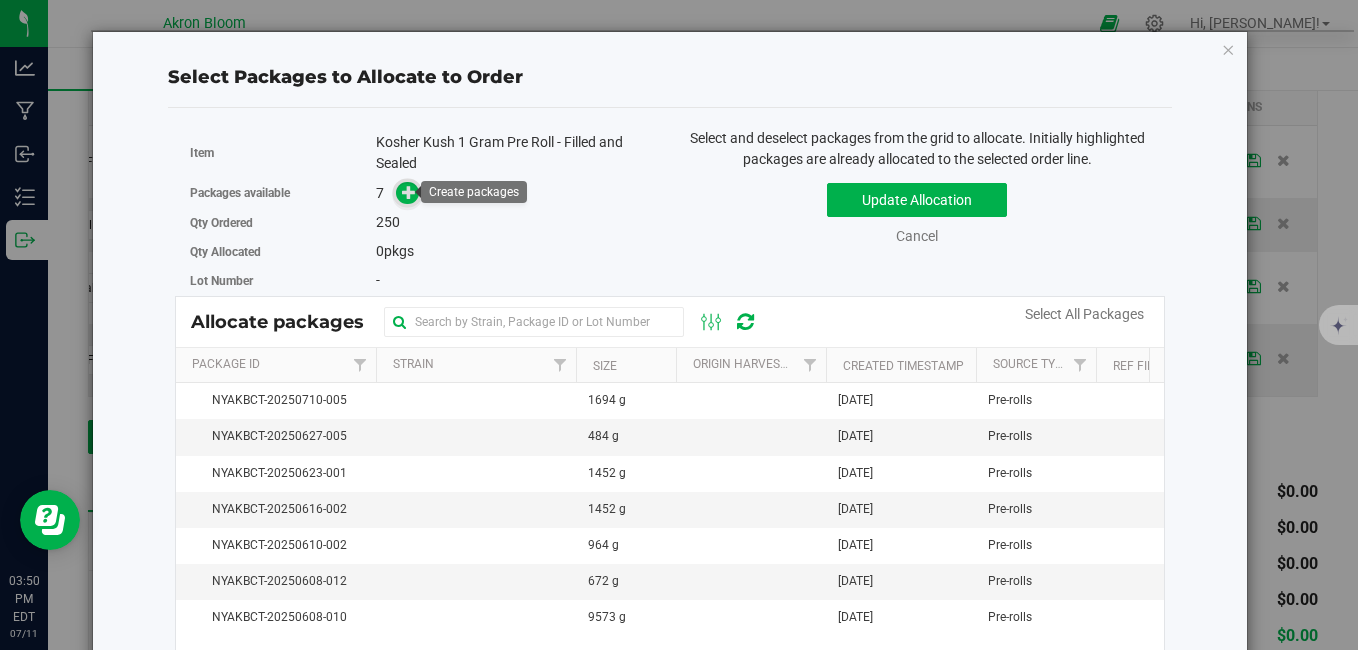 click at bounding box center (409, 192) 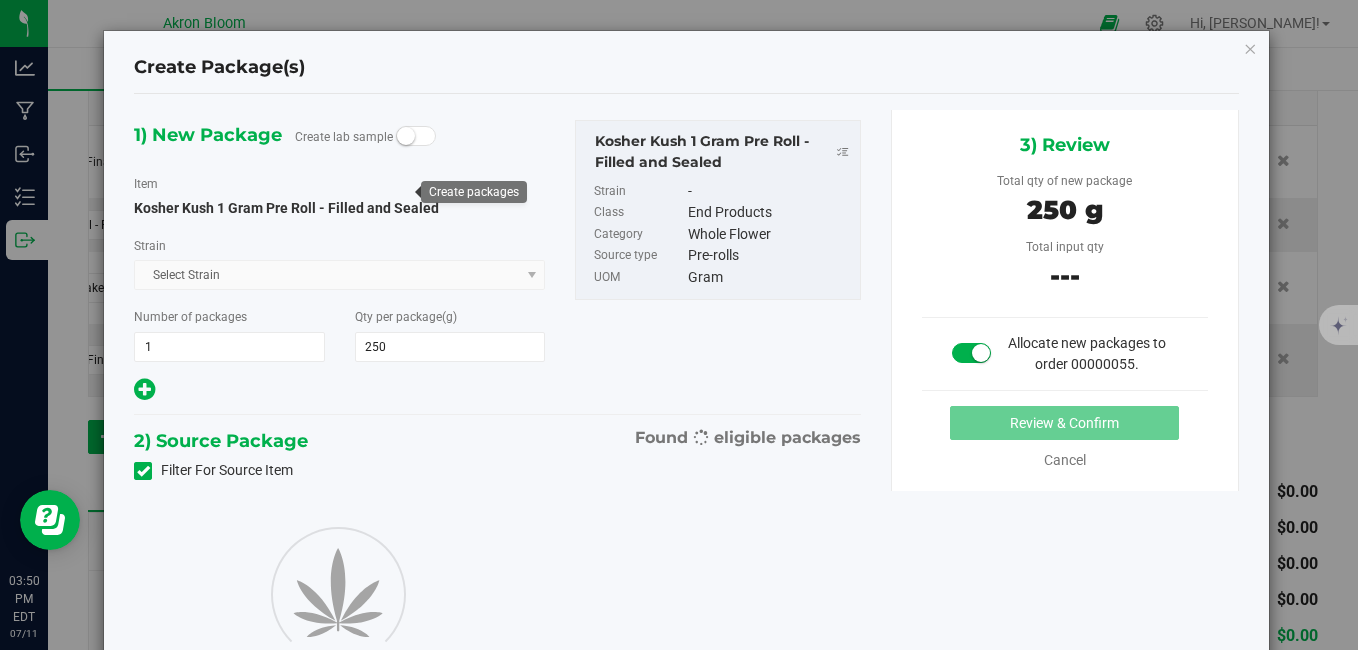 type on "250.0000" 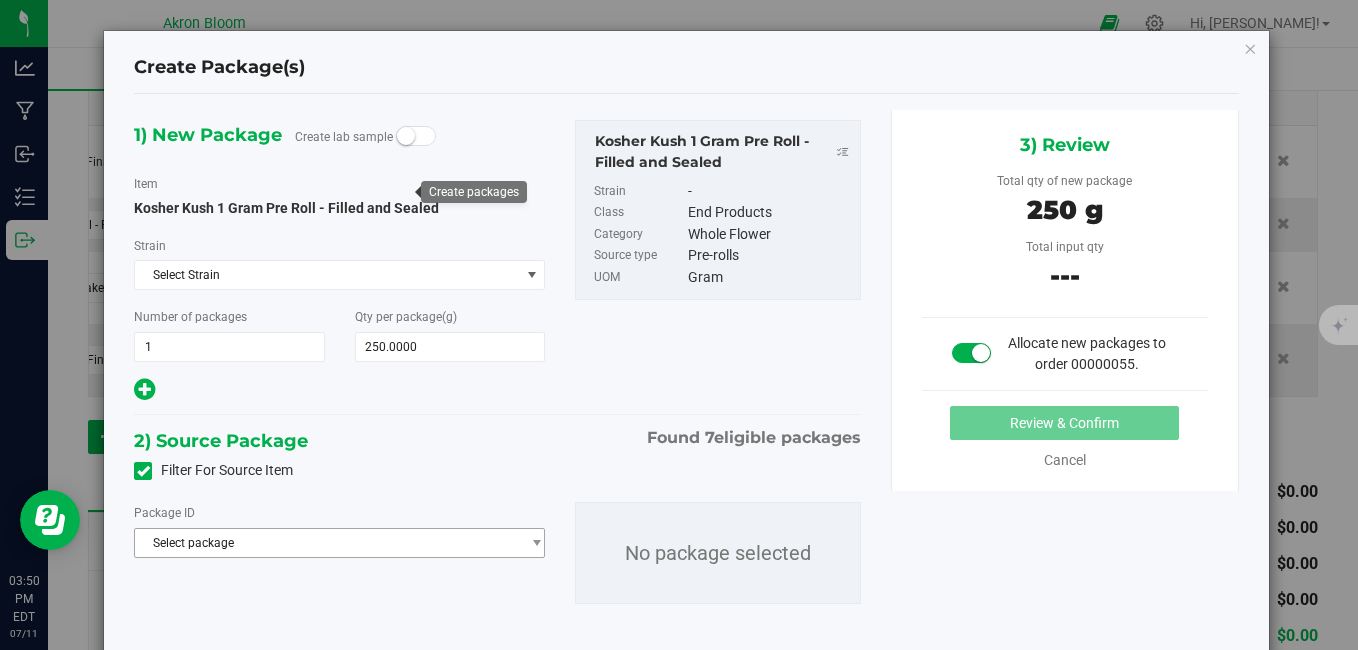 click on "Select package" at bounding box center [327, 543] 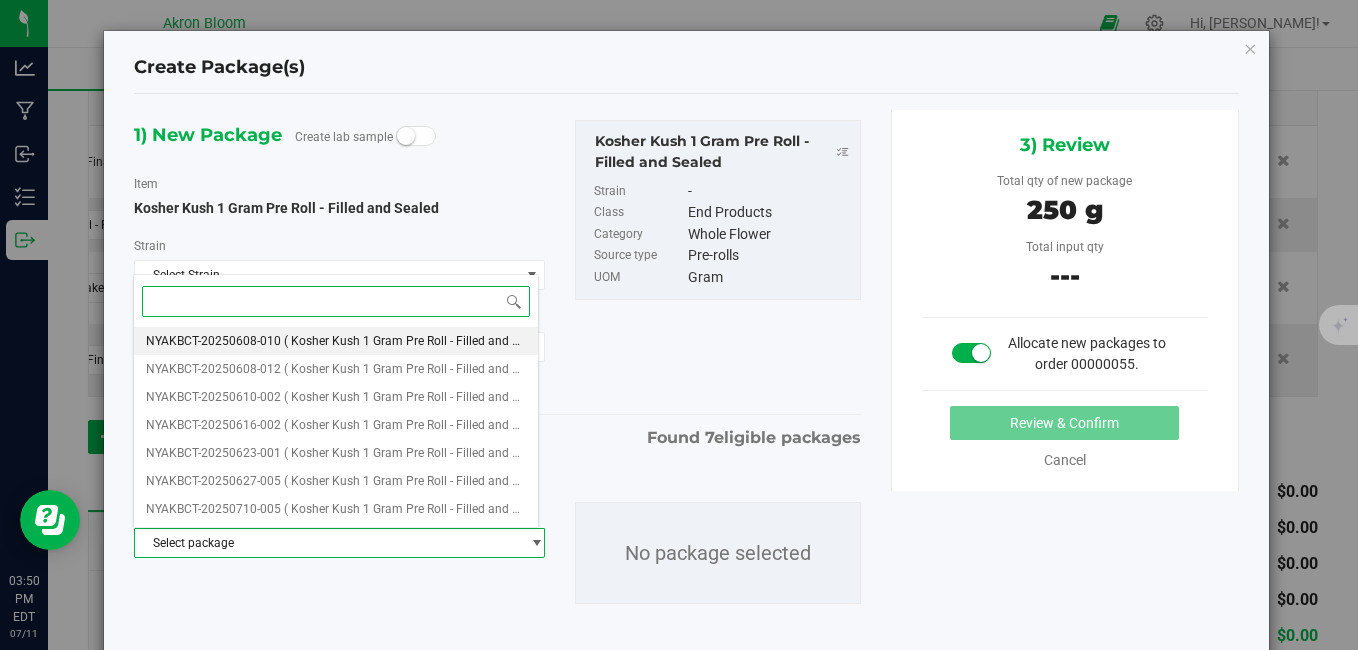 click on "NYAKBCT-20250608-010" at bounding box center [213, 341] 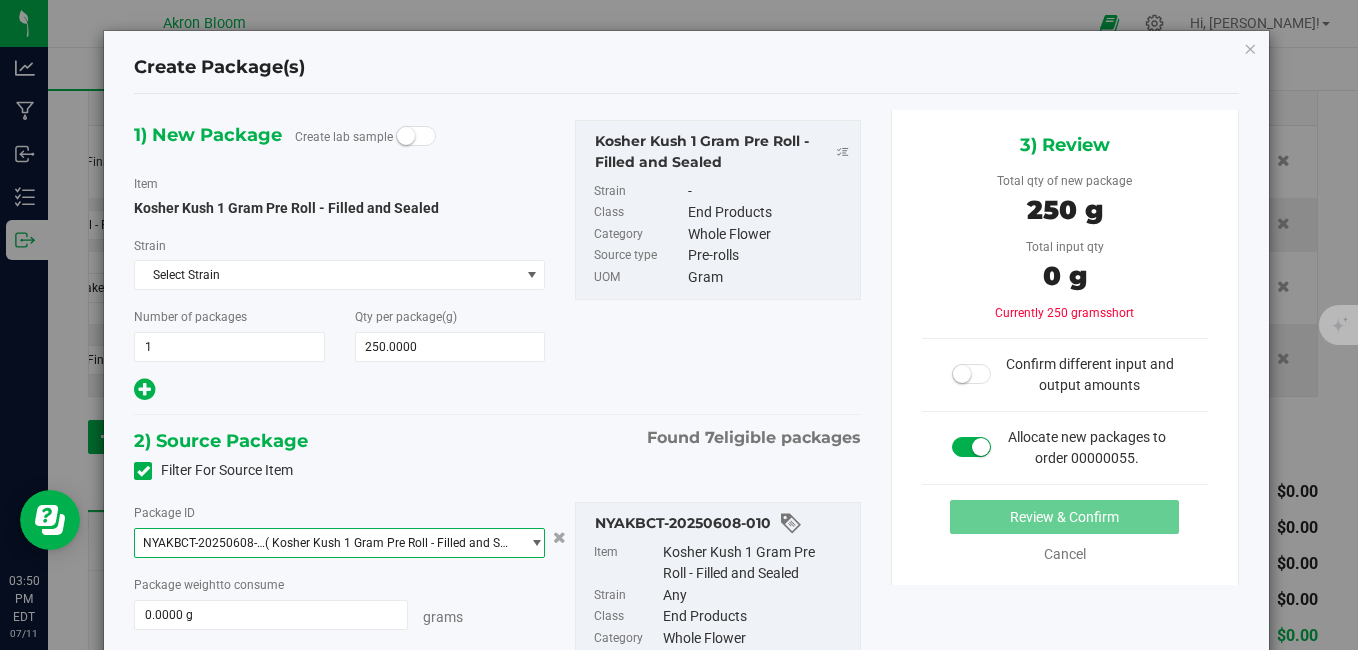 click on "2) Source Package
Found
7
eligible packages" at bounding box center (497, 441) 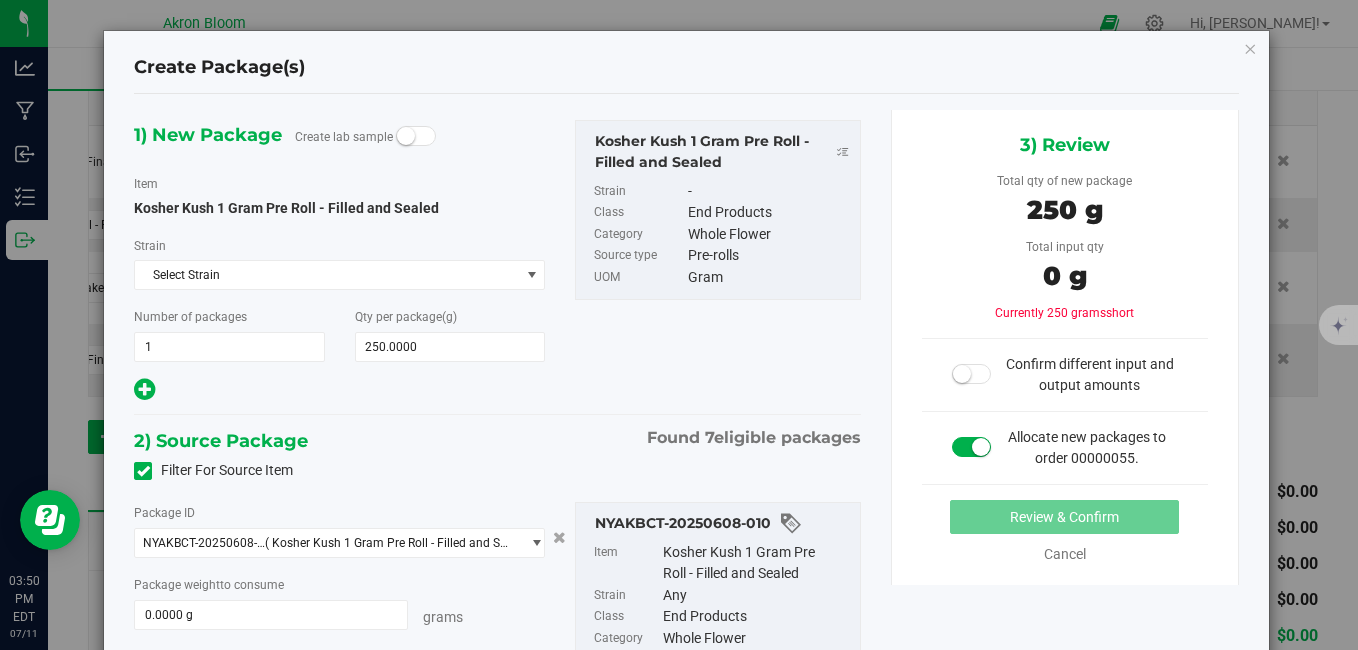 scroll, scrollTop: 167, scrollLeft: 0, axis: vertical 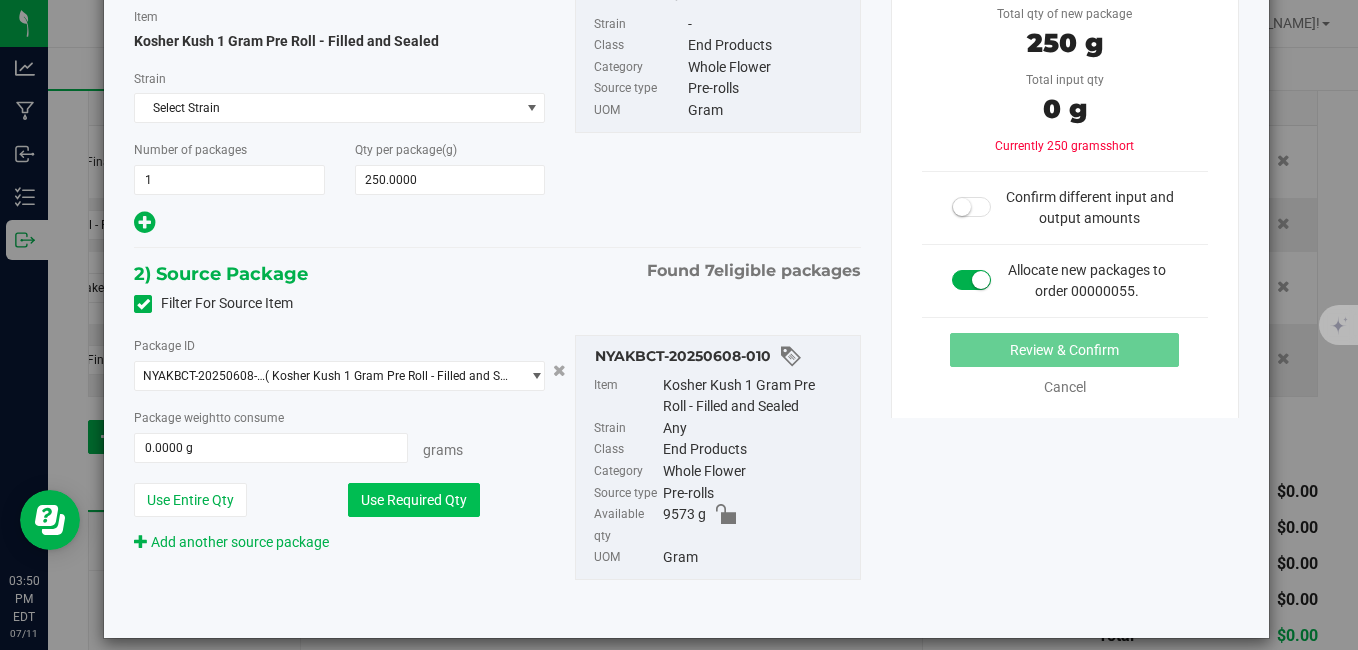 click on "Use Required Qty" at bounding box center [414, 500] 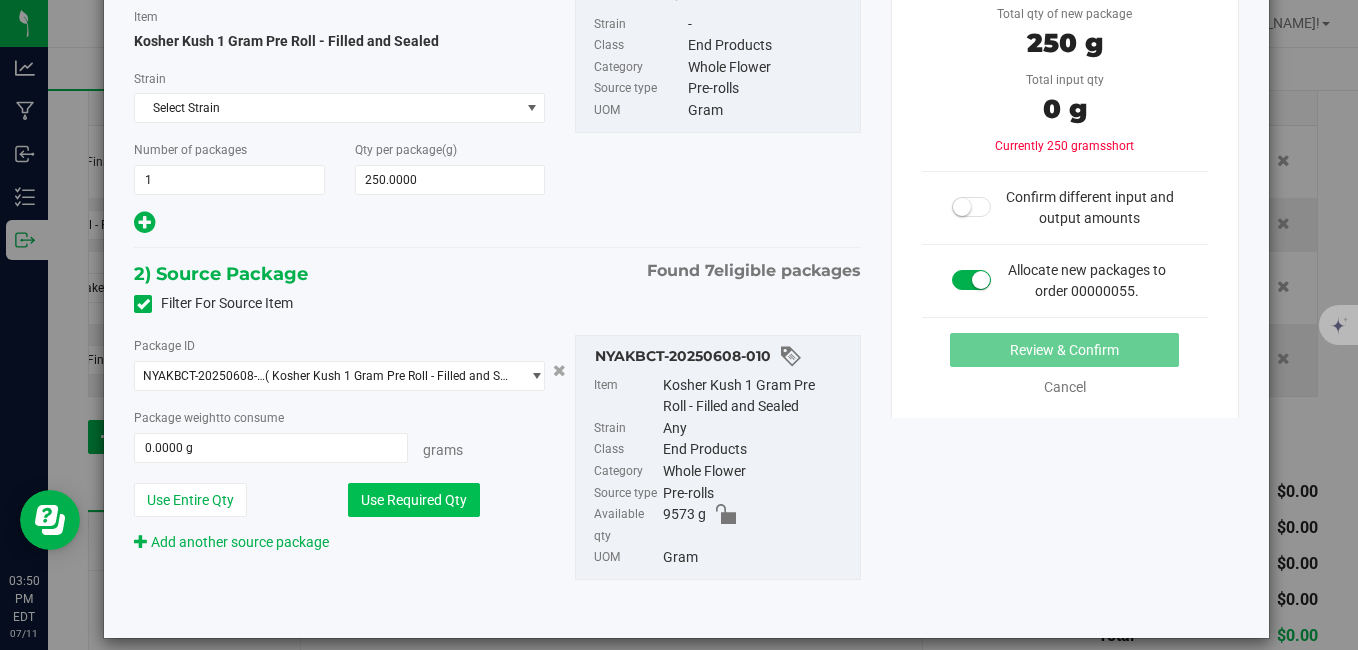 type on "250.0000 g" 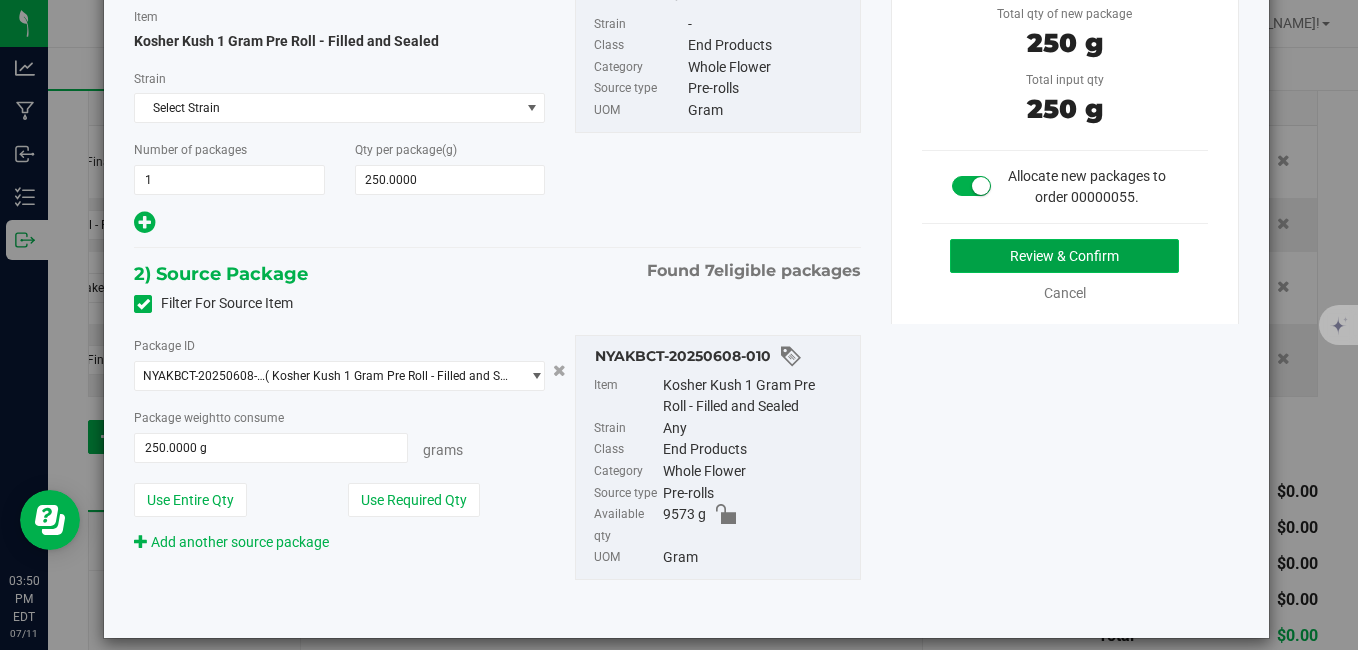 click on "Review & Confirm" at bounding box center [1064, 256] 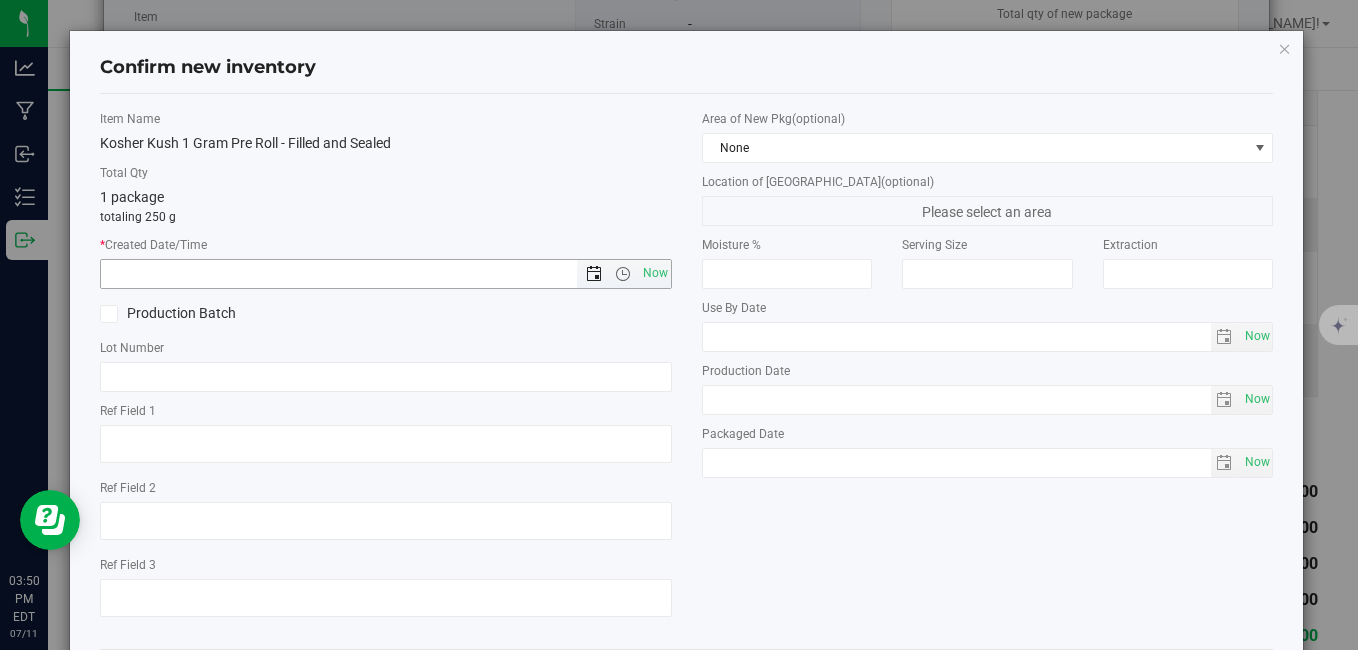 click at bounding box center (594, 274) 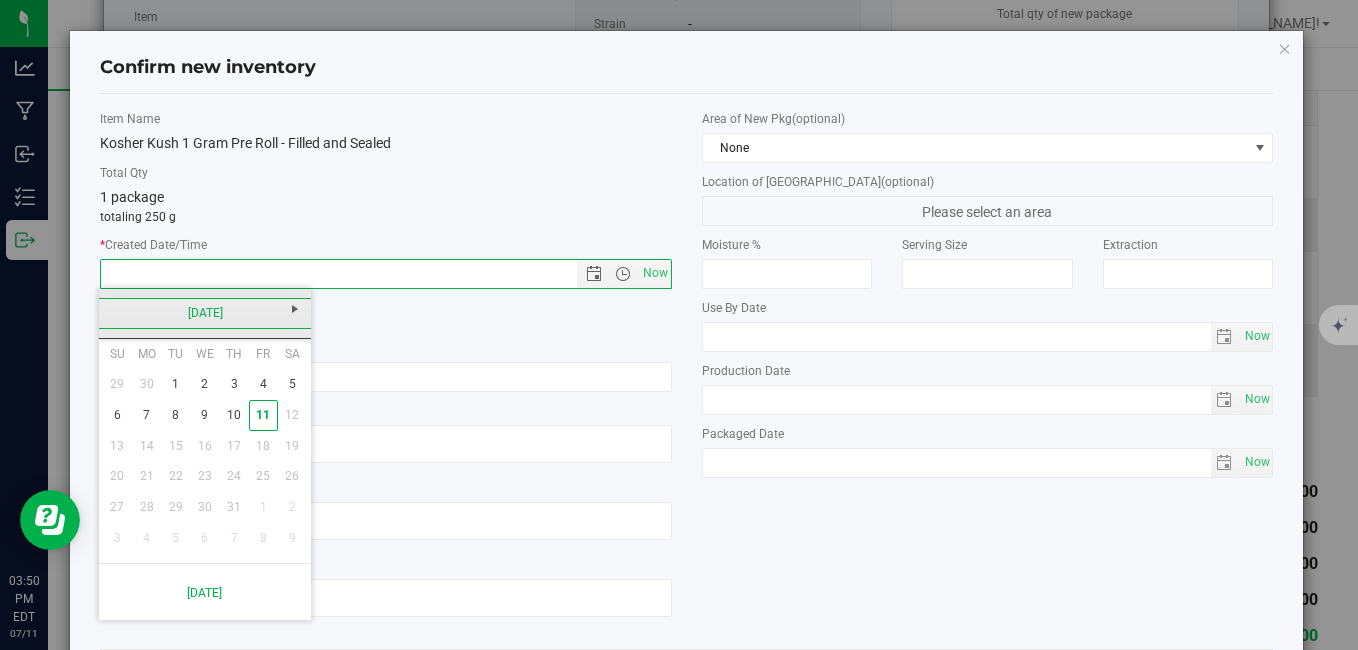 click on "[DATE]" at bounding box center [205, 313] 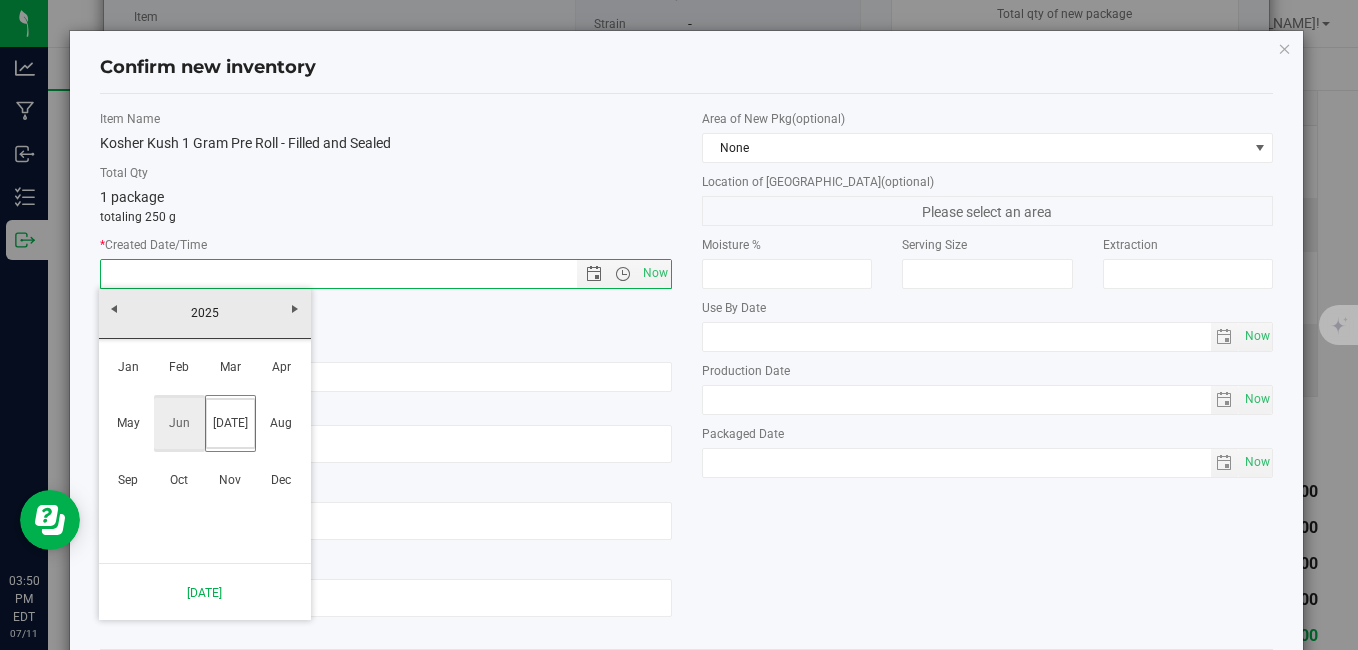 click on "Jun" at bounding box center [179, 423] 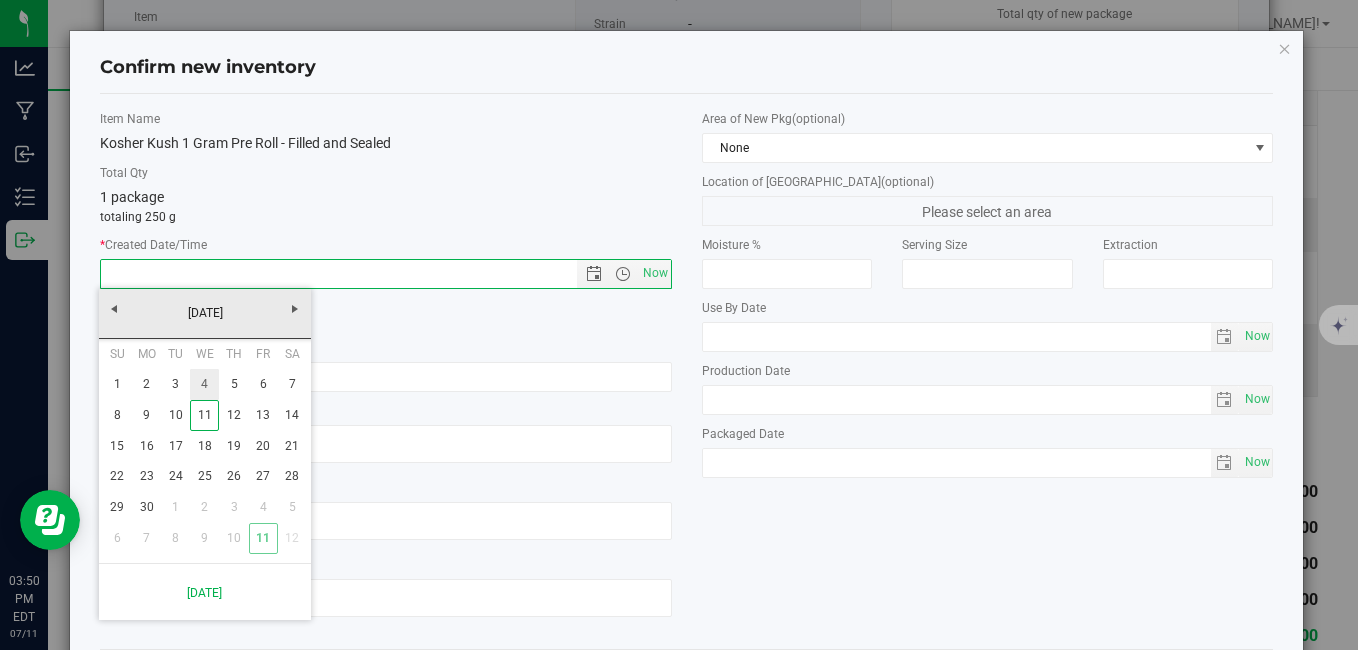 click on "4" at bounding box center [204, 384] 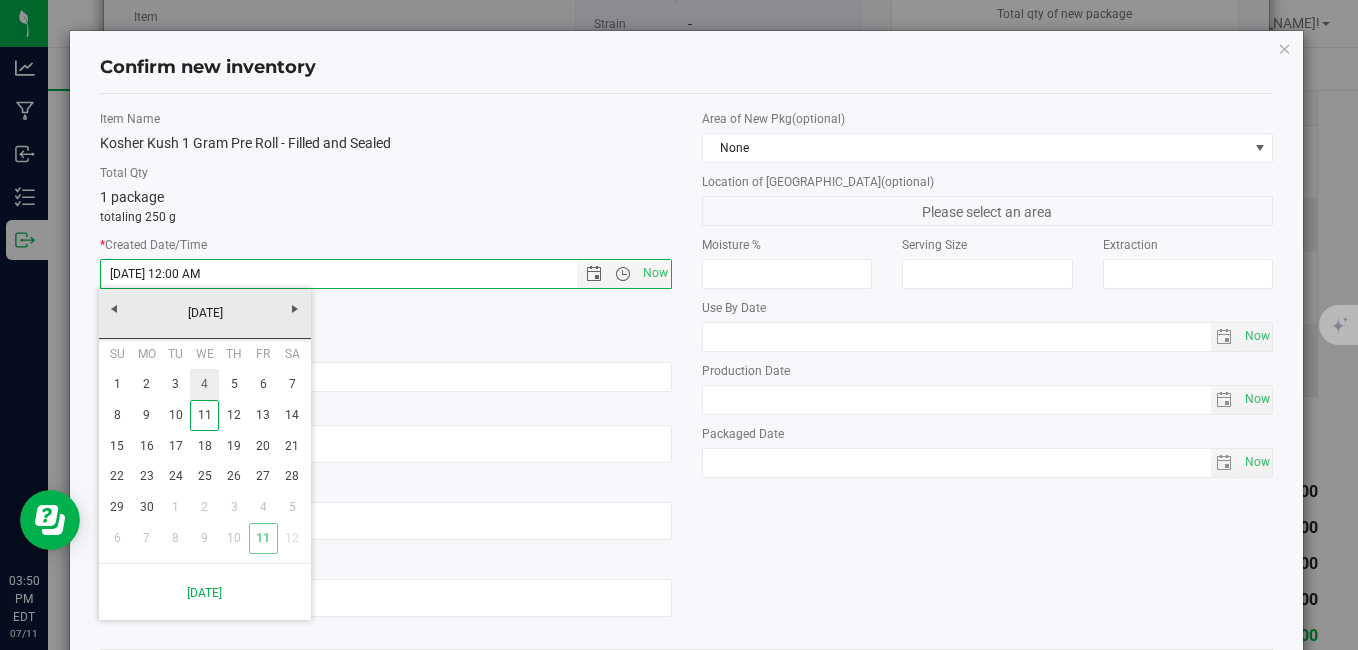 type on "6/4/2025 3:50 PM" 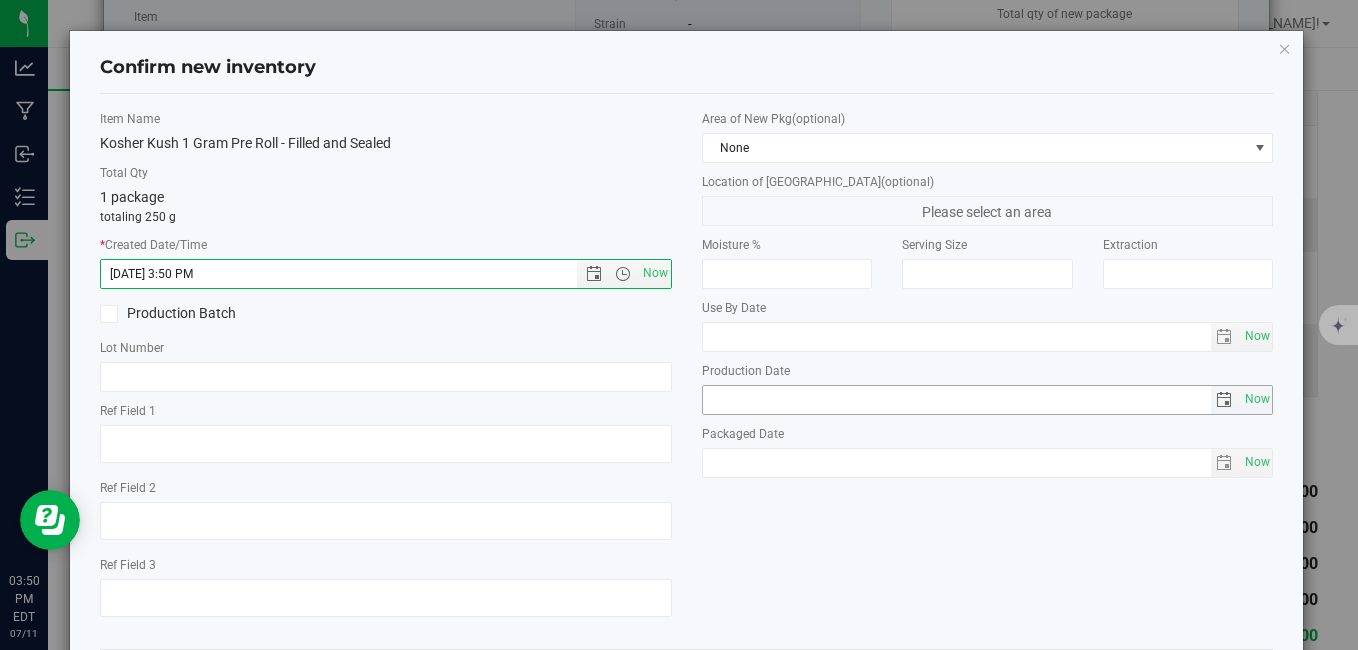 scroll, scrollTop: 97, scrollLeft: 0, axis: vertical 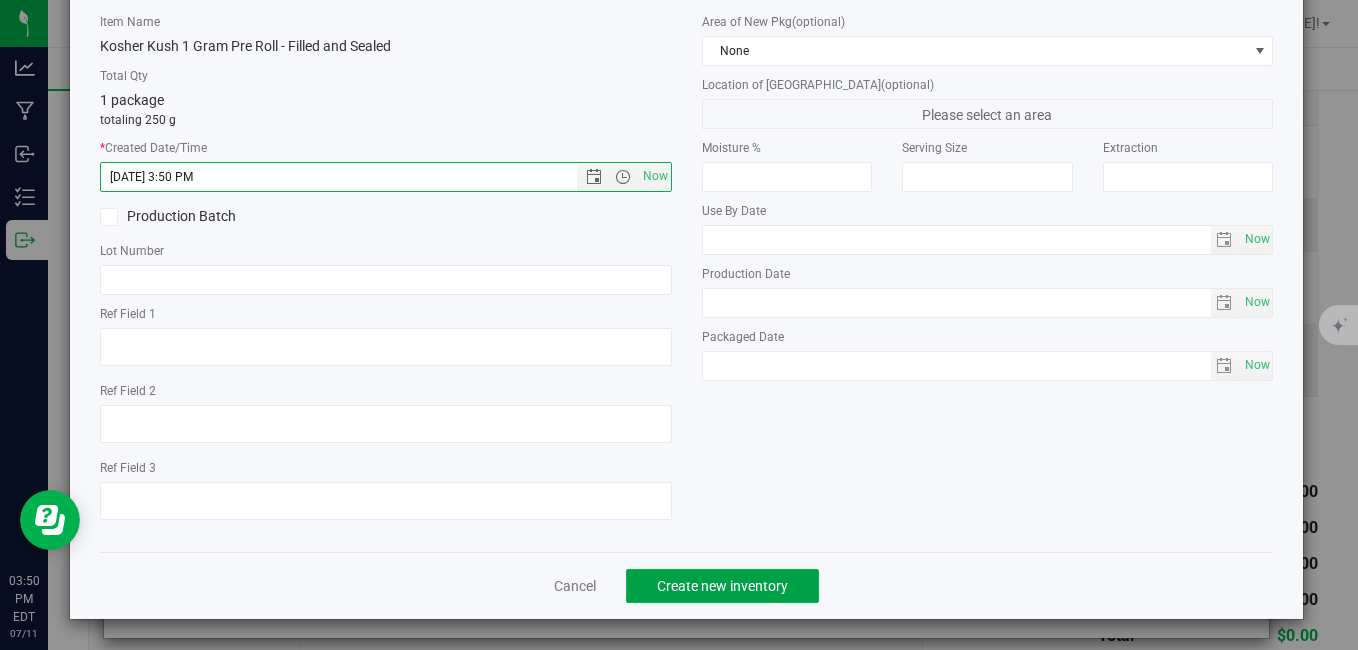 click on "Create new inventory" 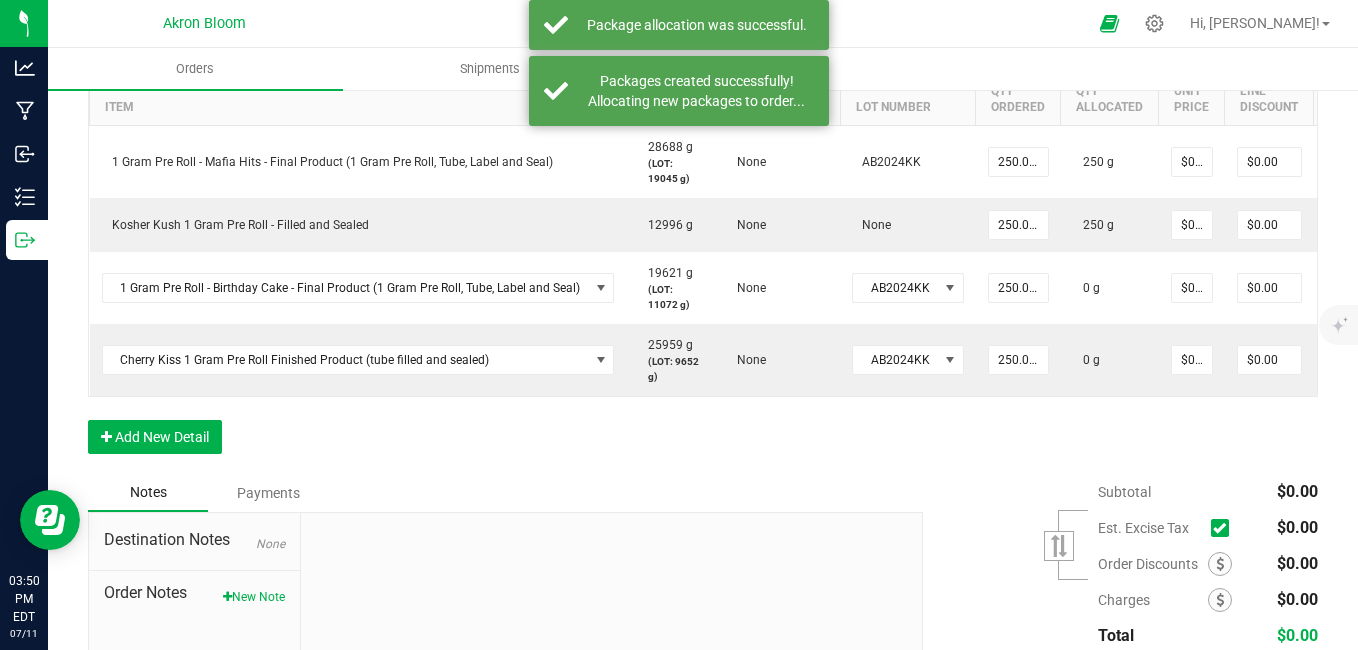 scroll, scrollTop: 0, scrollLeft: 199, axis: horizontal 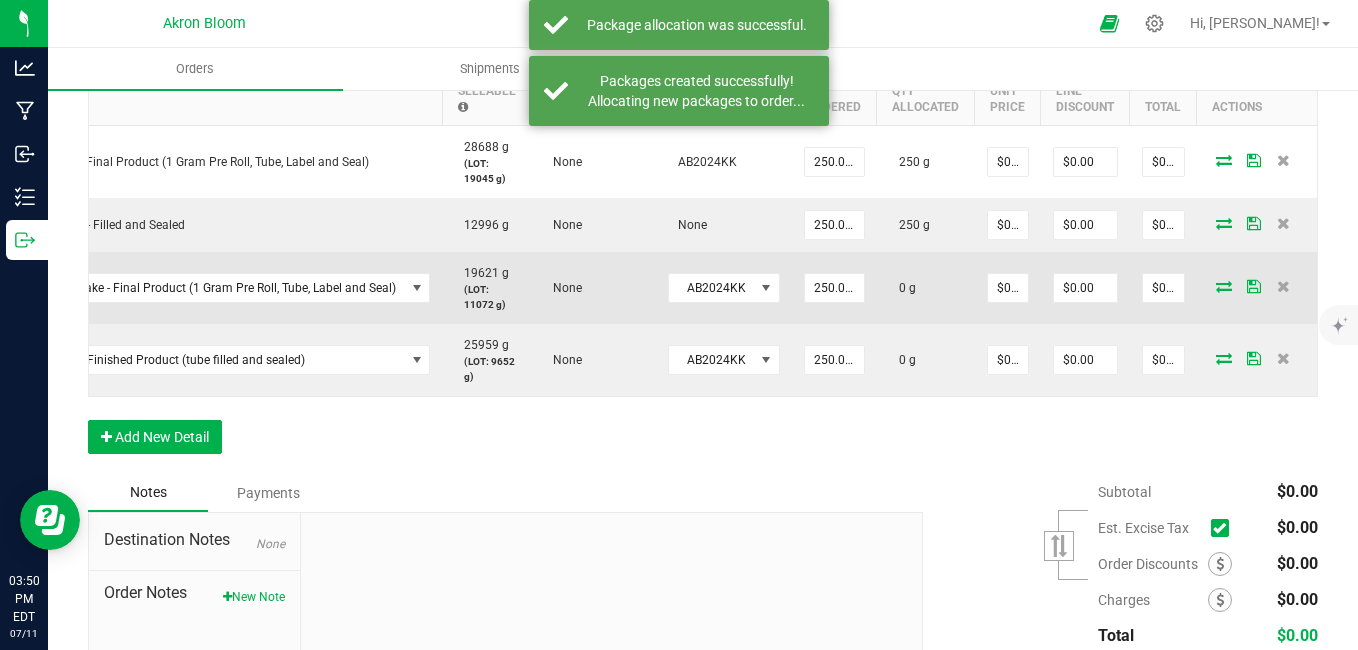 click at bounding box center [1224, 286] 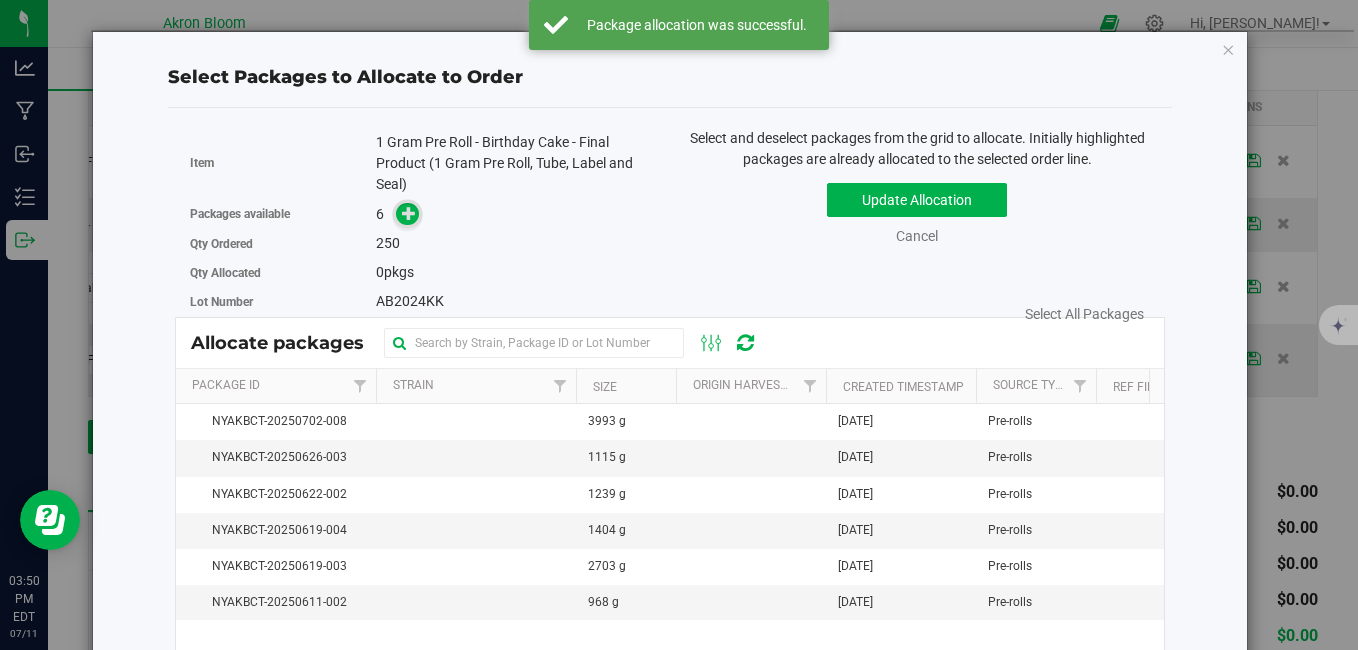click at bounding box center (409, 213) 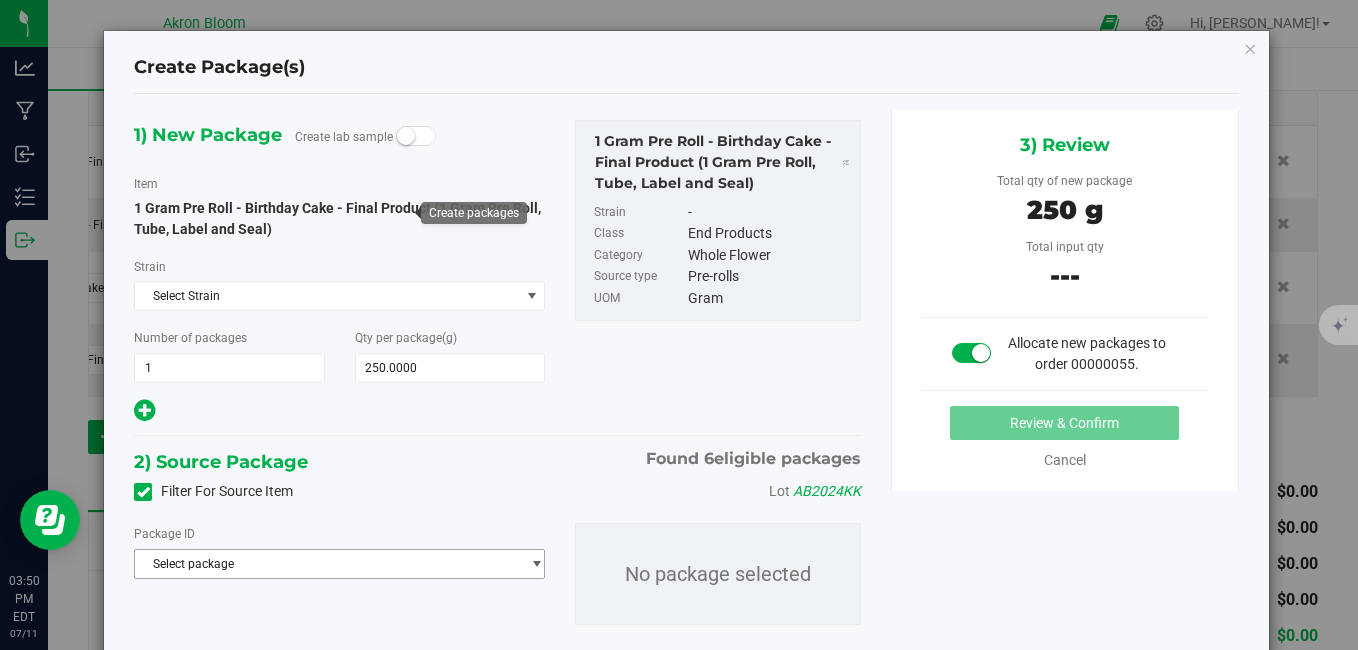 click on "Select package" at bounding box center (327, 564) 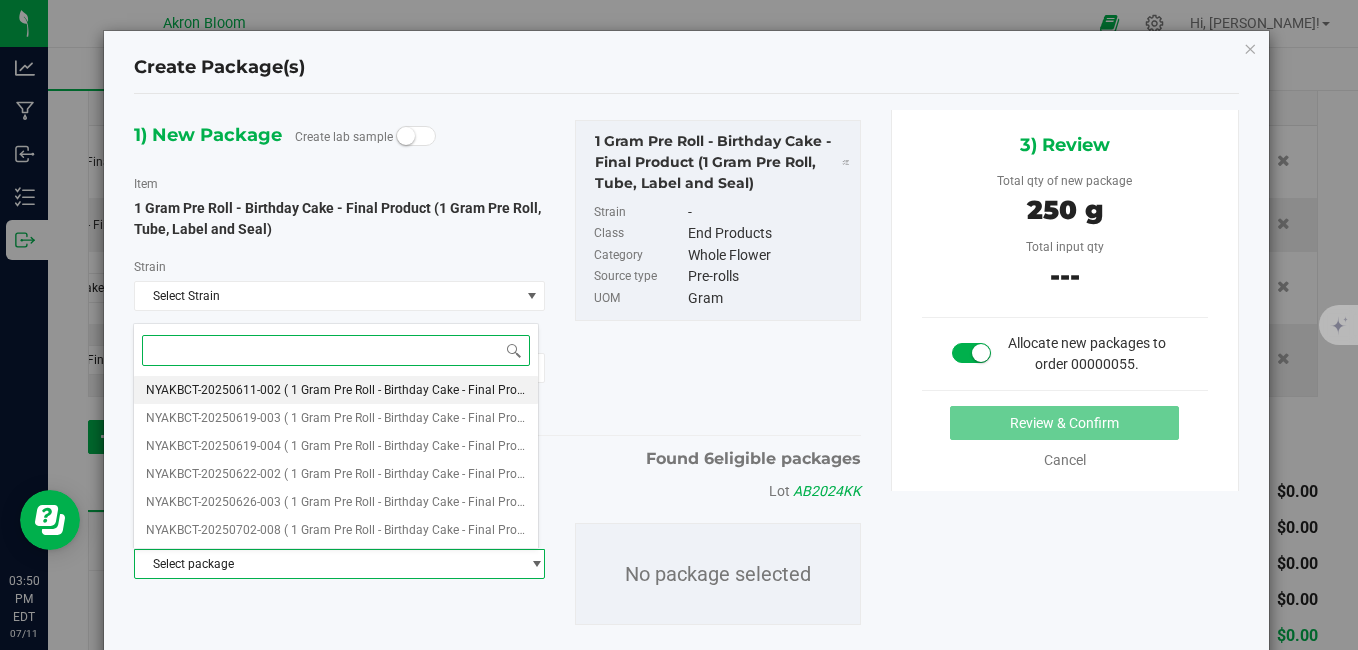 click on "NYAKBCT-20250611-002" at bounding box center [213, 390] 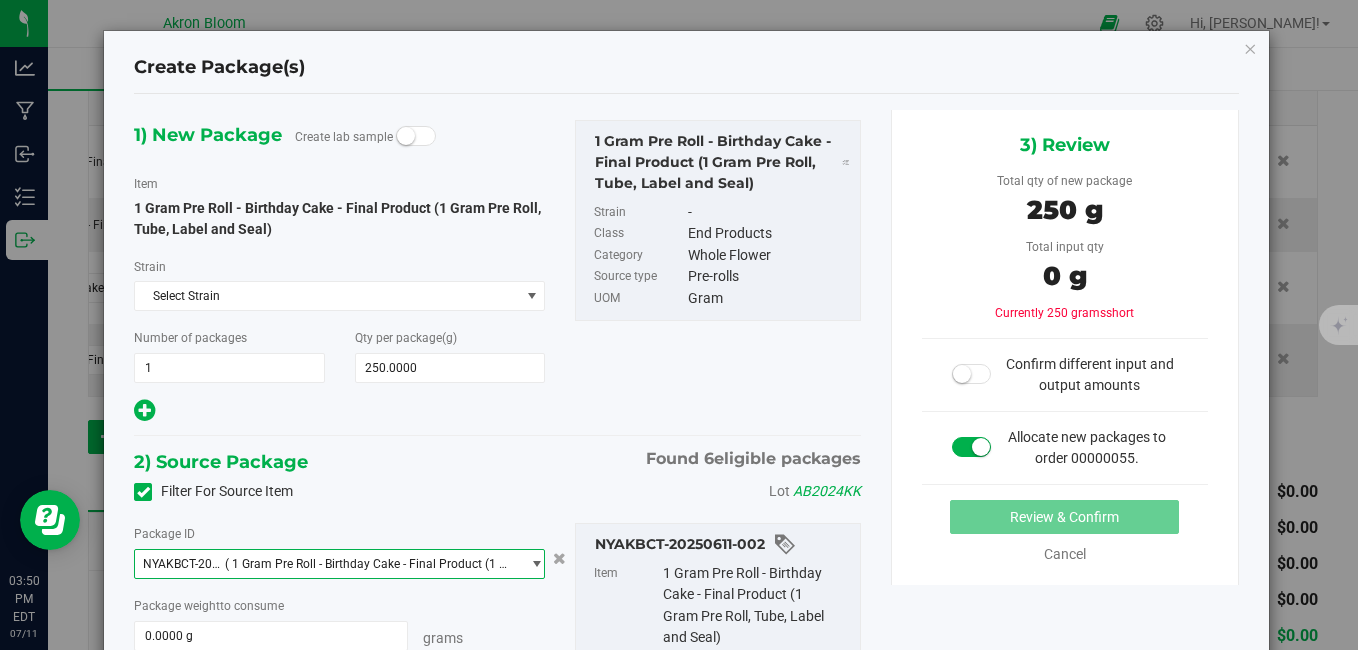 scroll, scrollTop: 272, scrollLeft: 0, axis: vertical 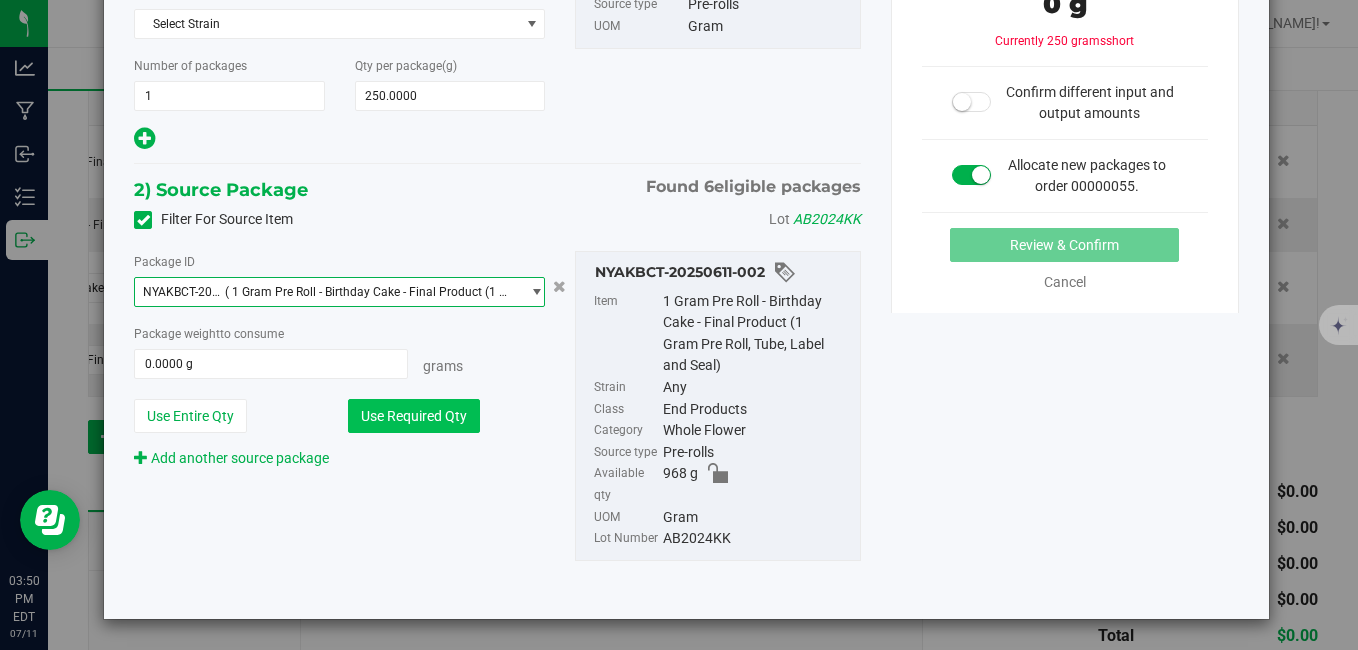 click on "Use Required Qty" at bounding box center [414, 416] 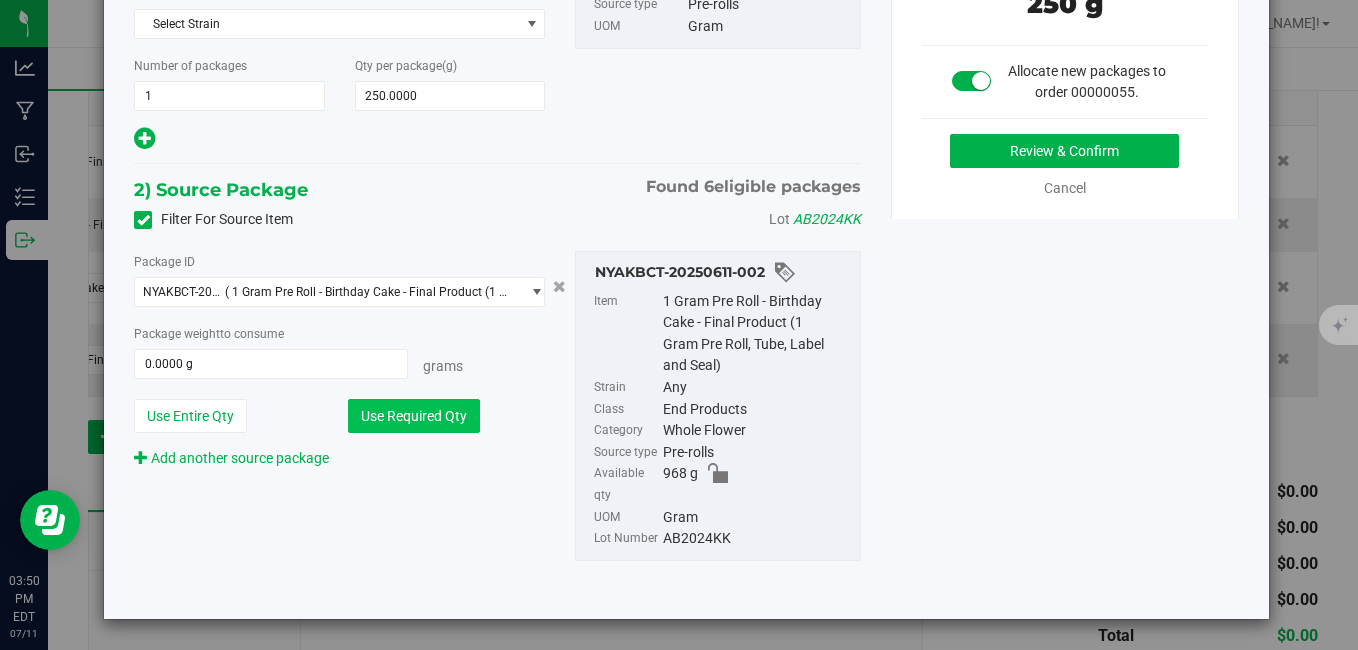 type on "250.0000 g" 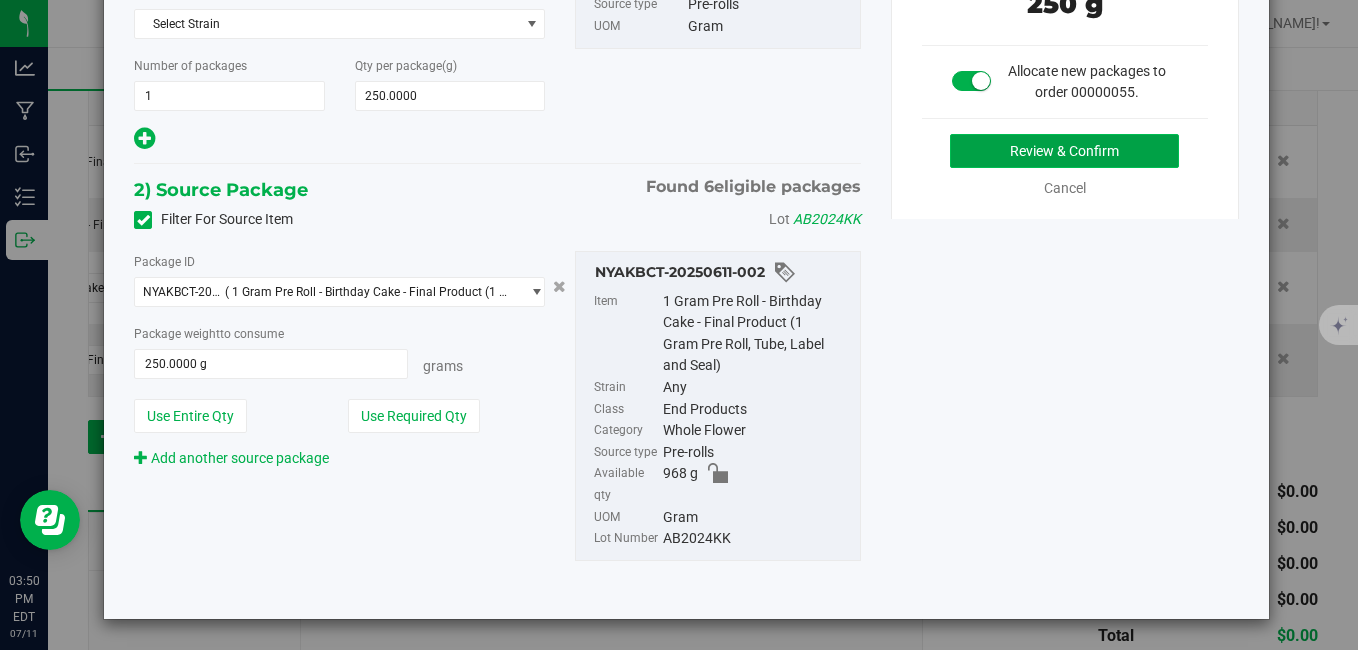 click on "Review & Confirm" at bounding box center (1064, 151) 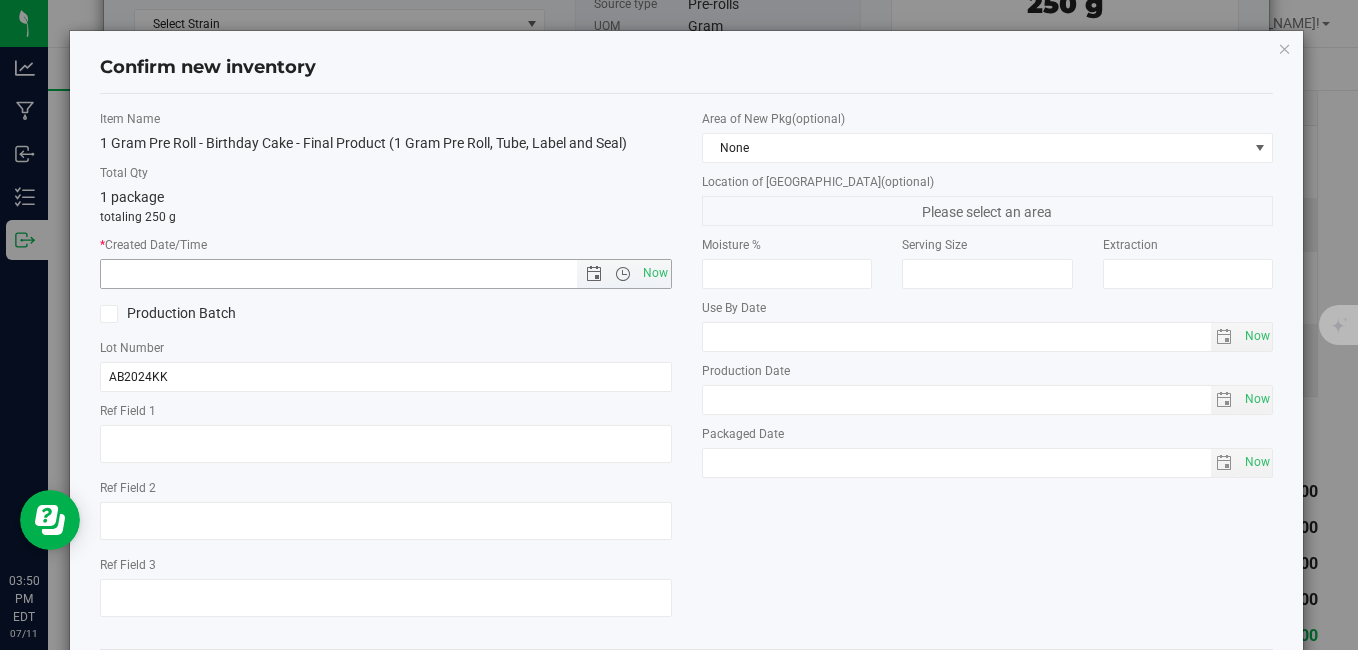 click on "Now" at bounding box center [624, 274] 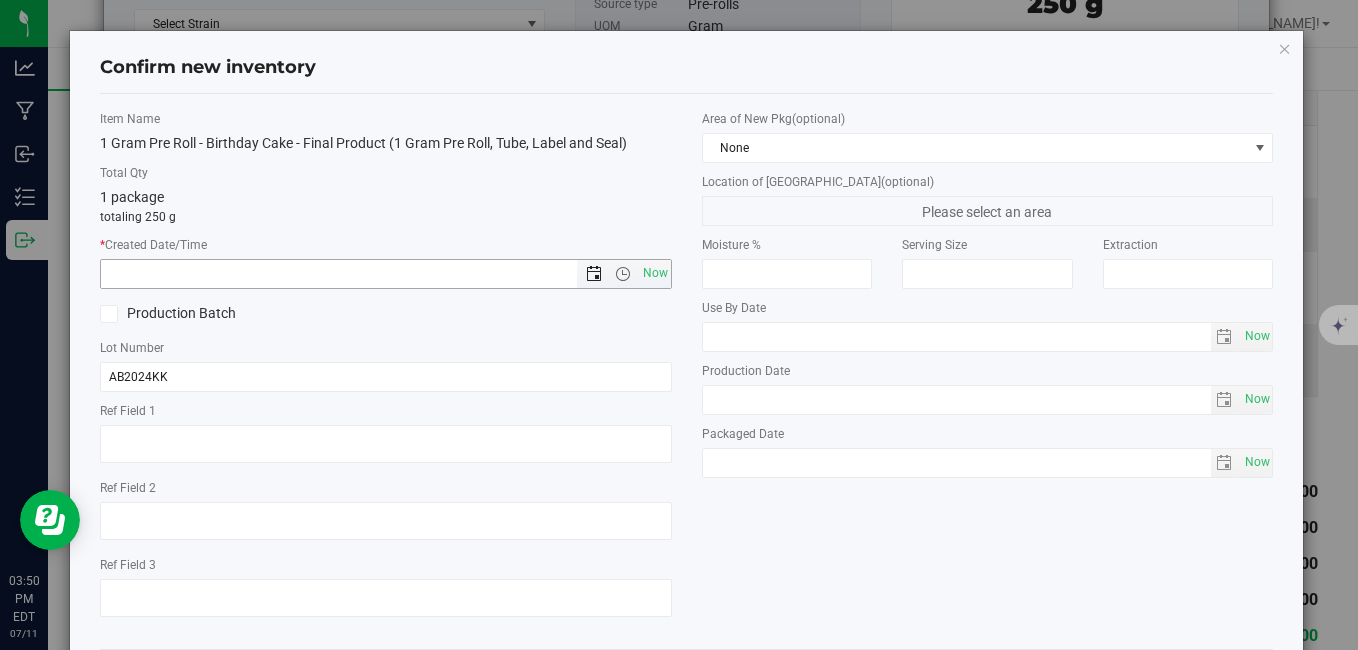 click at bounding box center (594, 274) 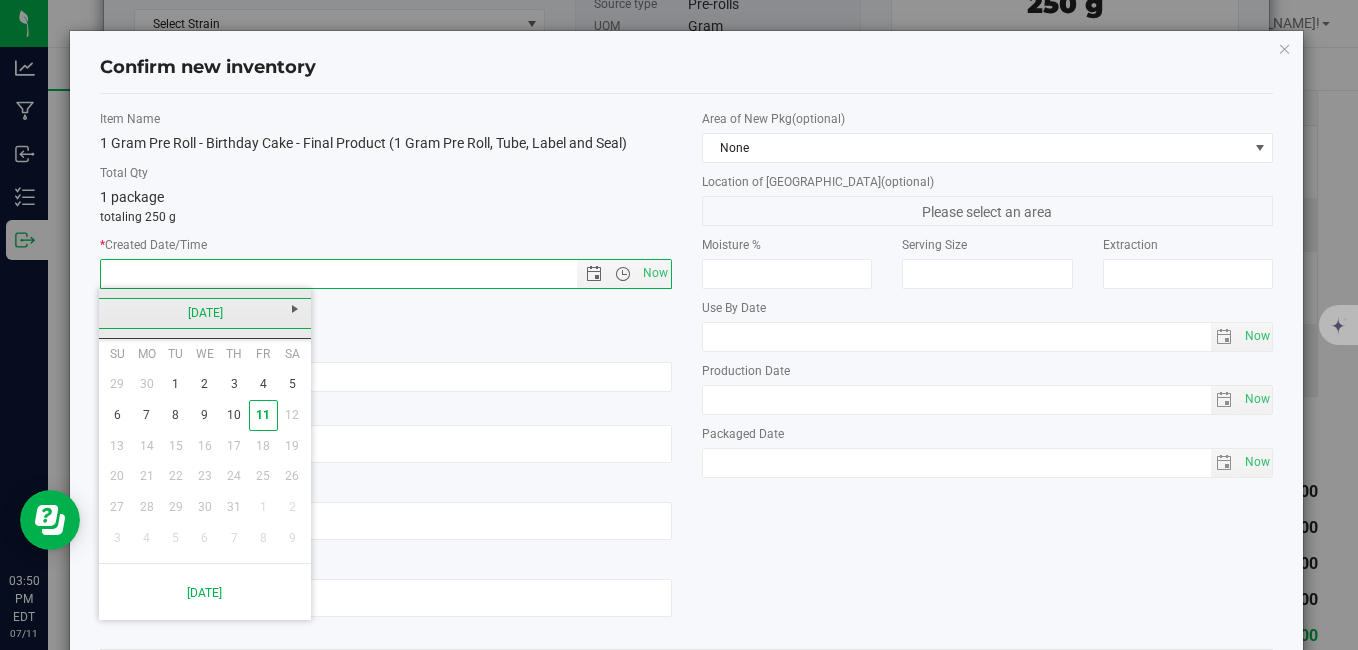 click on "[DATE]" at bounding box center [205, 313] 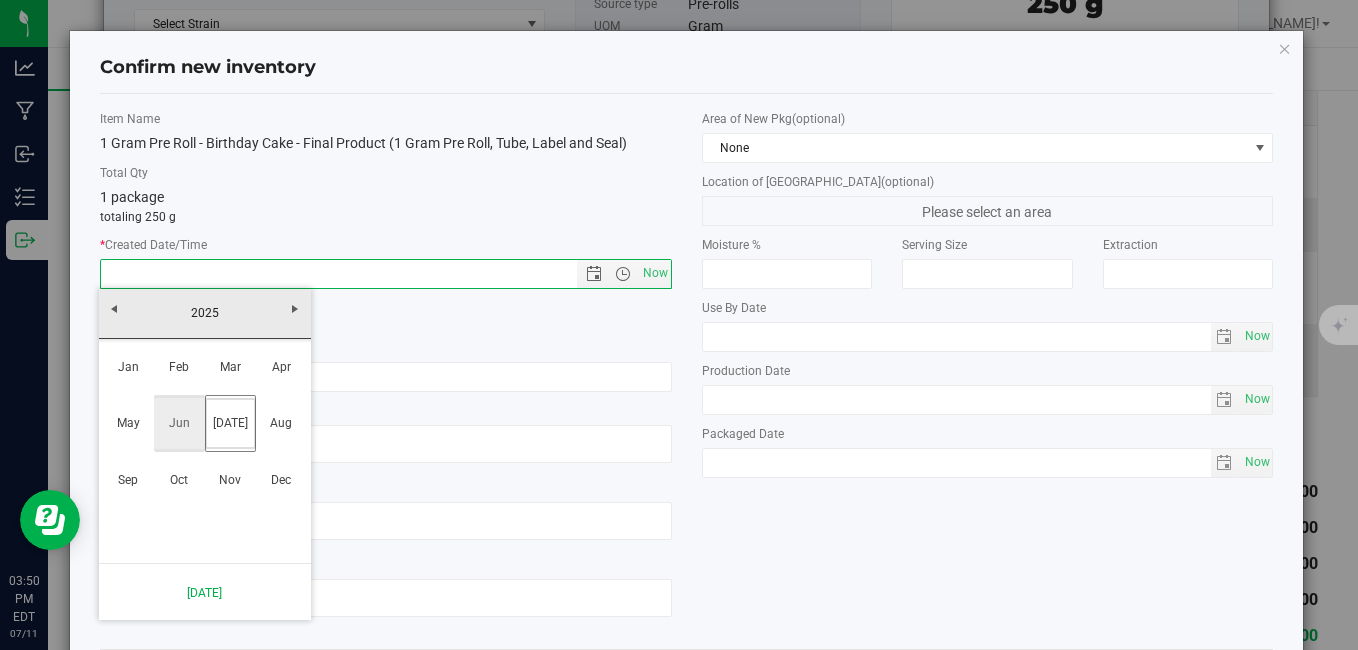 click on "Jun" at bounding box center (179, 423) 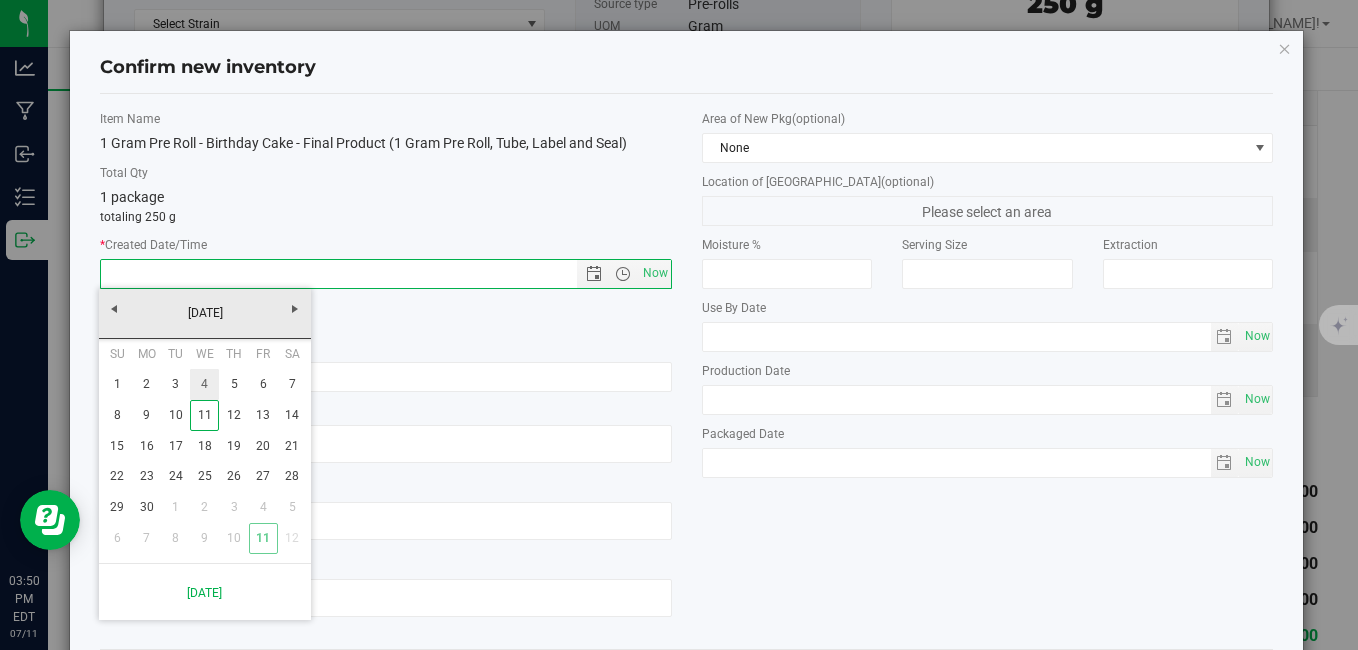 click on "4" at bounding box center [204, 384] 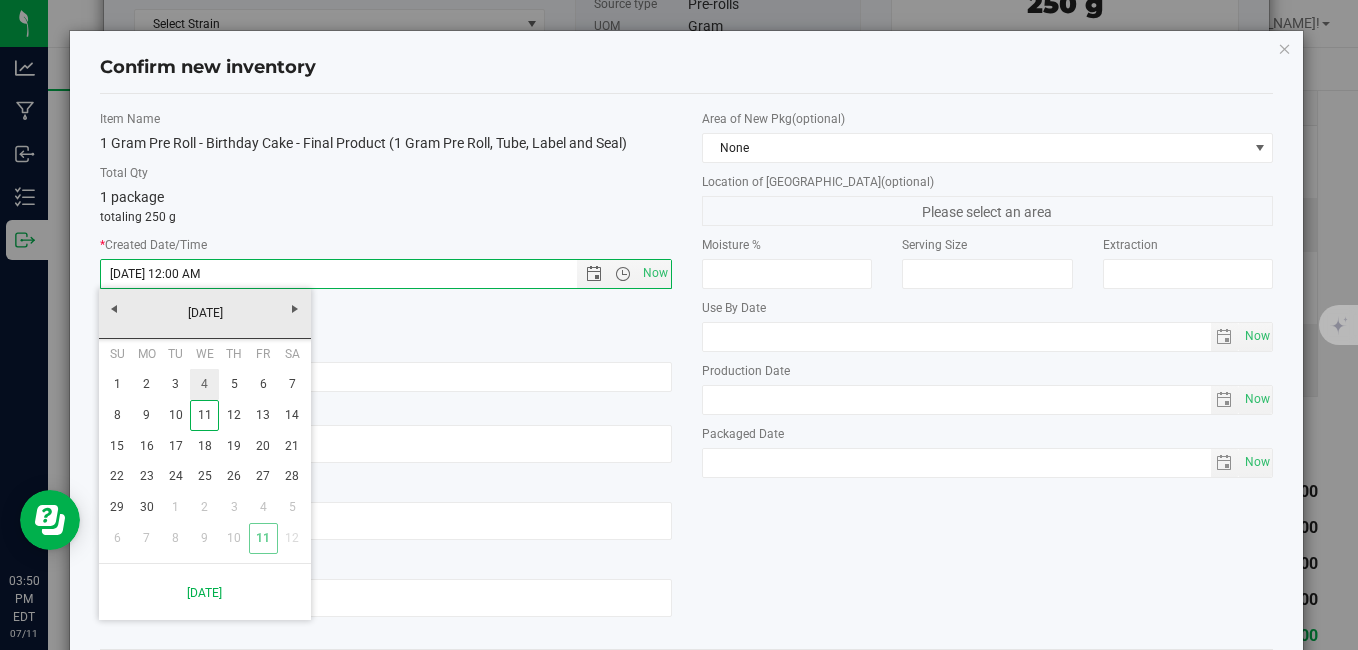 type on "6/4/2025 3:50 PM" 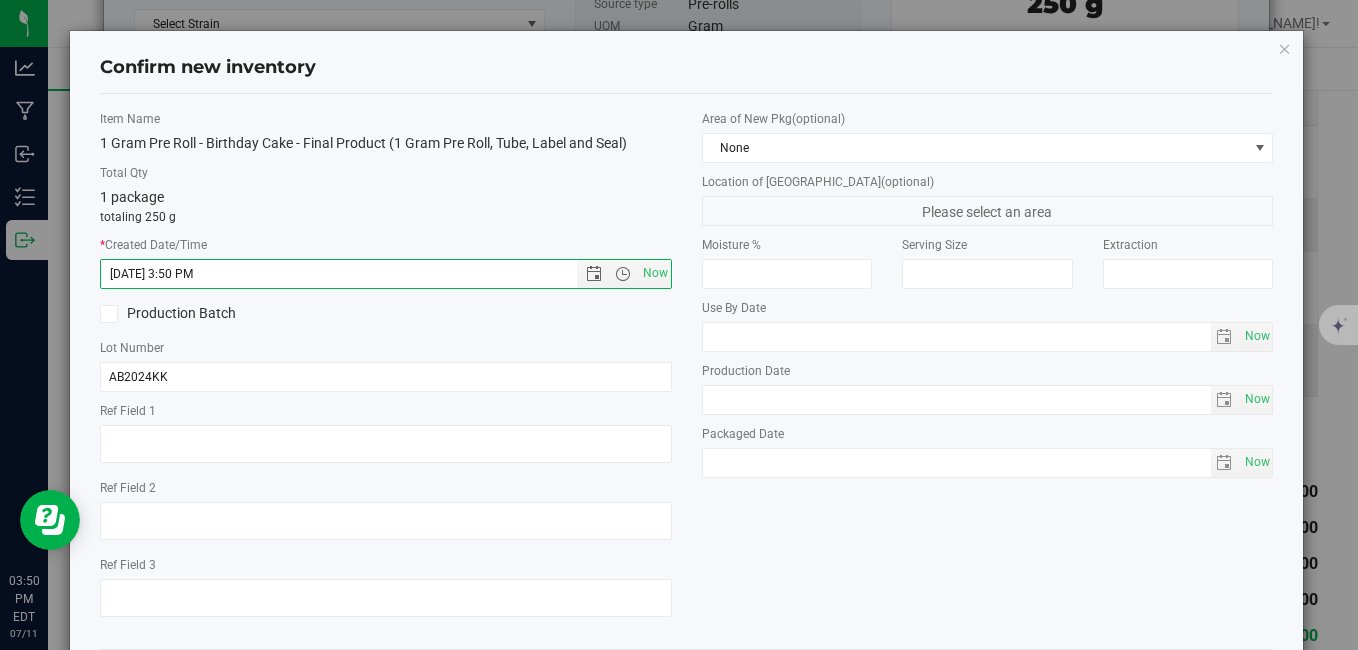 scroll, scrollTop: 97, scrollLeft: 0, axis: vertical 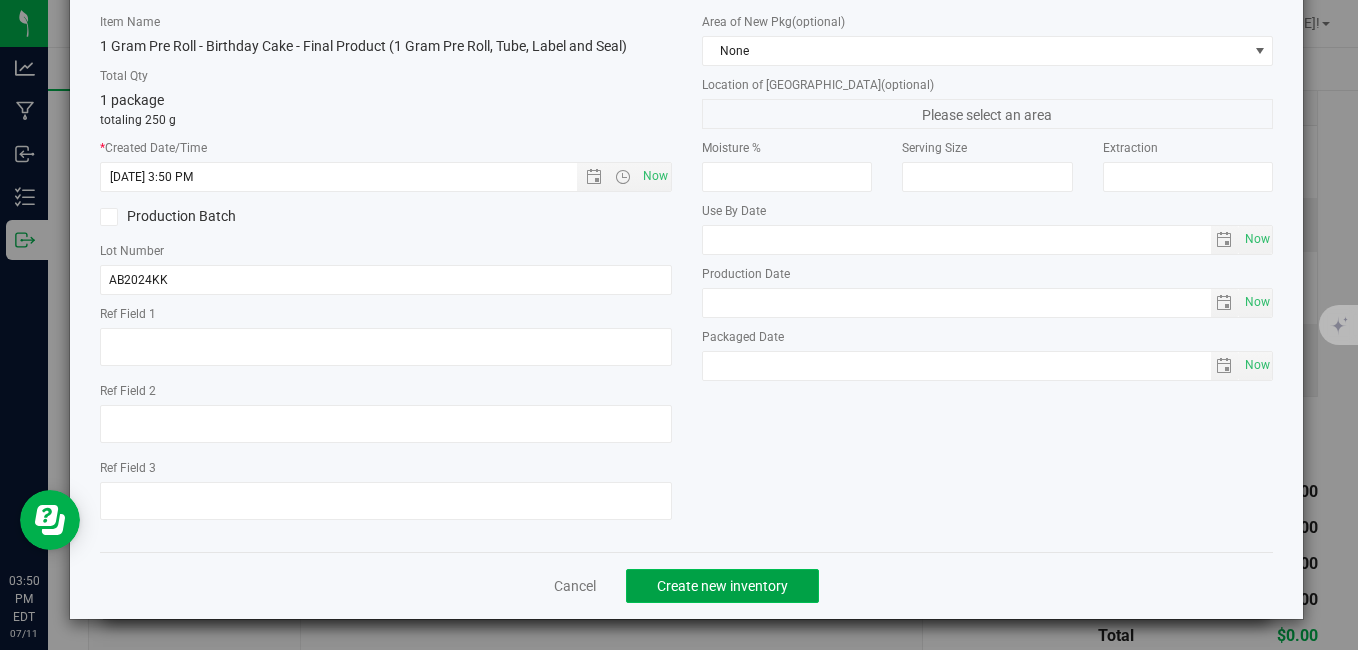 click on "Create new inventory" 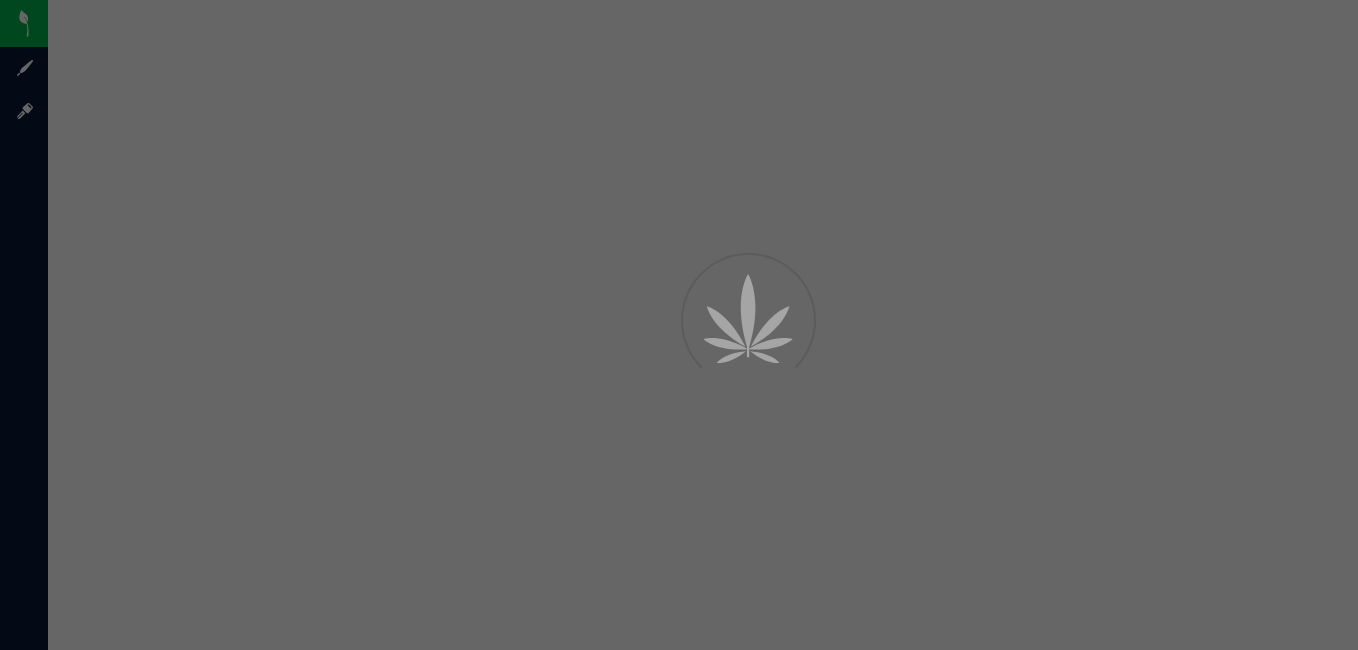 scroll, scrollTop: 0, scrollLeft: 0, axis: both 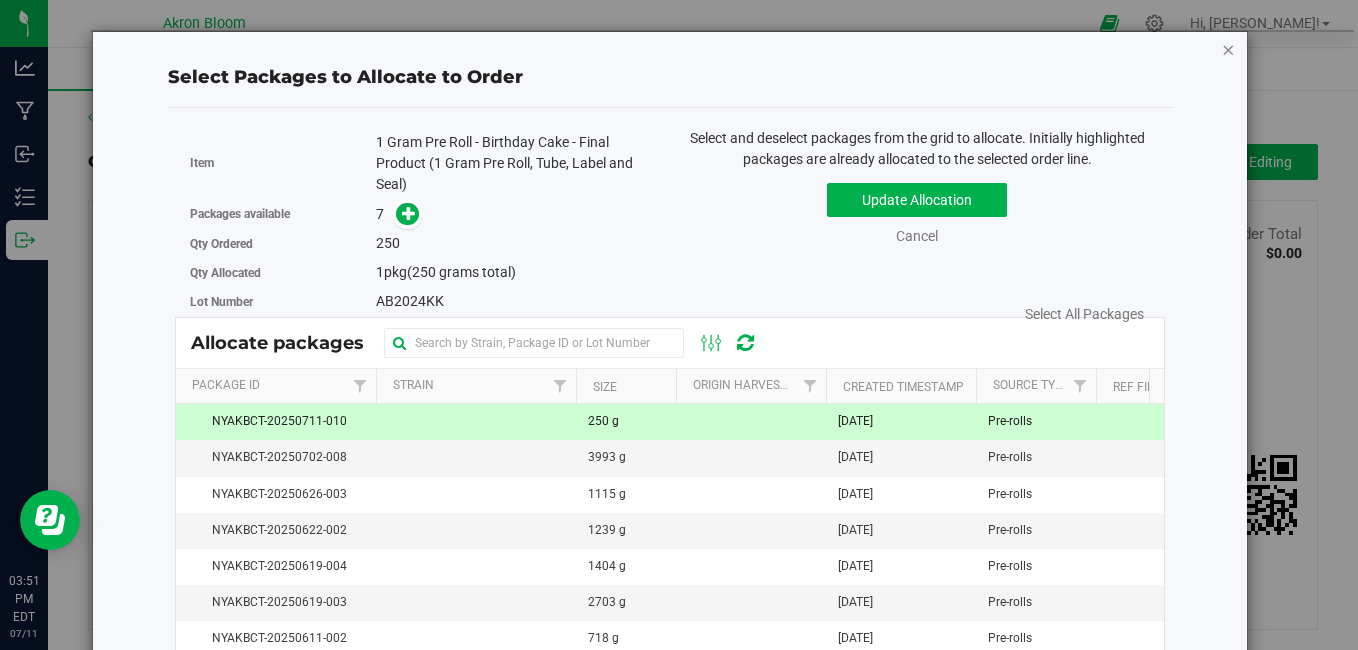 click at bounding box center (1228, 49) 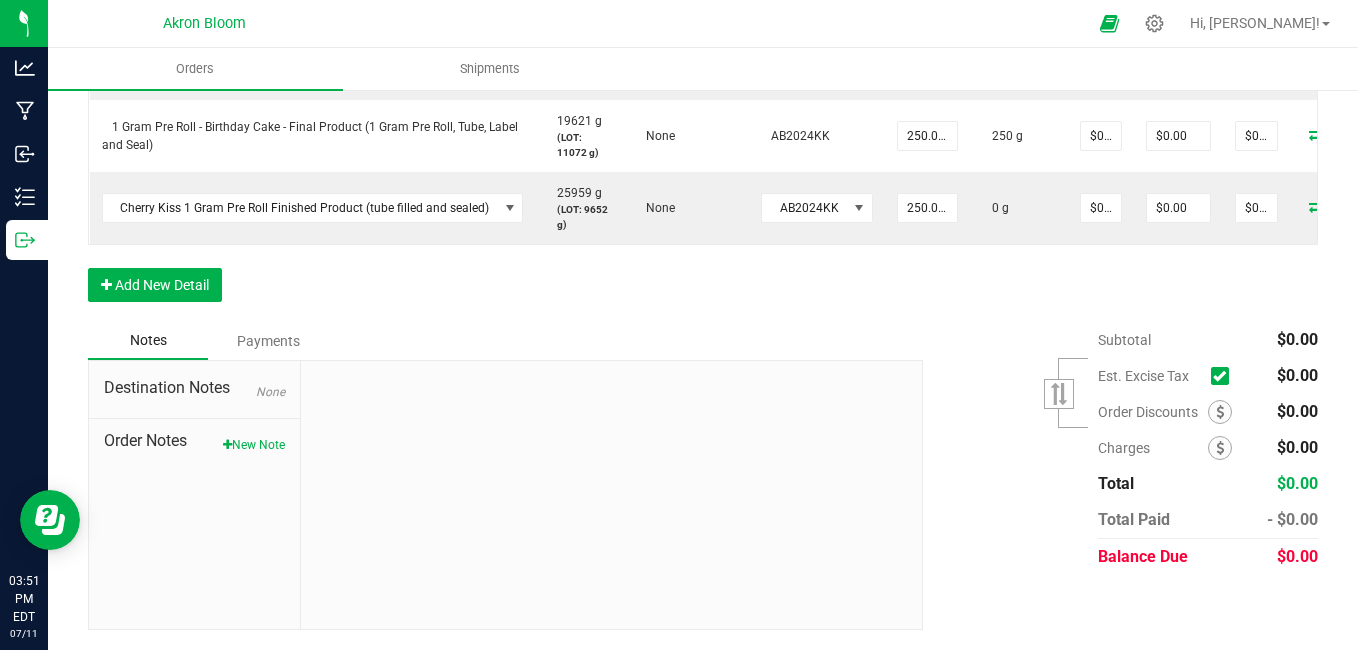 scroll, scrollTop: 630, scrollLeft: 0, axis: vertical 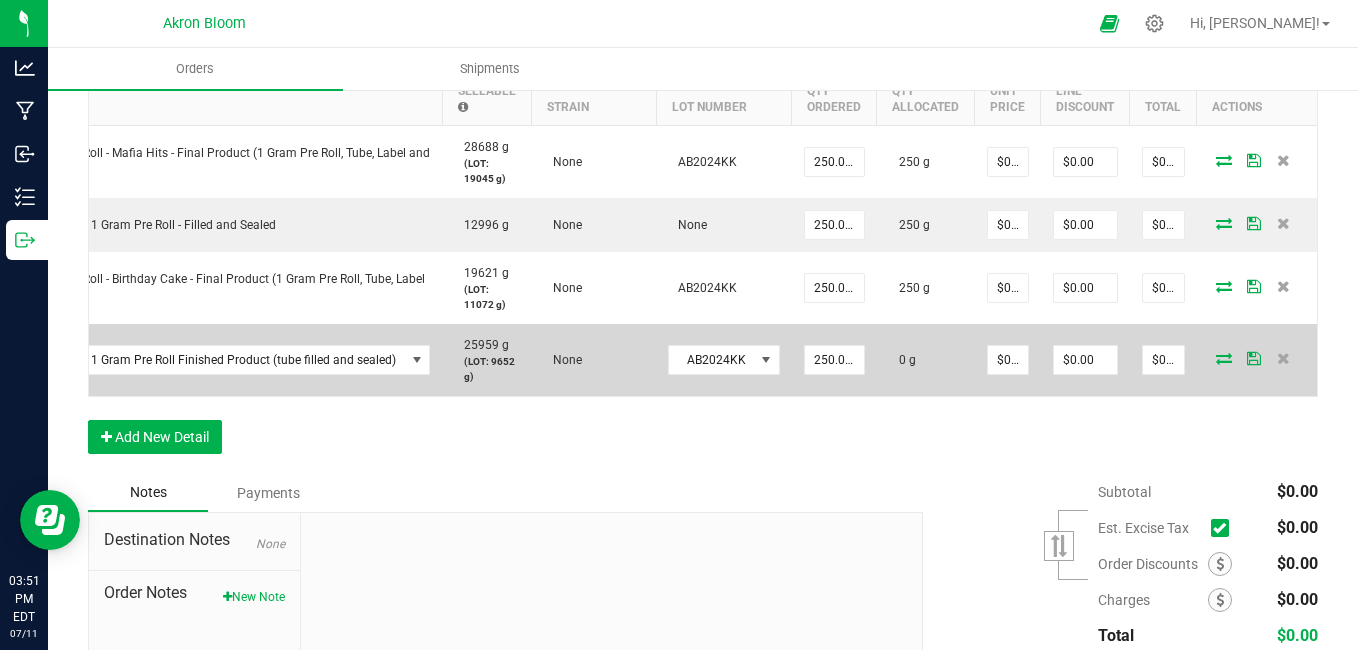 click at bounding box center [1224, 358] 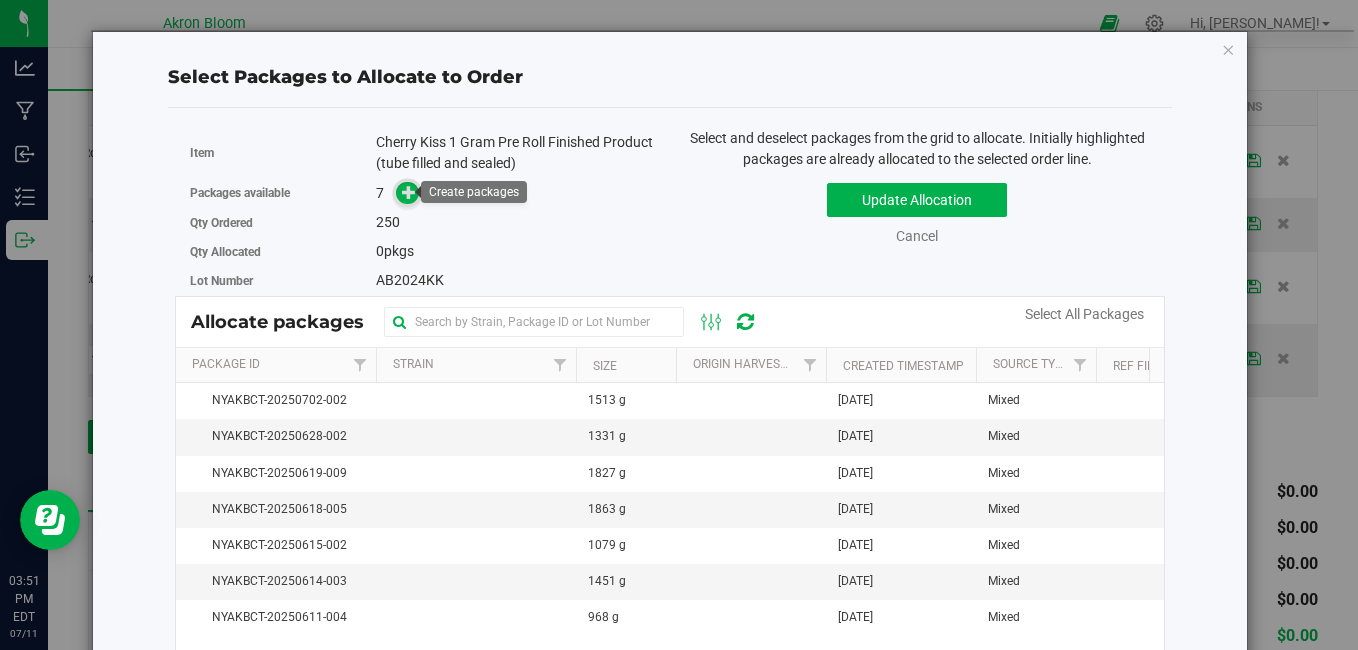 click at bounding box center (409, 192) 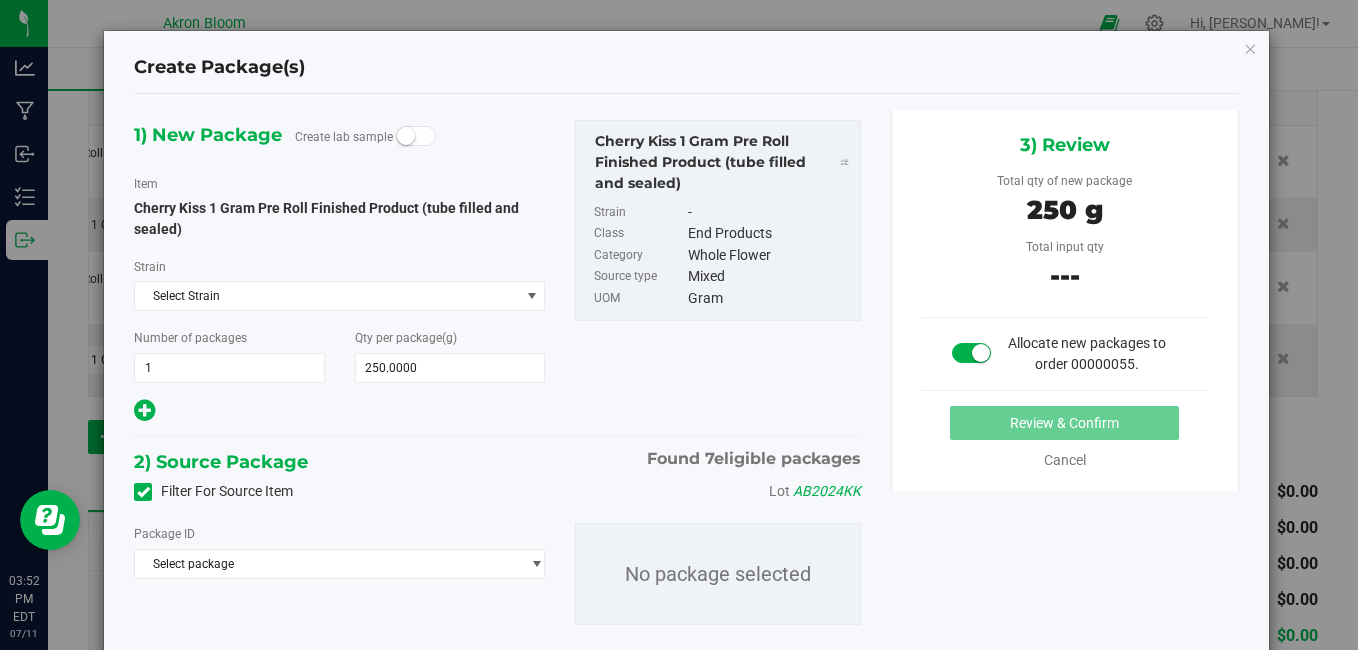 click on "Package ID
Select package NYAKBCT-20250611-004 NYAKBCT-20250614-003 NYAKBCT-20250615-002 NYAKBCT-20250618-005 NYAKBCT-20250619-009 NYAKBCT-20250628-002 NYAKBCT-20250702-002" at bounding box center (339, 551) 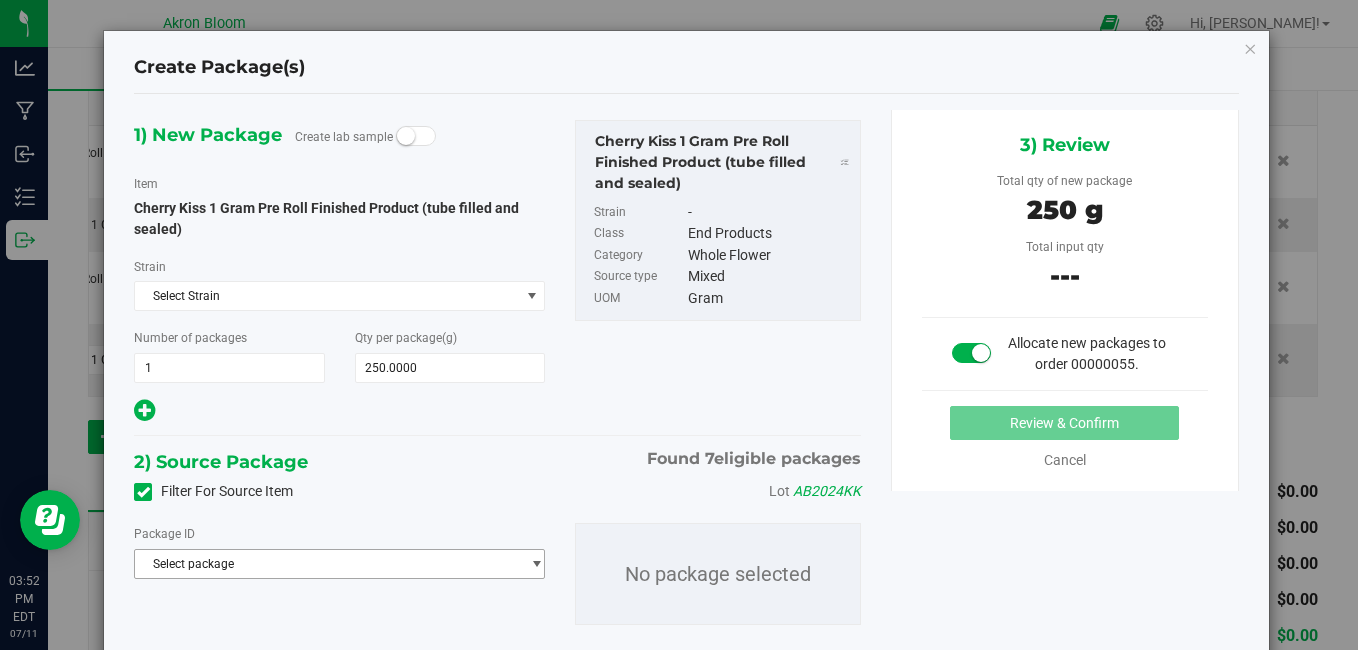 click on "Select package" at bounding box center [327, 564] 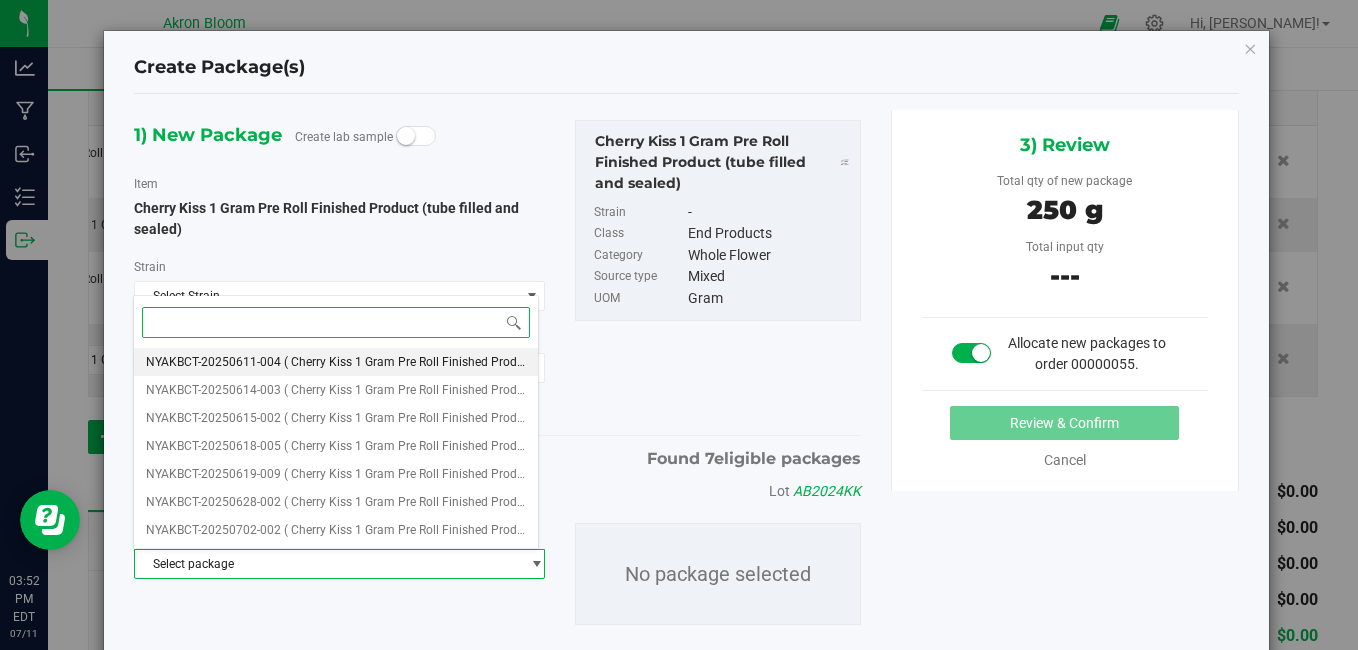 click on "(
Cherry Kiss 1 Gram Pre Roll Finished Product (tube filled and sealed)
)" at bounding box center (475, 362) 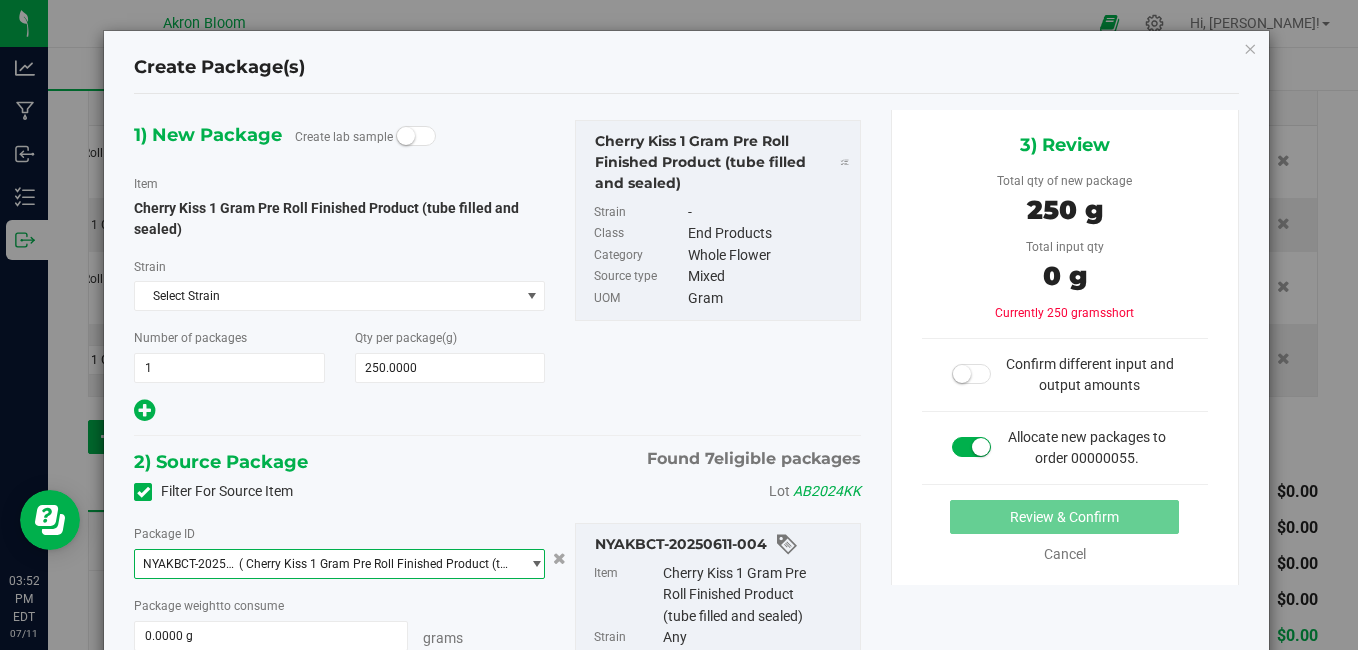 scroll, scrollTop: 167, scrollLeft: 0, axis: vertical 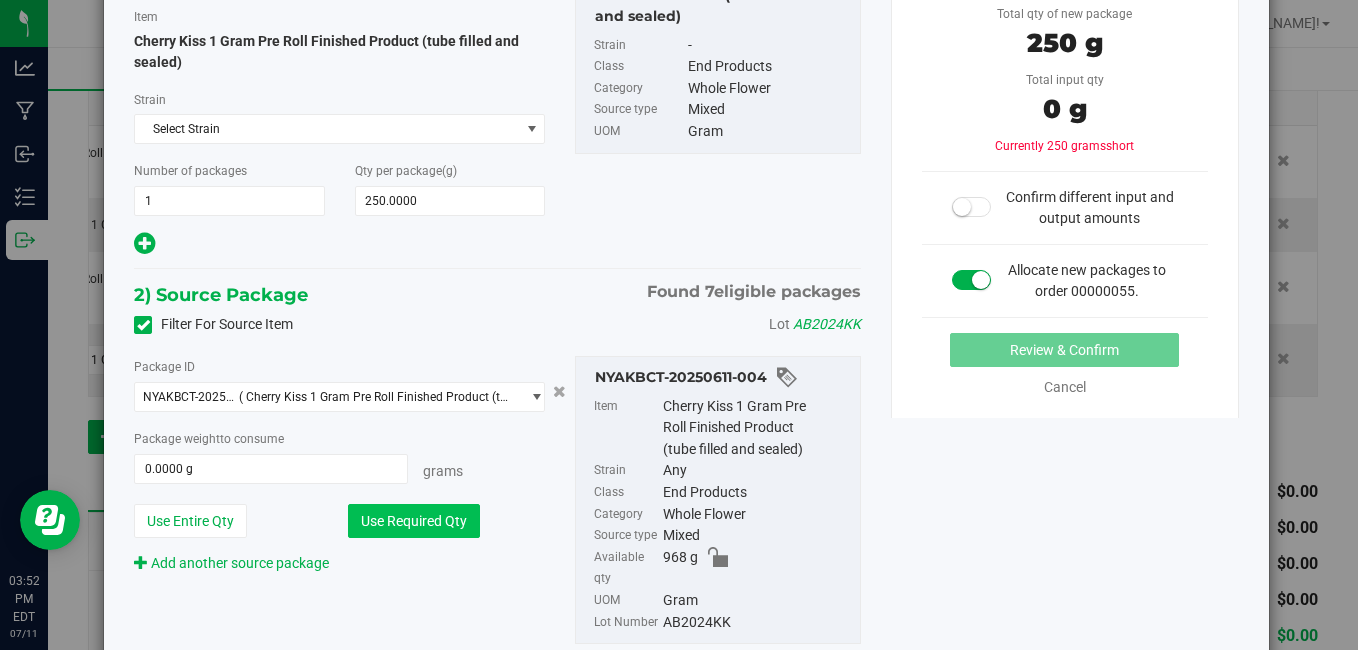 click on "Use Required Qty" at bounding box center (414, 521) 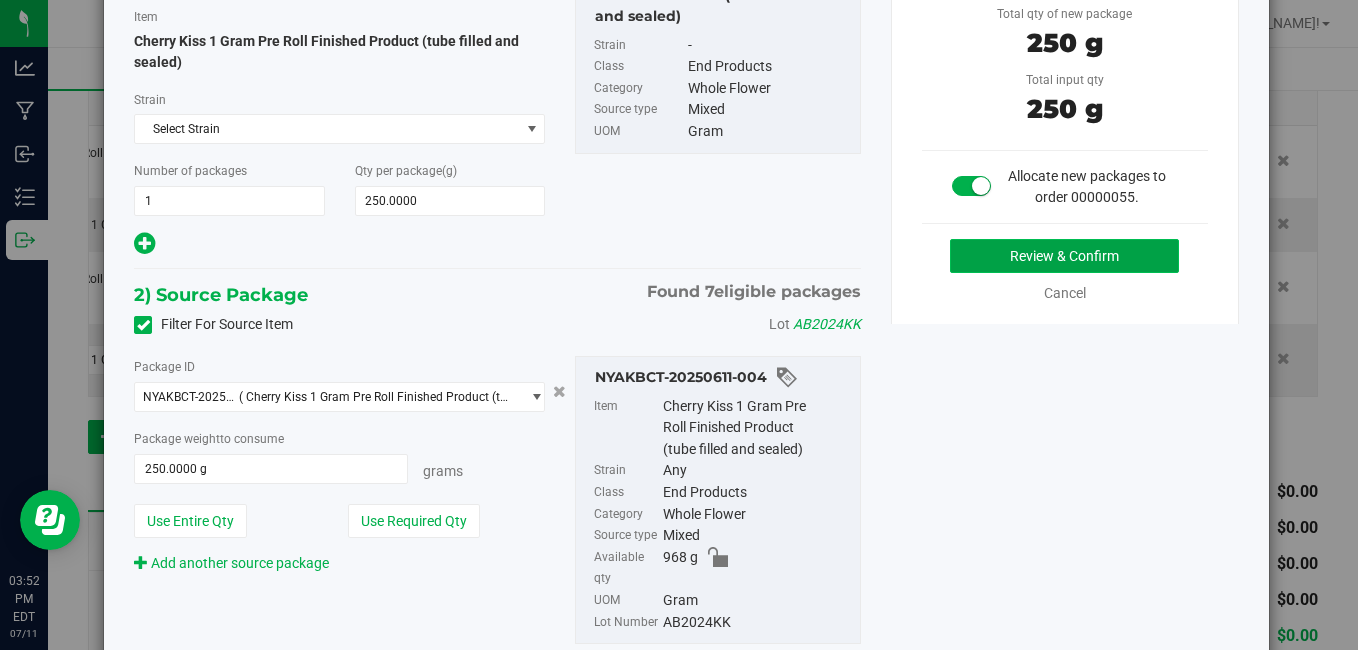 click on "Review & Confirm" at bounding box center [1064, 256] 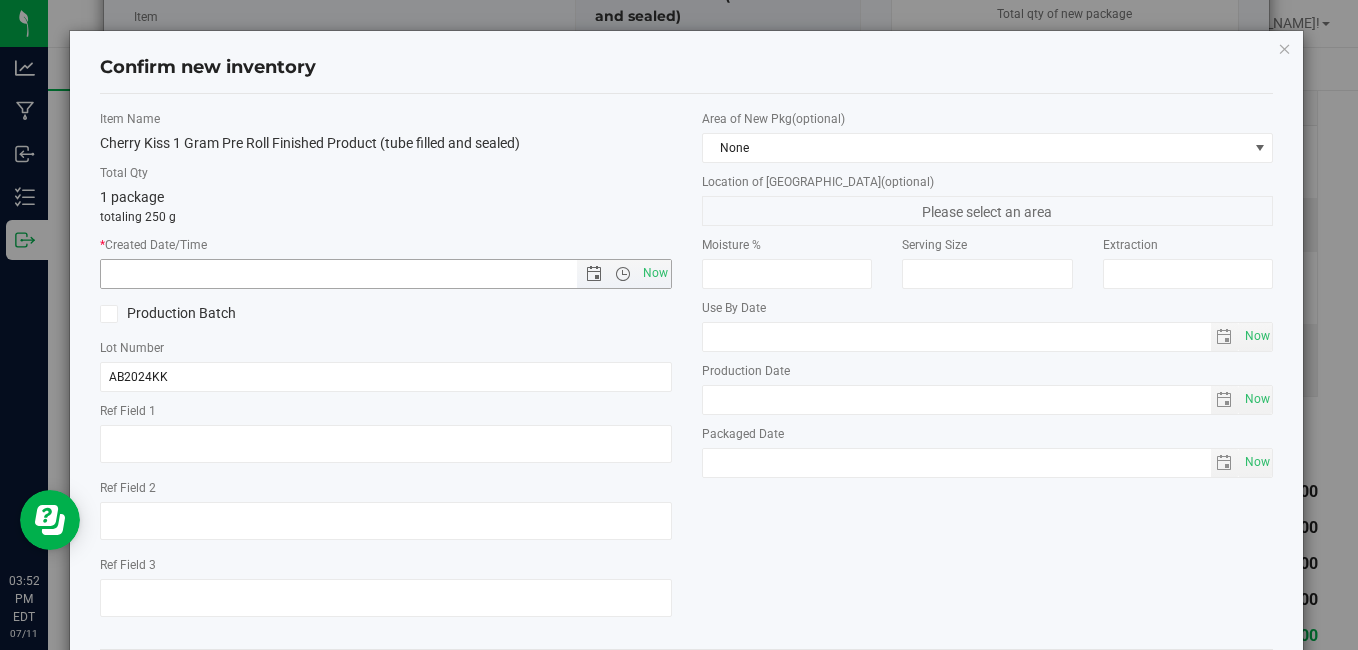 drag, startPoint x: 577, startPoint y: 262, endPoint x: 567, endPoint y: 266, distance: 10.770329 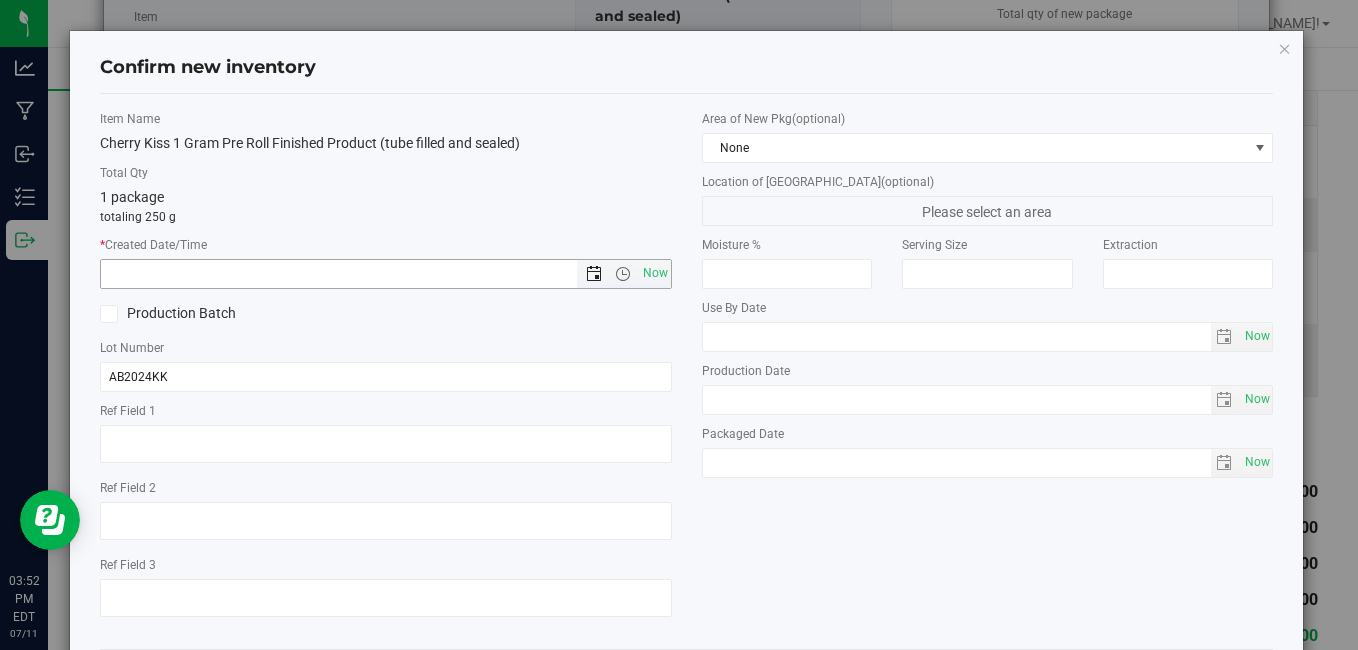 click at bounding box center (594, 274) 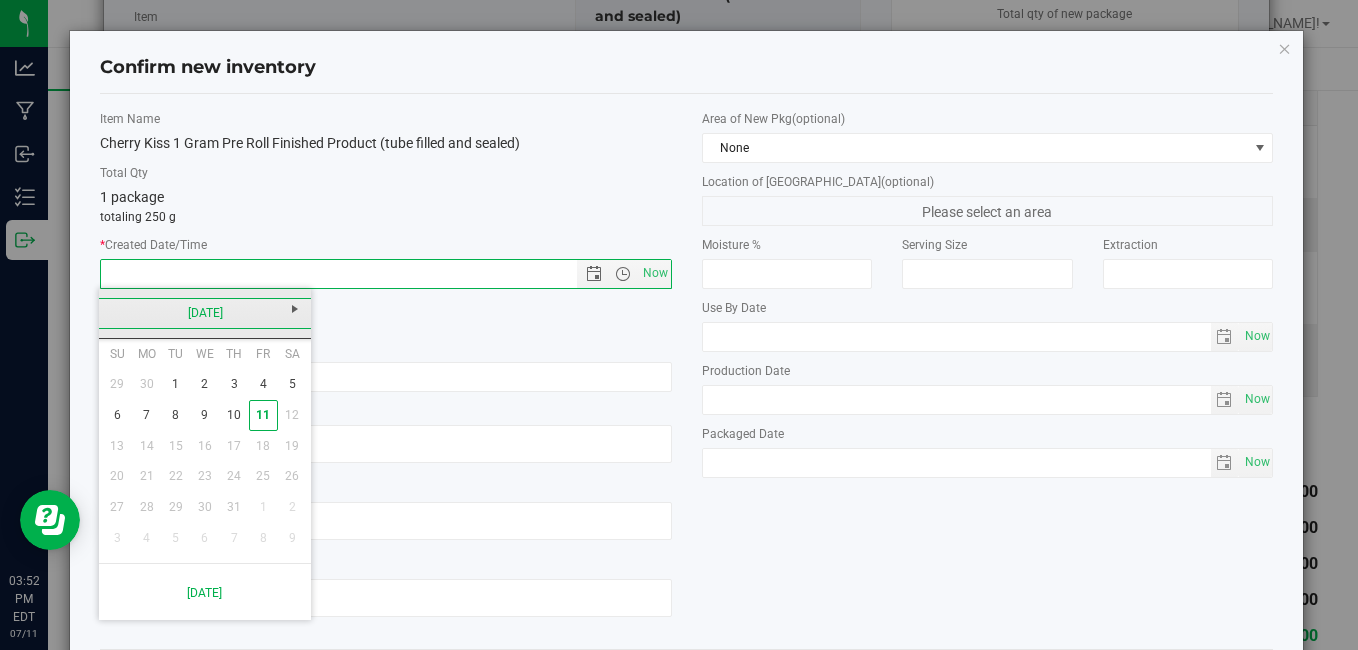 click on "[DATE]" at bounding box center [205, 313] 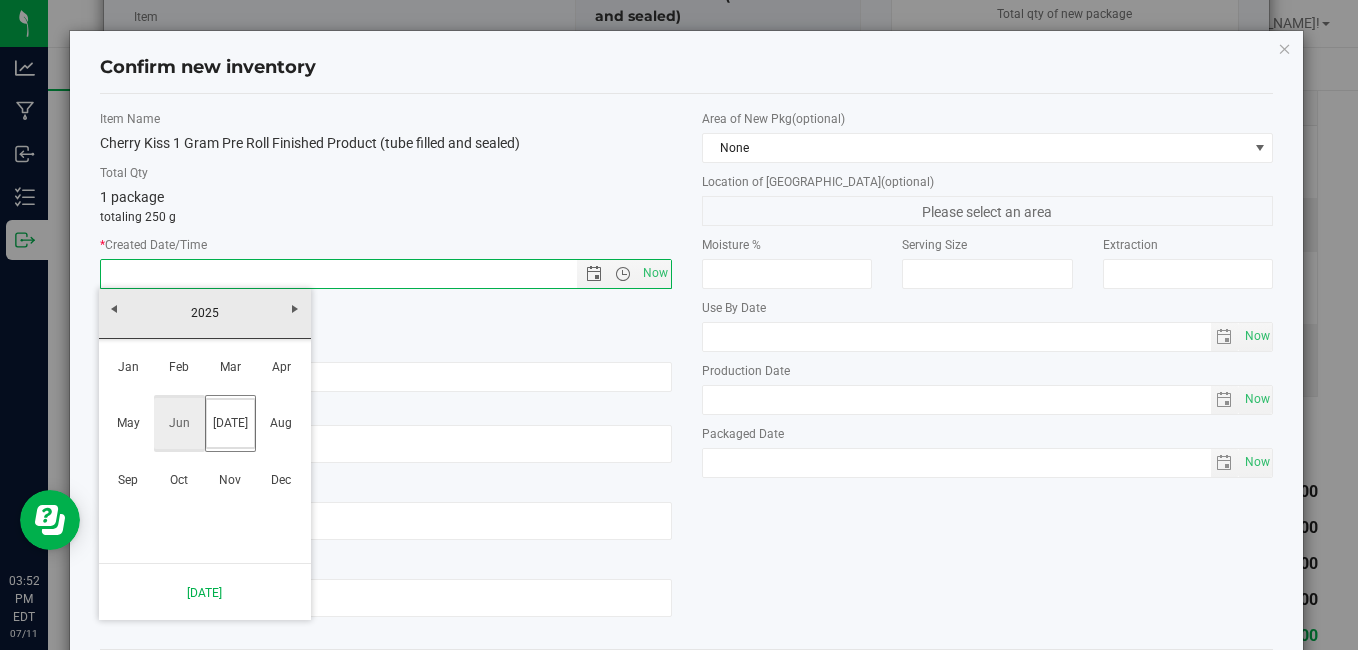 click on "Jun" at bounding box center (179, 423) 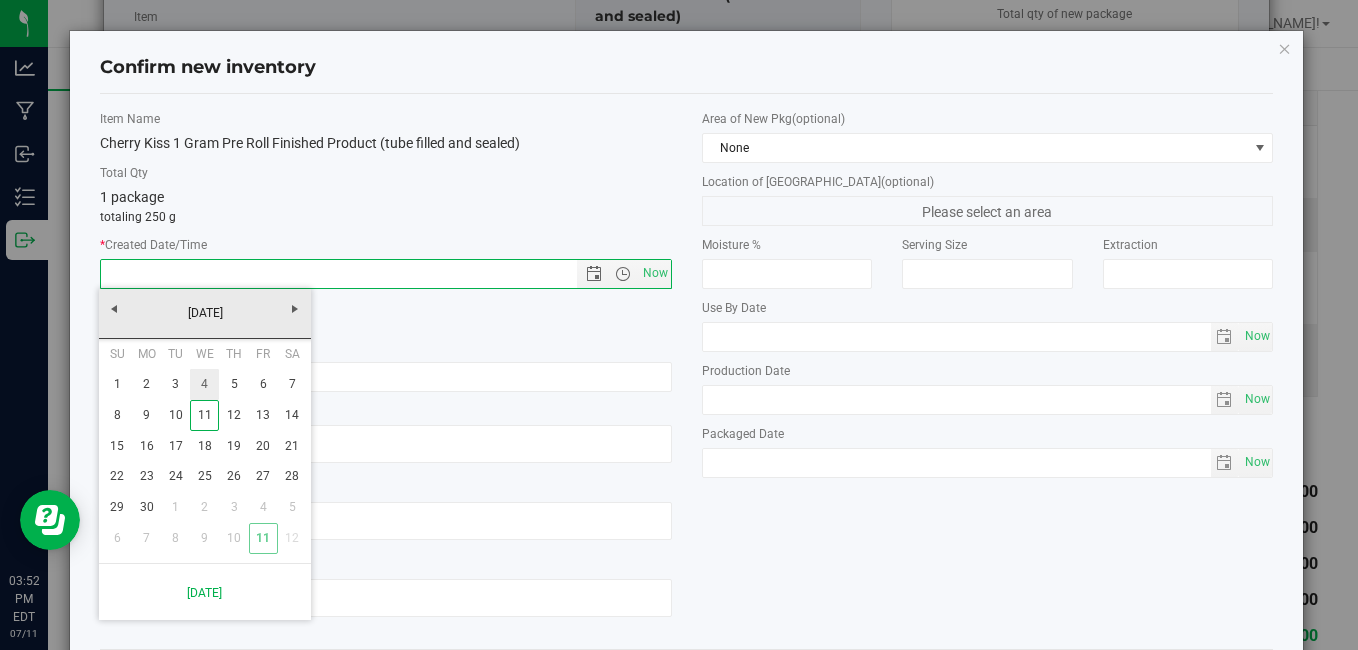click on "4" at bounding box center [204, 384] 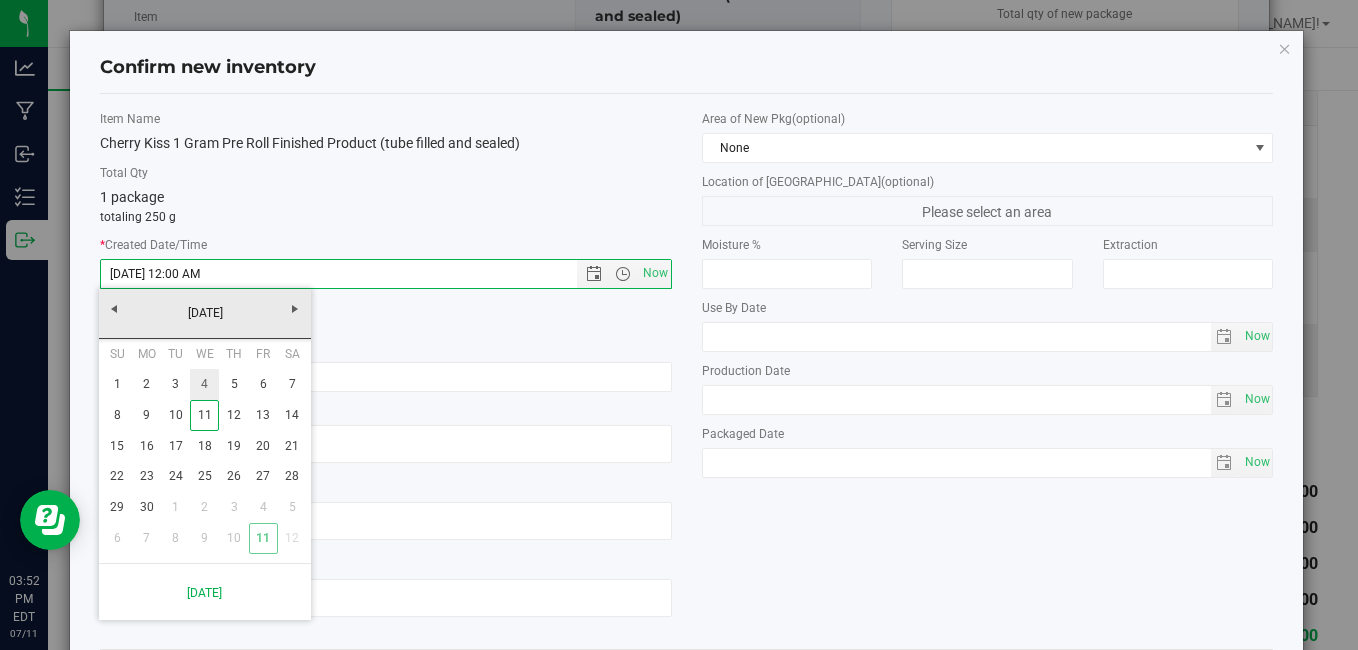 type on "[DATE] 3:52 PM" 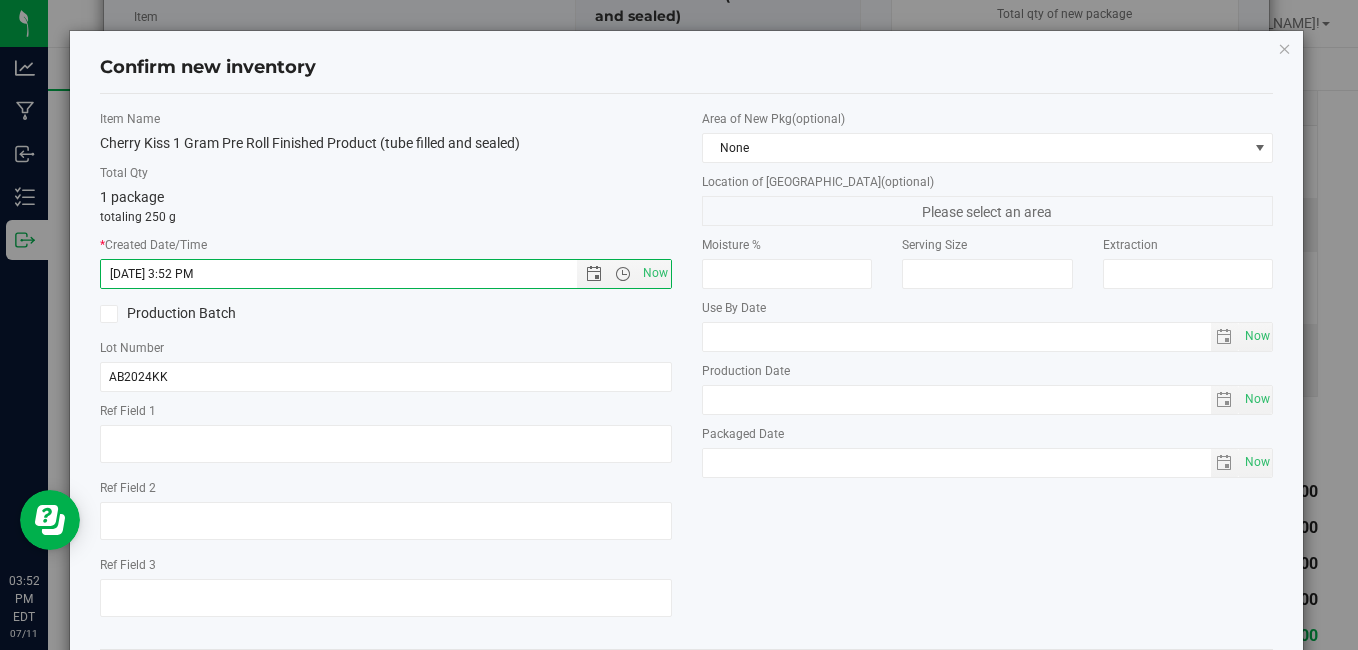scroll, scrollTop: 97, scrollLeft: 0, axis: vertical 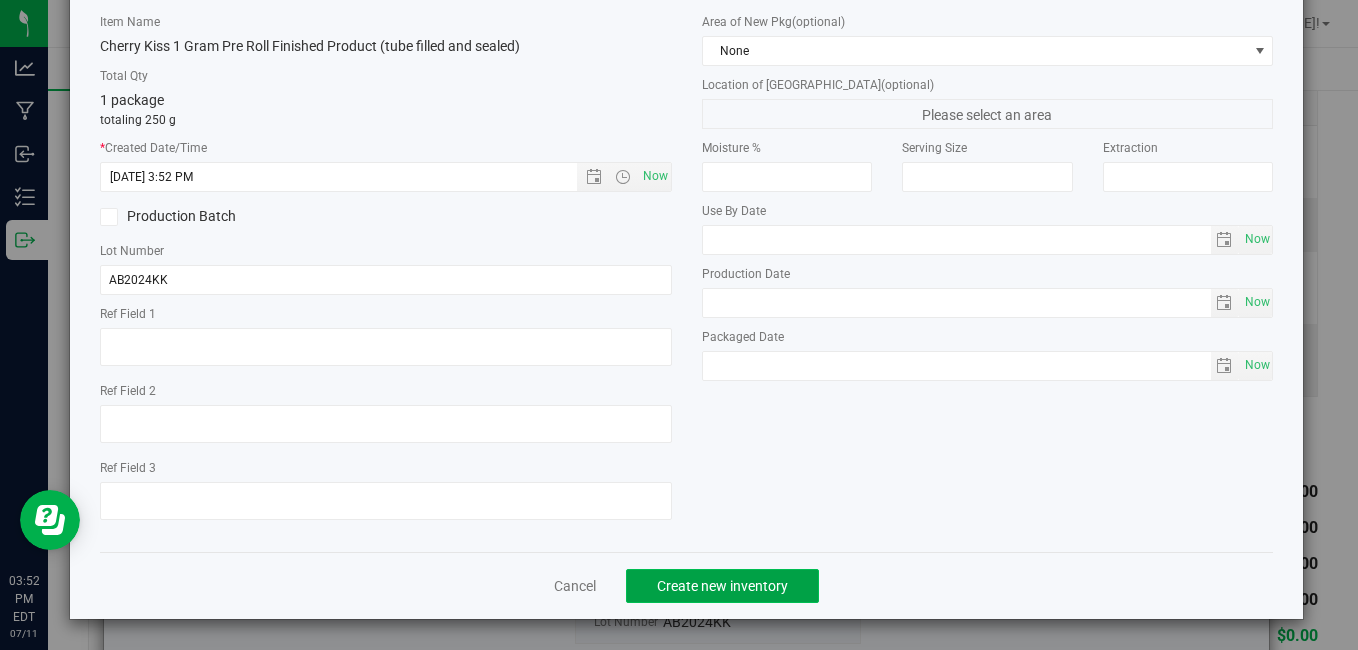 click on "Create new inventory" 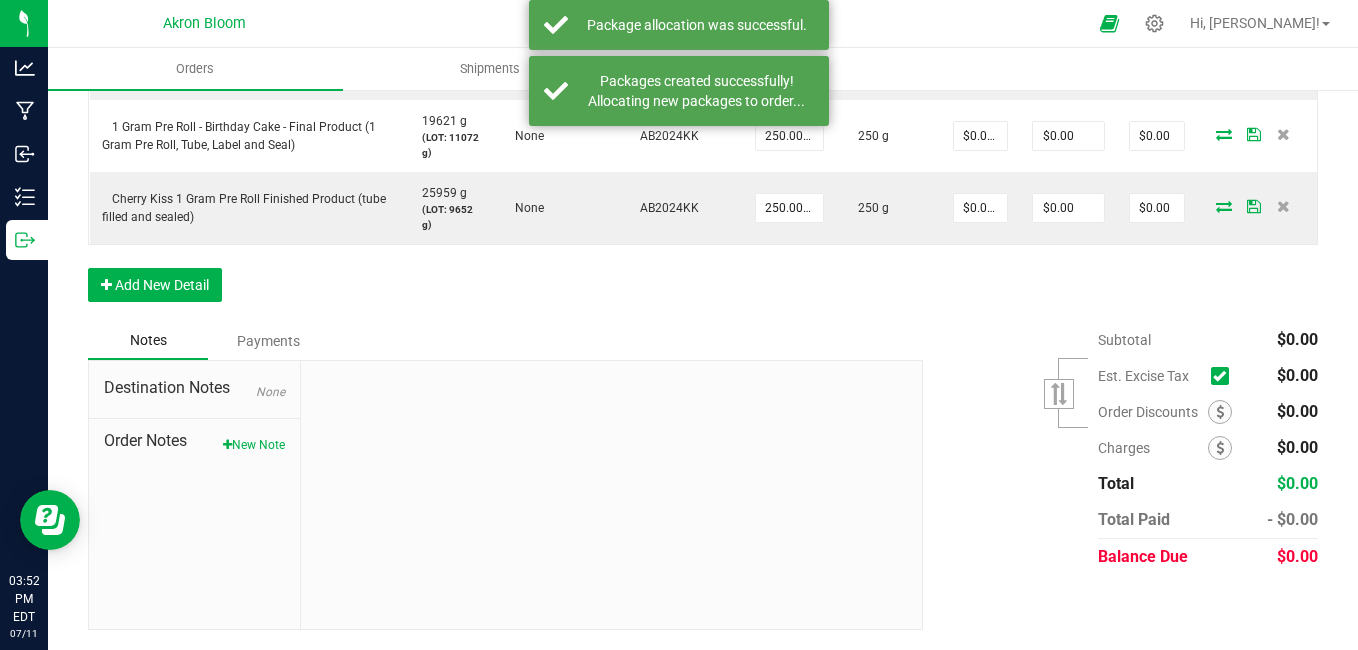 scroll, scrollTop: 0, scrollLeft: 0, axis: both 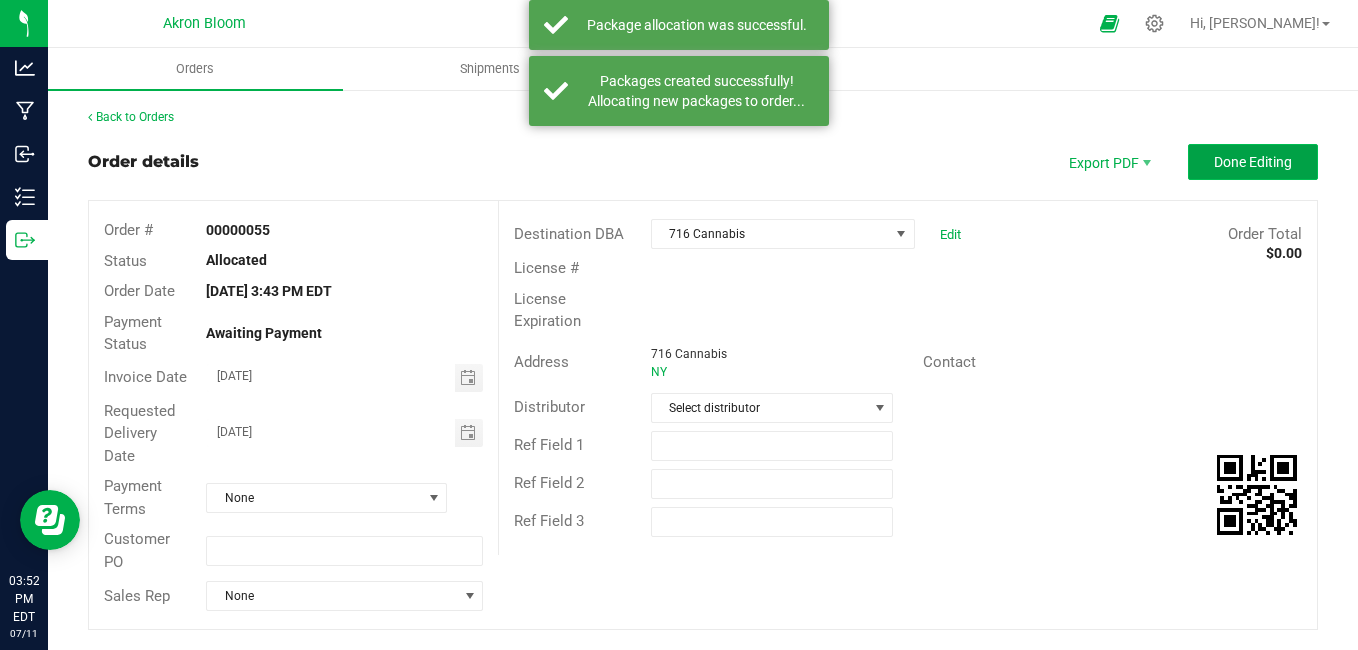 click on "Done Editing" at bounding box center (1253, 162) 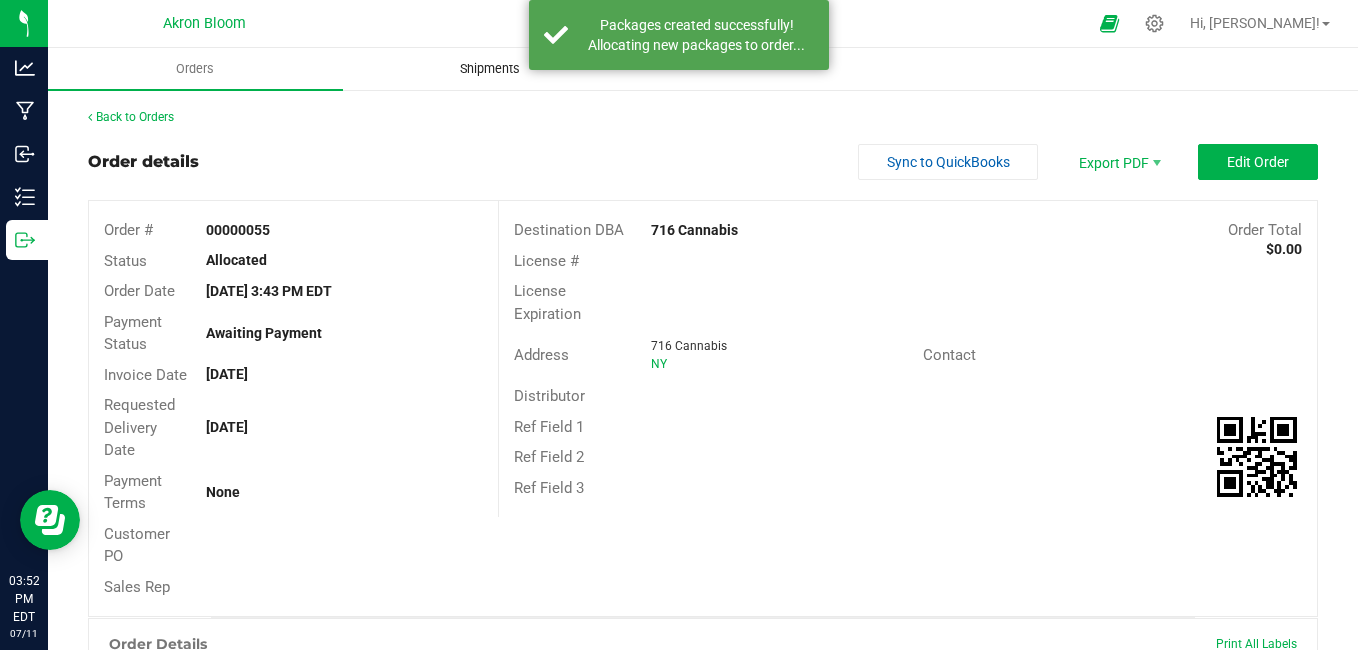 click on "Shipments" at bounding box center (490, 69) 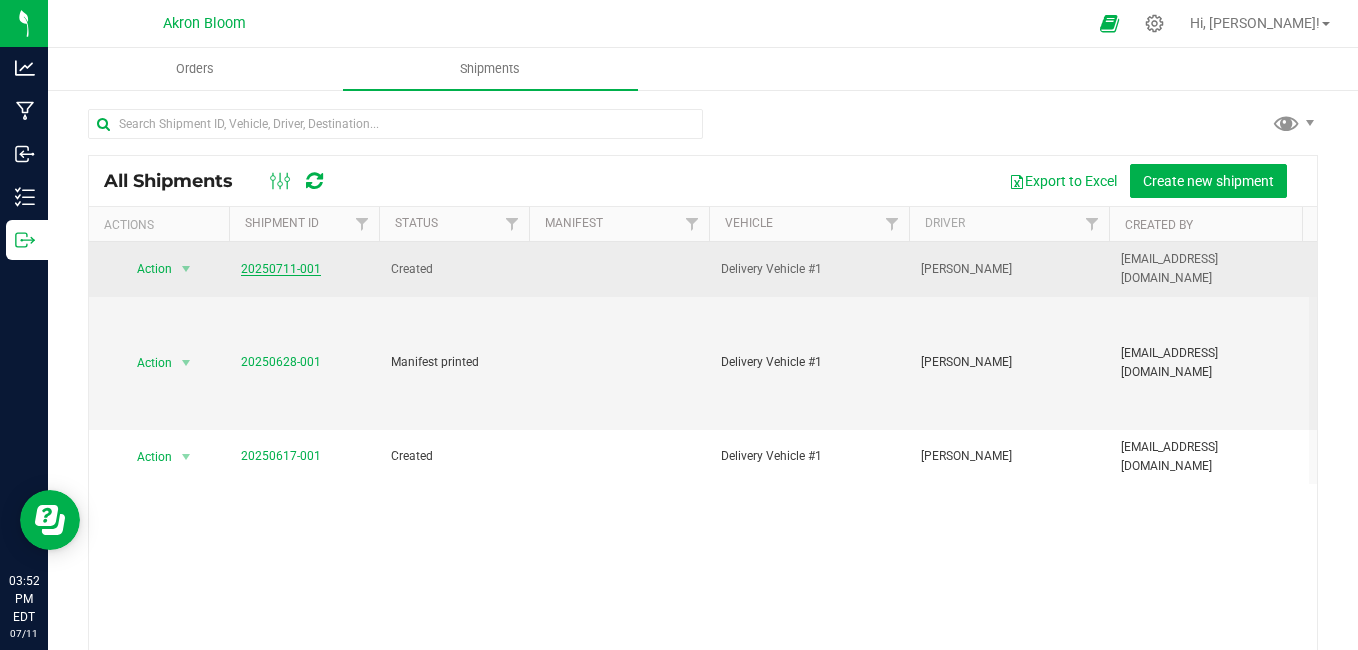 click on "20250711-001" at bounding box center (281, 269) 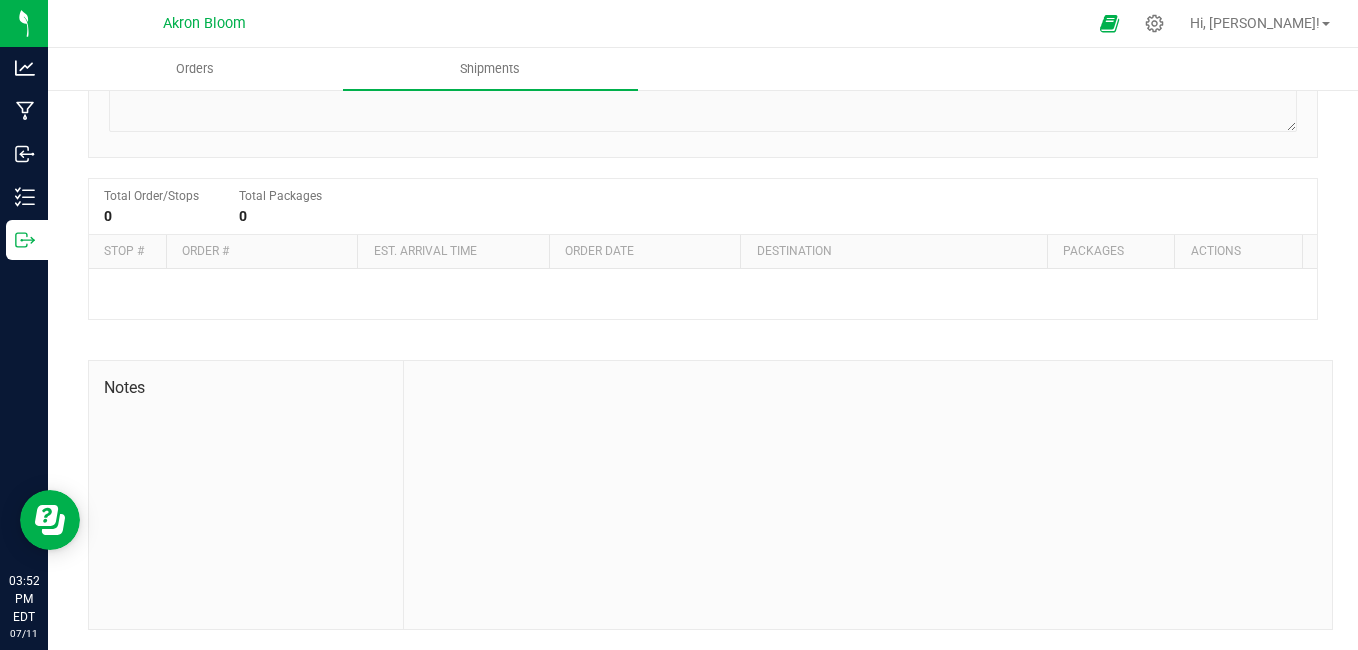 scroll, scrollTop: 0, scrollLeft: 0, axis: both 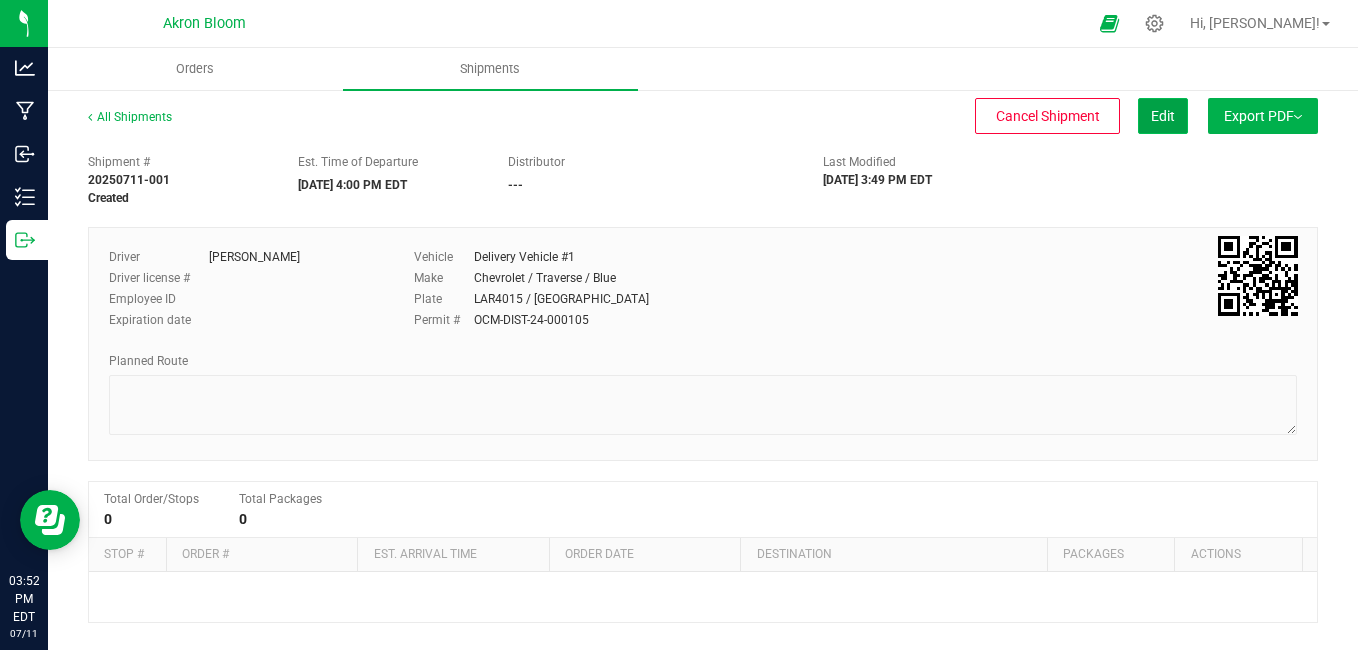 click on "Edit" at bounding box center (1163, 116) 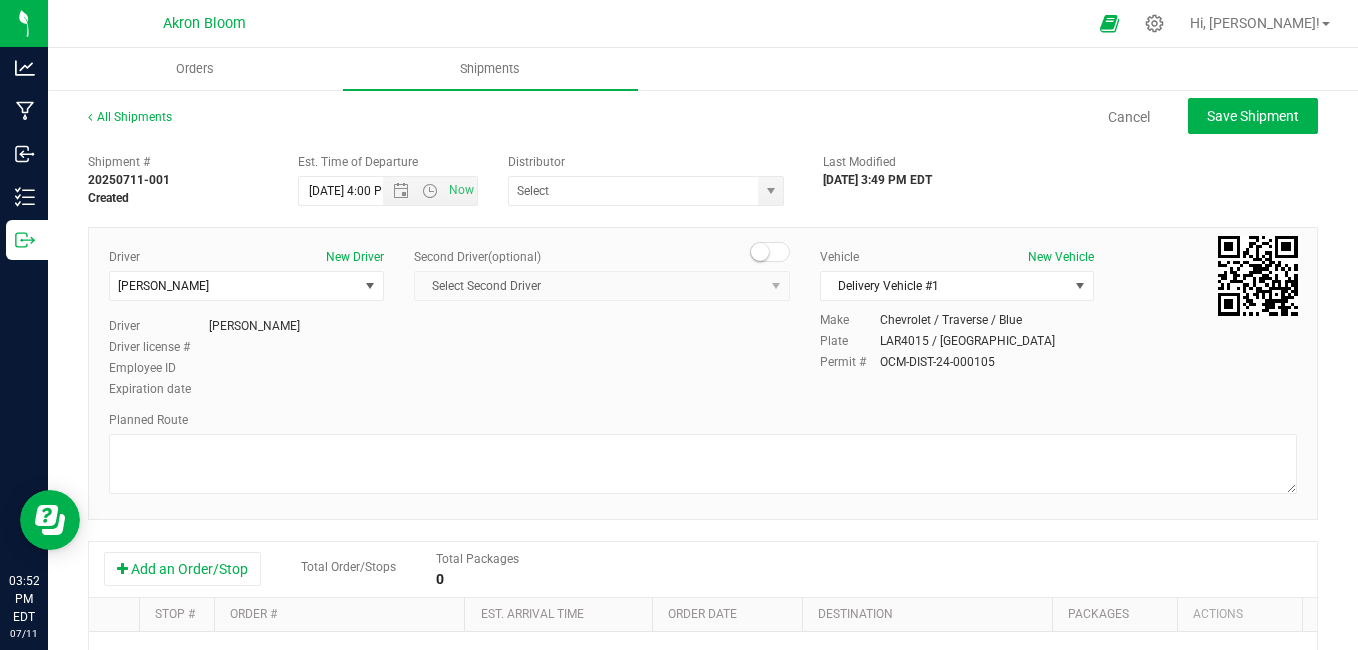 scroll, scrollTop: 333, scrollLeft: 0, axis: vertical 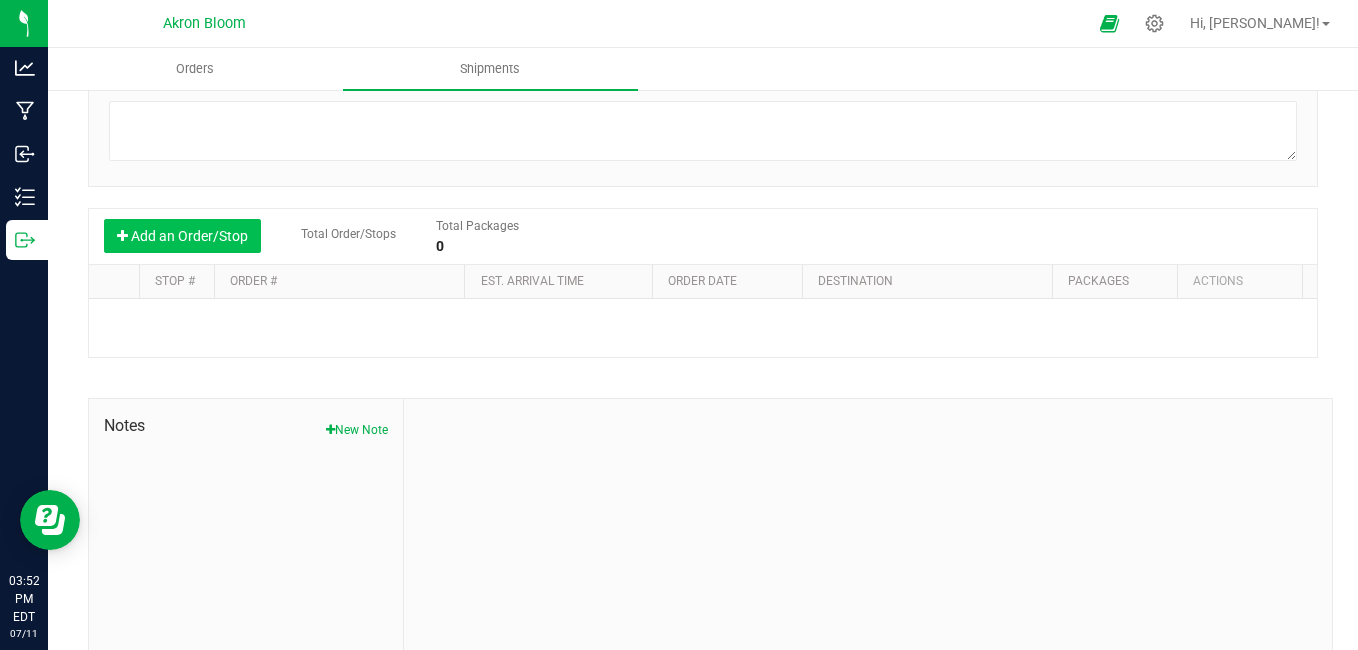 click on "Add an Order/Stop" at bounding box center (182, 236) 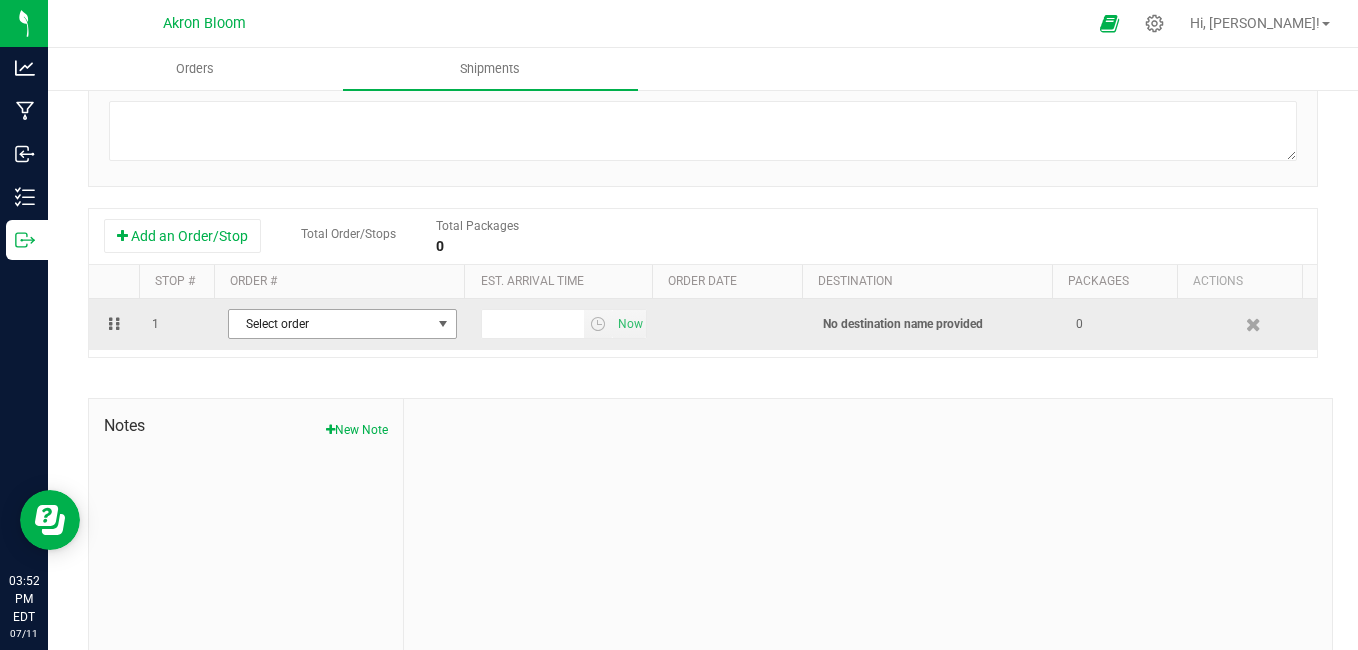 click on "Select order" at bounding box center (330, 324) 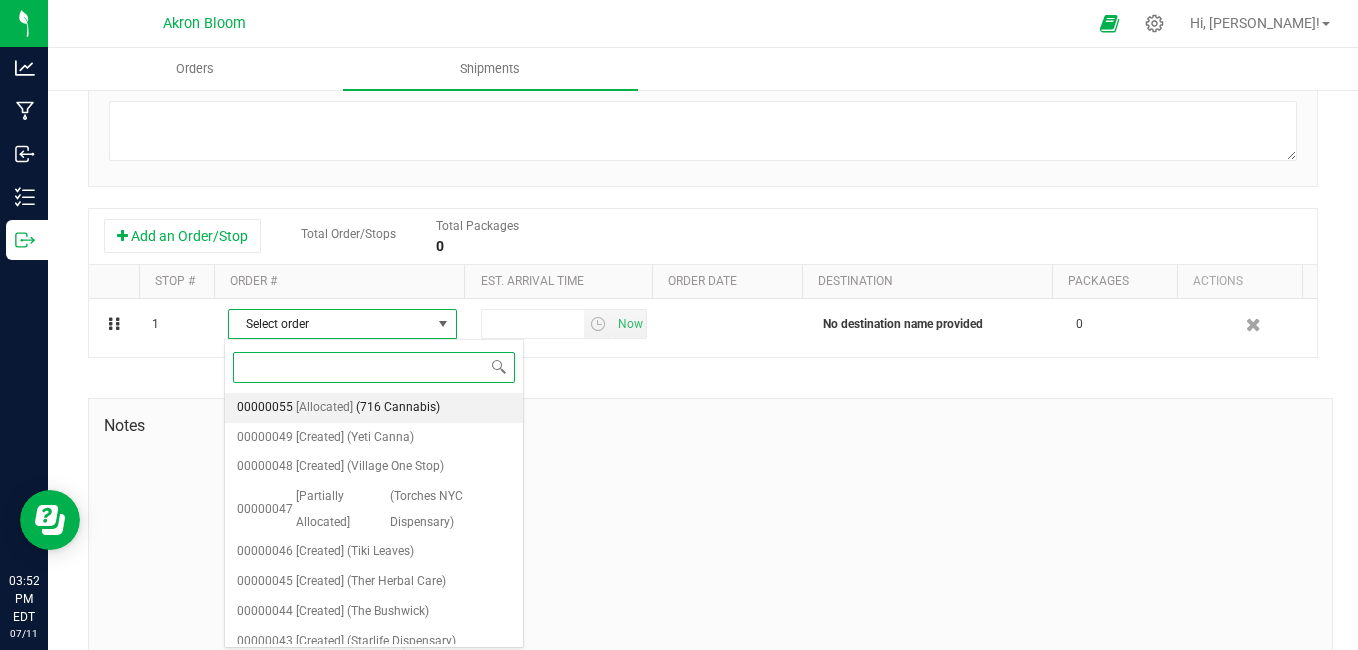 click on "(716  Cannabis)" at bounding box center (398, 408) 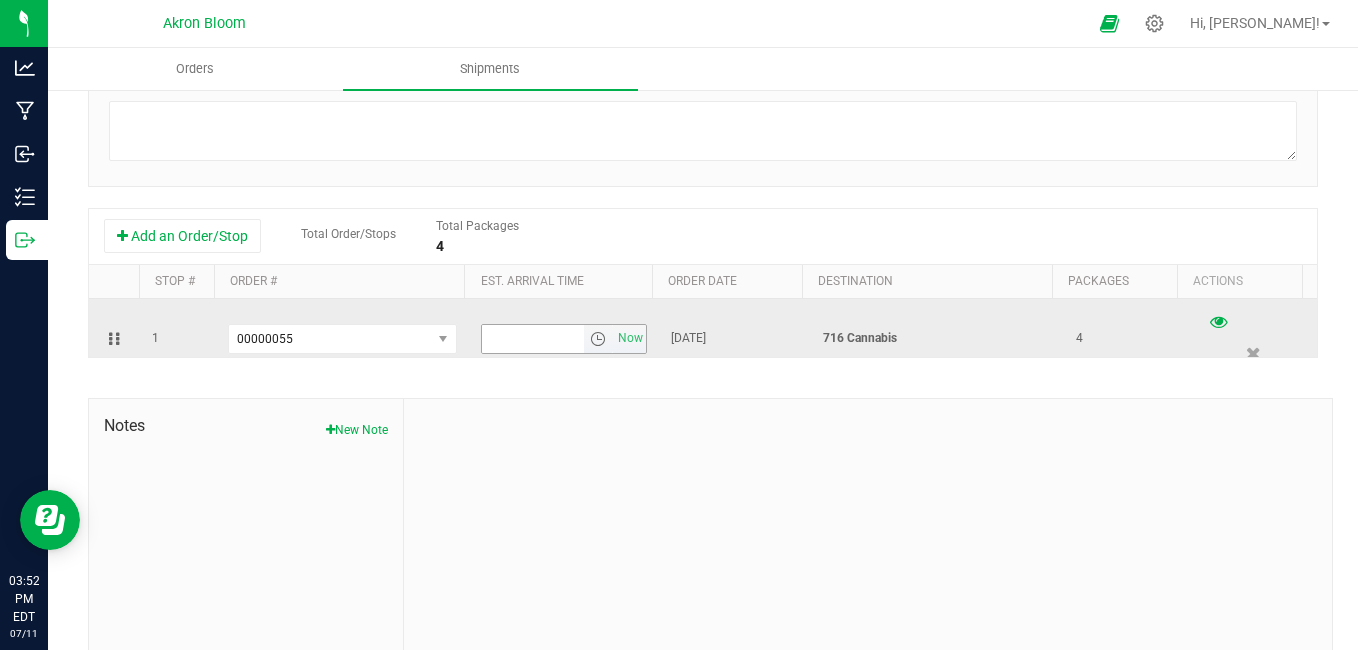 click at bounding box center (598, 339) 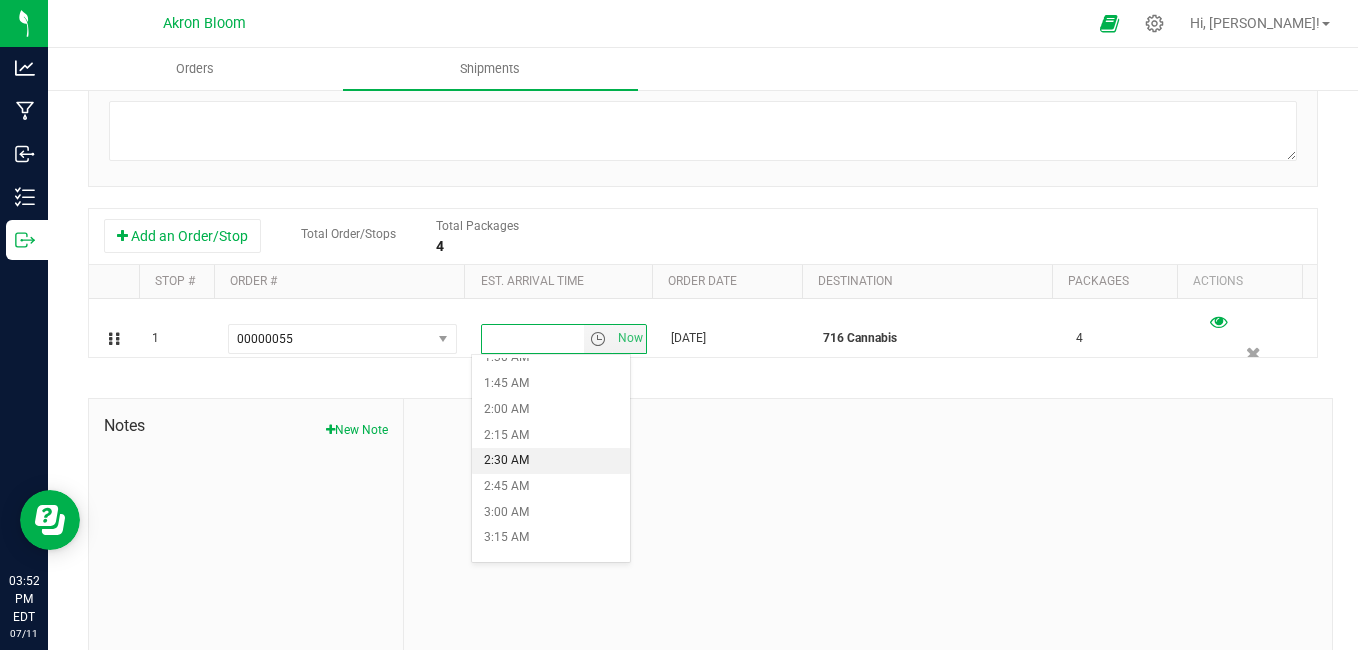 scroll, scrollTop: 333, scrollLeft: 0, axis: vertical 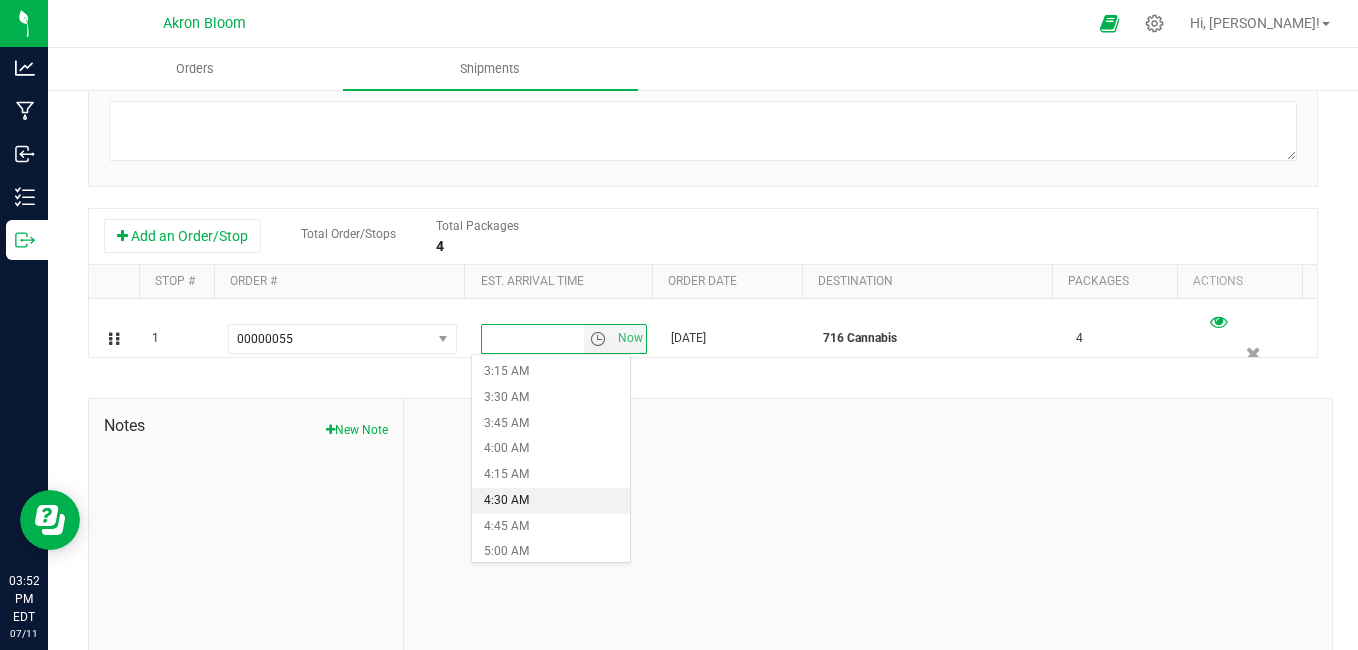 click on "4:30 AM" at bounding box center [550, 501] 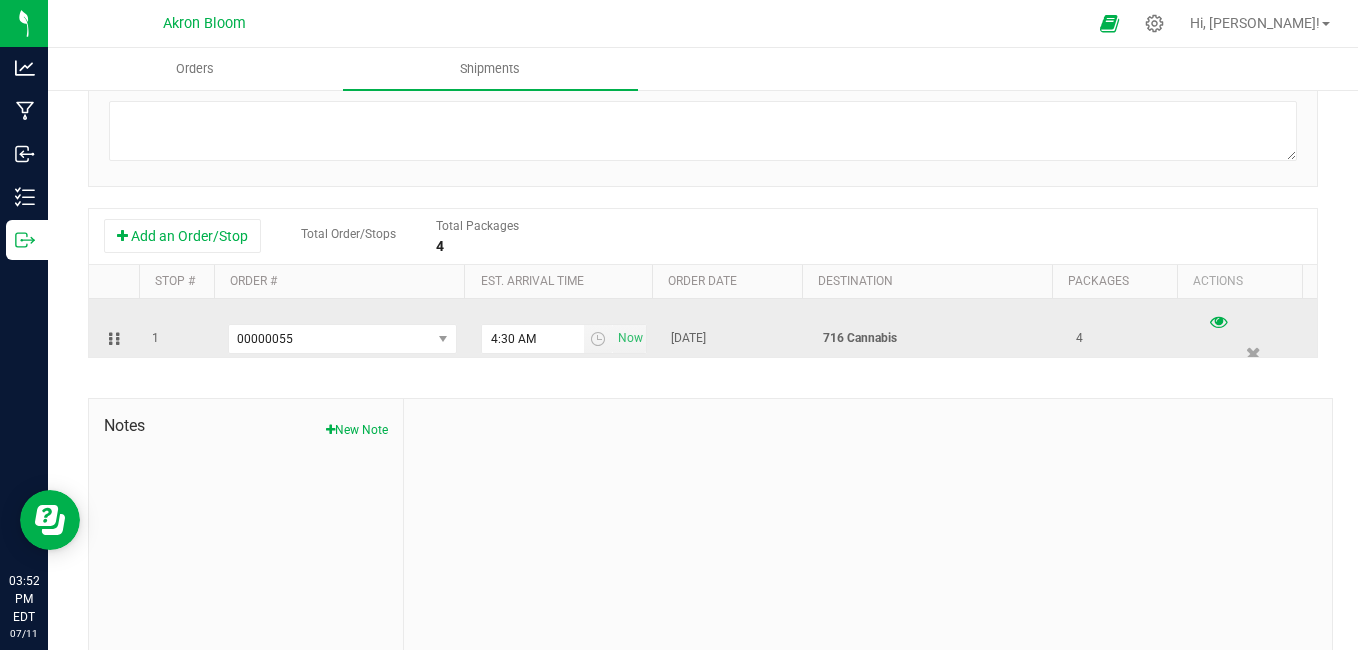 click on "[DATE]" at bounding box center (688, 338) 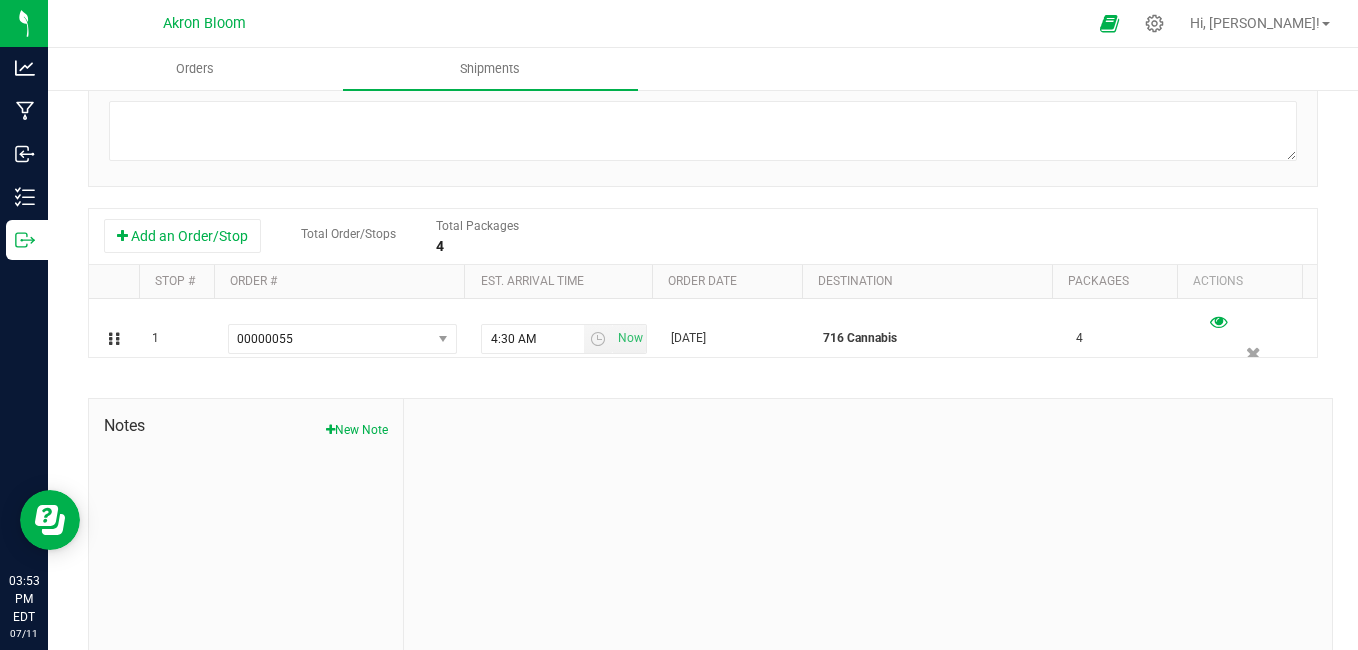 scroll, scrollTop: 0, scrollLeft: 0, axis: both 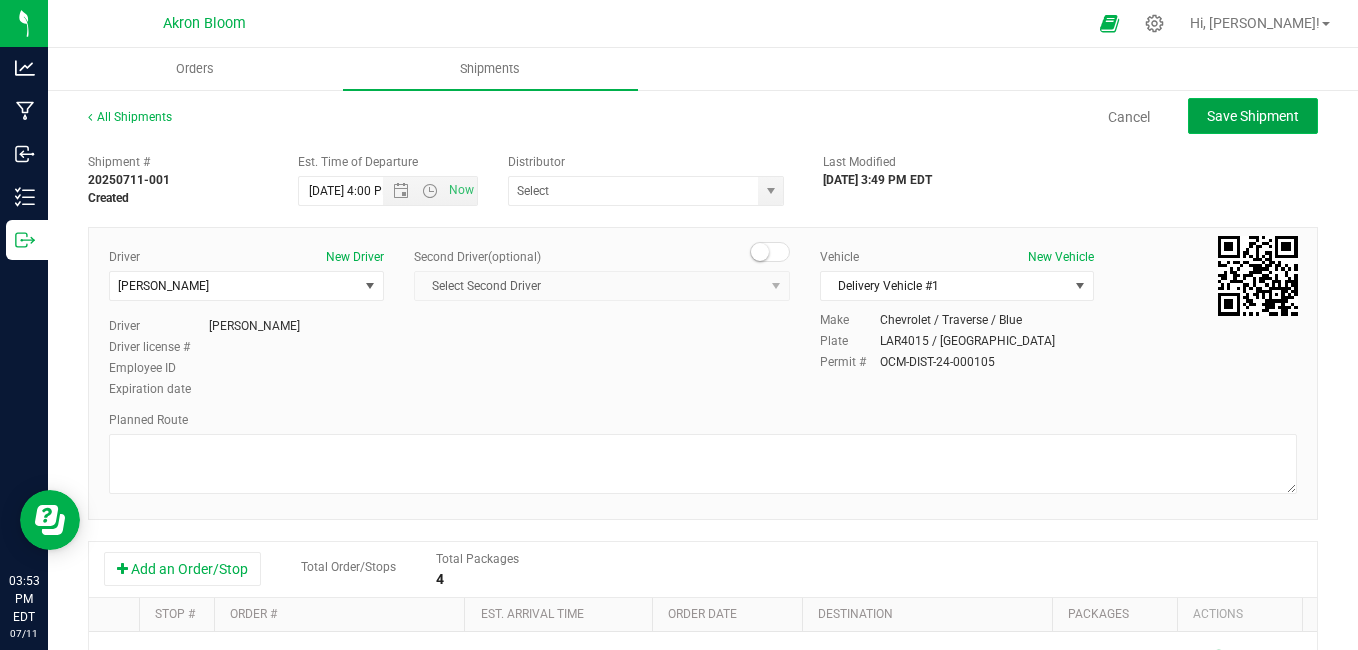 click on "Save Shipment" 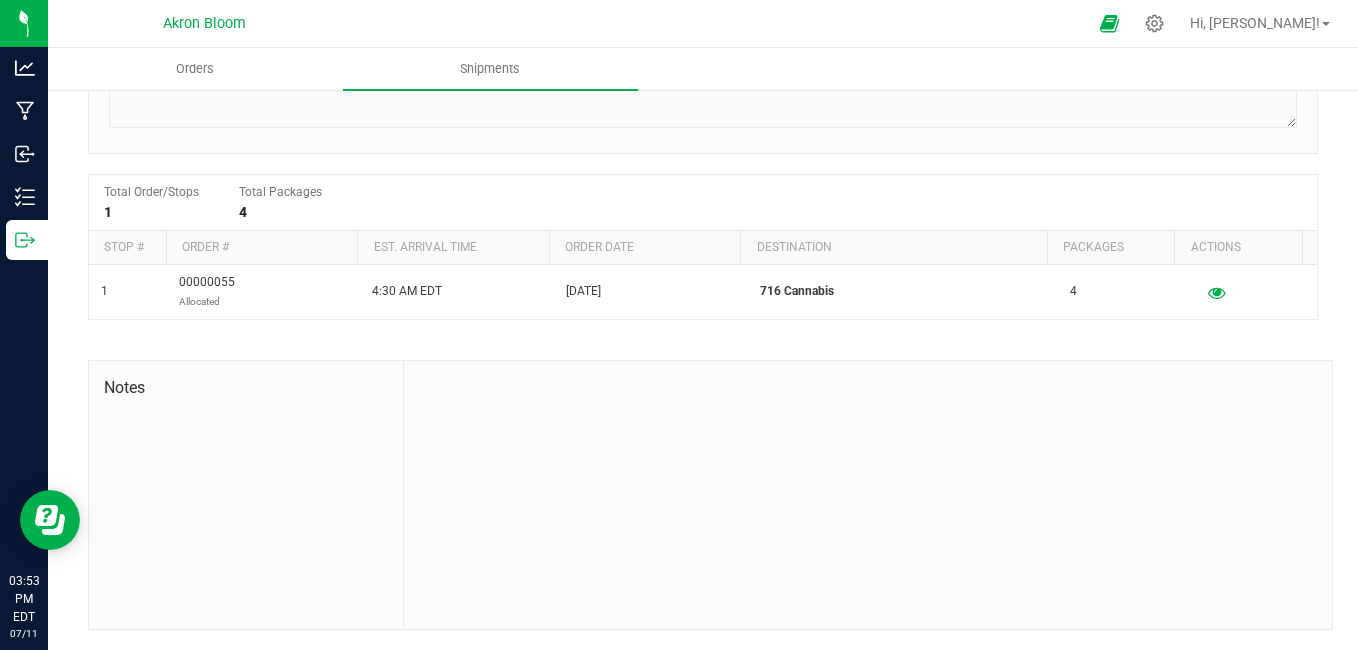 scroll, scrollTop: 0, scrollLeft: 0, axis: both 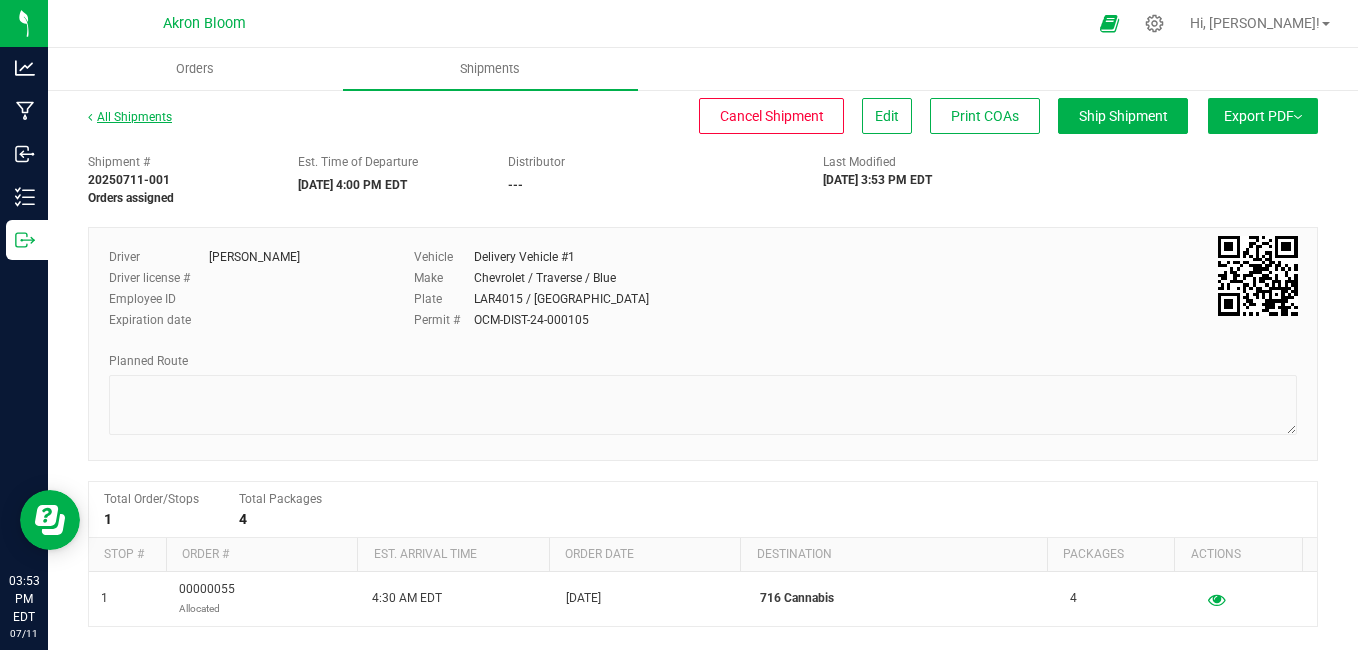 click on "All Shipments" at bounding box center (130, 117) 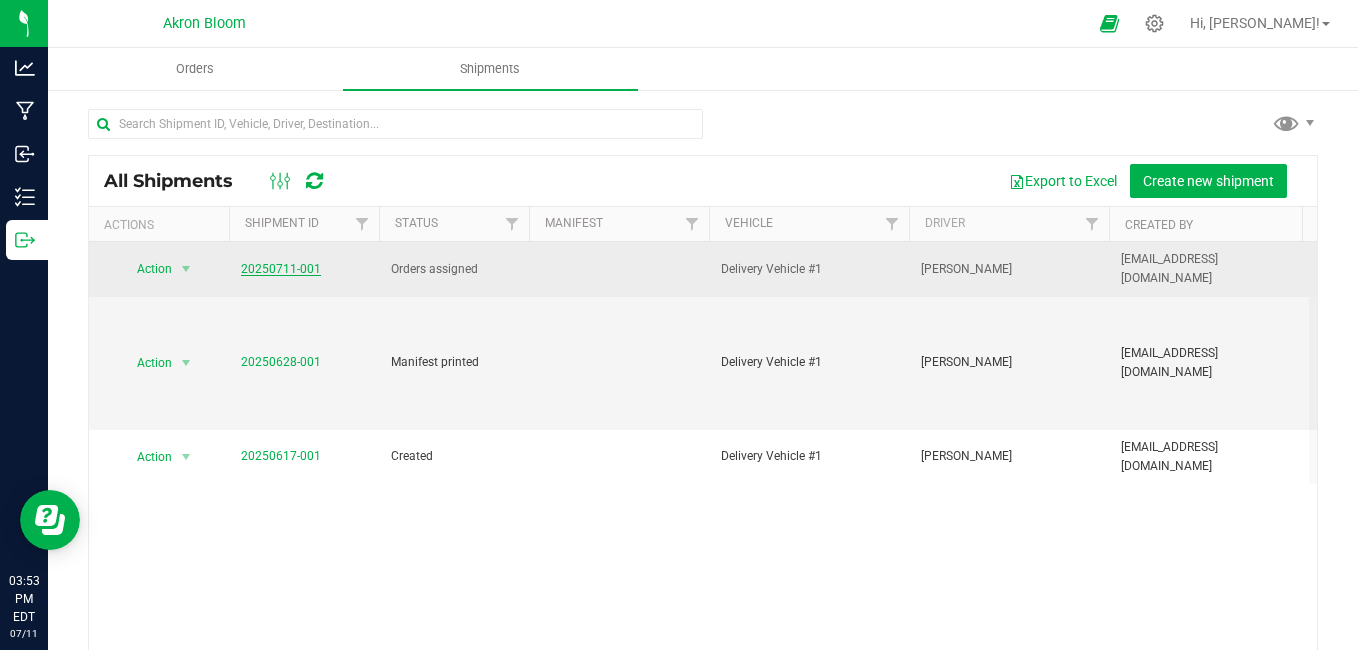 click on "20250711-001" at bounding box center (281, 269) 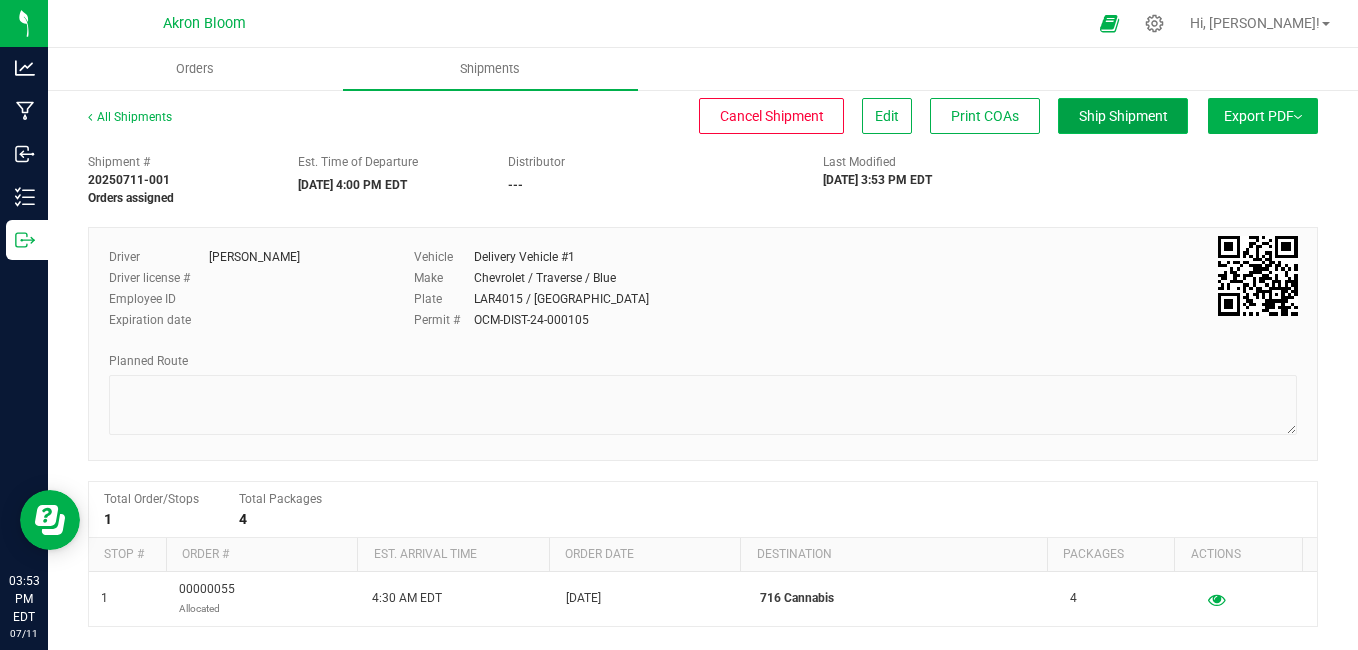 click on "Ship Shipment" at bounding box center (1123, 116) 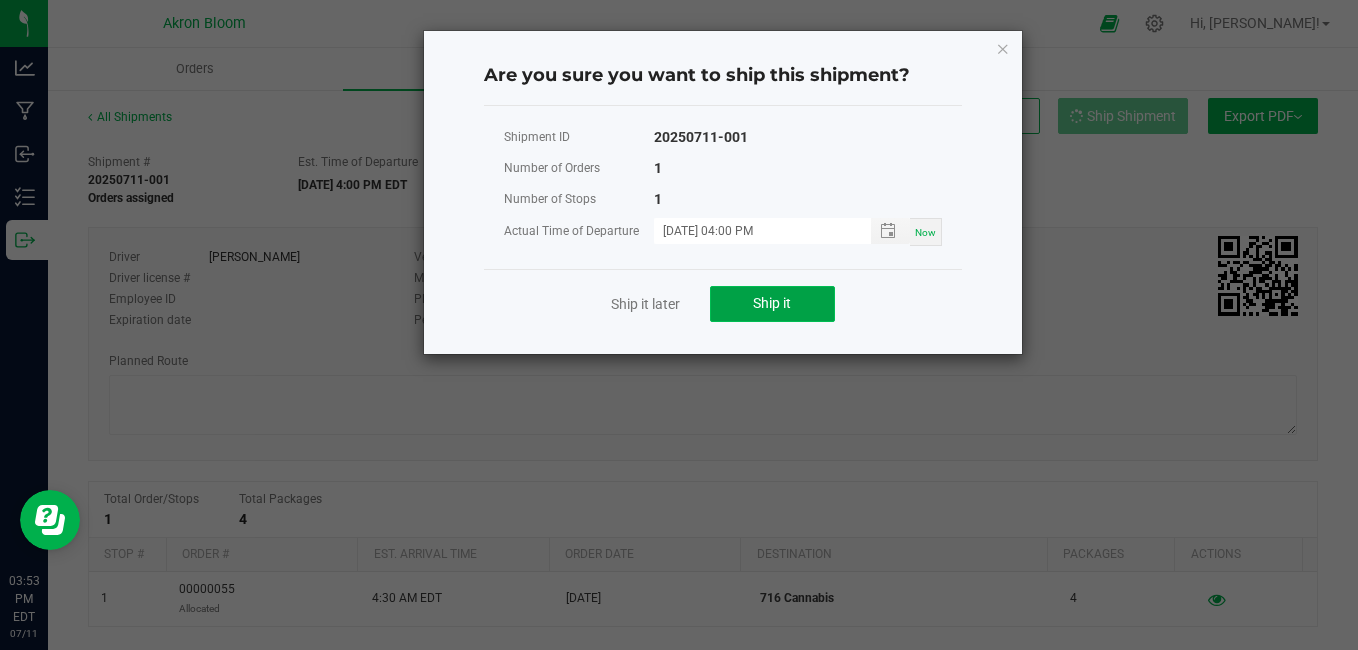 click on "Ship it" 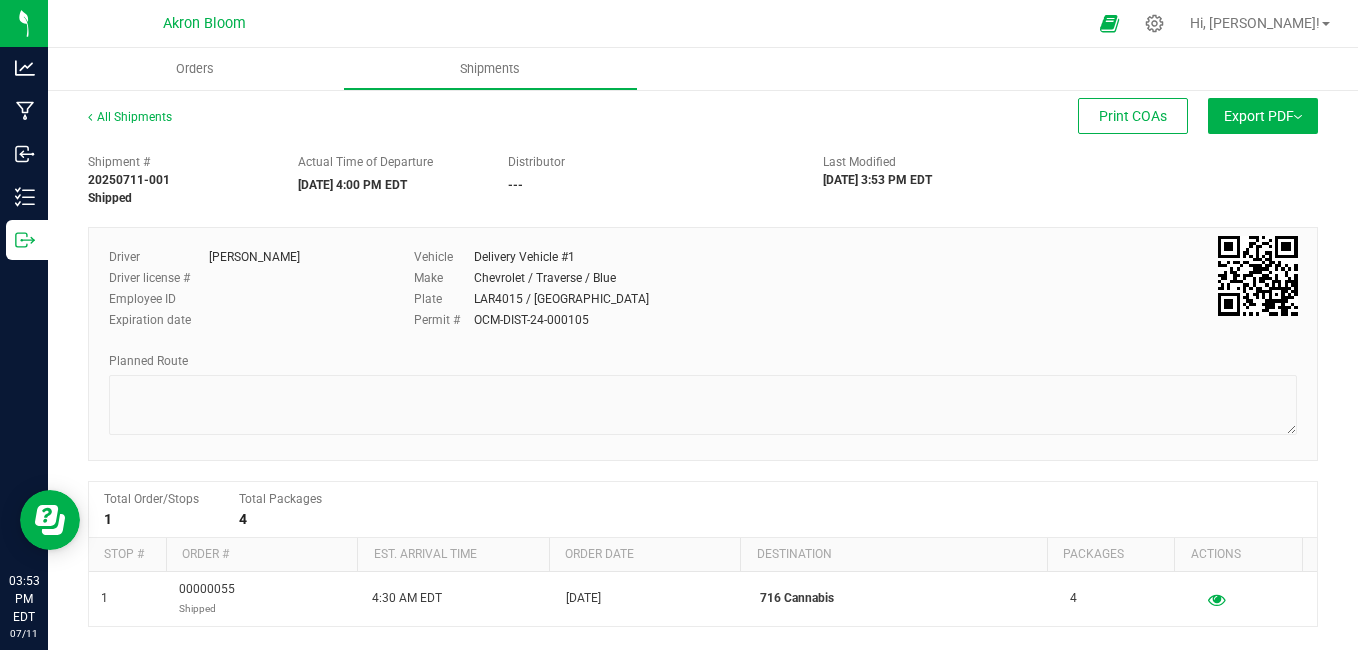 scroll, scrollTop: 307, scrollLeft: 0, axis: vertical 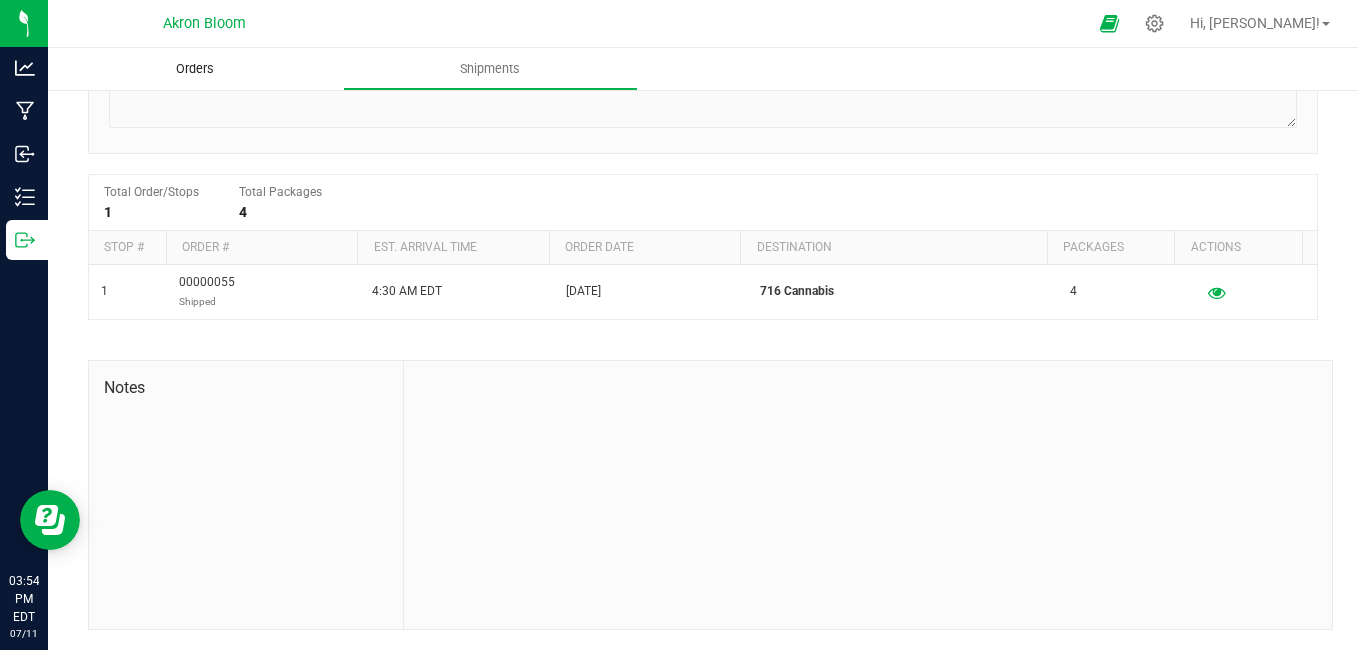 click on "Orders" at bounding box center [195, 69] 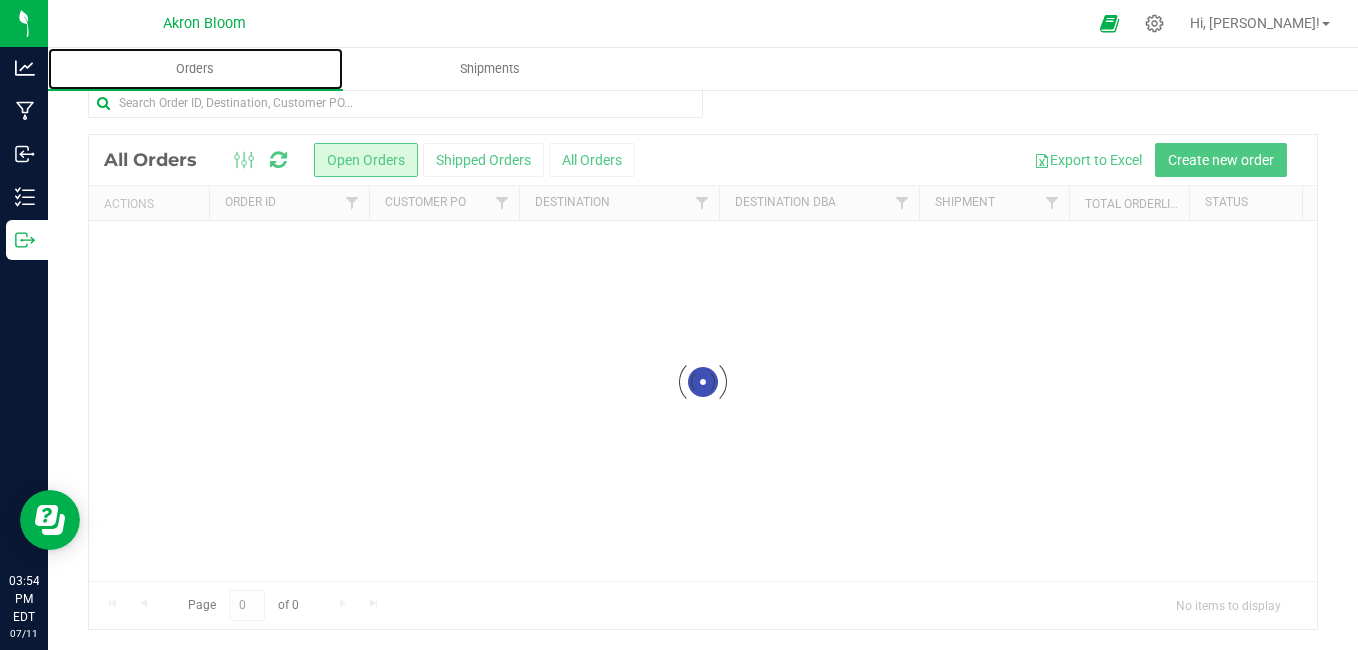 scroll, scrollTop: 0, scrollLeft: 0, axis: both 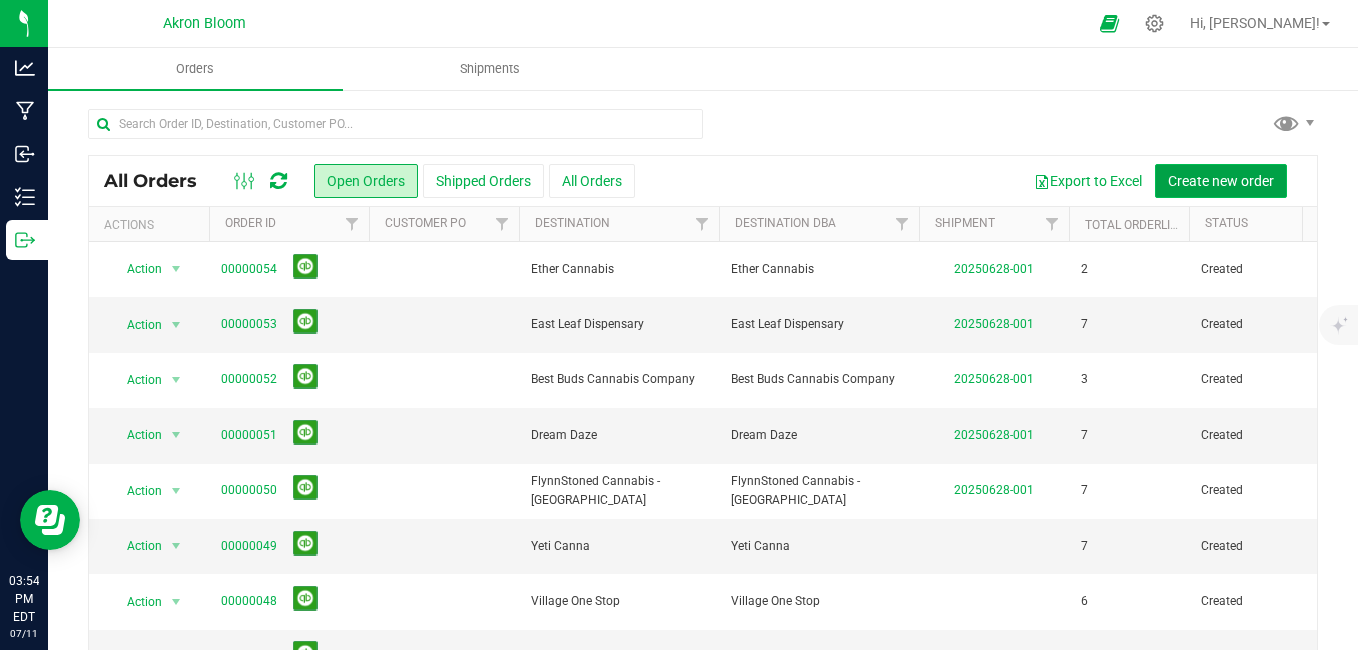 click on "Create new order" at bounding box center [1221, 181] 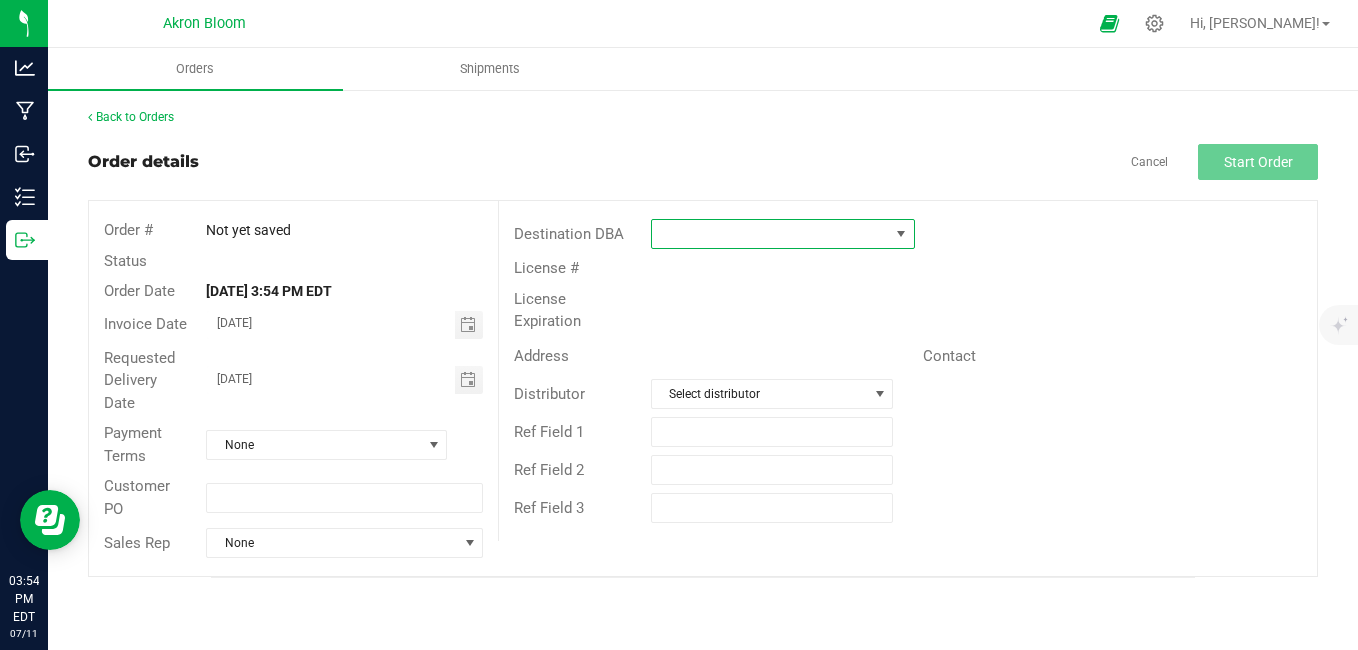click at bounding box center (770, 234) 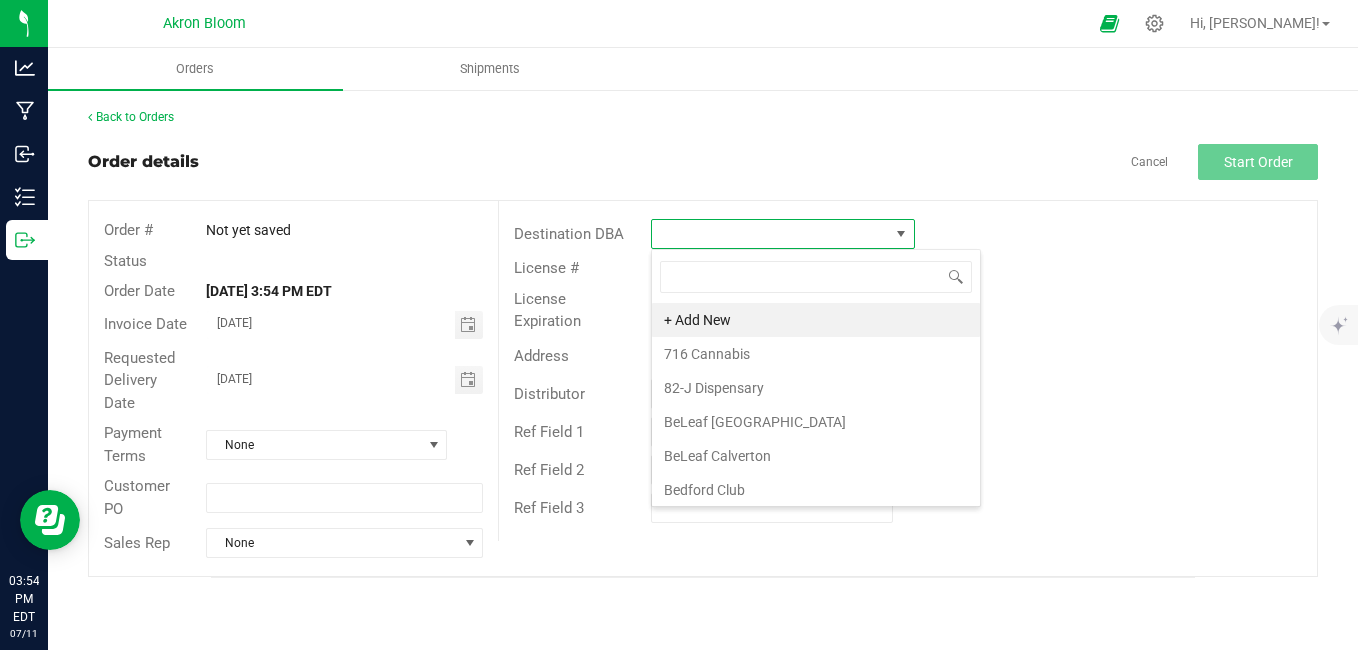 scroll, scrollTop: 99970, scrollLeft: 99736, axis: both 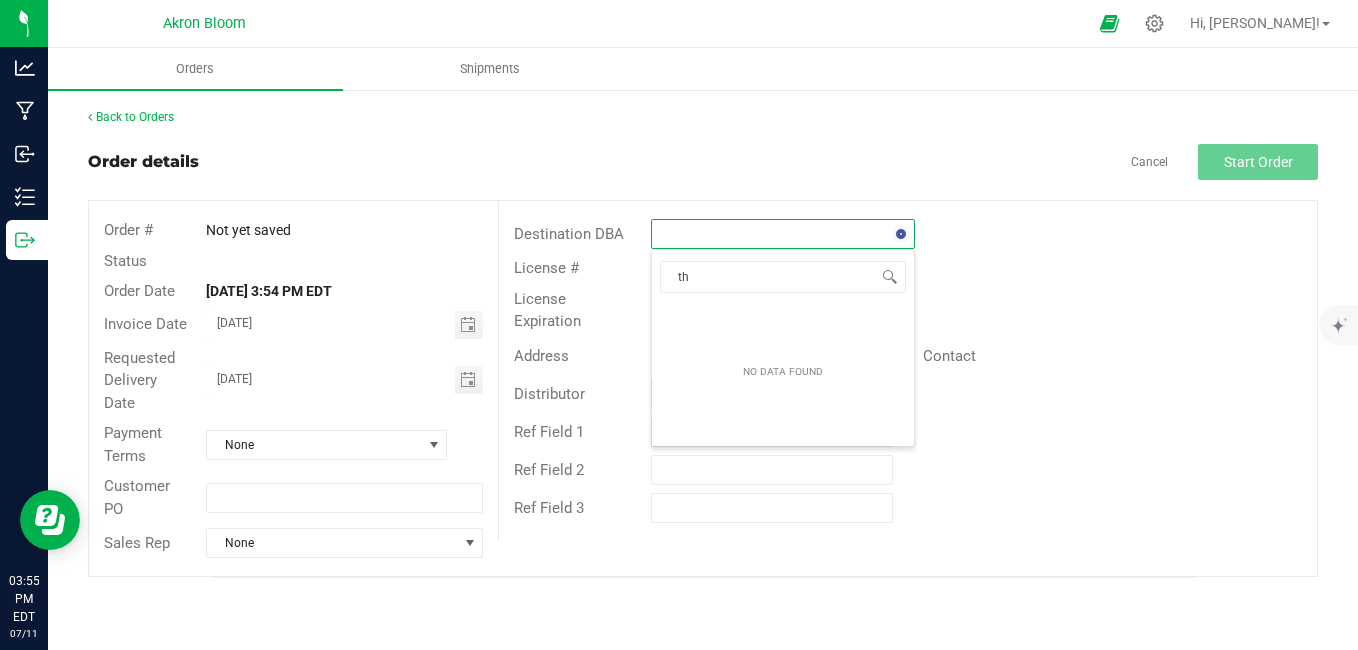 type on "t" 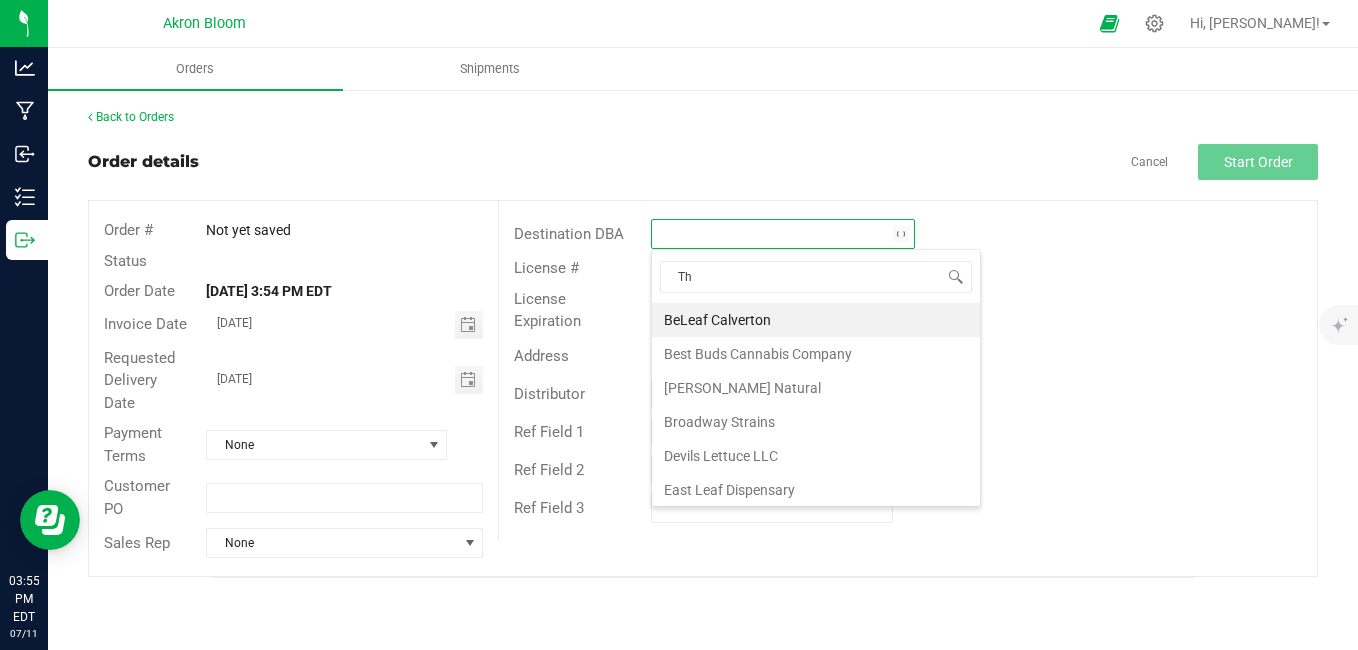 type on "The" 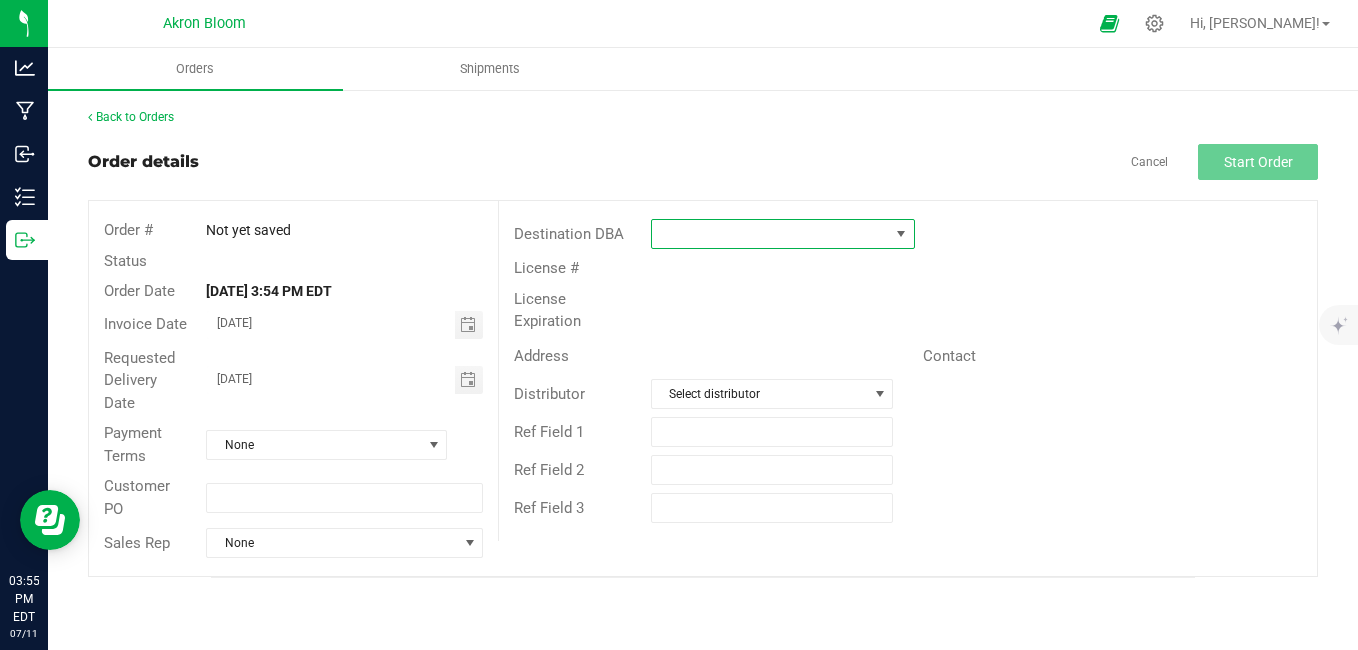 click at bounding box center (770, 234) 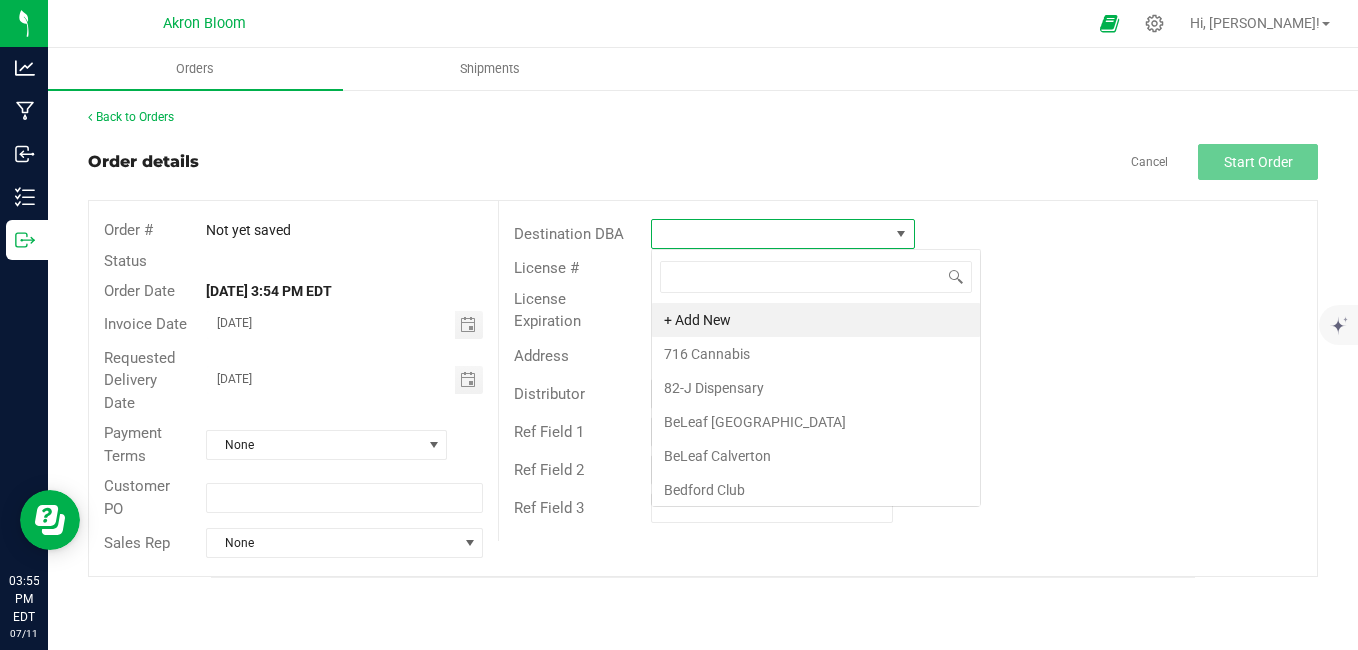 scroll, scrollTop: 99970, scrollLeft: 99736, axis: both 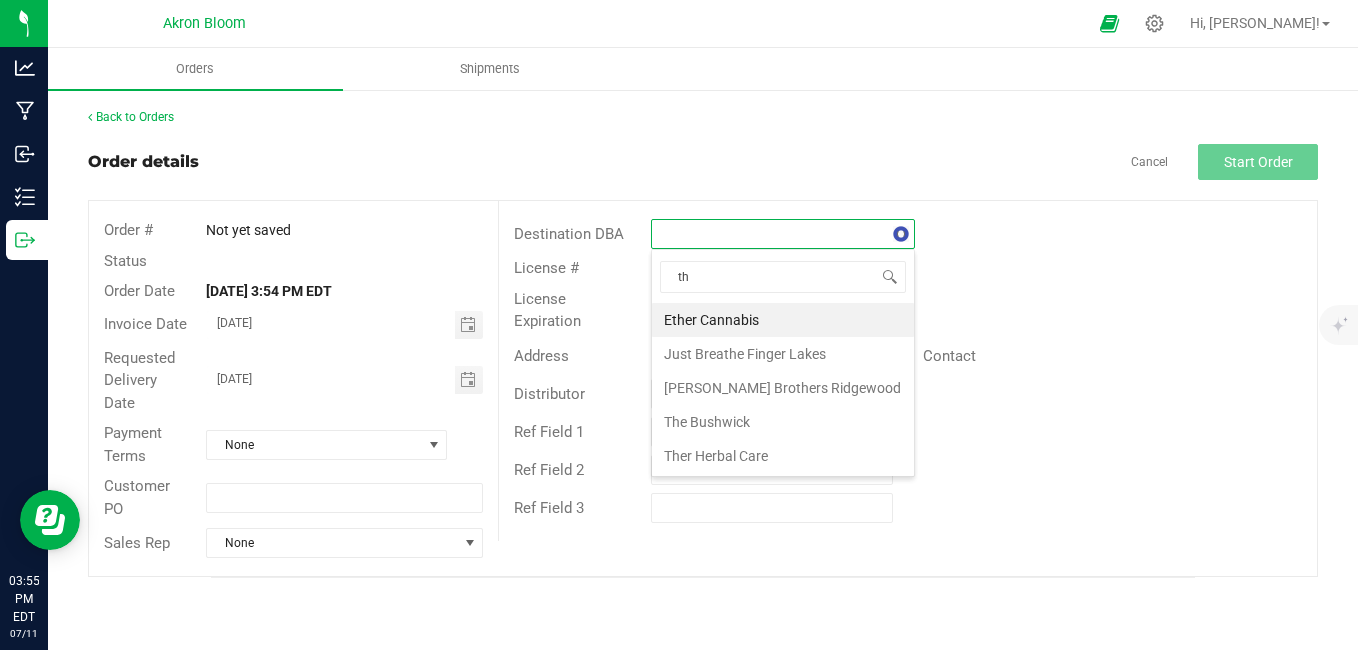 type on "t" 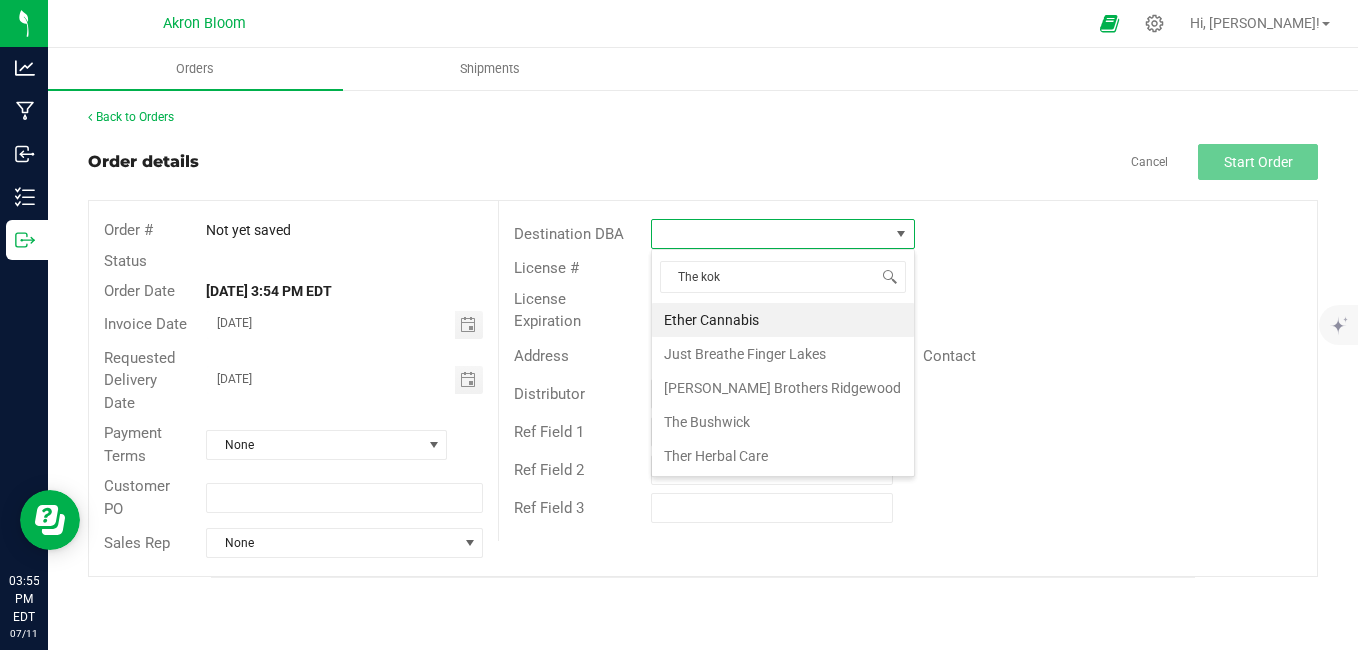 type on "The koko" 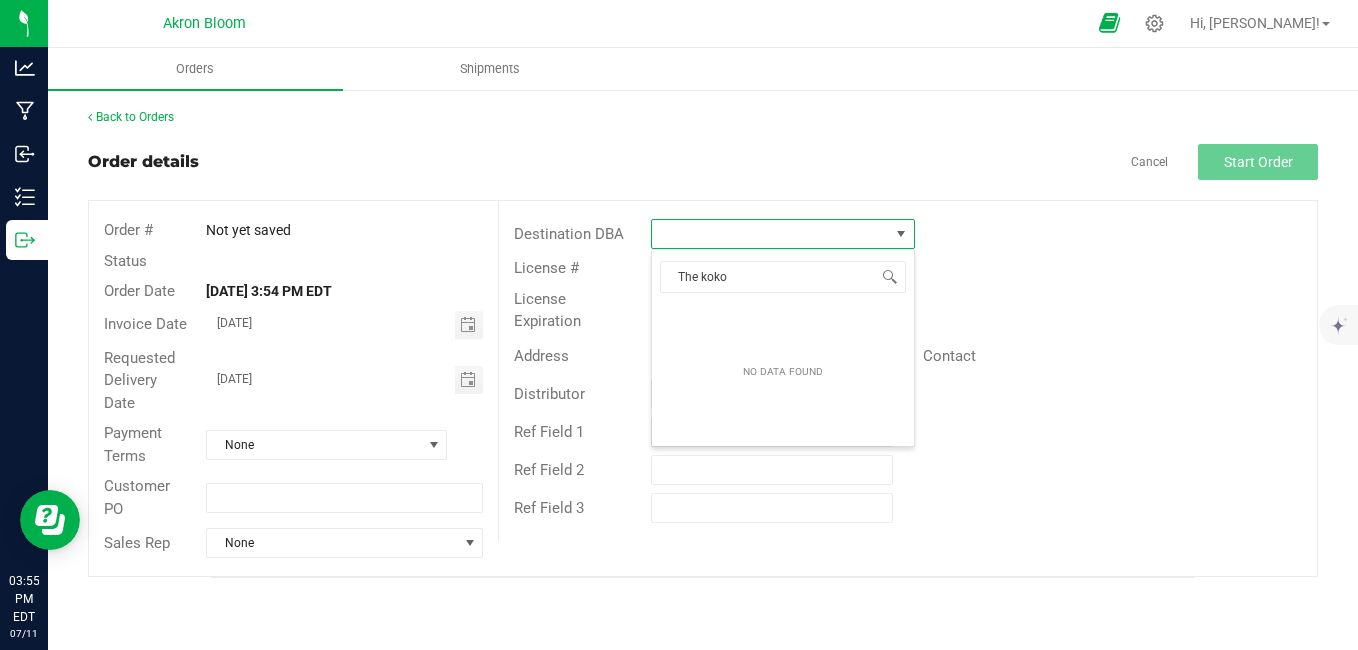 click at bounding box center (1109, 23) 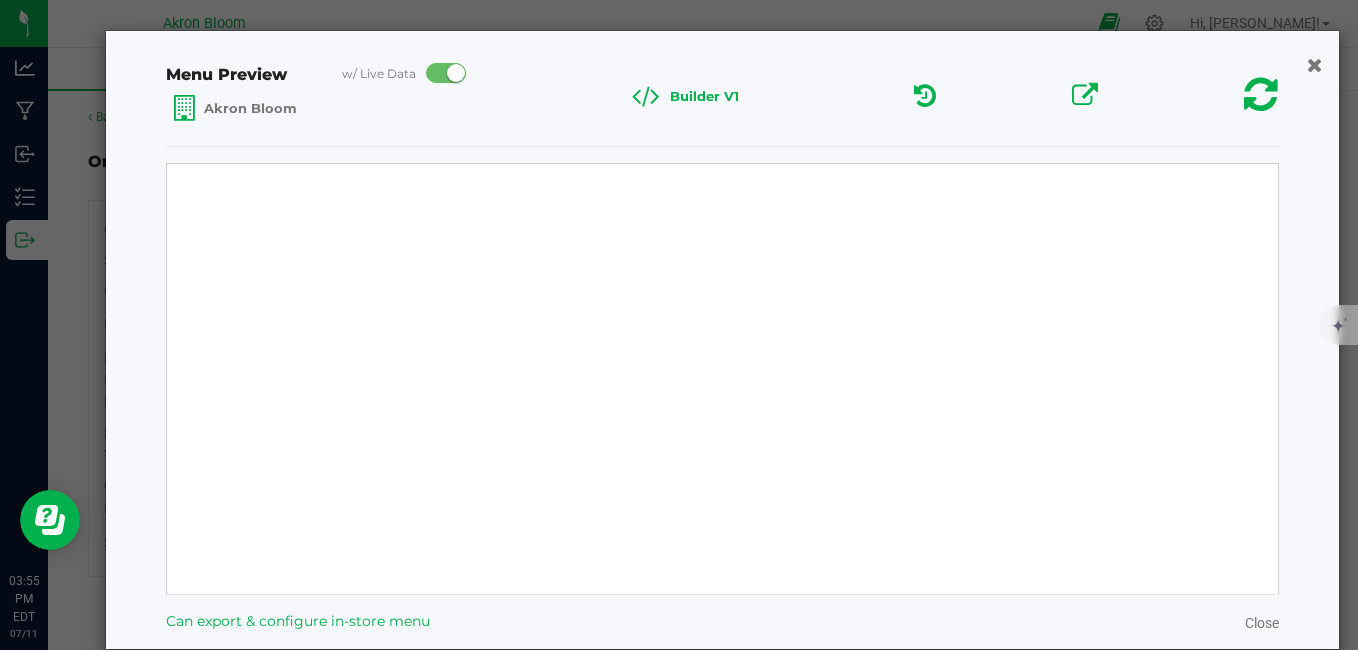 select on "Source Sans Pro" 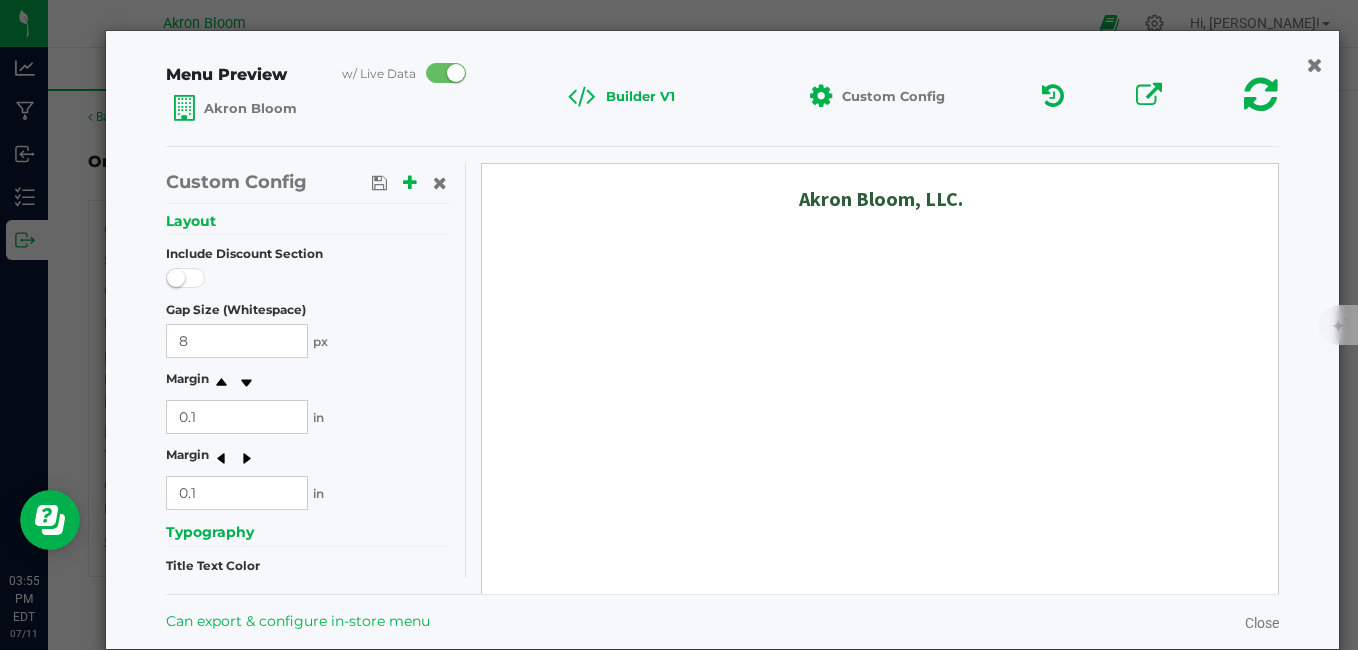 scroll, scrollTop: 0, scrollLeft: 0, axis: both 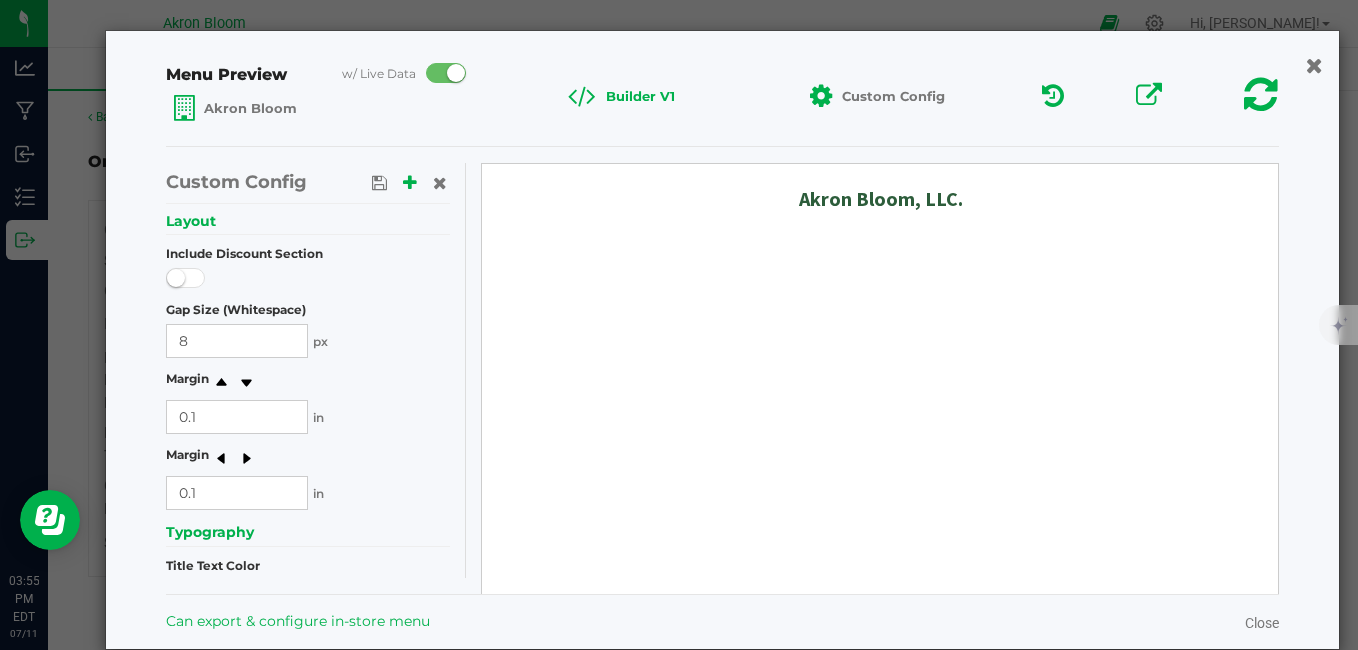 click 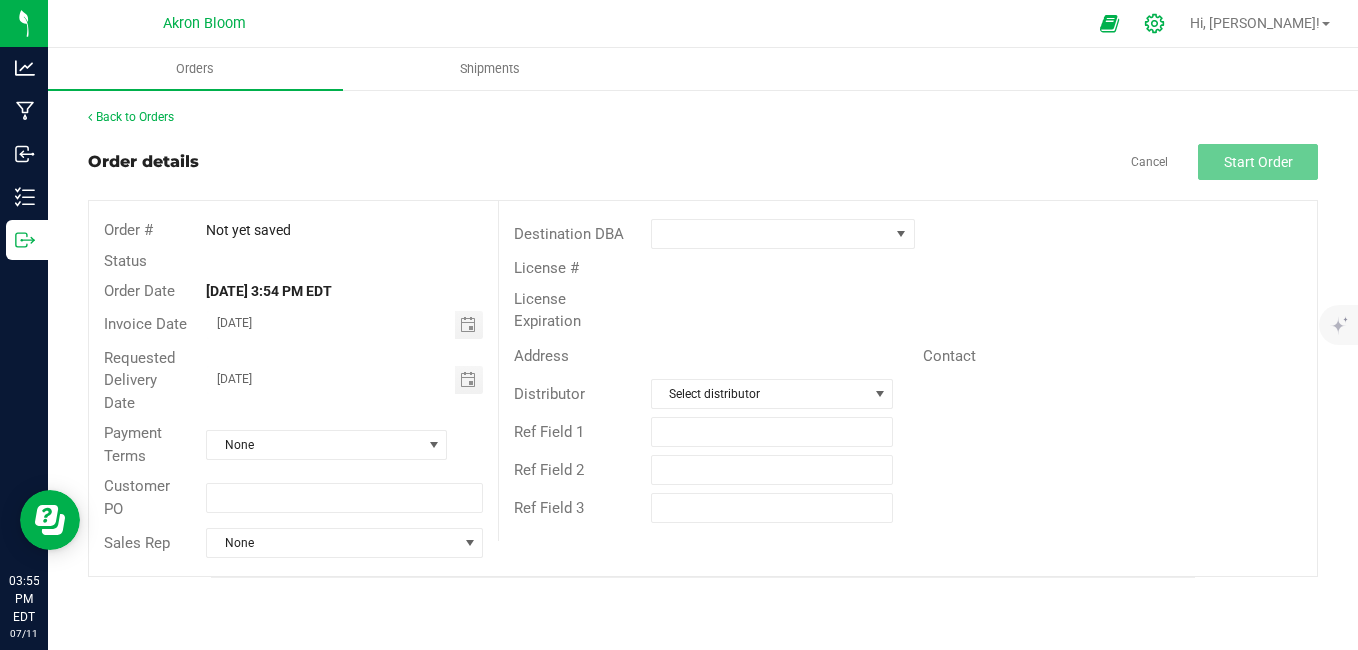 click 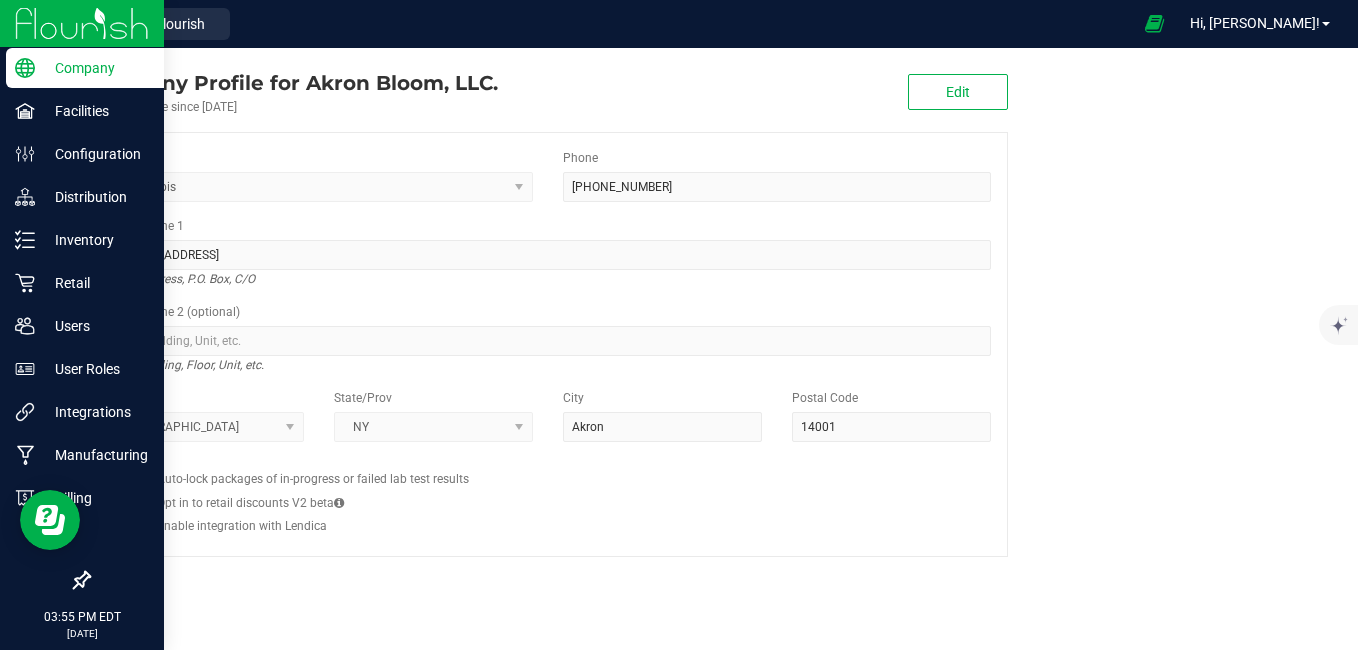 click on "Company" at bounding box center [95, 68] 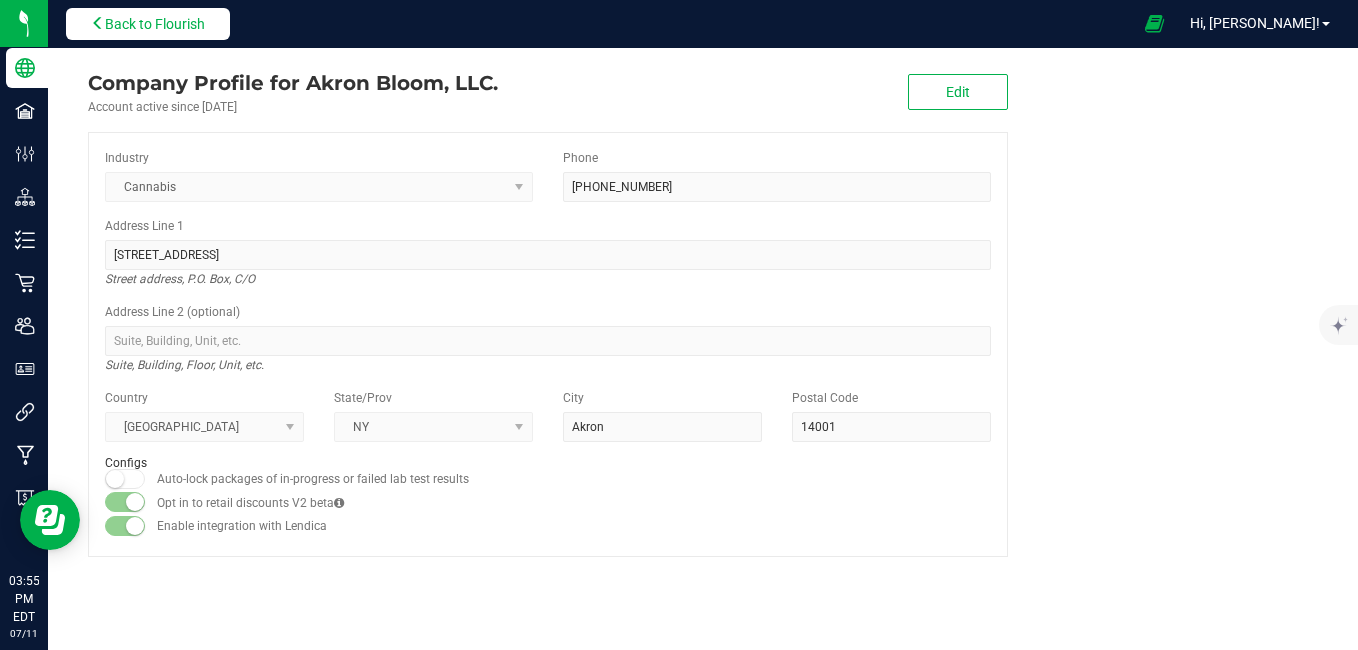 click at bounding box center (98, 23) 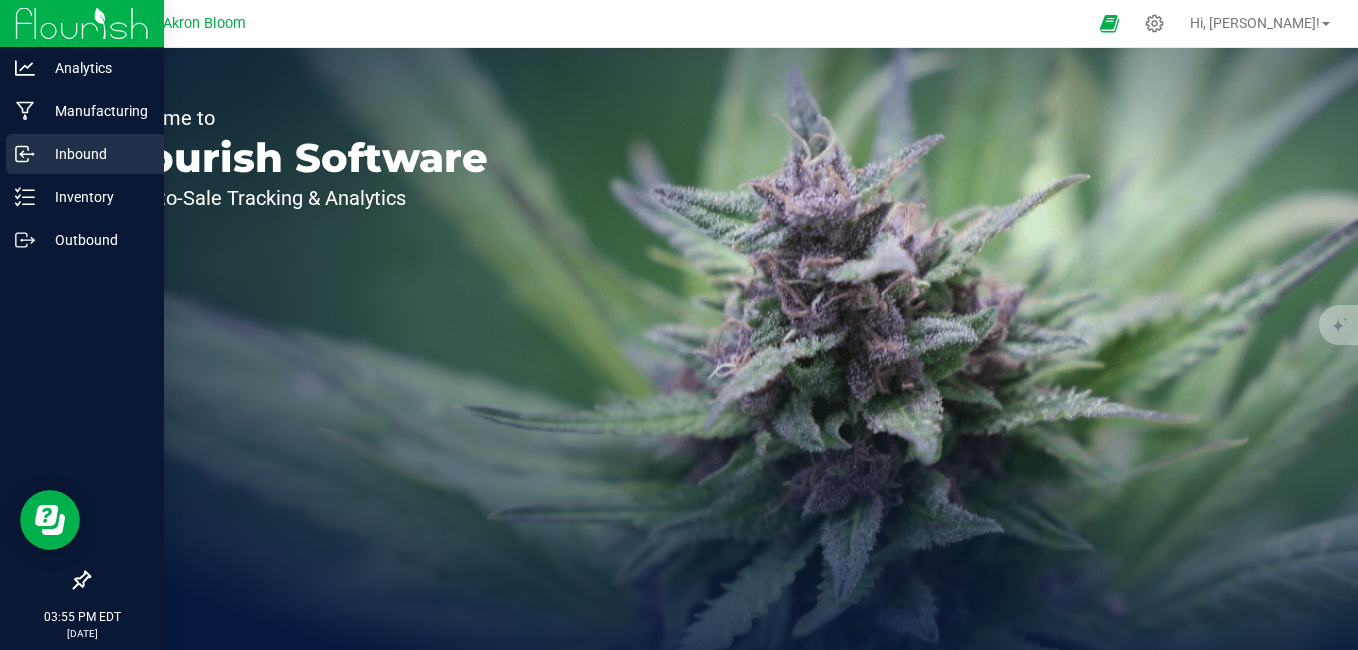 click on "Inbound" at bounding box center (85, 154) 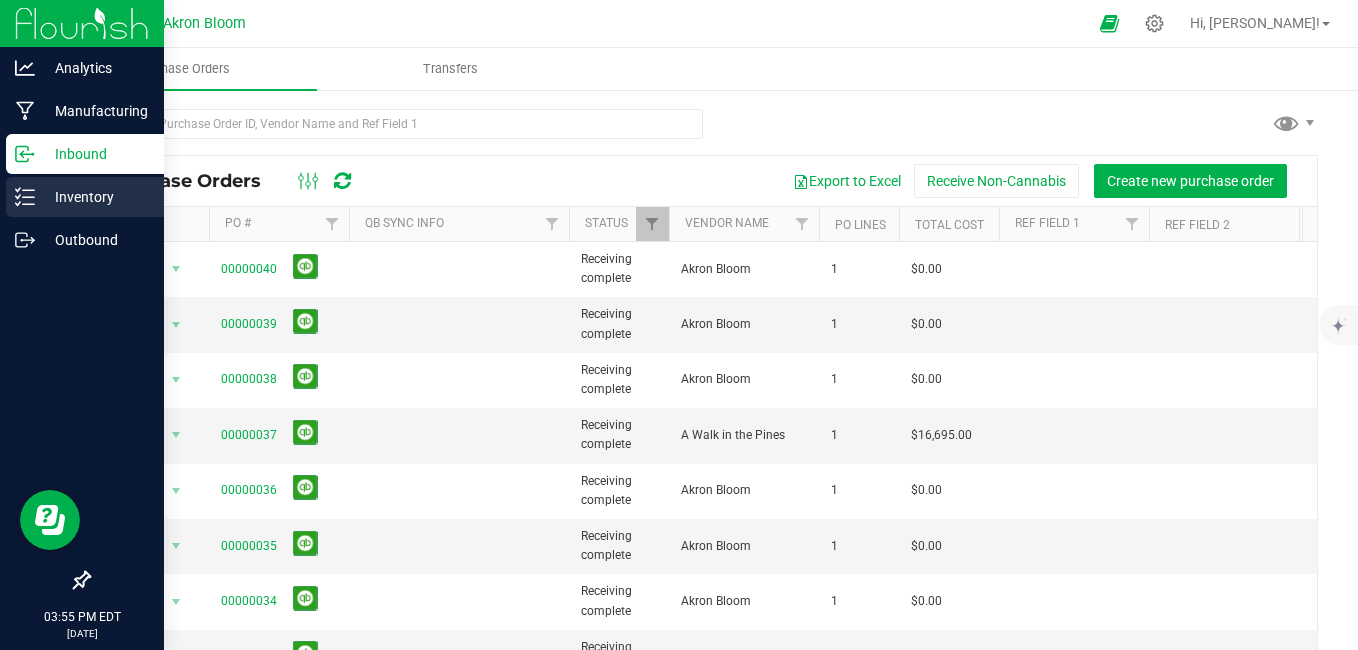 click on "Inventory" at bounding box center [95, 197] 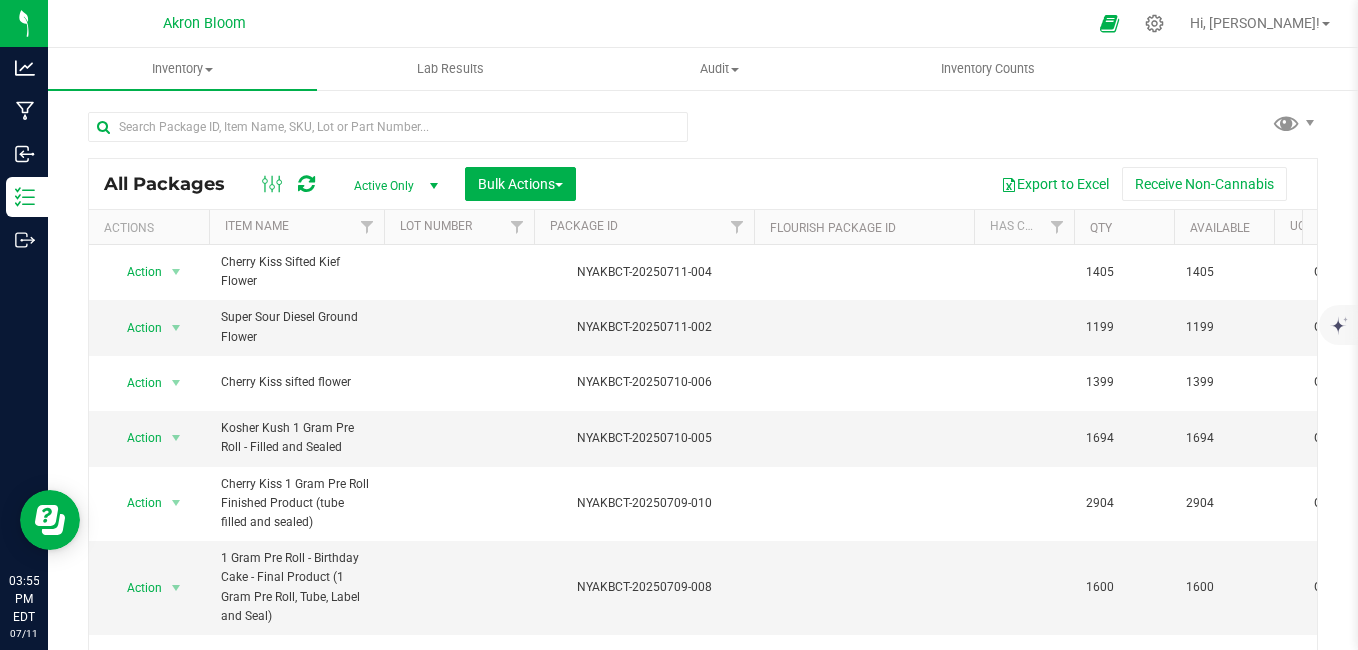 click at bounding box center (0, 0) 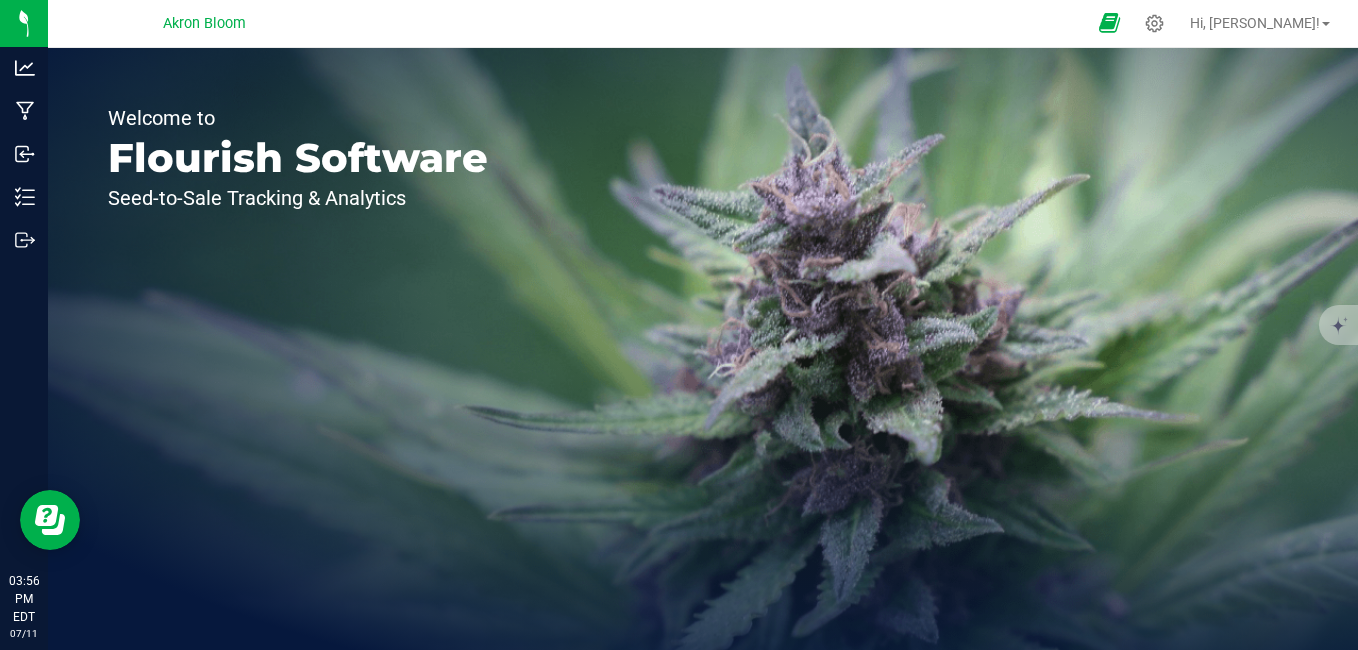 click at bounding box center (1109, 23) 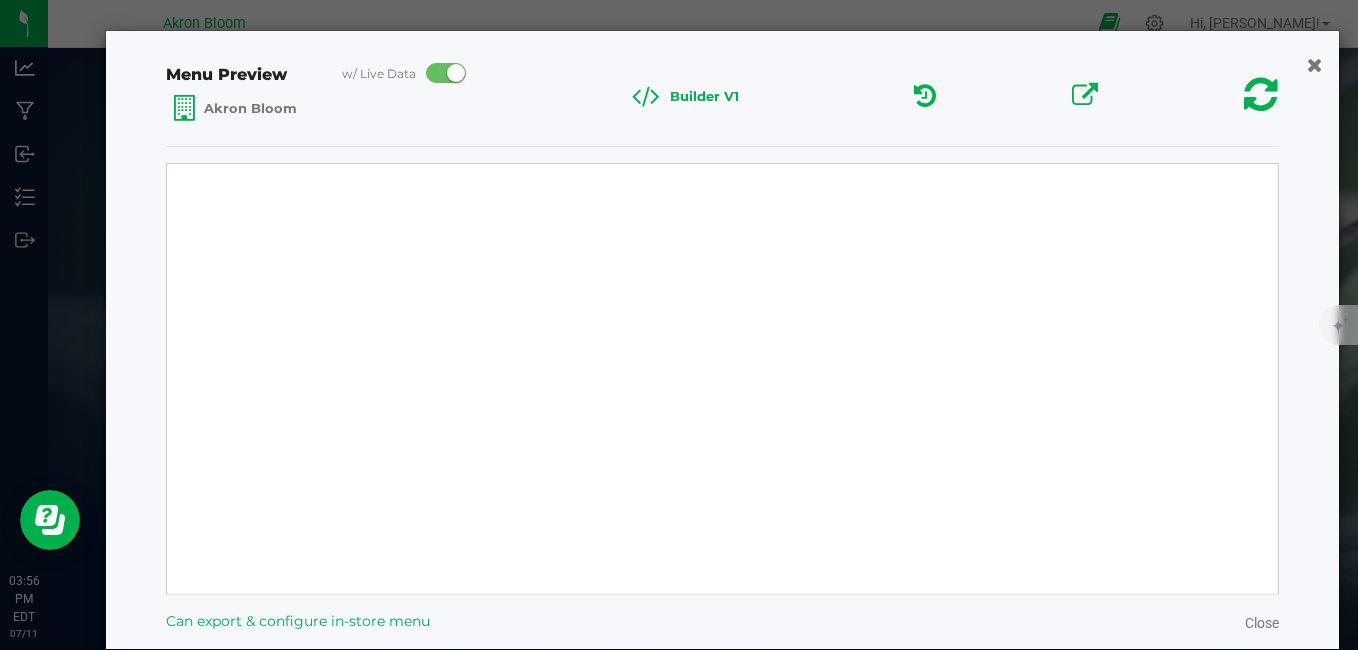 select on "Source Sans Pro" 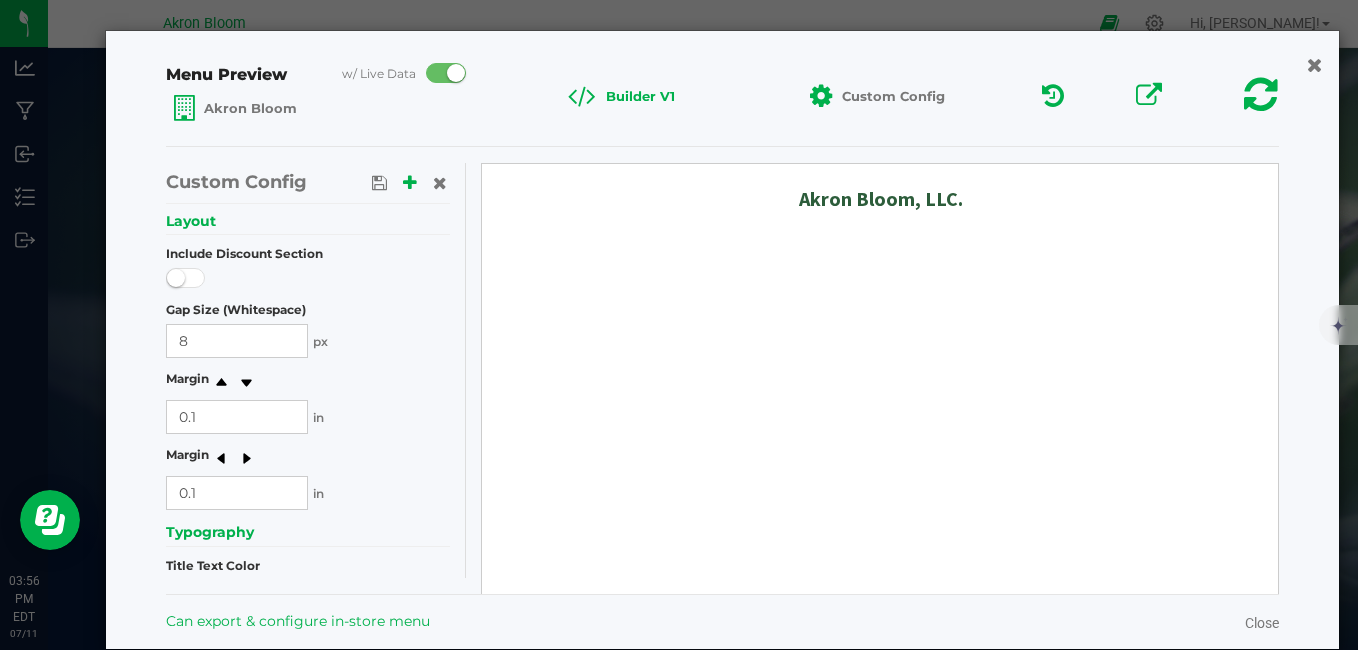scroll, scrollTop: 0, scrollLeft: 0, axis: both 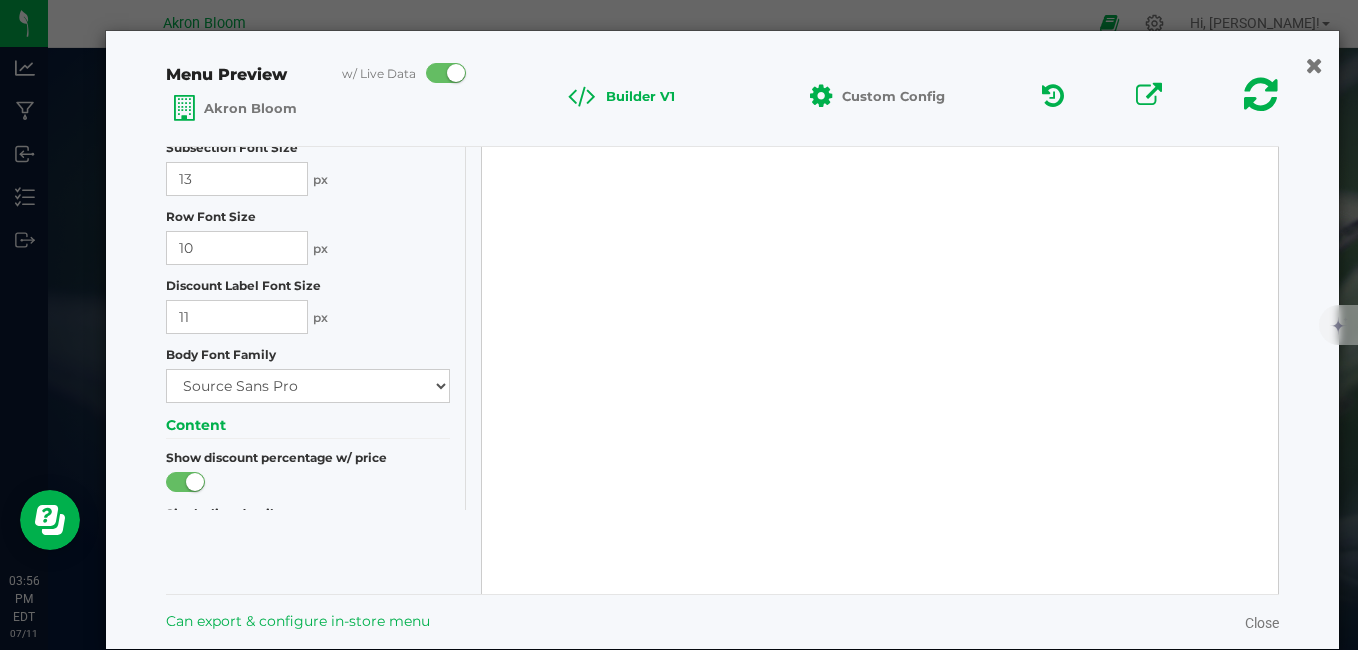 click 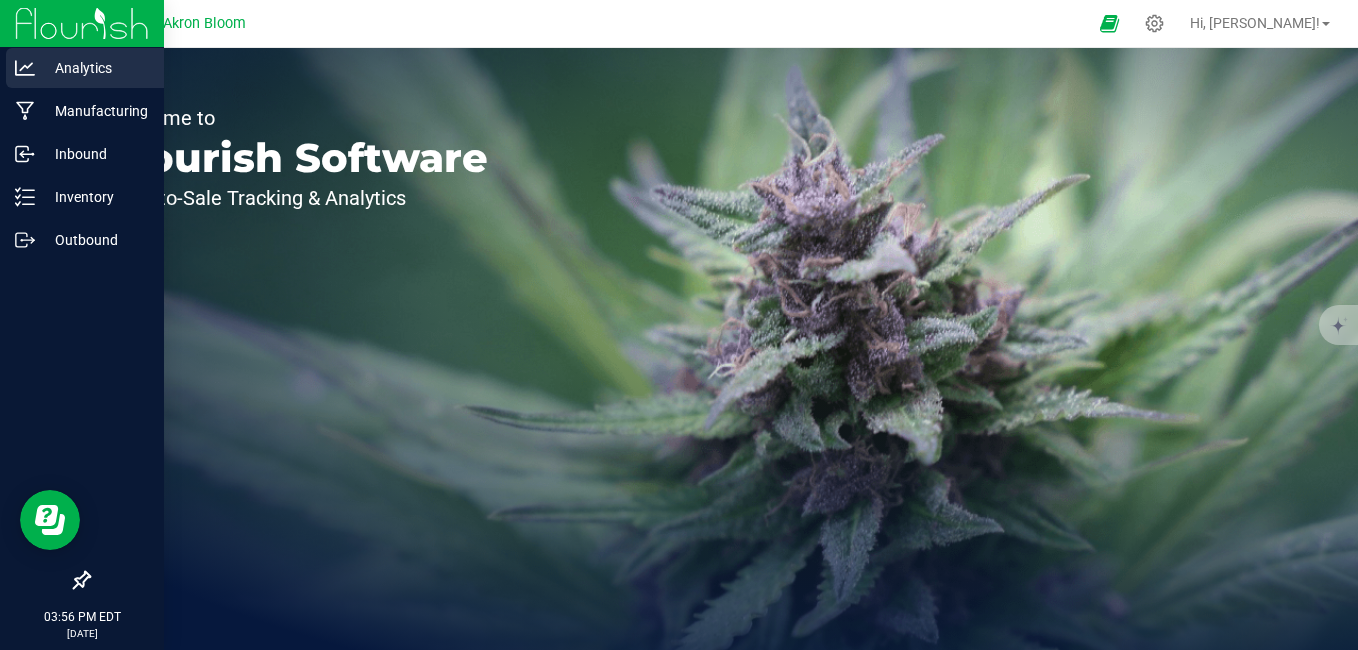 click on "Analytics" at bounding box center [95, 68] 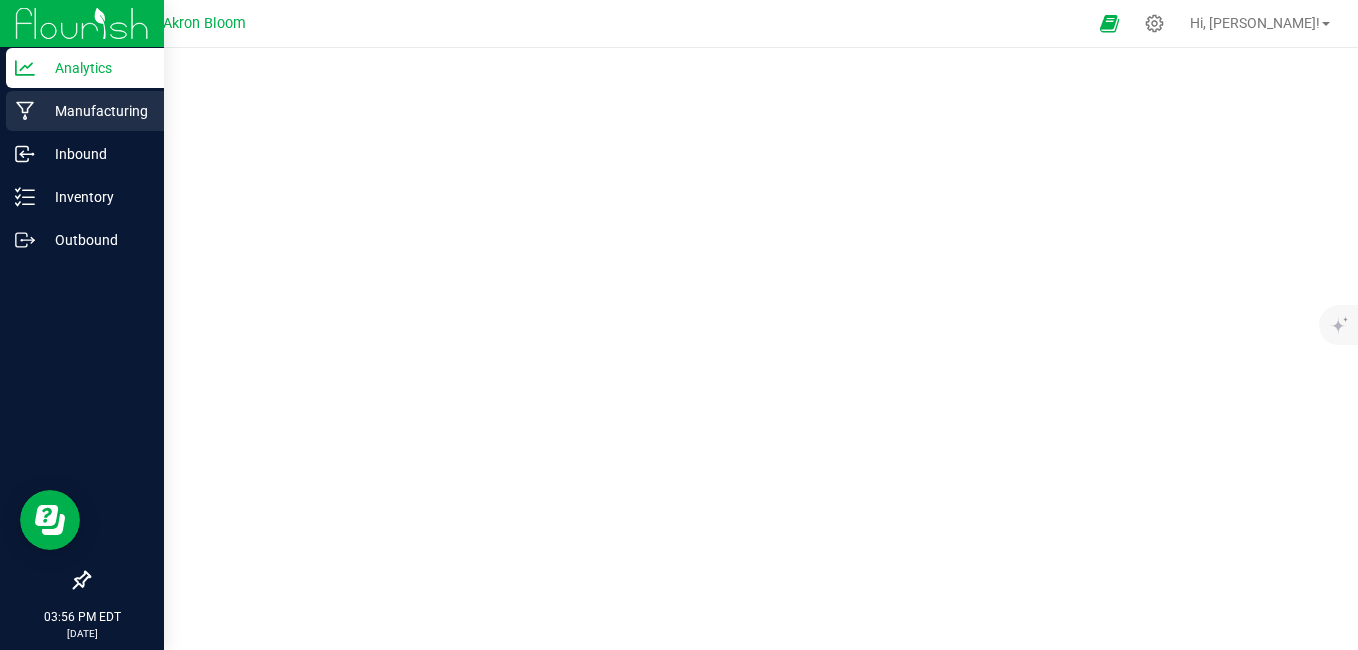 click on "Manufacturing" at bounding box center (95, 111) 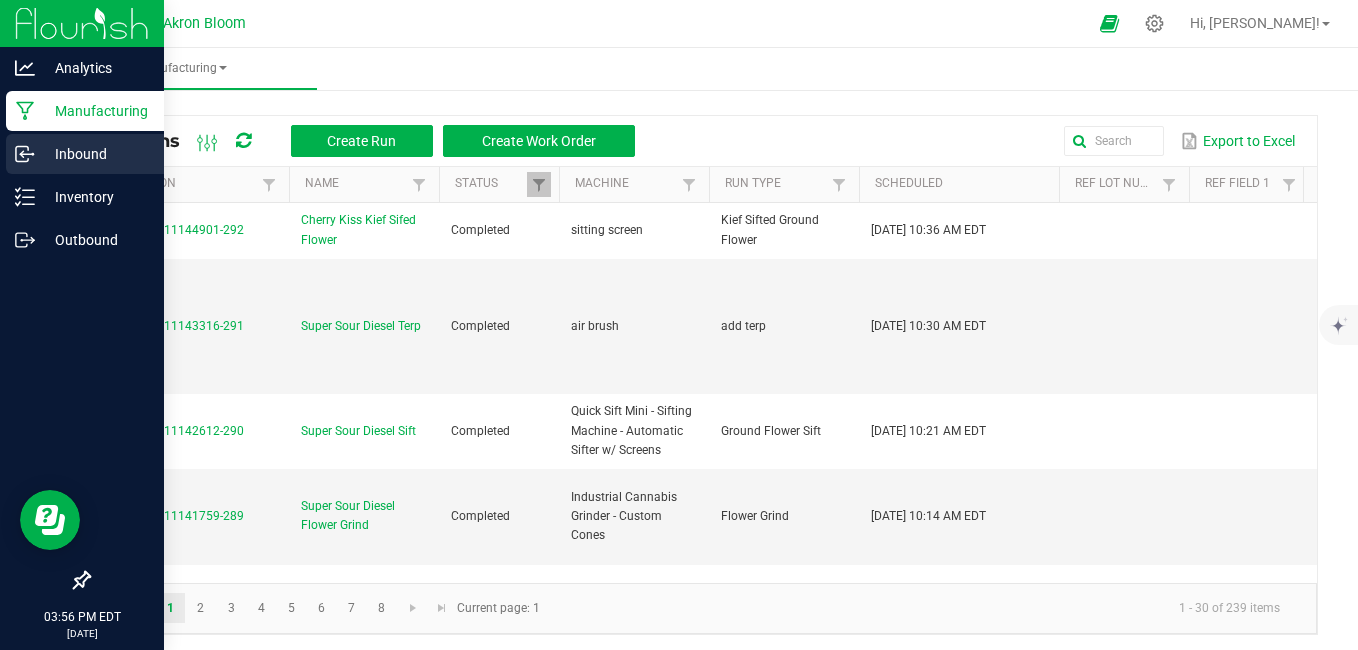click on "Inbound" at bounding box center (95, 154) 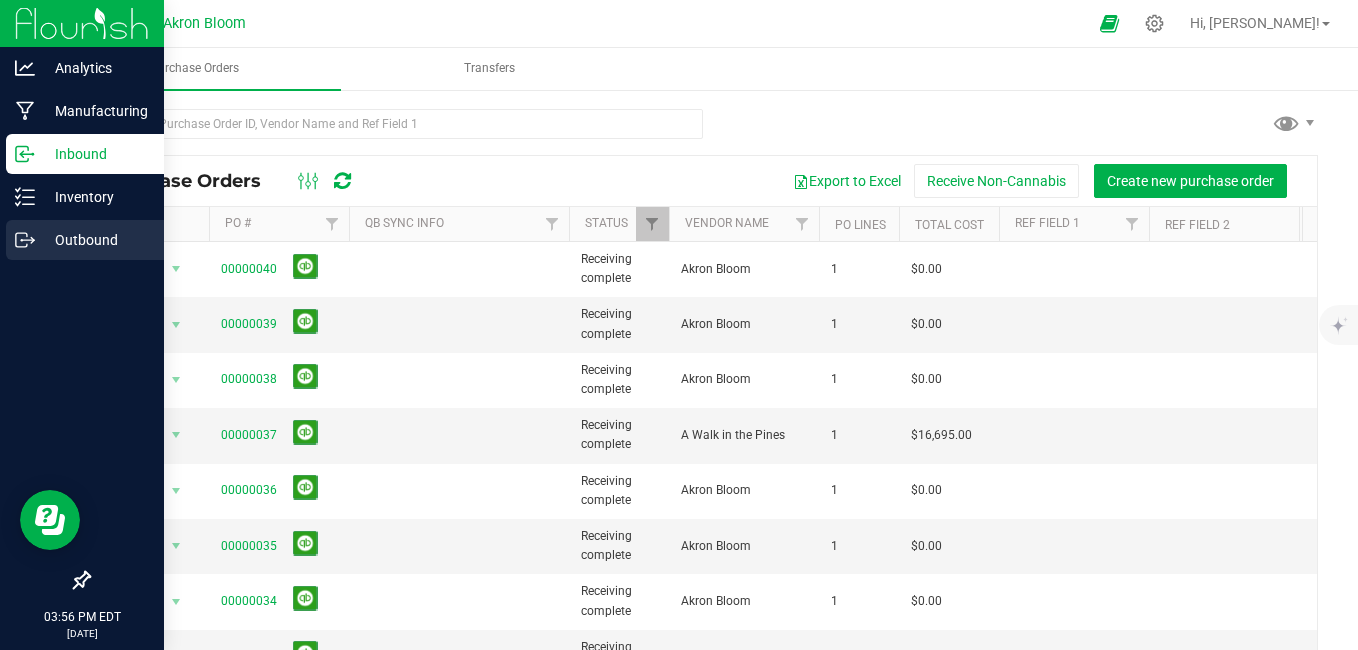click on "Outbound" at bounding box center [95, 240] 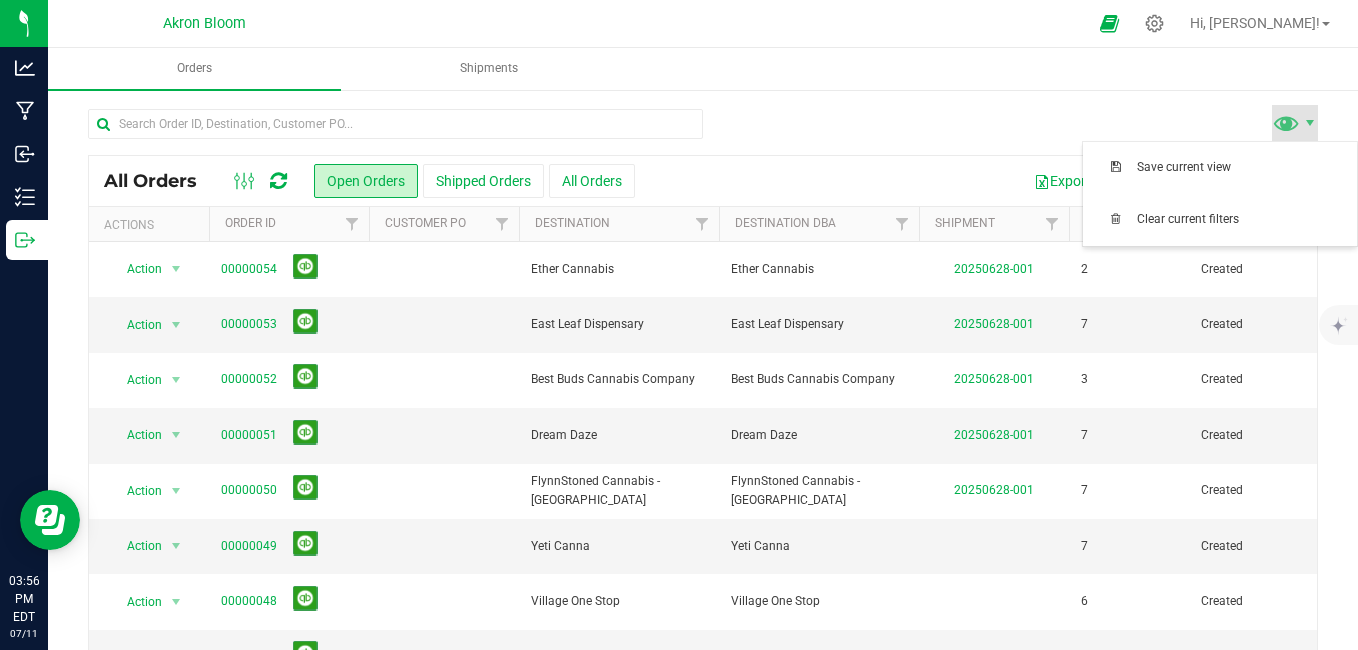 click on "All Orders
Open Orders
Shipped Orders
All Orders
Export to Excel
Create new order
Actions Order ID Customer PO Destination Destination DBA Shipment Total Orderlines Status Order Date City" at bounding box center (703, 404) 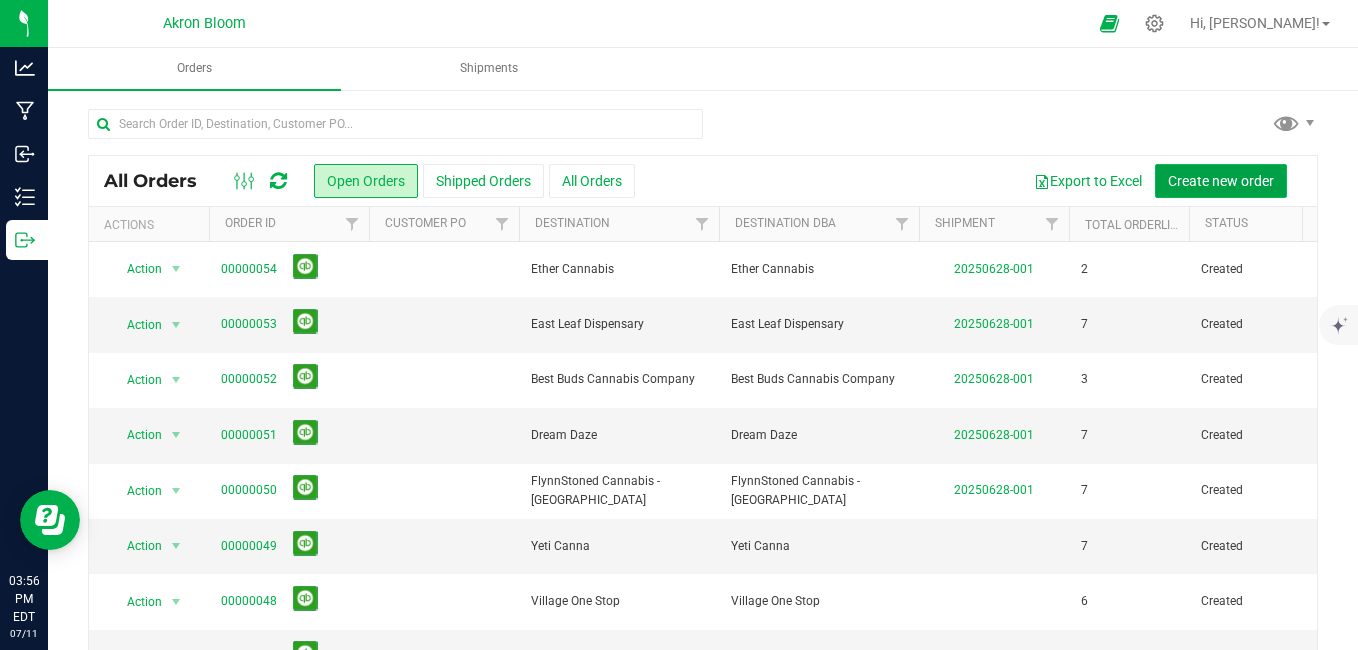 click on "Create new order" at bounding box center [1221, 181] 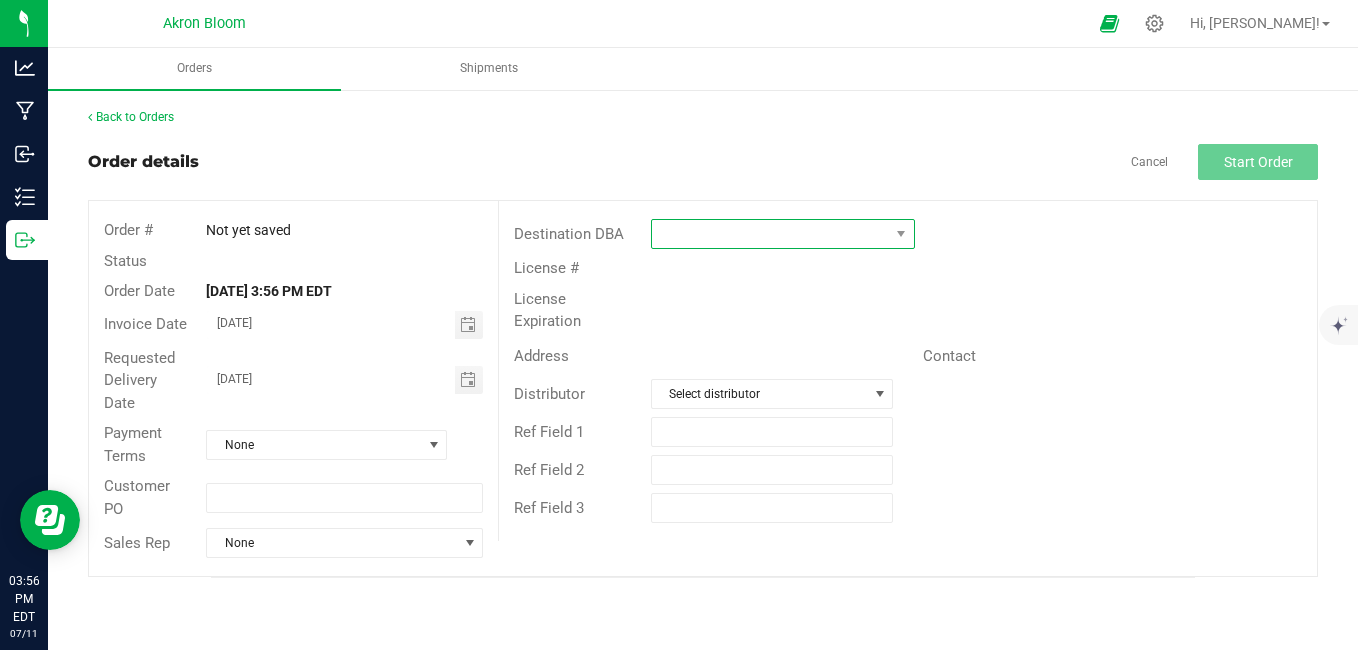 click at bounding box center (770, 234) 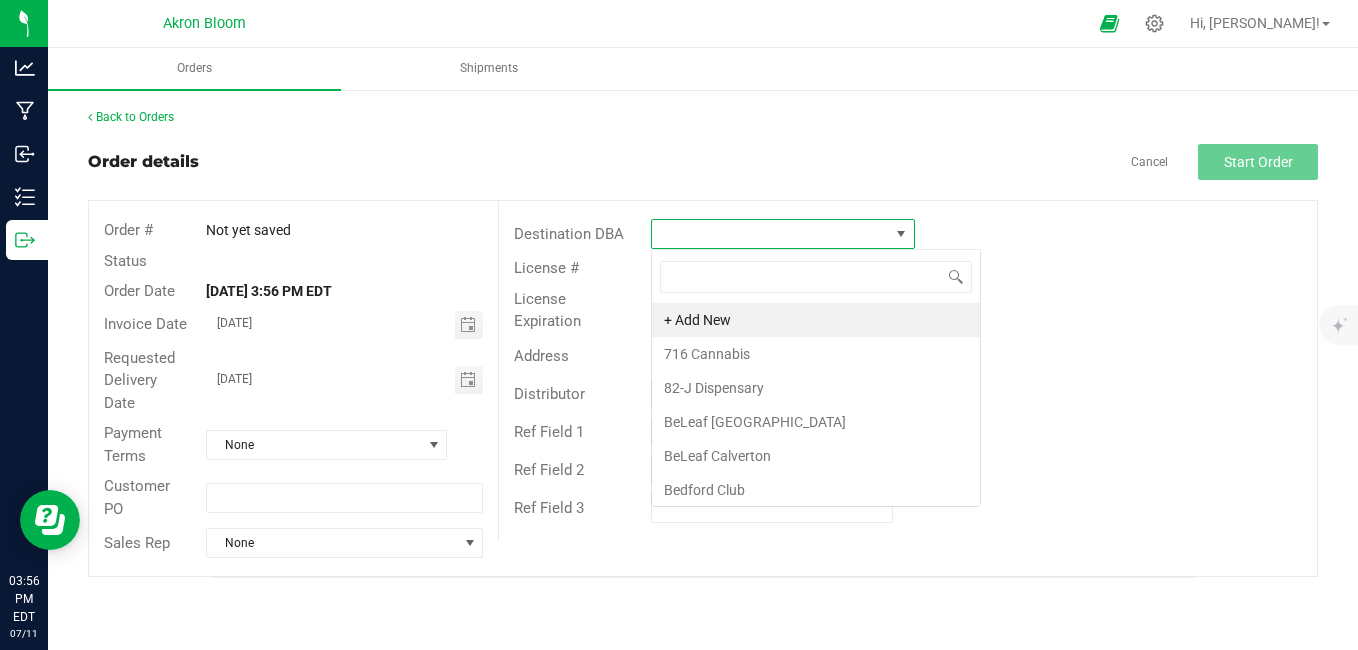 scroll, scrollTop: 99970, scrollLeft: 99736, axis: both 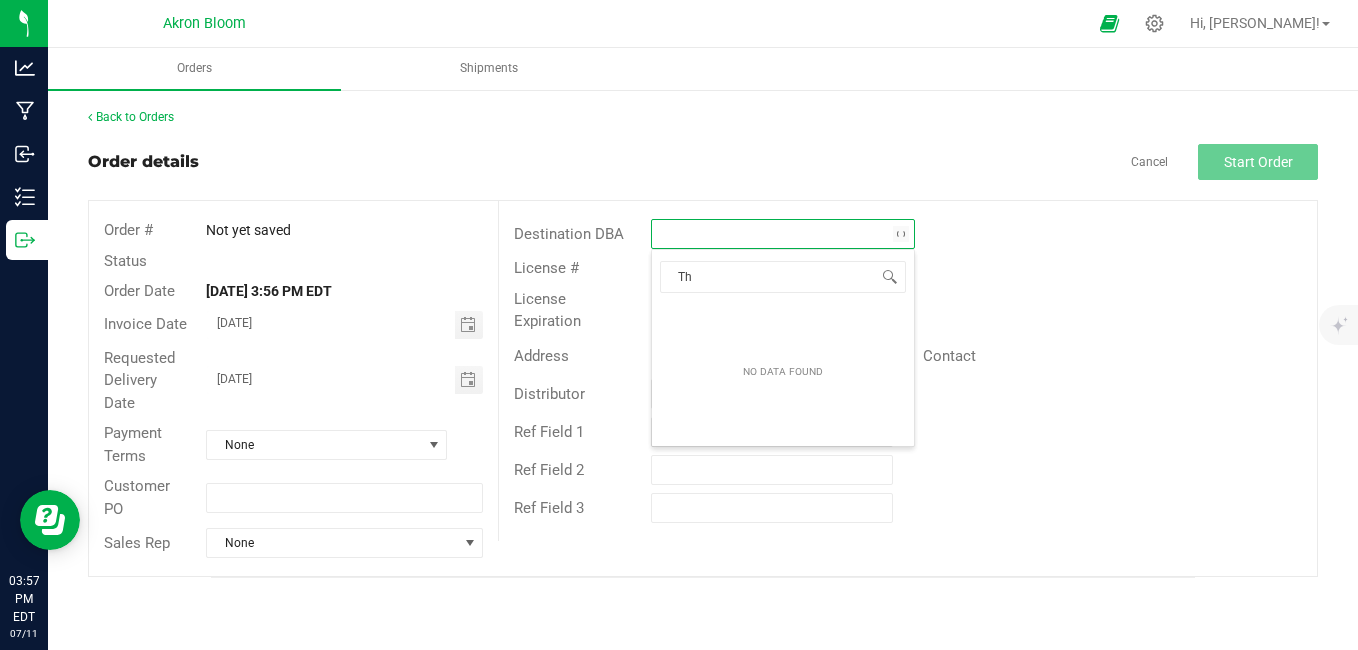 type on "T" 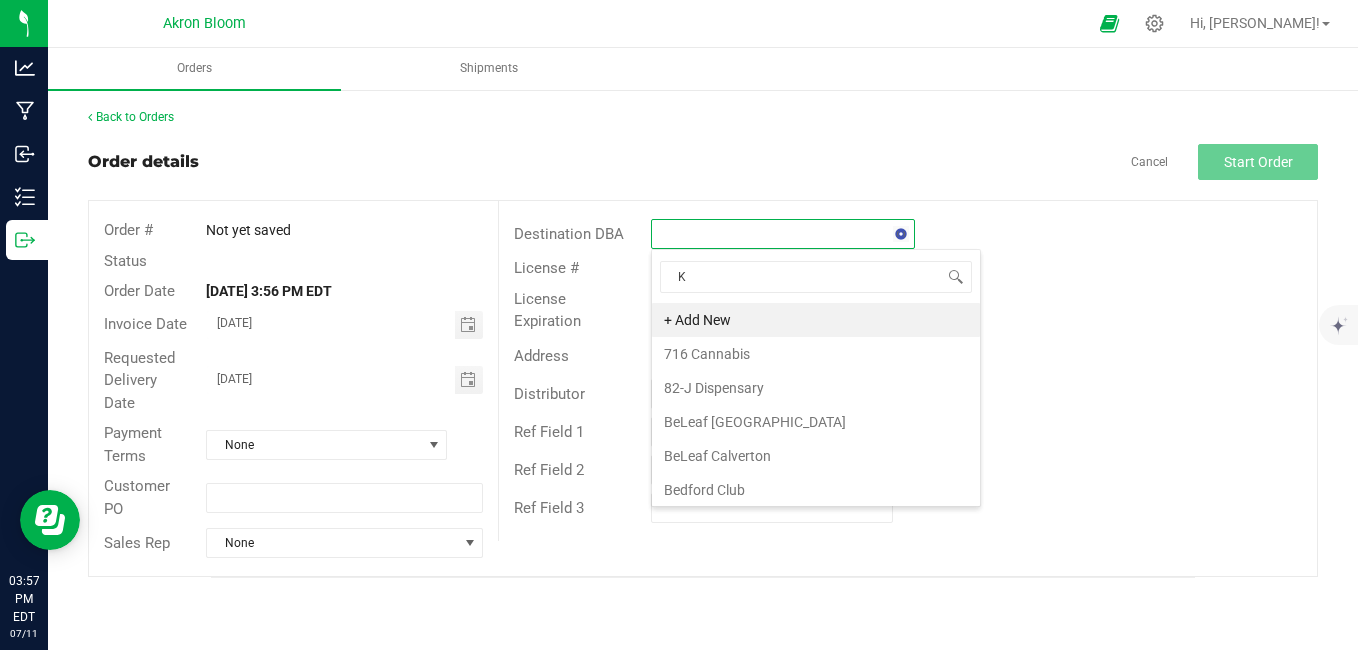 type on "Ko" 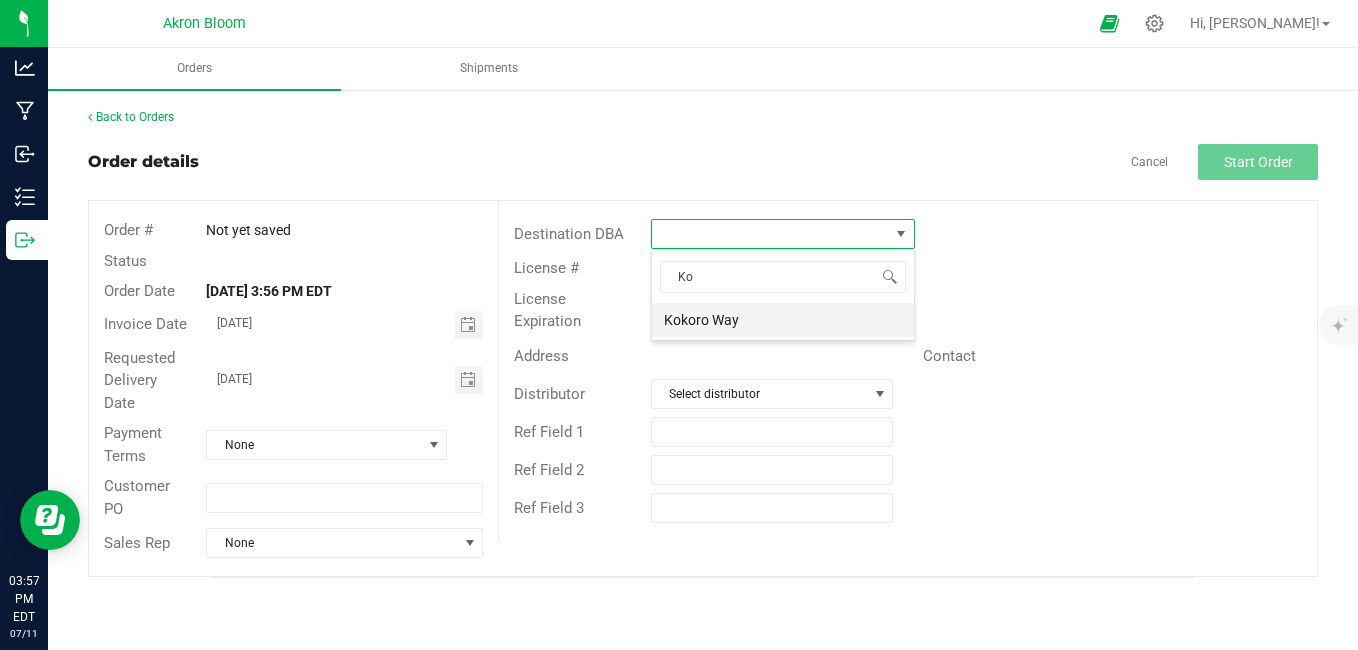 click on "Kokoro Way" at bounding box center [783, 320] 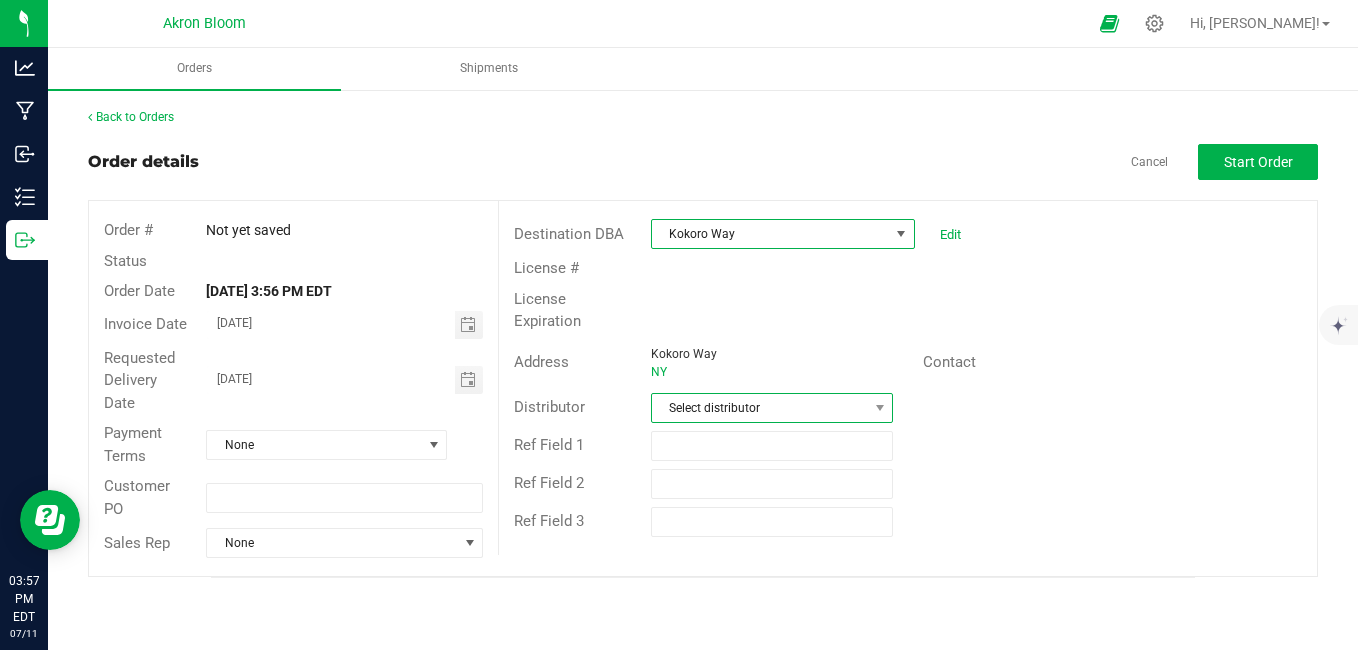 click on "Select distributor" at bounding box center (760, 408) 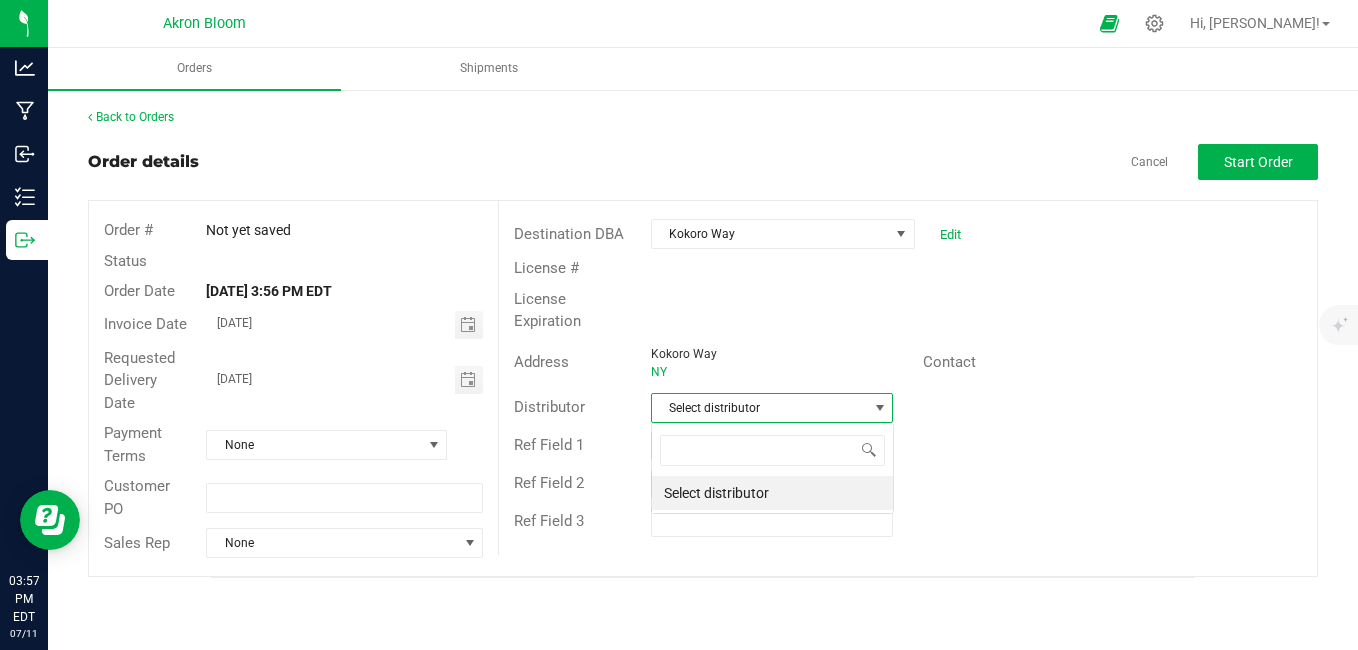 scroll, scrollTop: 99970, scrollLeft: 99757, axis: both 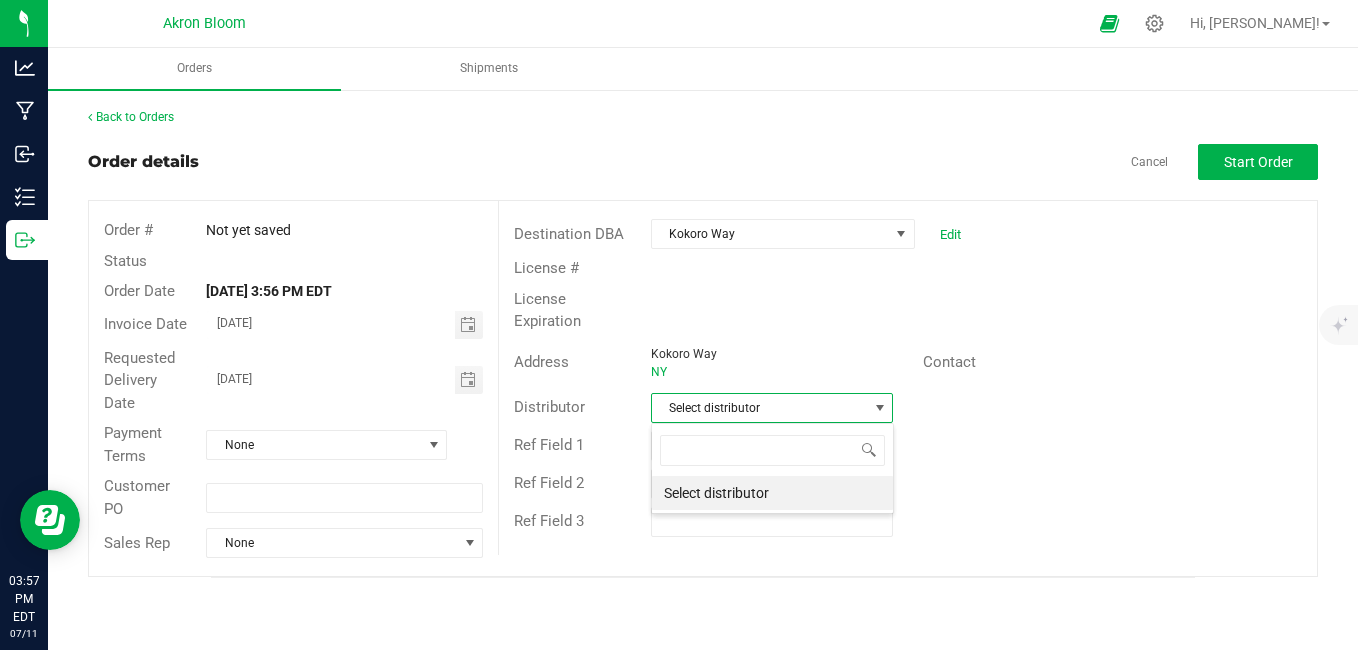 click on "Ref Field 1" at bounding box center (908, 446) 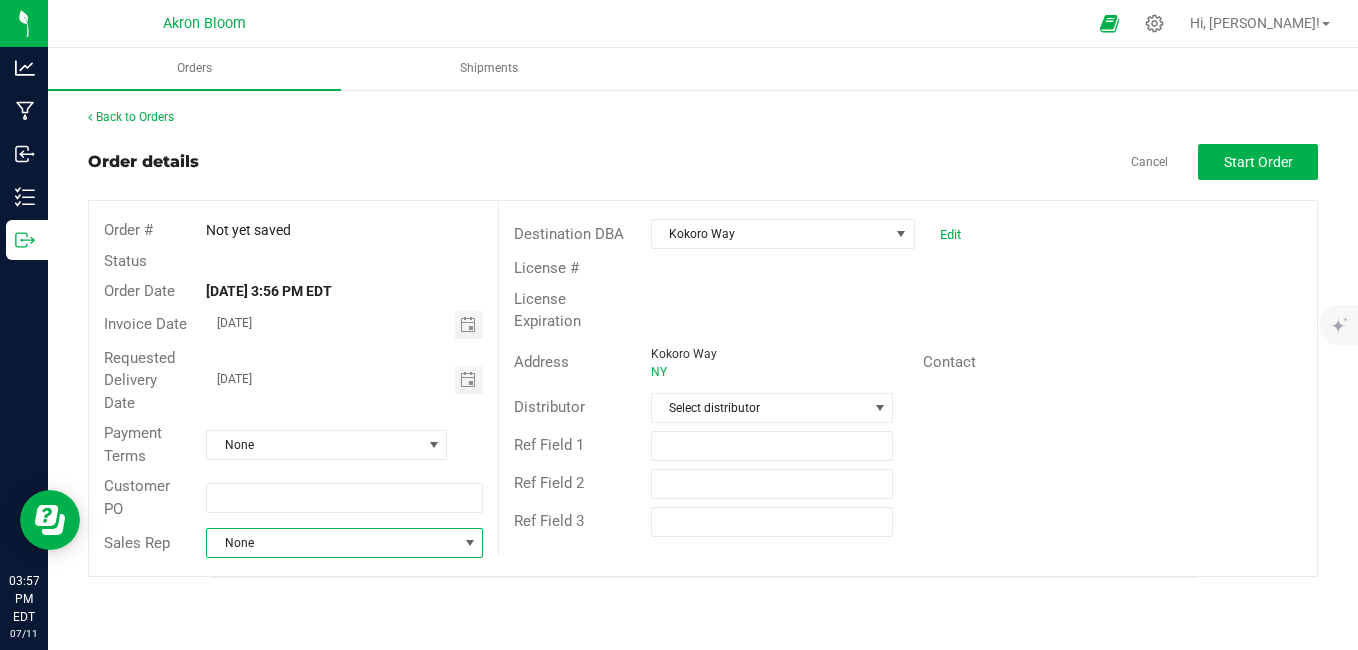 click at bounding box center [470, 543] 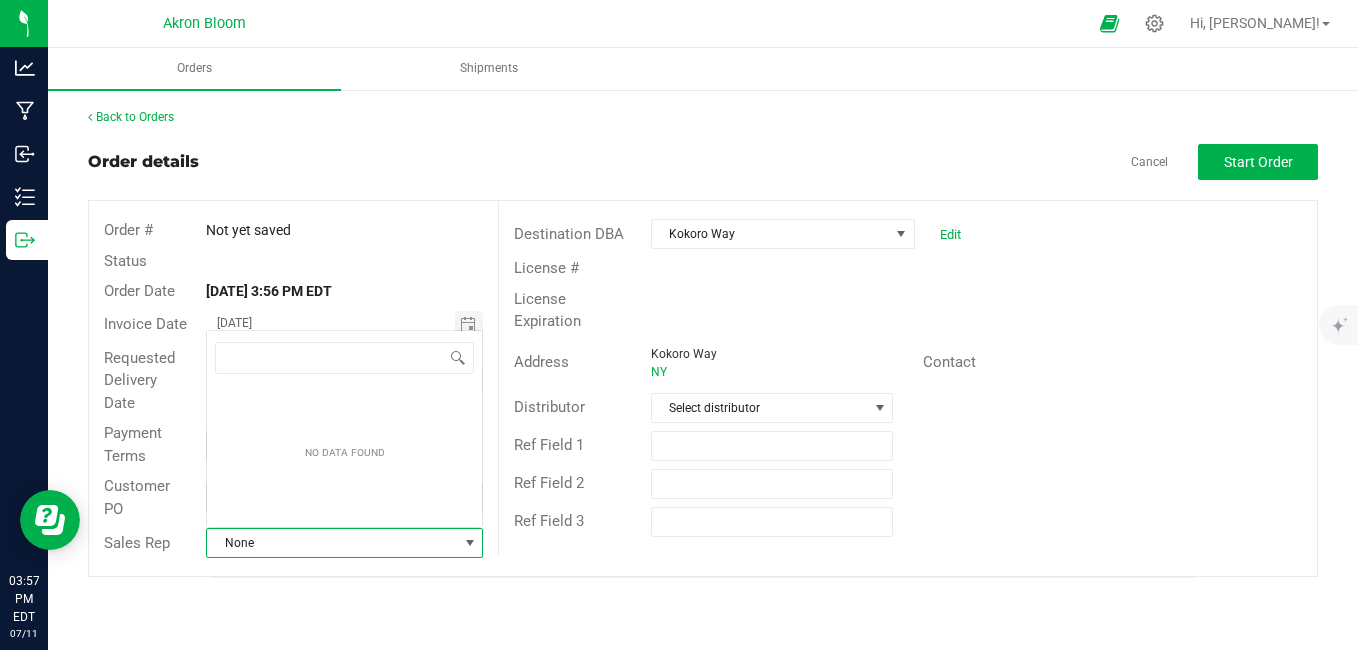 scroll, scrollTop: 0, scrollLeft: 0, axis: both 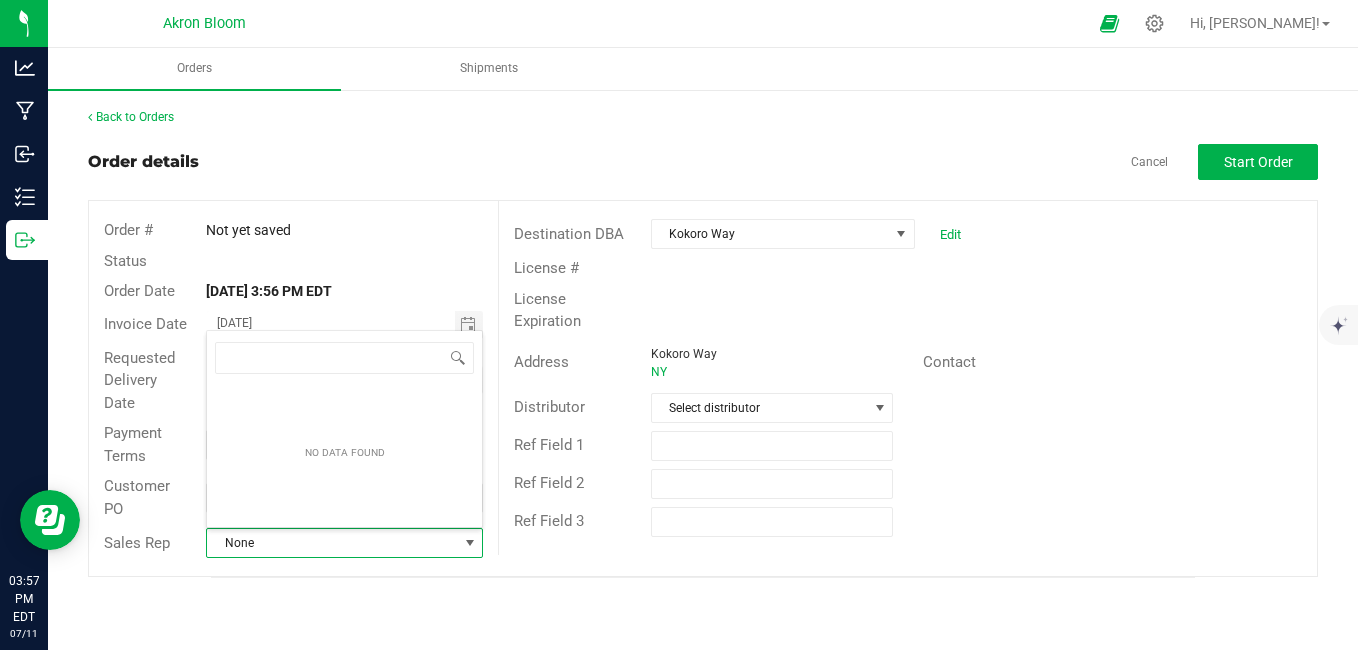 click on "Ref Field 2" at bounding box center [908, 484] 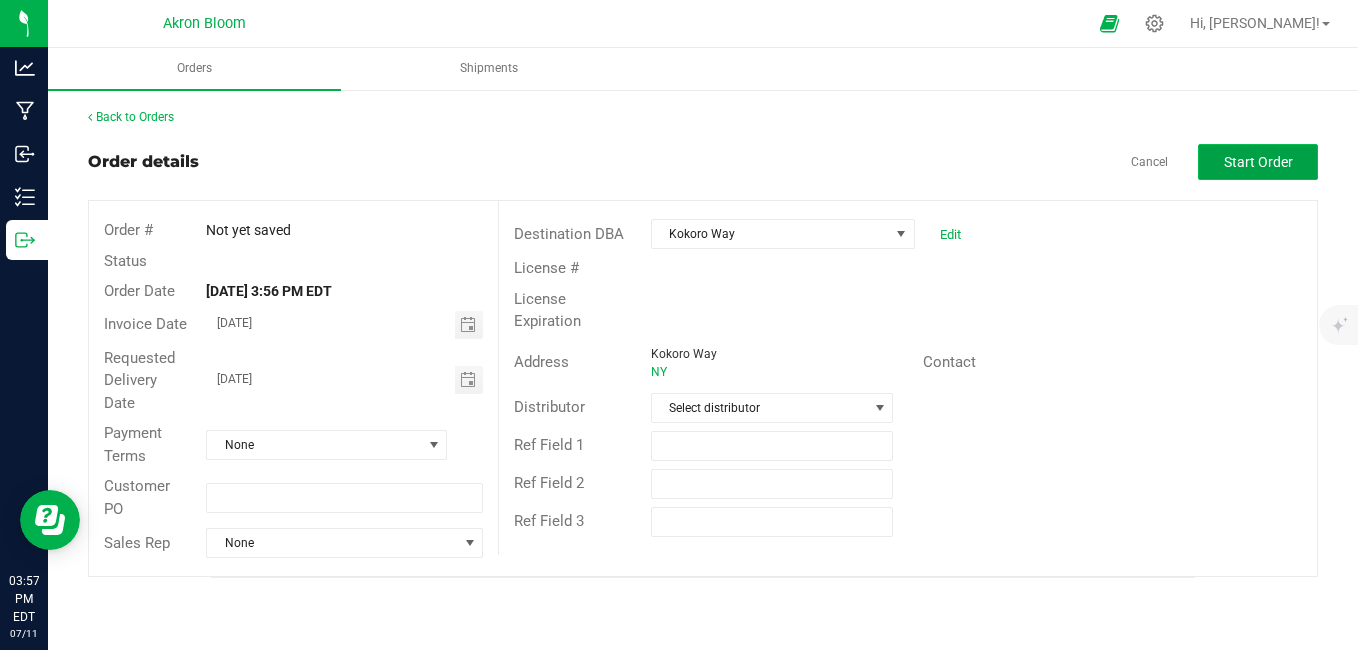 click on "Start Order" at bounding box center (1258, 162) 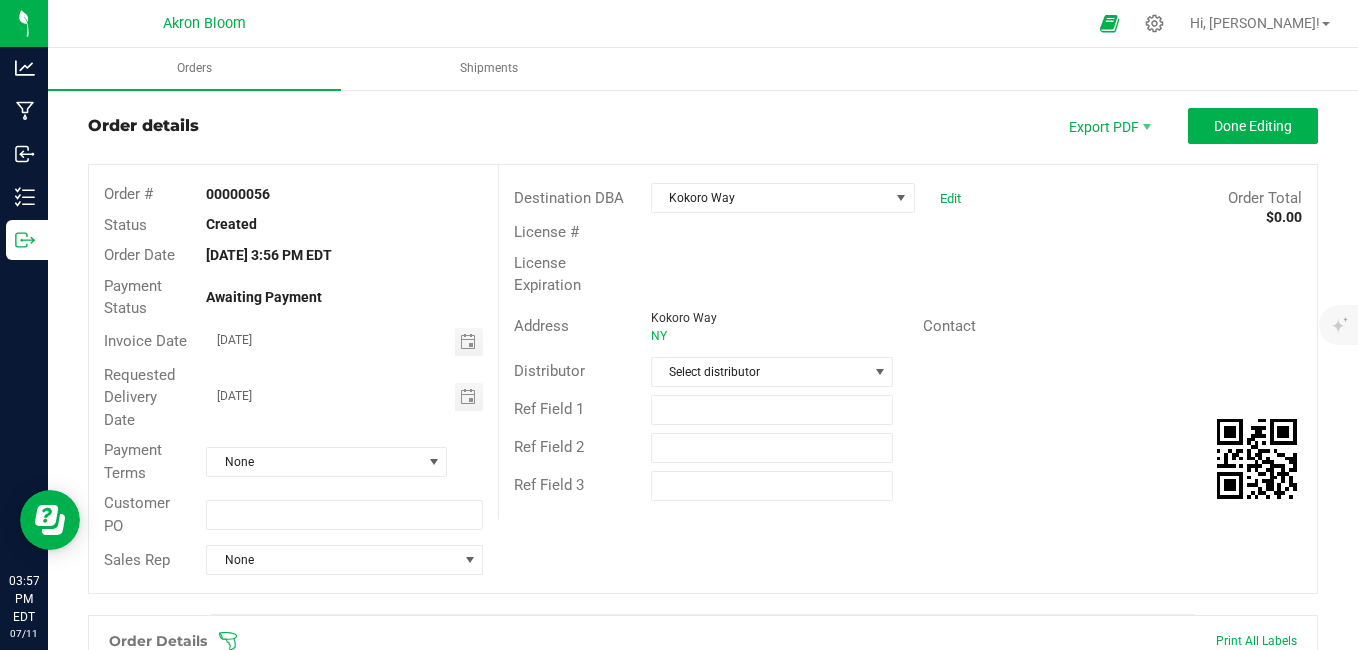 scroll, scrollTop: 369, scrollLeft: 0, axis: vertical 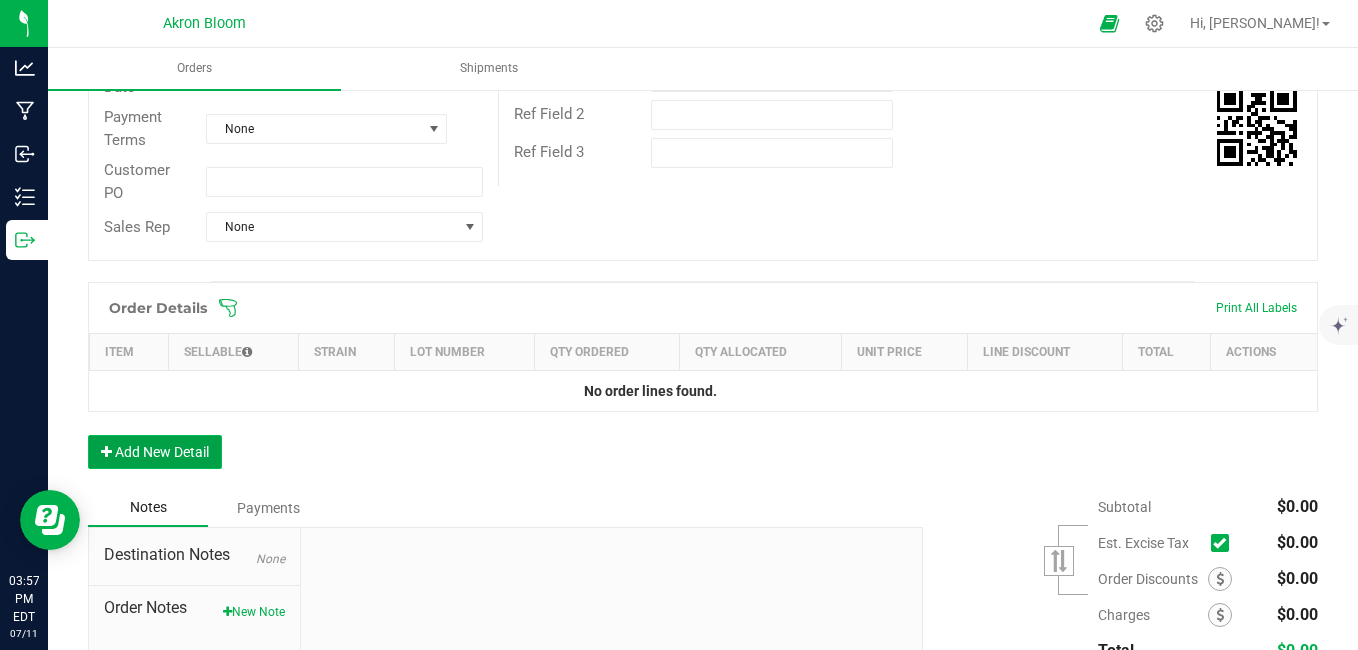 click on "Add New Detail" at bounding box center (155, 452) 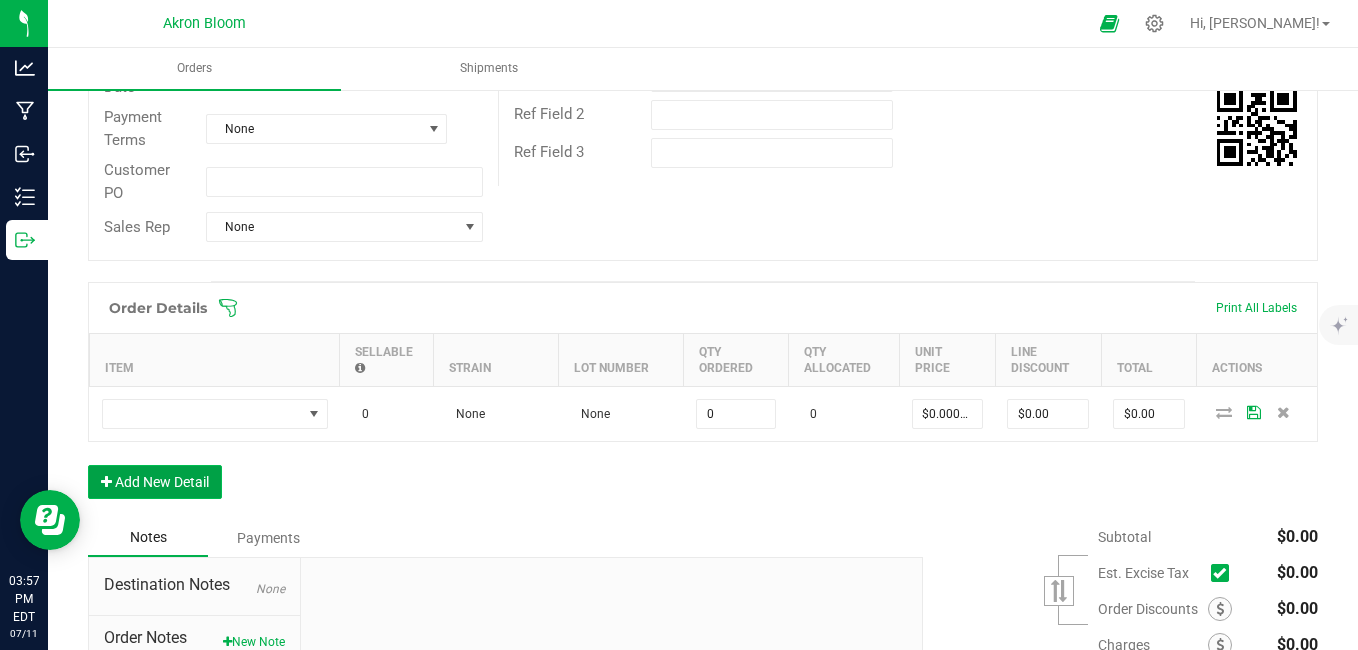 click on "Add New Detail" at bounding box center [155, 482] 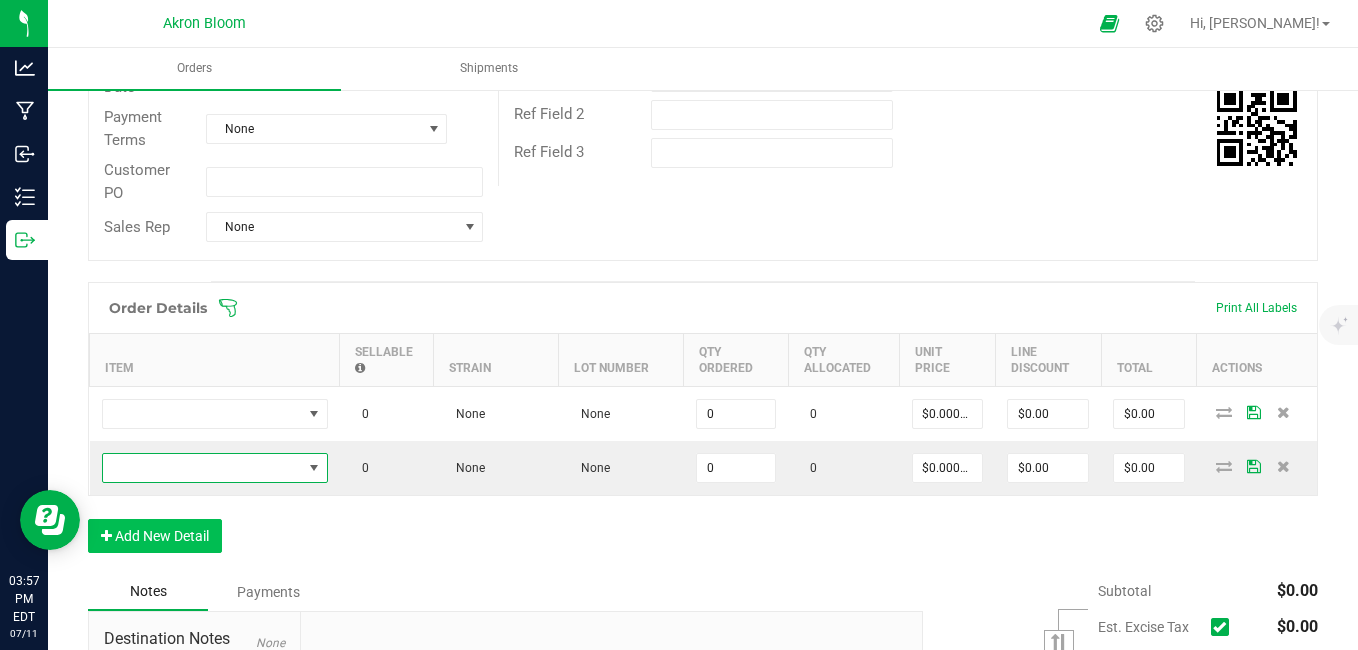 click at bounding box center [202, 468] 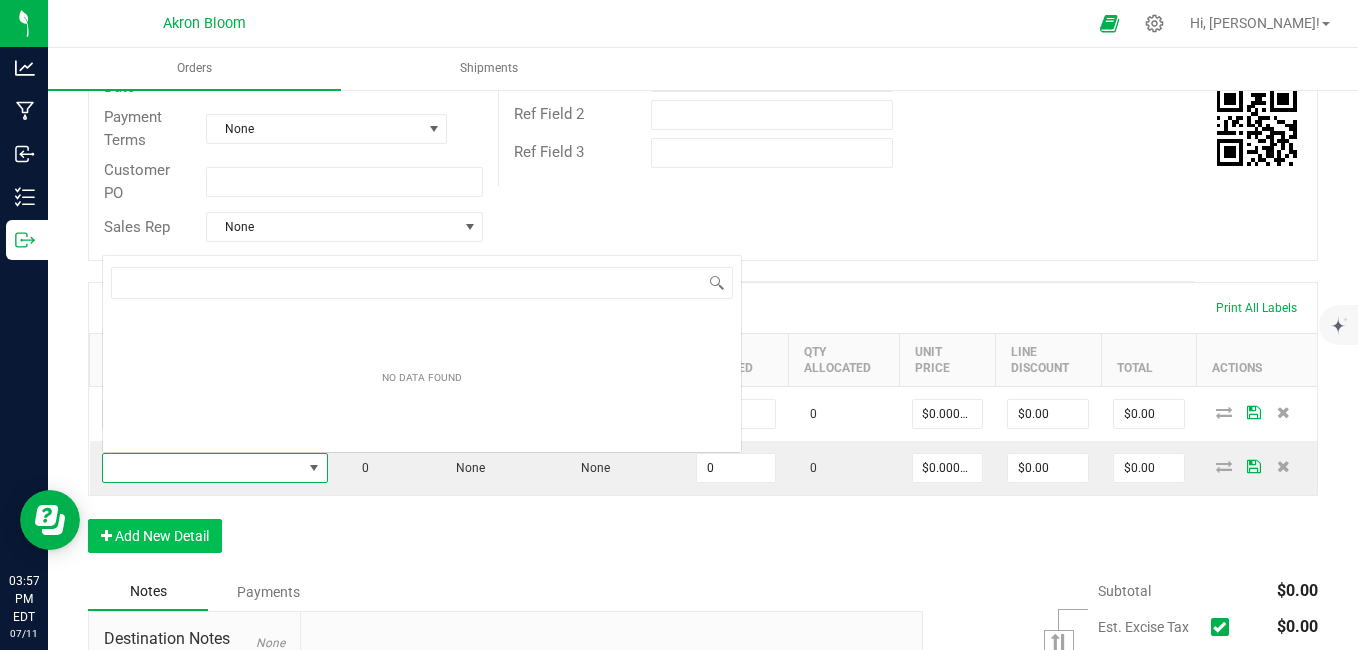 scroll, scrollTop: 0, scrollLeft: 0, axis: both 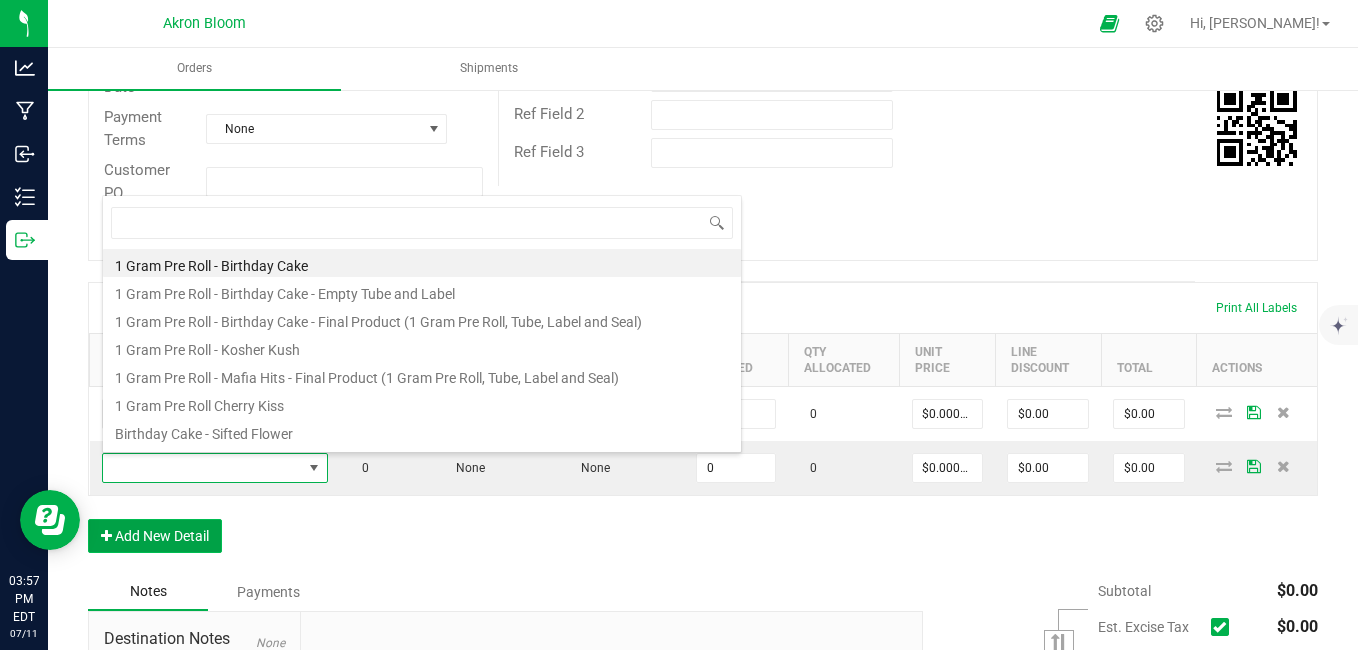 click on "Add New Detail" at bounding box center [155, 536] 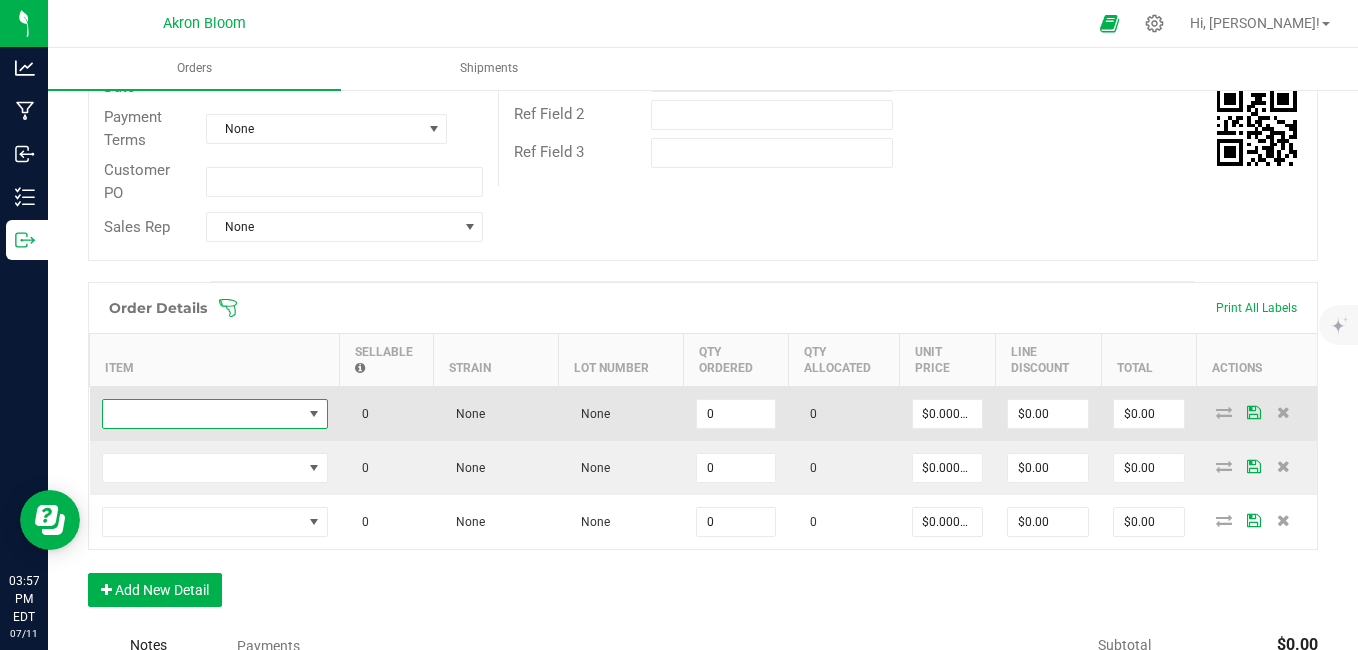 click at bounding box center [313, 414] 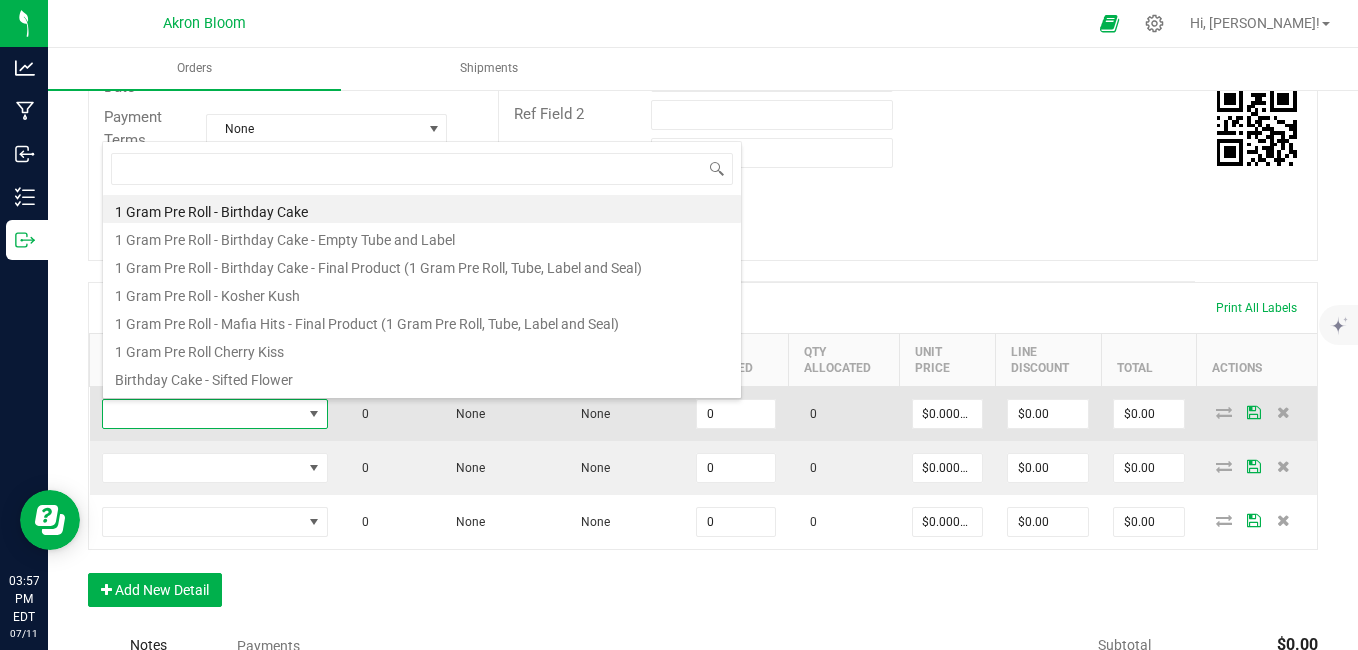 scroll, scrollTop: 99970, scrollLeft: 99774, axis: both 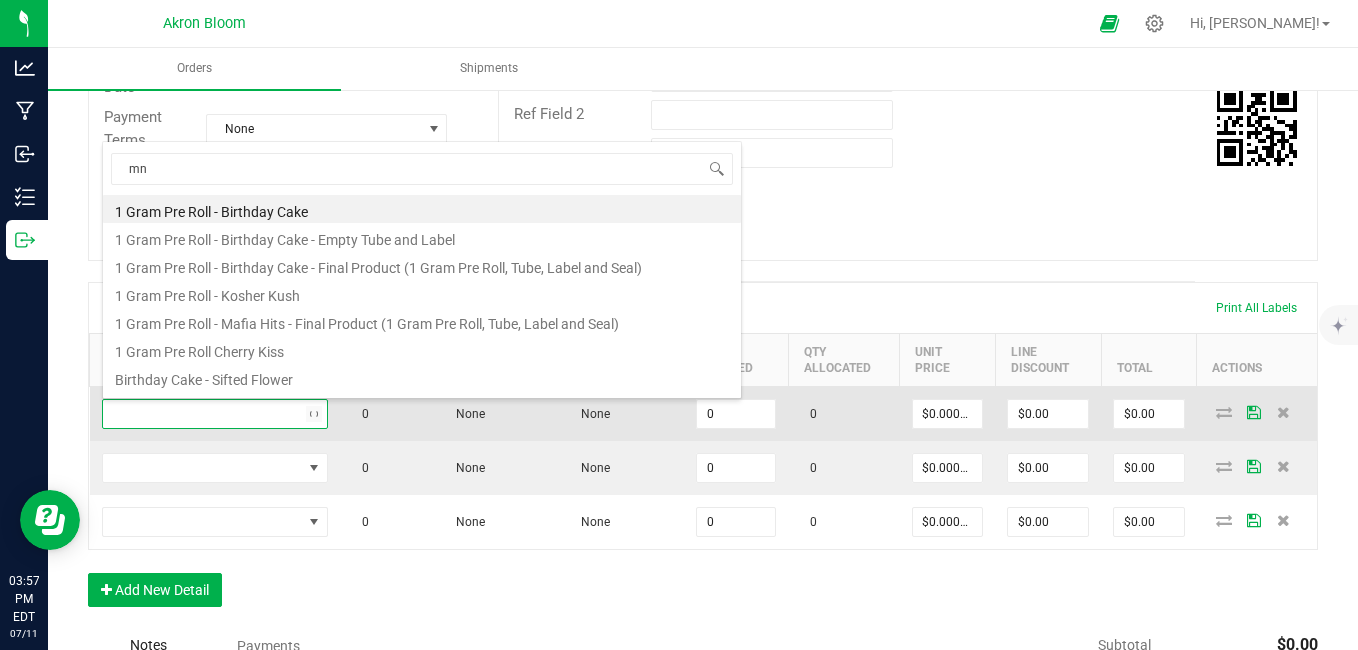 type on "m" 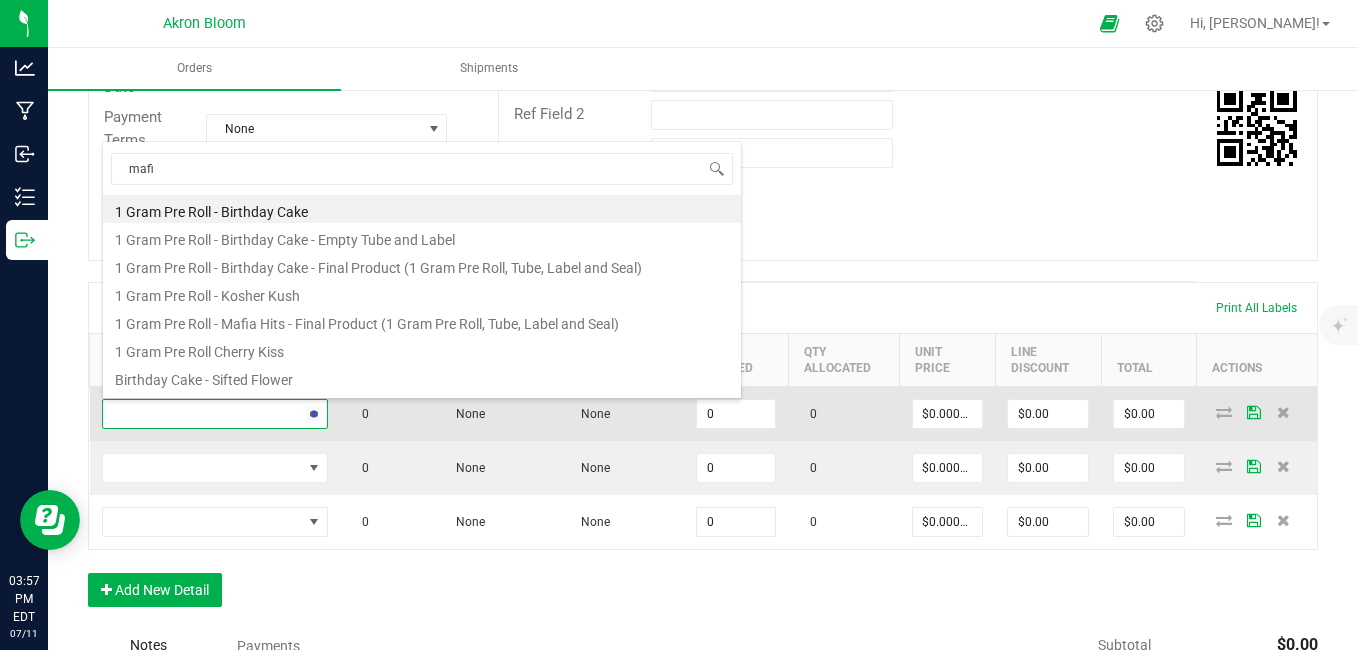 type on "mafia" 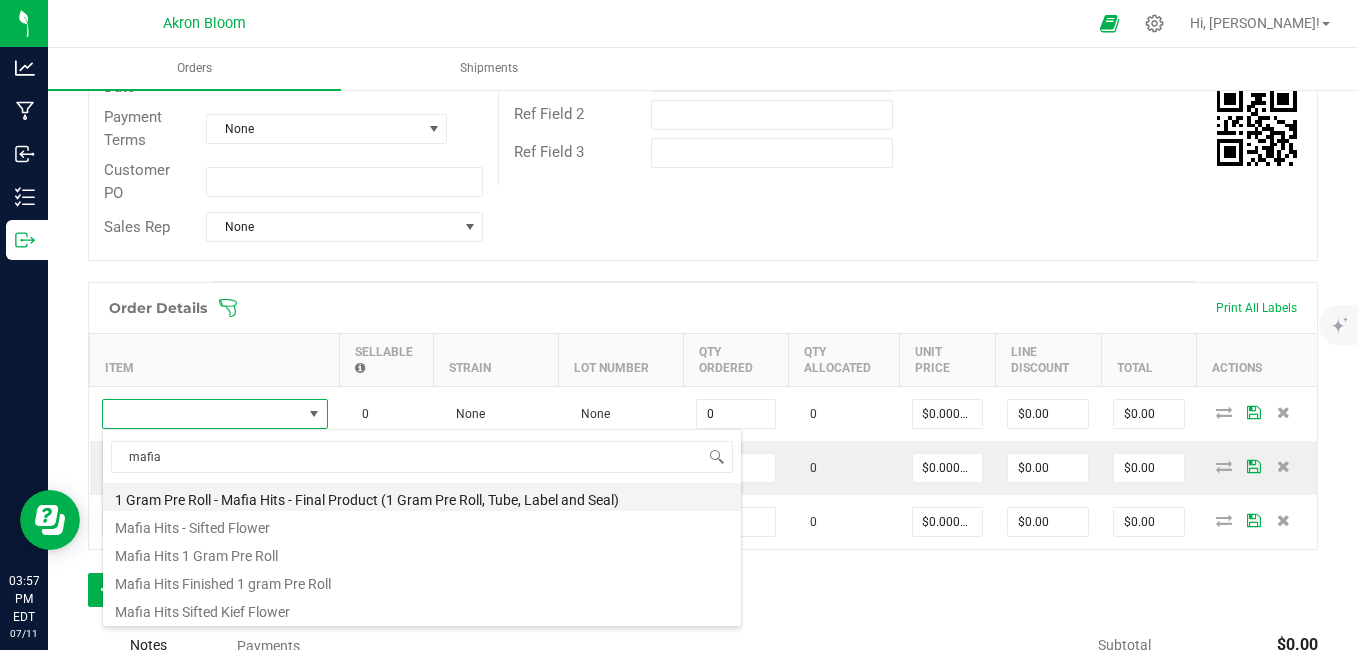 click on "1 Gram Pre Roll - Mafia Hits - Final Product (1 Gram Pre Roll, Tube, Label and Seal)" at bounding box center [422, 497] 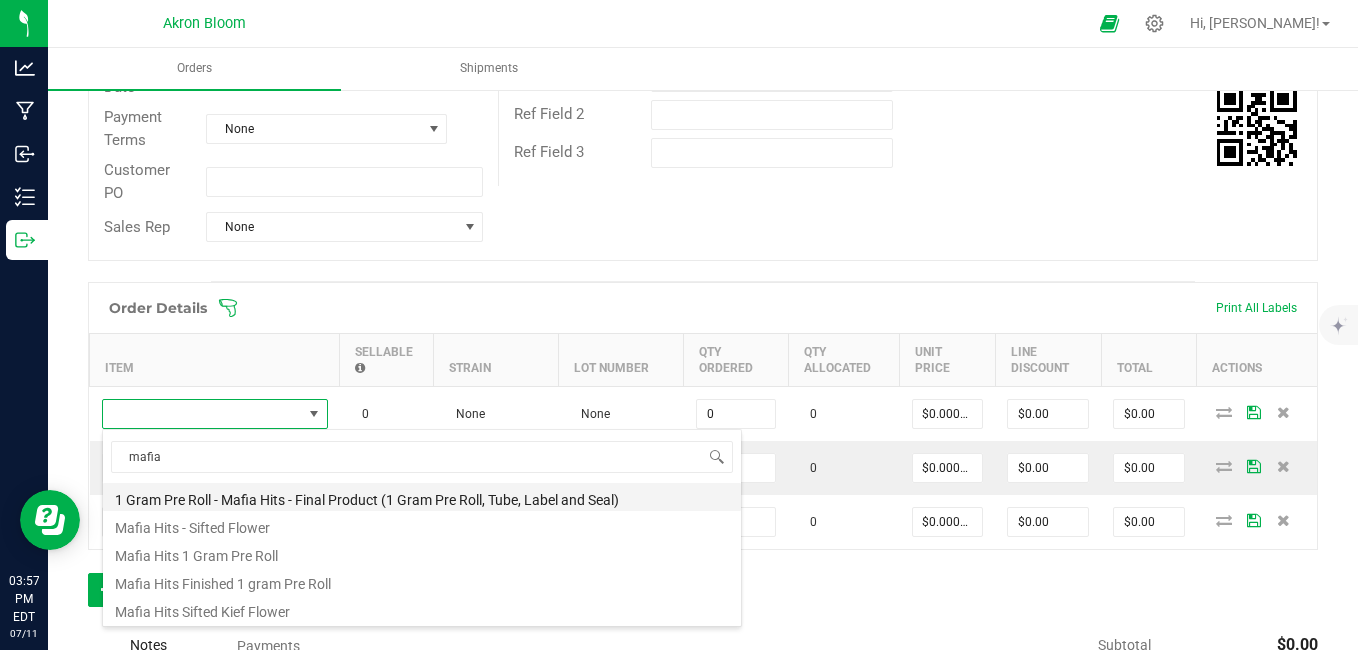 type on "0.0000 g" 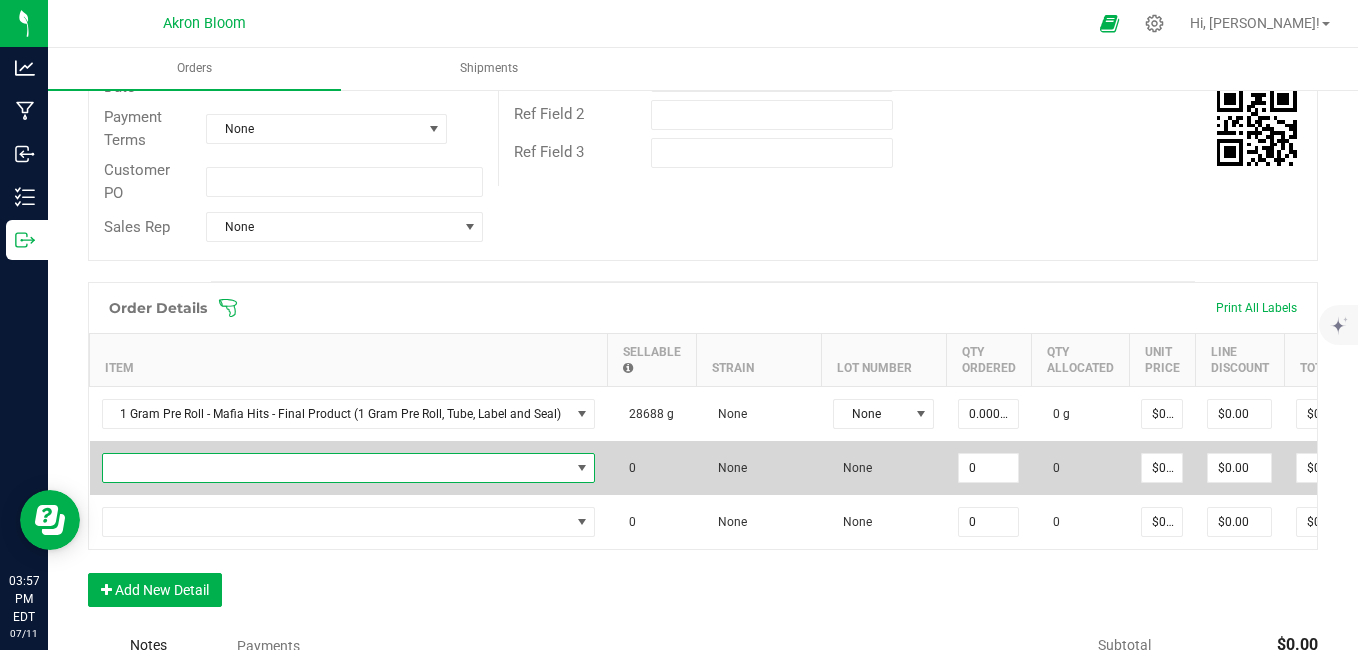 click at bounding box center (336, 468) 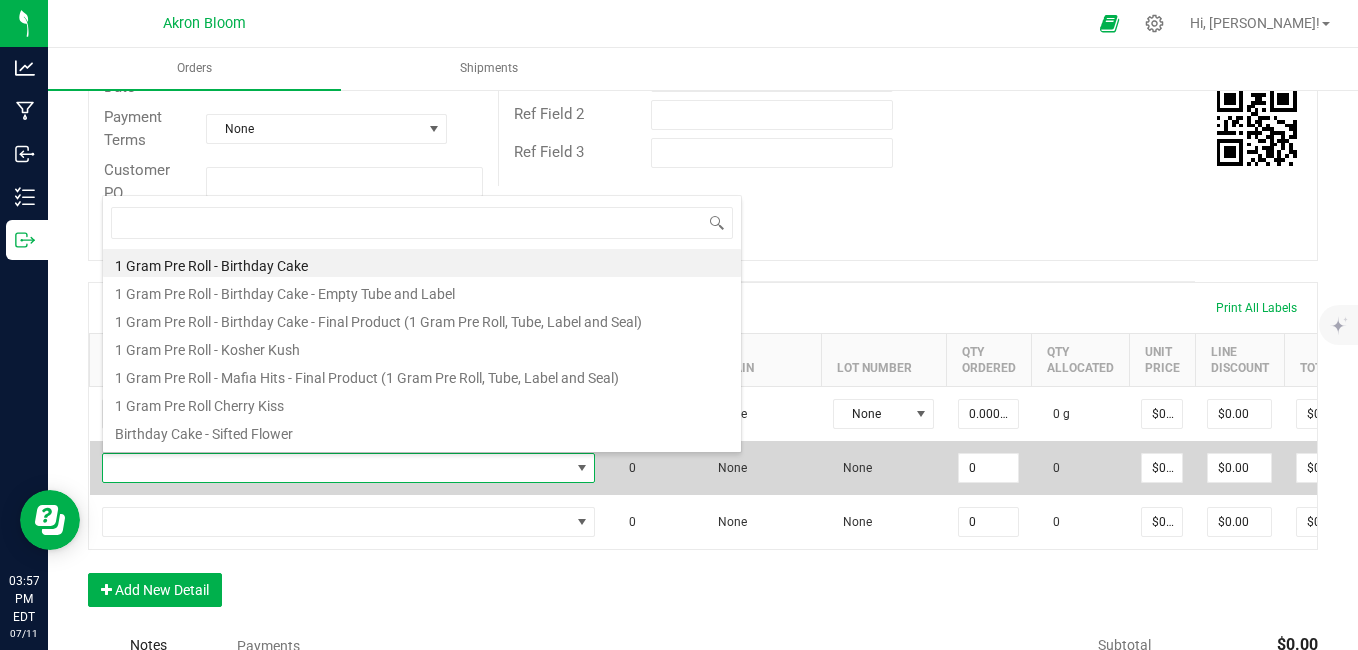 scroll, scrollTop: 99970, scrollLeft: 99506, axis: both 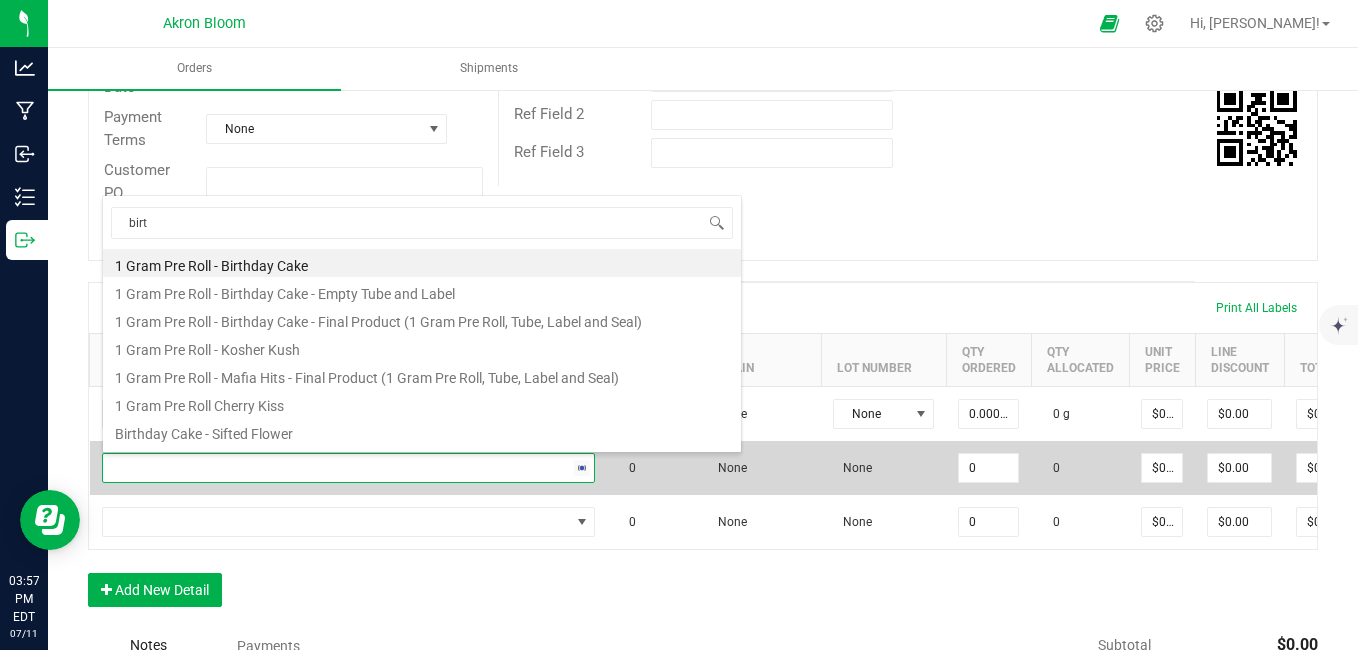 type on "birth" 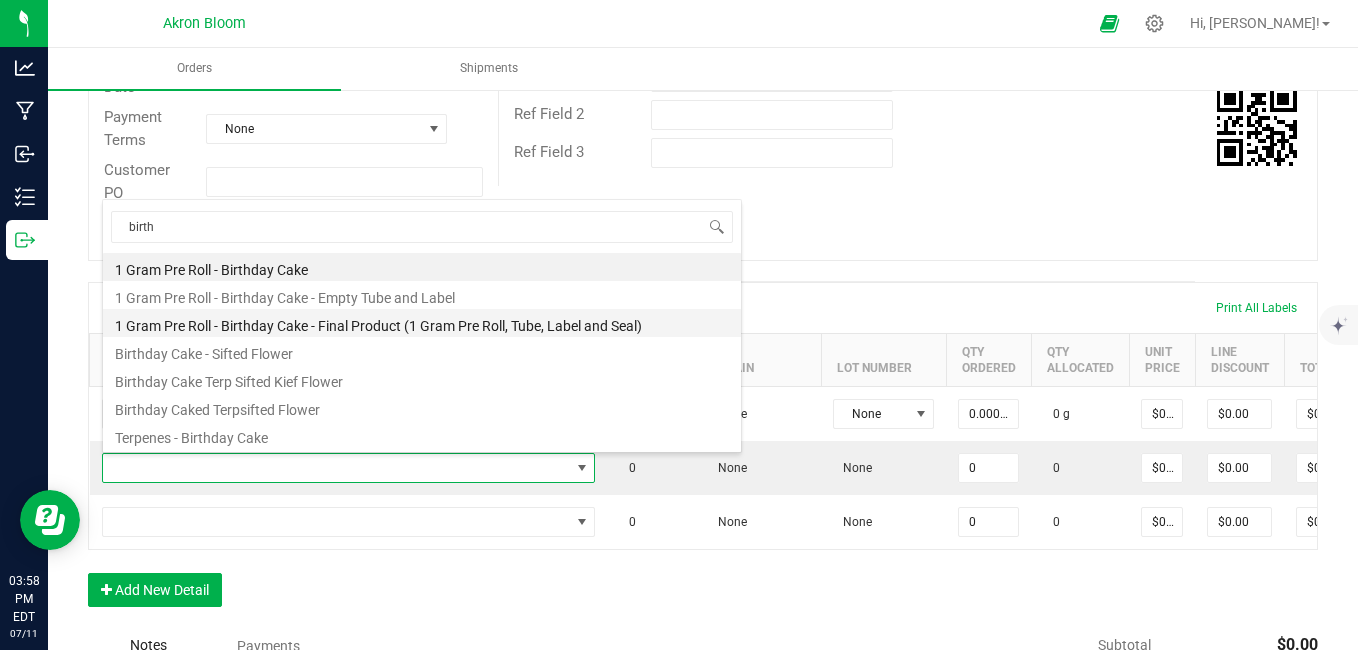 click on "1 Gram Pre Roll - Birthday Cake - Final Product (1 Gram Pre Roll, Tube, Label and Seal)" at bounding box center (422, 323) 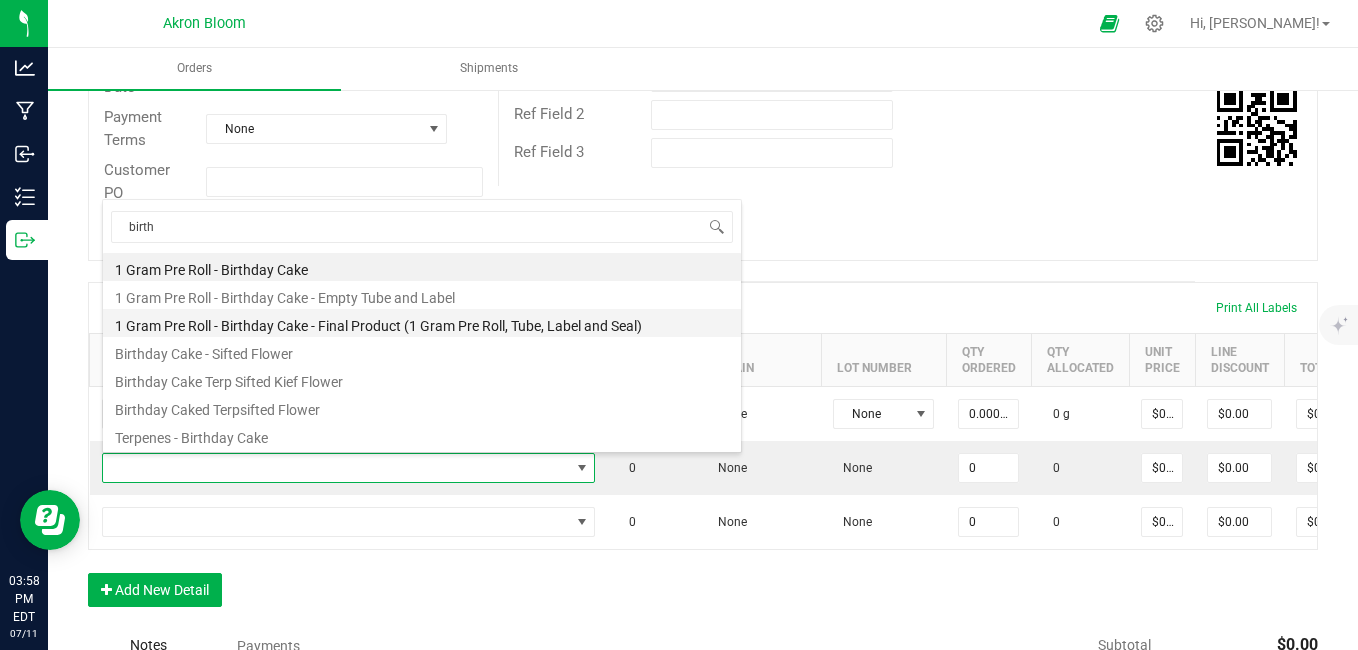 type on "0.0000 g" 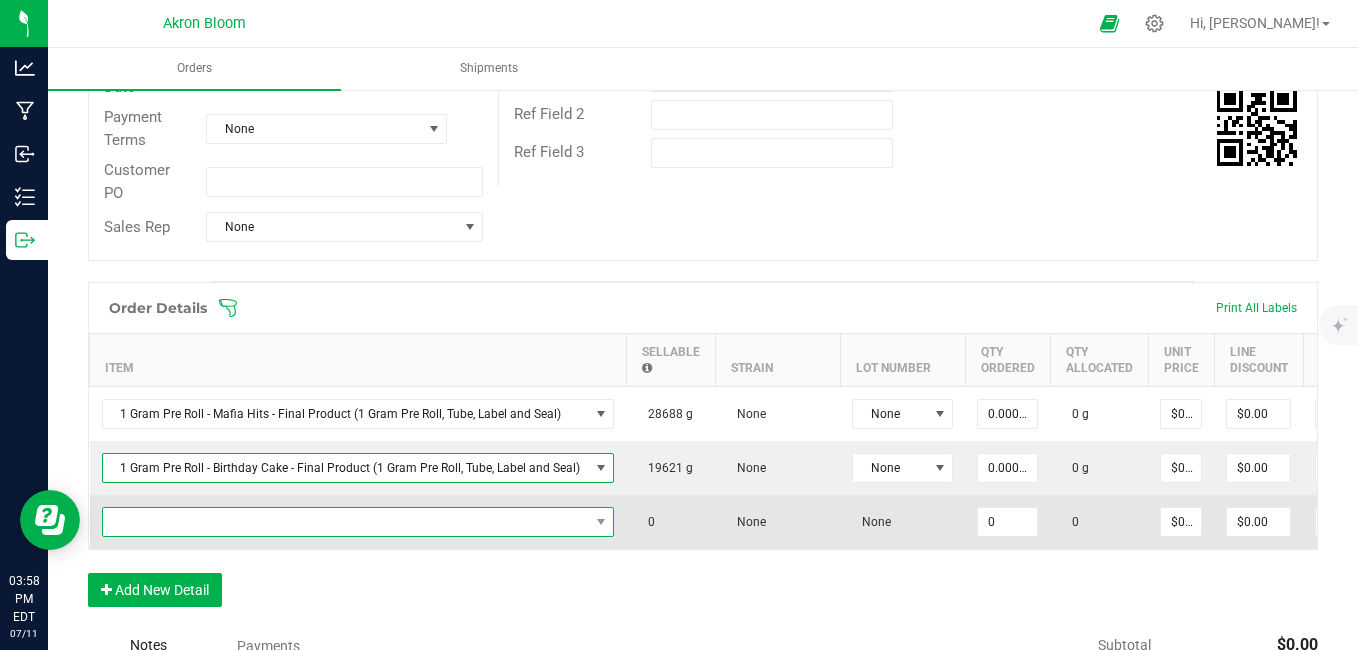 click at bounding box center (346, 522) 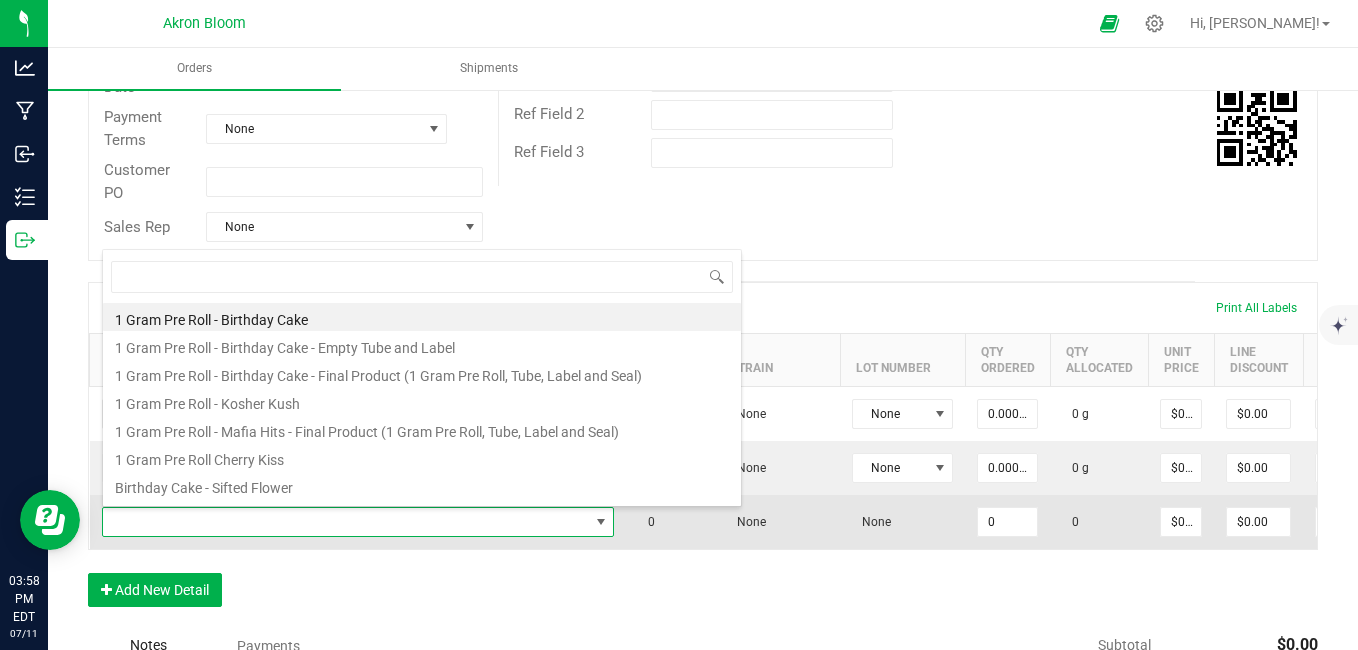 scroll, scrollTop: 99970, scrollLeft: 99487, axis: both 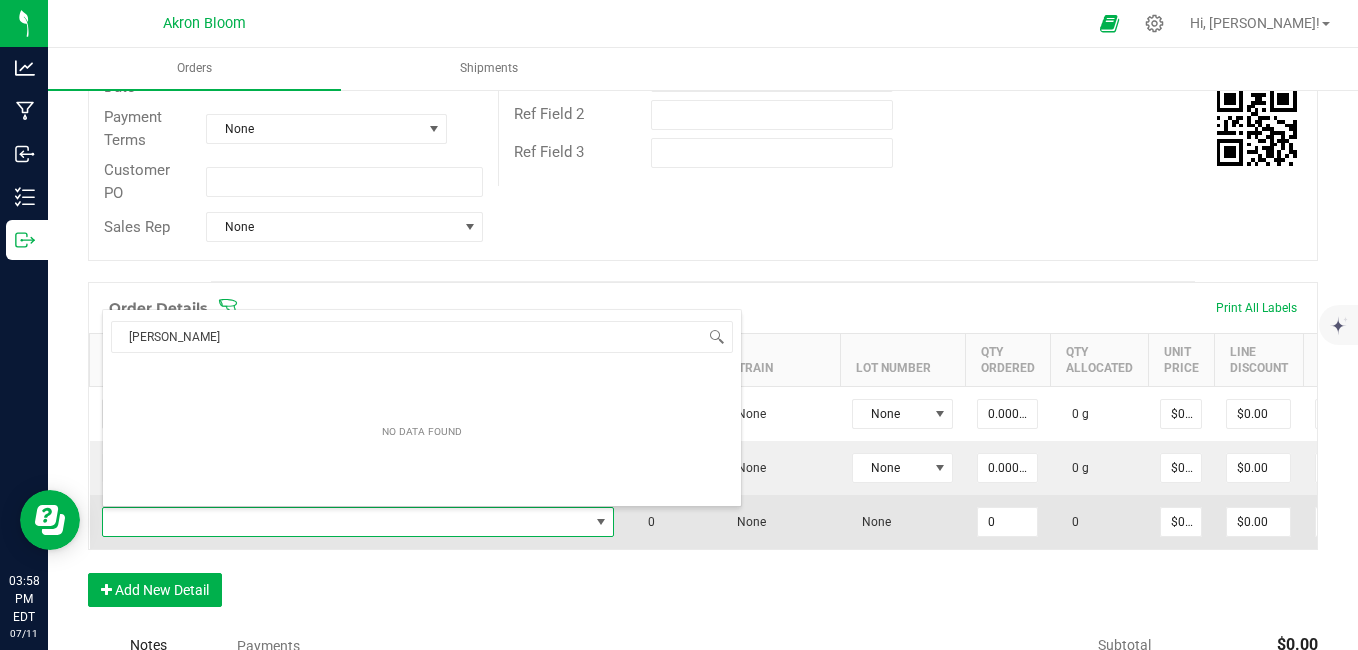 type on "cherr" 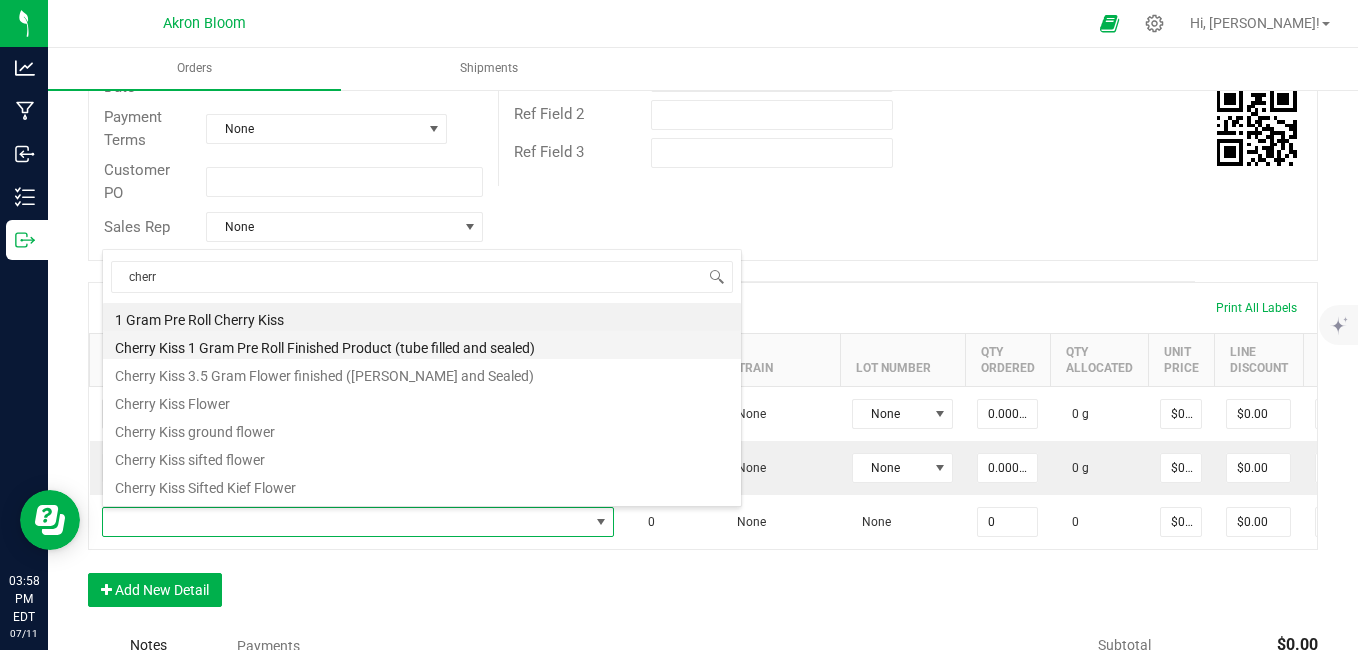 click on "Cherry Kiss 1 Gram Pre Roll Finished Product (tube filled and sealed)" at bounding box center (422, 345) 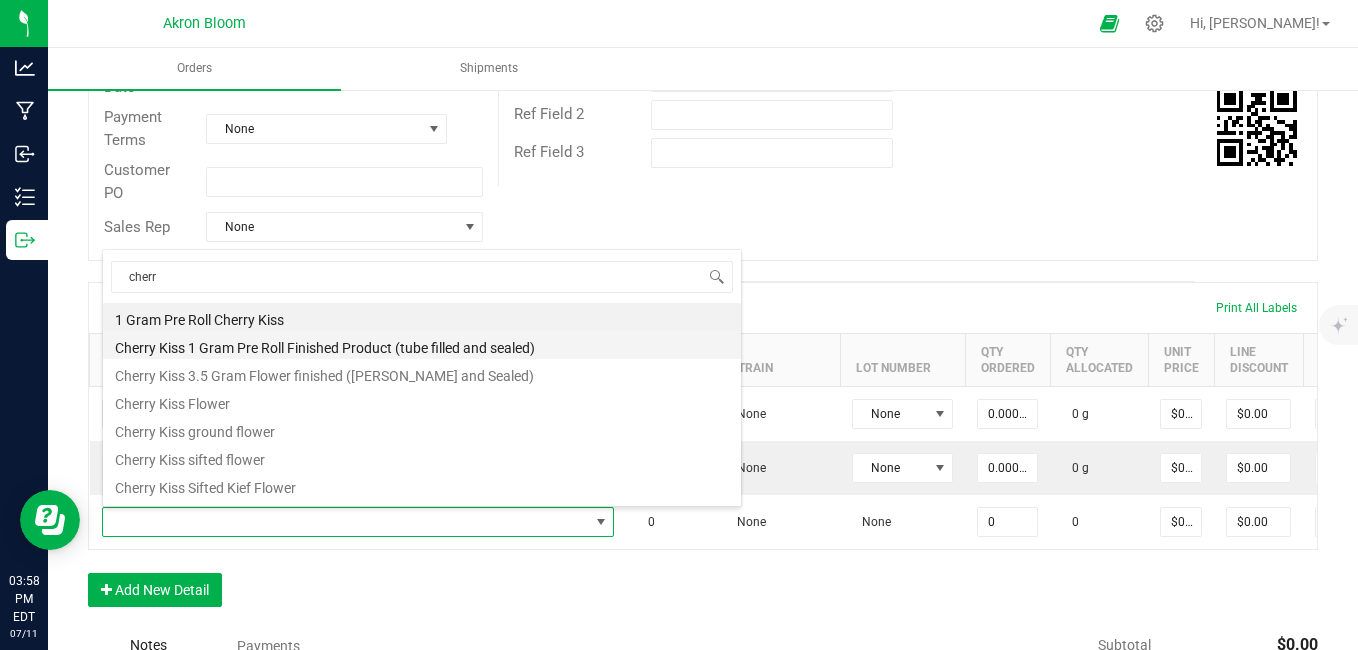 type on "0.0000 g" 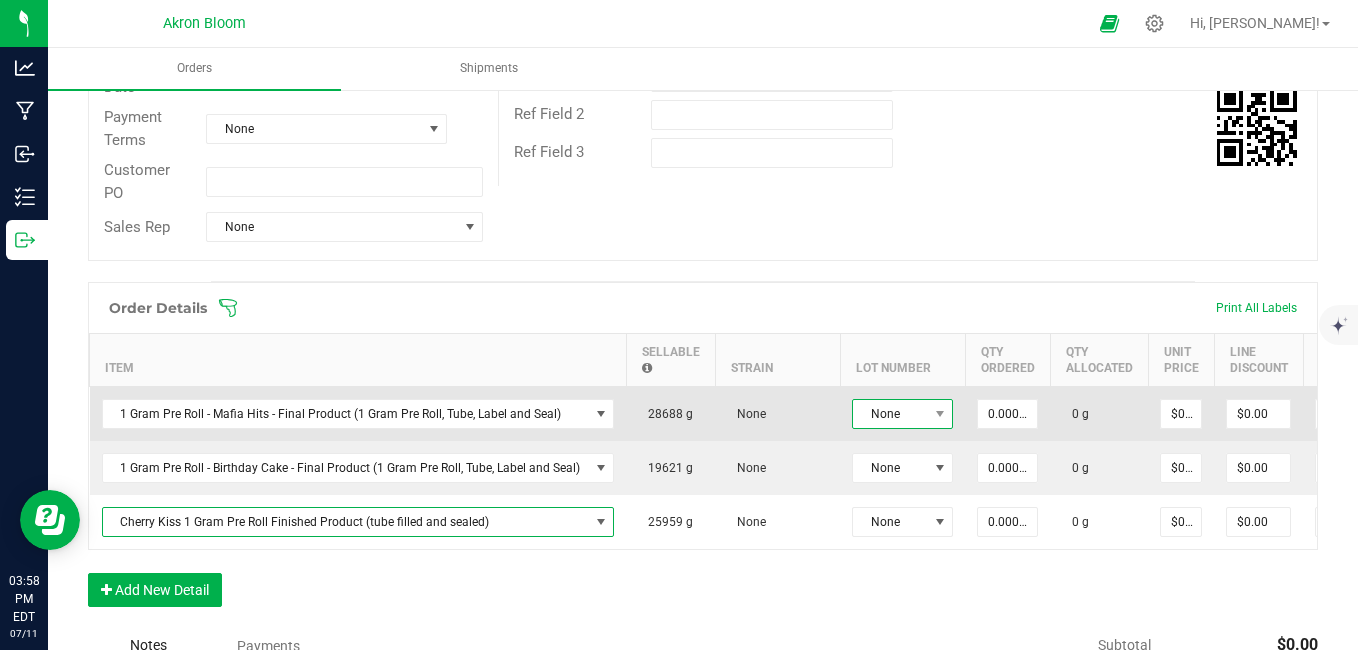 click on "None" at bounding box center [890, 414] 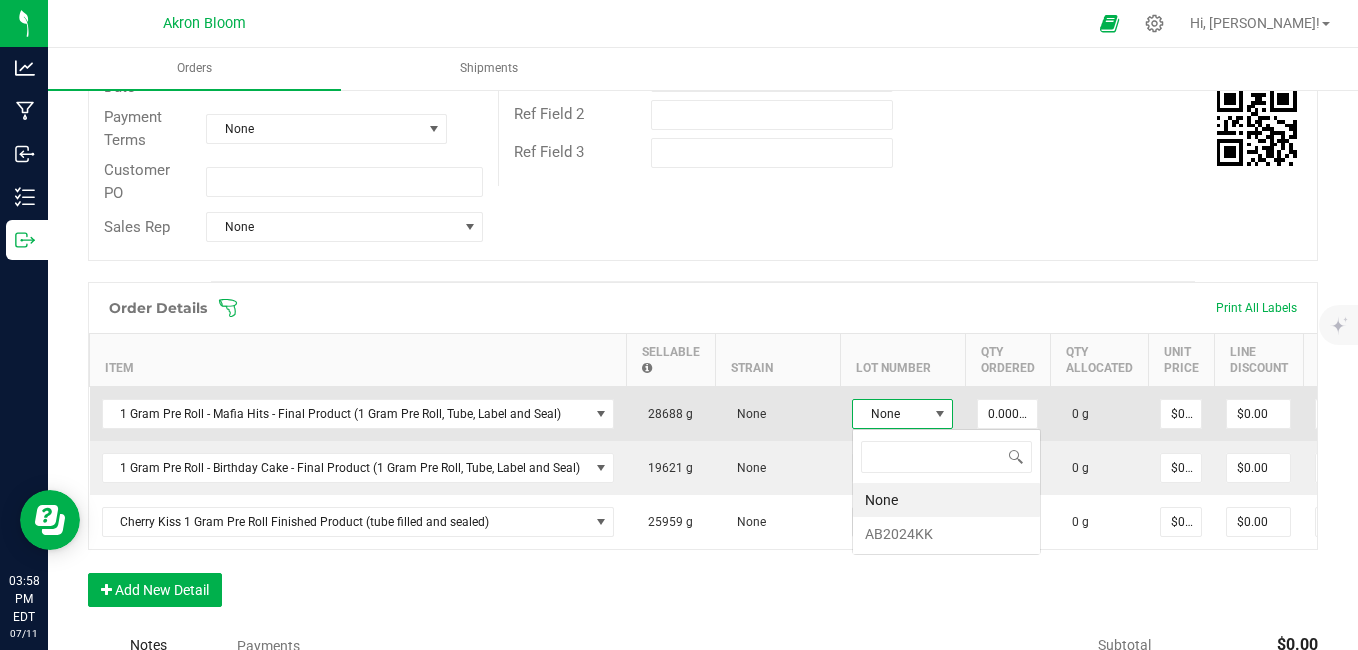 scroll, scrollTop: 99970, scrollLeft: 99899, axis: both 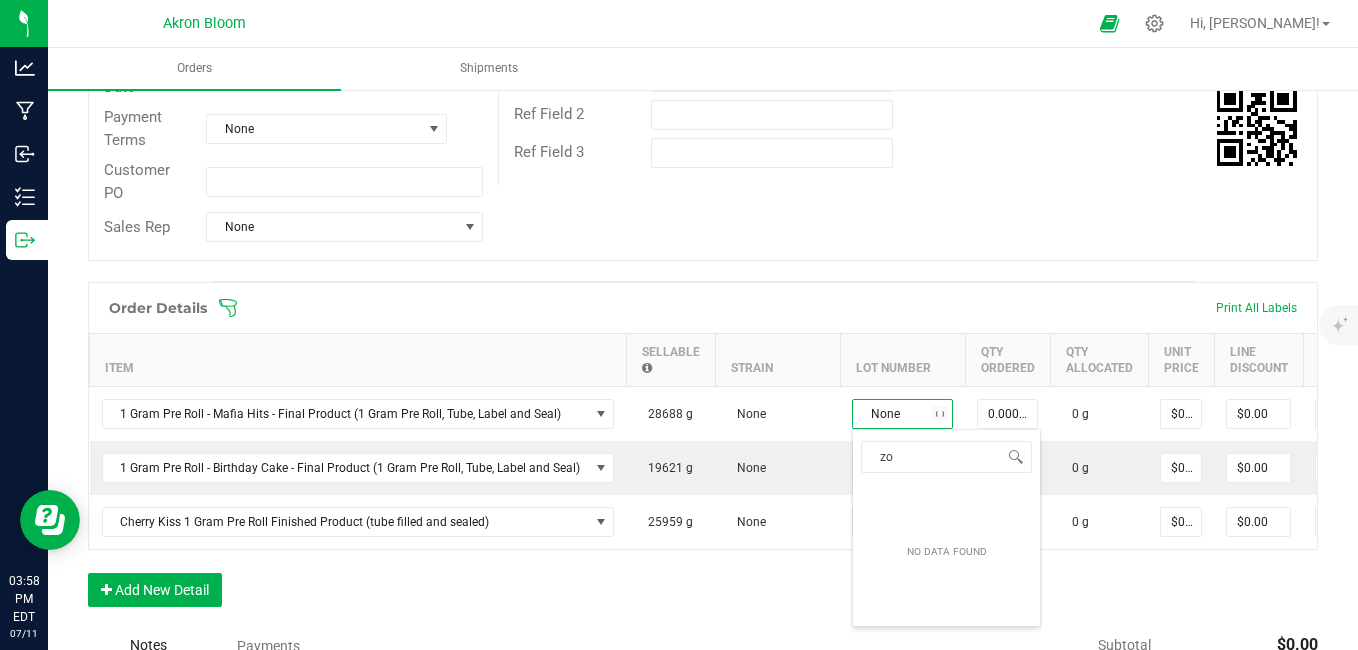 type on "z" 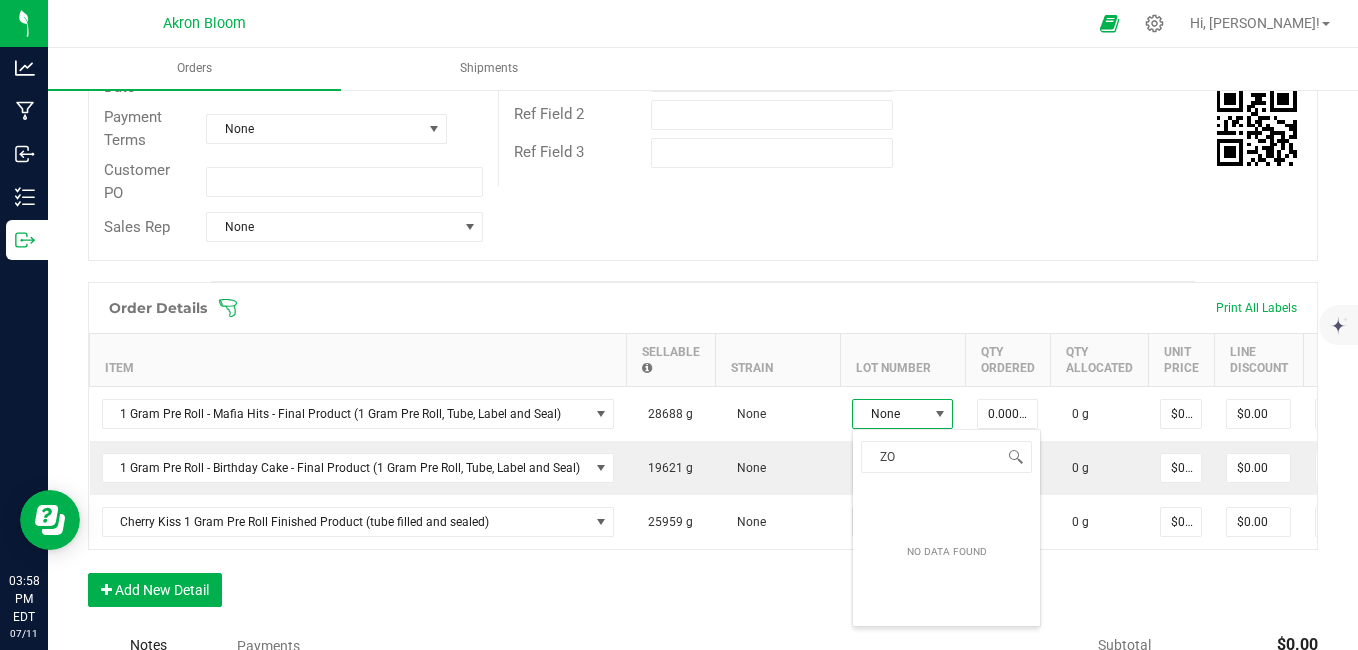 type on "Z" 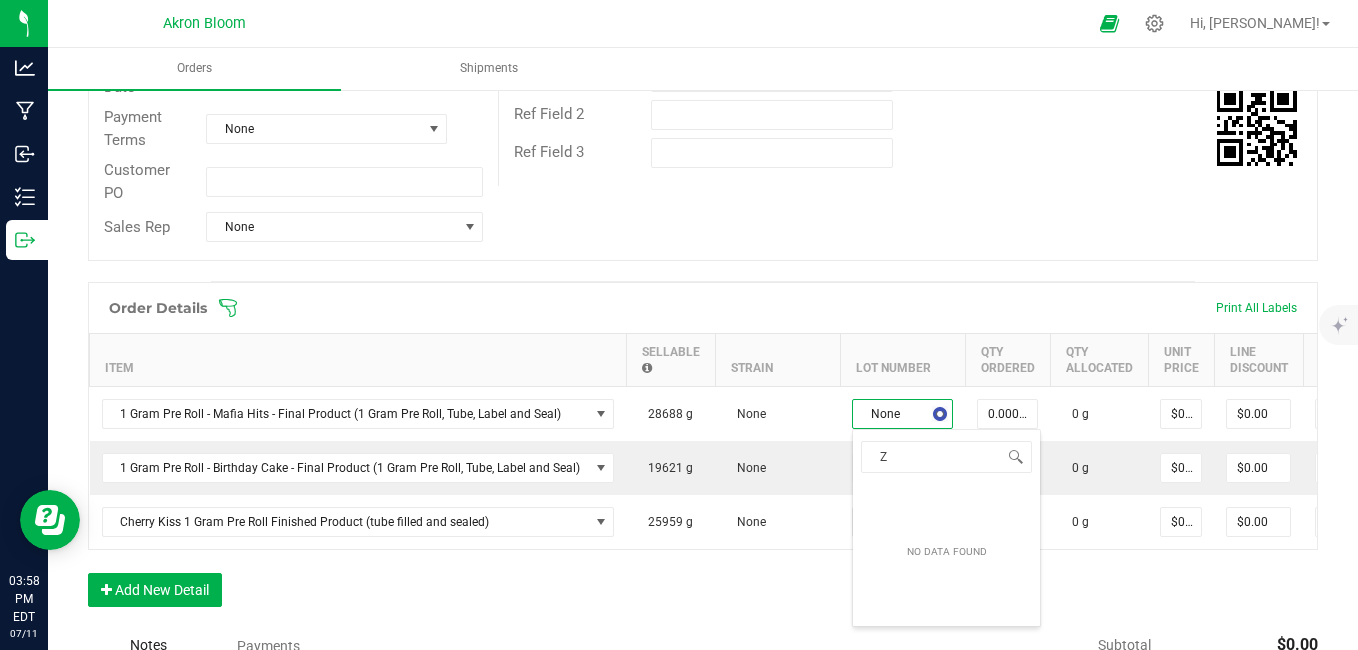 type 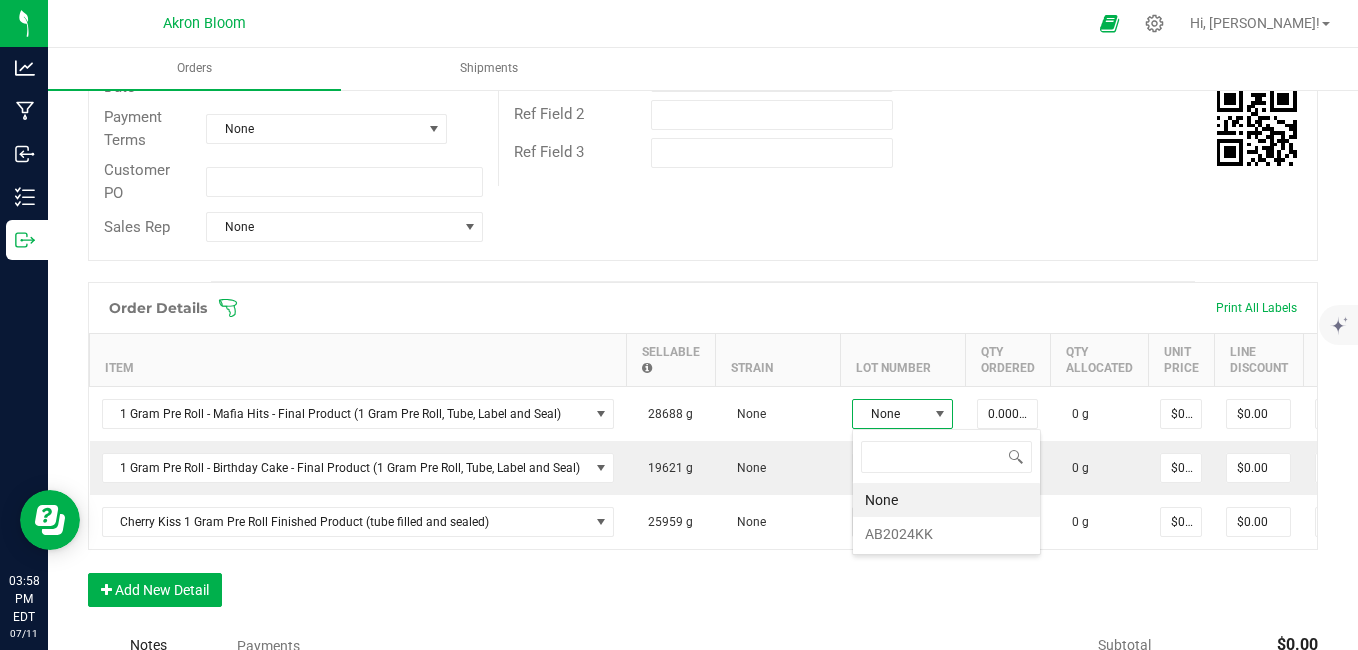 click on "Order #   00000056   Status   Created   Order Date   [DATE] 3:56 PM EDT   Payment Status   Awaiting Payment   Invoice Date  [DATE]  Requested Delivery Date  [DATE]  Payment Terms  None  Customer PO   Sales Rep  None  Destination DBA  Kokoro Way  Edit   Order Total   $0.00   License #      License Expiration   Address  [GEOGRAPHIC_DATA]  Contact   Distributor  Select distributor  Ref Field 1   Ref Field 2   Ref Field 3" at bounding box center (703, 46) 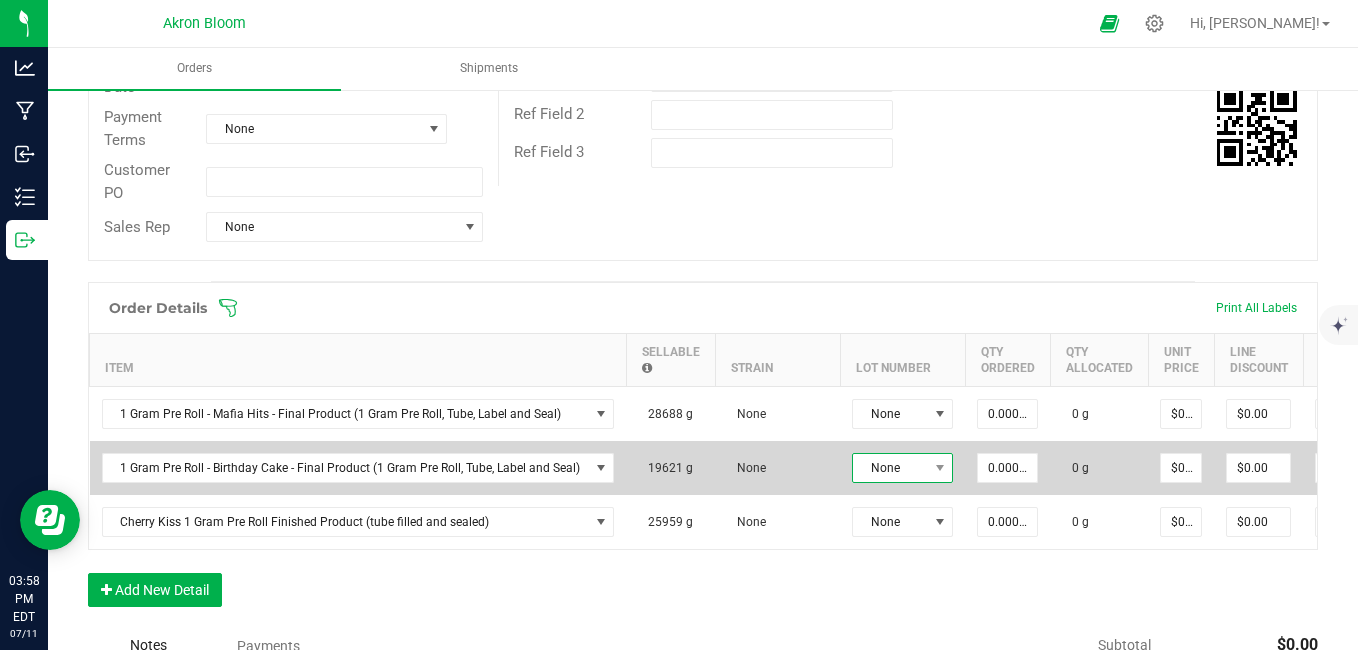 click on "None" at bounding box center (890, 468) 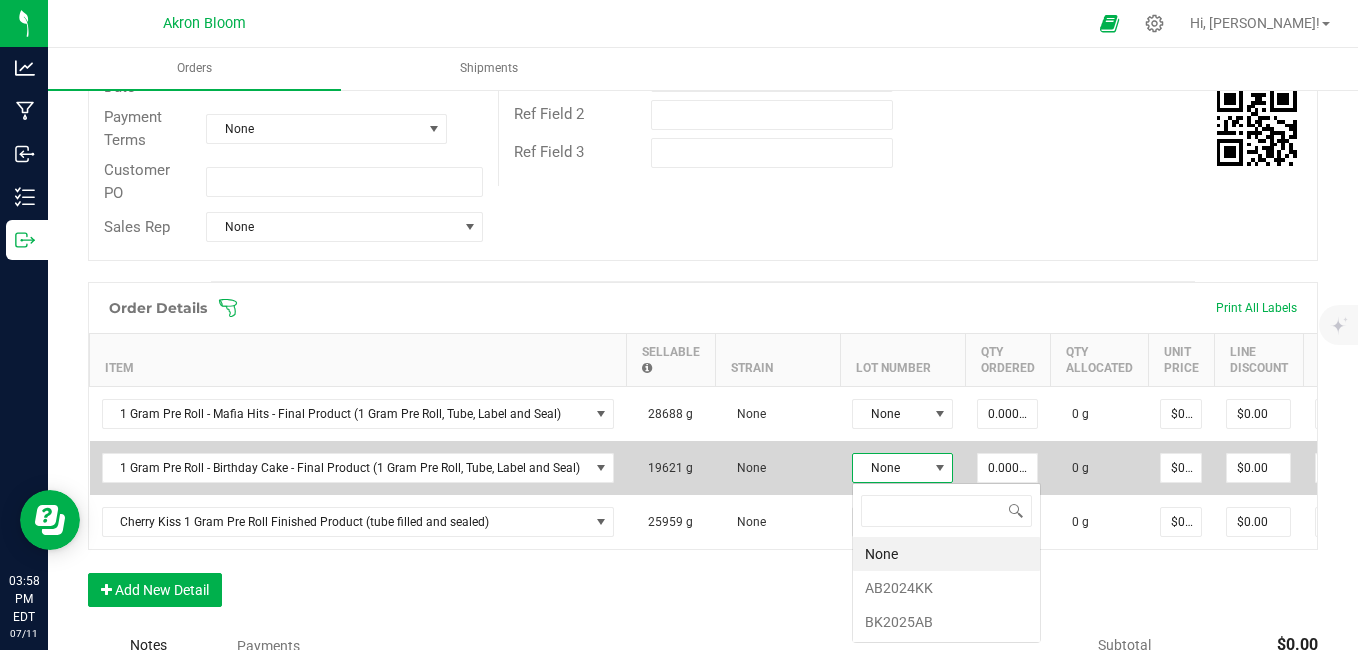 scroll, scrollTop: 99970, scrollLeft: 99899, axis: both 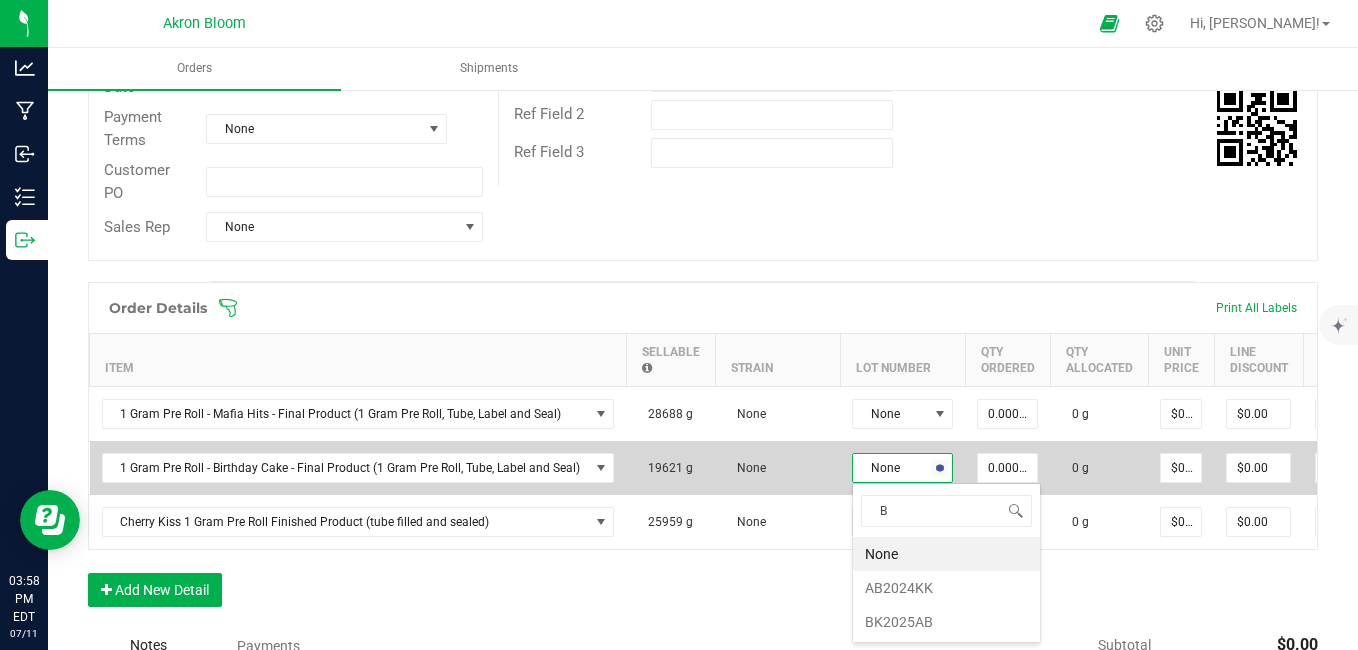 type on "BK" 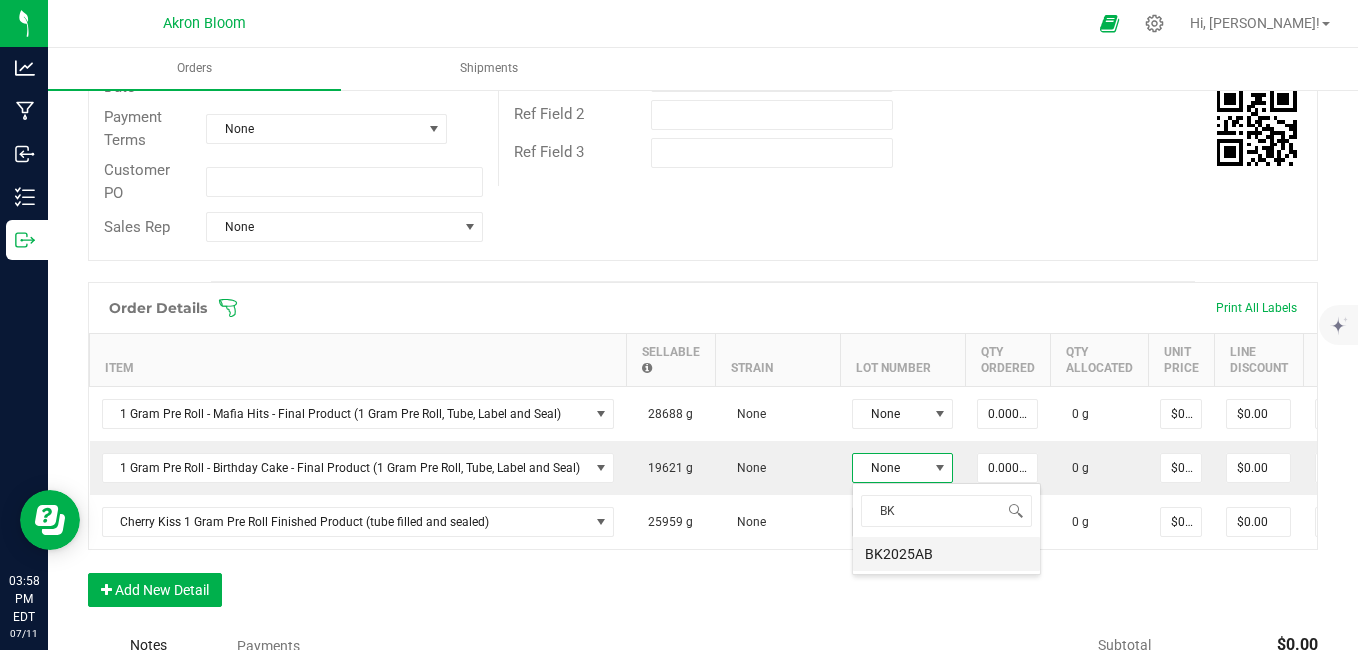 click on "BK2025AB" at bounding box center [946, 554] 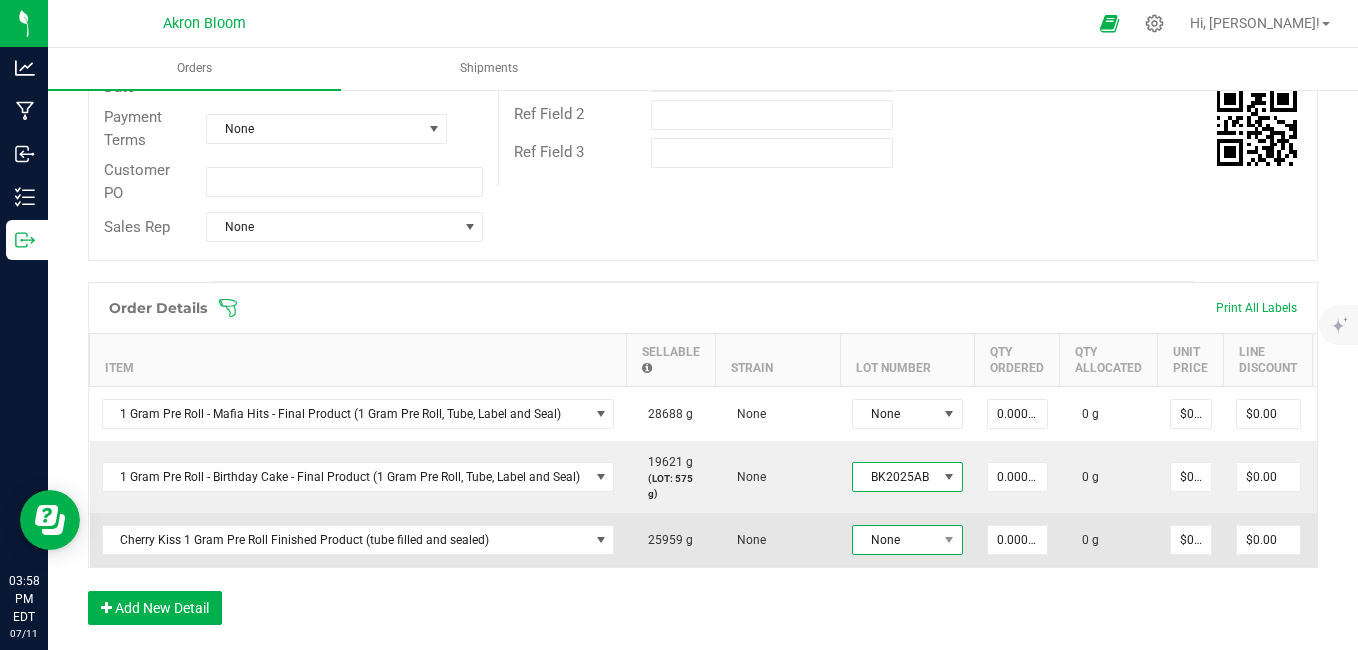 click on "None" at bounding box center (895, 540) 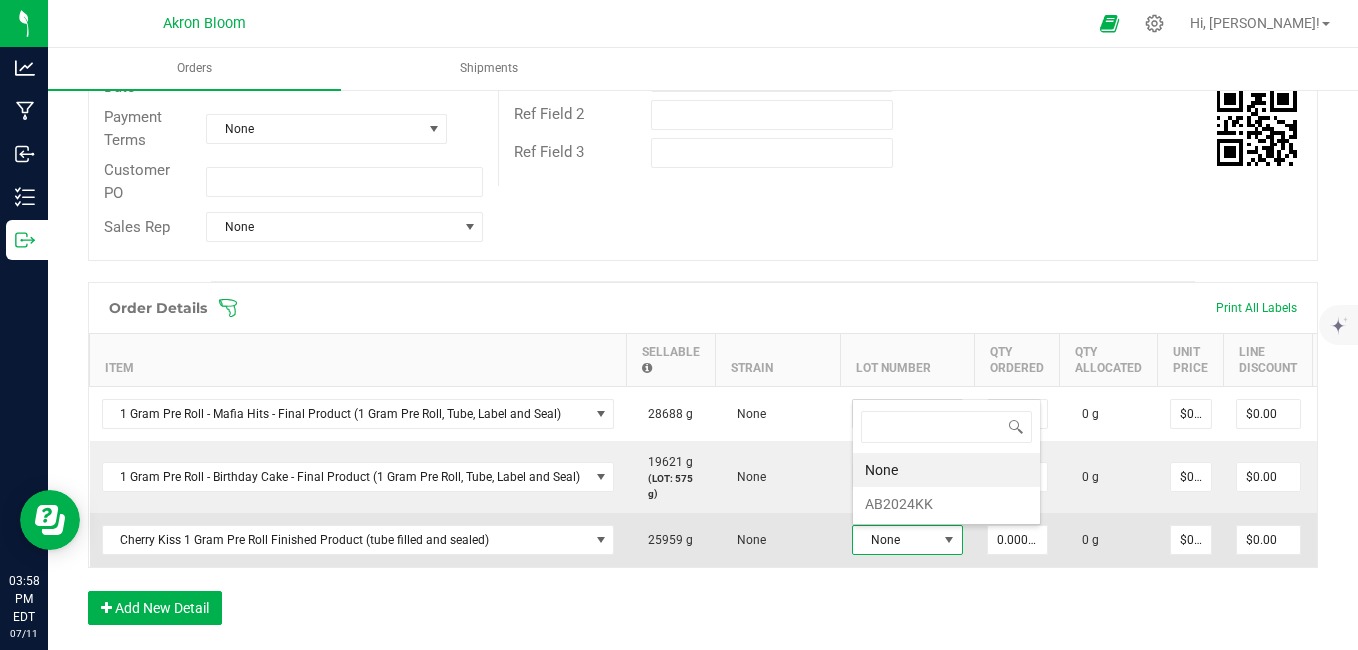 scroll, scrollTop: 99970, scrollLeft: 99889, axis: both 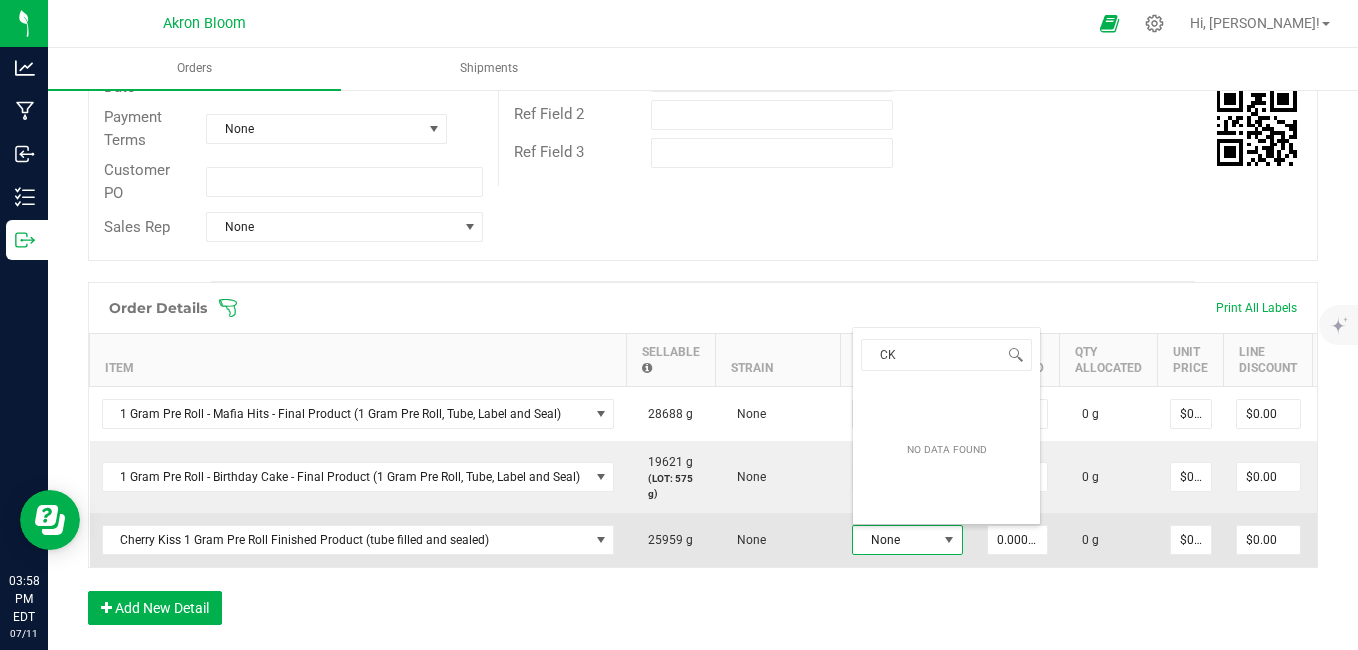 type on "C" 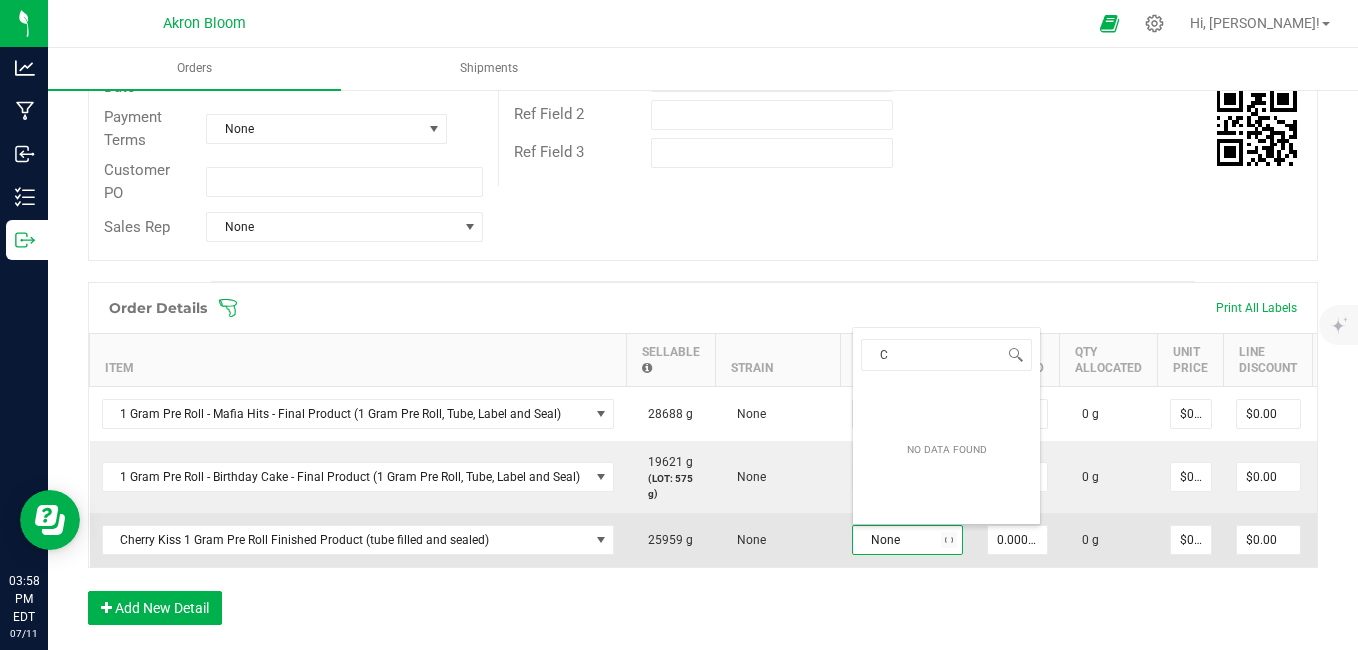 type 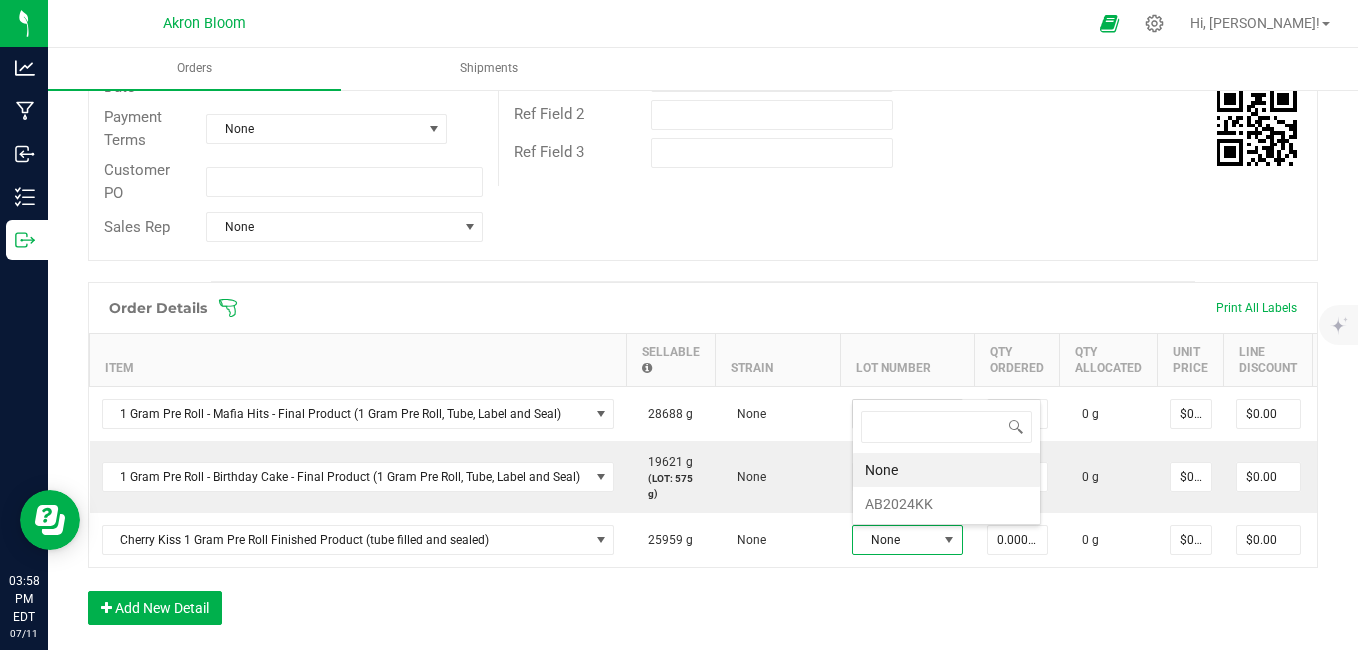 click on "Order details   Export PDF   Done Editing   Order #   00000056   Status   Created   Order Date   [DATE] 3:56 PM EDT   Payment Status   Awaiting Payment   Invoice Date  [DATE]  Requested Delivery Date  [DATE]  Payment Terms  None  Customer PO   Sales Rep  None  Destination DBA  Kokoro Way  Edit   Order Total   $0.00   License #      License Expiration   Address  [GEOGRAPHIC_DATA]  Contact   Distributor  Select distributor  Ref Field 1   Ref Field 2   Ref Field 3
Order Details Print All Labels Item  Sellable  Strain  Lot Number  Qty Ordered Qty Allocated Unit Price Line Discount Total Actions 1 Gram Pre Roll - Mafia Hits - Final Product (1 Gram Pre Roll, Tube, Label and Seal)  28688 g   None  None 0.0000 g  0 g  $0.00000 $0.00 $0.00 1 Gram Pre Roll - Birthday Cake - Final Product (1 Gram Pre Roll, Tube, Label and Seal)  19621 g   (LOT: 575 g)   None   0 g" at bounding box center [703, 364] 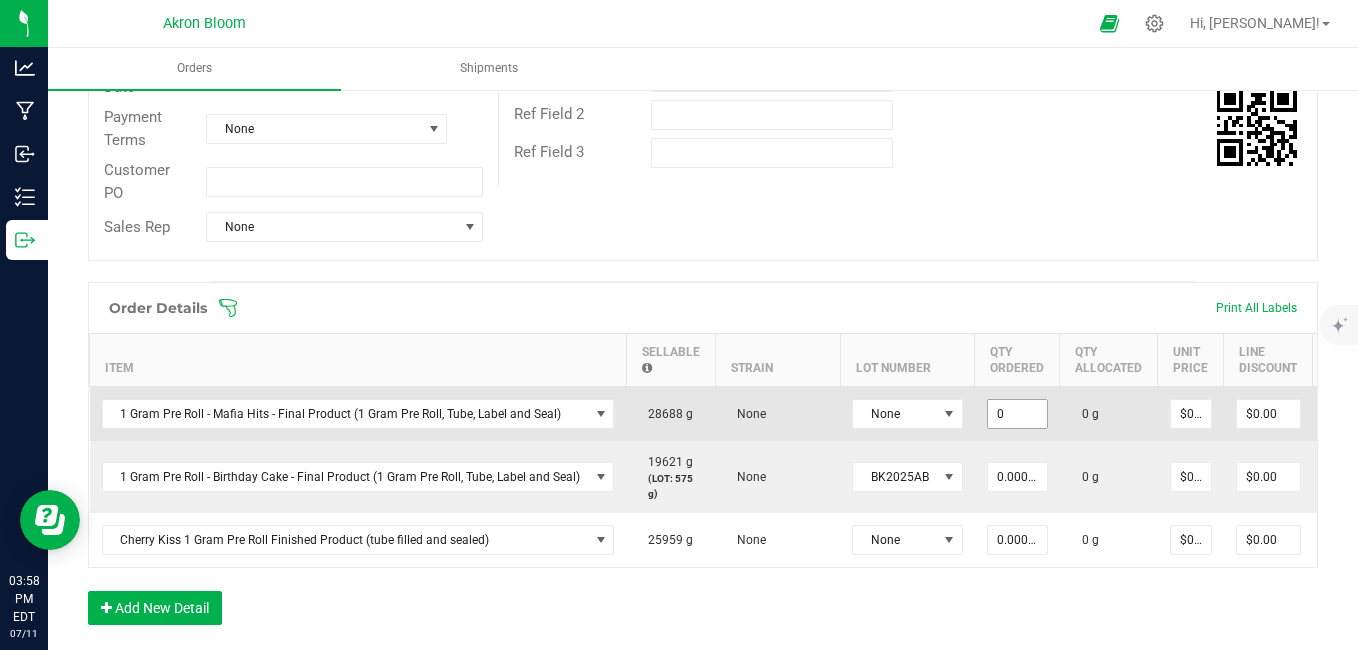 click on "0" at bounding box center [1017, 414] 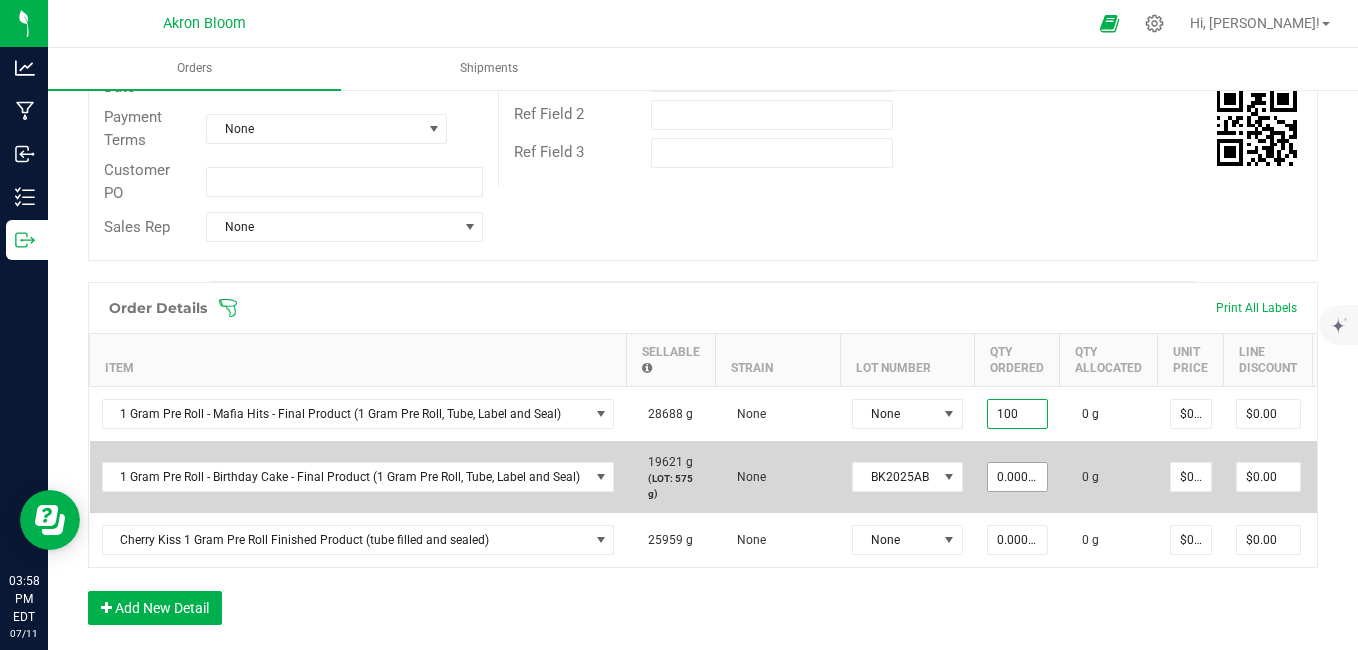 type on "100.0000 g" 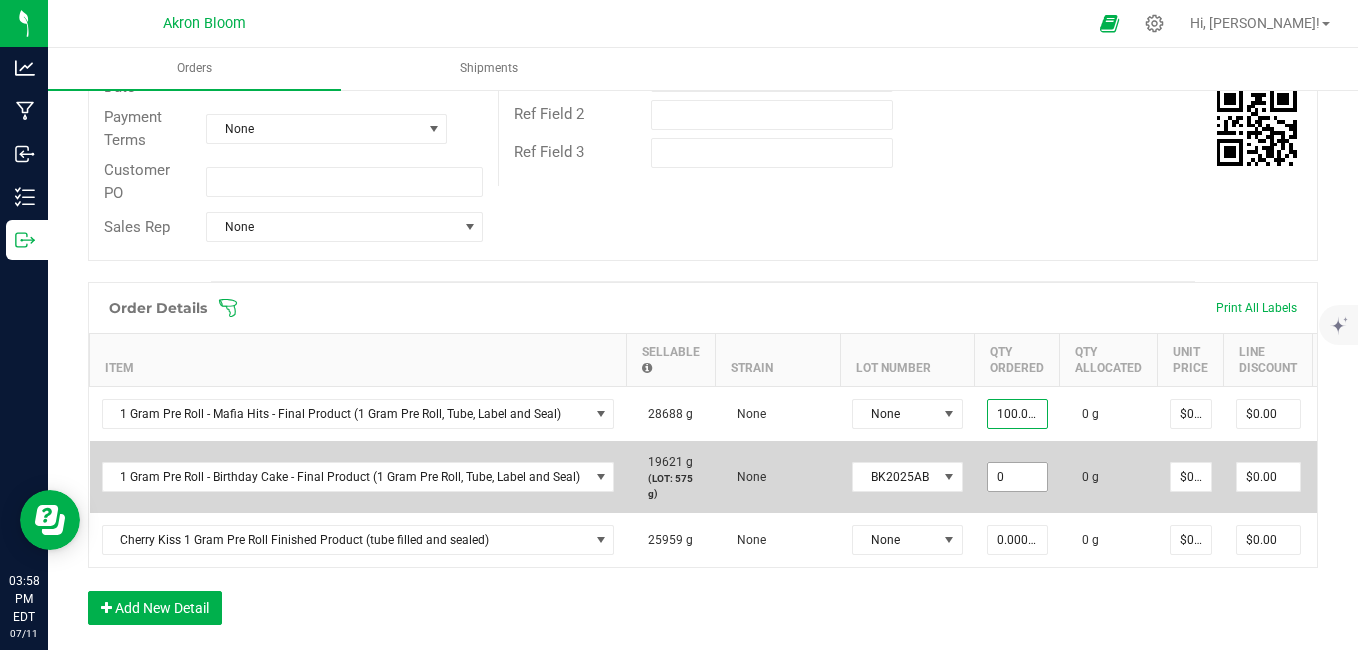 click on "0" at bounding box center (1017, 477) 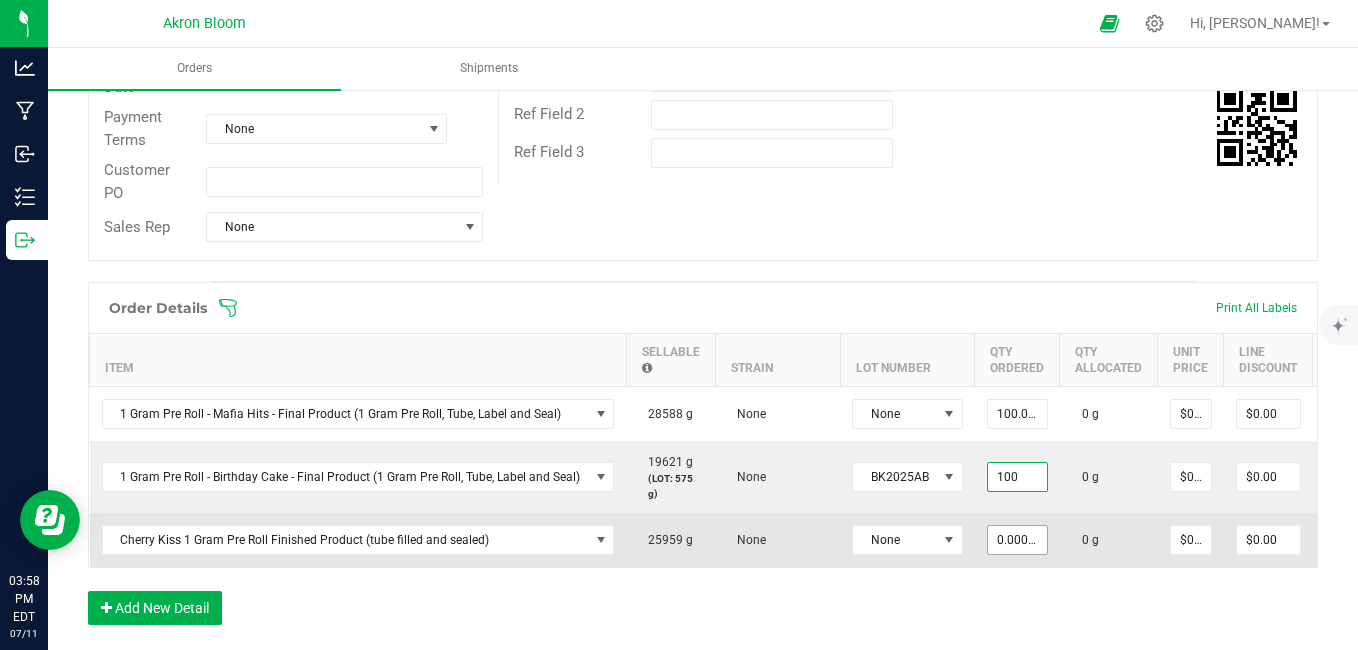 type on "100.0000 g" 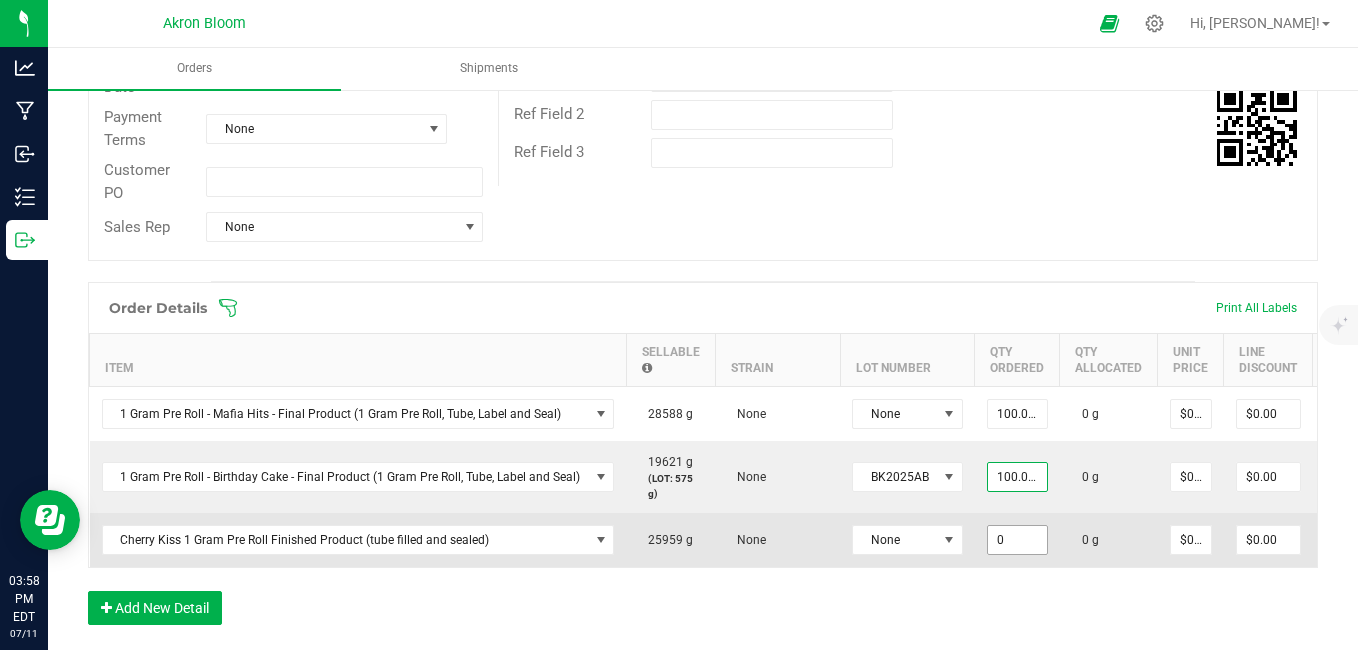 click on "0" at bounding box center [1017, 540] 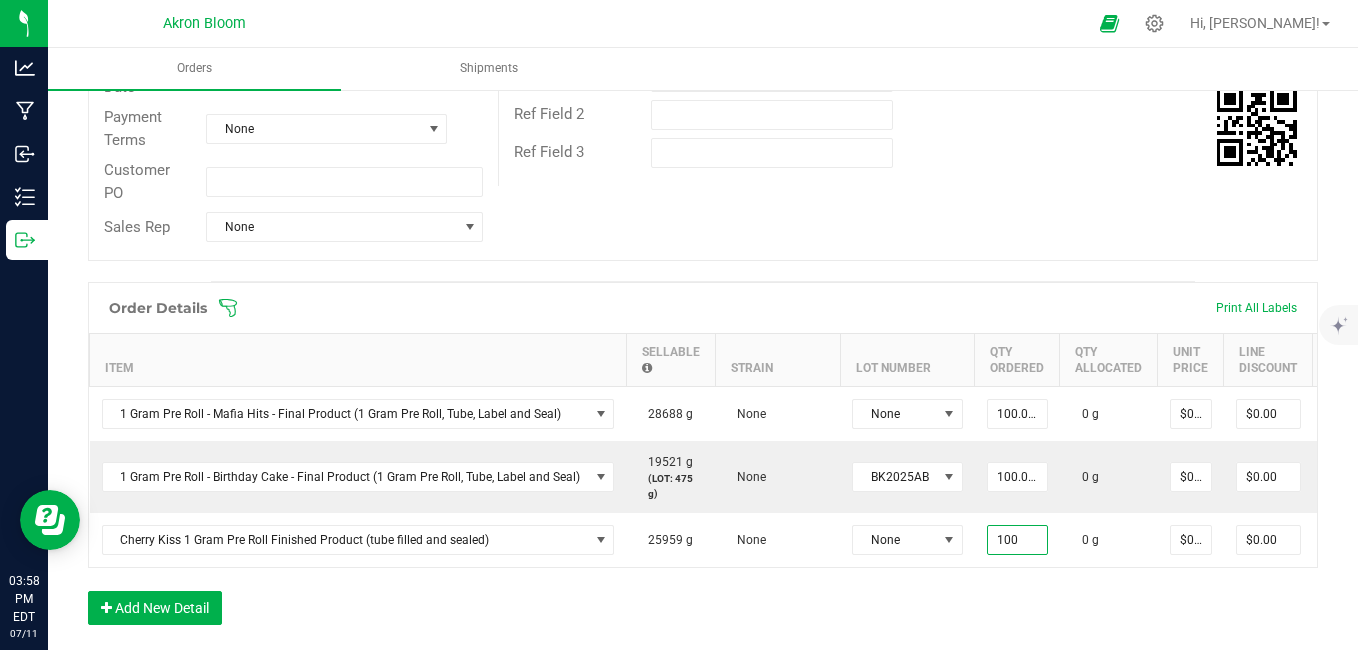 type on "100.0000 g" 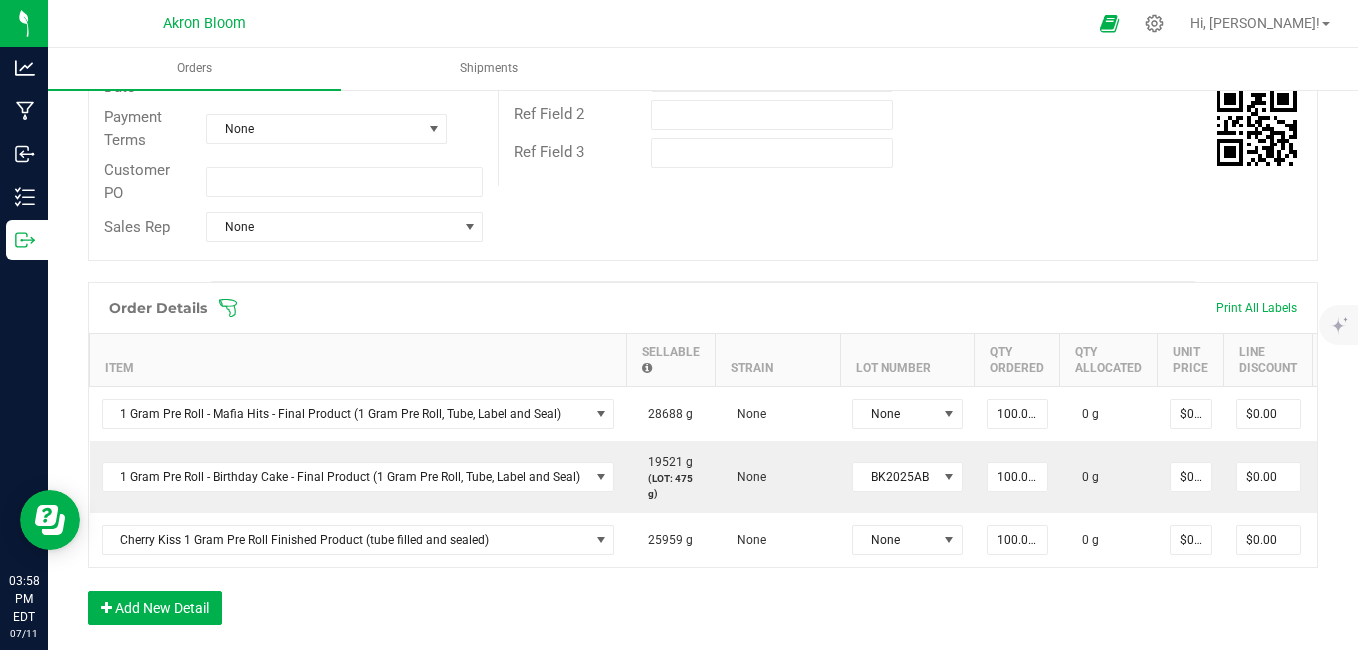 click on "Order #   00000056   Status   Created   Order Date   [DATE] 3:56 PM EDT   Payment Status   Awaiting Payment   Invoice Date  [DATE]  Requested Delivery Date  [DATE]  Payment Terms  None  Customer PO   Sales Rep  None  Destination DBA  Kokoro Way  Edit   Order Total   $0.00   License #      License Expiration   Address  [GEOGRAPHIC_DATA]  Contact   Distributor  Select distributor  Ref Field 1   Ref Field 2   Ref Field 3" at bounding box center [703, 46] 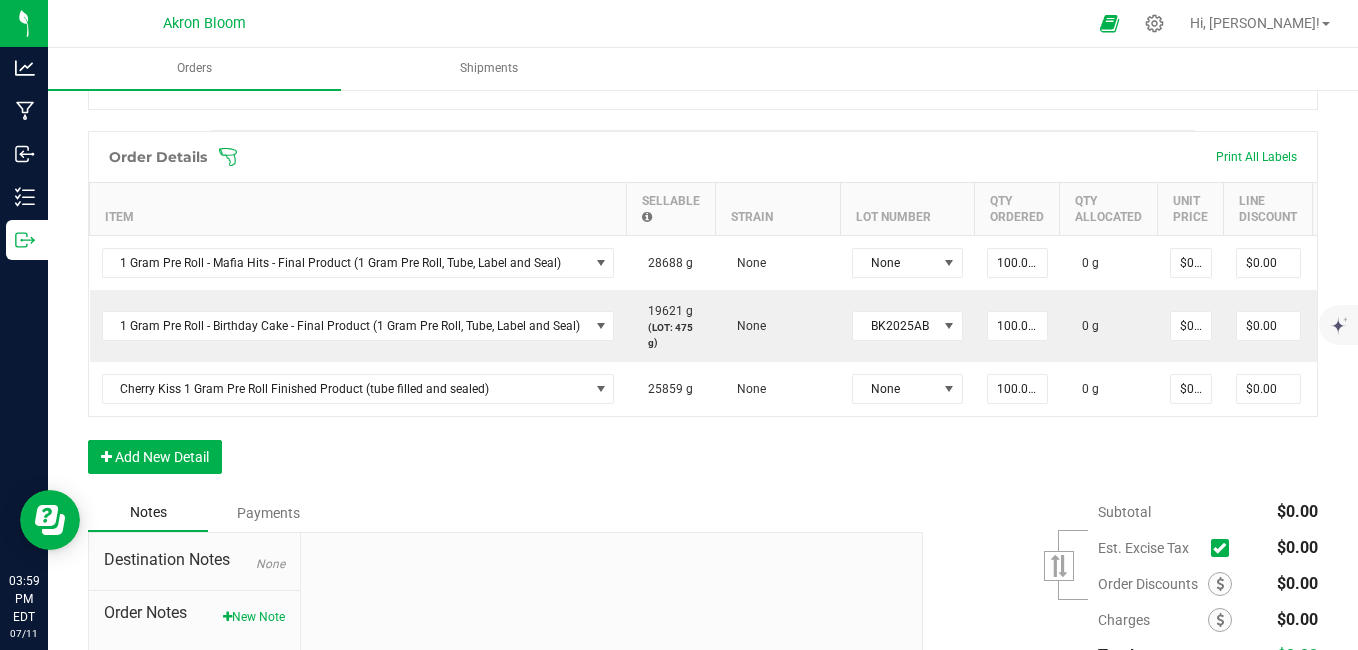 scroll, scrollTop: 523, scrollLeft: 0, axis: vertical 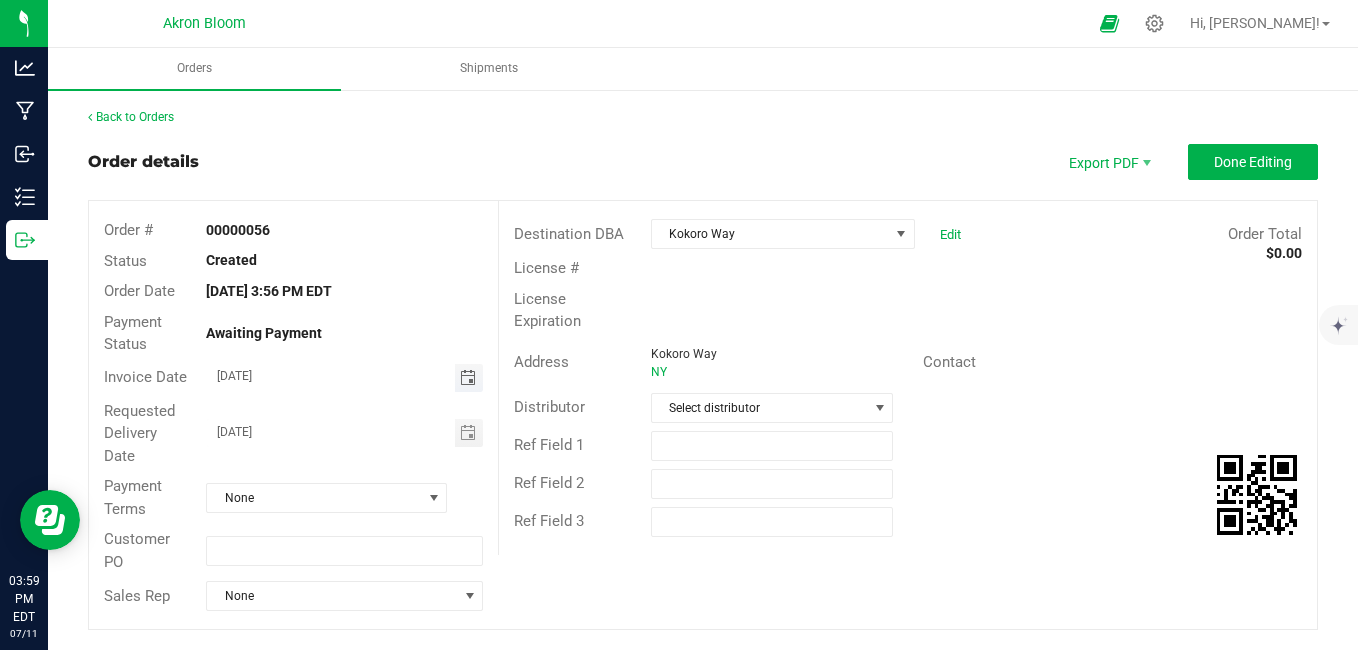 click at bounding box center [468, 378] 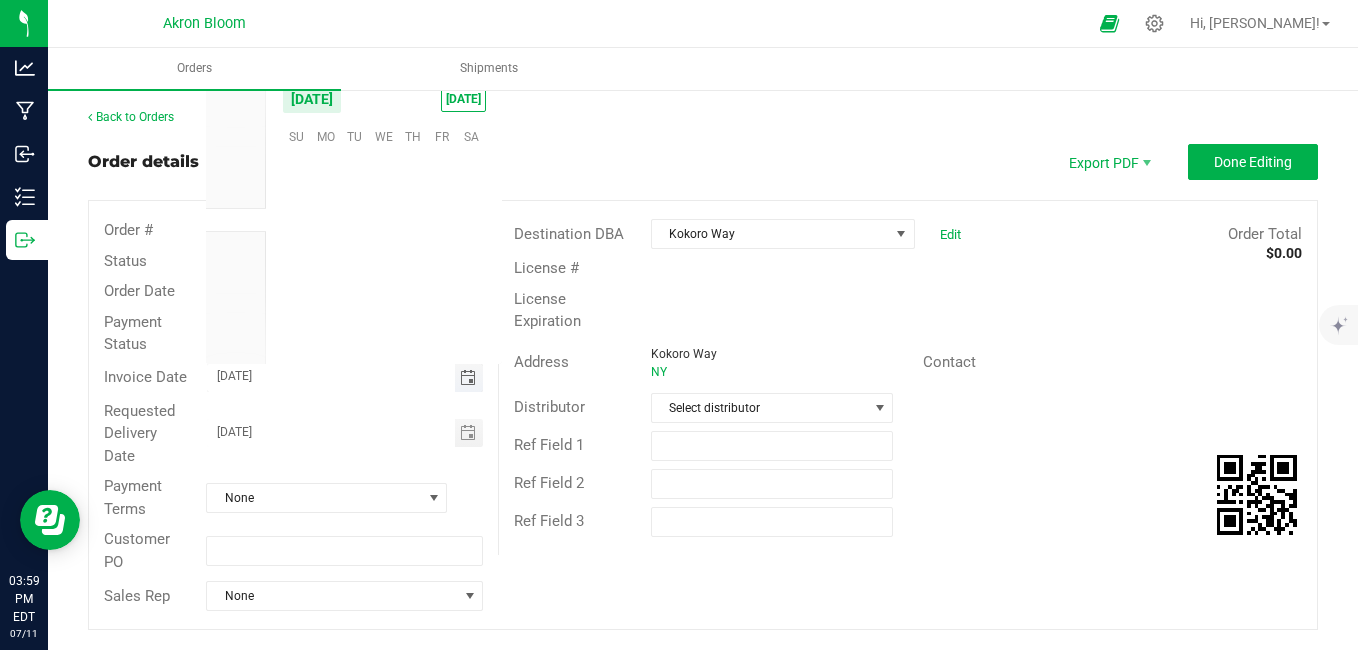 scroll, scrollTop: 0, scrollLeft: 0, axis: both 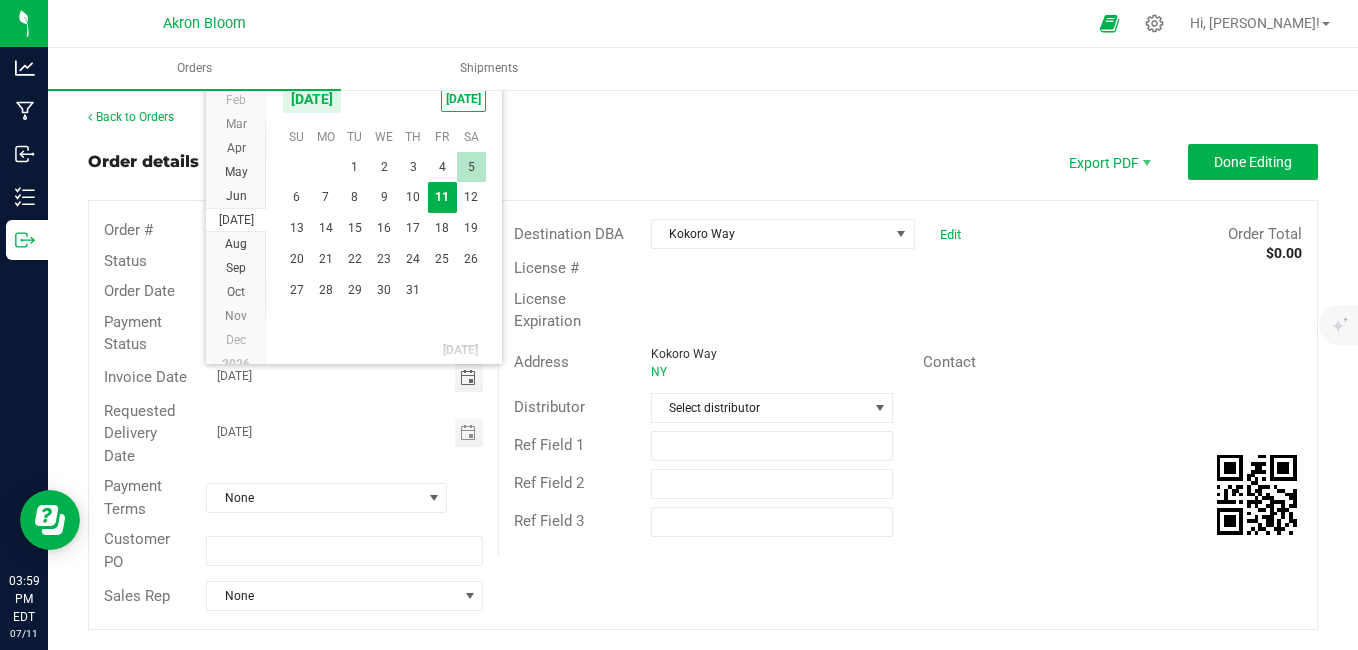 click on "5" at bounding box center [471, 167] 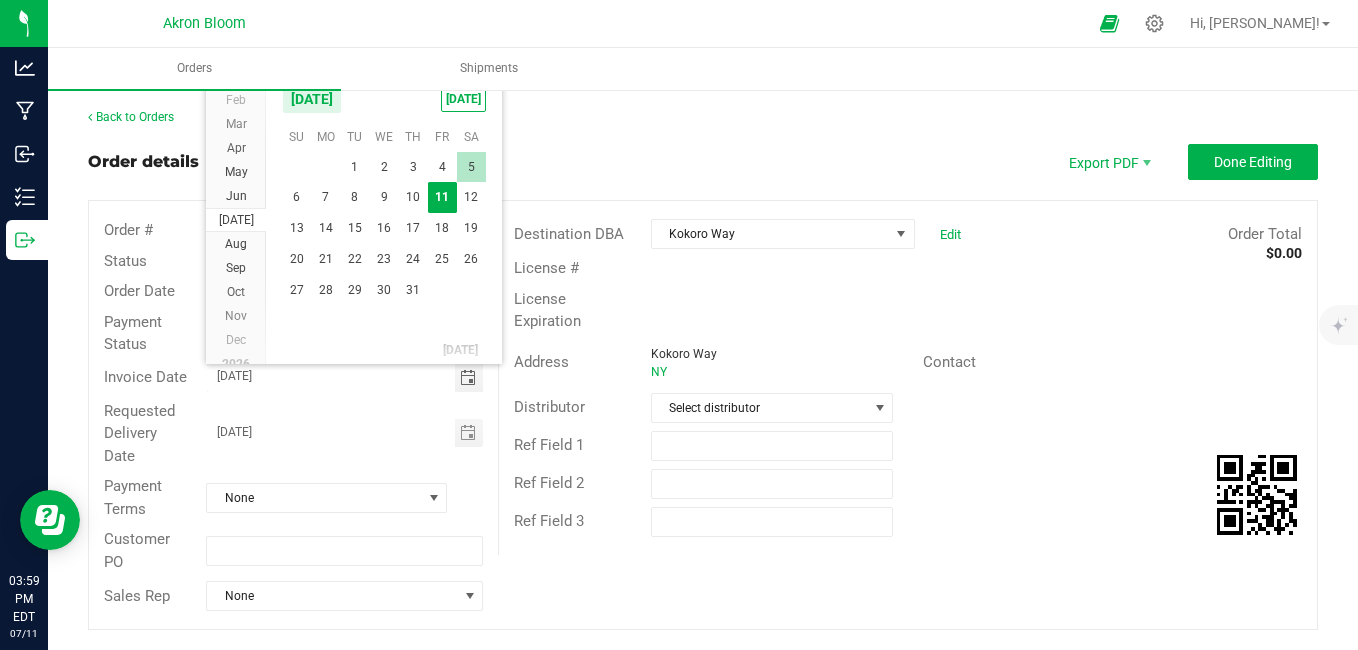 type on "[DATE]" 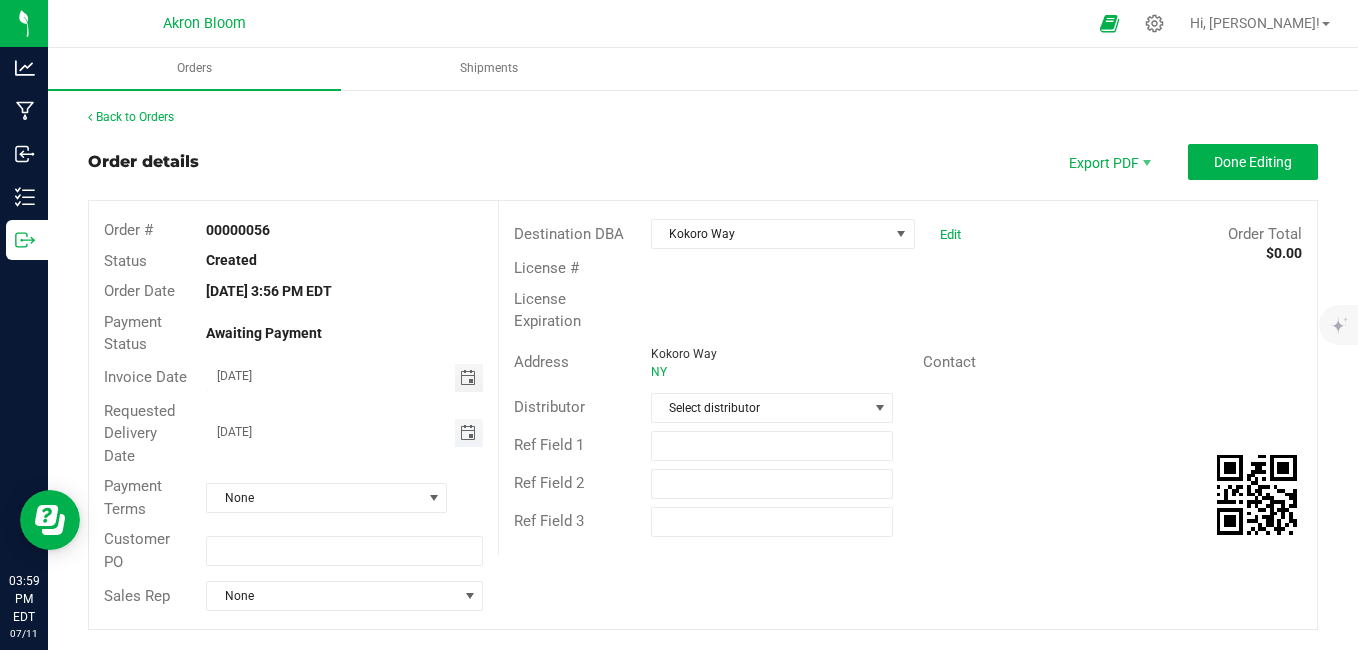 click at bounding box center (468, 433) 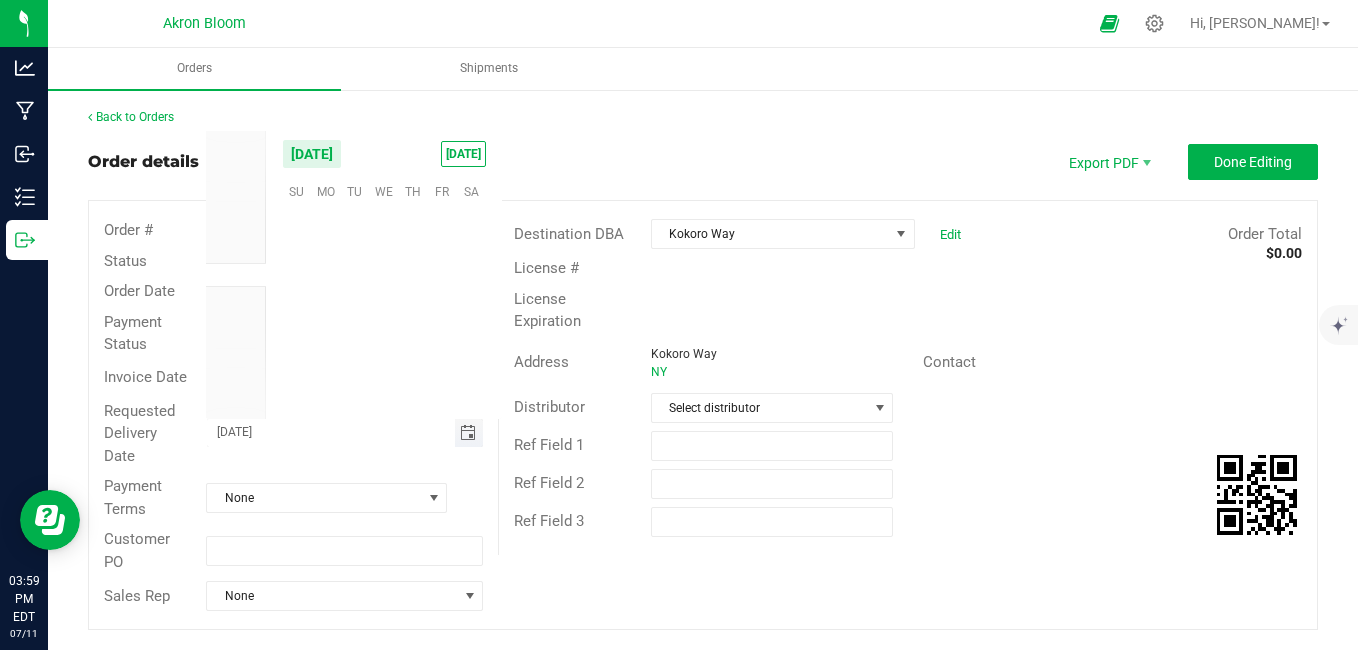 scroll, scrollTop: 0, scrollLeft: 0, axis: both 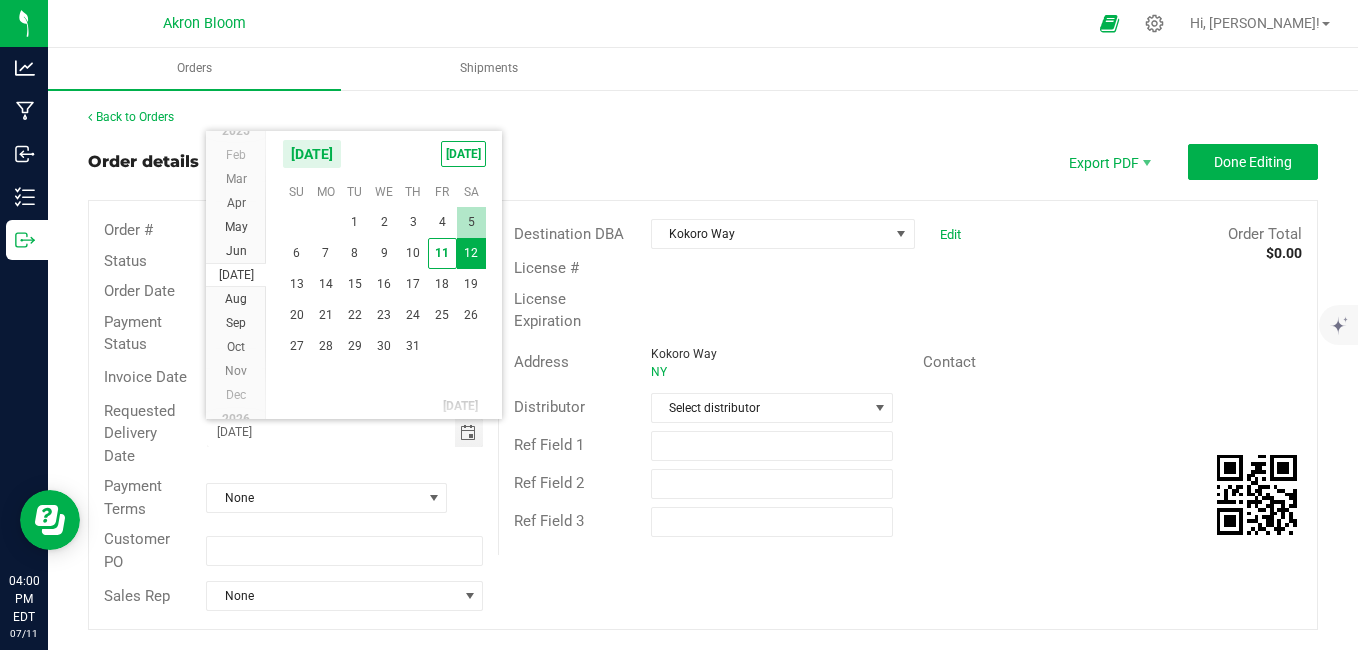 click on "5" at bounding box center (471, 222) 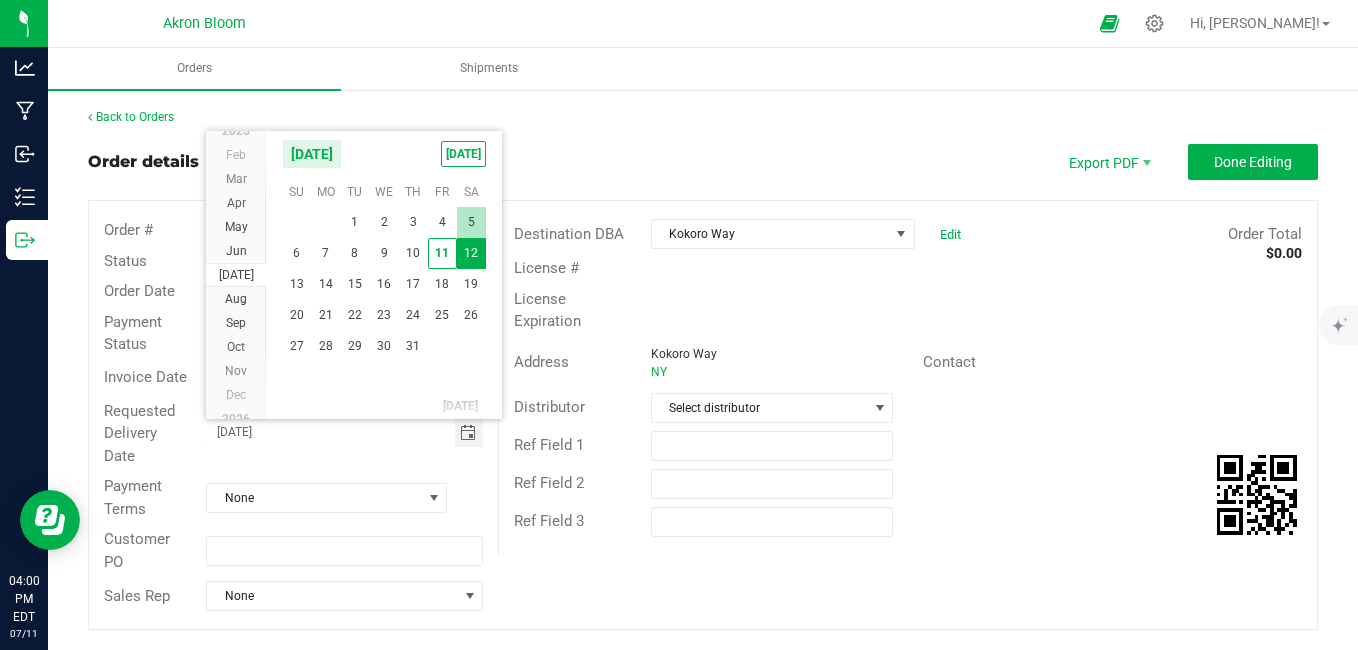 type on "[DATE]" 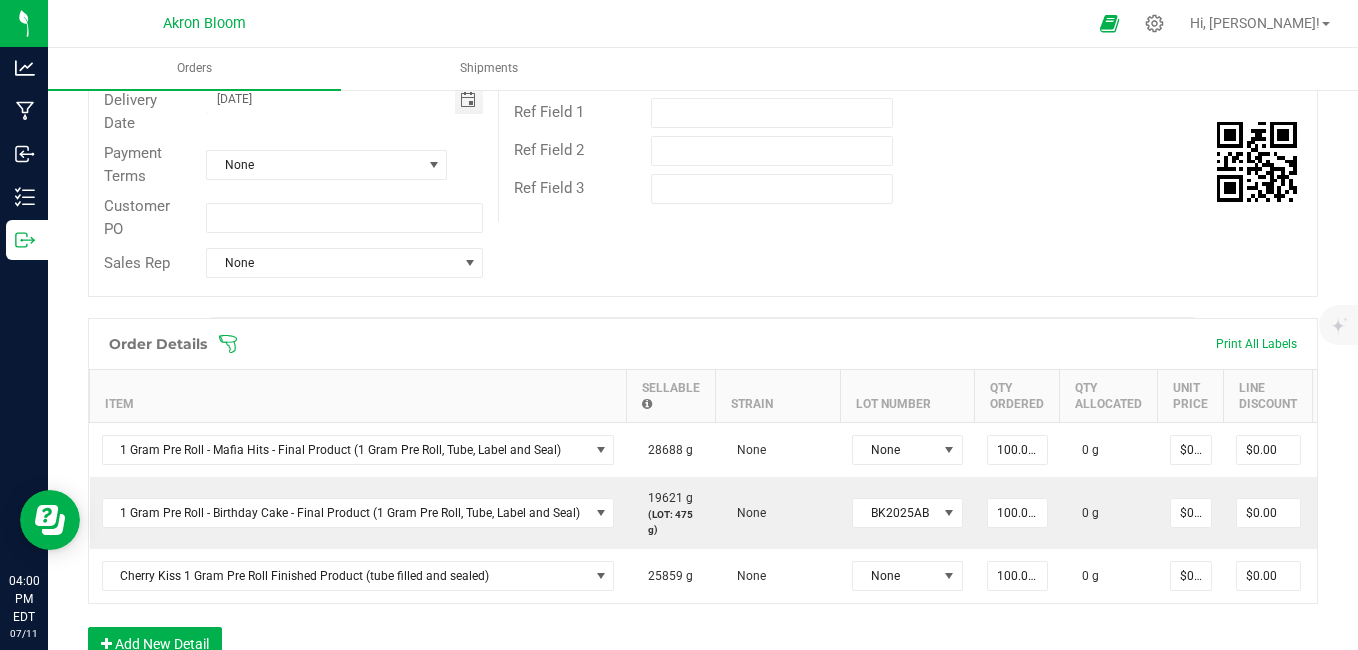 scroll, scrollTop: 500, scrollLeft: 0, axis: vertical 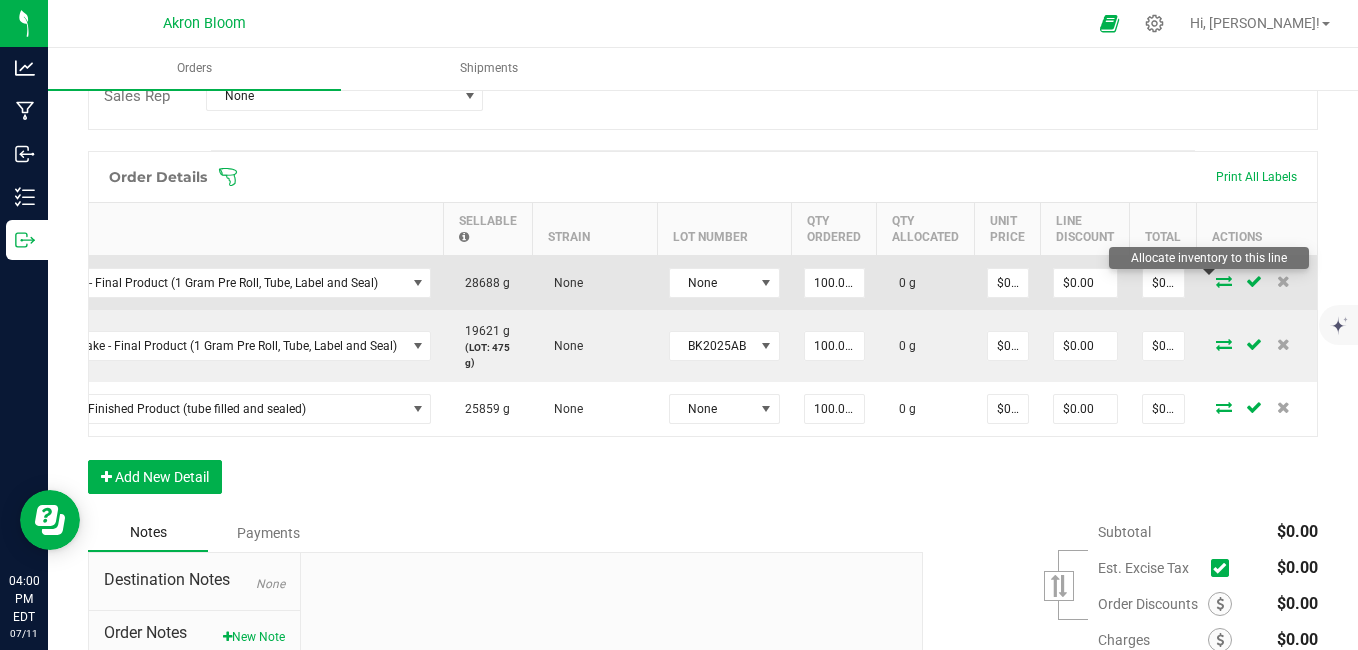 click at bounding box center (1224, 281) 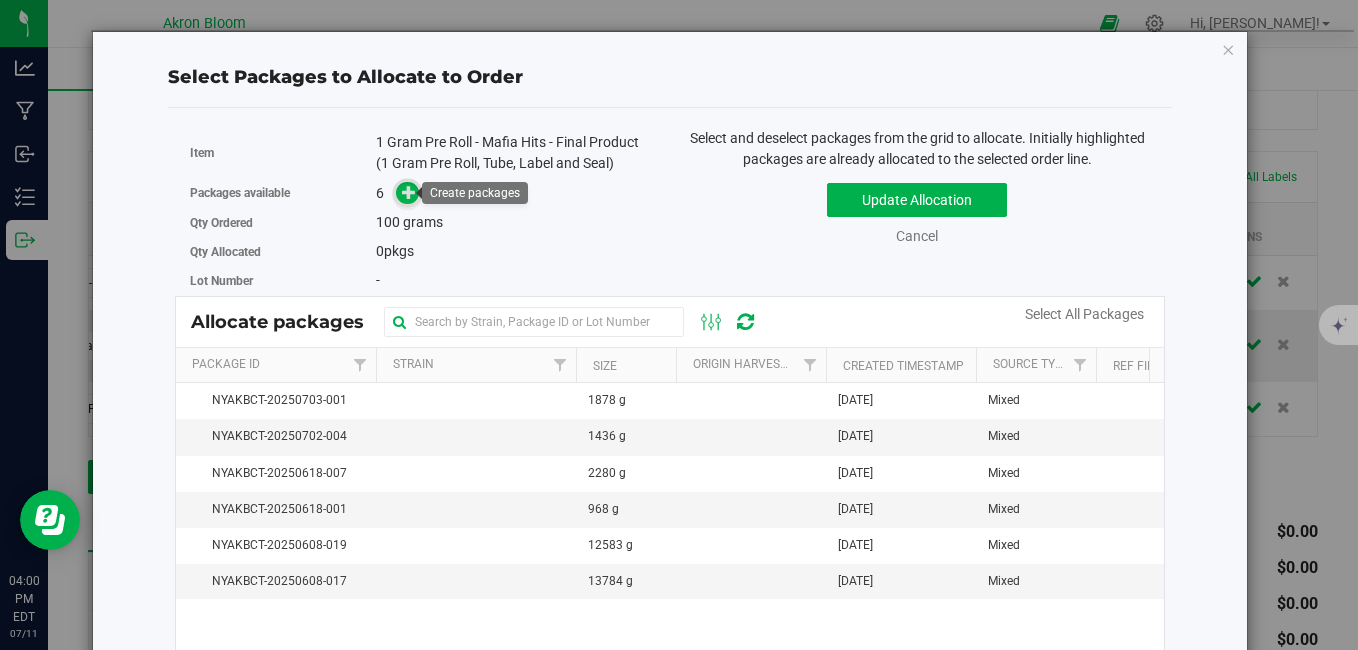 click at bounding box center [408, 191] 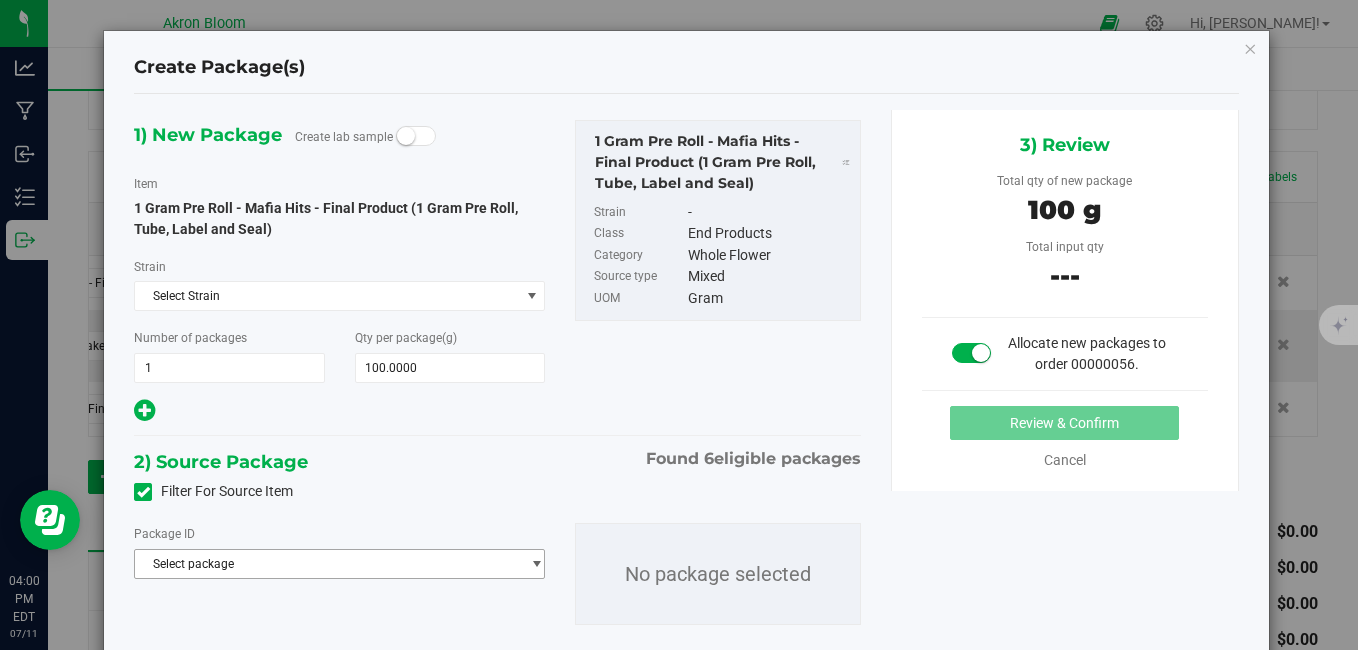 click on "Select package" at bounding box center [327, 564] 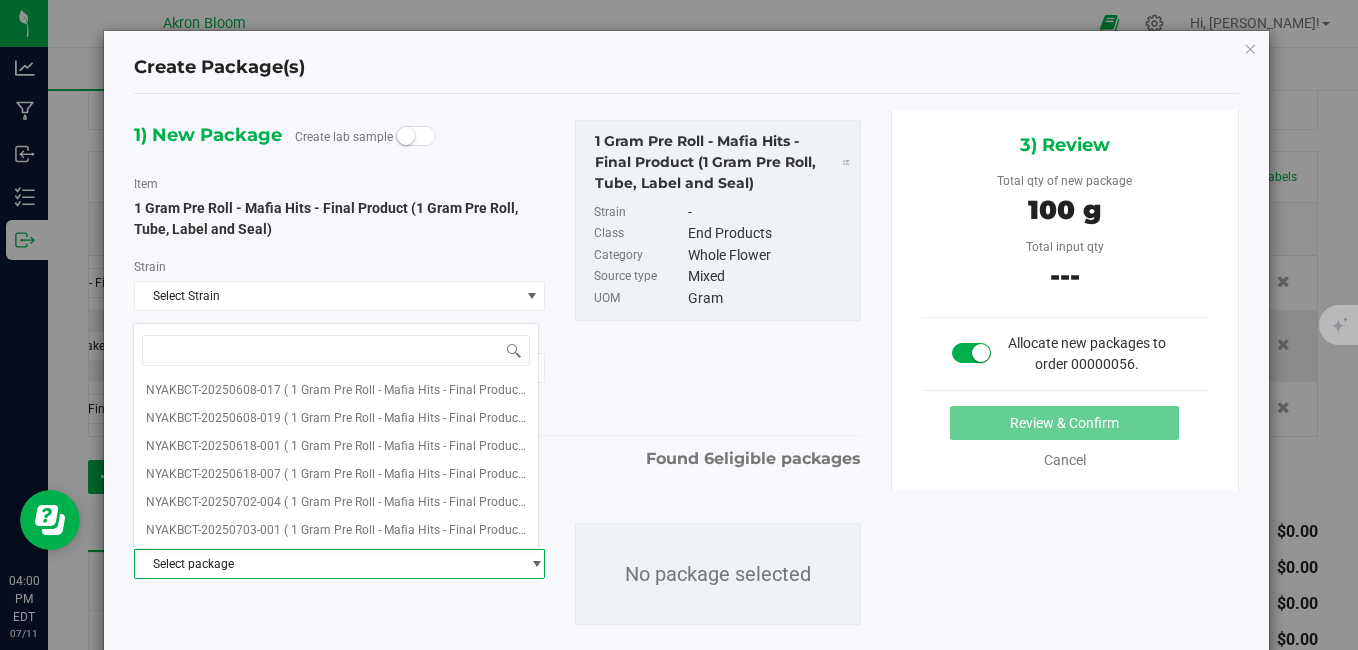 click on "1) New Package
Create lab sample
Item
1 Gram Pre Roll - Mafia Hits - Final Product (1 Gram Pre Roll, Tube, Label and Seal)
[GEOGRAPHIC_DATA]
Select Strain Select Strain None
Number of packages
1 1
100.0000 100    -" at bounding box center [497, 272] 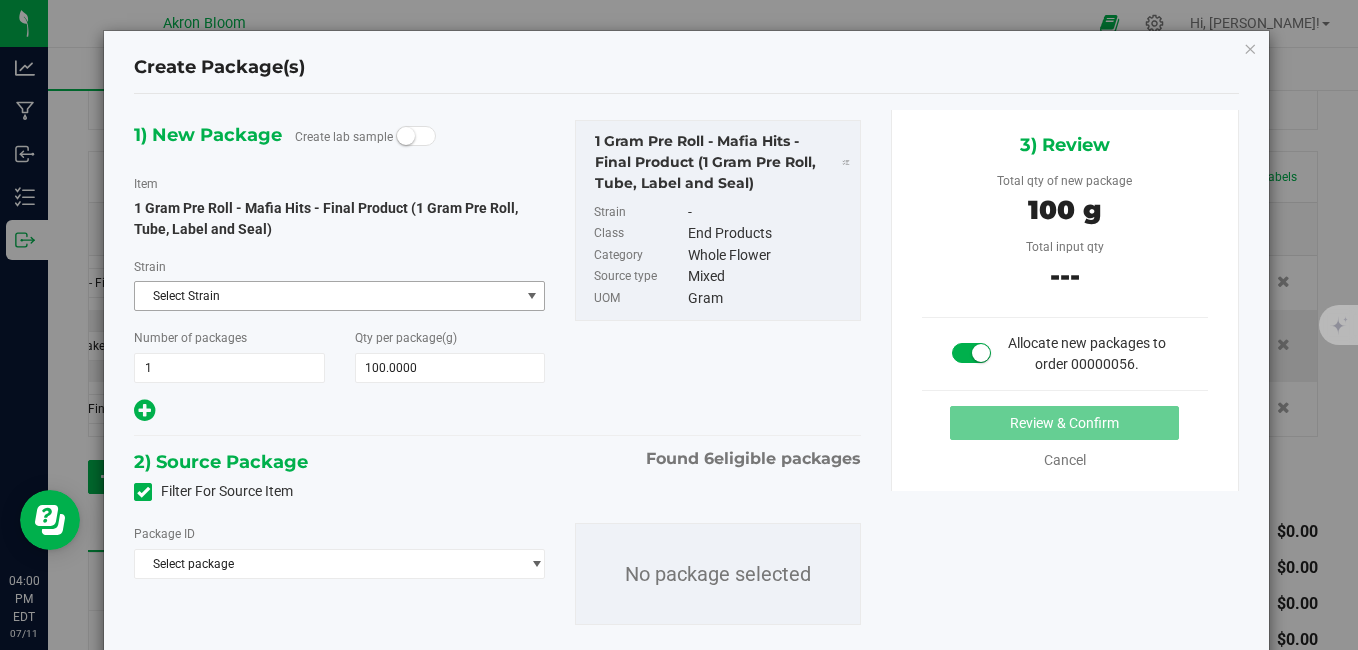 click at bounding box center (531, 296) 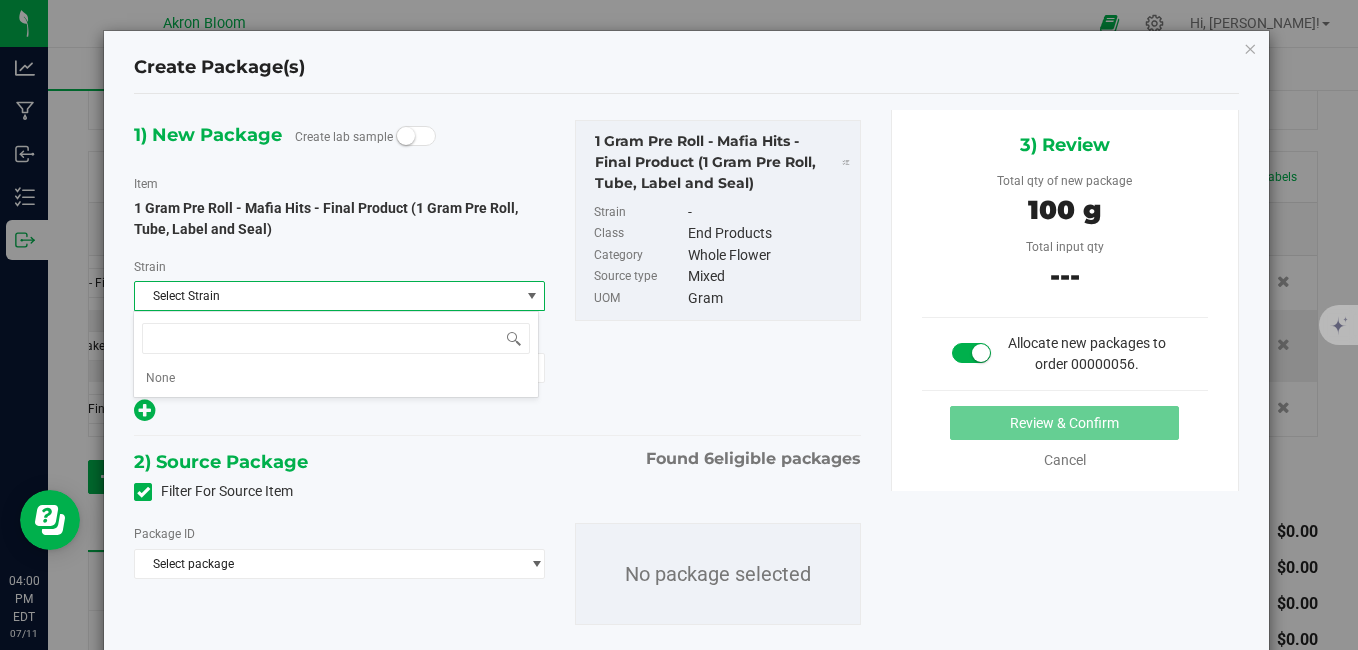 click on "1) New Package
Create lab sample
Item
1 Gram Pre Roll - Mafia Hits - Final Product (1 Gram Pre Roll, Tube, Label and Seal)
[GEOGRAPHIC_DATA]
Select Strain Select Strain None
Number of packages
1 1
100.0000 100" at bounding box center (339, 272) 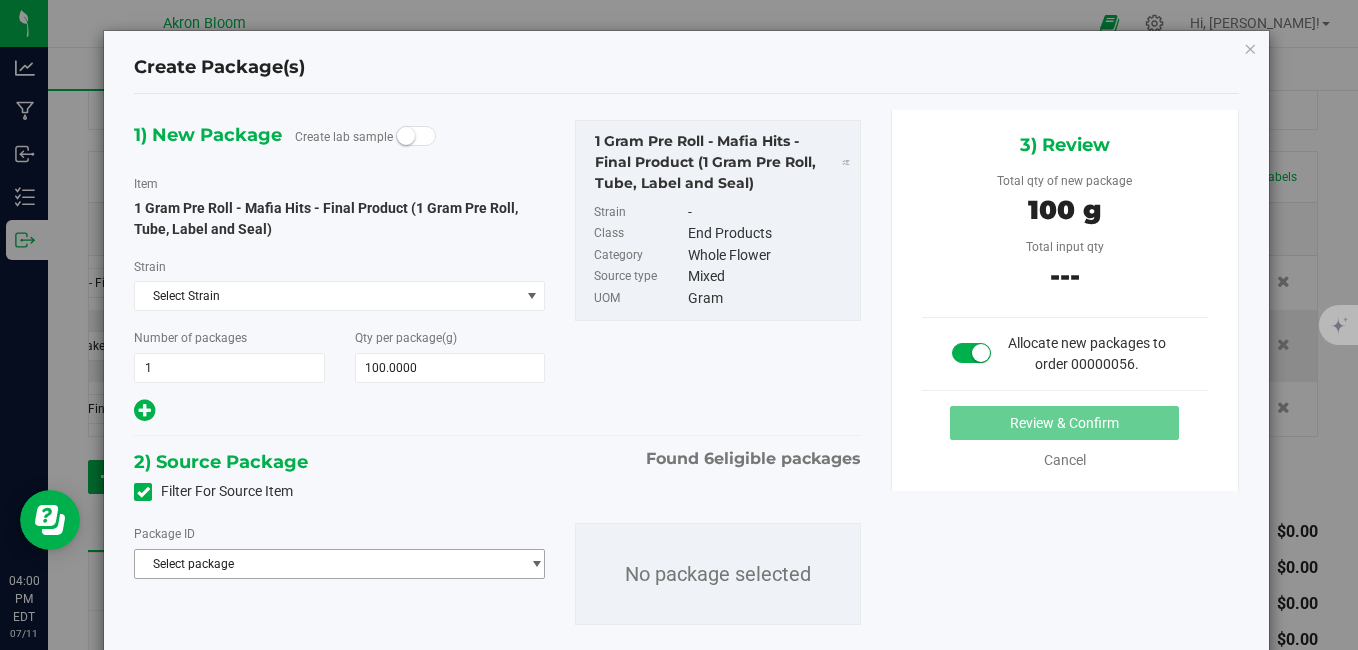 click on "Select package" at bounding box center (327, 564) 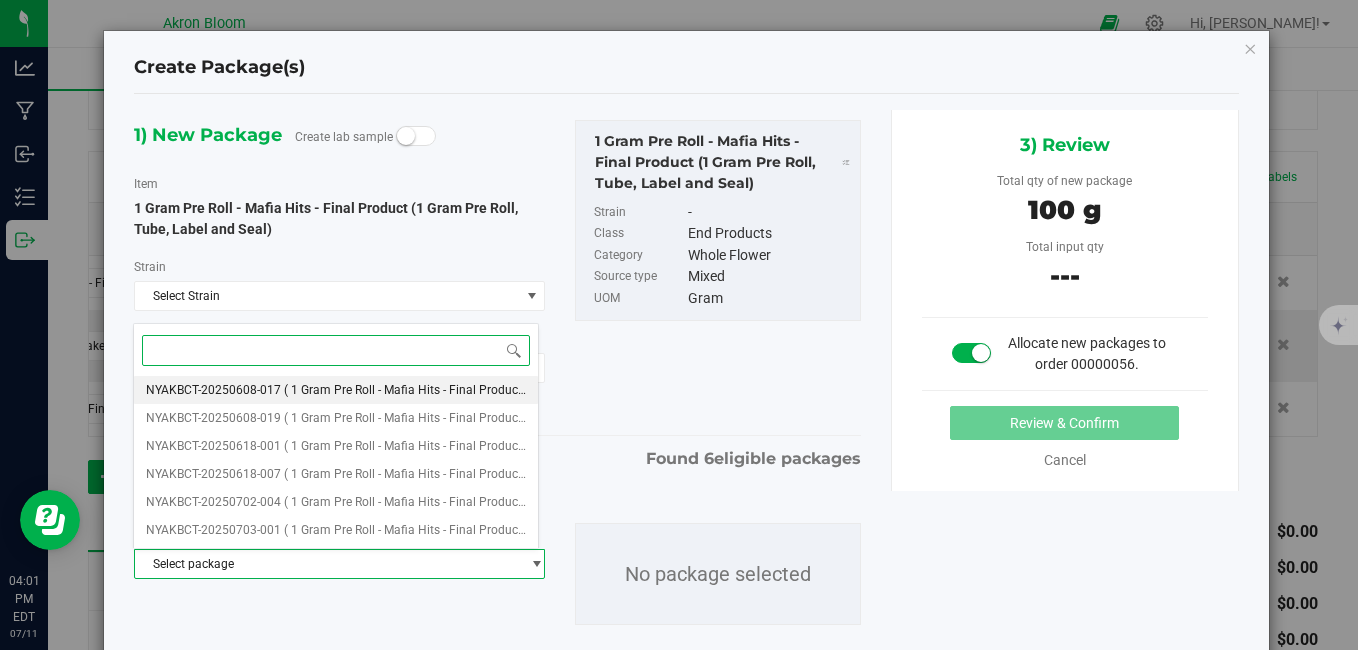 click on "(
1 Gram Pre Roll - Mafia Hits - Final Product (1 Gram Pre Roll, Tube, Label and Seal)
)" at bounding box center [511, 390] 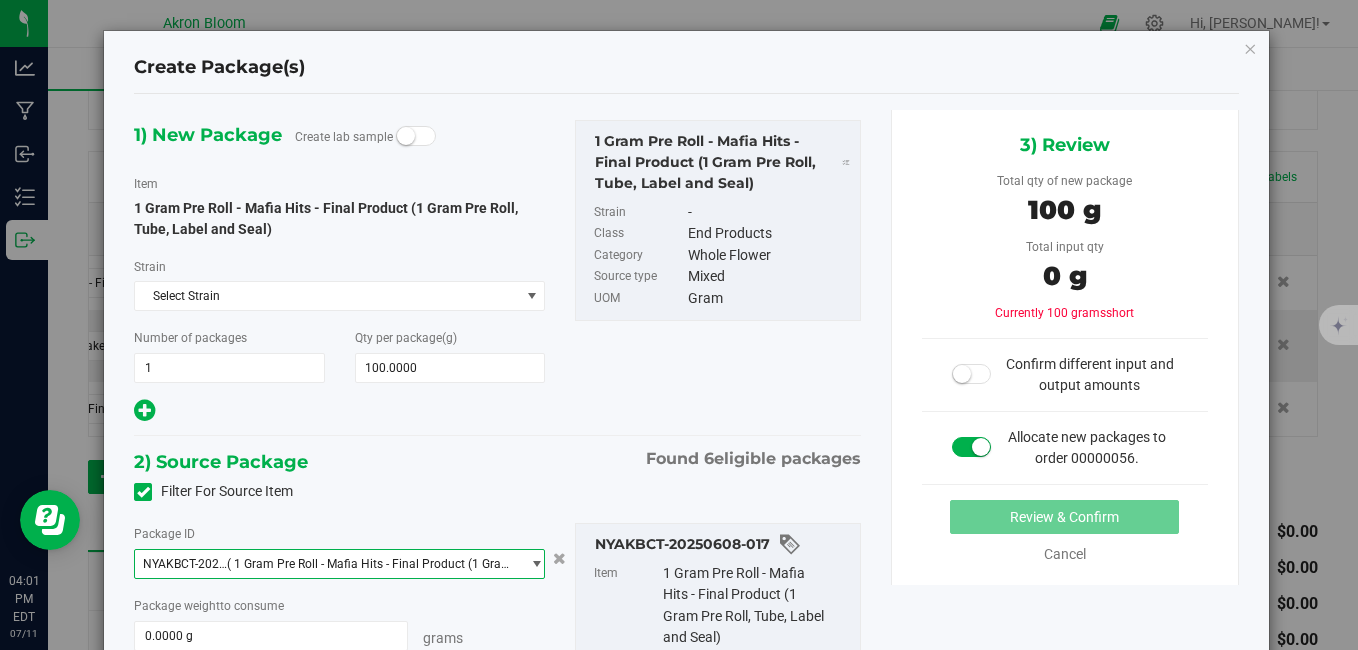scroll, scrollTop: 250, scrollLeft: 0, axis: vertical 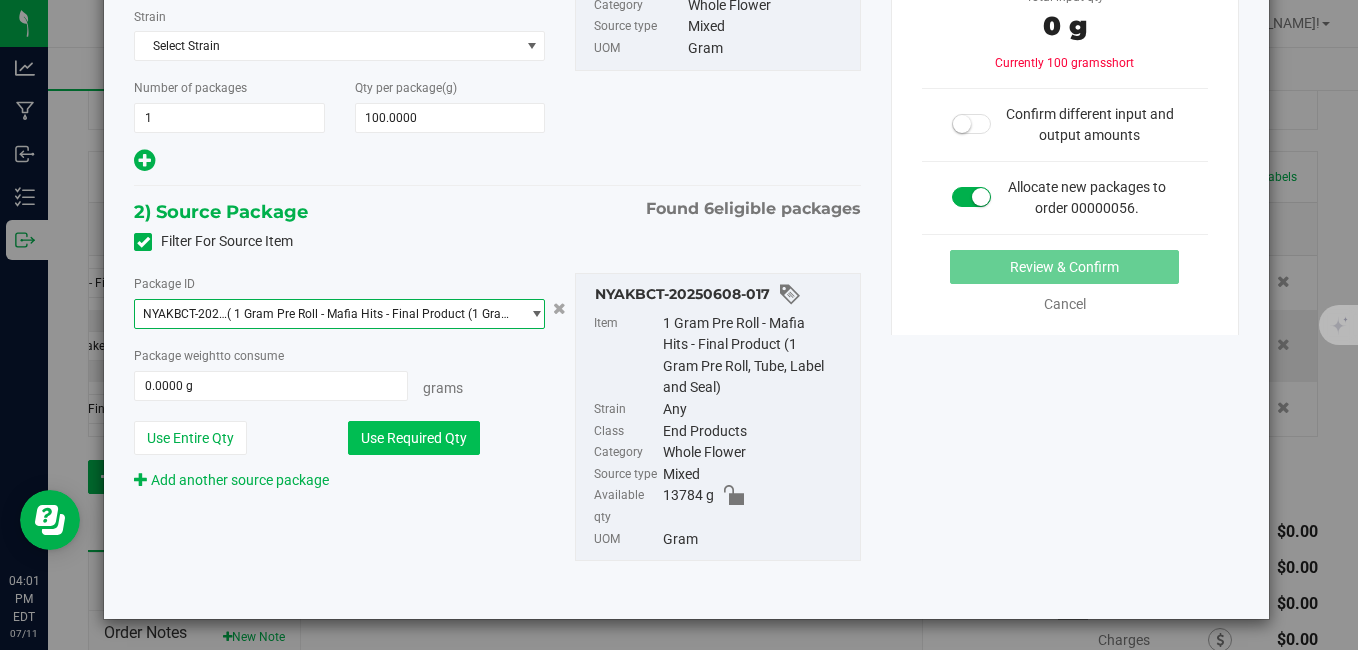 click on "Use Required Qty" at bounding box center [414, 438] 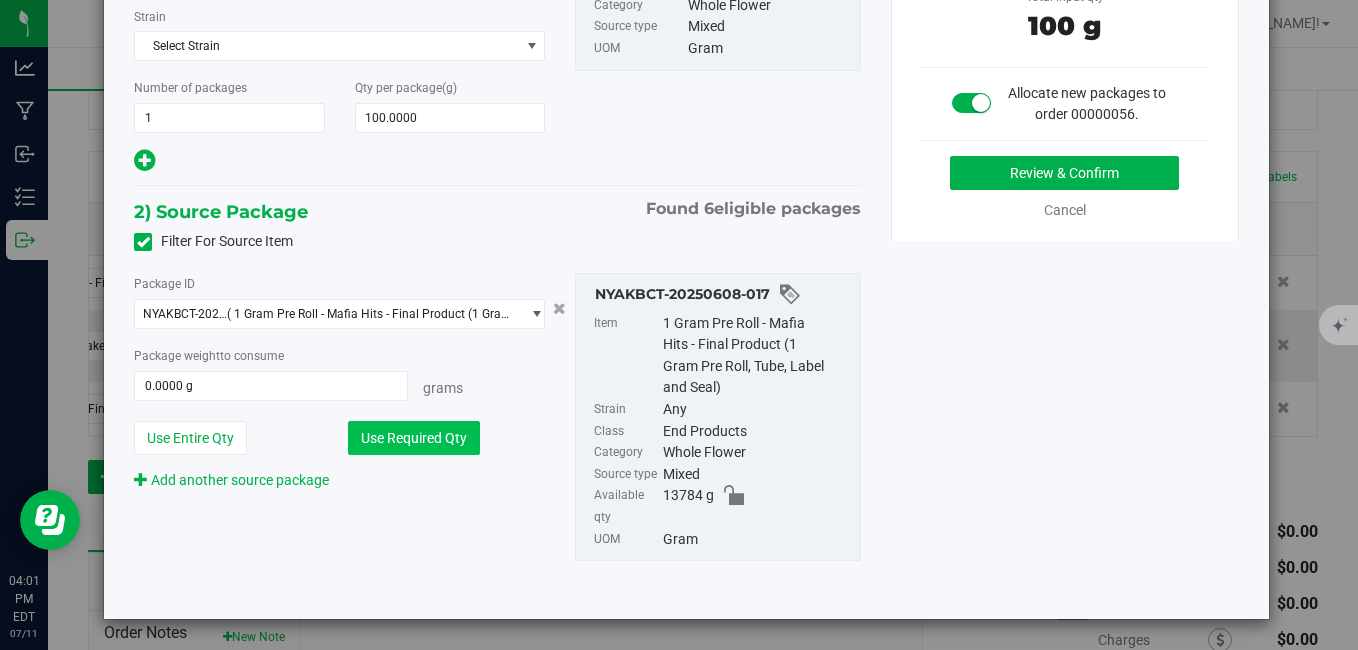 type on "100.0000 g" 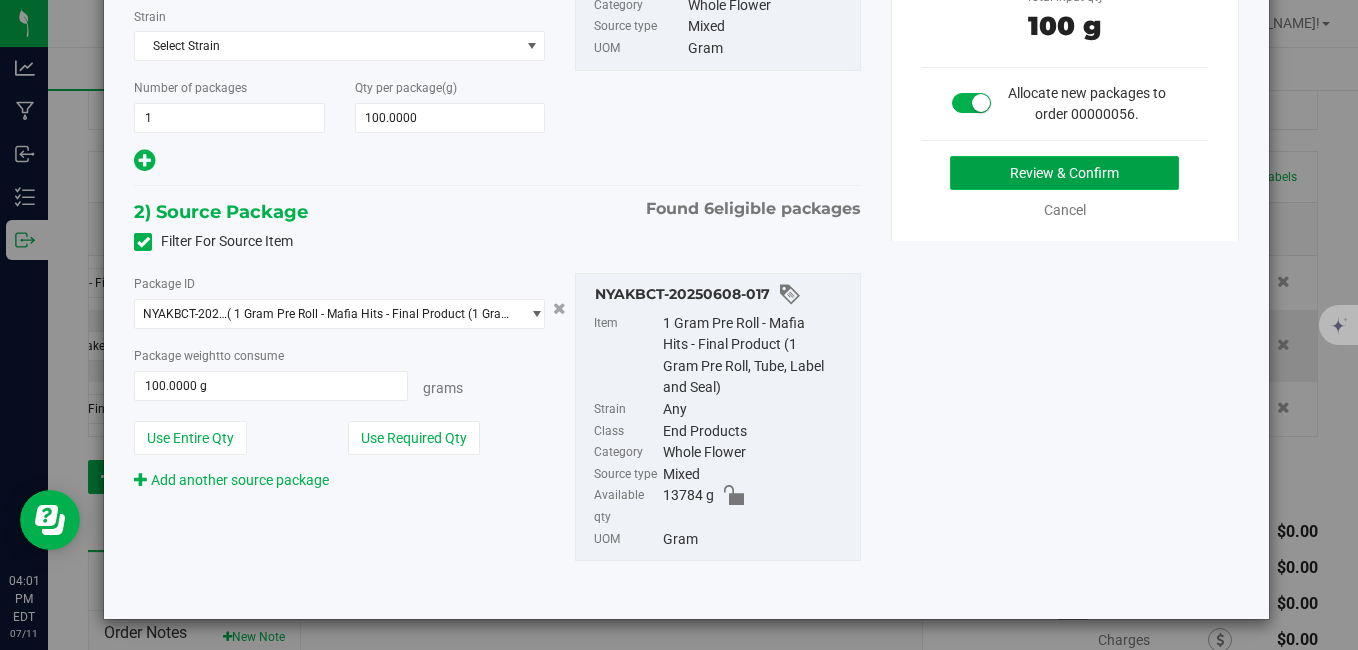 click on "Review & Confirm" at bounding box center [1064, 173] 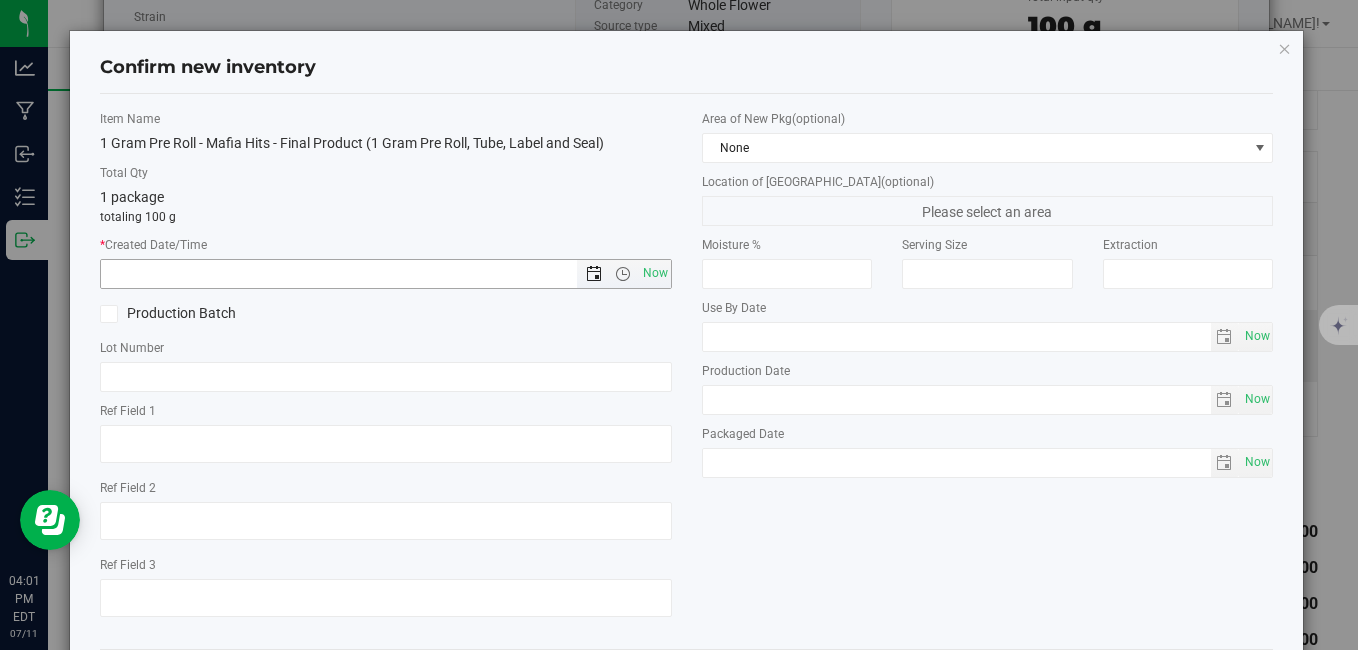 click at bounding box center (594, 274) 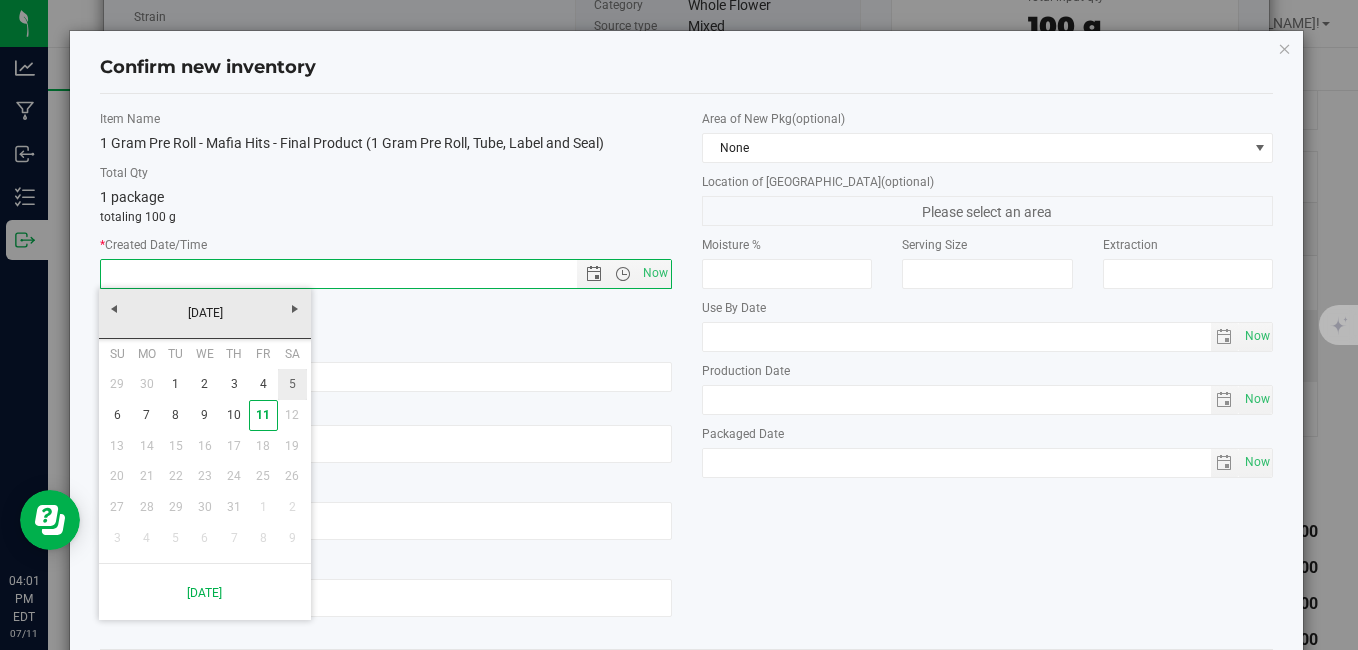 click on "5" at bounding box center (292, 384) 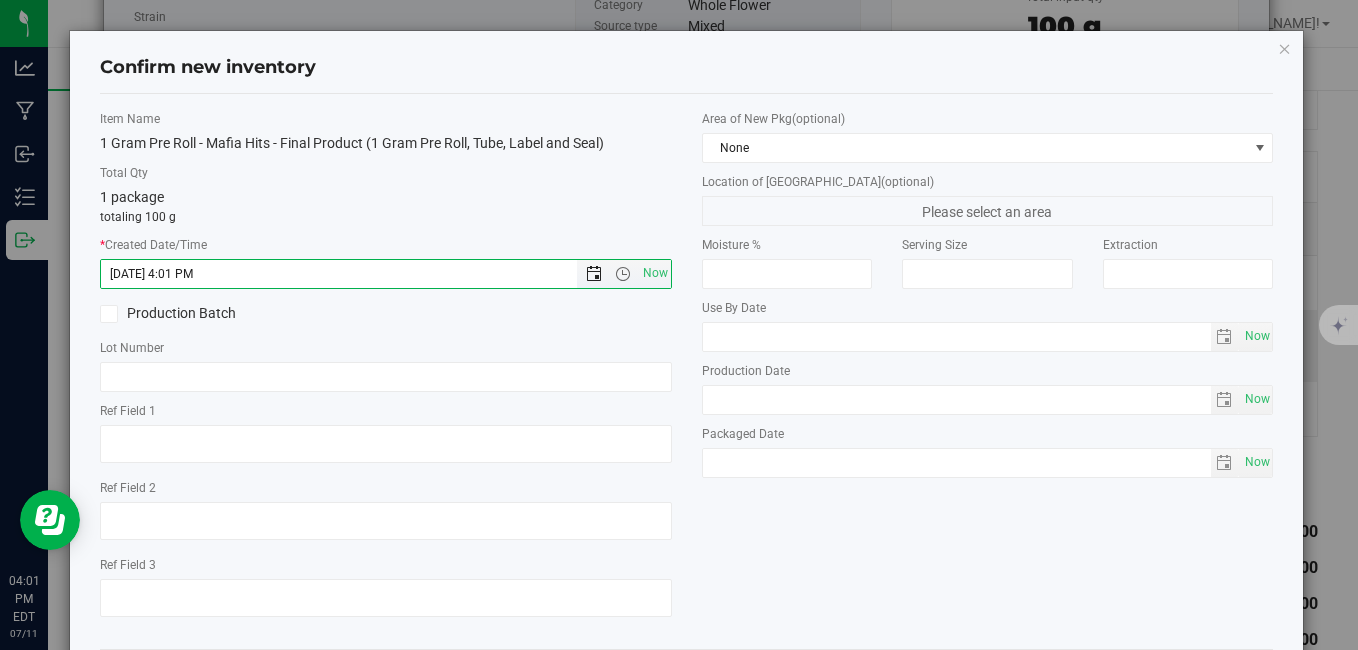 click at bounding box center [594, 274] 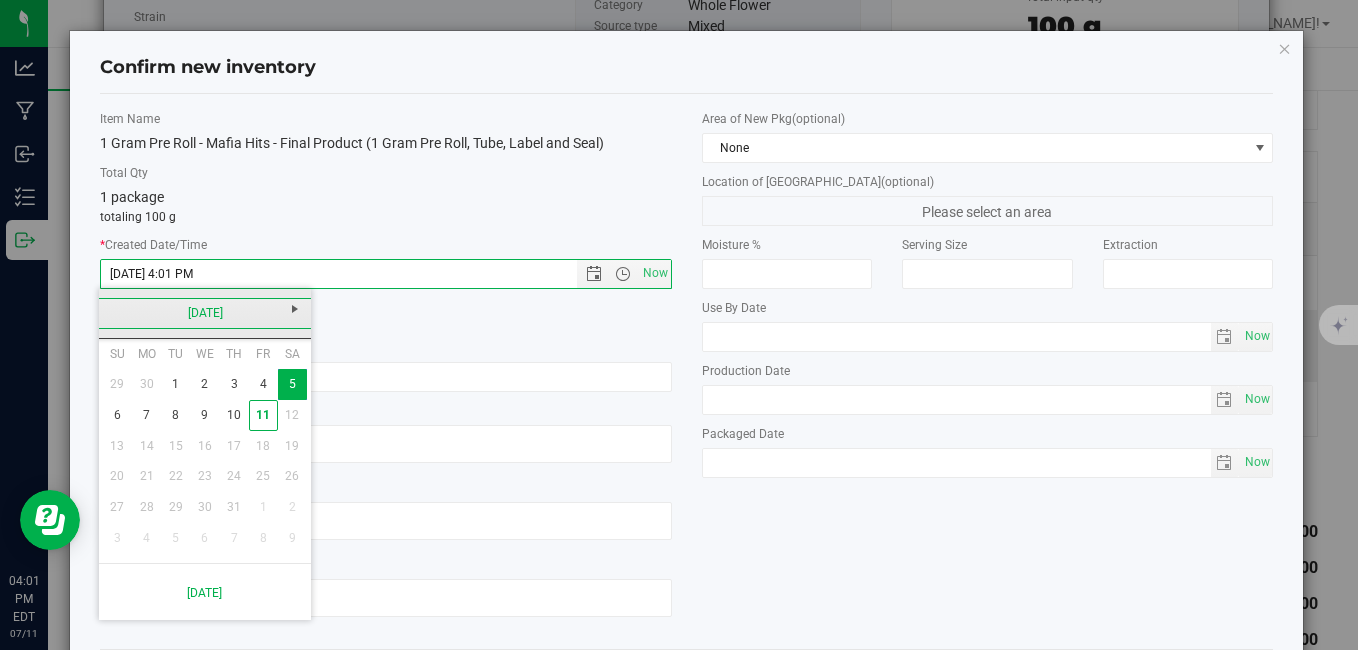 click on "[DATE]" at bounding box center [205, 313] 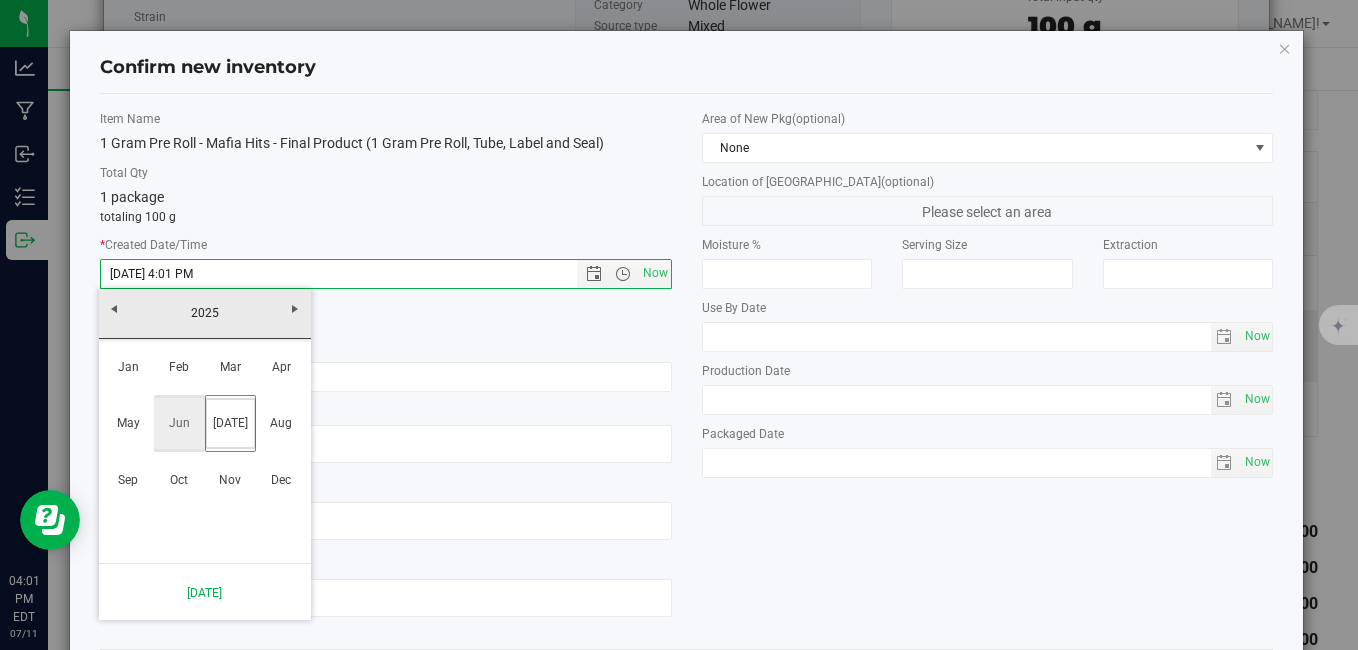 click on "Jun" at bounding box center [179, 423] 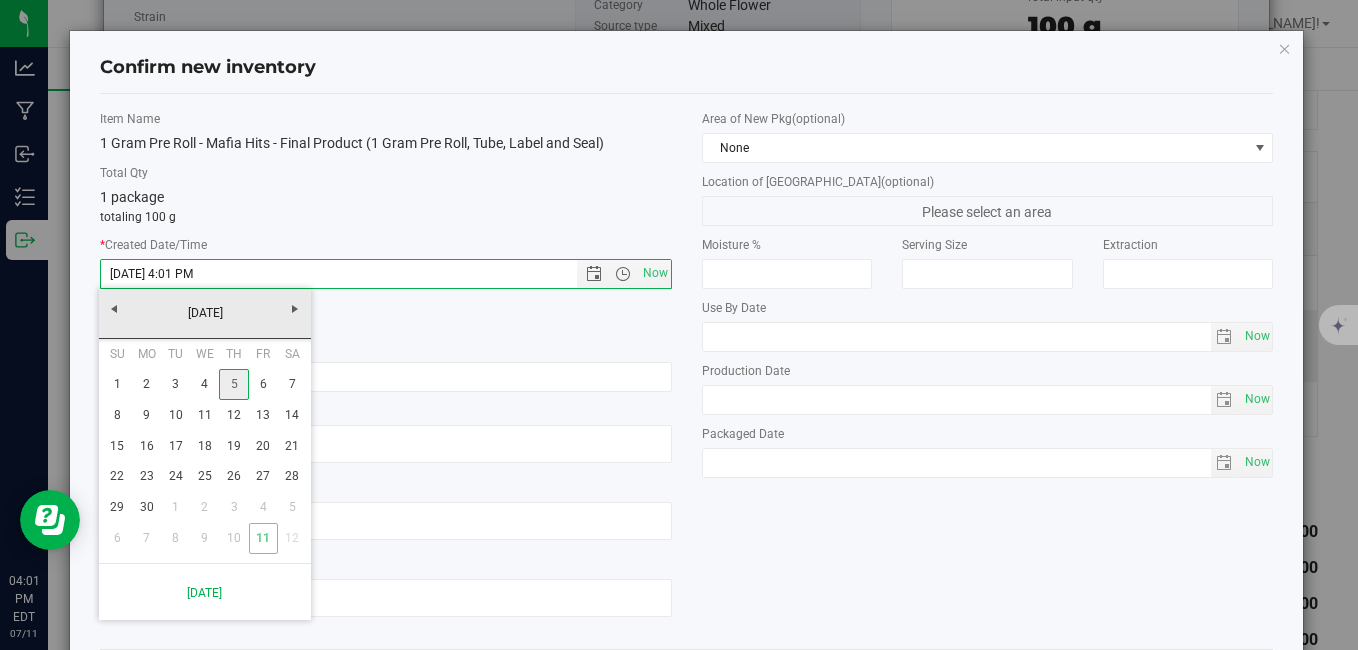 click on "5" at bounding box center (233, 384) 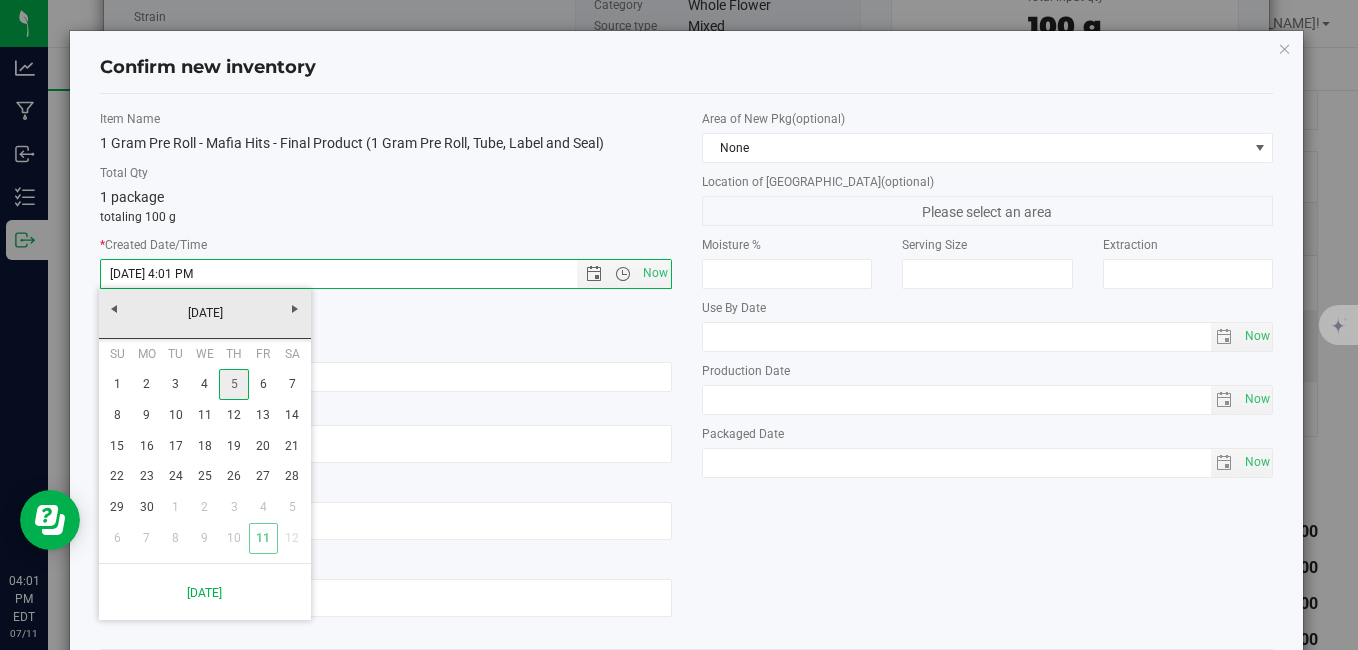 type on "[DATE] 4:01 PM" 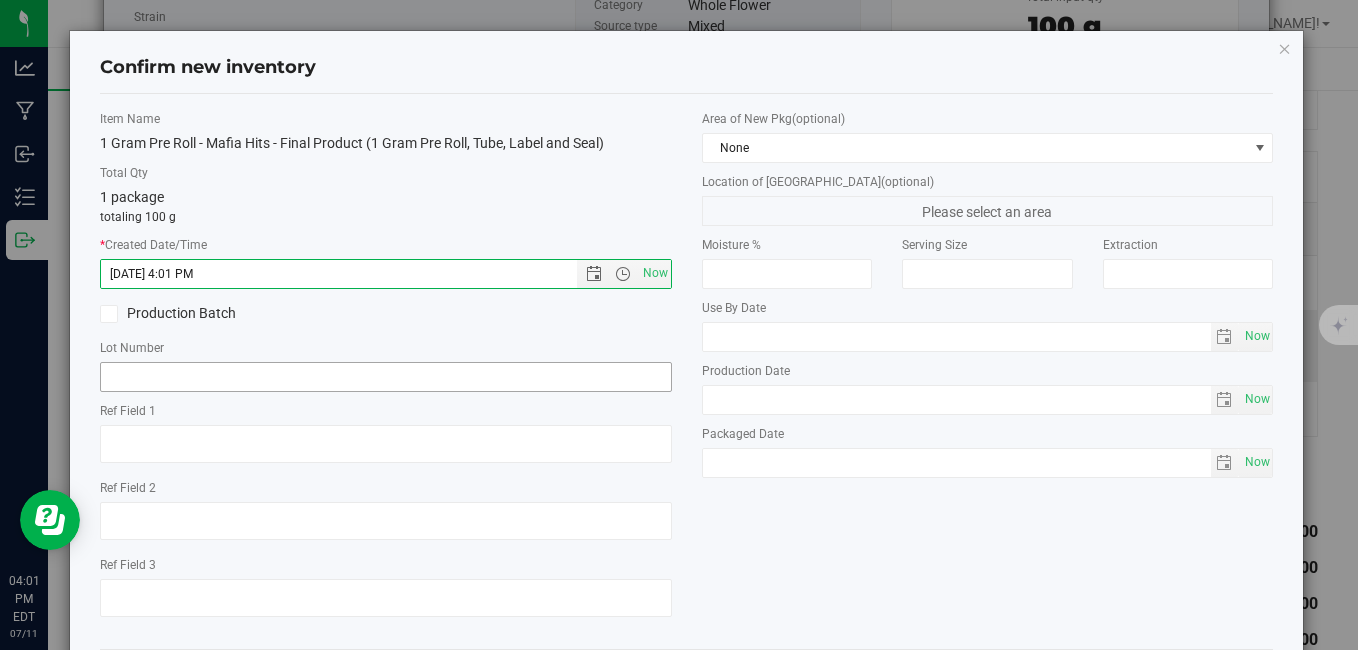 scroll, scrollTop: 97, scrollLeft: 0, axis: vertical 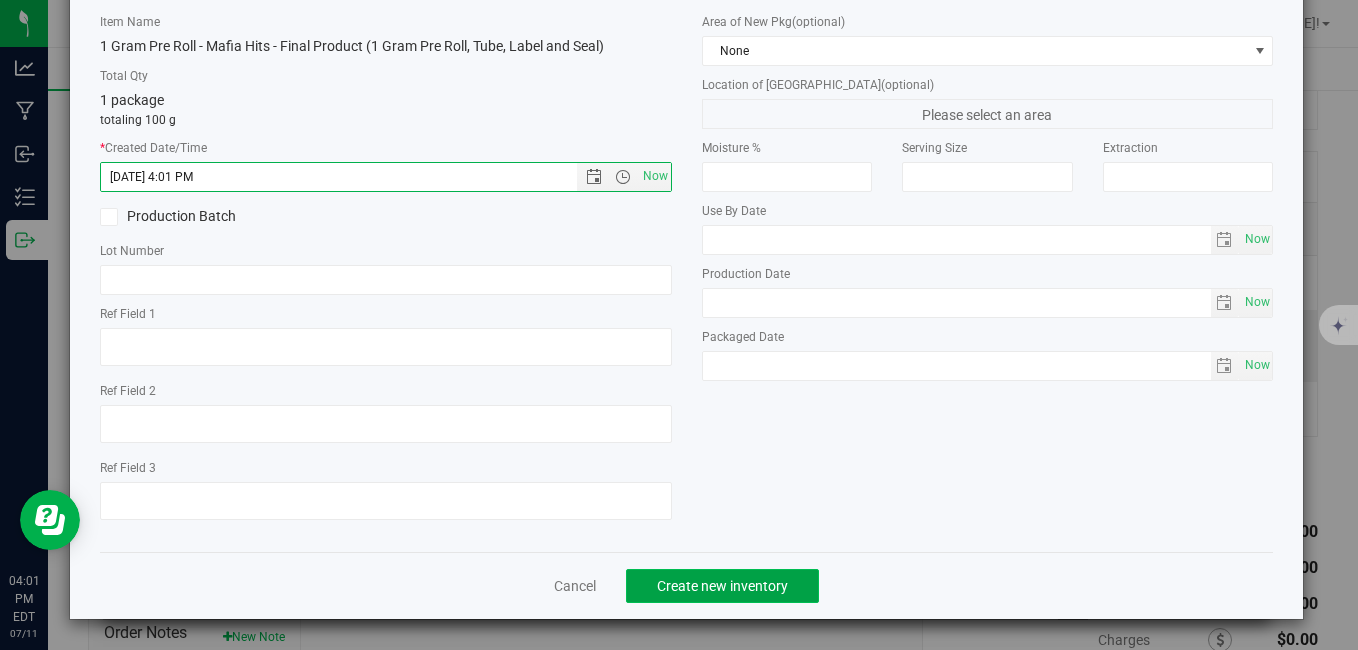 click on "Create new inventory" 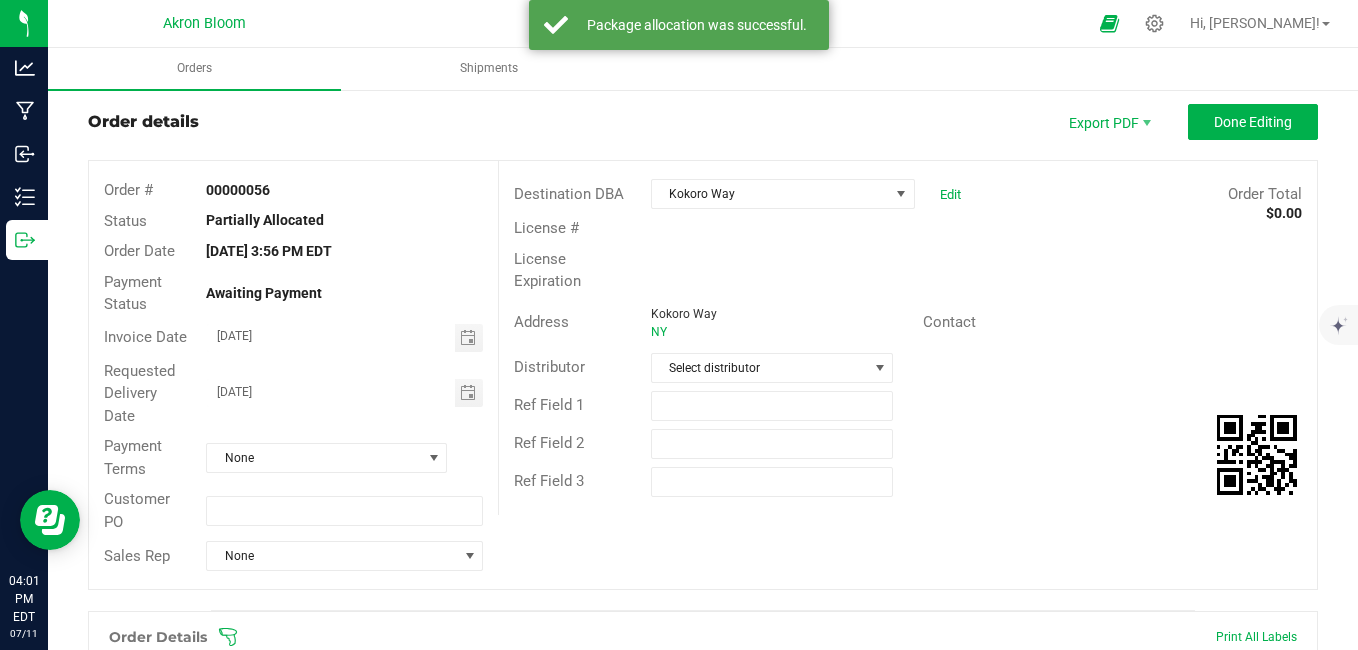 scroll, scrollTop: 0, scrollLeft: 0, axis: both 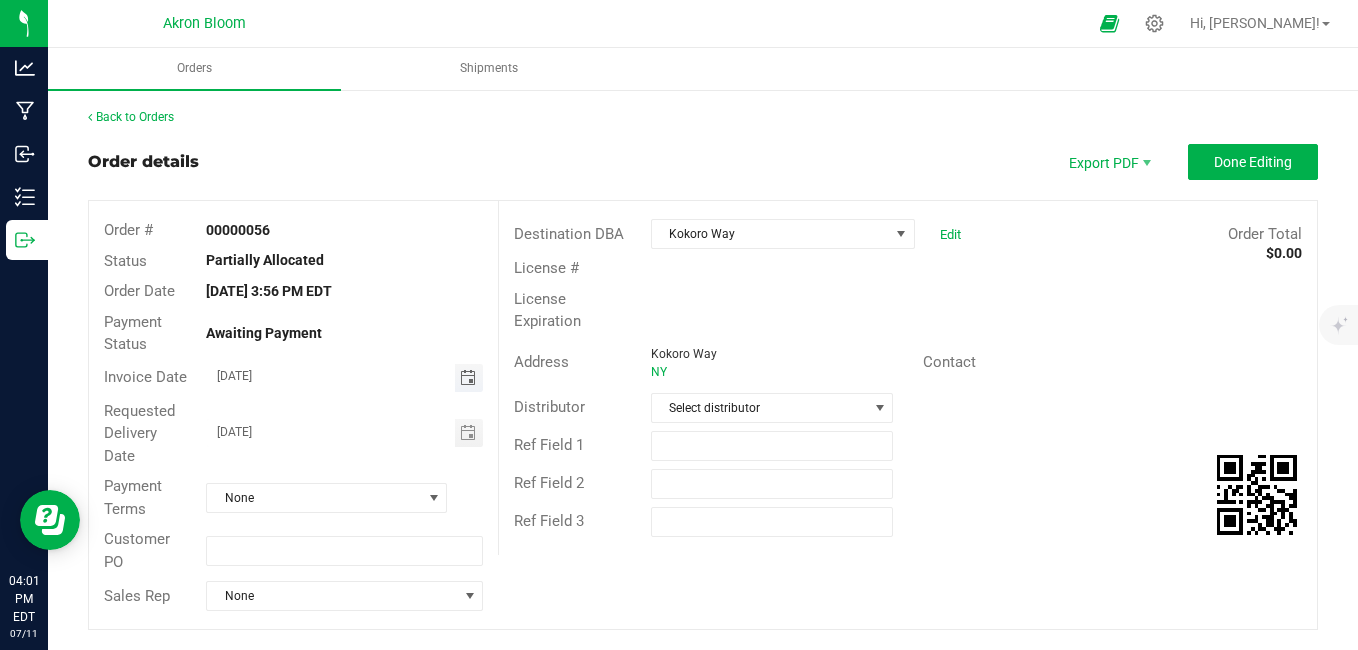 click at bounding box center [468, 378] 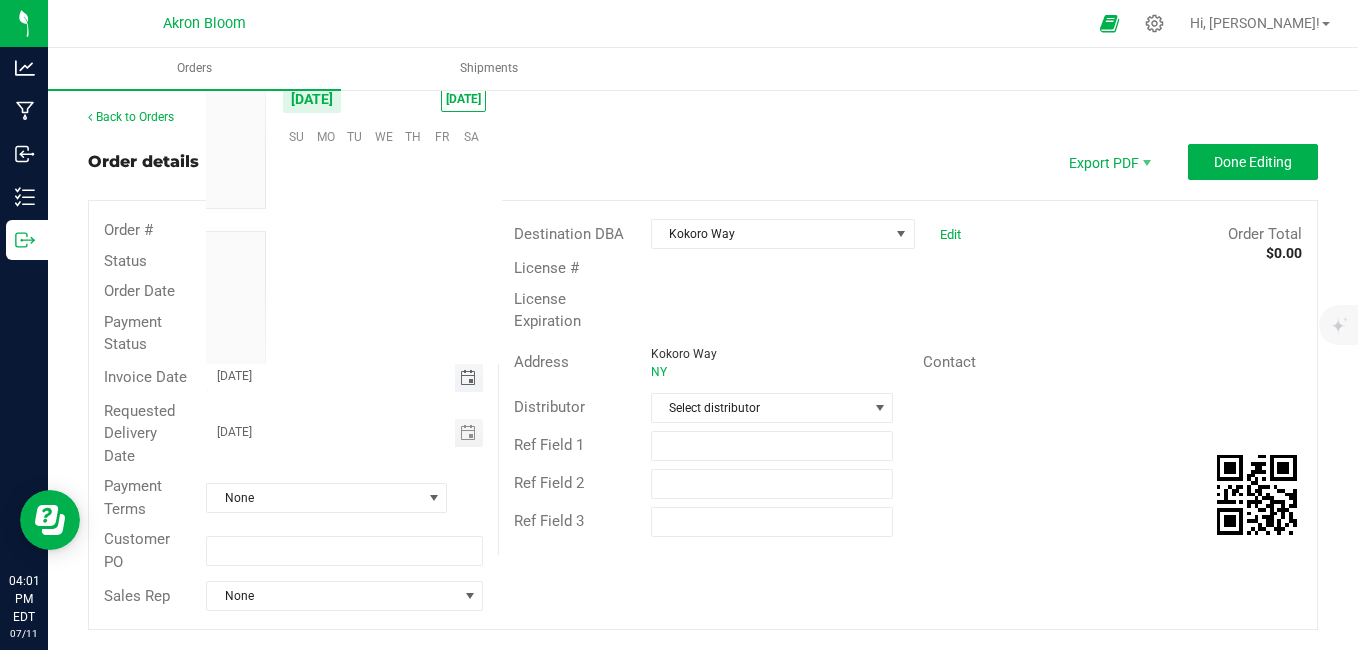 scroll, scrollTop: 0, scrollLeft: 0, axis: both 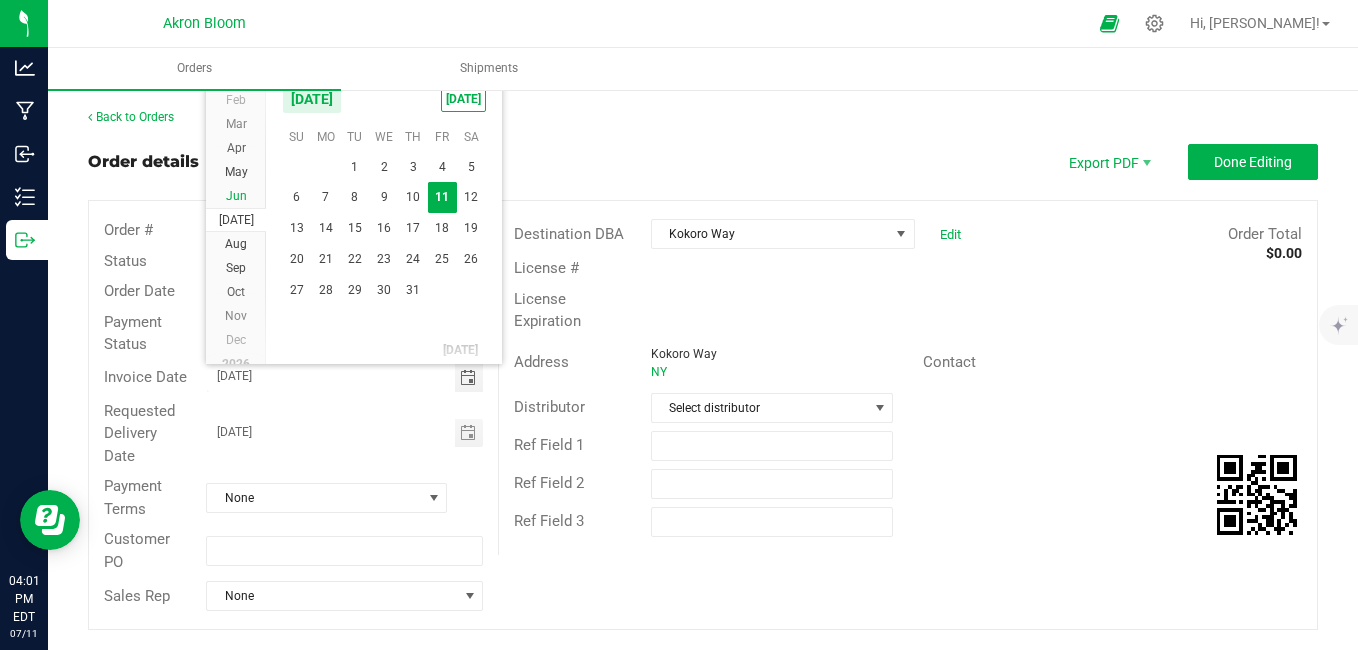 click on "Jun" at bounding box center (236, 196) 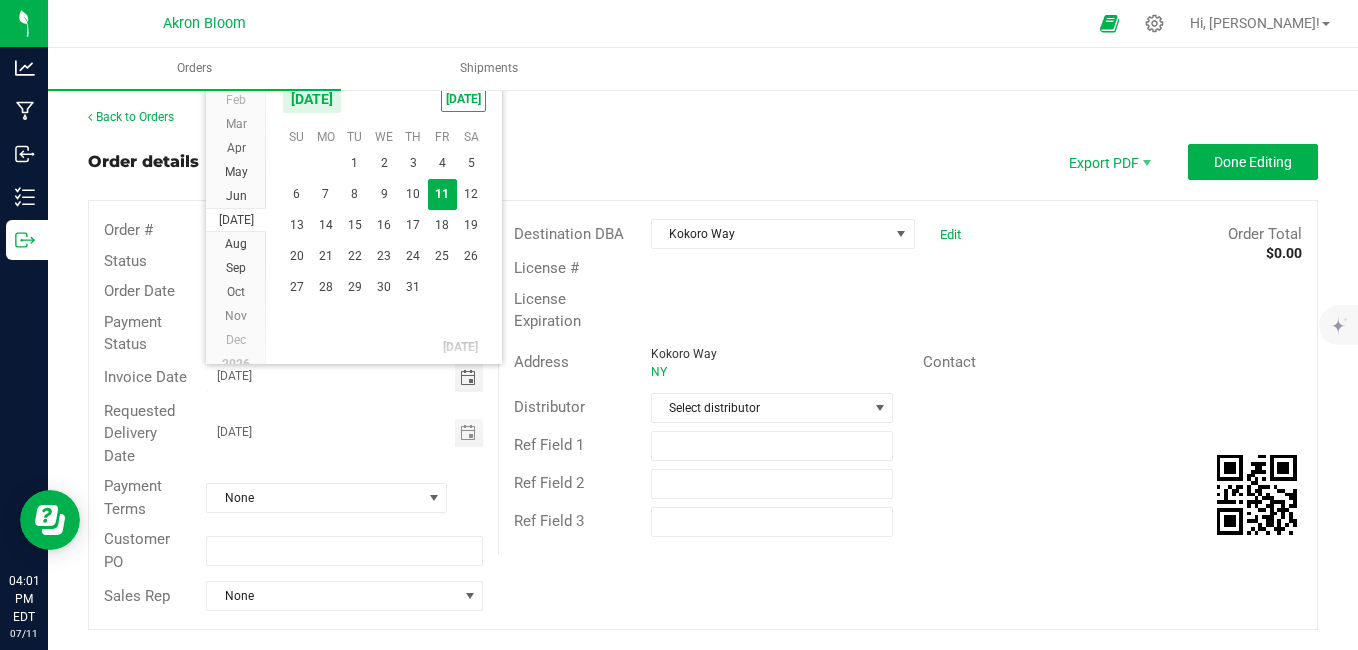 scroll, scrollTop: 36135, scrollLeft: 0, axis: vertical 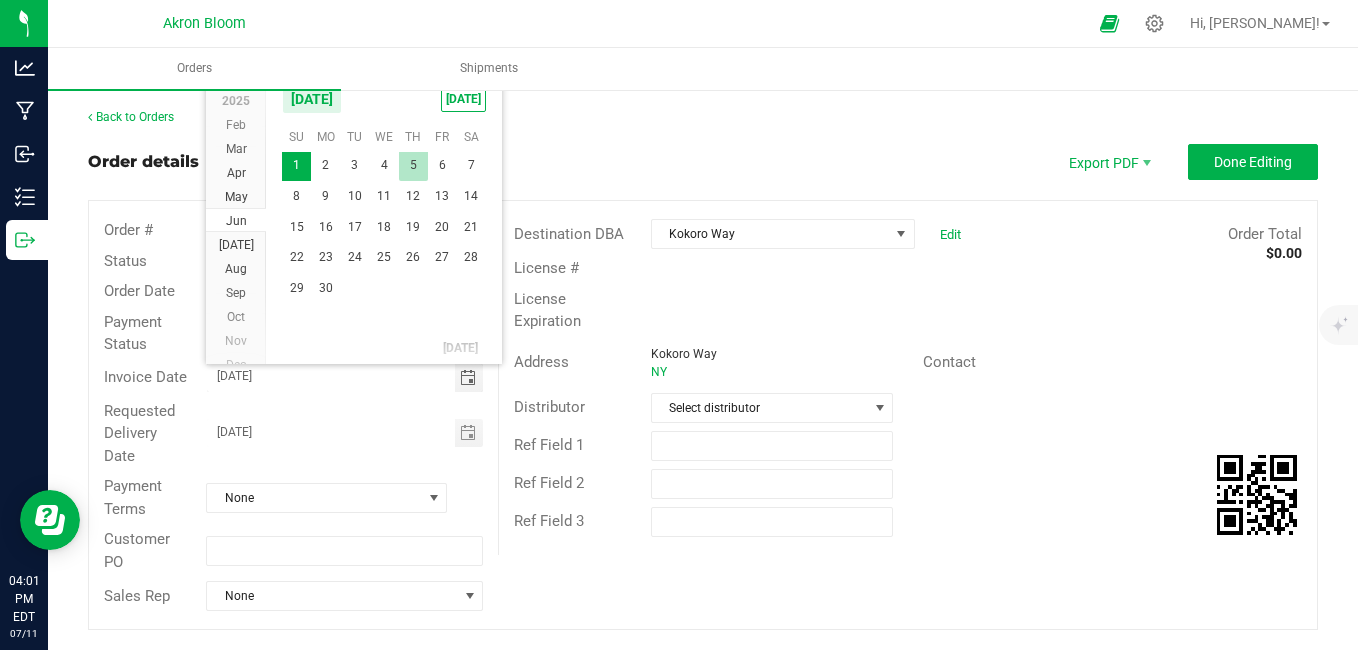 click on "5" at bounding box center [413, 165] 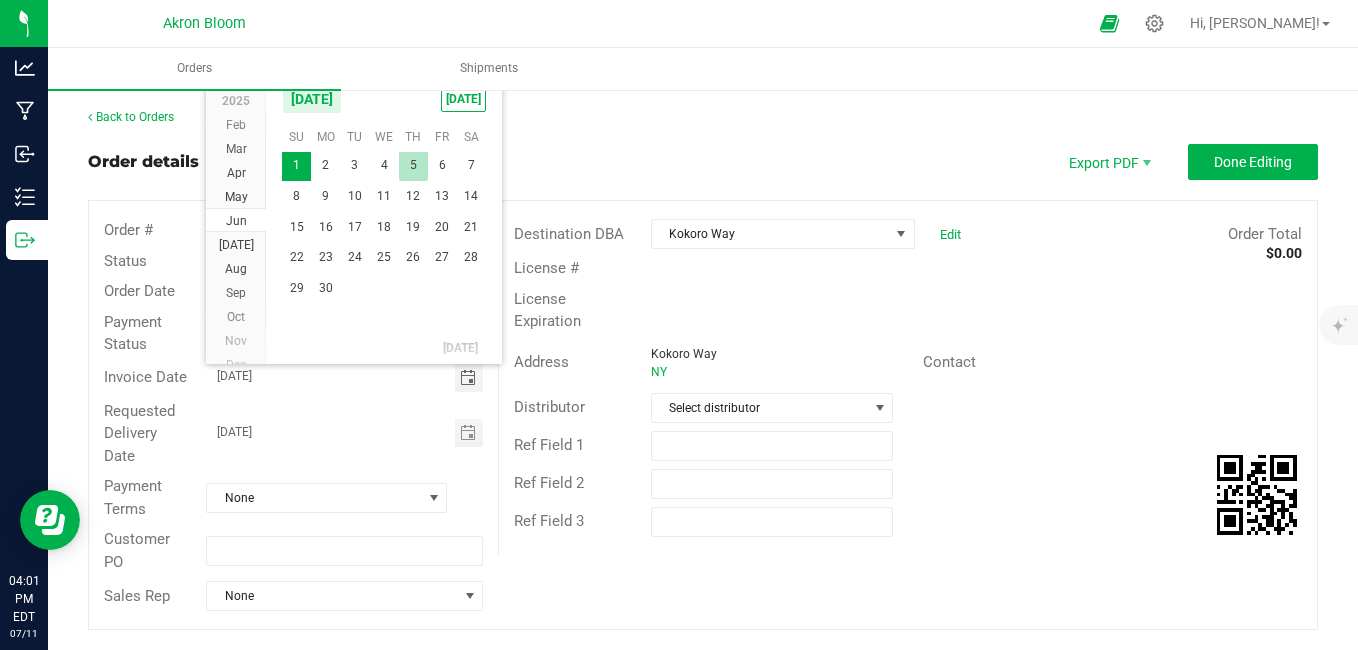 type on "[DATE]" 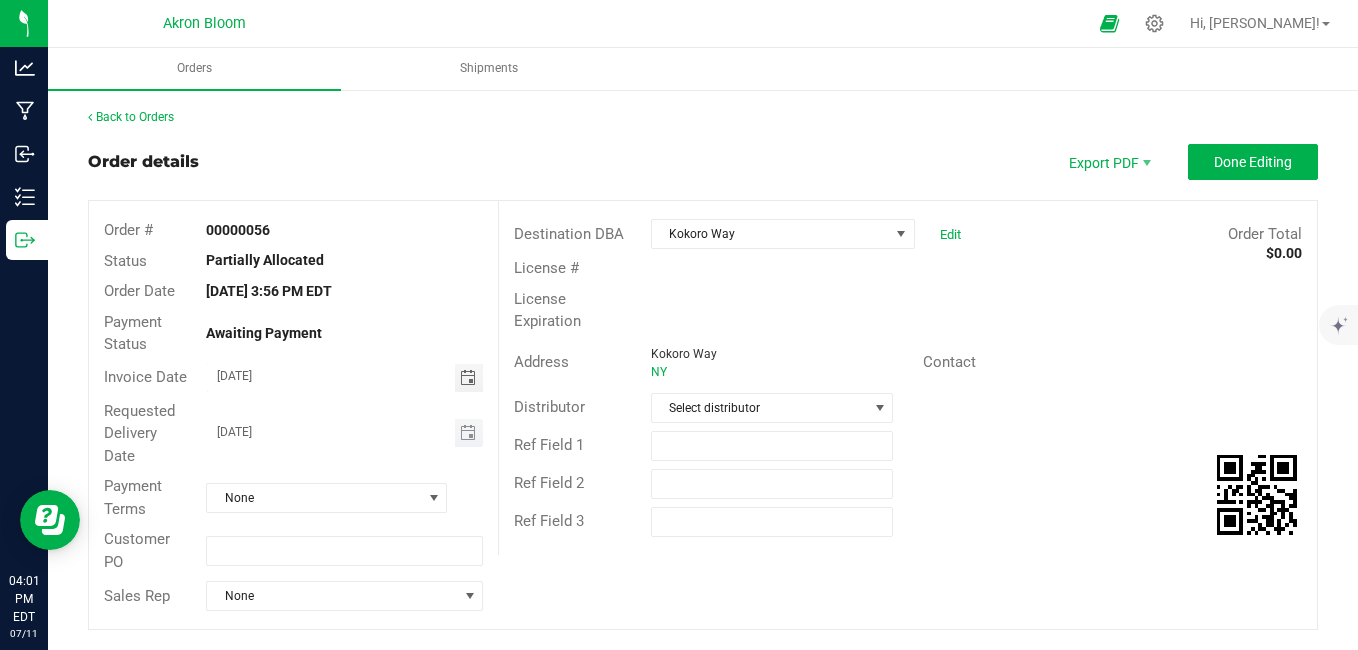 click at bounding box center [469, 433] 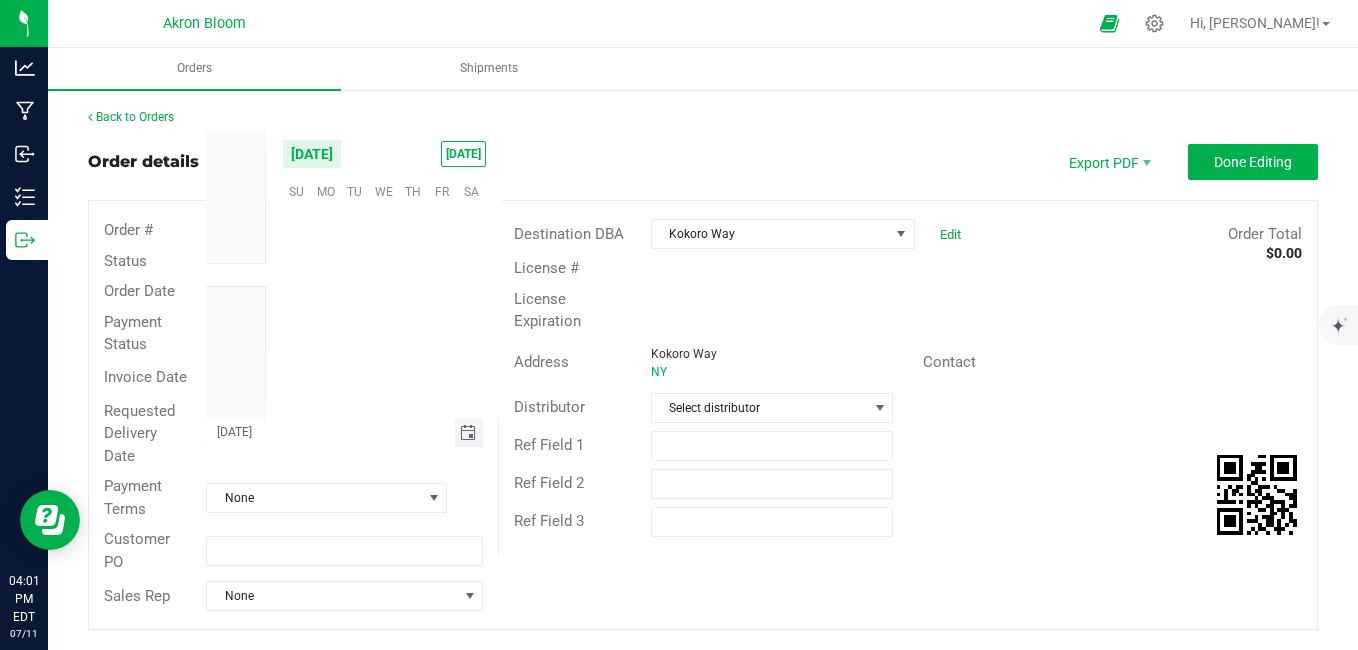 scroll, scrollTop: 0, scrollLeft: 0, axis: both 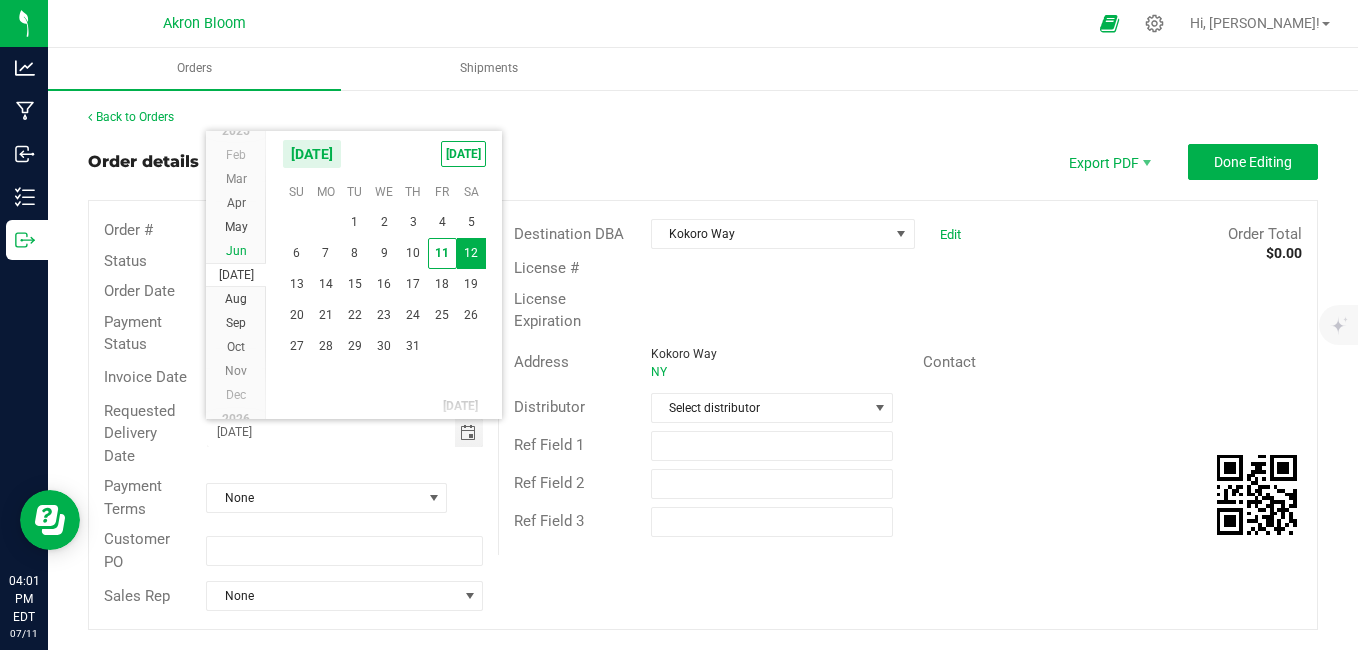 click on "Jun" at bounding box center (236, 251) 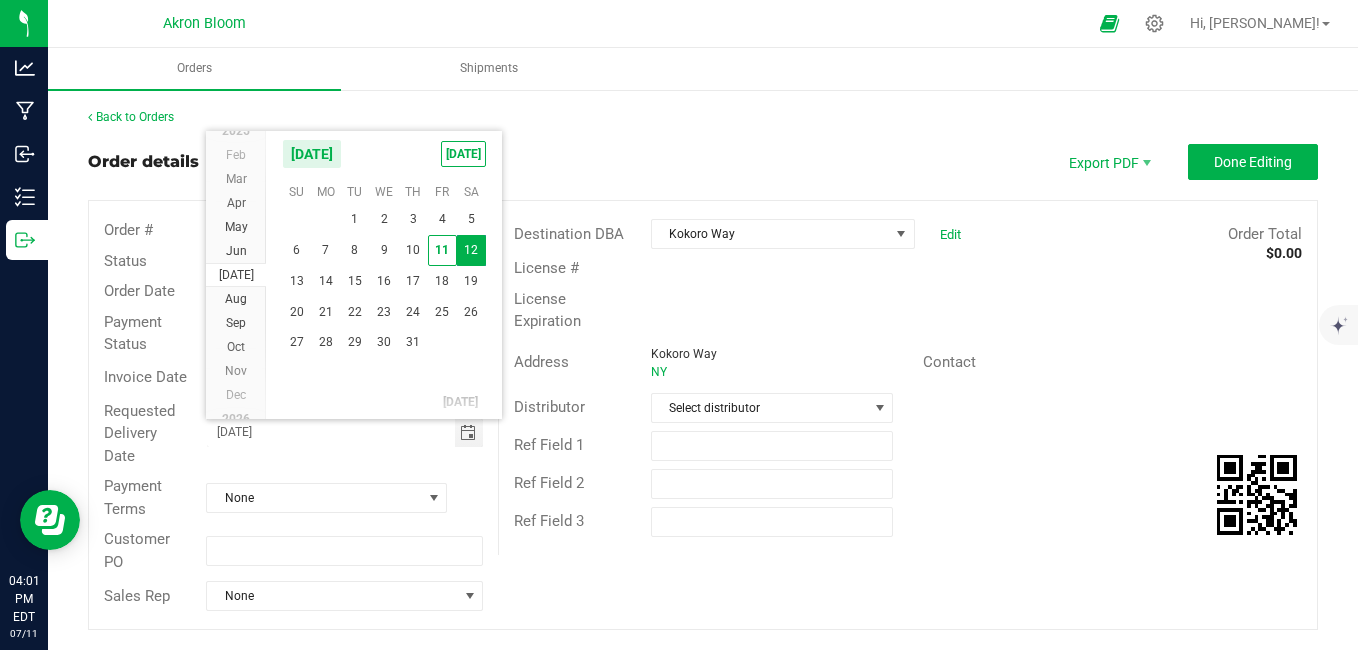scroll, scrollTop: 36135, scrollLeft: 0, axis: vertical 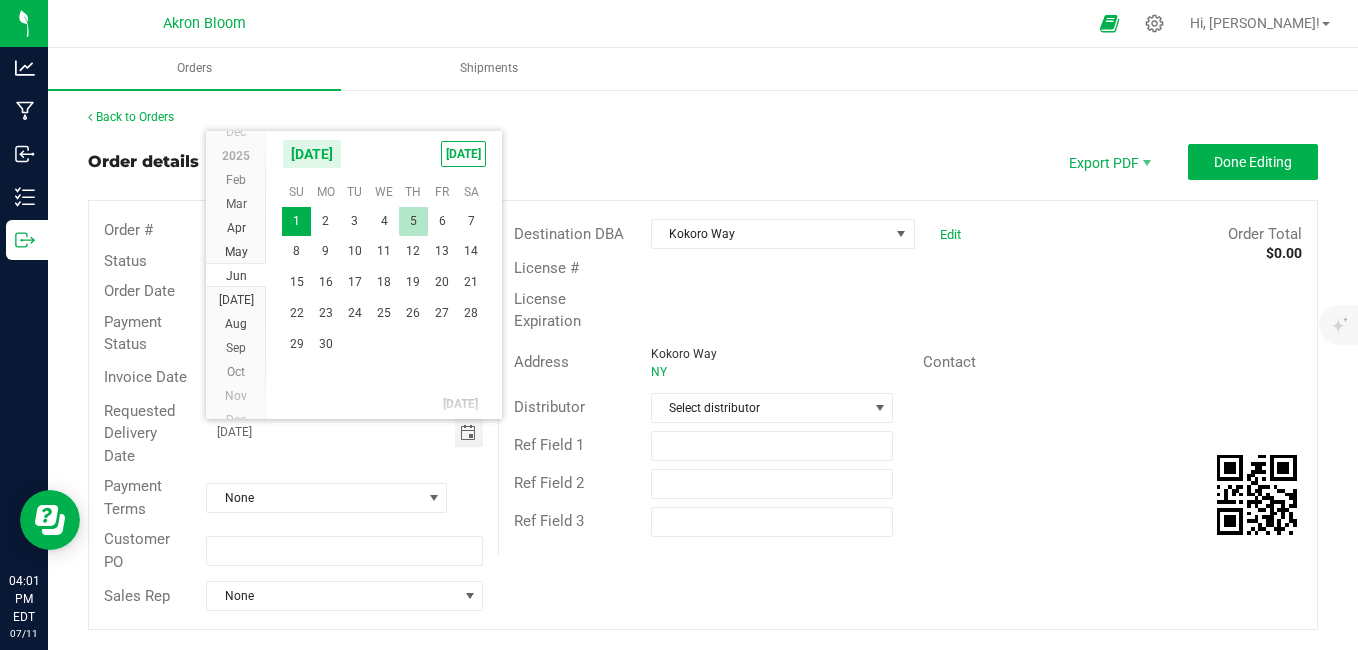 click on "5" at bounding box center (413, 221) 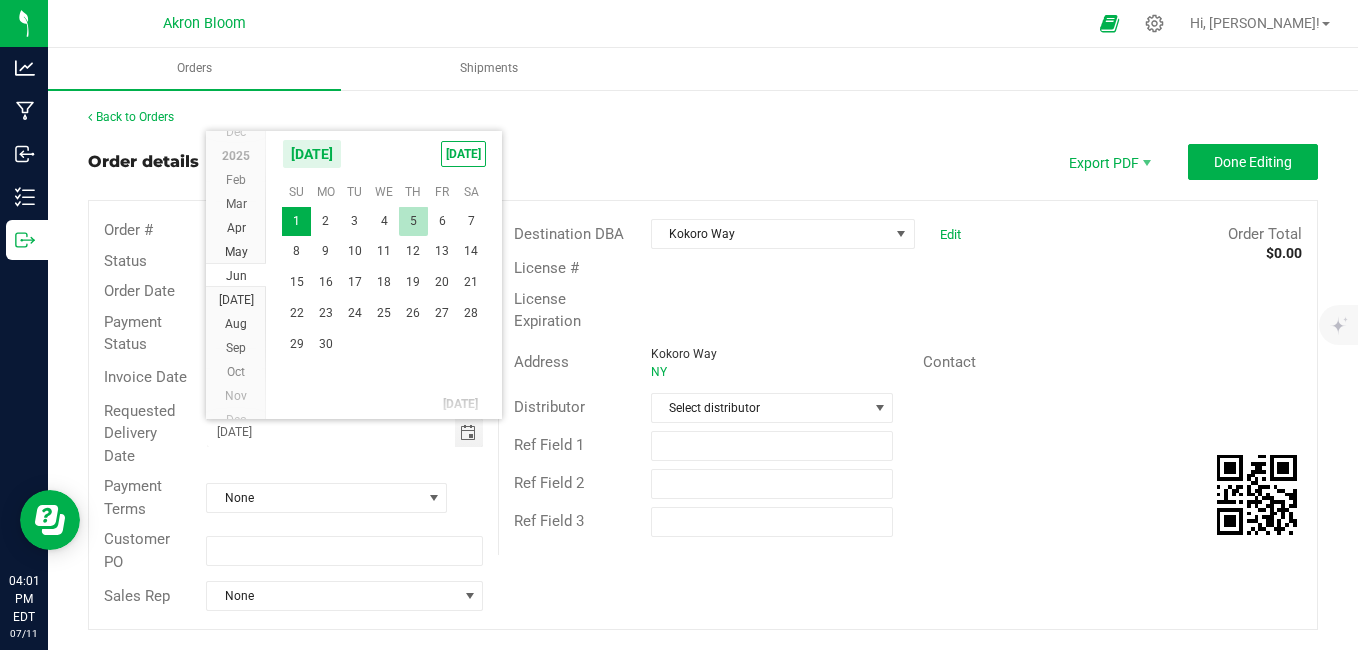 type on "[DATE]" 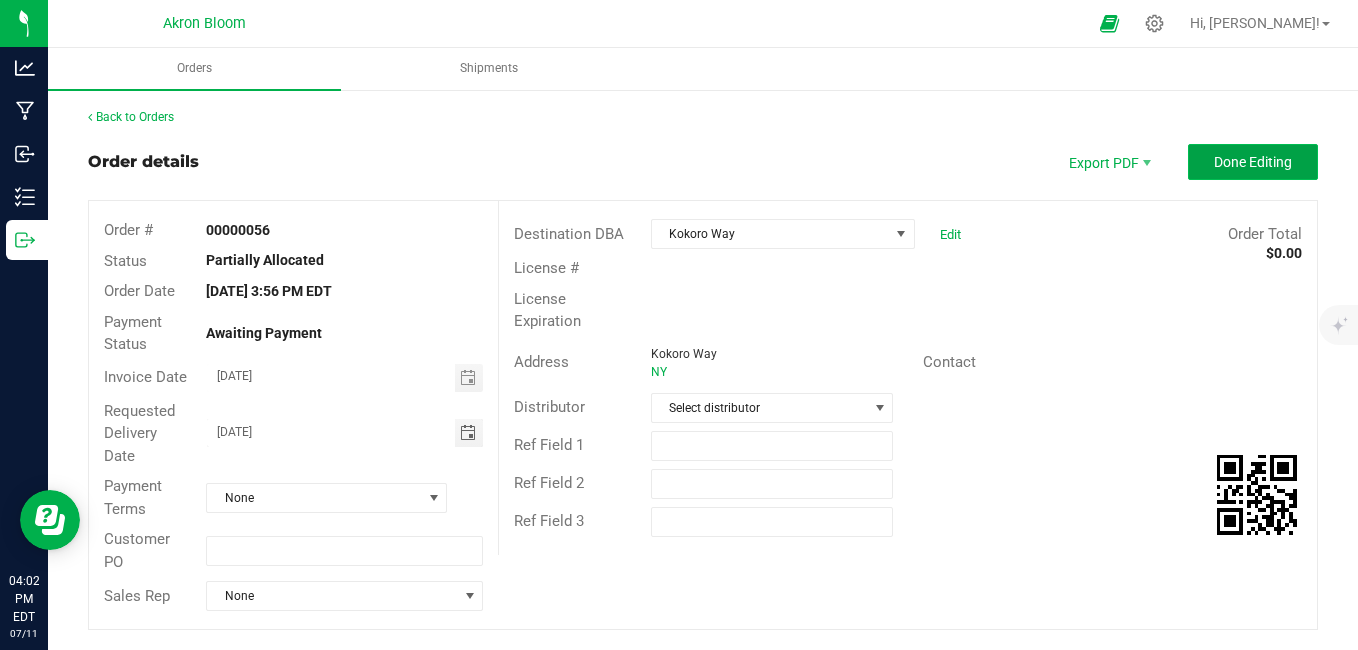 click on "Done Editing" at bounding box center (1253, 162) 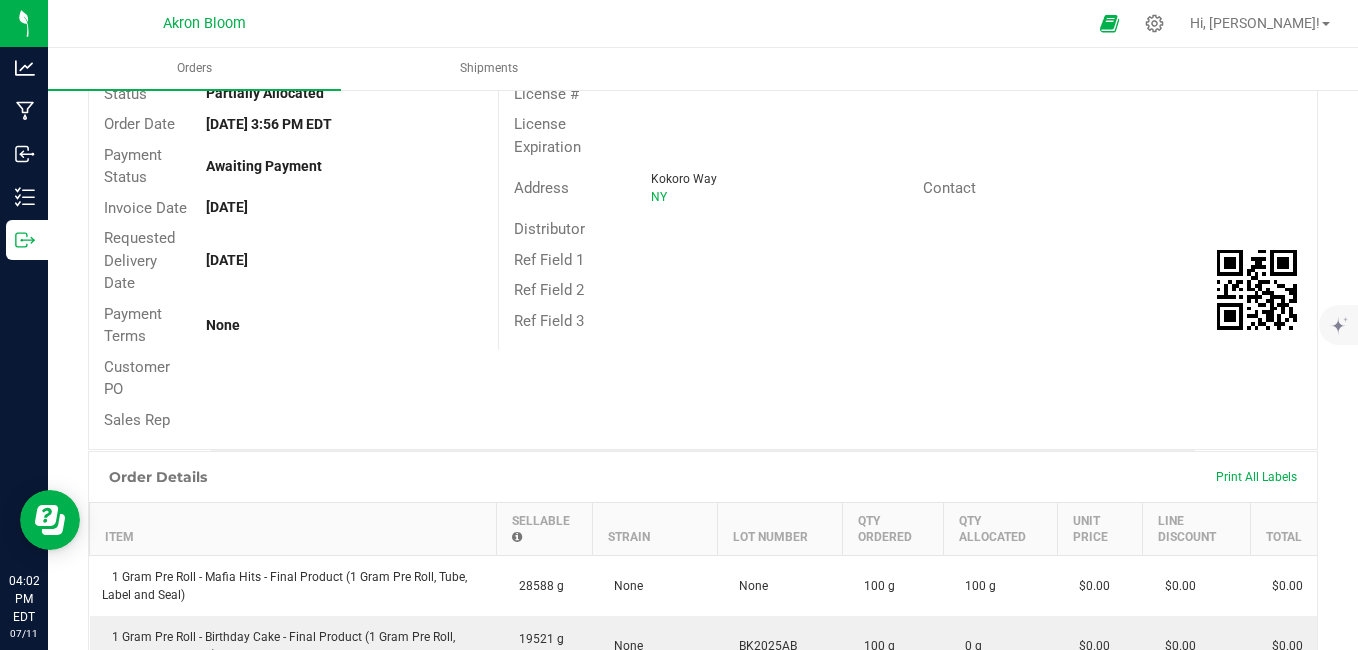 scroll, scrollTop: 0, scrollLeft: 0, axis: both 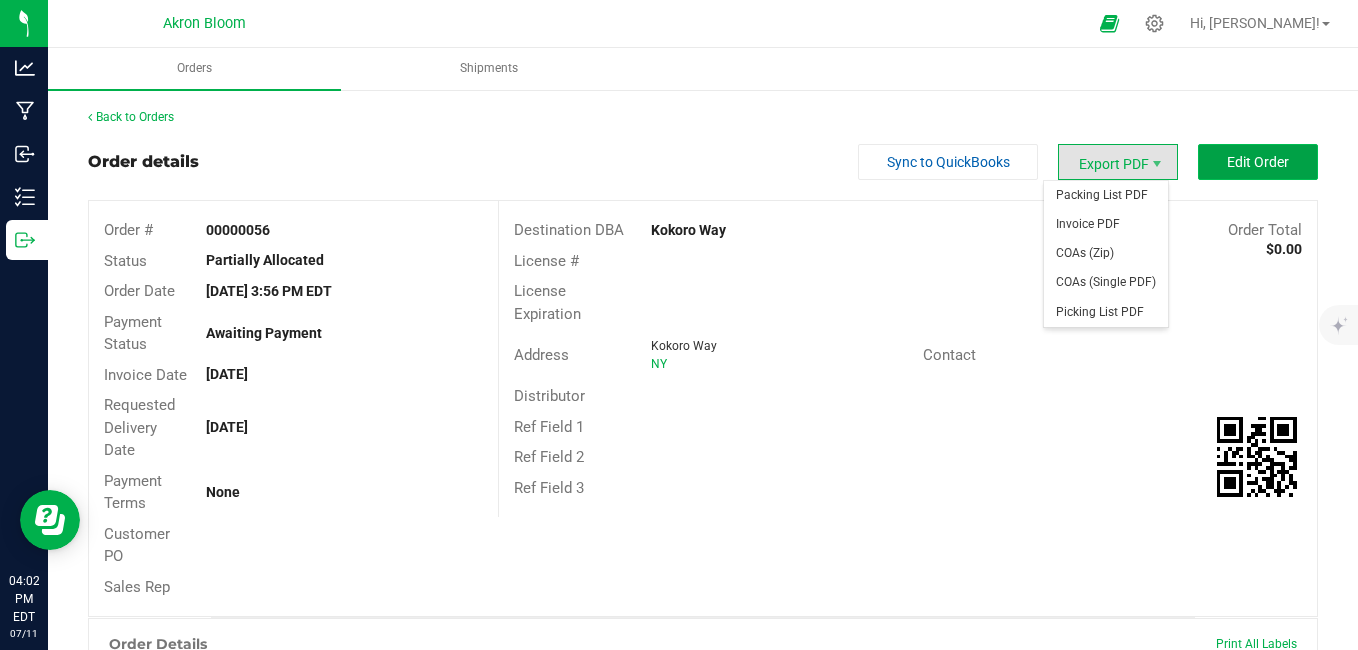 click on "Edit Order" at bounding box center (1258, 162) 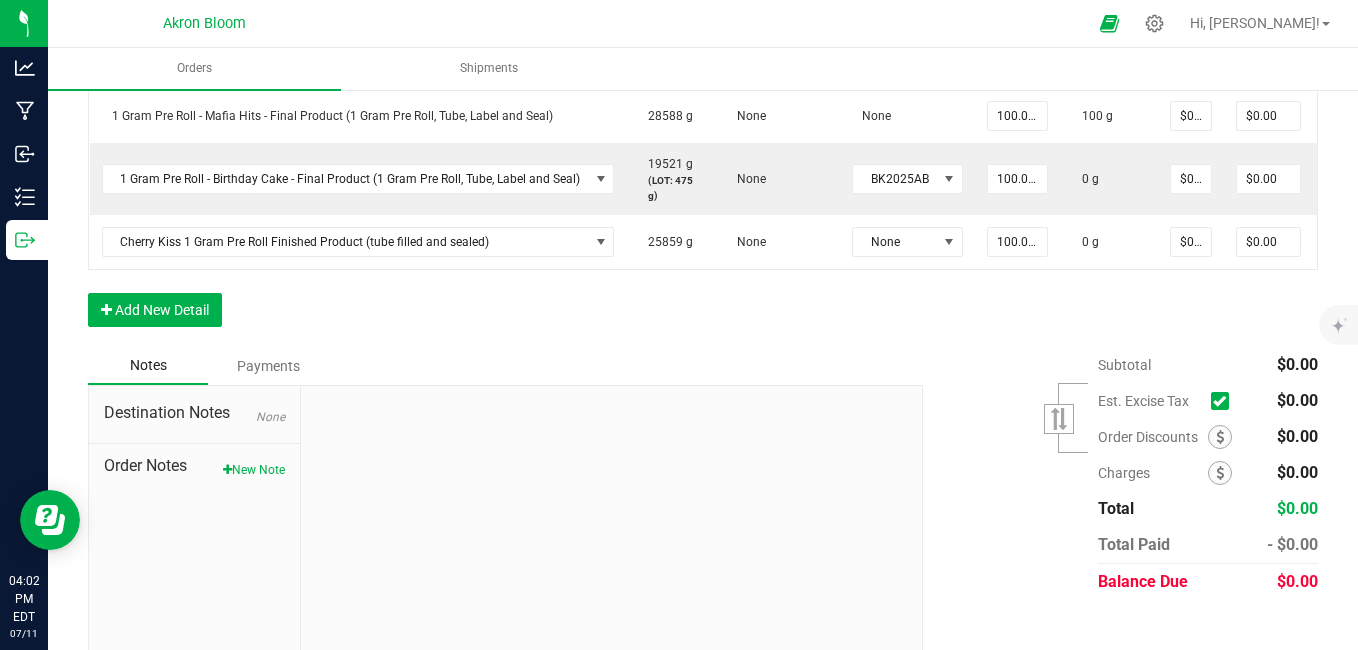 scroll, scrollTop: 500, scrollLeft: 0, axis: vertical 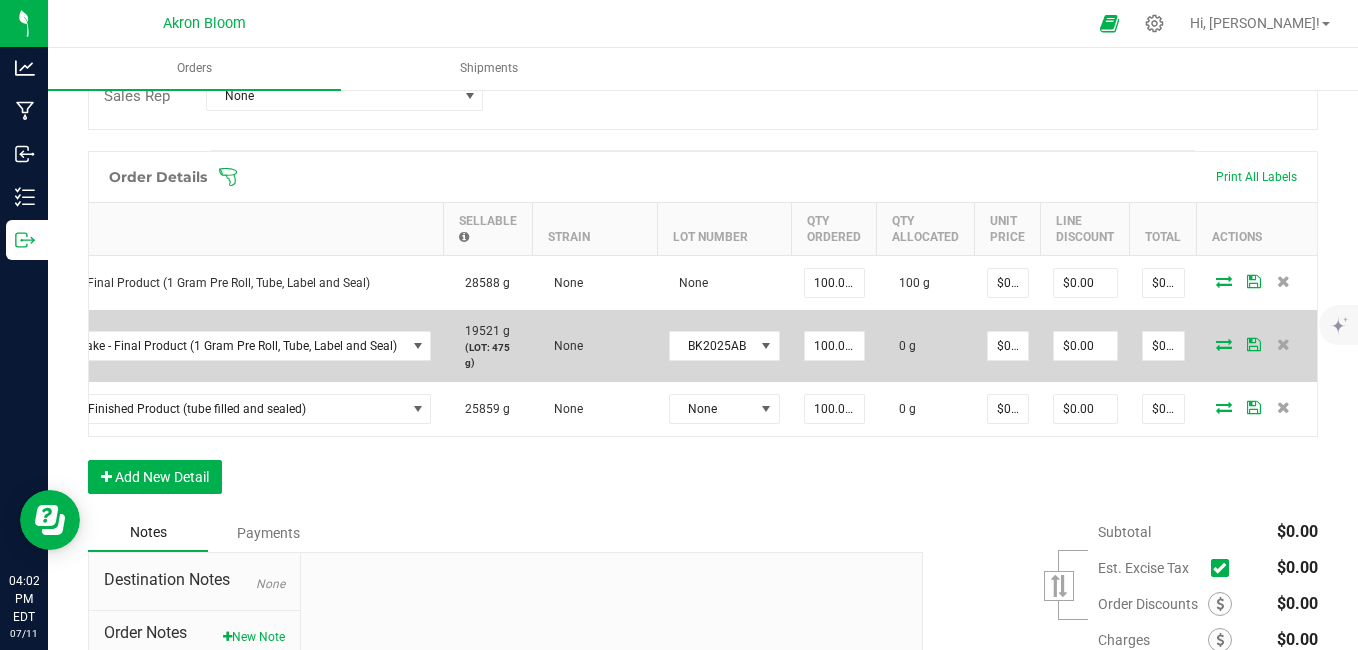 click at bounding box center [1224, 344] 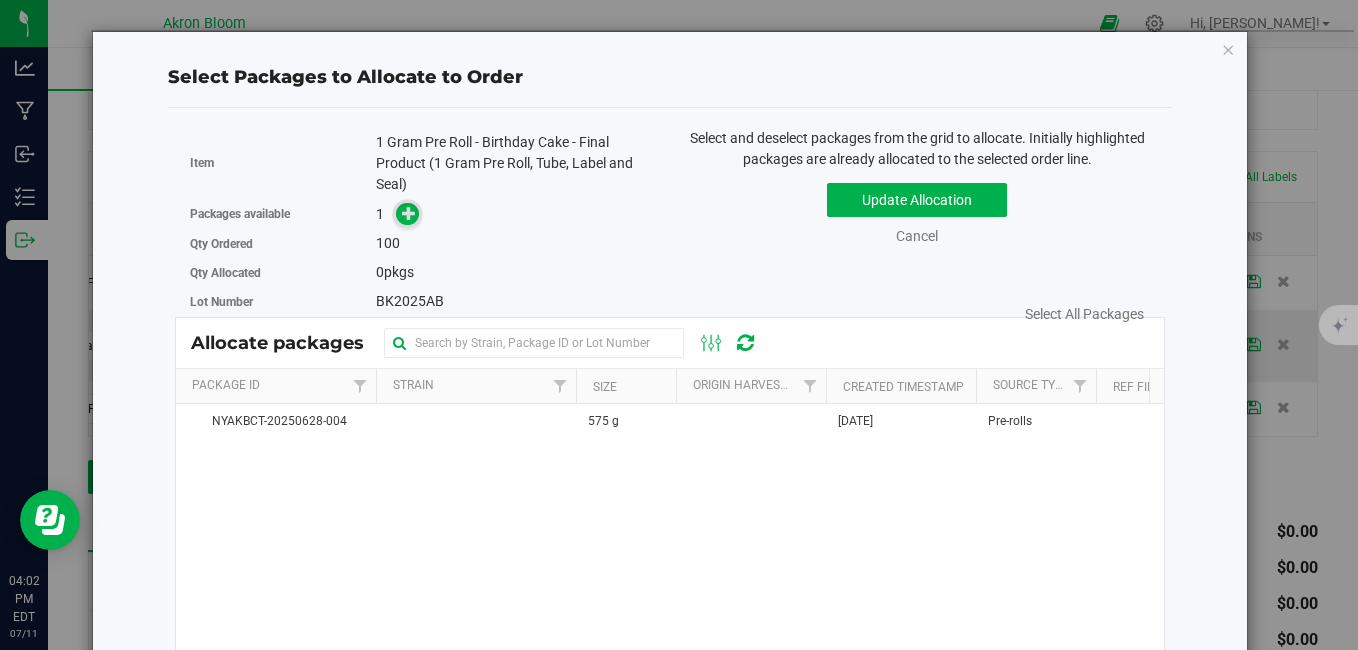 click at bounding box center [409, 213] 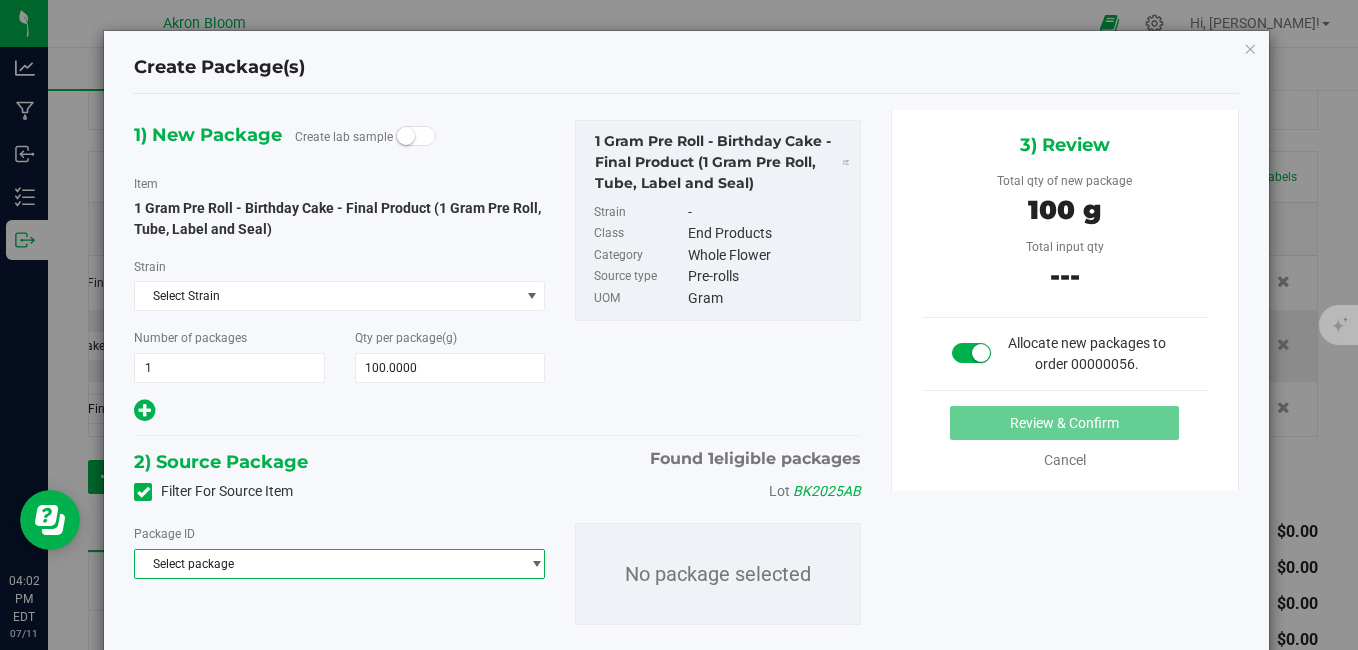 click on "Select package" at bounding box center (327, 564) 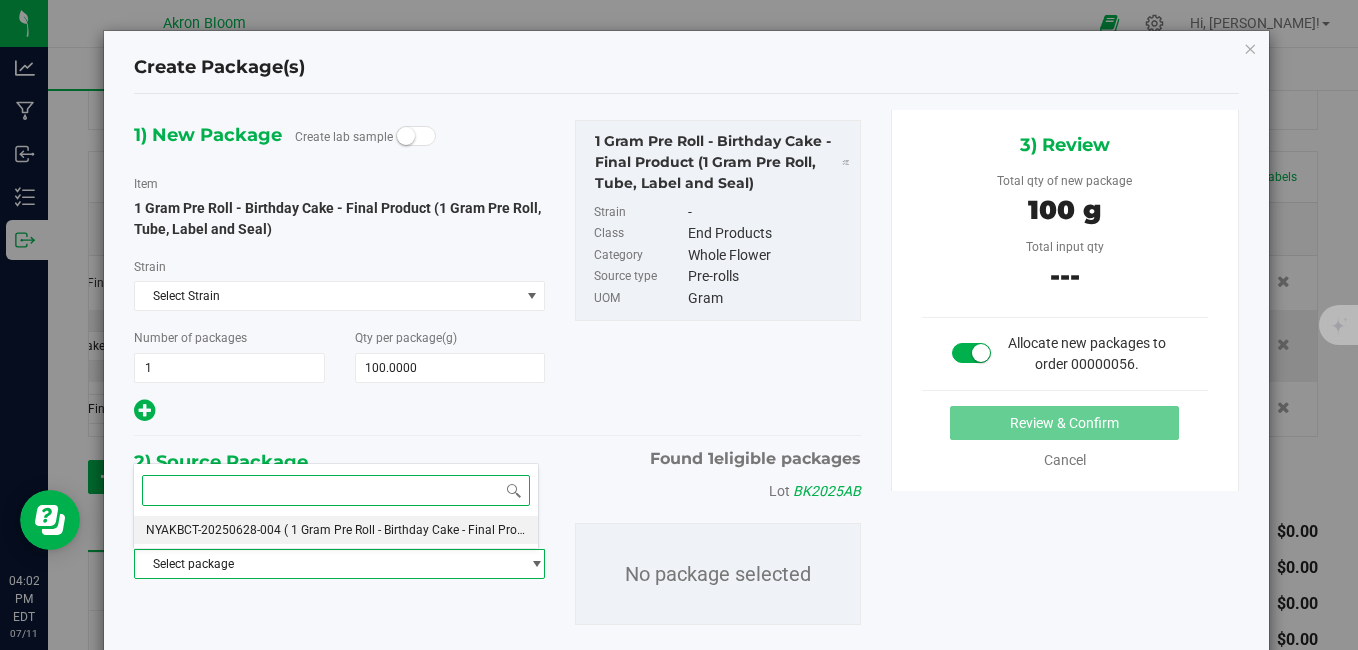 click on "NYAKBCT-20250628-004
(
1 Gram Pre Roll - Birthday Cake - Final Product (1 Gram Pre Roll, Tube, Label and Seal)
)" at bounding box center [336, 530] 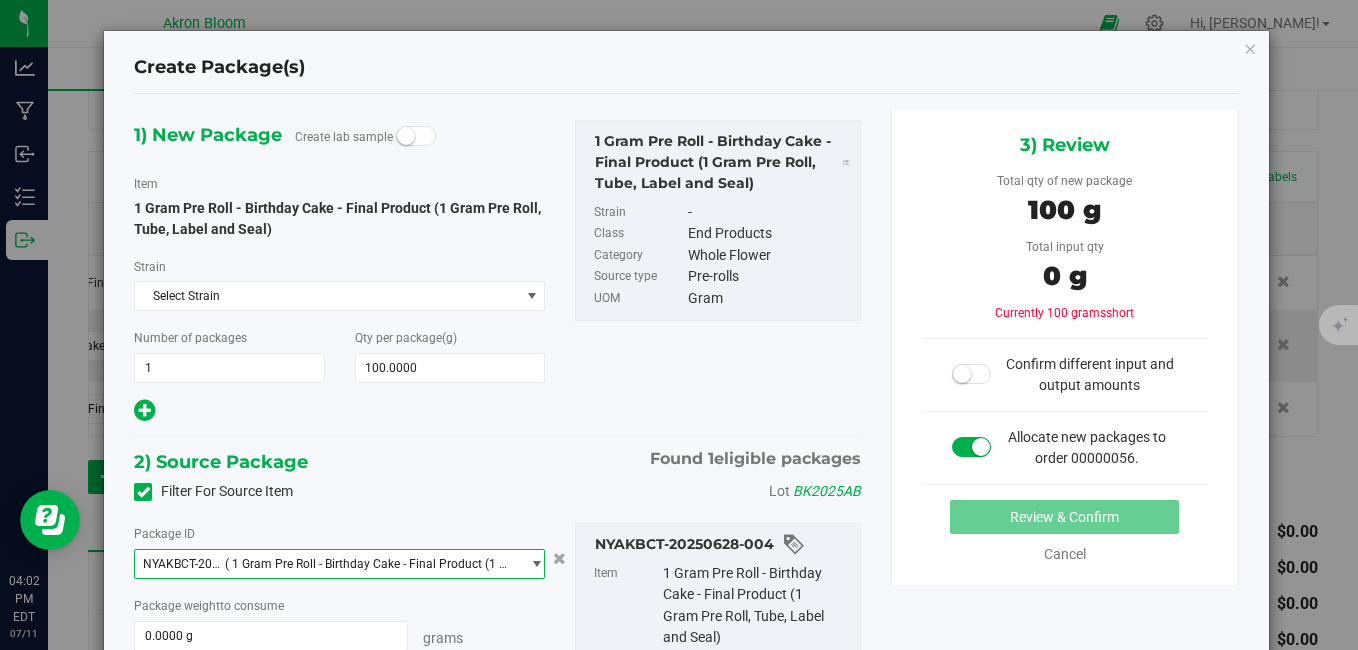 scroll, scrollTop: 272, scrollLeft: 0, axis: vertical 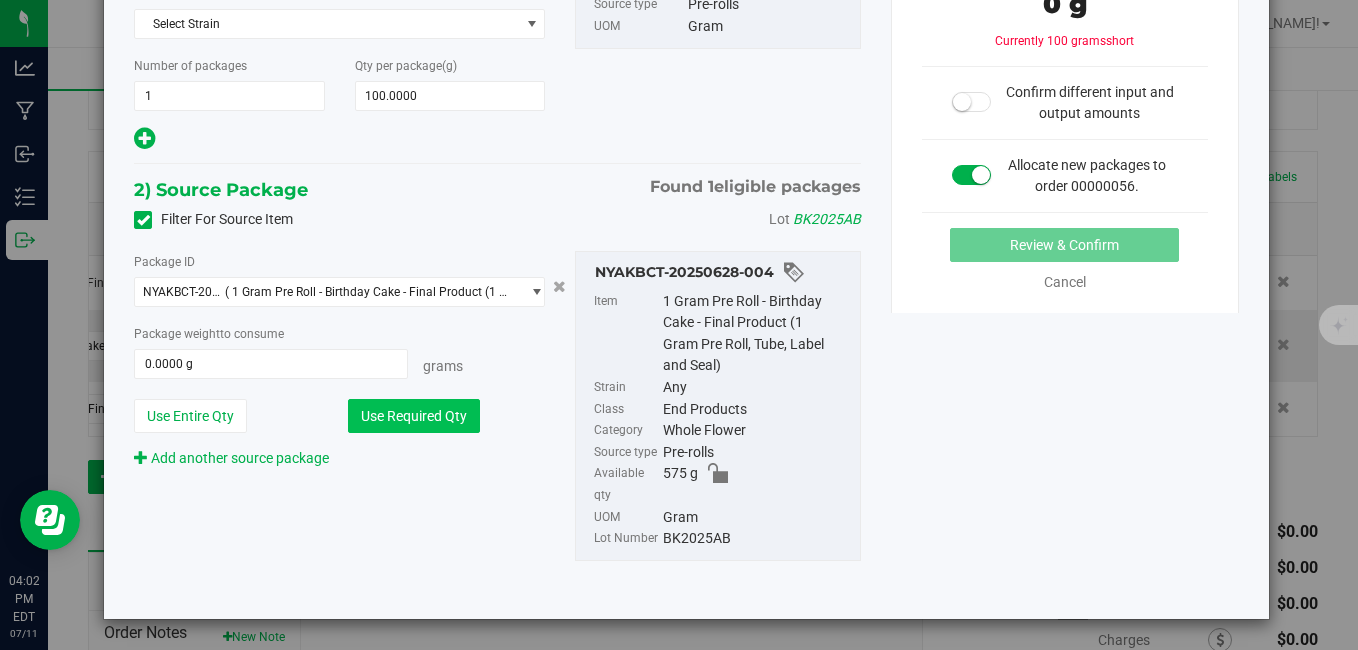 click on "Use Required Qty" at bounding box center (414, 416) 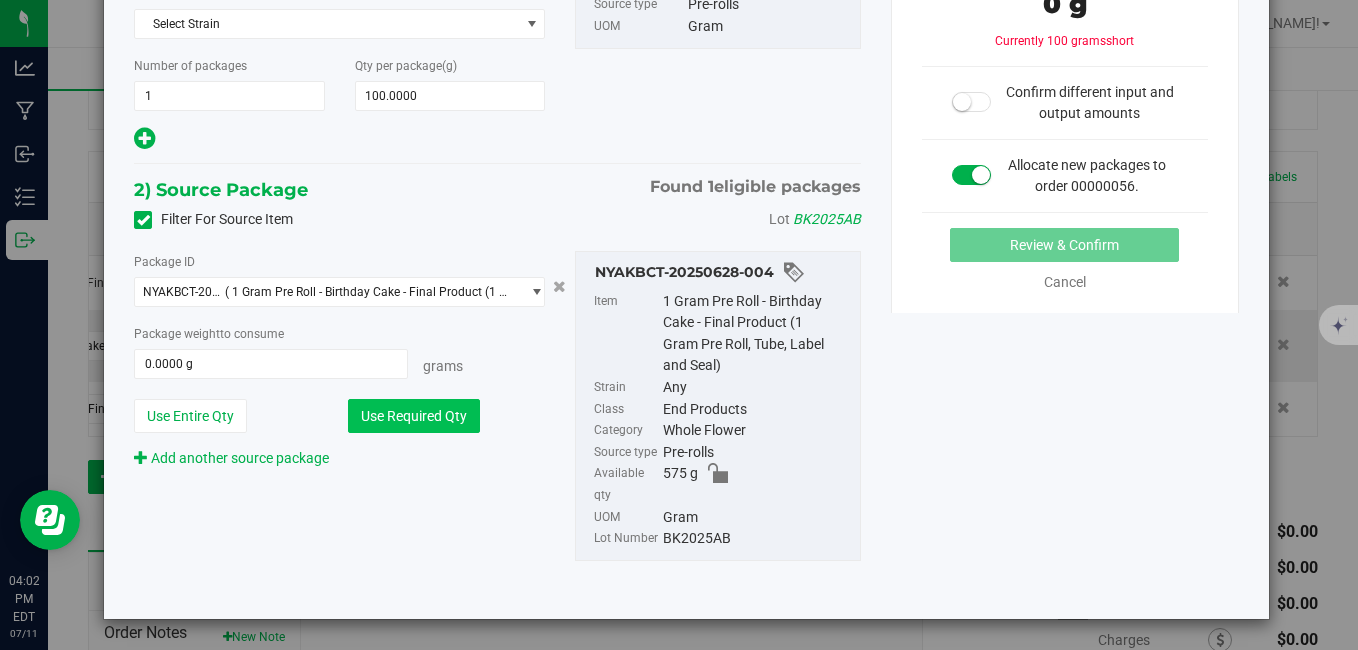 type on "100.0000 g" 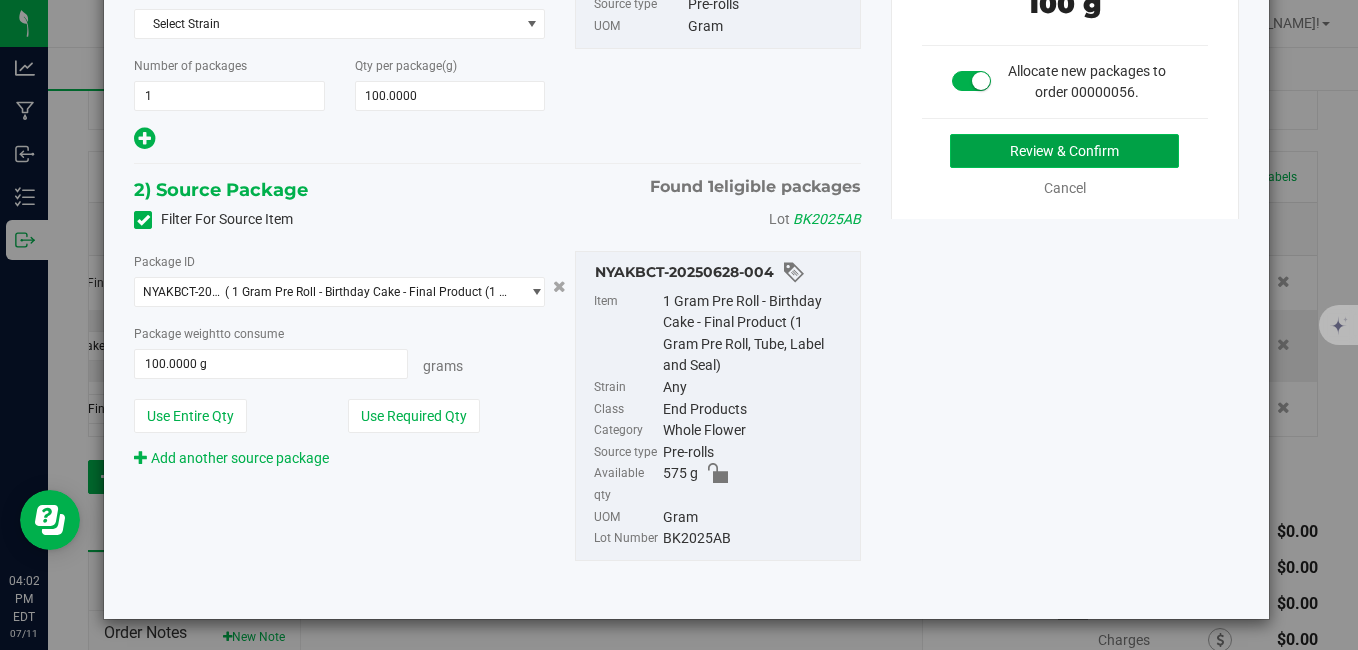 click on "Review & Confirm" at bounding box center (1064, 151) 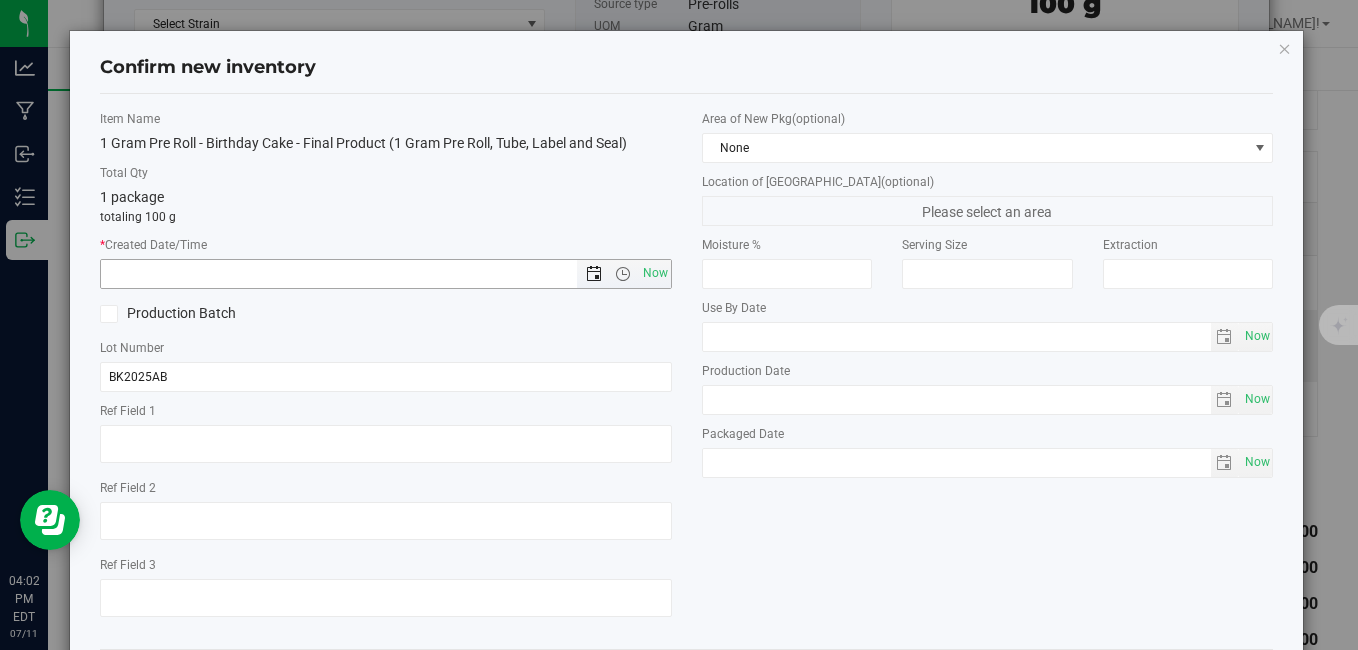 click at bounding box center [594, 274] 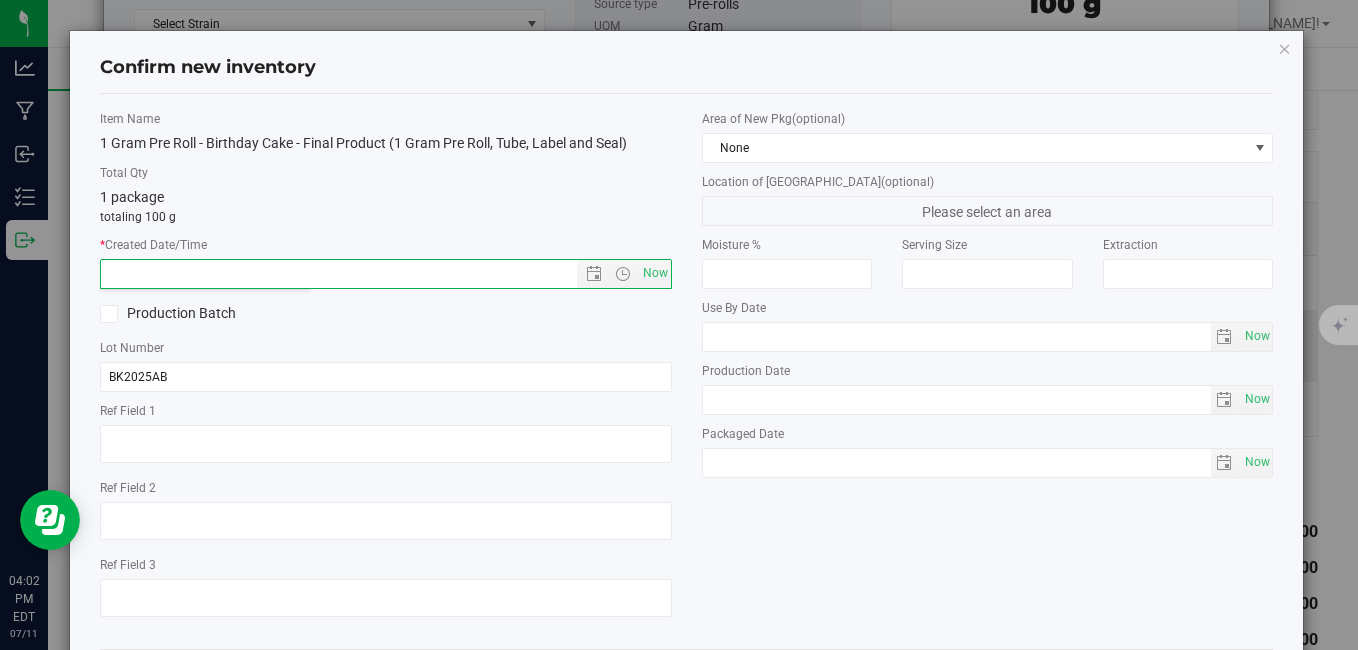 click on "totaling 100 g" at bounding box center (386, 217) 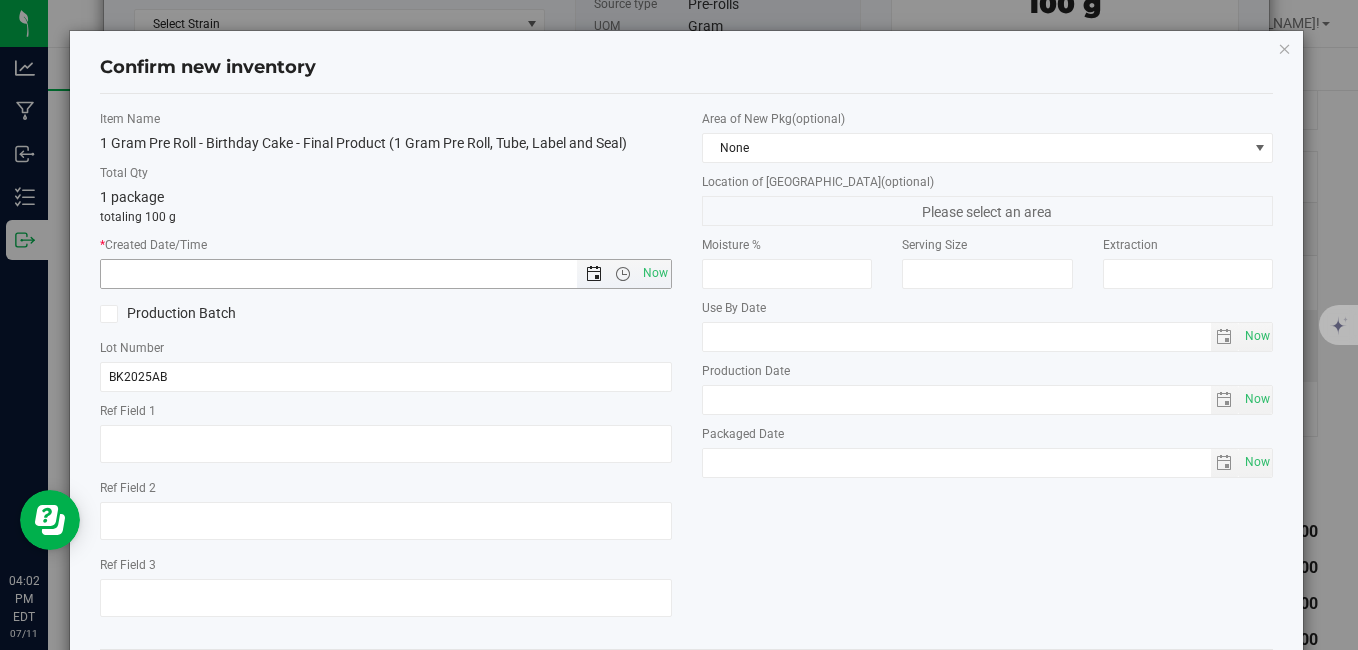 click at bounding box center [594, 274] 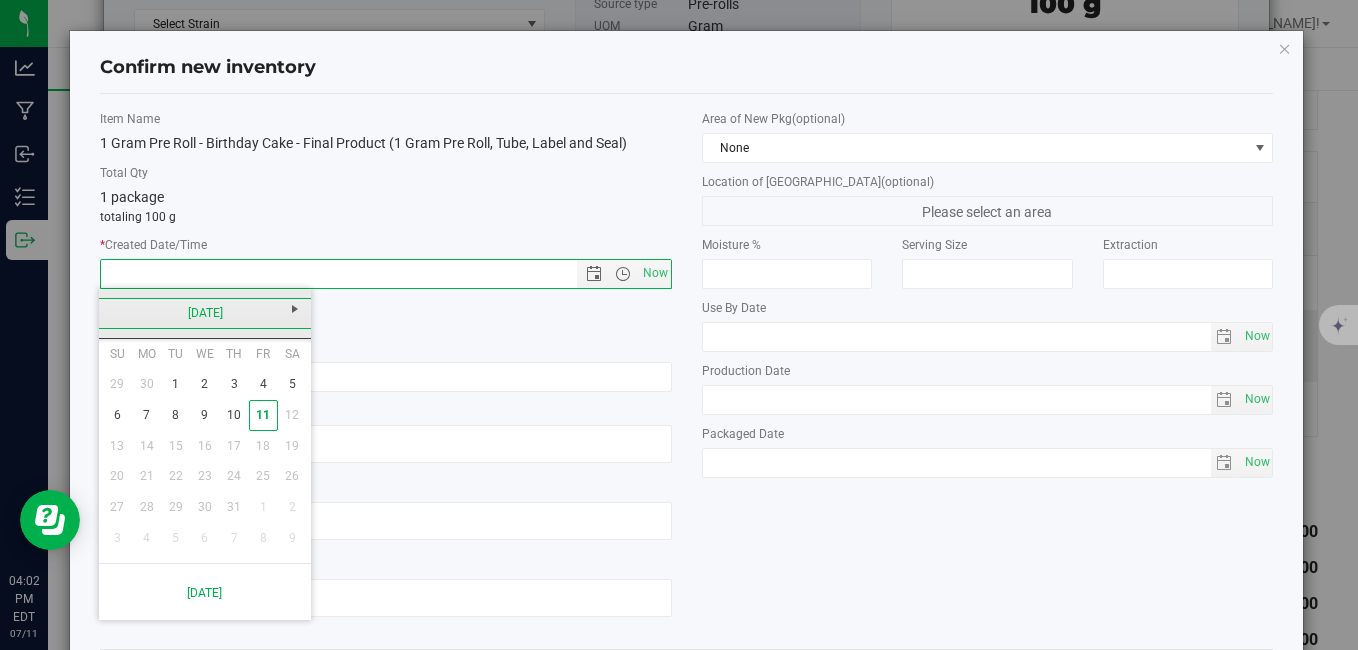 click on "[DATE]" at bounding box center [205, 313] 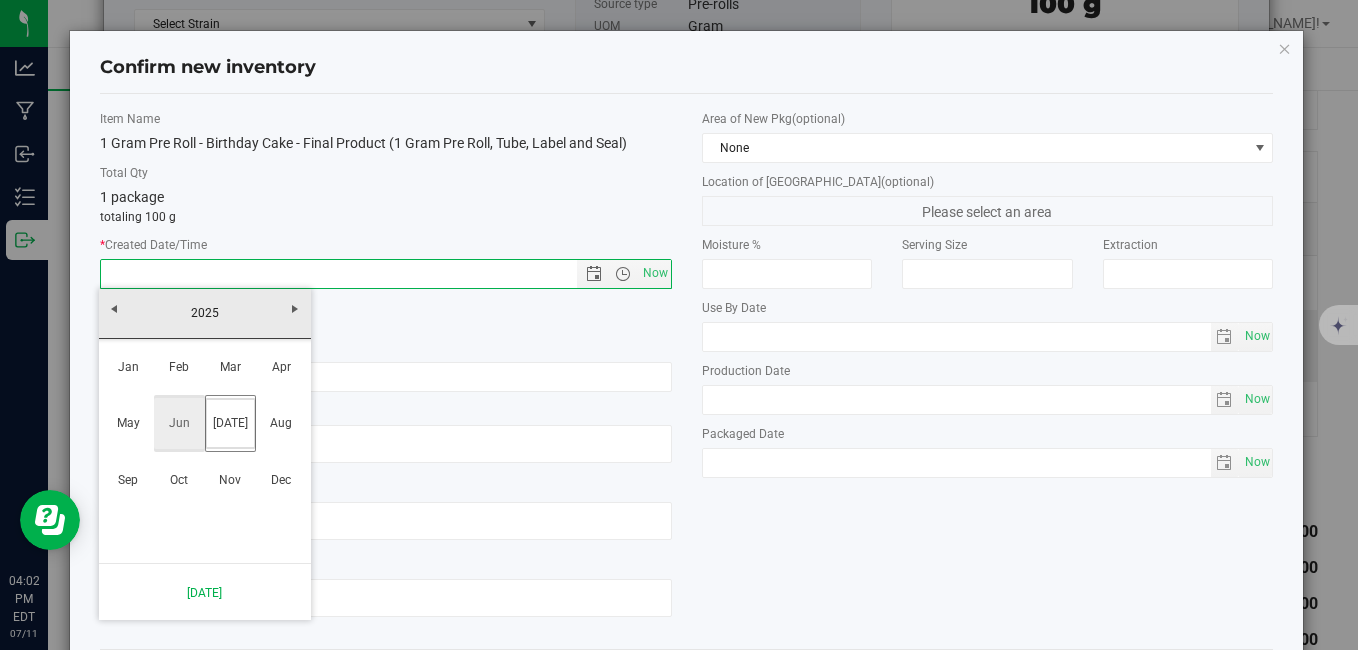 click on "Jun" at bounding box center [179, 423] 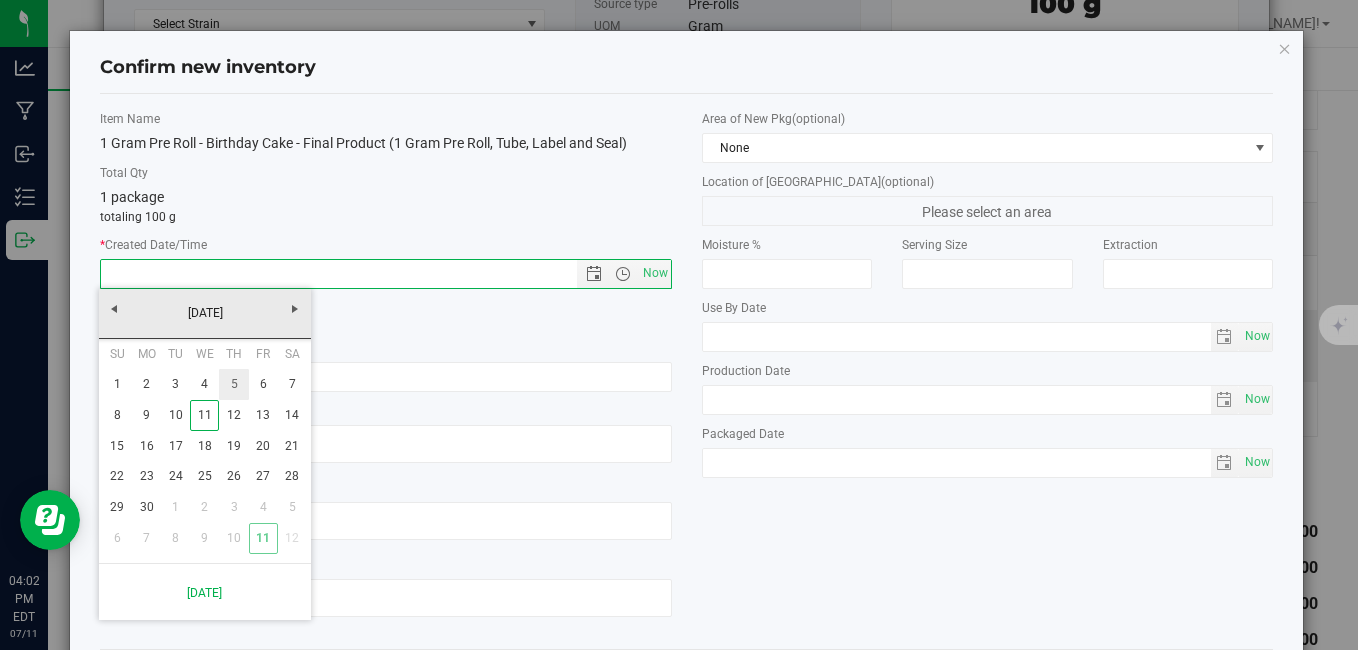 click on "5" at bounding box center (233, 384) 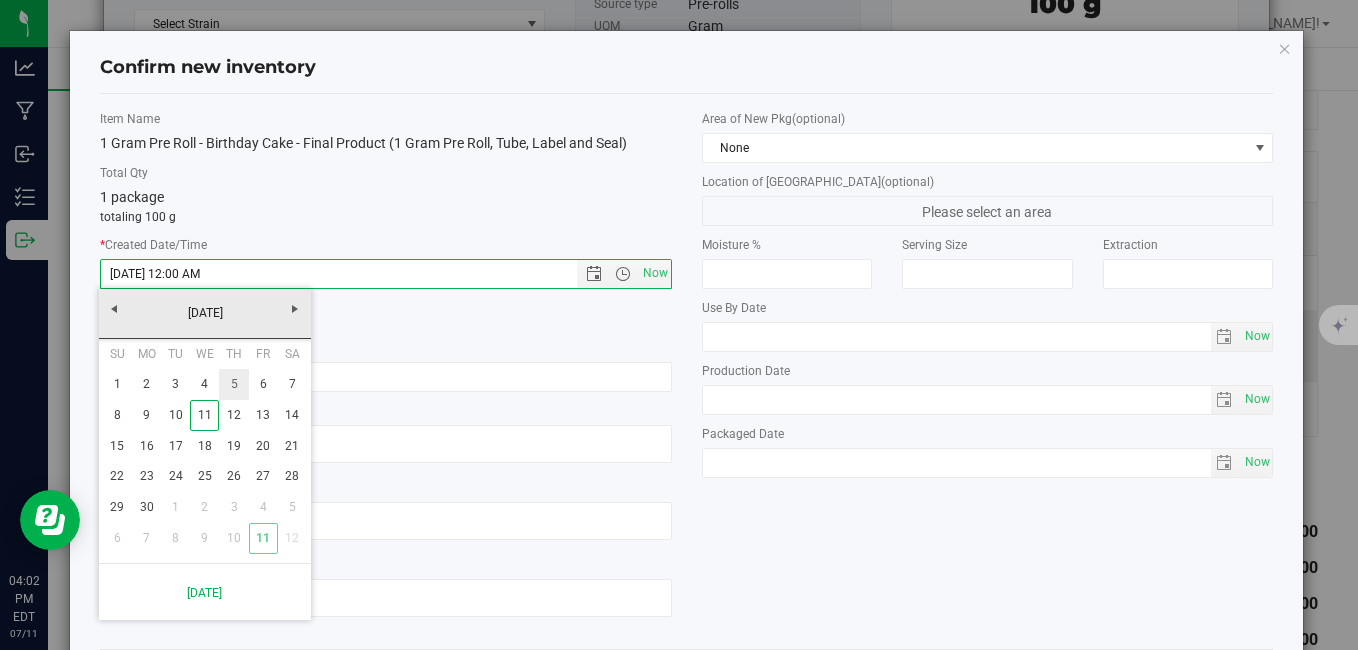 type on "[DATE] 4:02 PM" 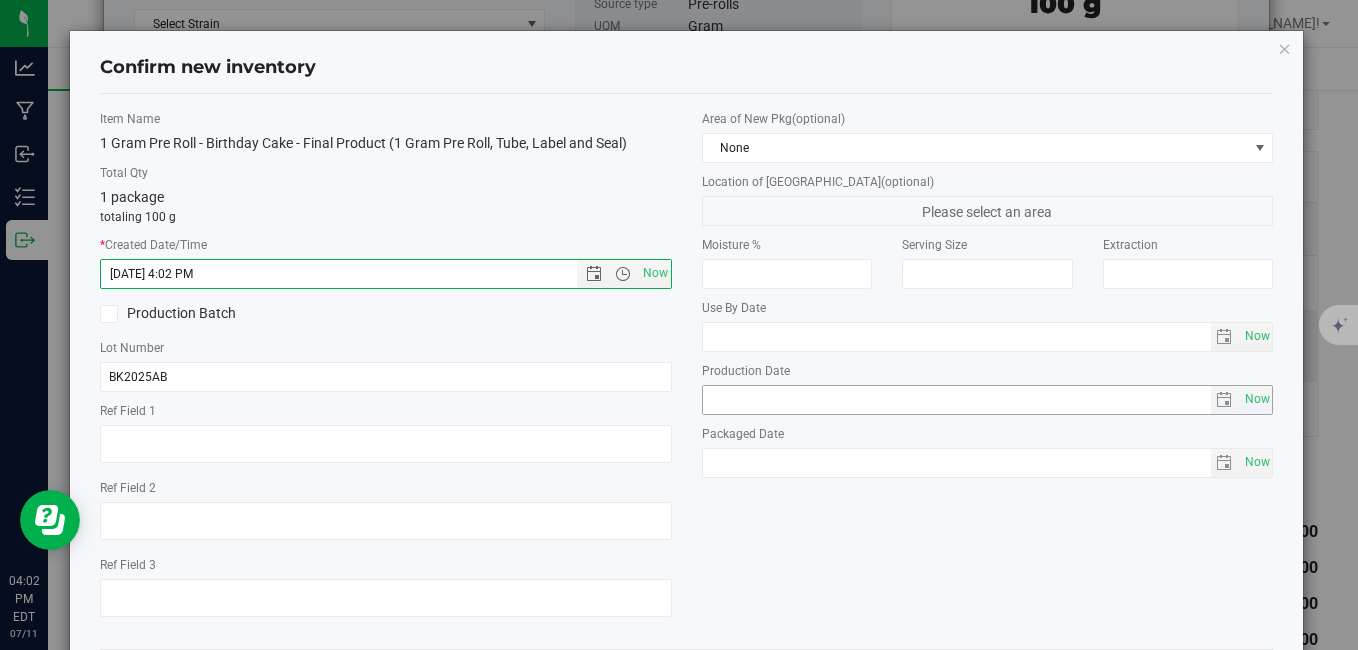 scroll, scrollTop: 97, scrollLeft: 0, axis: vertical 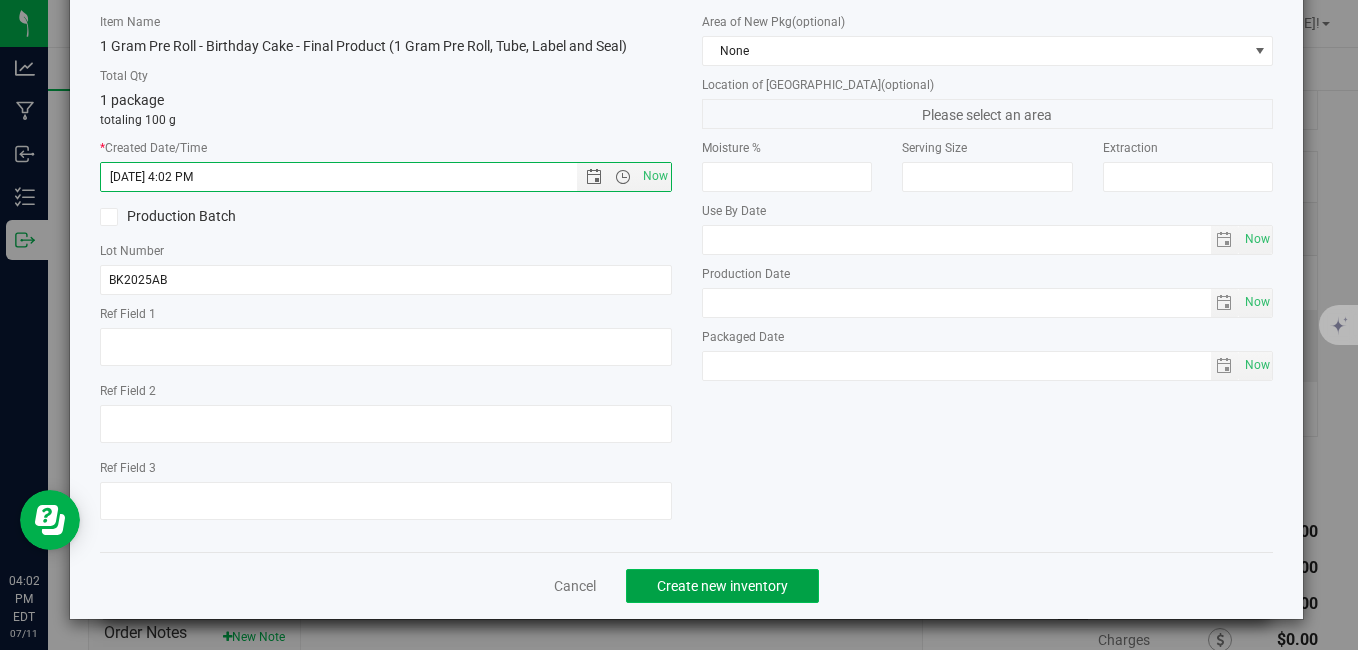 click on "Create new inventory" 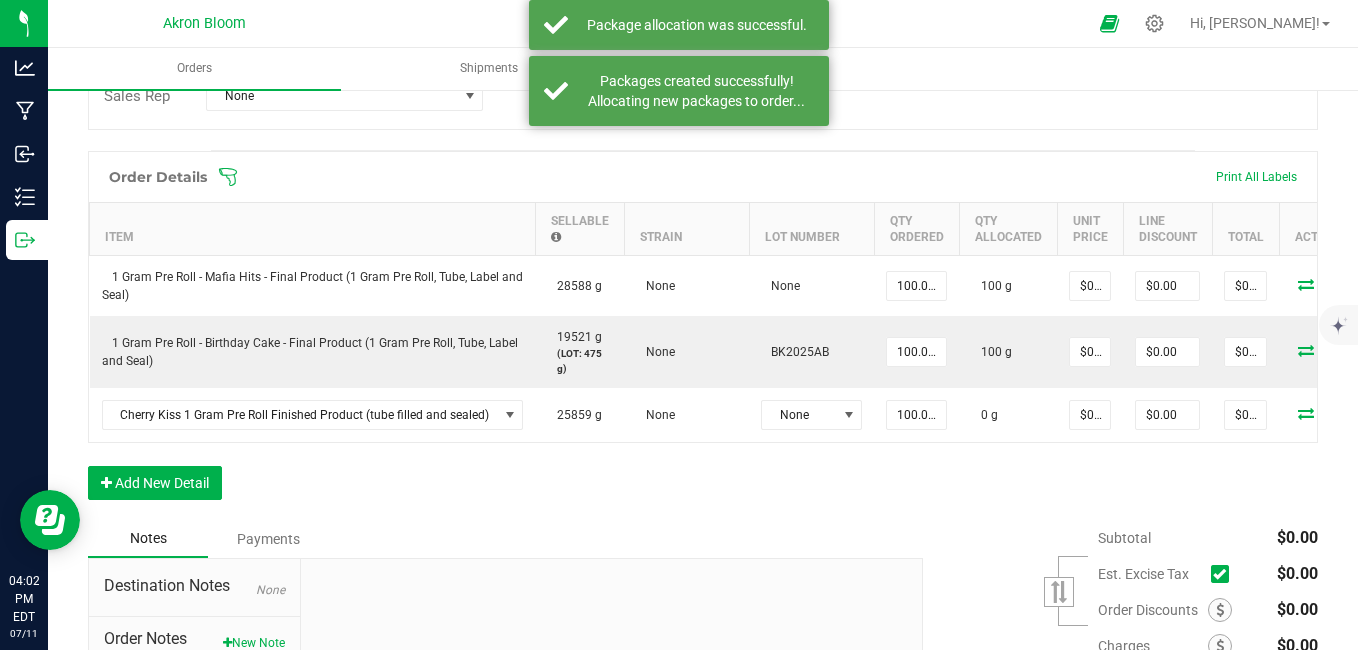 scroll, scrollTop: 0, scrollLeft: 97, axis: horizontal 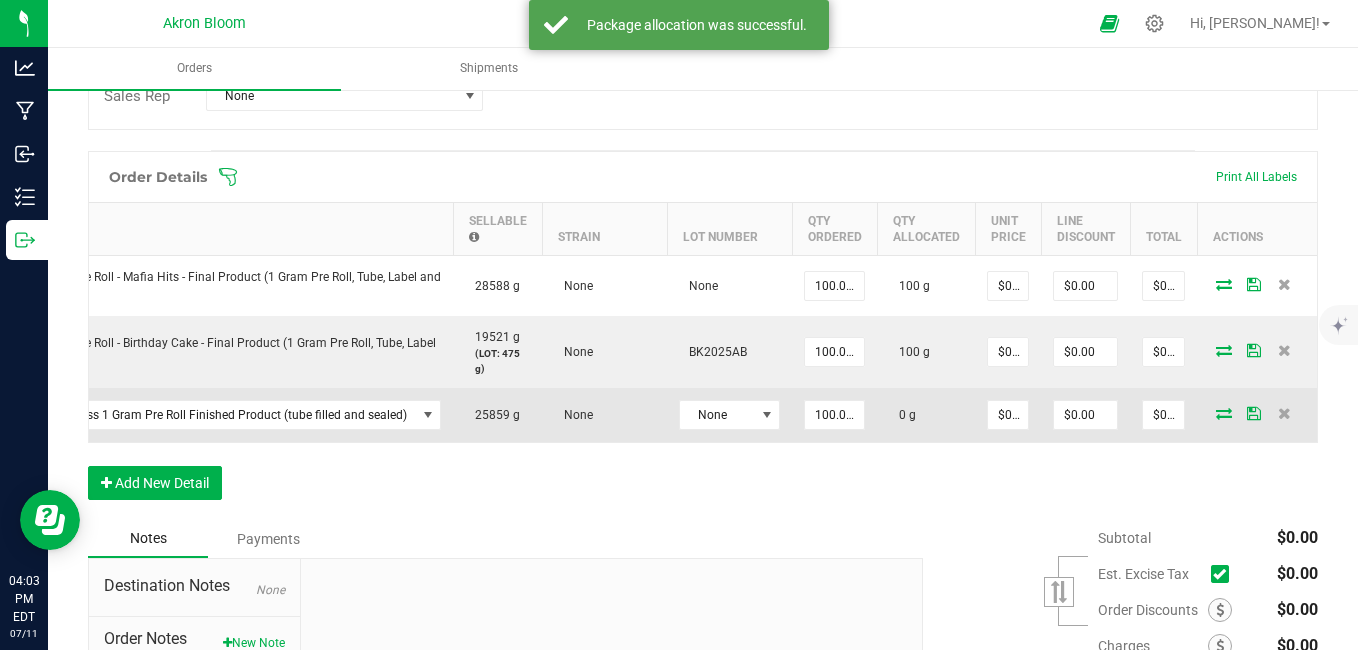 click at bounding box center [1224, 413] 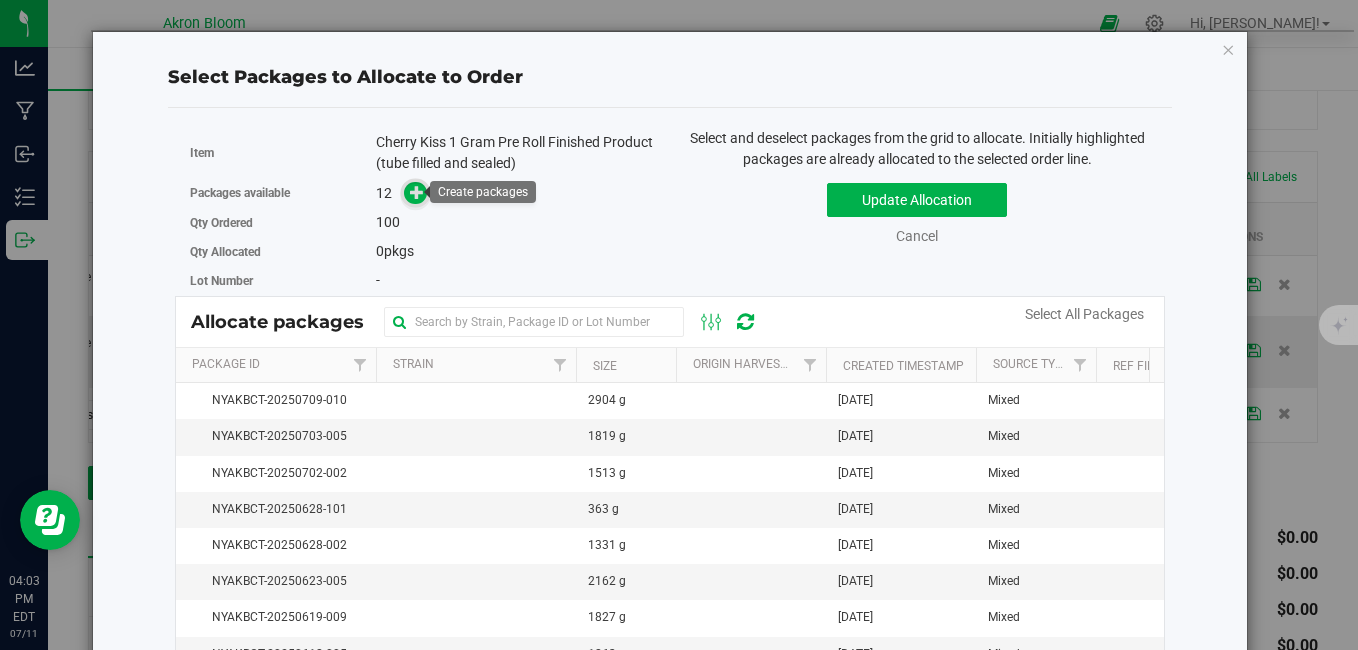 click at bounding box center (417, 192) 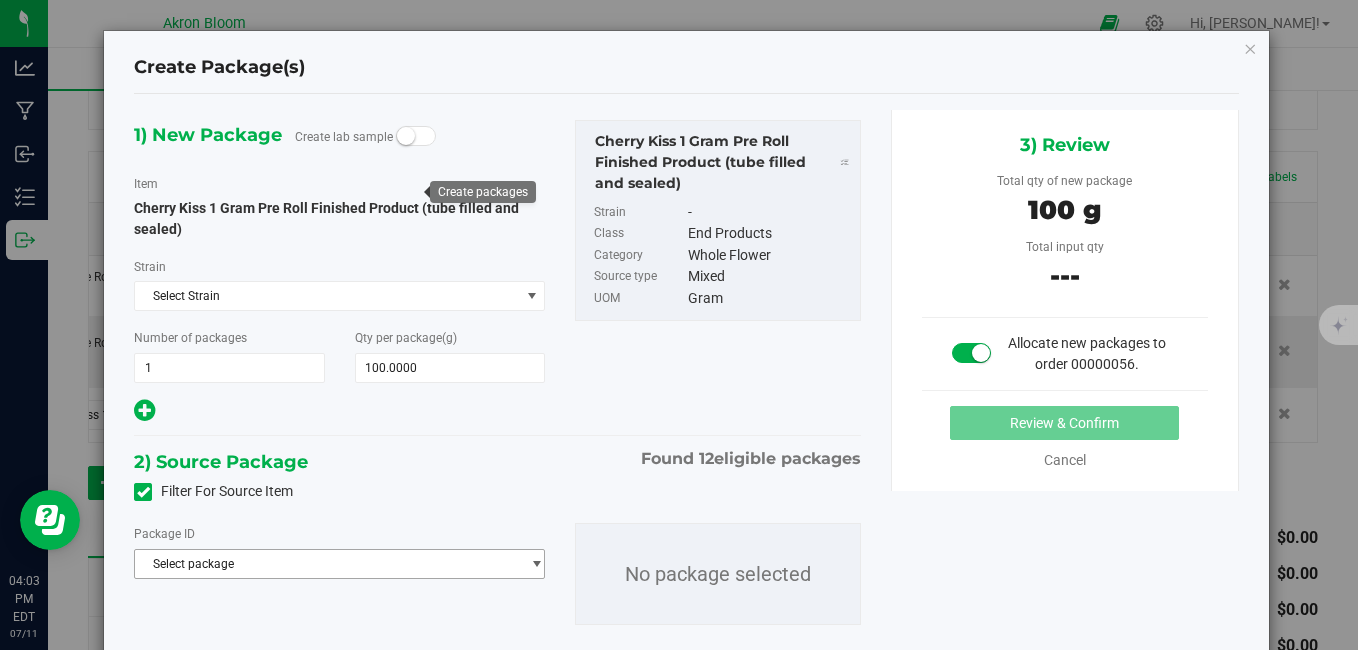 click on "Select package" at bounding box center (327, 564) 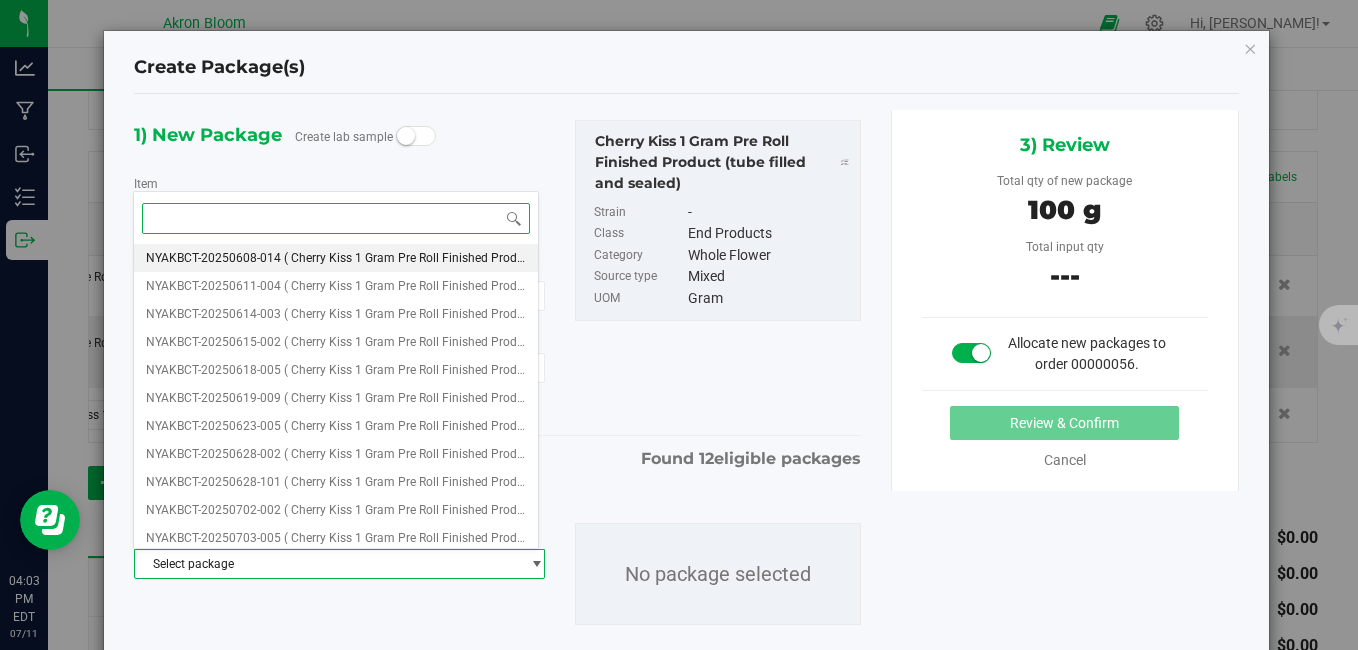 click on "(
Cherry Kiss 1 Gram Pre Roll Finished Product (tube filled and sealed)
)" at bounding box center (475, 258) 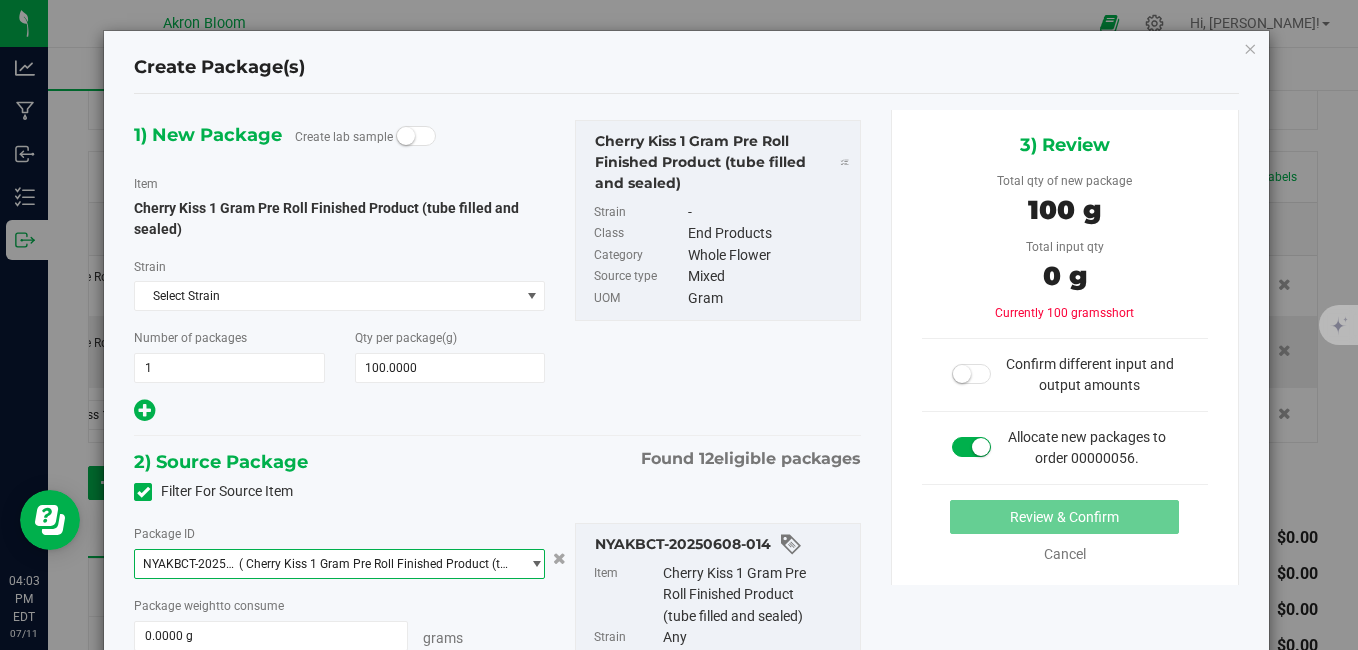 scroll, scrollTop: 229, scrollLeft: 0, axis: vertical 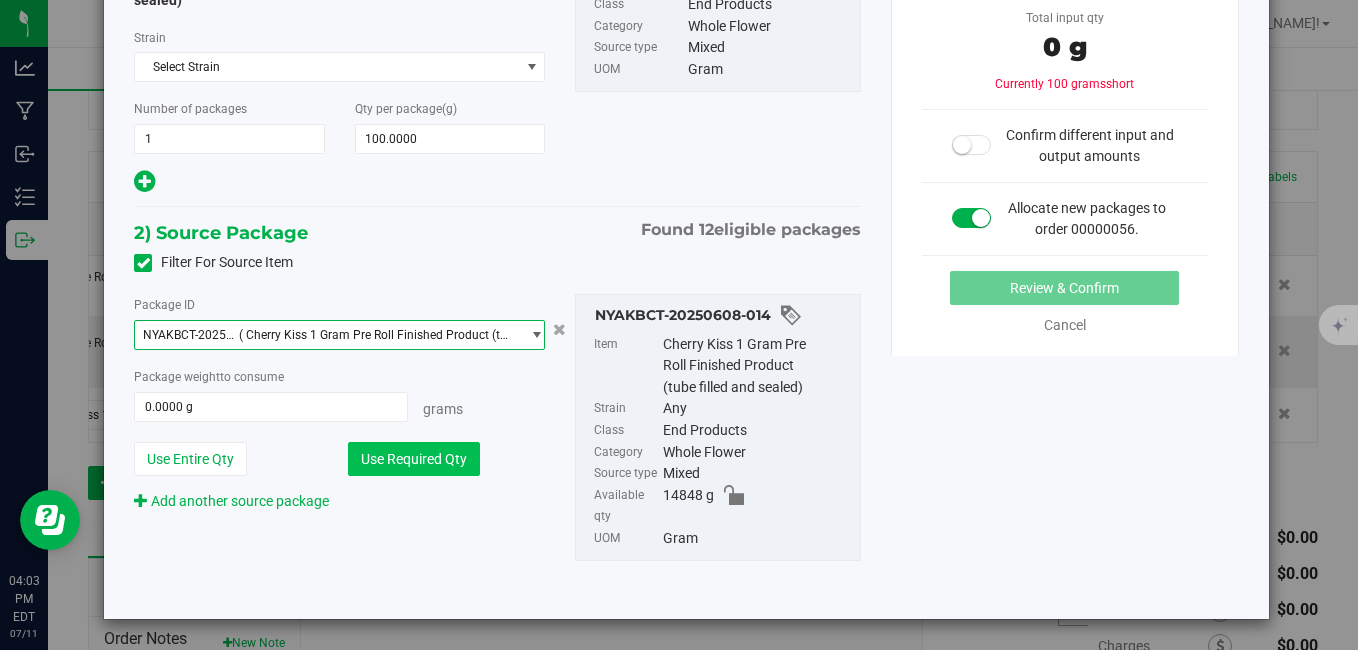 click on "Use Required Qty" at bounding box center (414, 459) 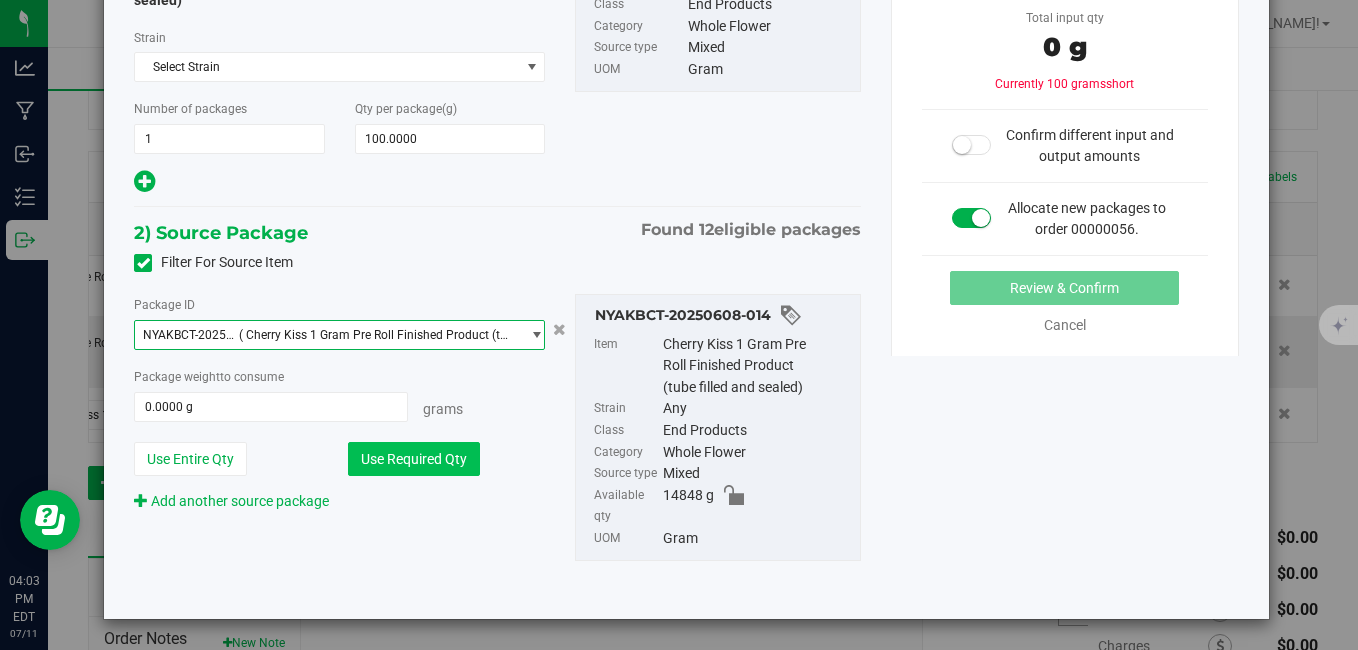 type on "100.0000 g" 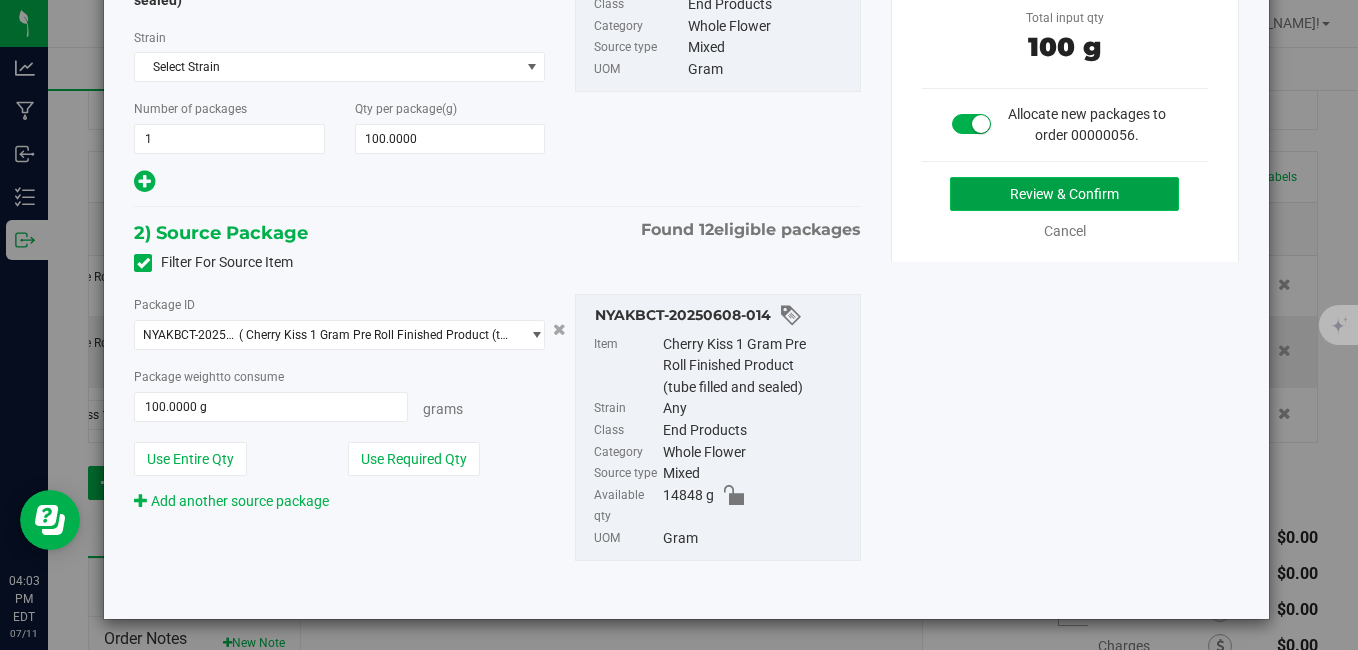 click on "Review & Confirm" at bounding box center (1064, 194) 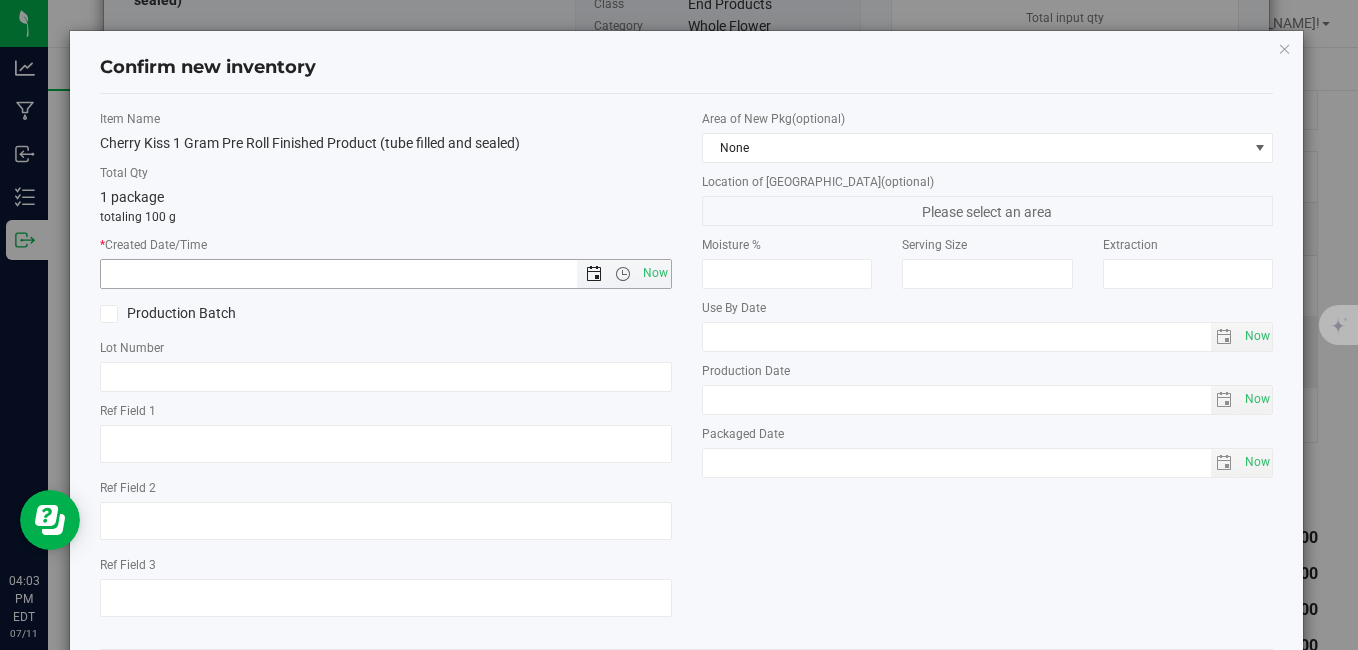click at bounding box center (594, 274) 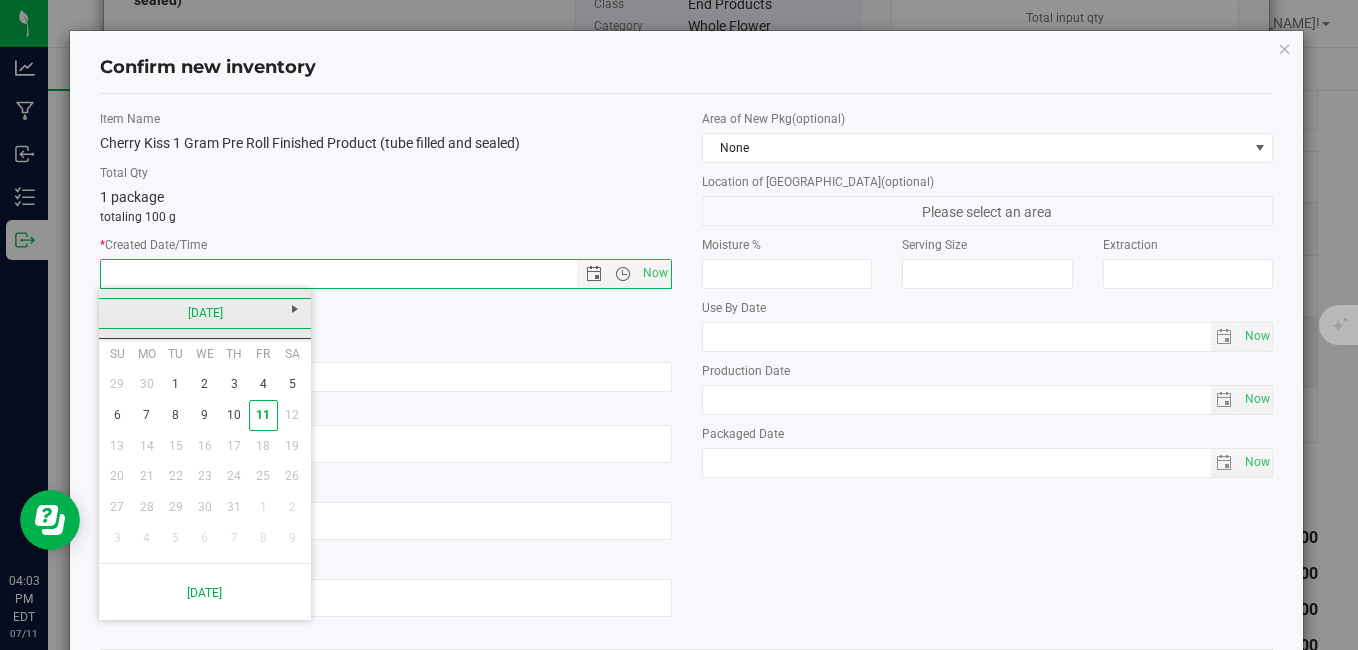 click on "[DATE]" at bounding box center (205, 313) 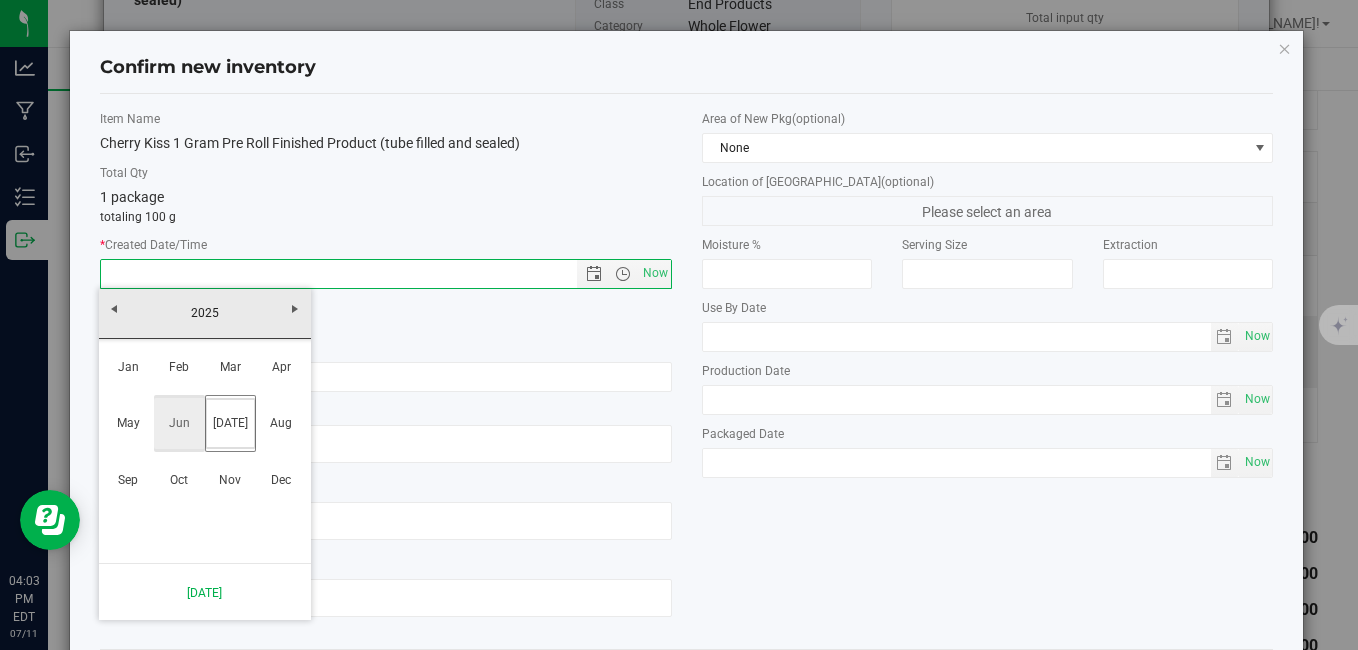 click on "Jun" at bounding box center (179, 423) 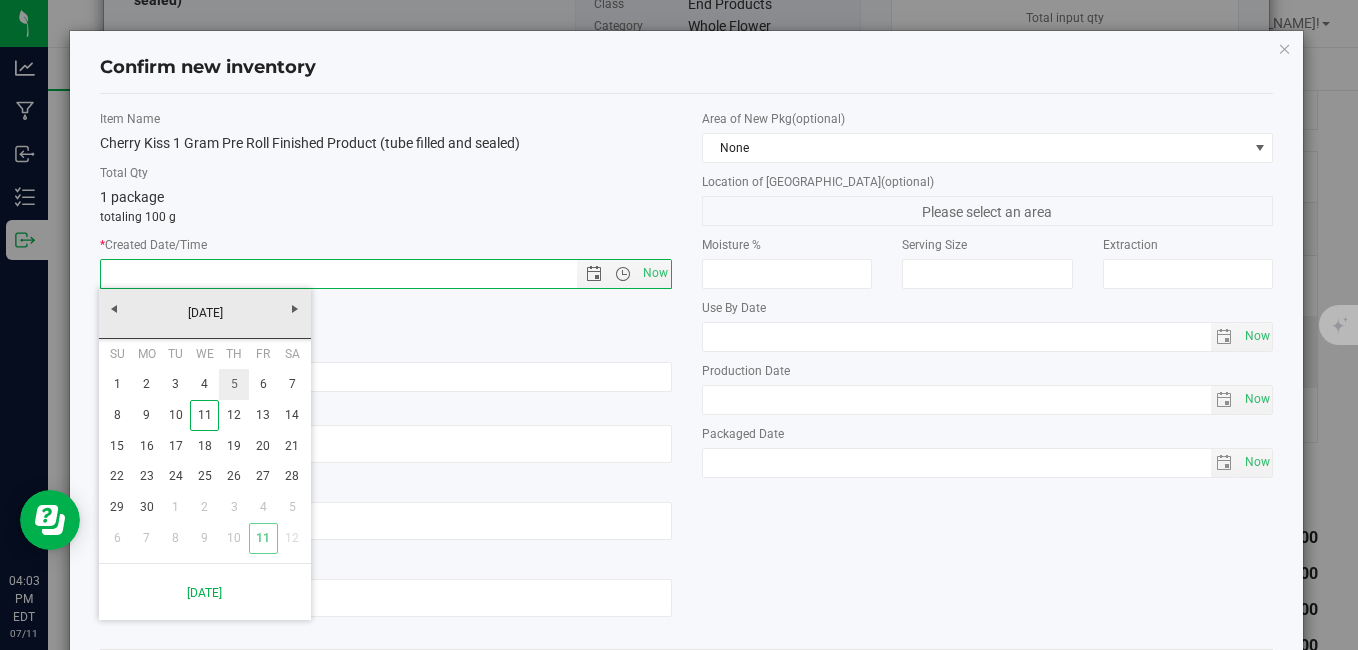 click on "5" at bounding box center [233, 384] 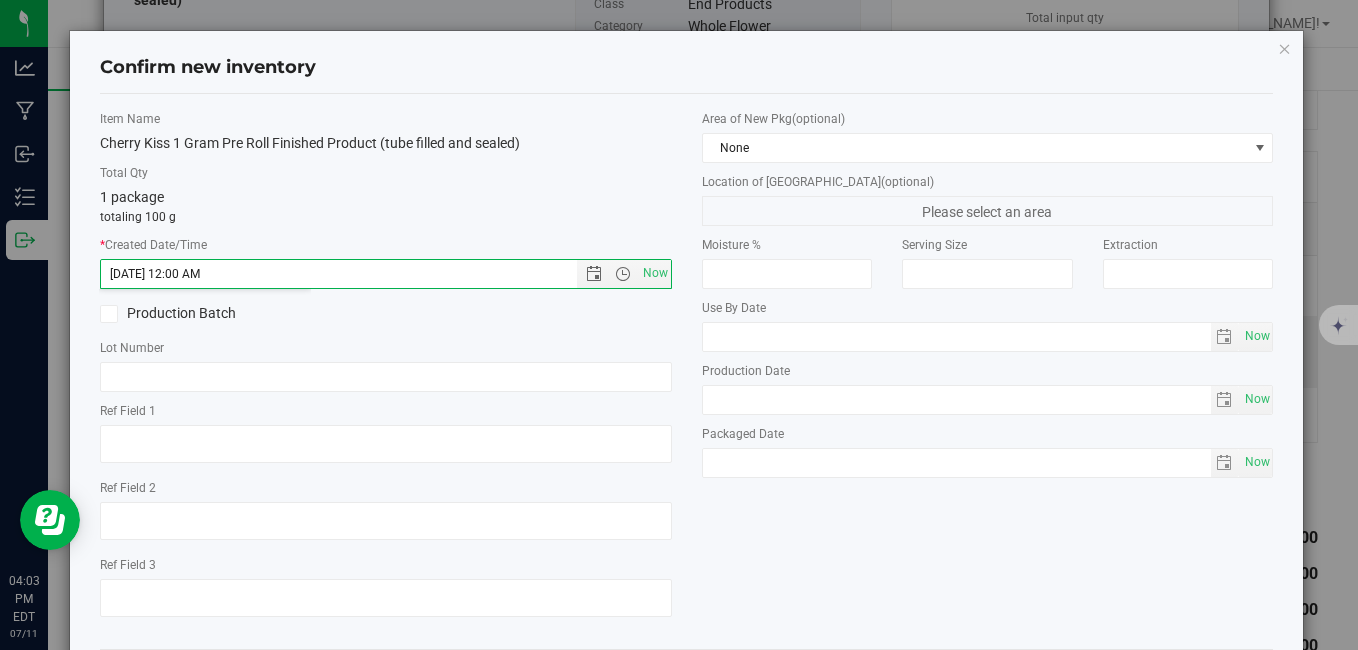 type on "[DATE] 4:03 PM" 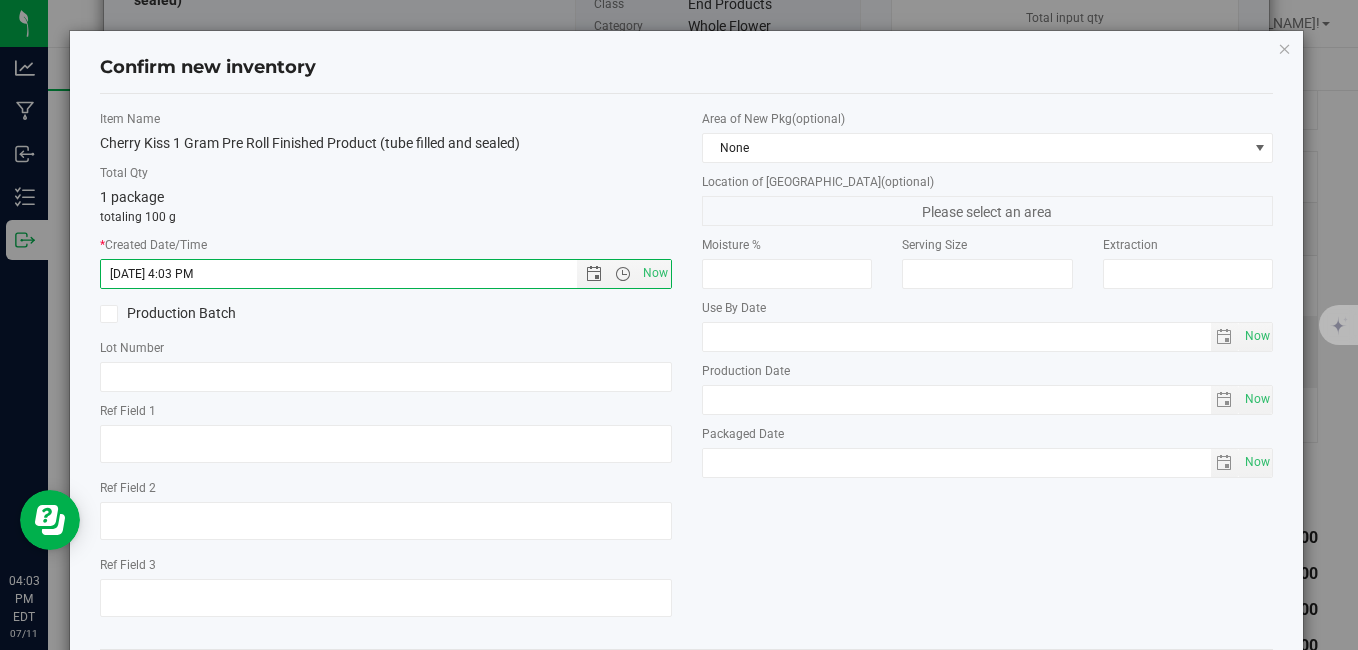 scroll, scrollTop: 97, scrollLeft: 0, axis: vertical 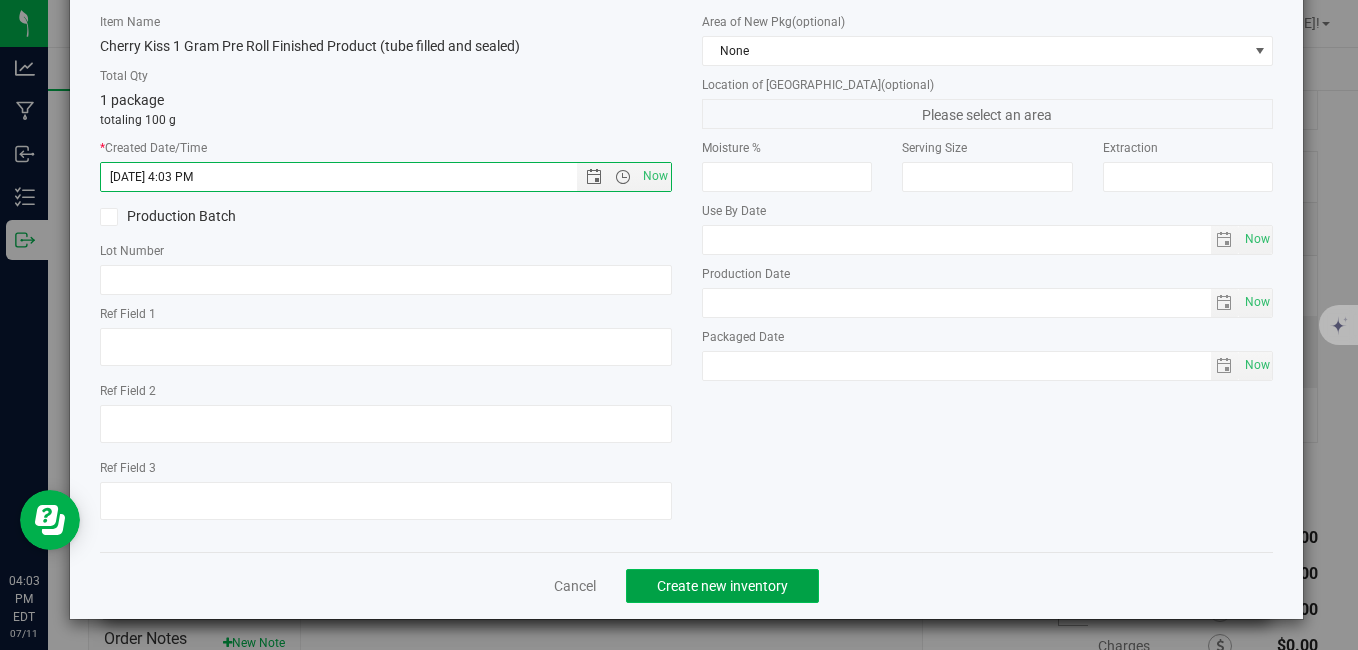 click on "Create new inventory" 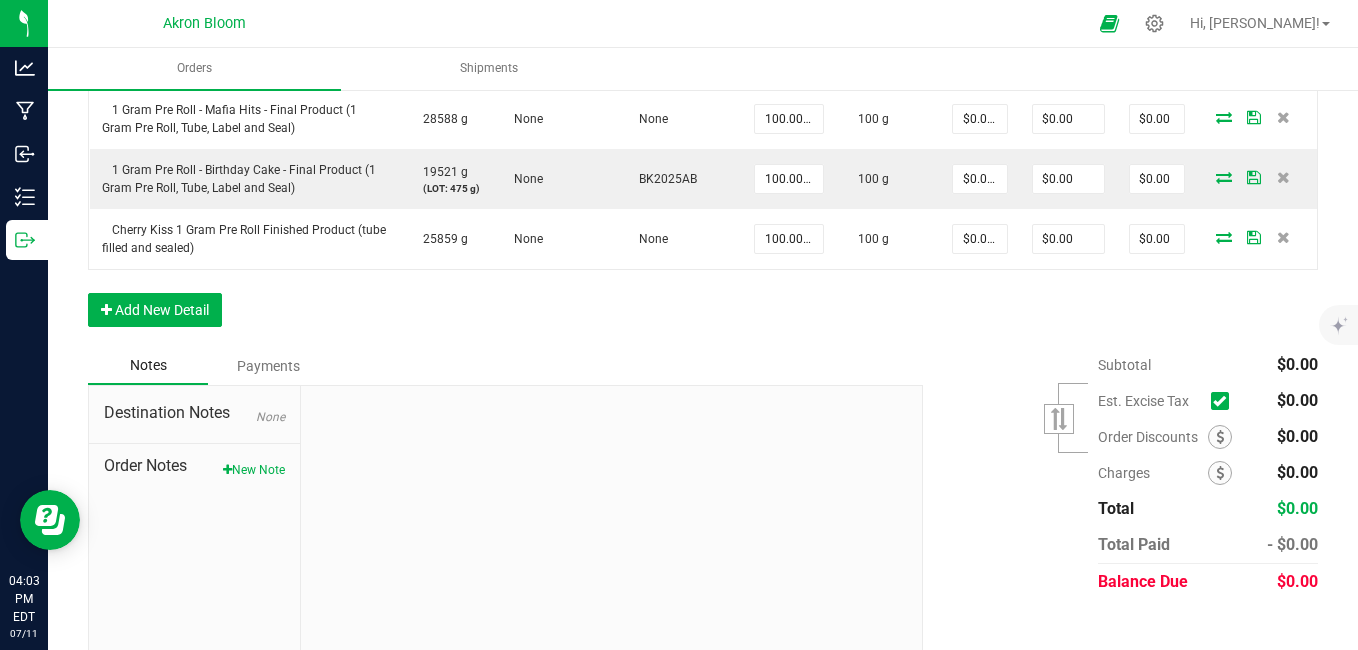 scroll, scrollTop: 0, scrollLeft: 0, axis: both 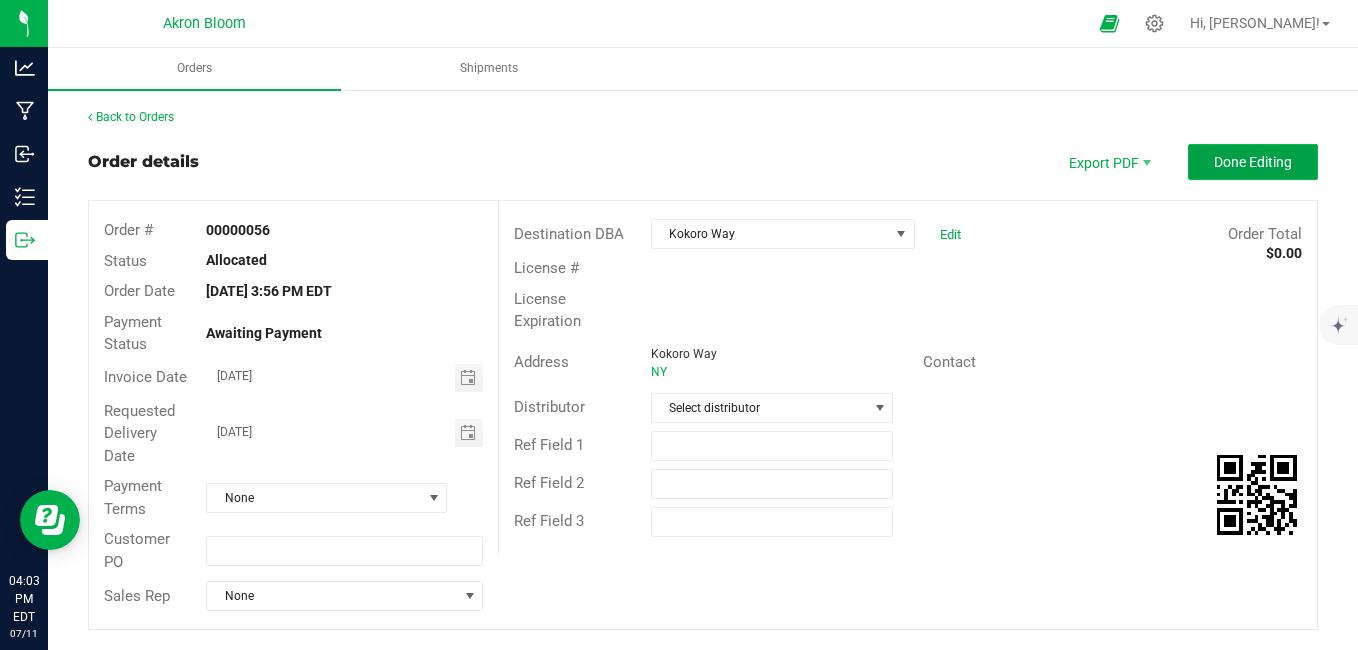 click on "Done Editing" at bounding box center (1253, 162) 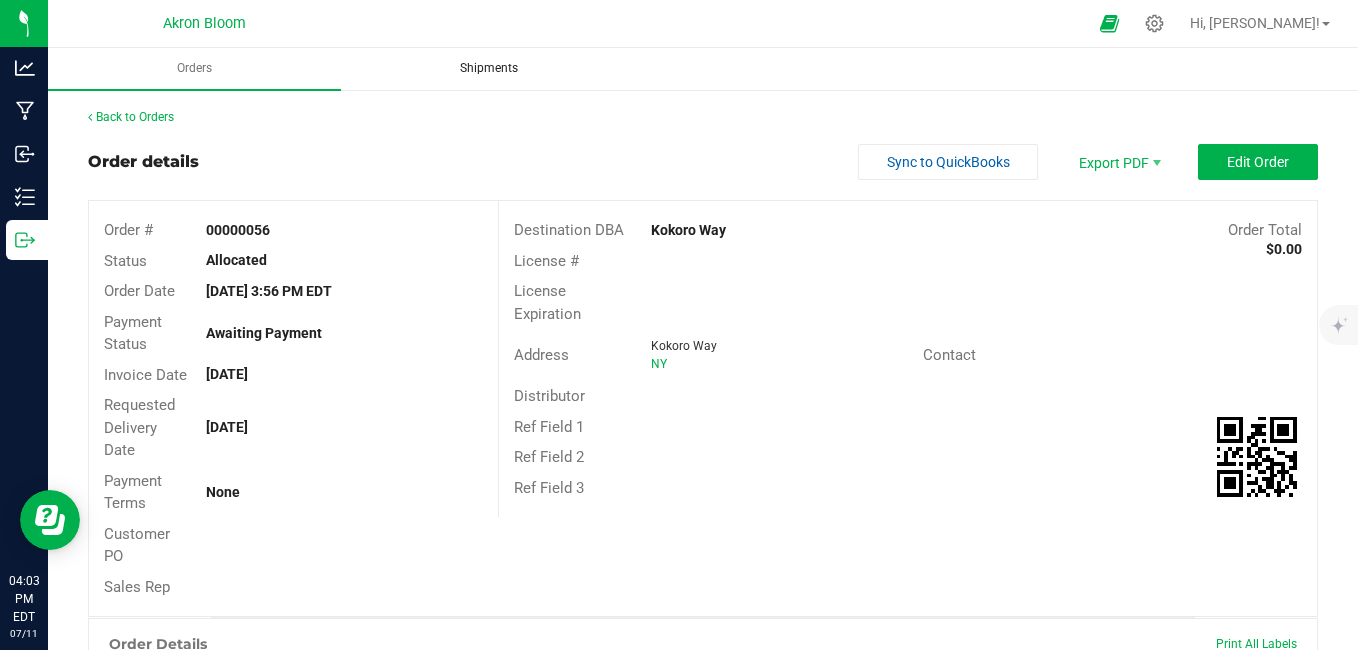 click on "Shipments" at bounding box center [489, 69] 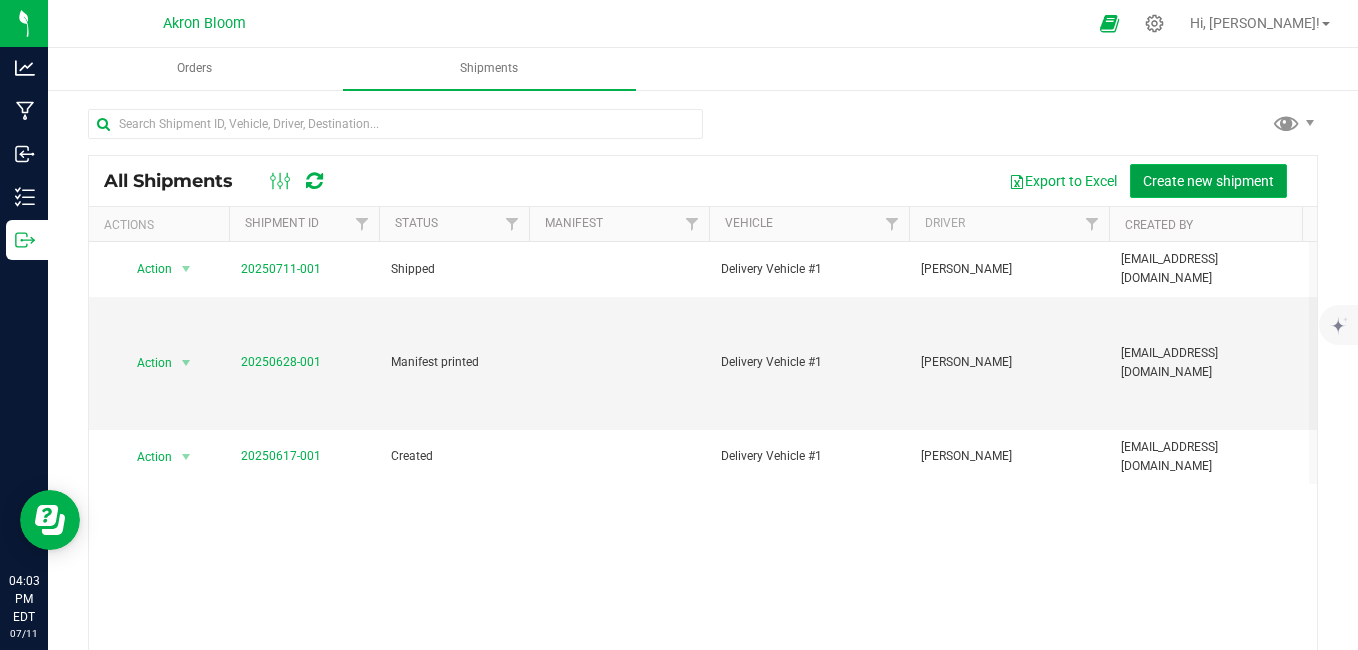 click on "Create new shipment" at bounding box center (1208, 181) 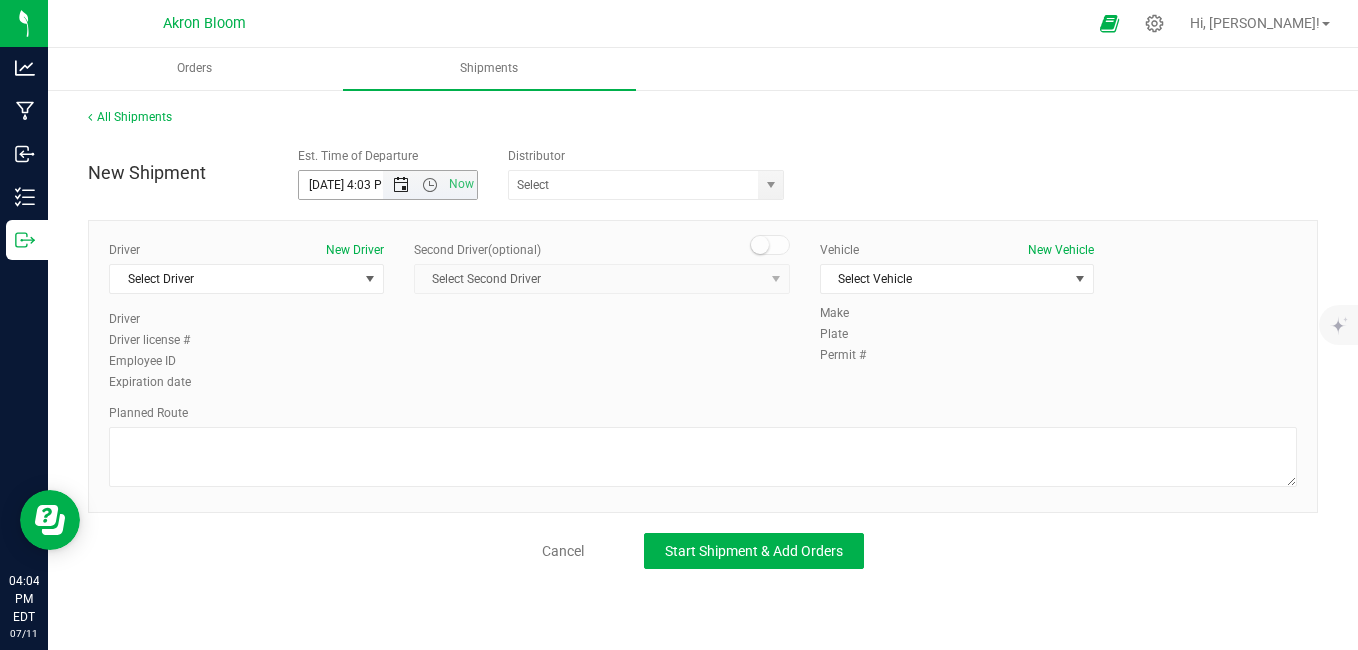 click at bounding box center [401, 185] 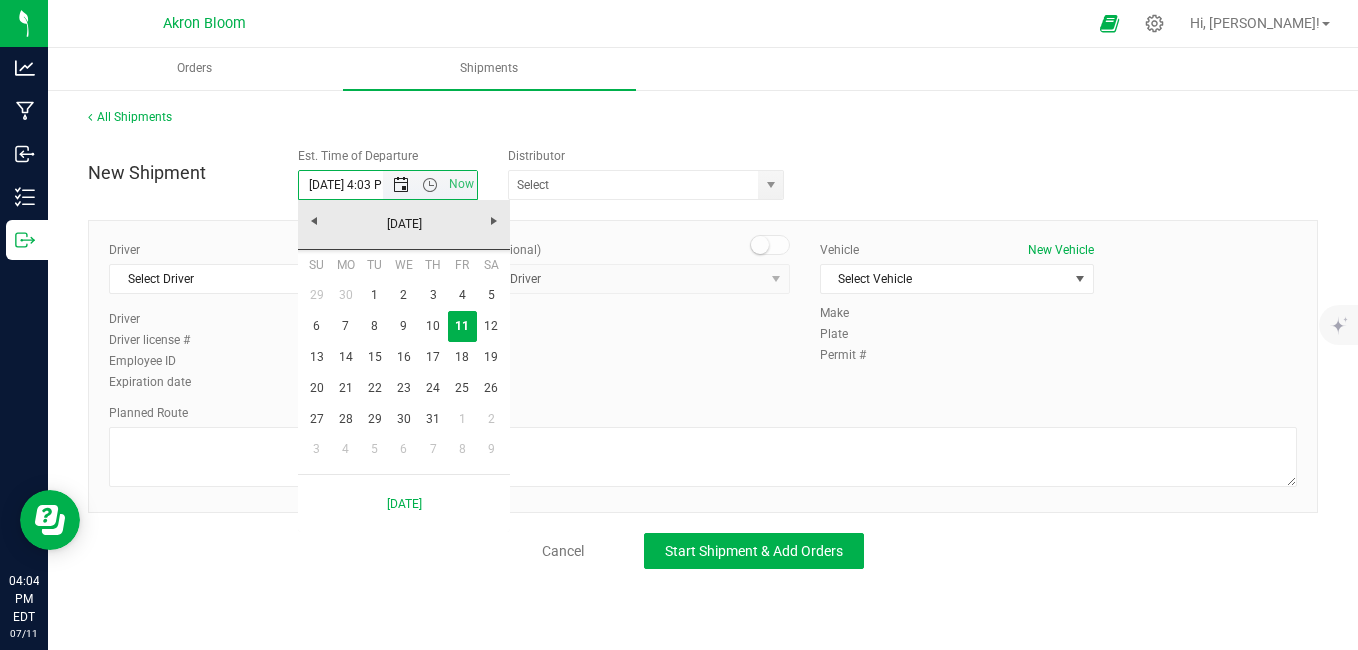 scroll, scrollTop: 0, scrollLeft: 0, axis: both 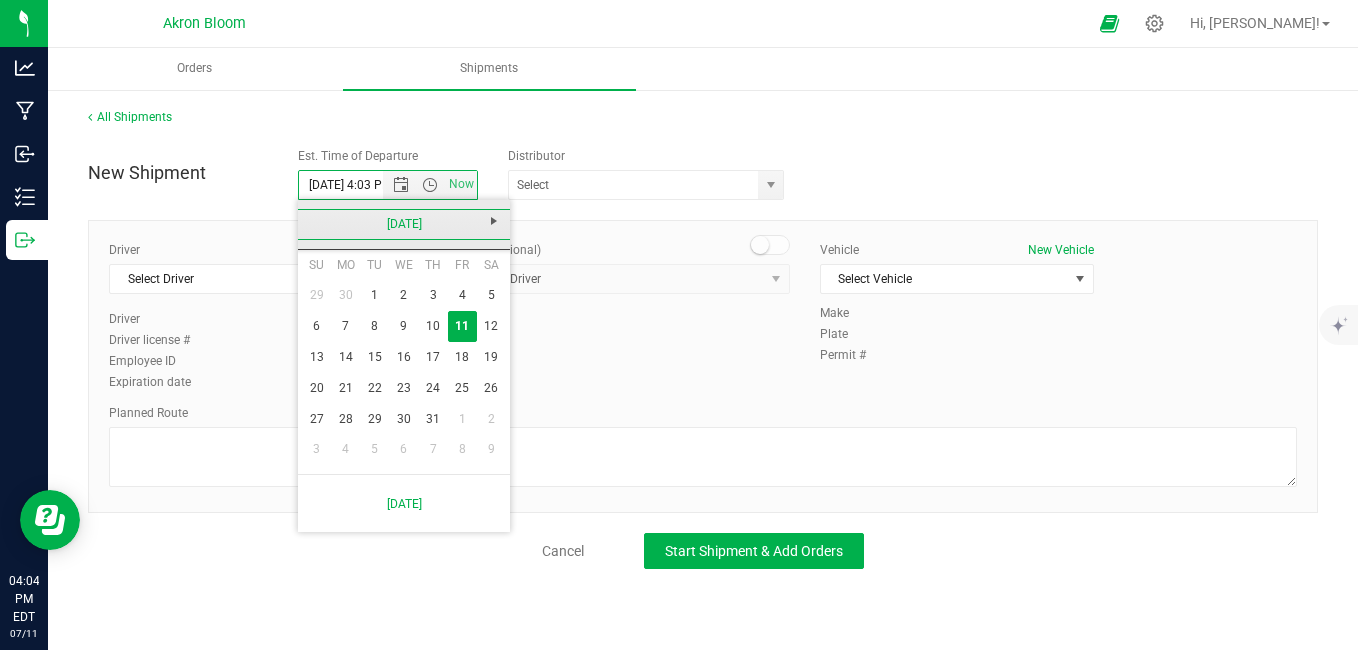 click on "[DATE]" at bounding box center (404, 224) 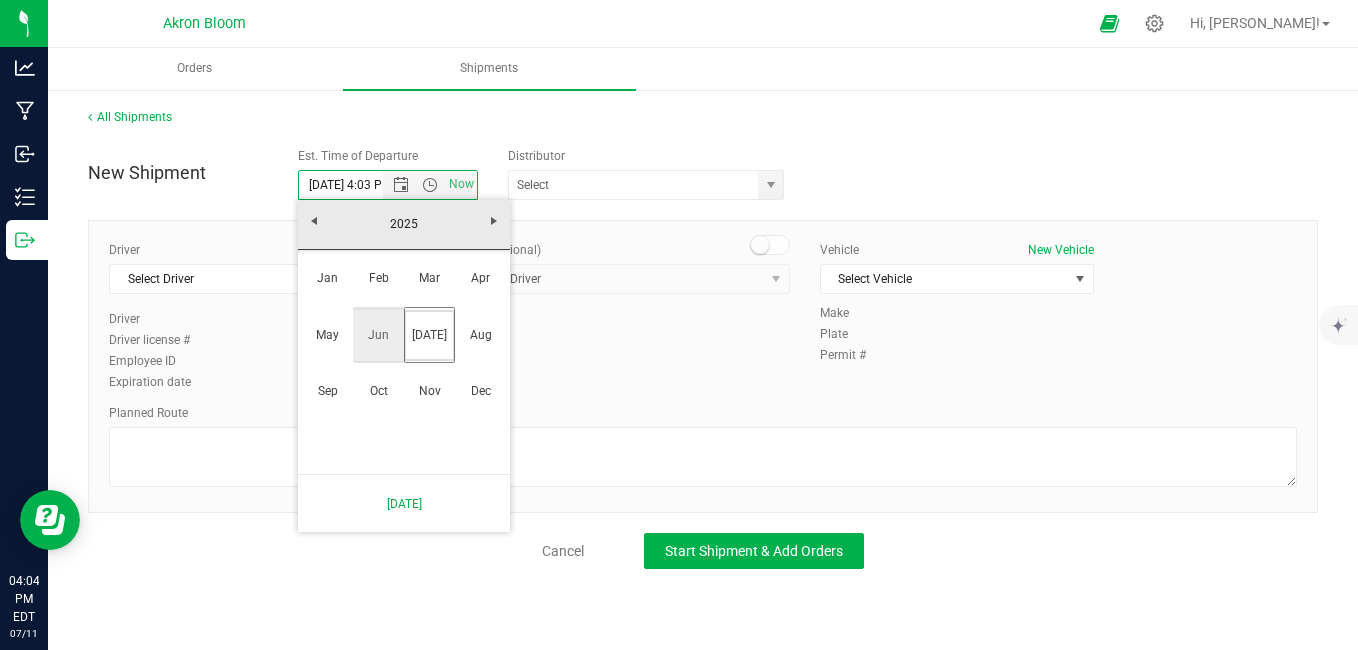 click on "Jun" at bounding box center (378, 335) 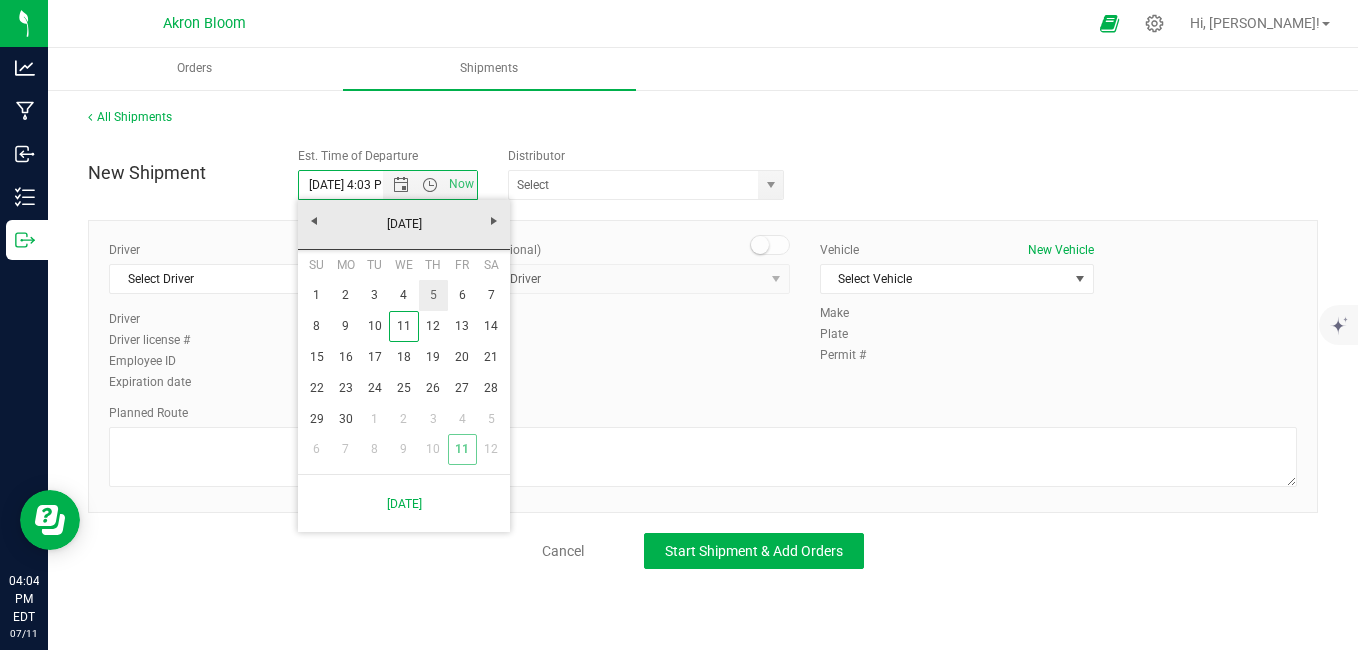 click on "5" at bounding box center [433, 295] 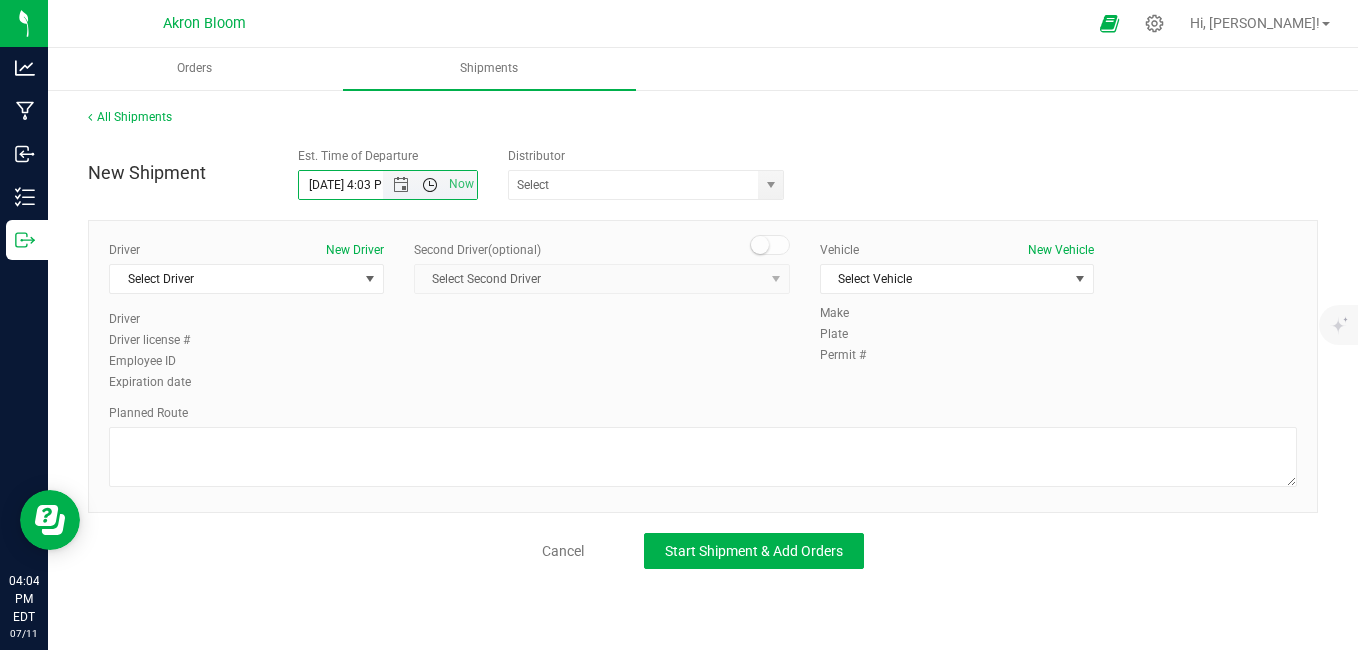 click at bounding box center [430, 185] 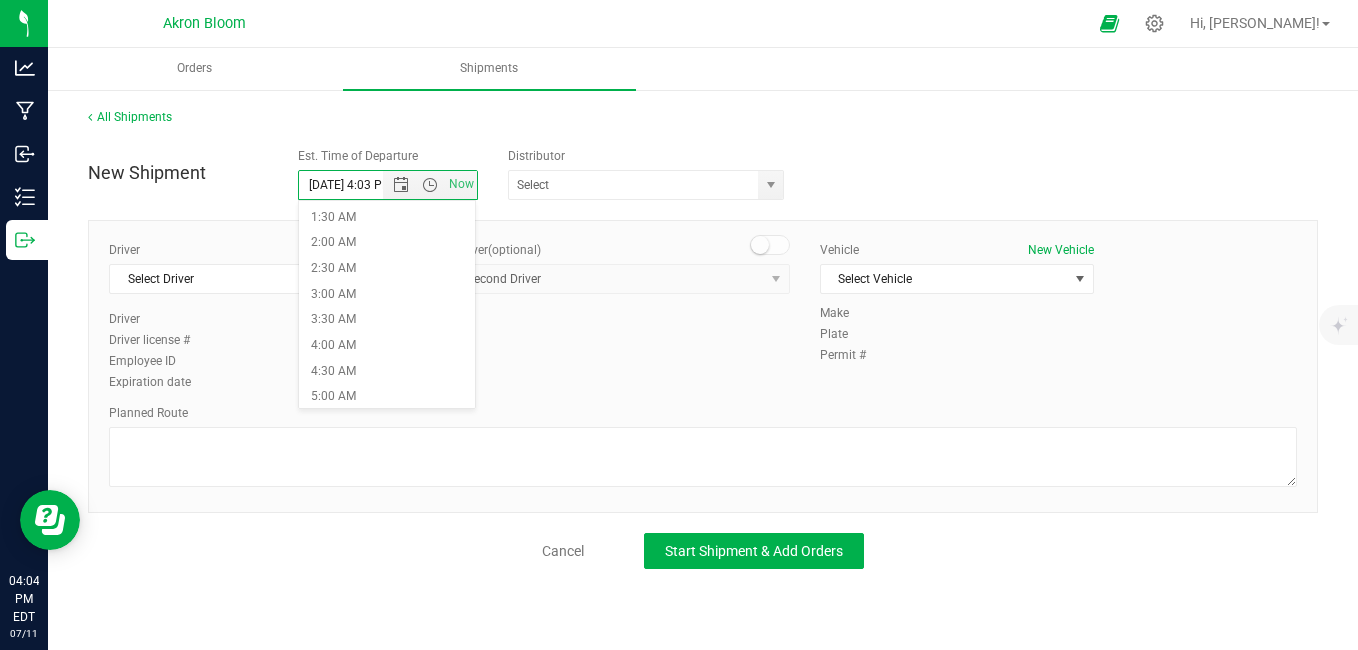 scroll, scrollTop: 92, scrollLeft: 0, axis: vertical 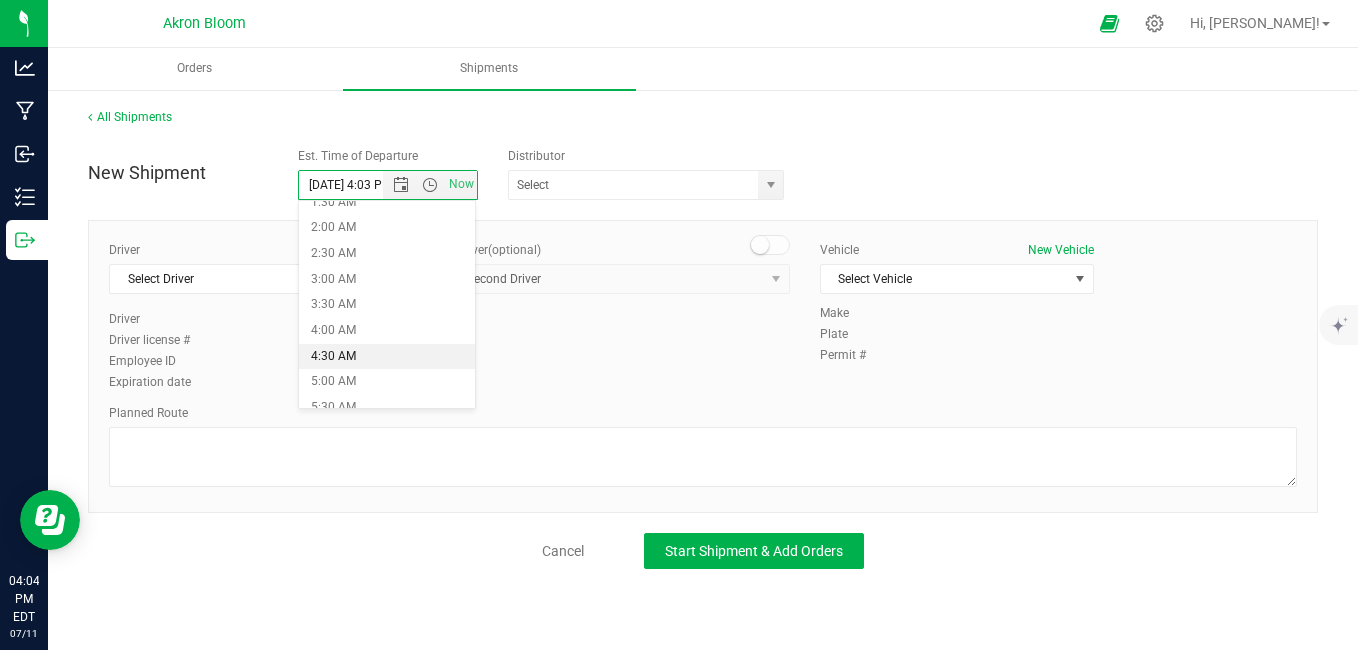 click on "4:30 AM" at bounding box center (387, 357) 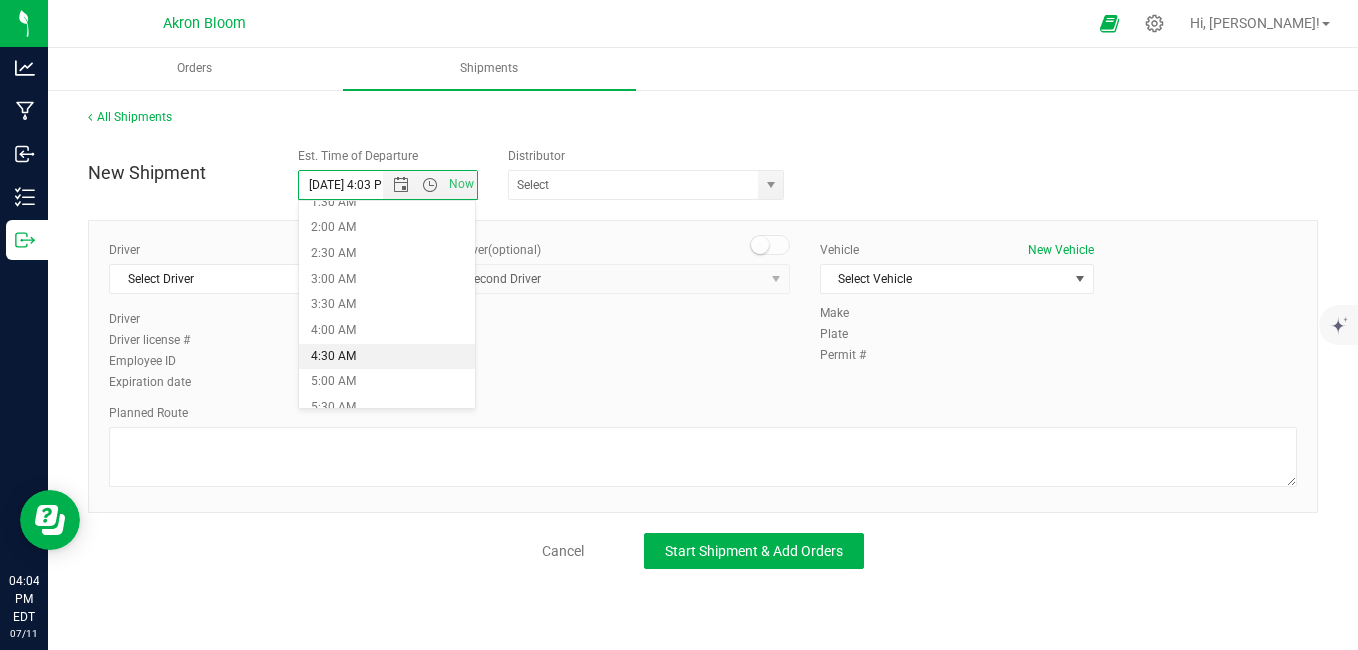 type on "[DATE] 4:30 AM" 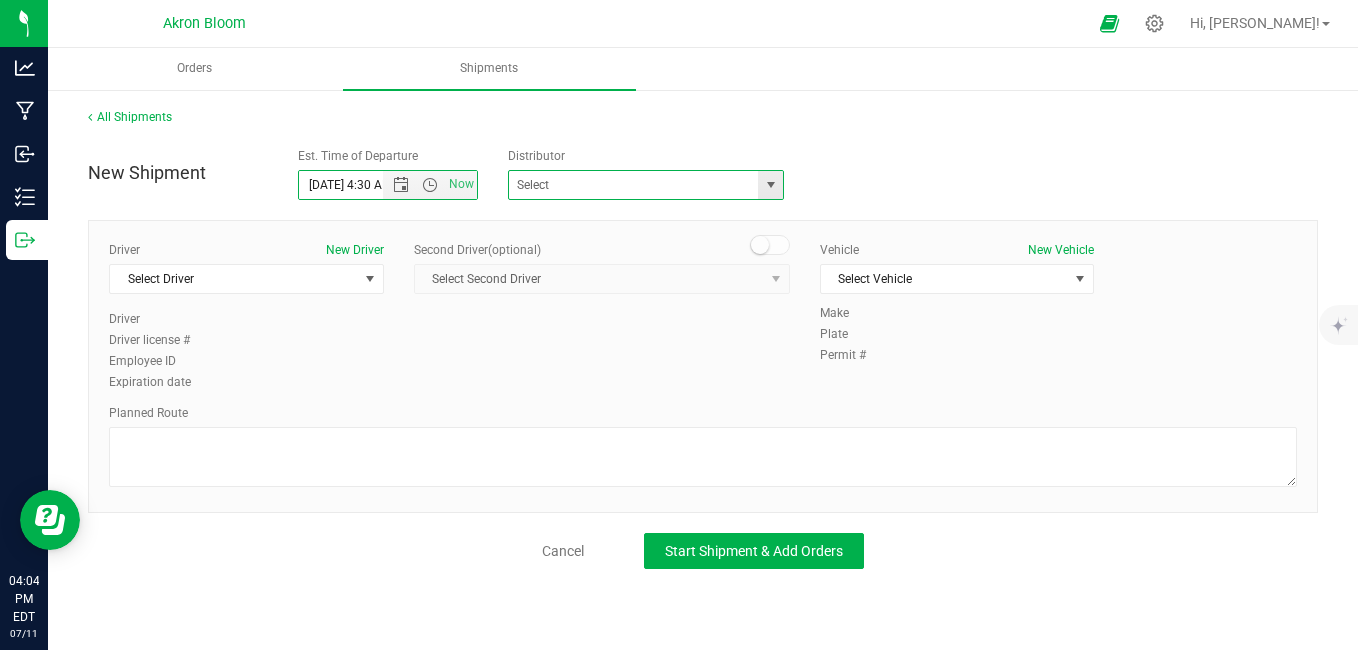 click at bounding box center [646, 185] 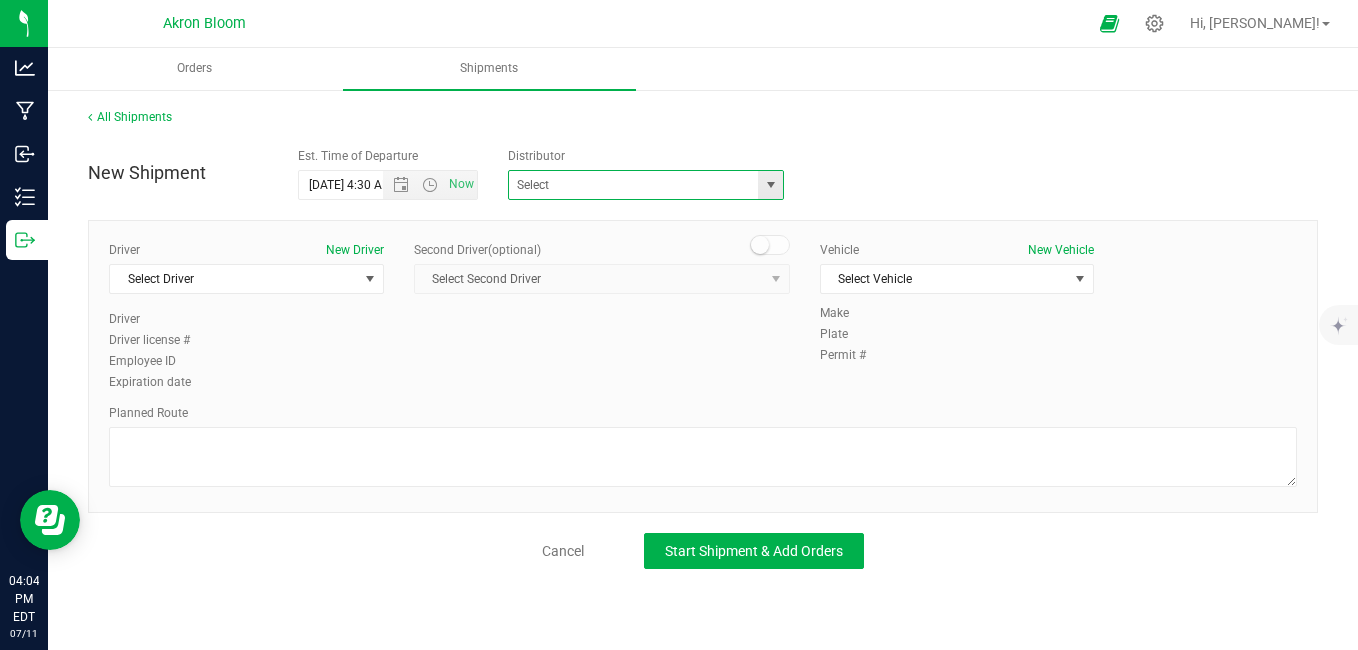 click at bounding box center [771, 185] 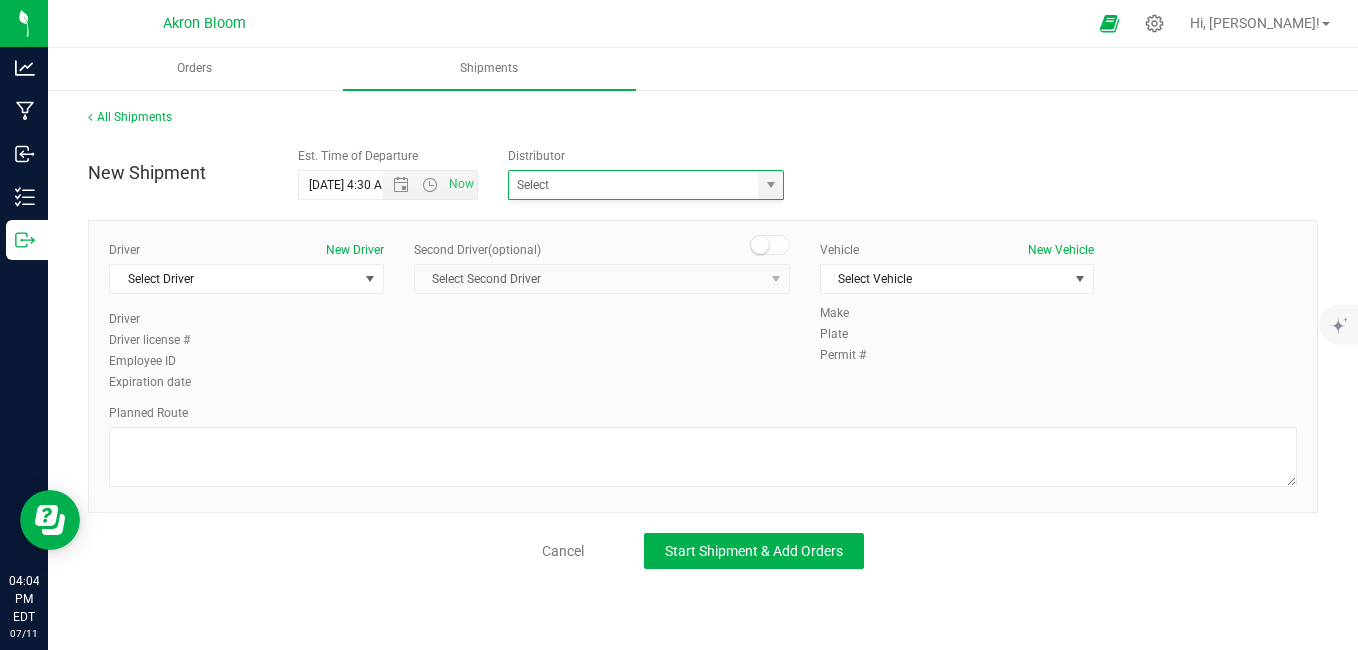 click on "New Shipment
Est. Time of Departure
[DATE] 4:30 AM
Now
Distributor" at bounding box center [703, 169] 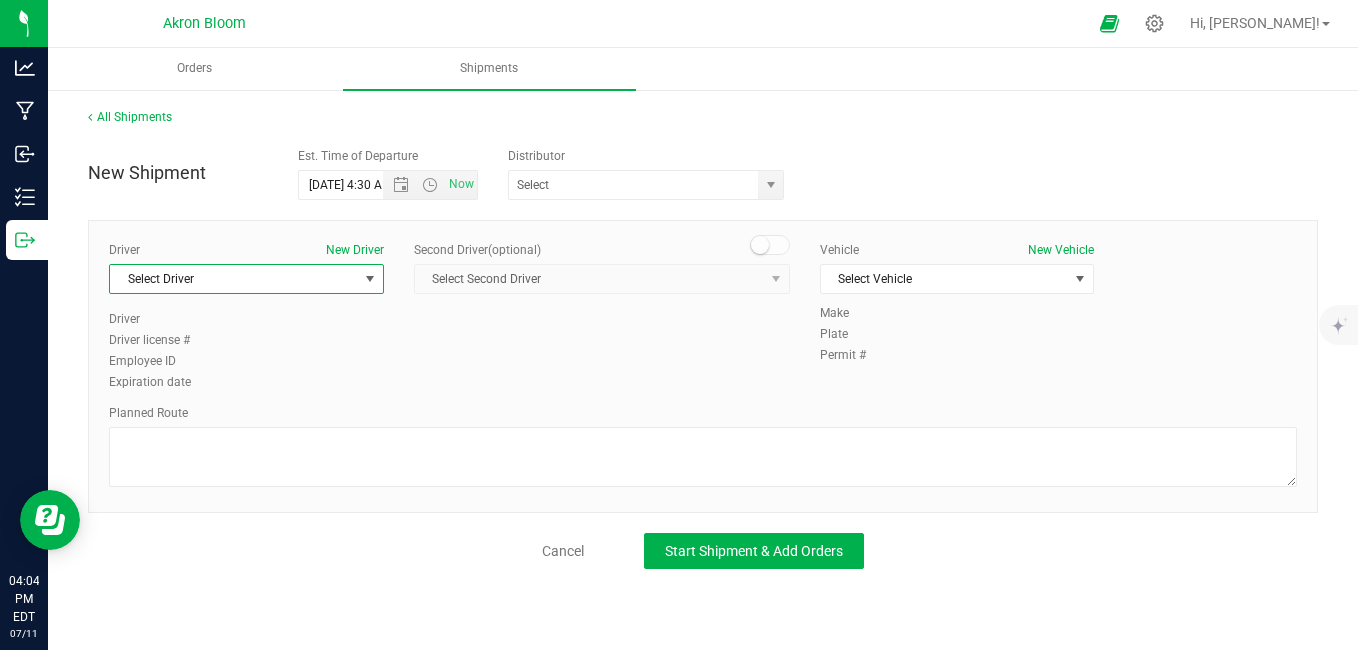 click at bounding box center [369, 279] 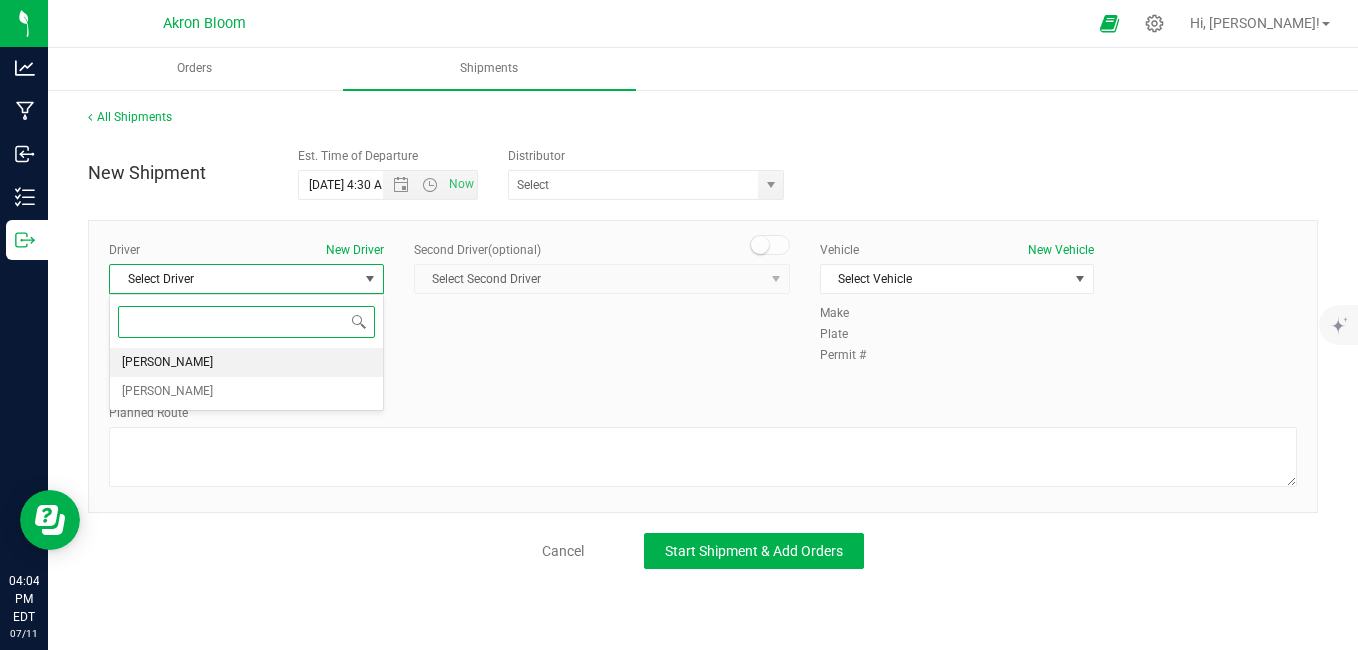 click on "[PERSON_NAME]" at bounding box center [246, 363] 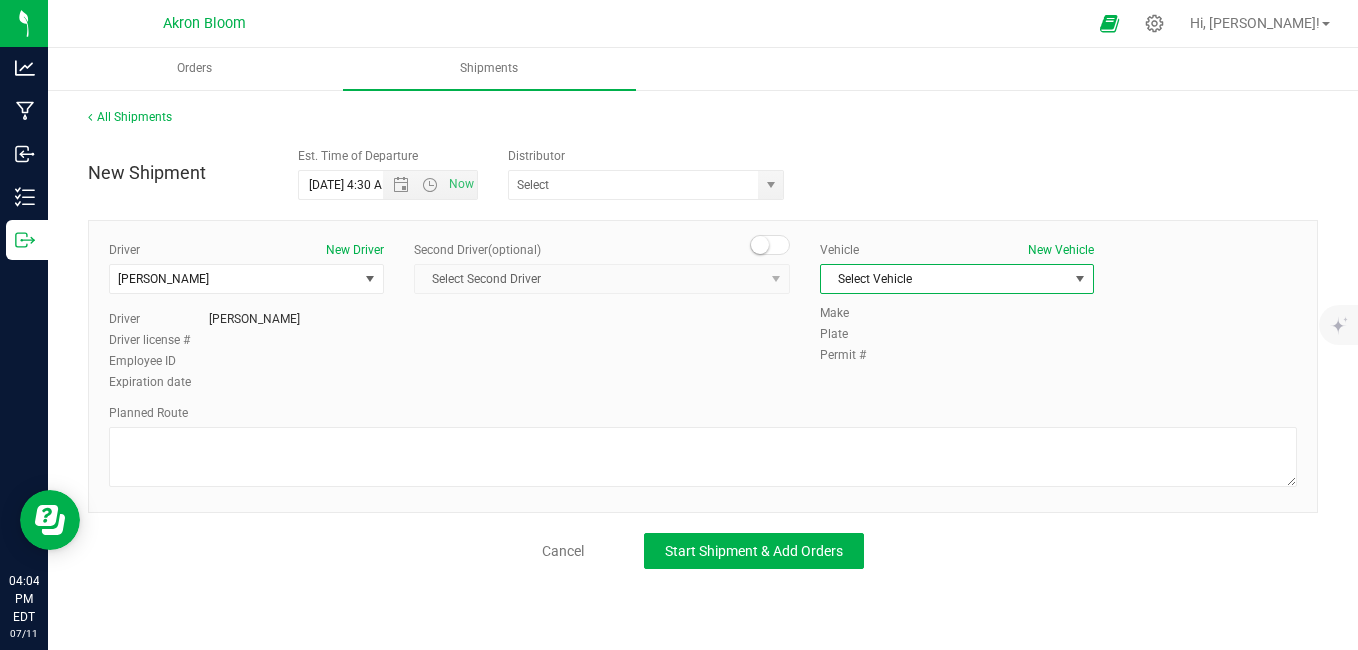 click on "Select Vehicle" at bounding box center [945, 279] 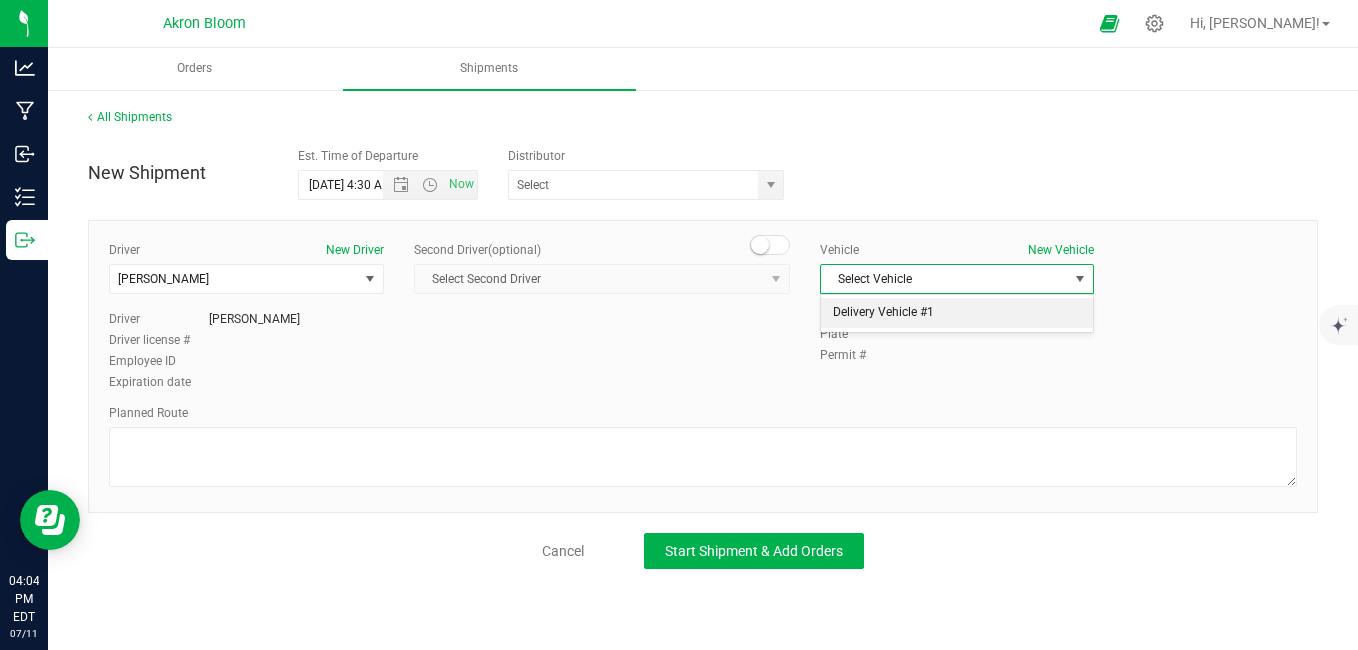 click on "Delivery Vehicle #1" at bounding box center [957, 313] 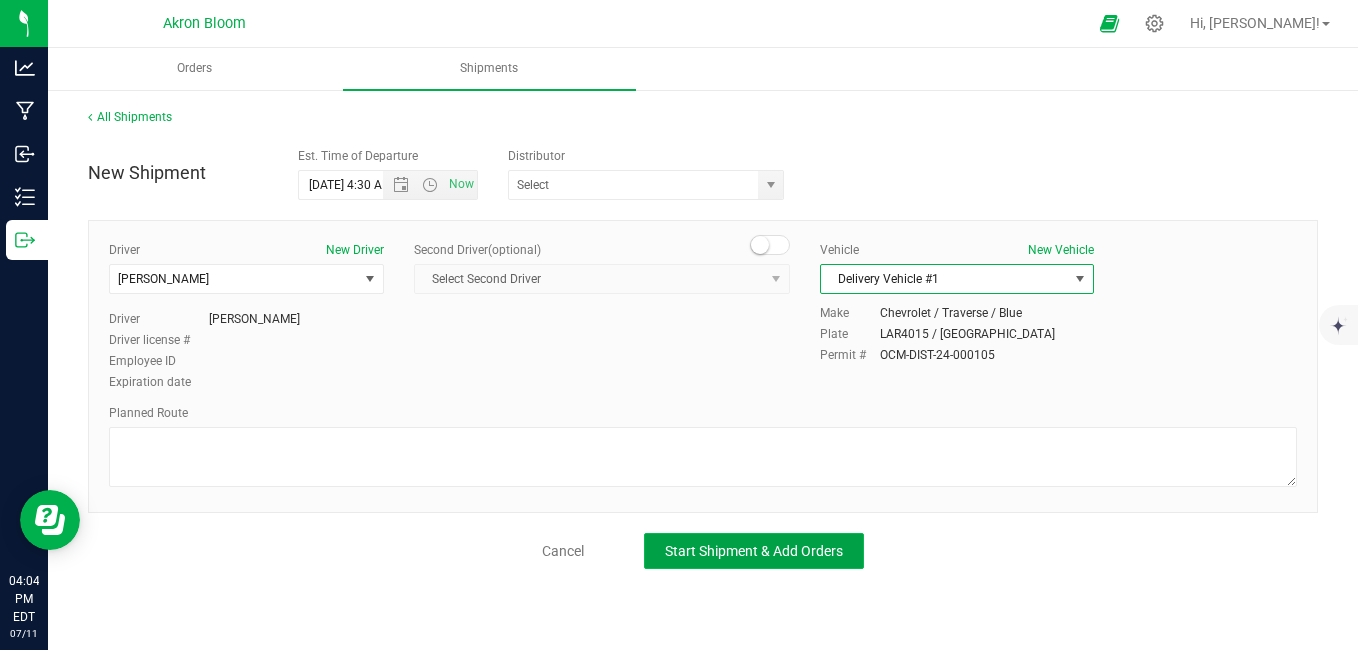 click on "Start Shipment & Add Orders" 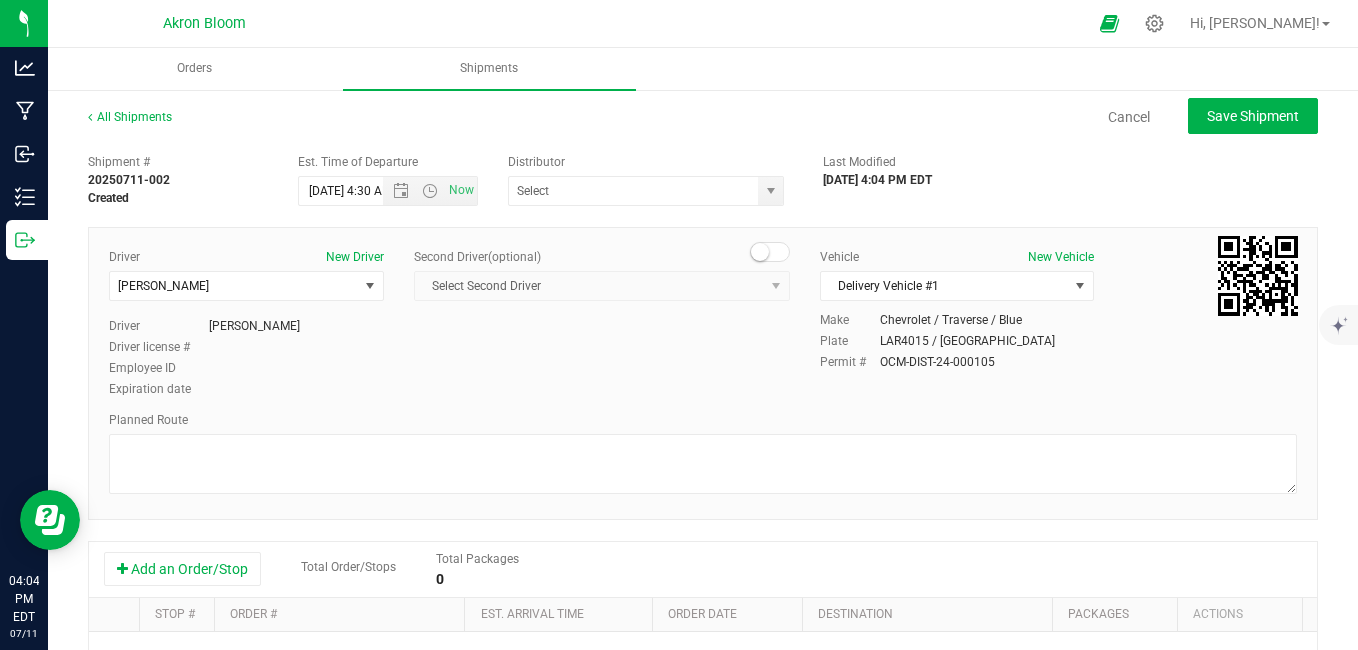 scroll, scrollTop: 167, scrollLeft: 0, axis: vertical 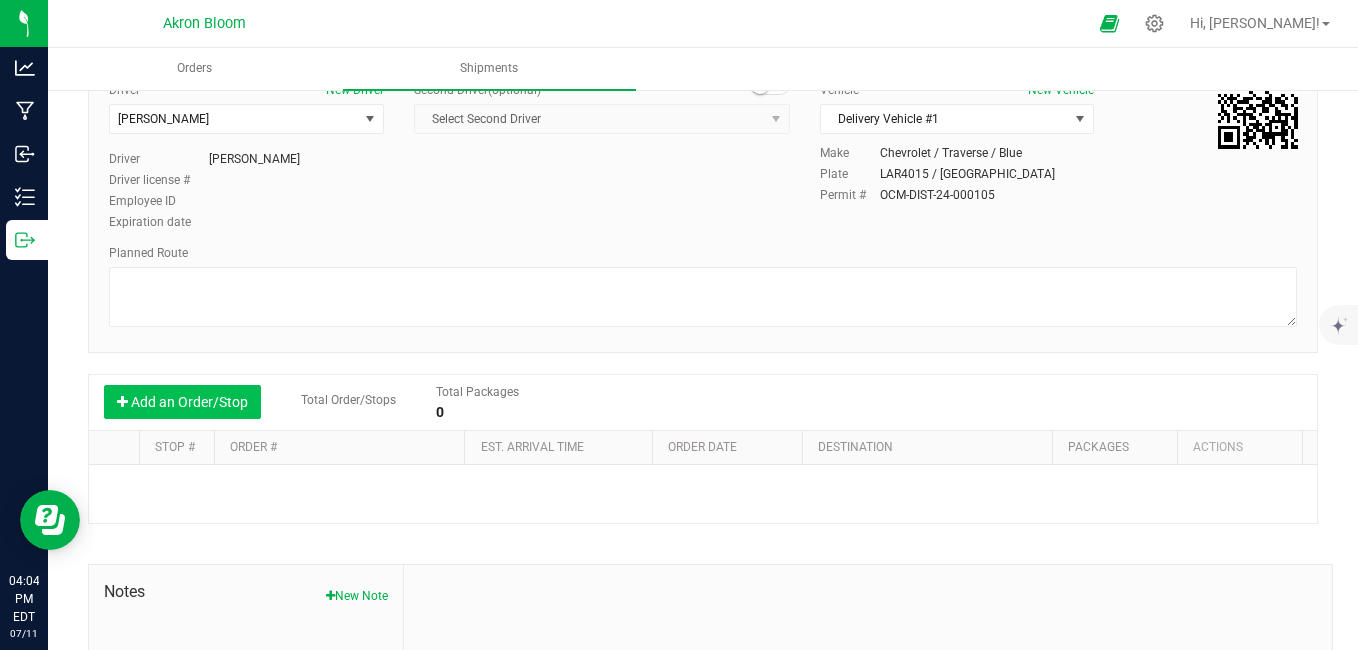 click on "Add an Order/Stop" at bounding box center [182, 402] 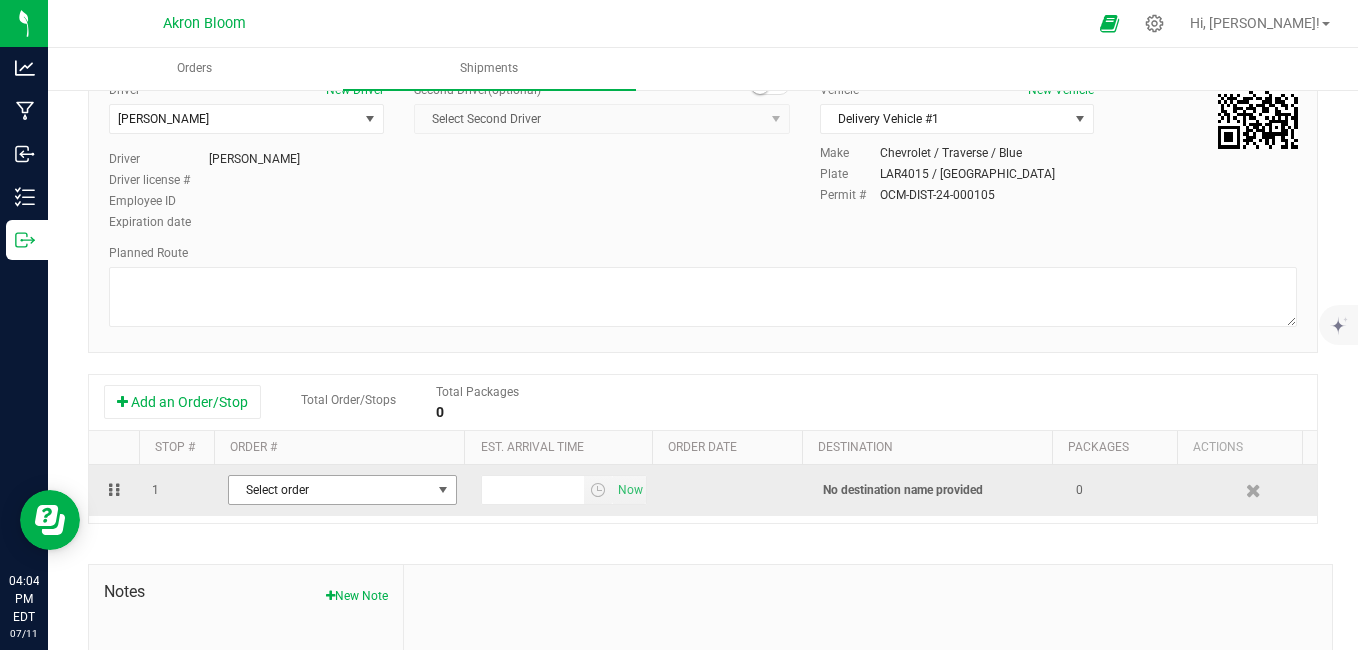 click on "Select order" at bounding box center [330, 490] 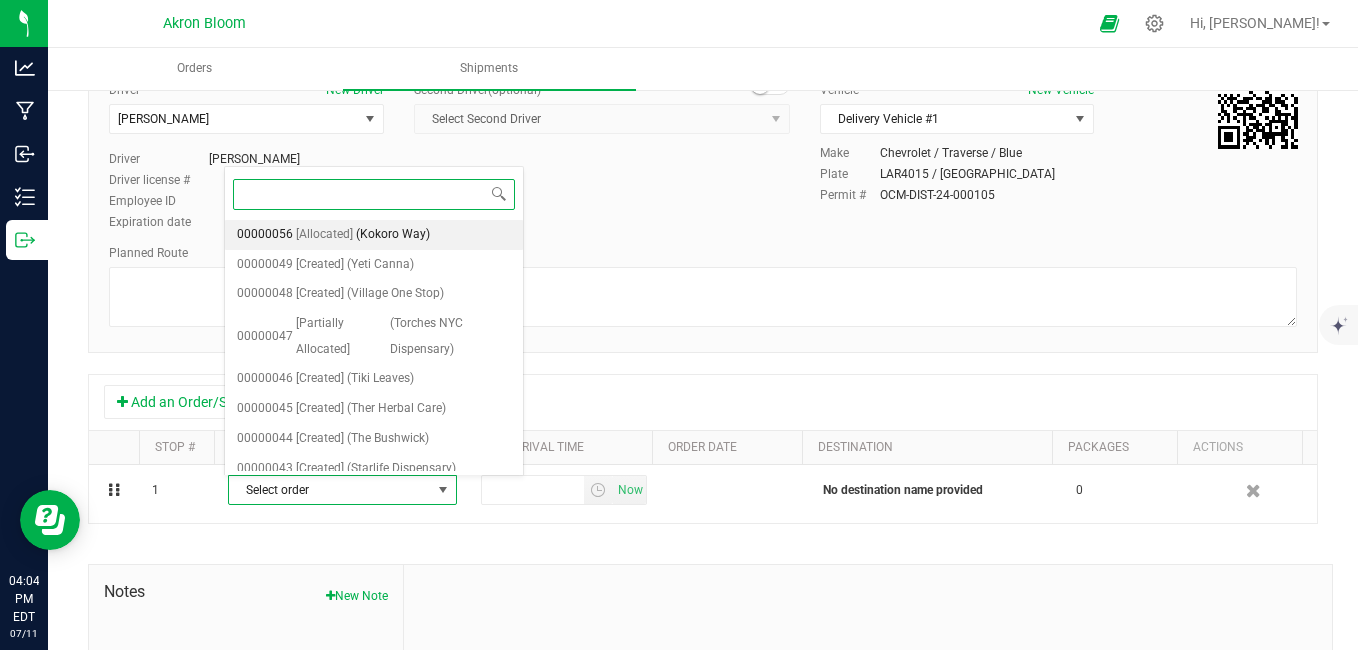 click on "(Kokoro Way)" at bounding box center [393, 235] 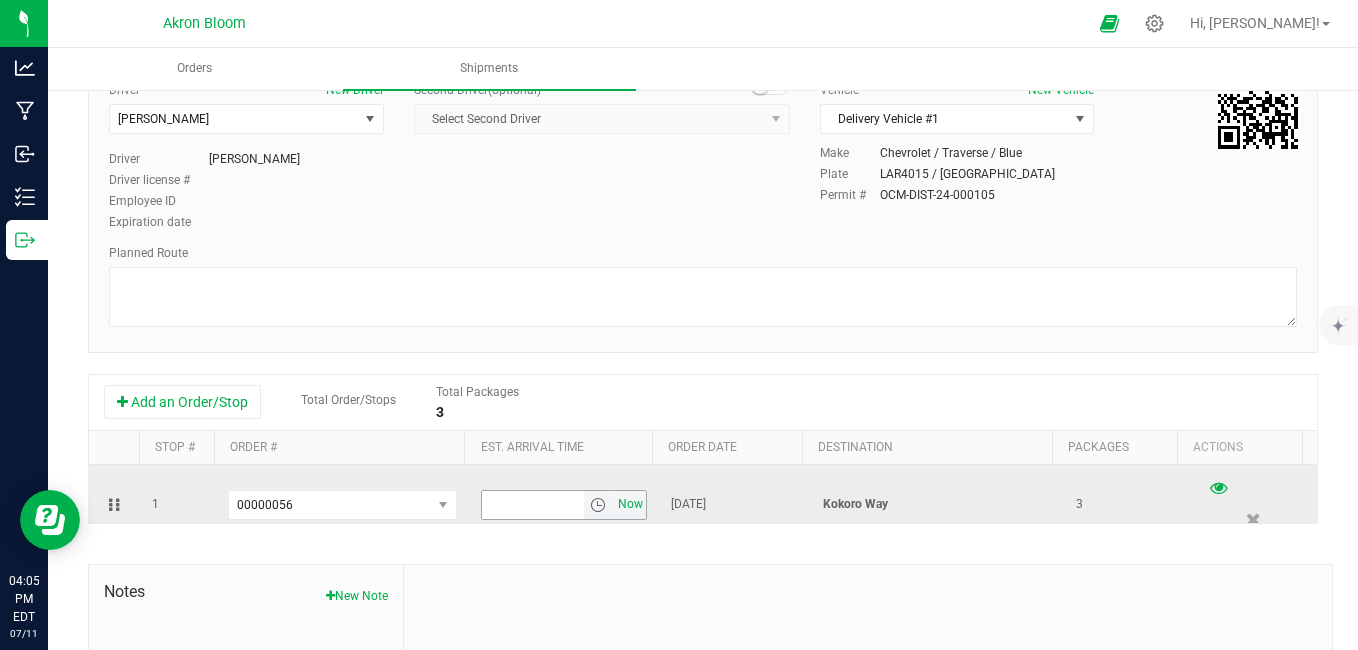 click on "Now" at bounding box center (630, 504) 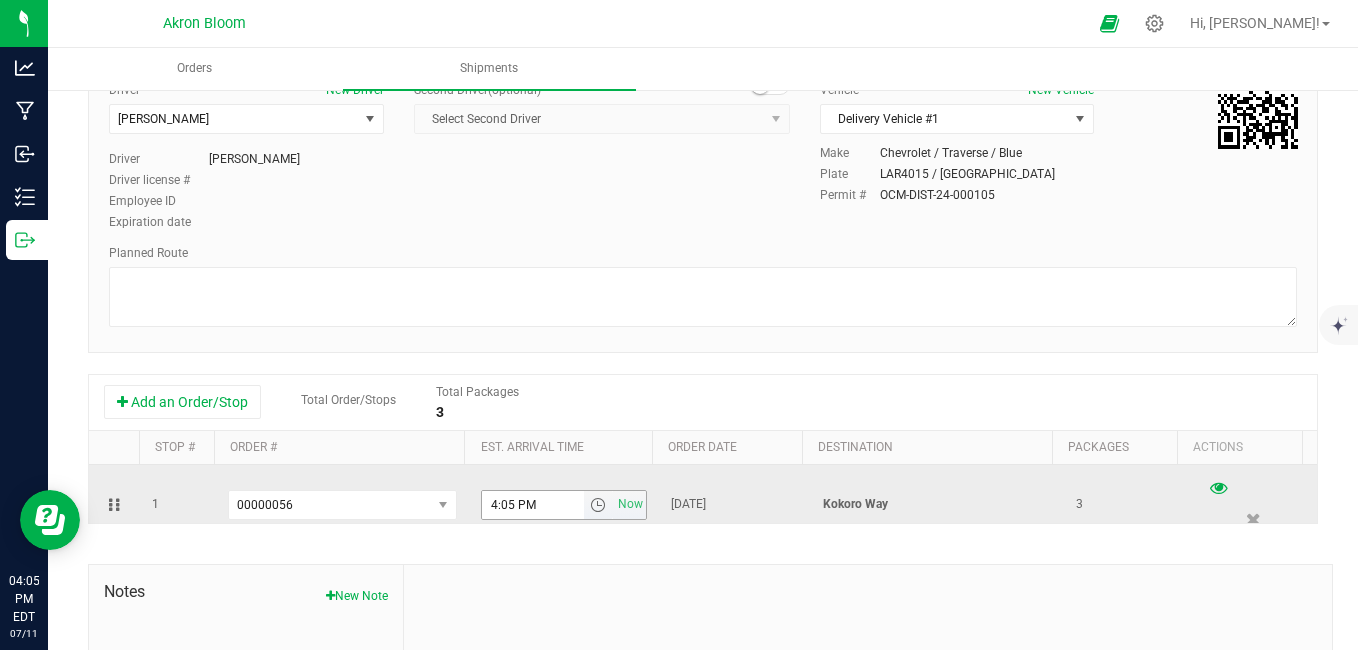 click at bounding box center [598, 505] 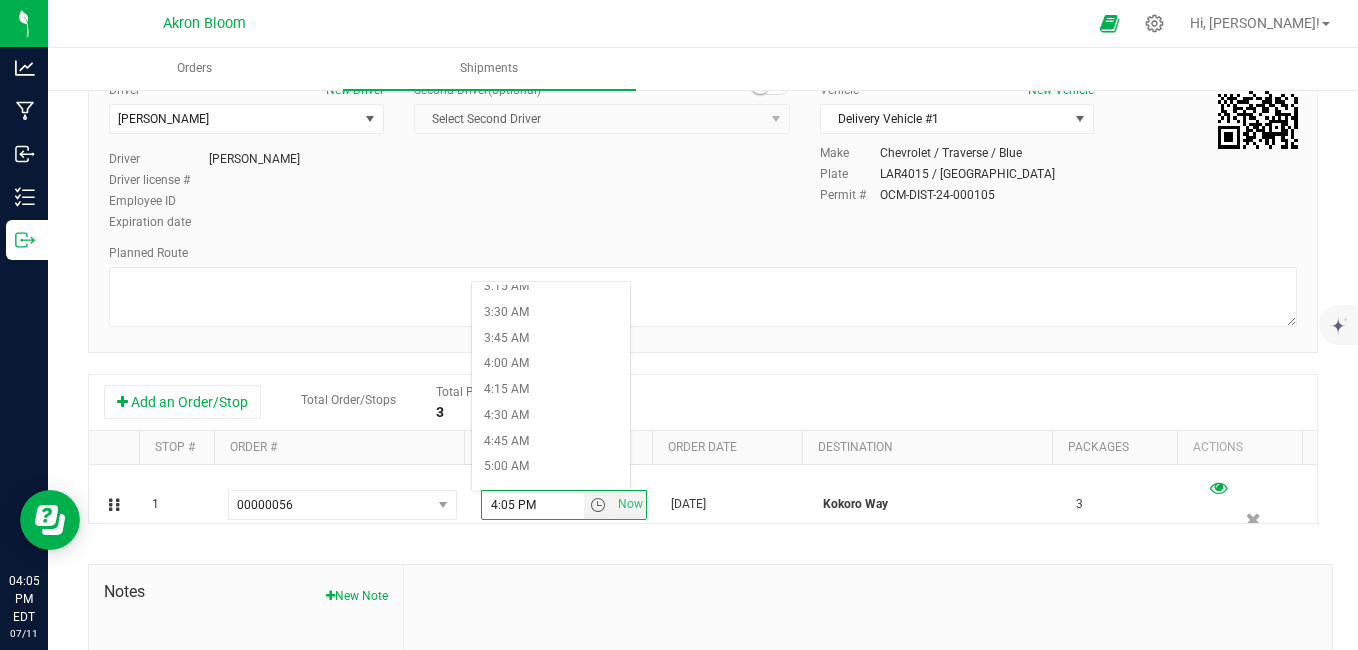 scroll, scrollTop: 361, scrollLeft: 0, axis: vertical 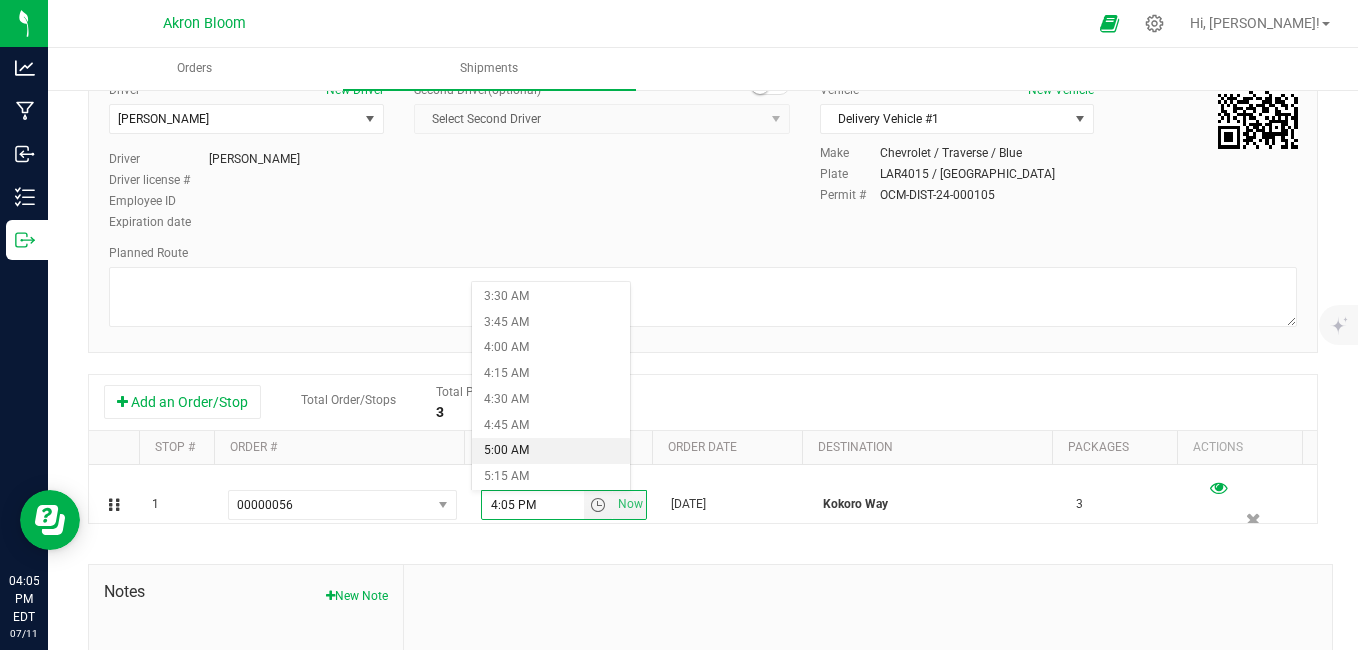 click on "5:00 AM" at bounding box center (550, 451) 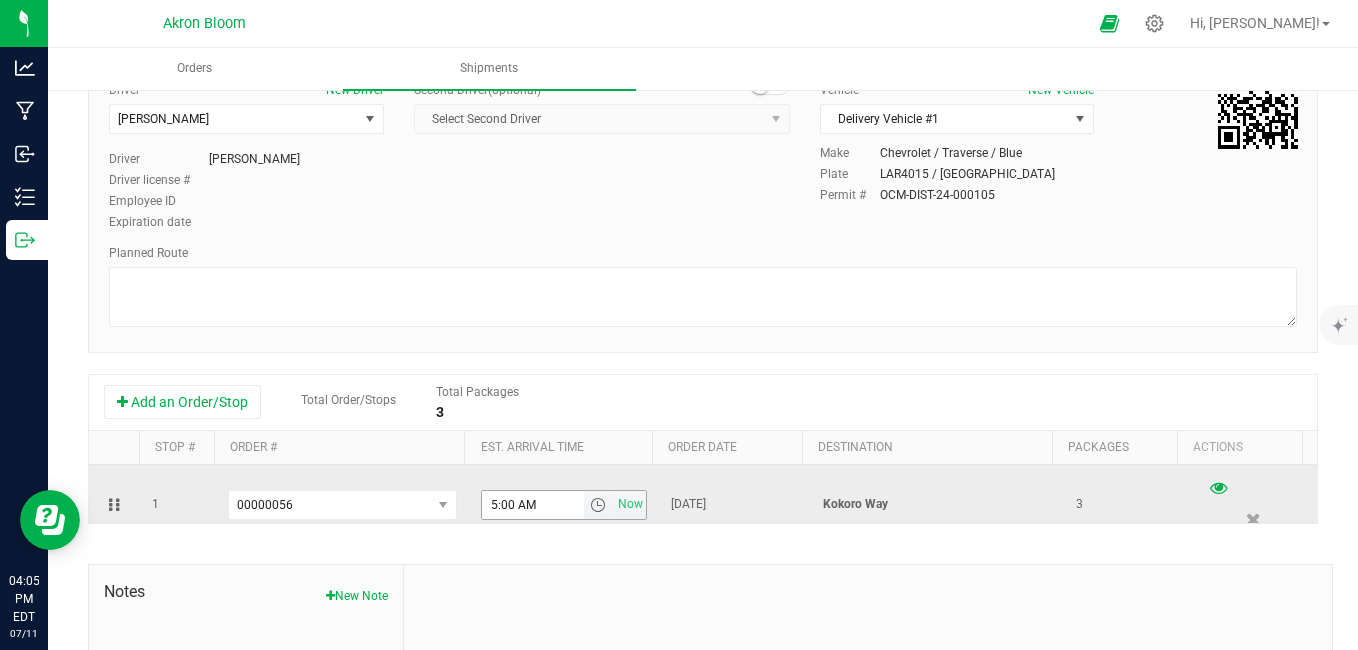 click on "5:00 AM" at bounding box center (533, 505) 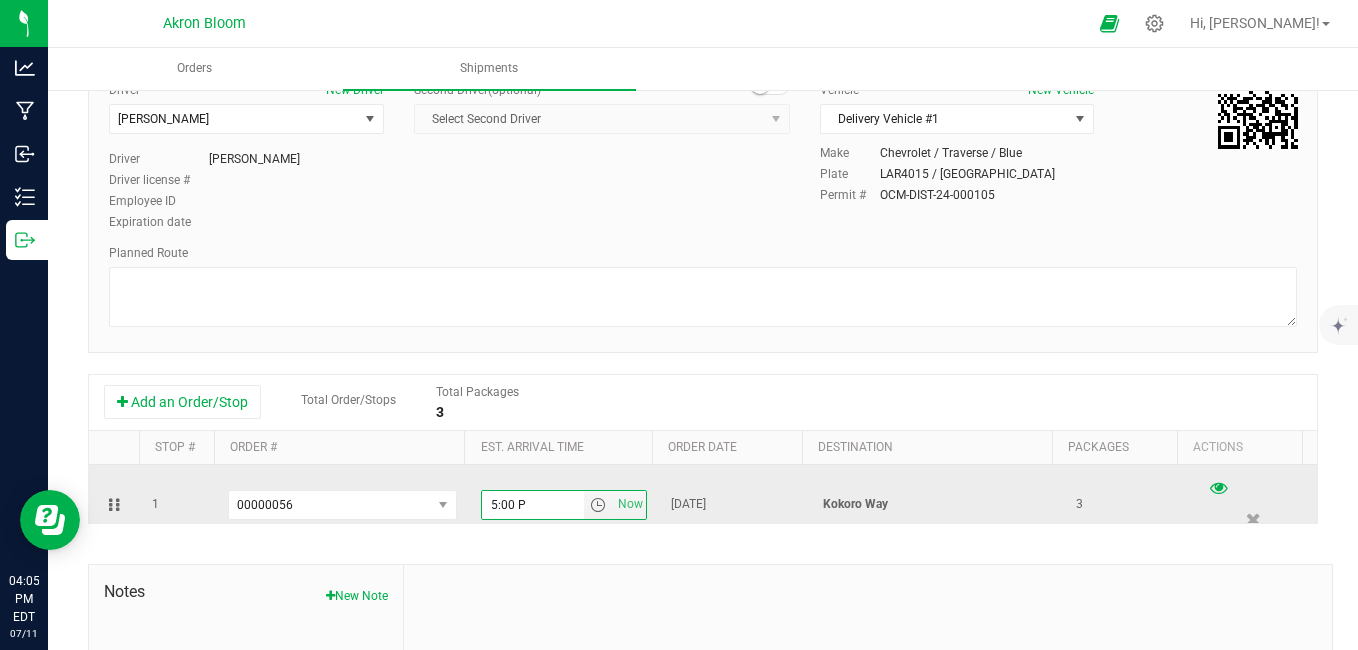 type on "5:00 PM" 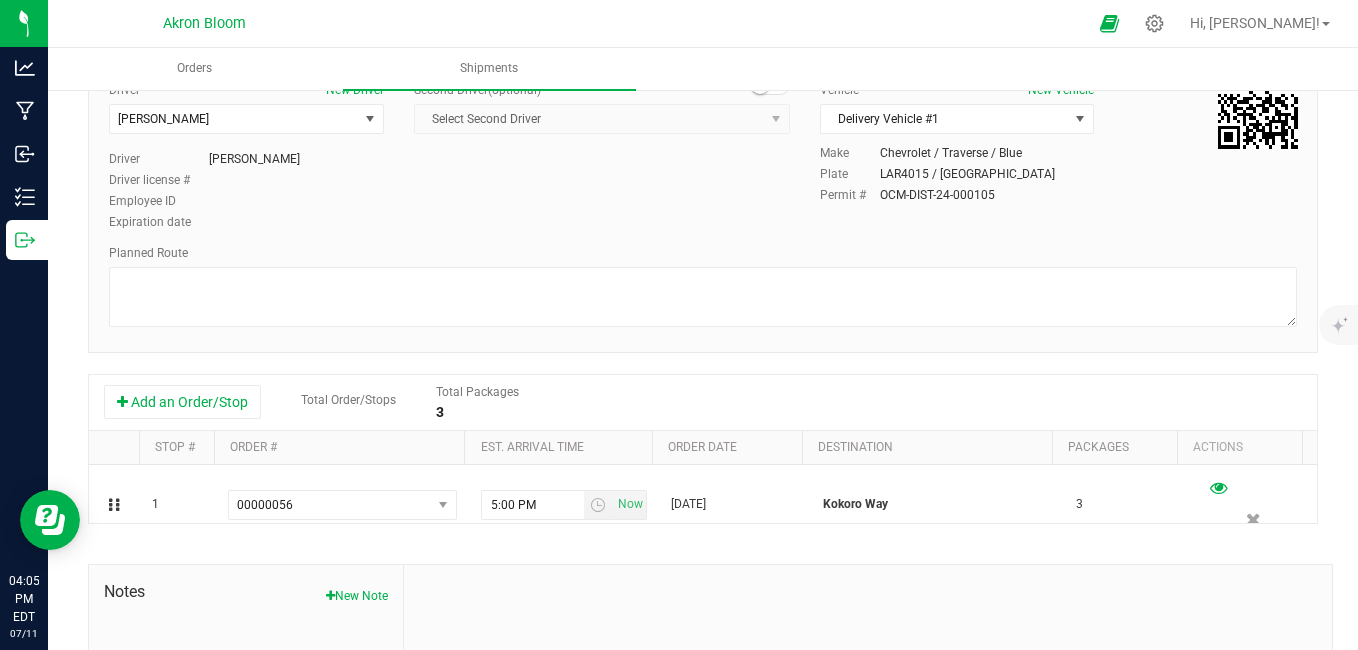scroll, scrollTop: 22, scrollLeft: 0, axis: vertical 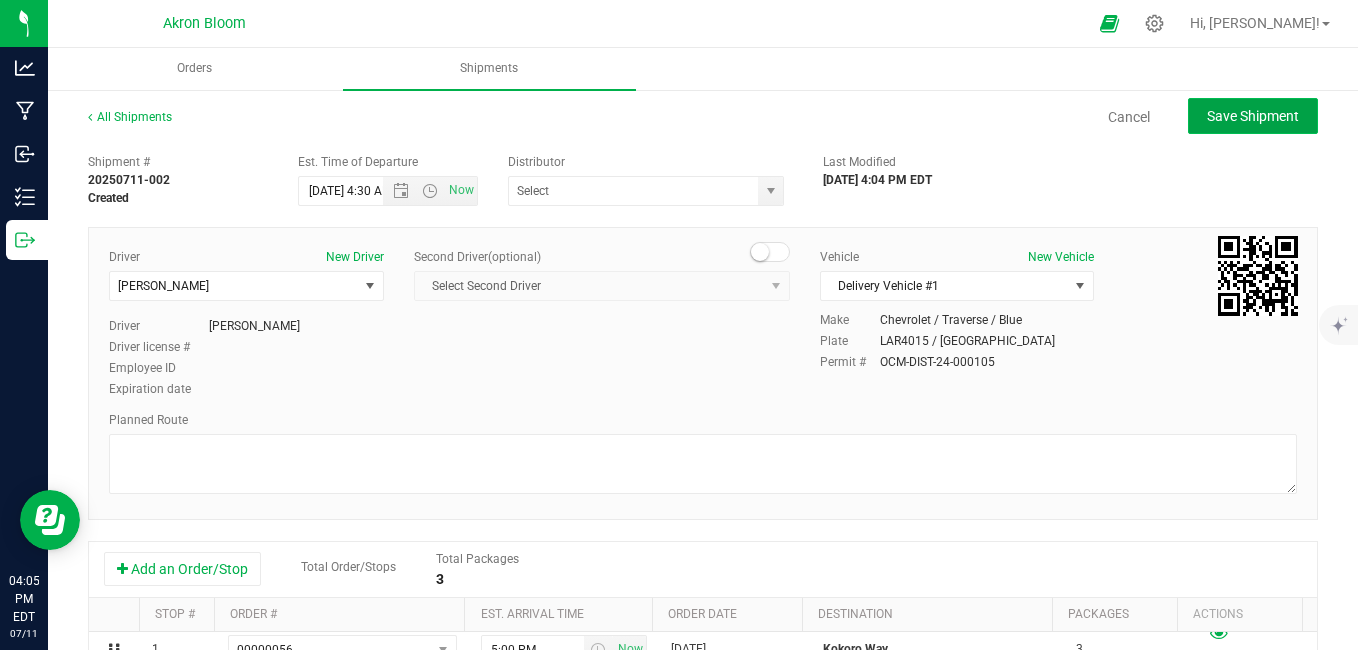 click on "Save Shipment" 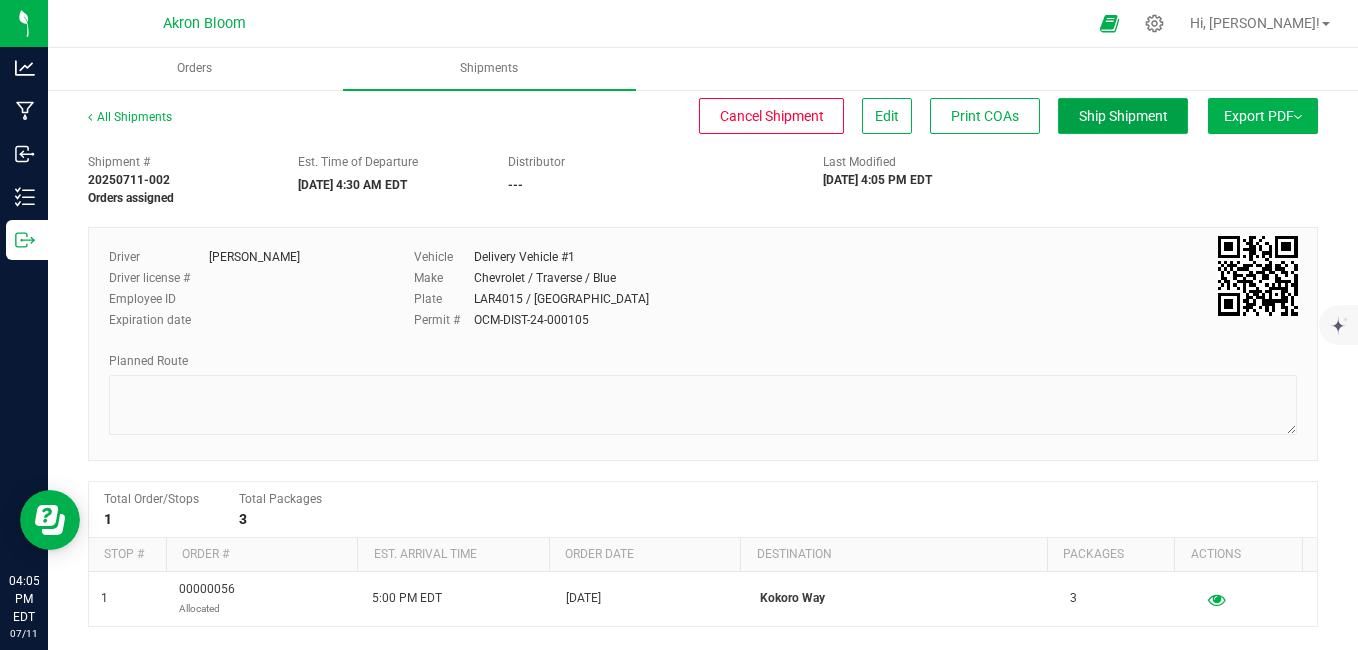 click on "Ship Shipment" at bounding box center [1123, 116] 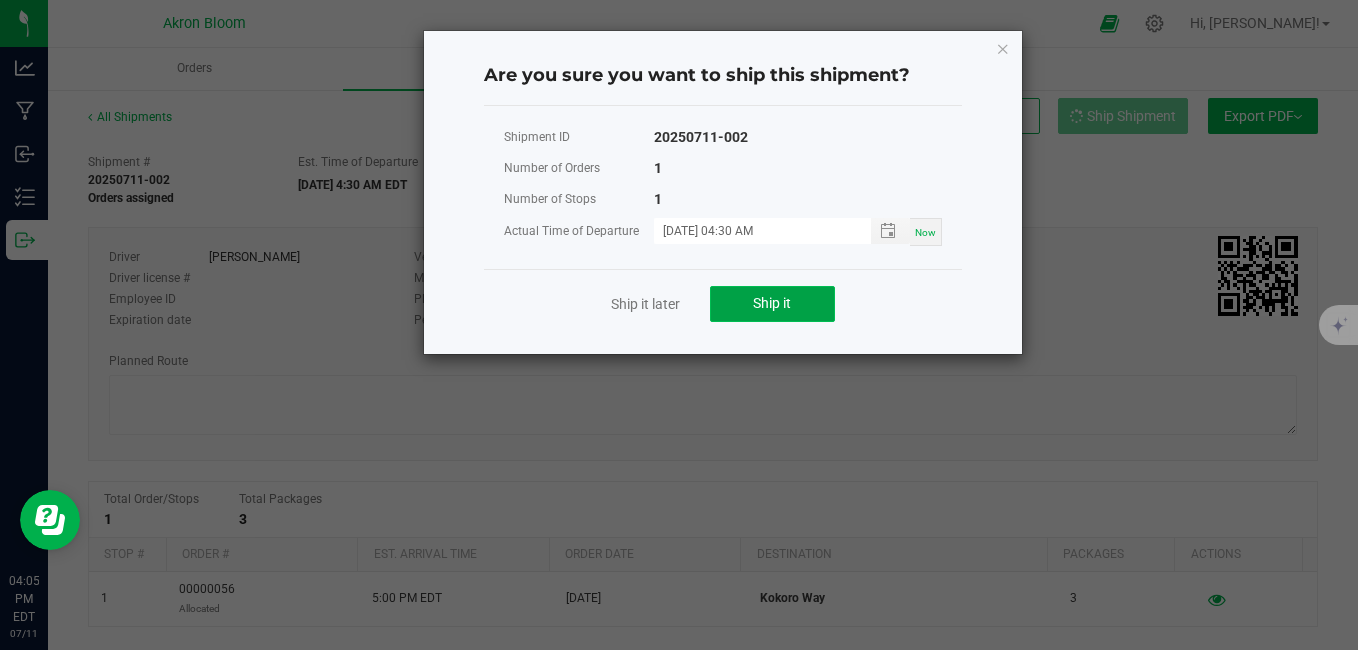 click on "Ship it" 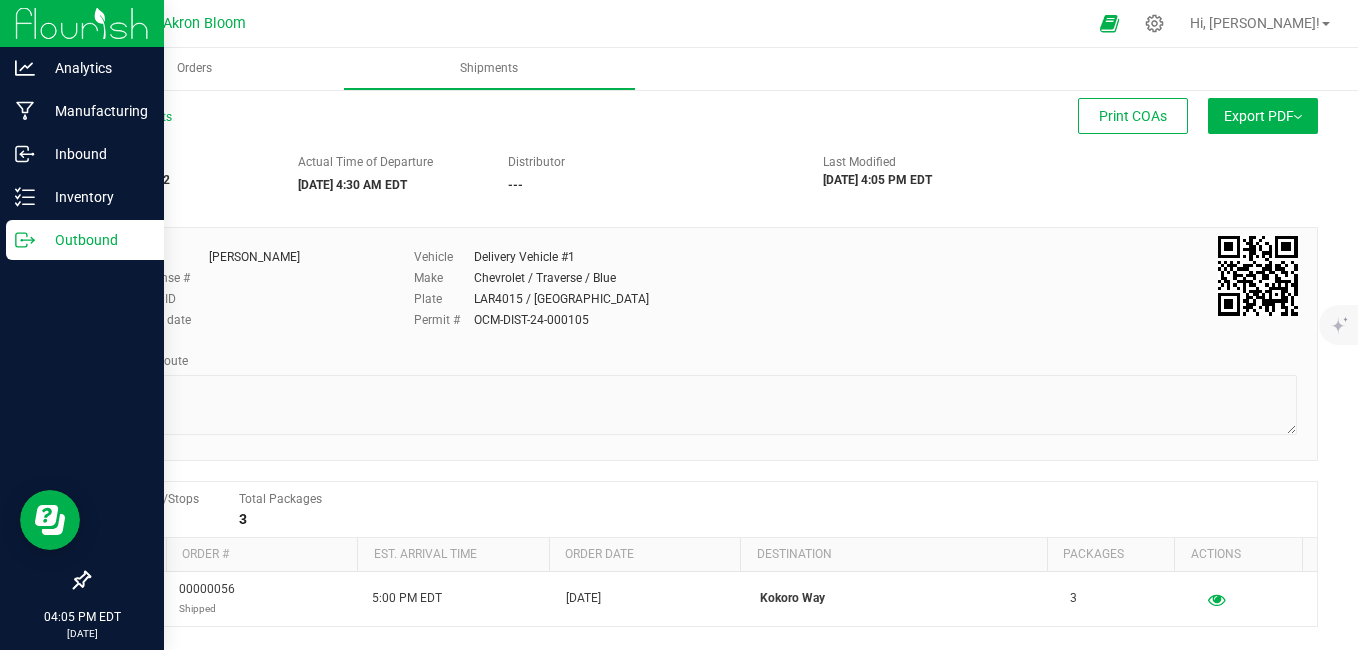 click 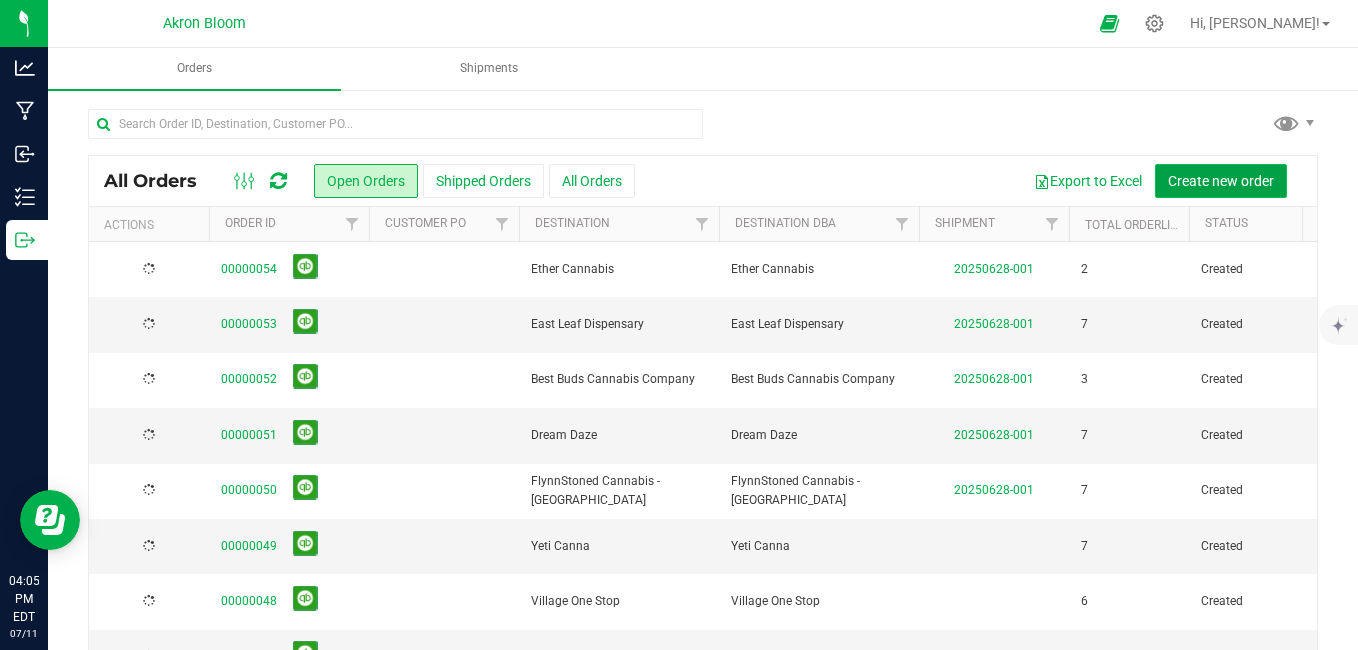 click on "Create new order" at bounding box center [1221, 181] 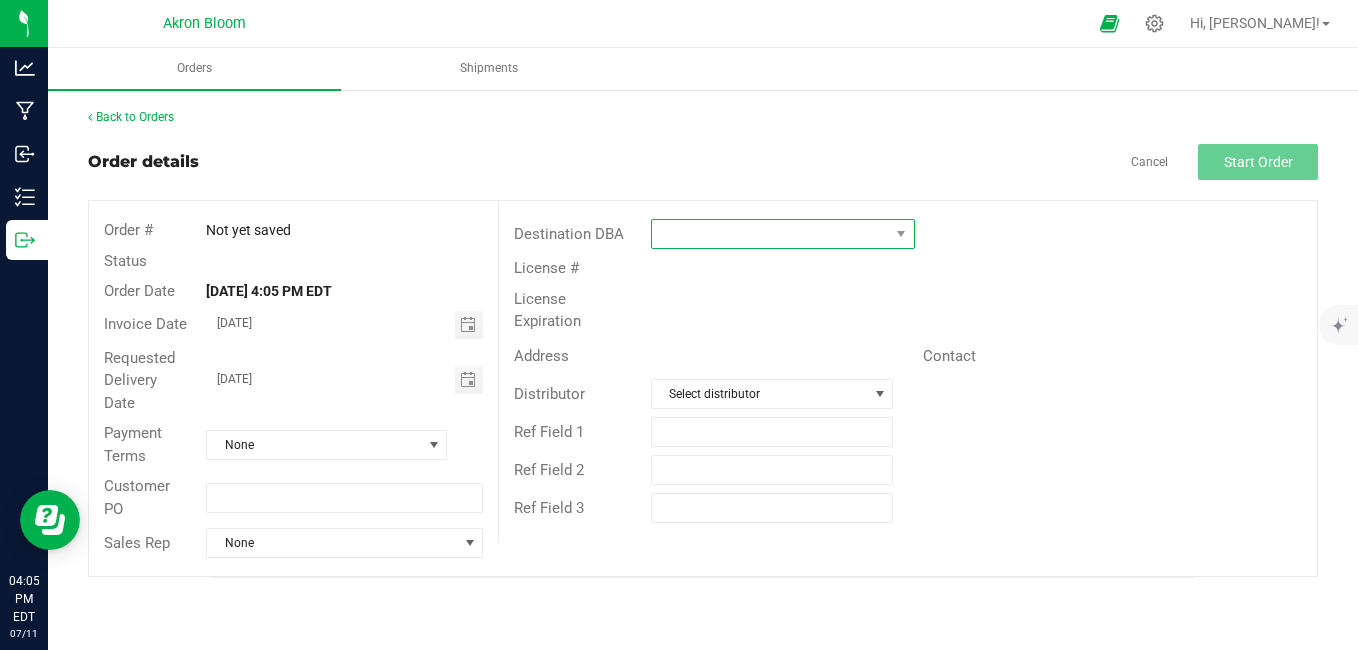 click at bounding box center (770, 234) 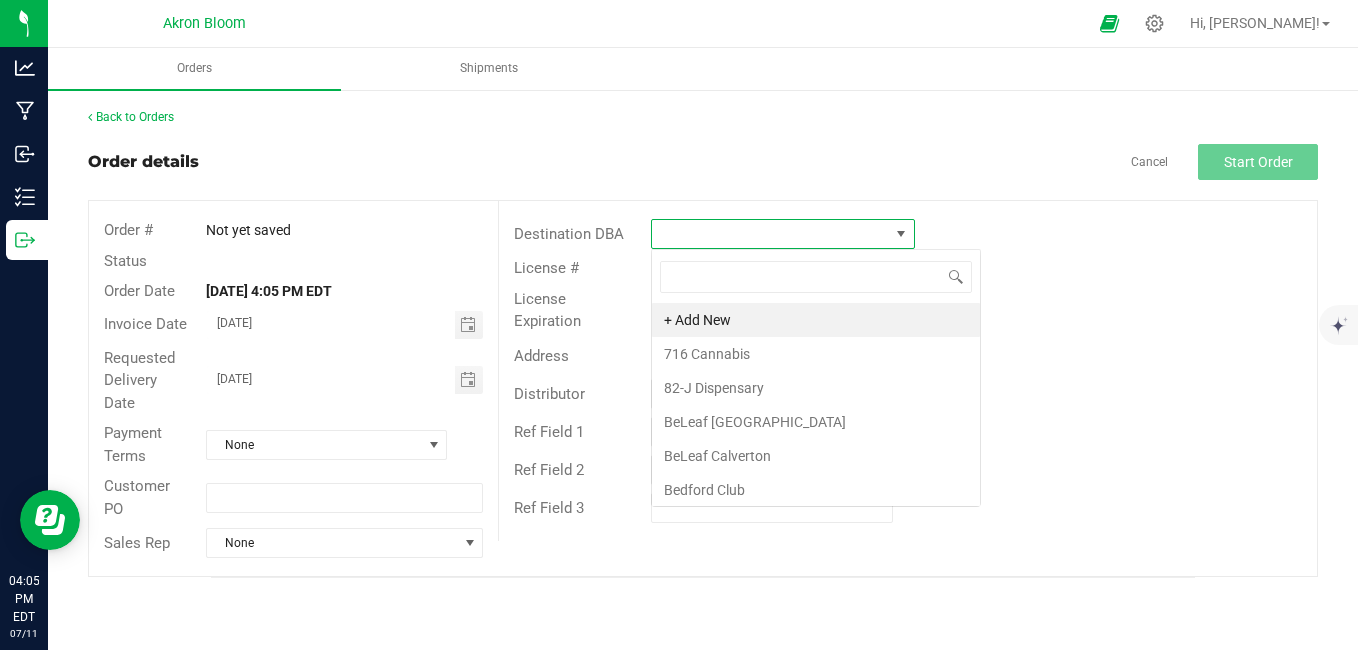 scroll, scrollTop: 99970, scrollLeft: 99736, axis: both 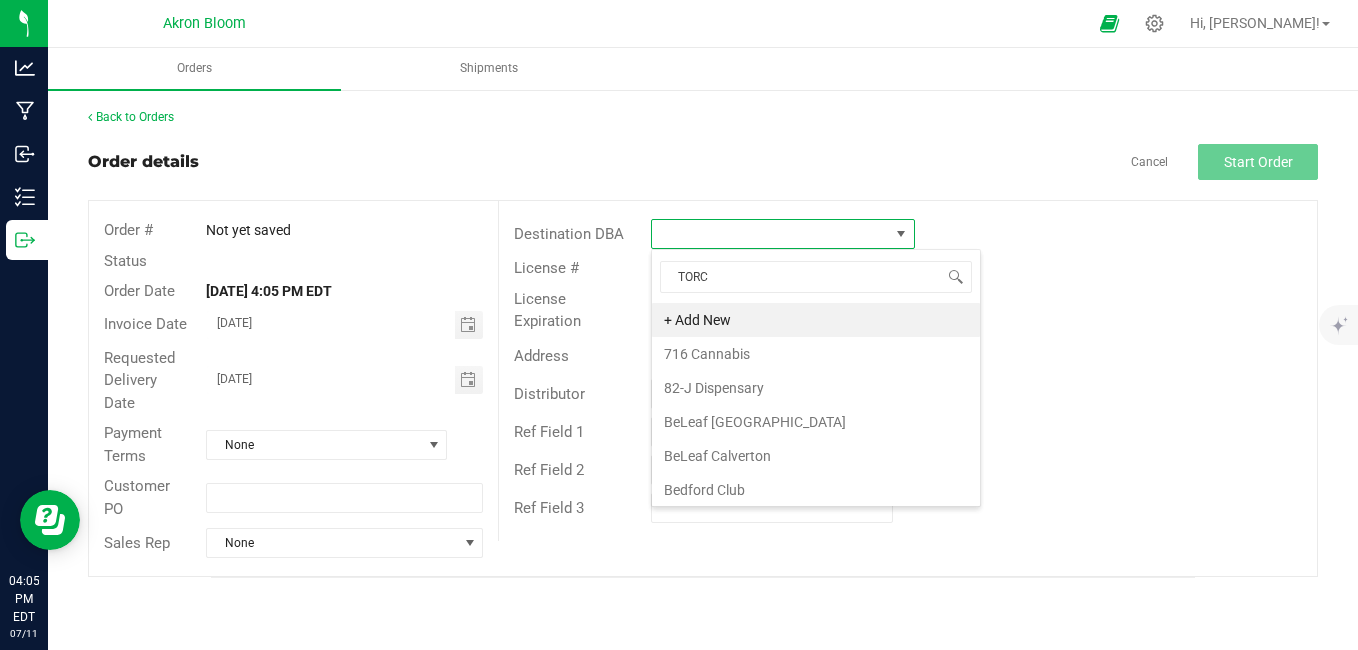 type on "TORCH" 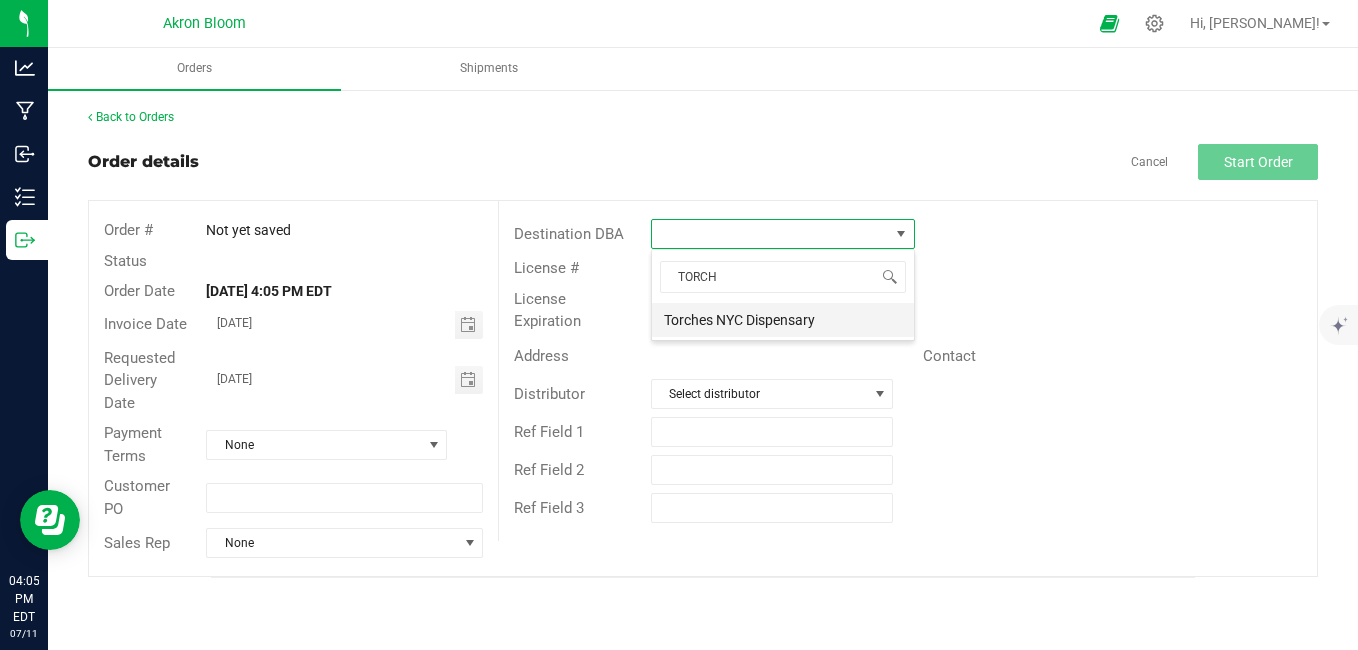 click on "Torches NYC Dispensary" at bounding box center (783, 320) 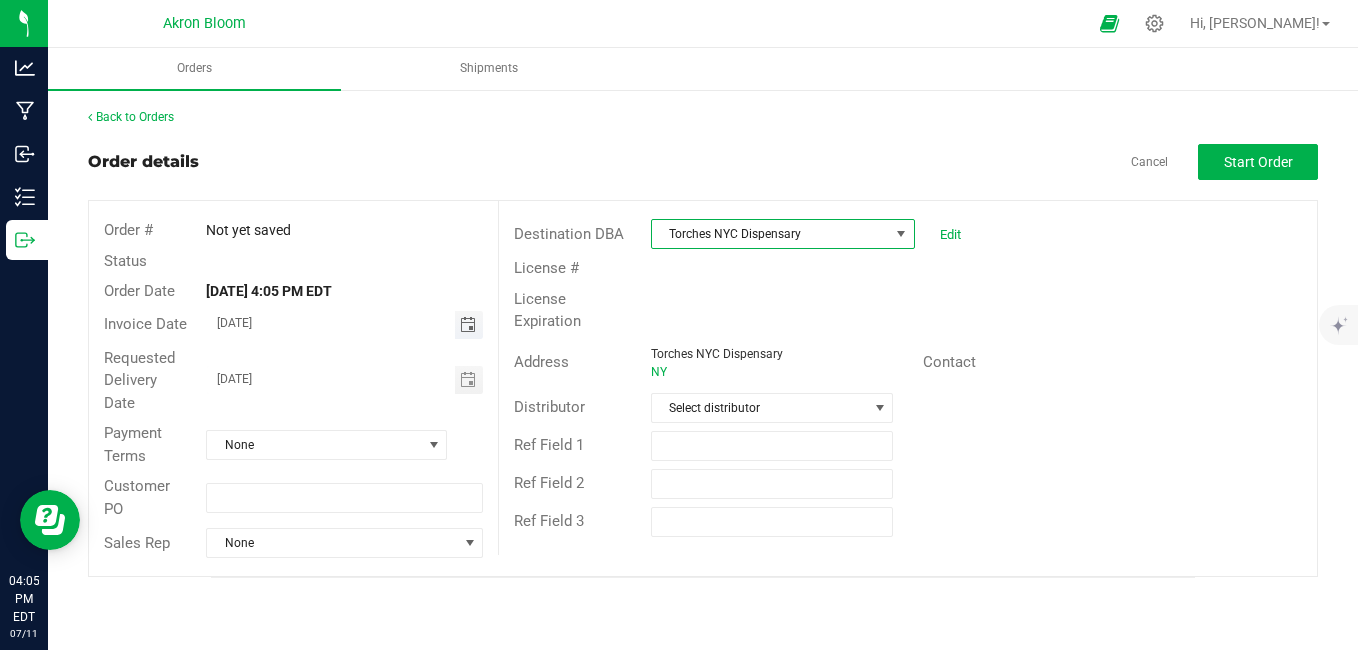 click at bounding box center (468, 325) 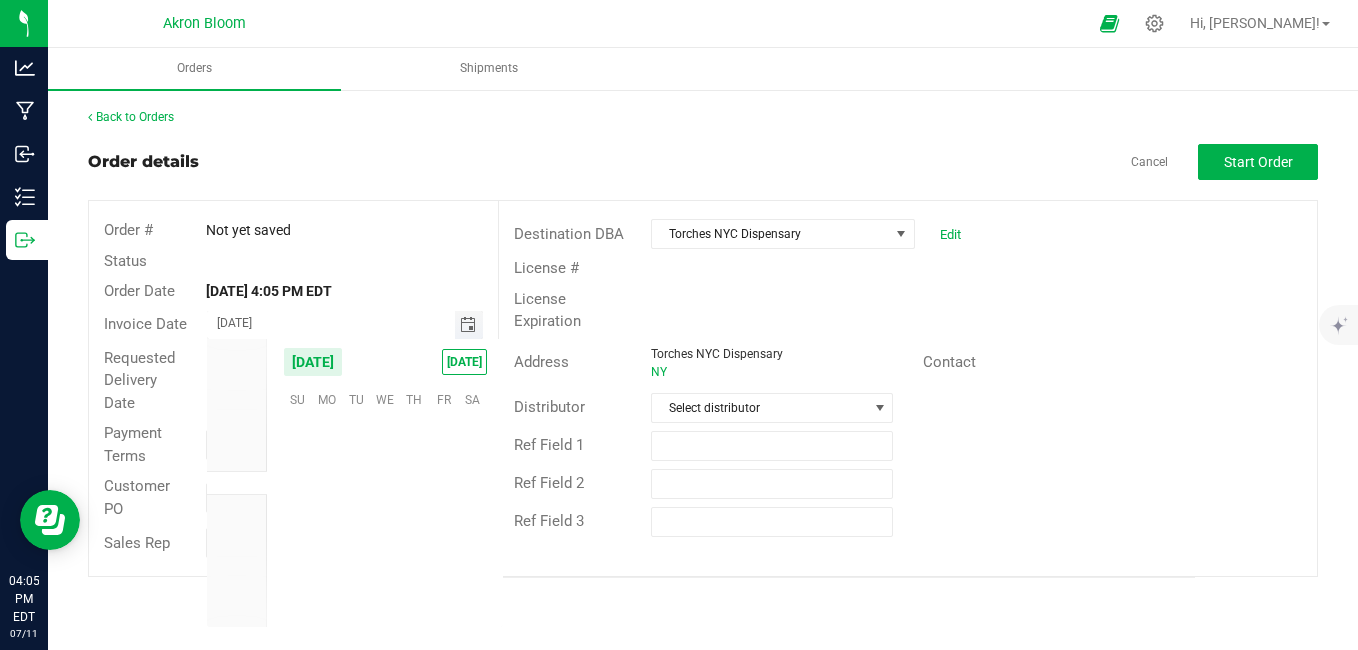 scroll, scrollTop: 36144, scrollLeft: 0, axis: vertical 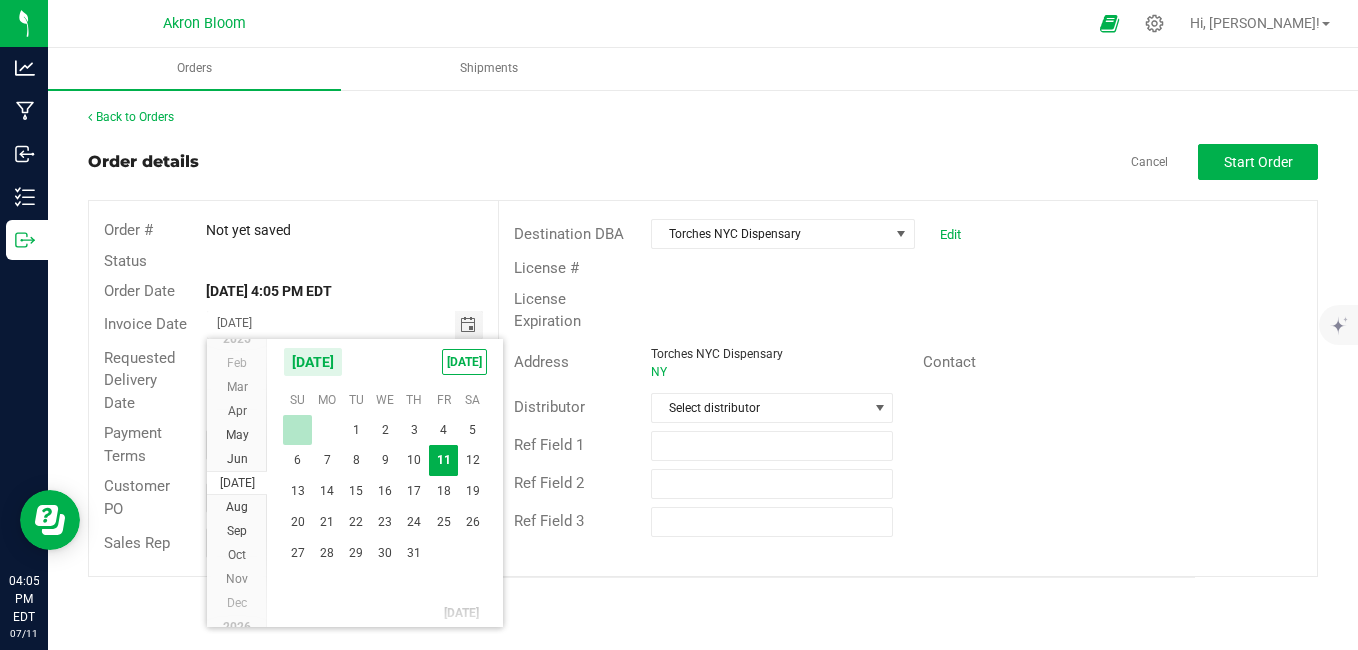click 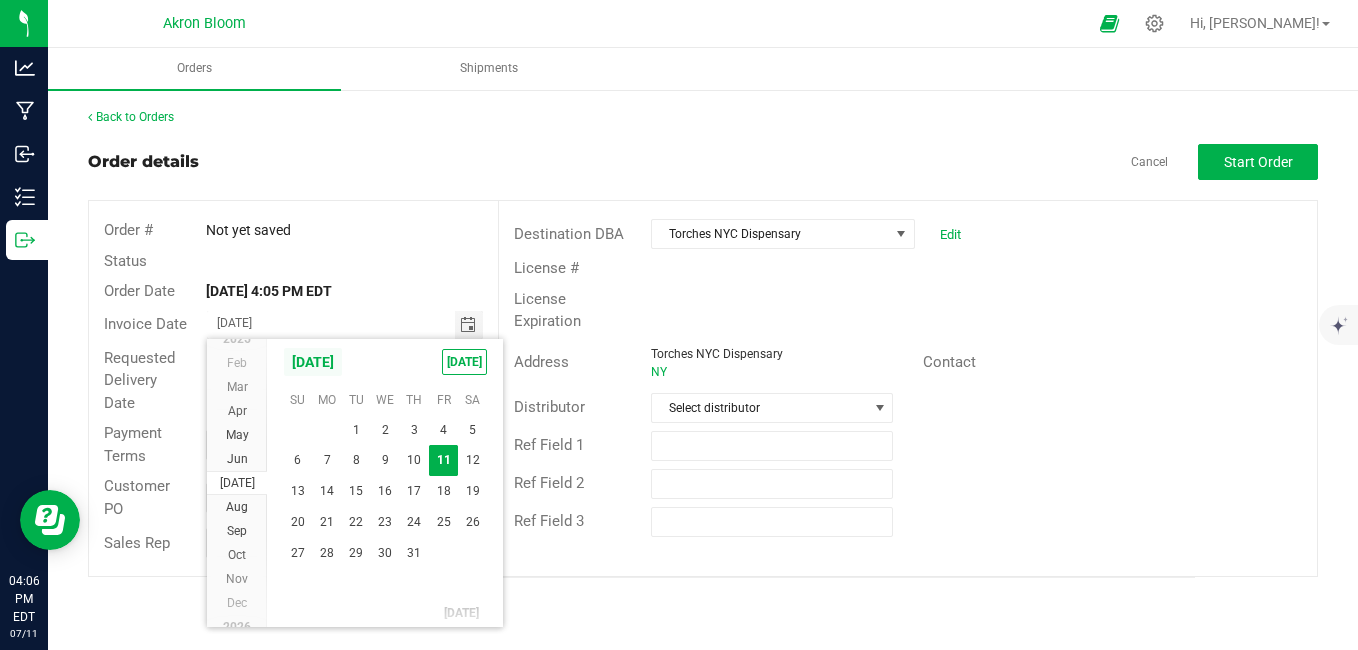 click on "[DATE]" 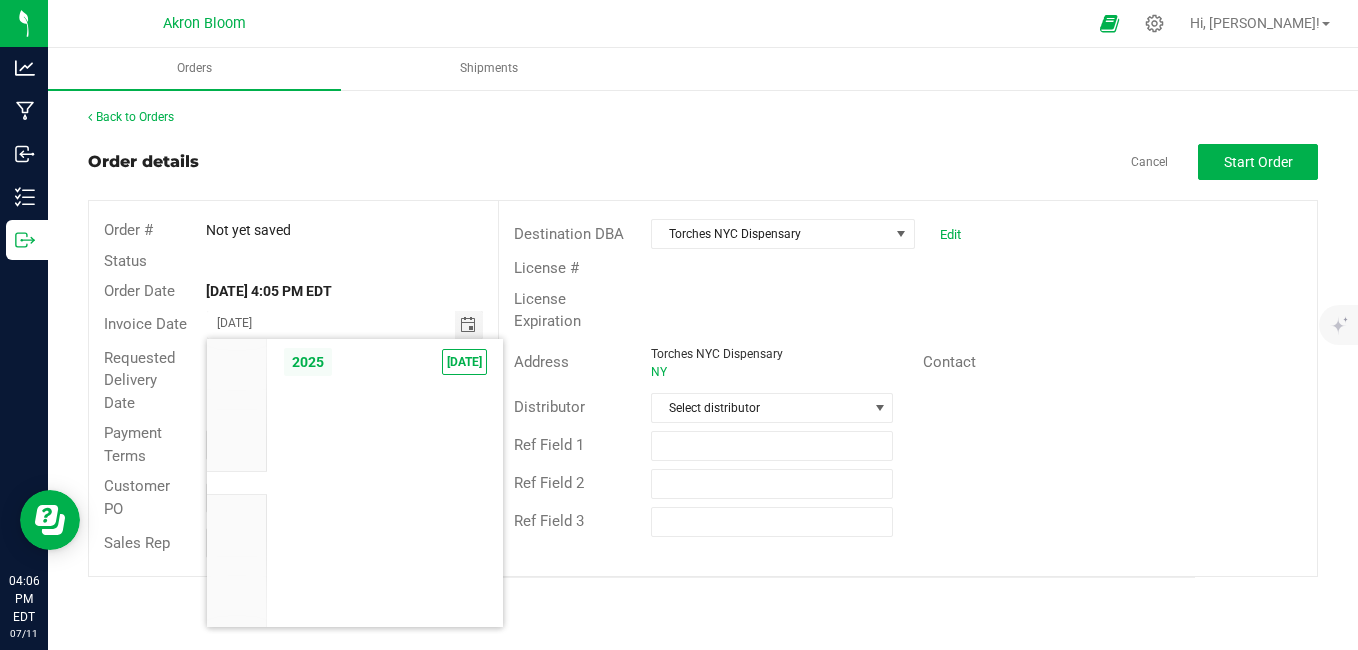 scroll, scrollTop: 3000, scrollLeft: 0, axis: vertical 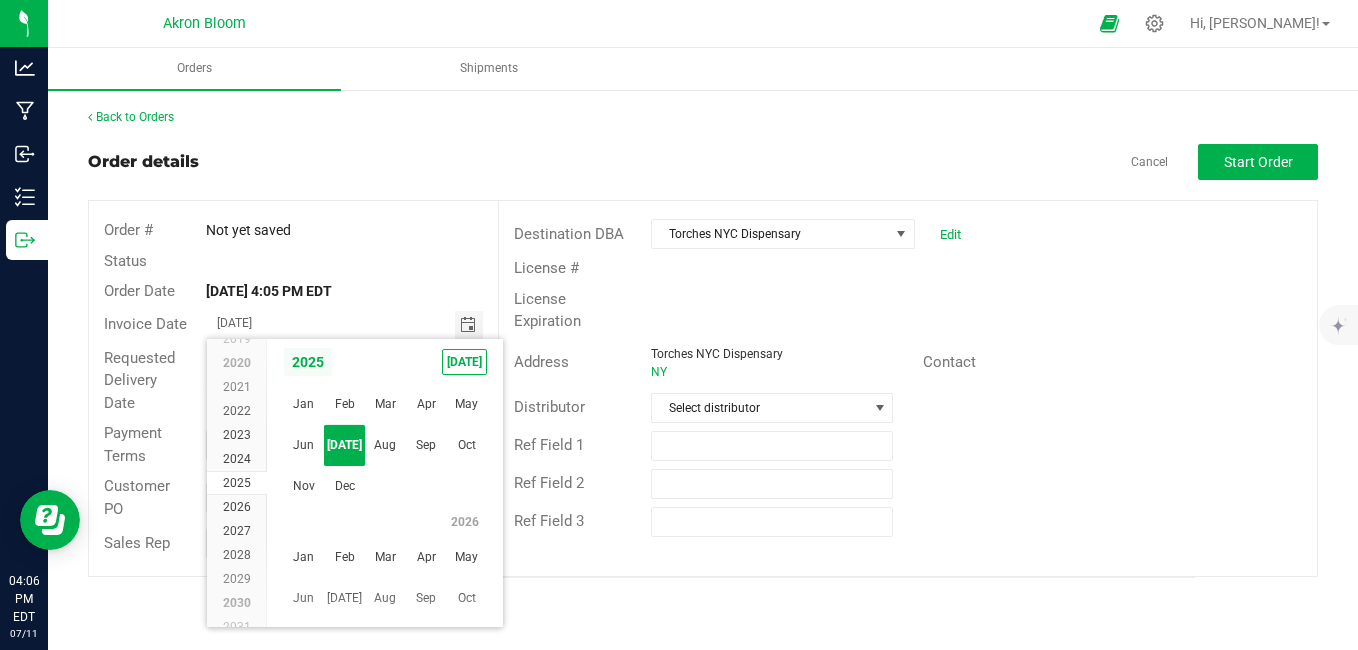 click on "2025" 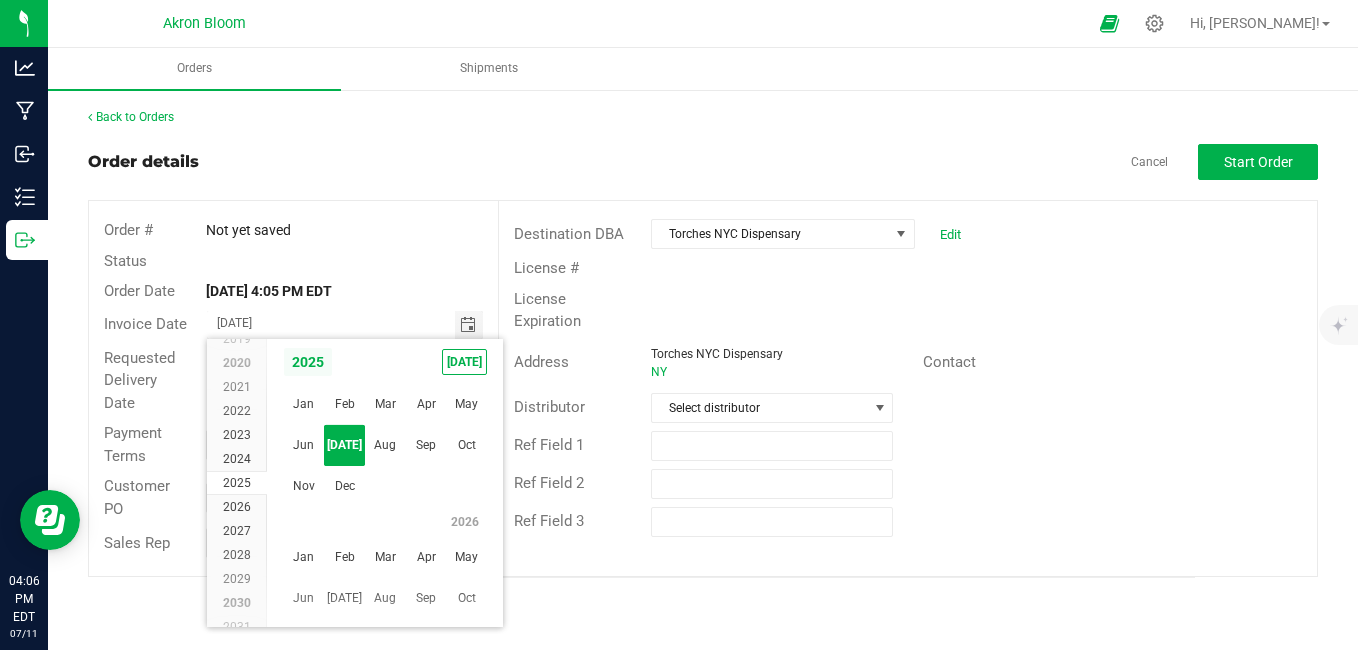 scroll, scrollTop: 288, scrollLeft: 0, axis: vertical 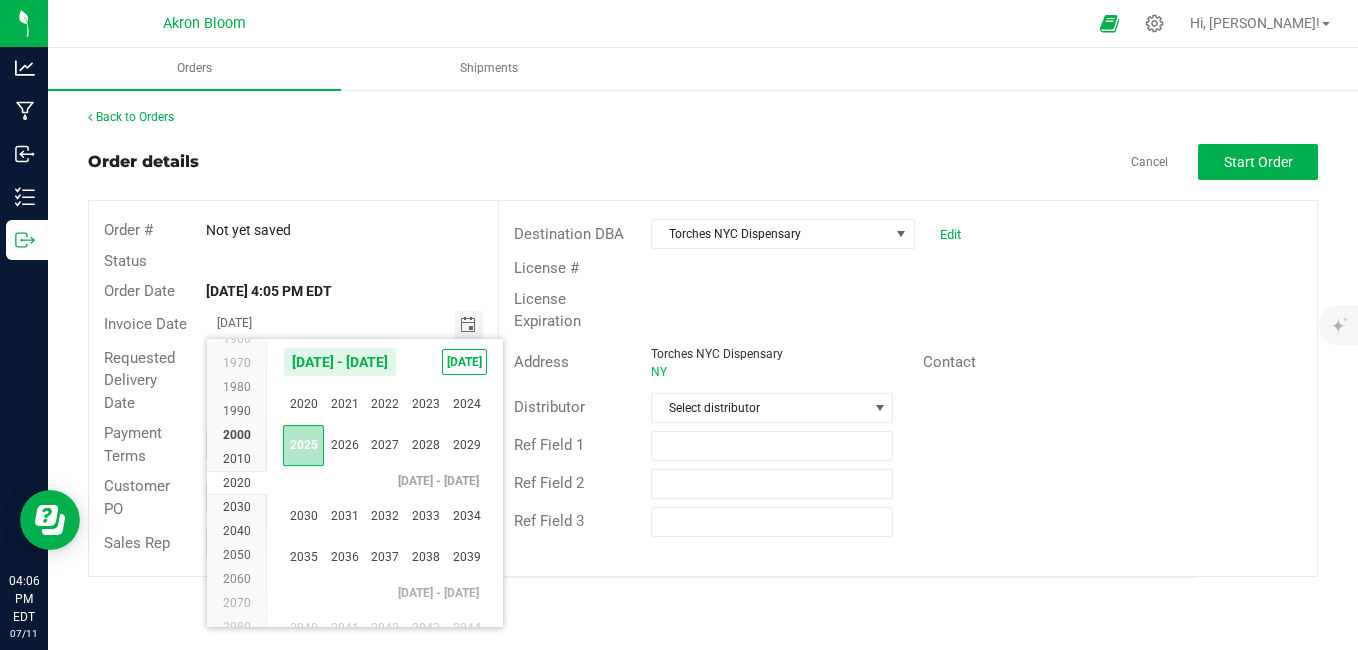 click on "2025" at bounding box center (303, 445) 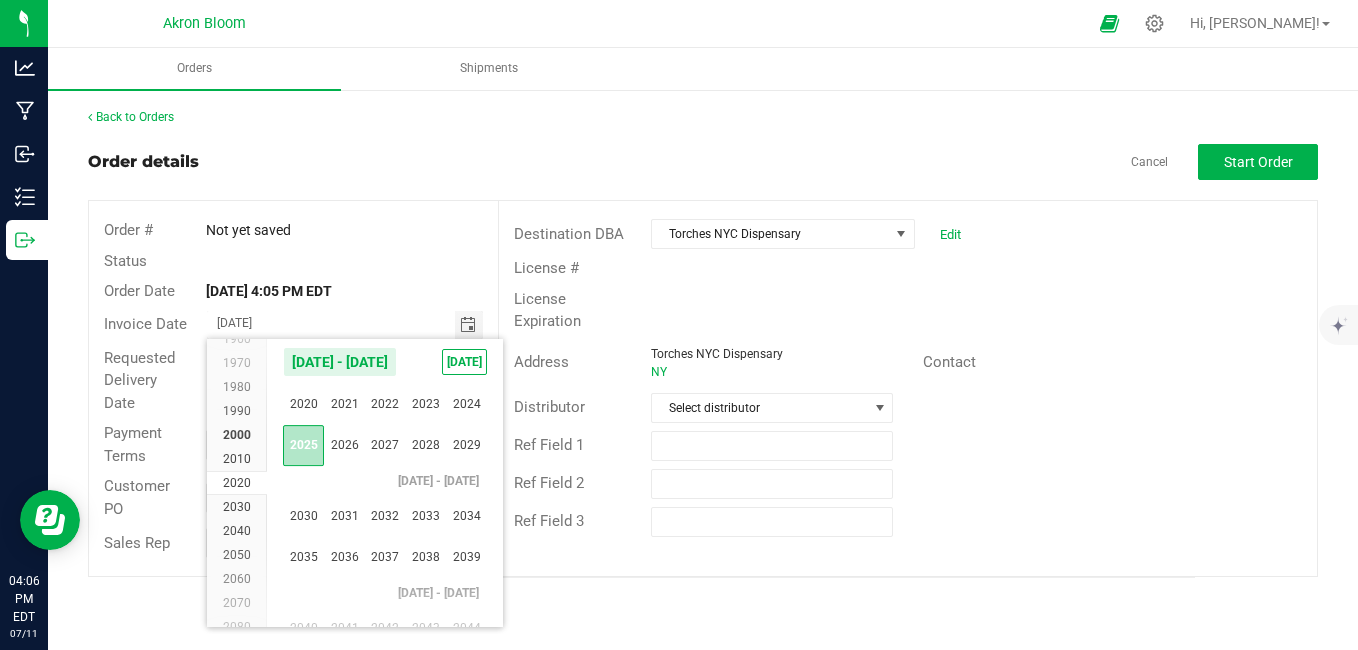 scroll, scrollTop: 3000, scrollLeft: 0, axis: vertical 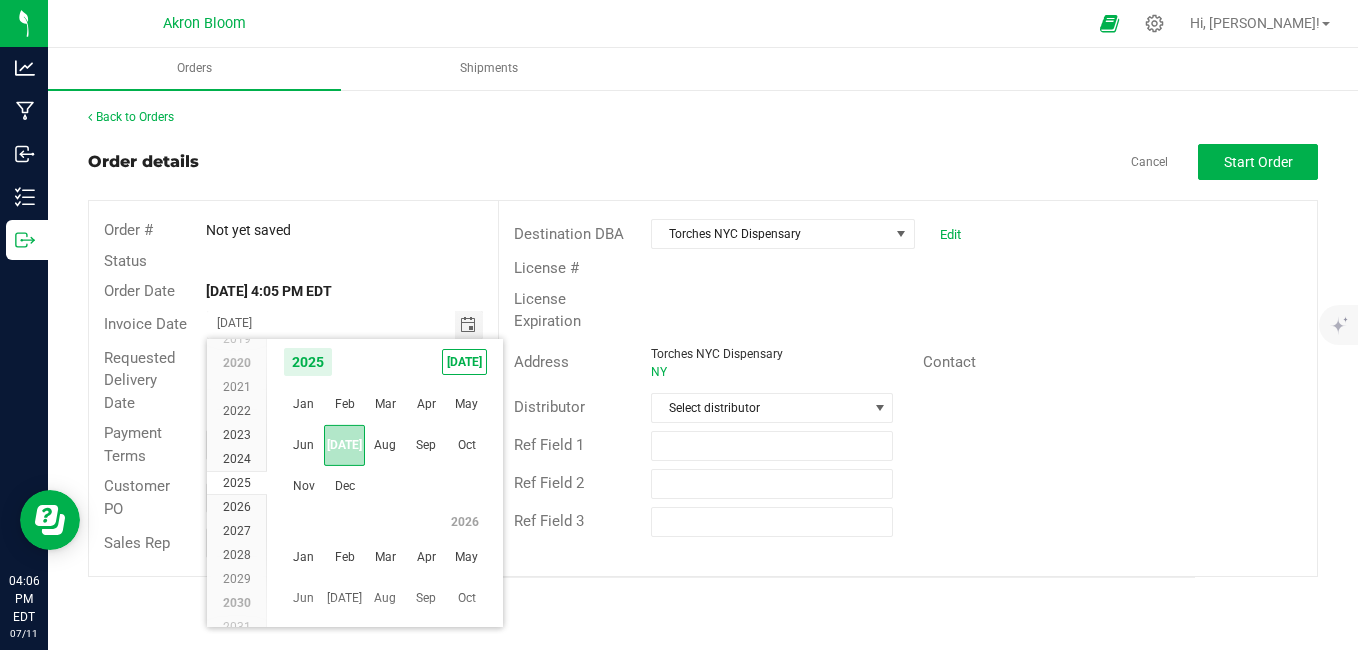 click on "[DATE]" at bounding box center [344, 445] 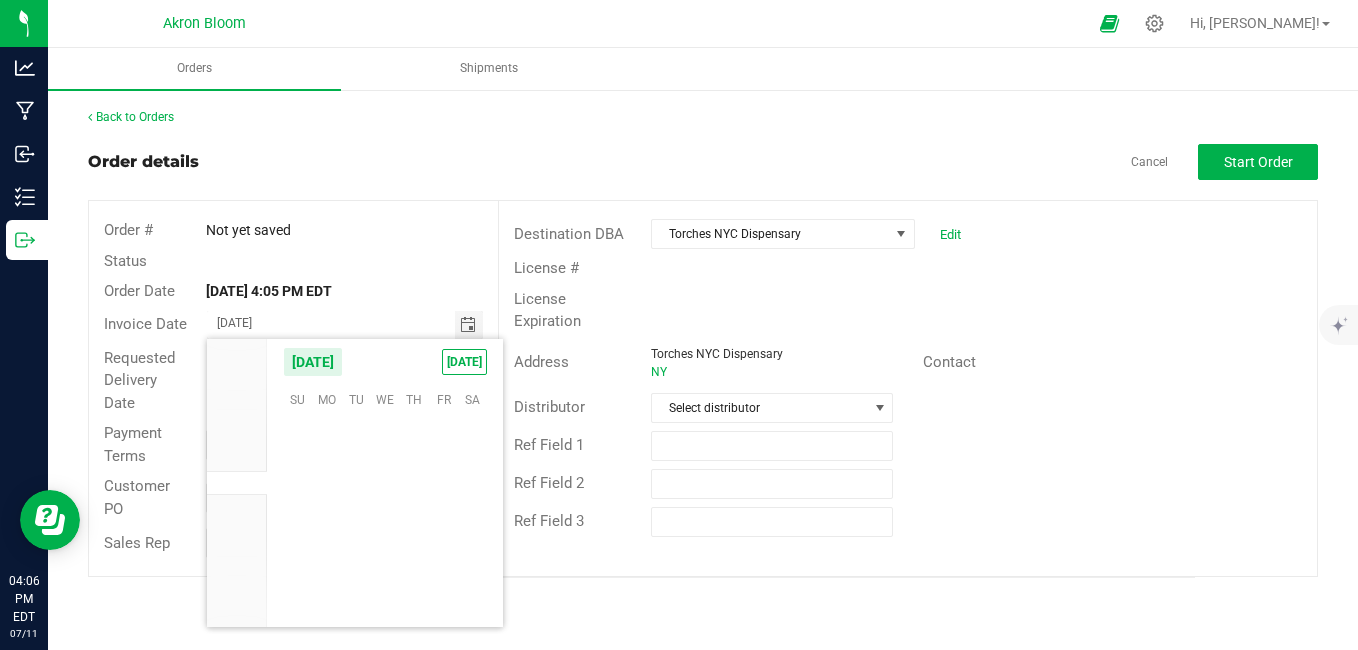 scroll, scrollTop: 36144, scrollLeft: 0, axis: vertical 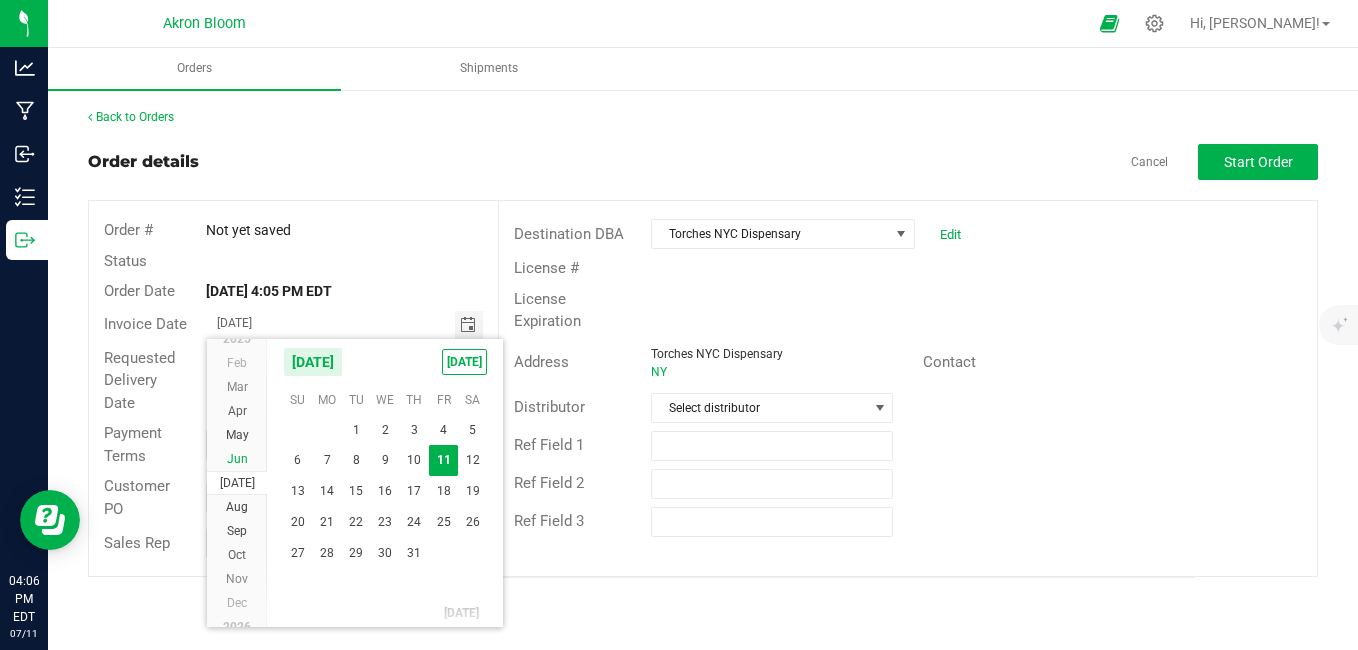 click on "Jun" at bounding box center (237, 459) 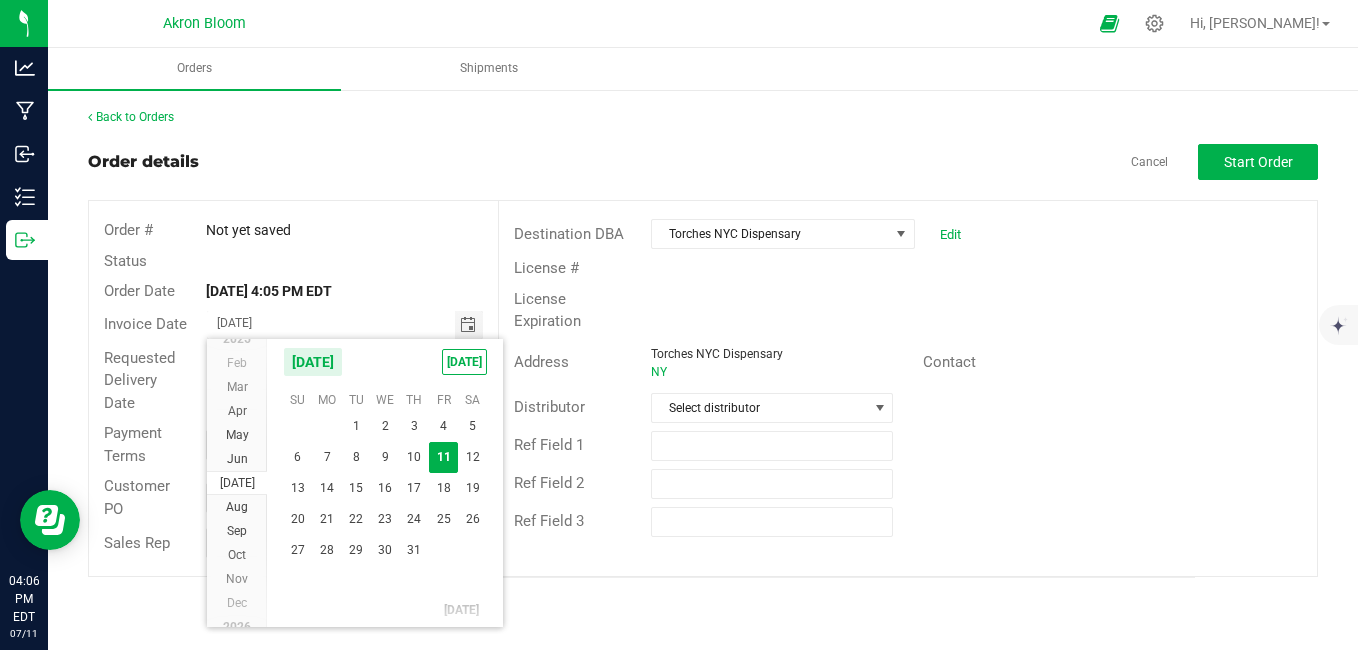 scroll, scrollTop: 36119, scrollLeft: 0, axis: vertical 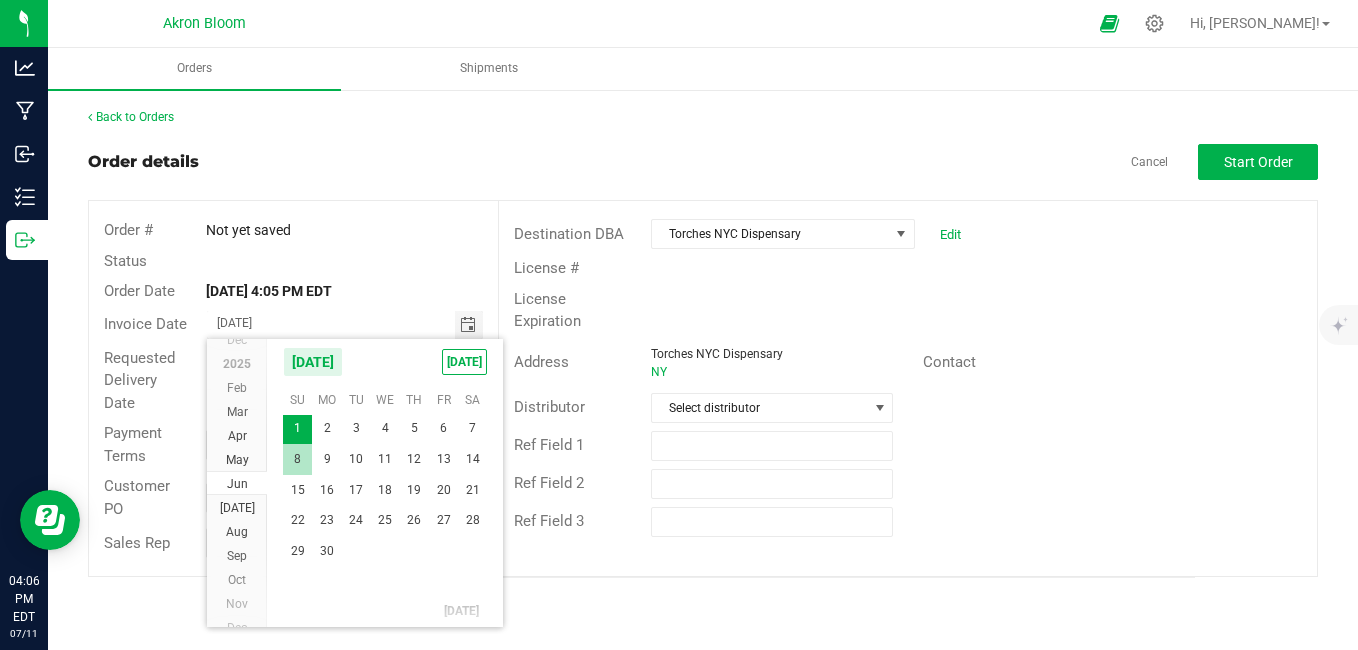 click on "8" at bounding box center [297, 459] 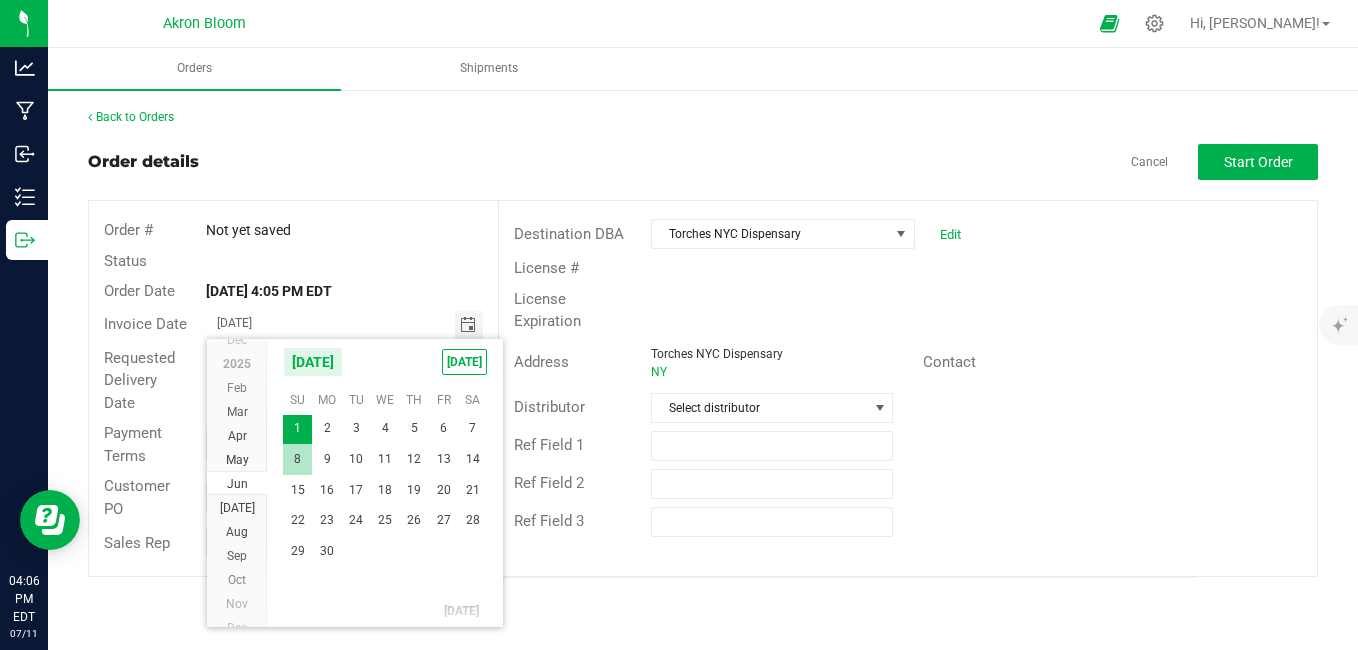 type on "[DATE]" 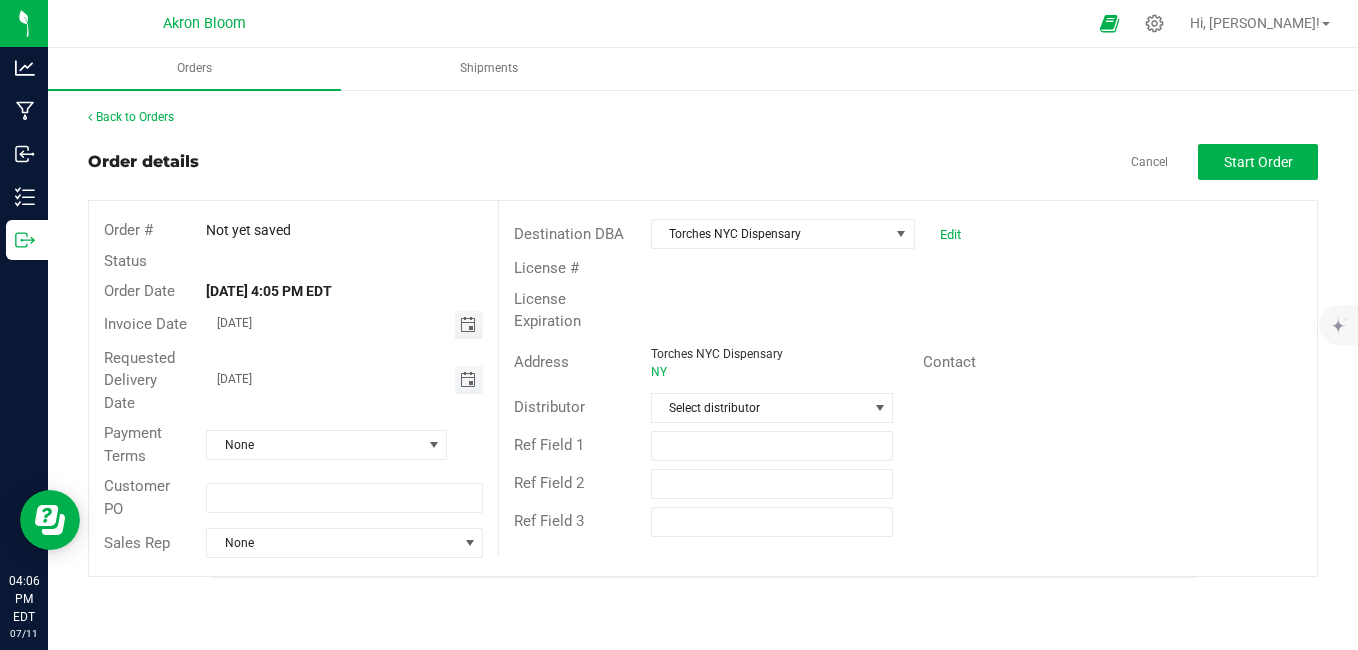 click at bounding box center (468, 380) 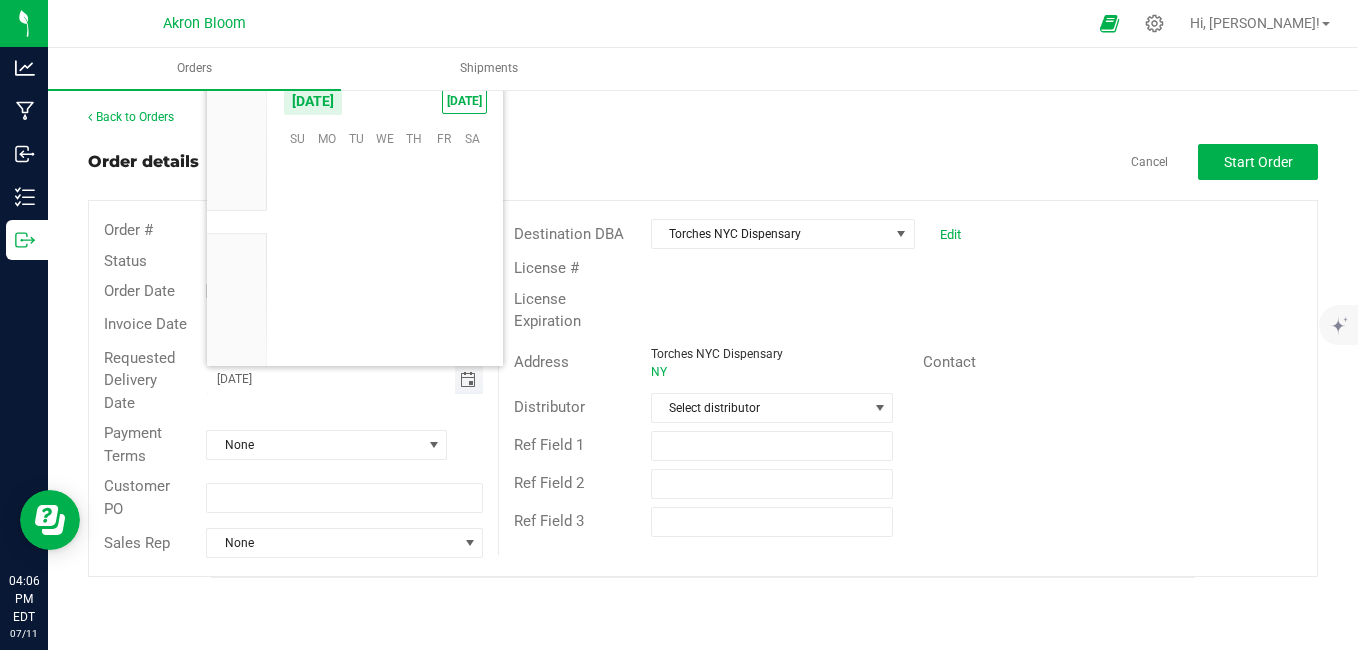 scroll, scrollTop: 0, scrollLeft: 0, axis: both 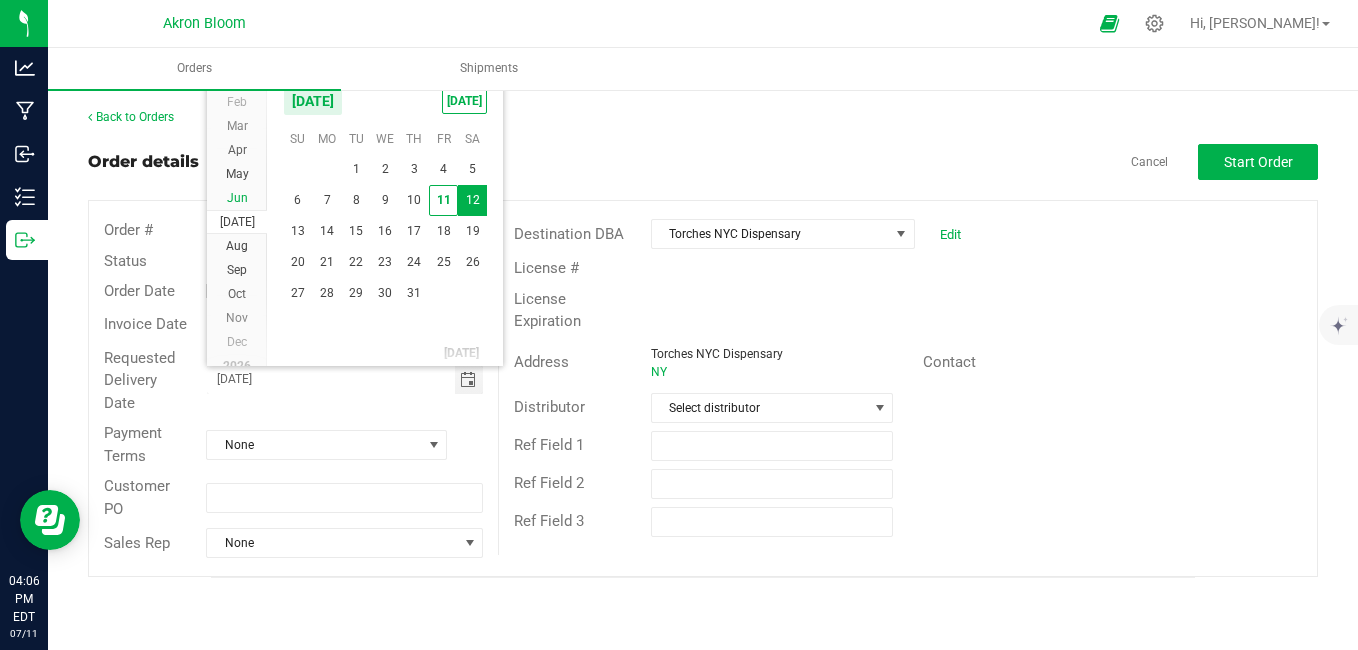 click on "Jun" at bounding box center [237, 198] 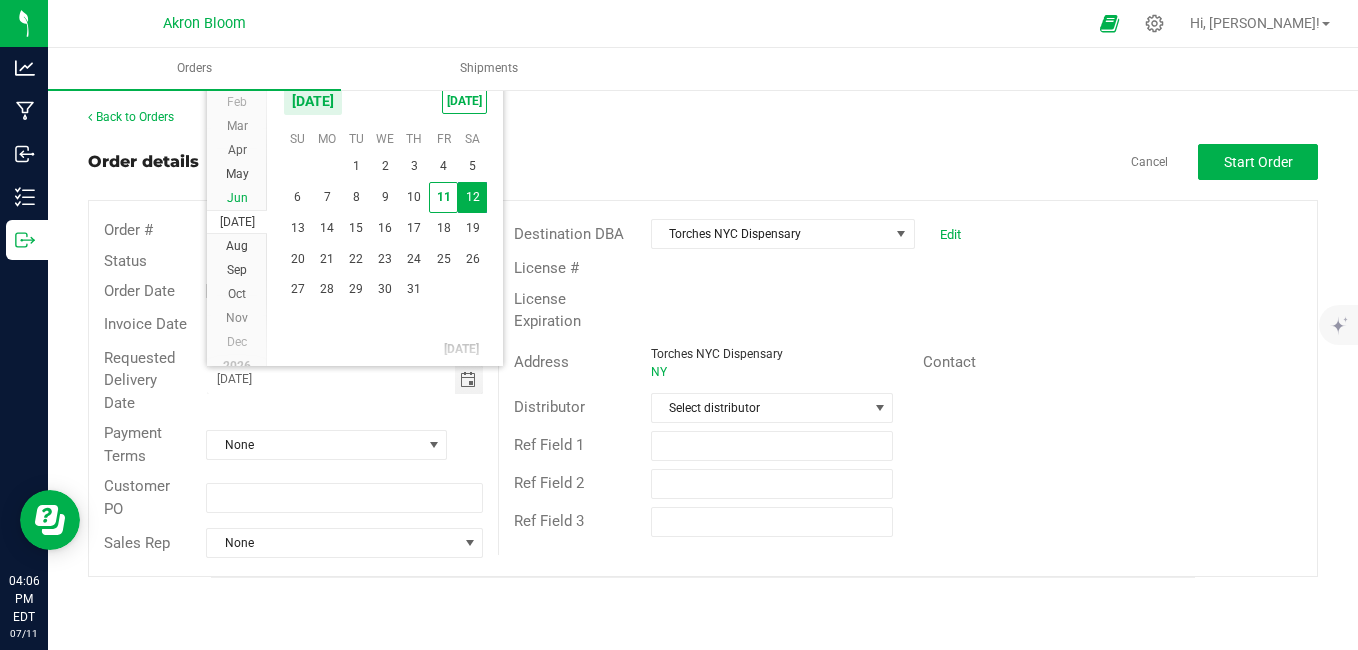 scroll, scrollTop: 36135, scrollLeft: 0, axis: vertical 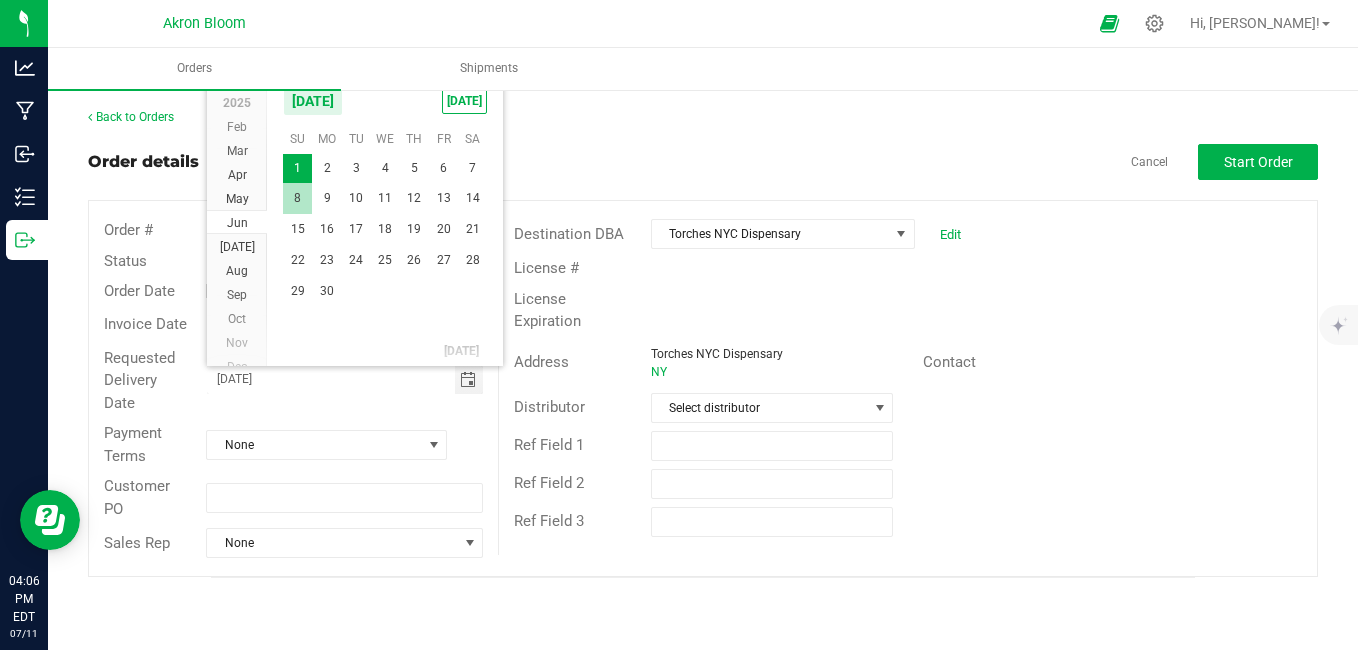 click on "8" at bounding box center [297, 198] 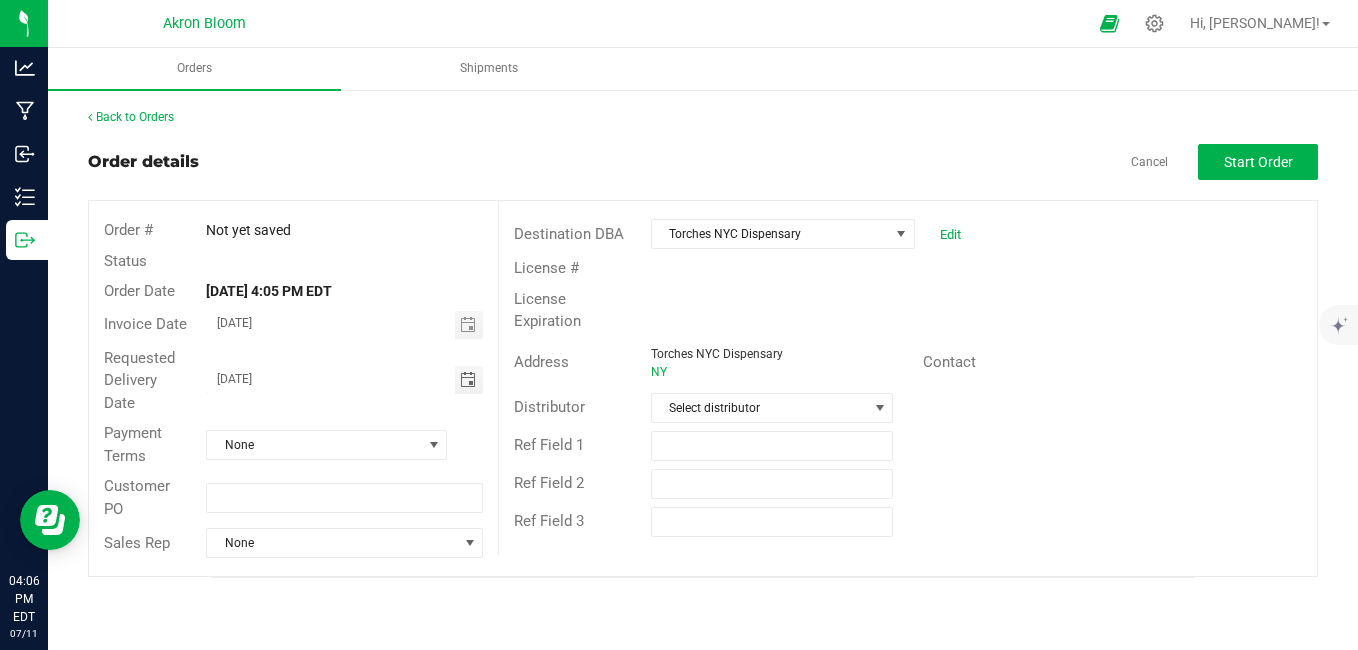 type on "[DATE]" 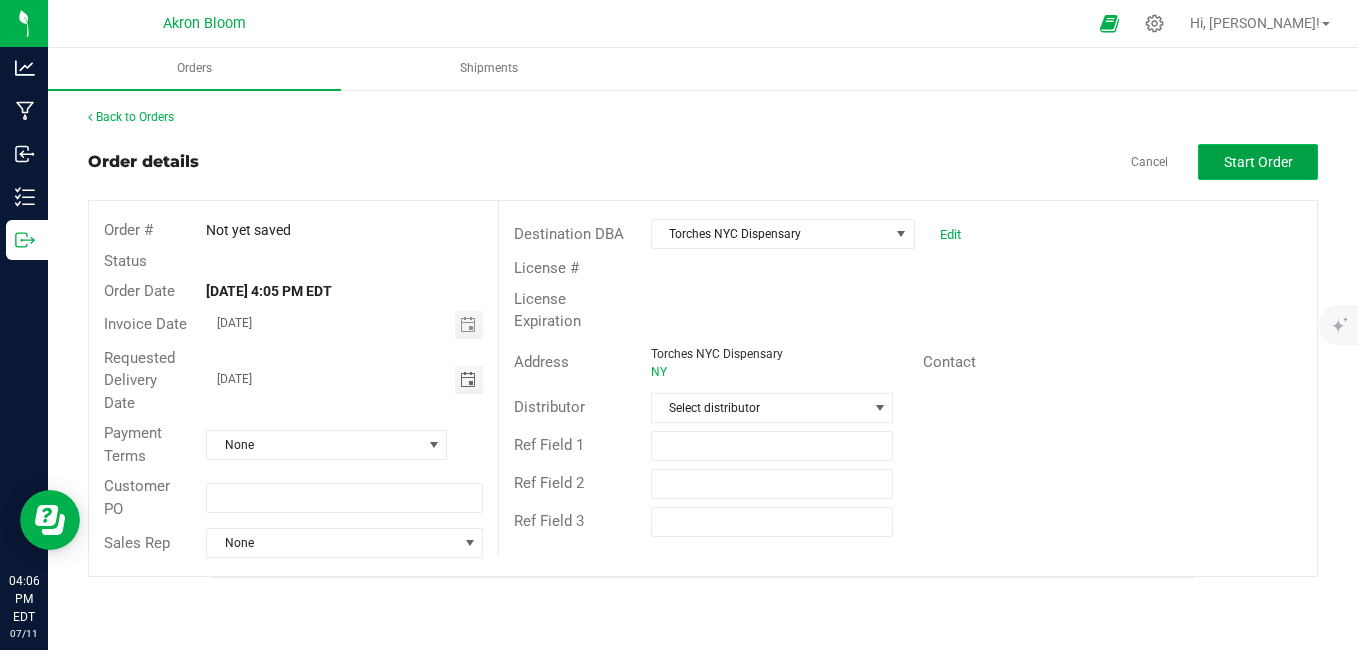 click on "Start Order" at bounding box center (1258, 162) 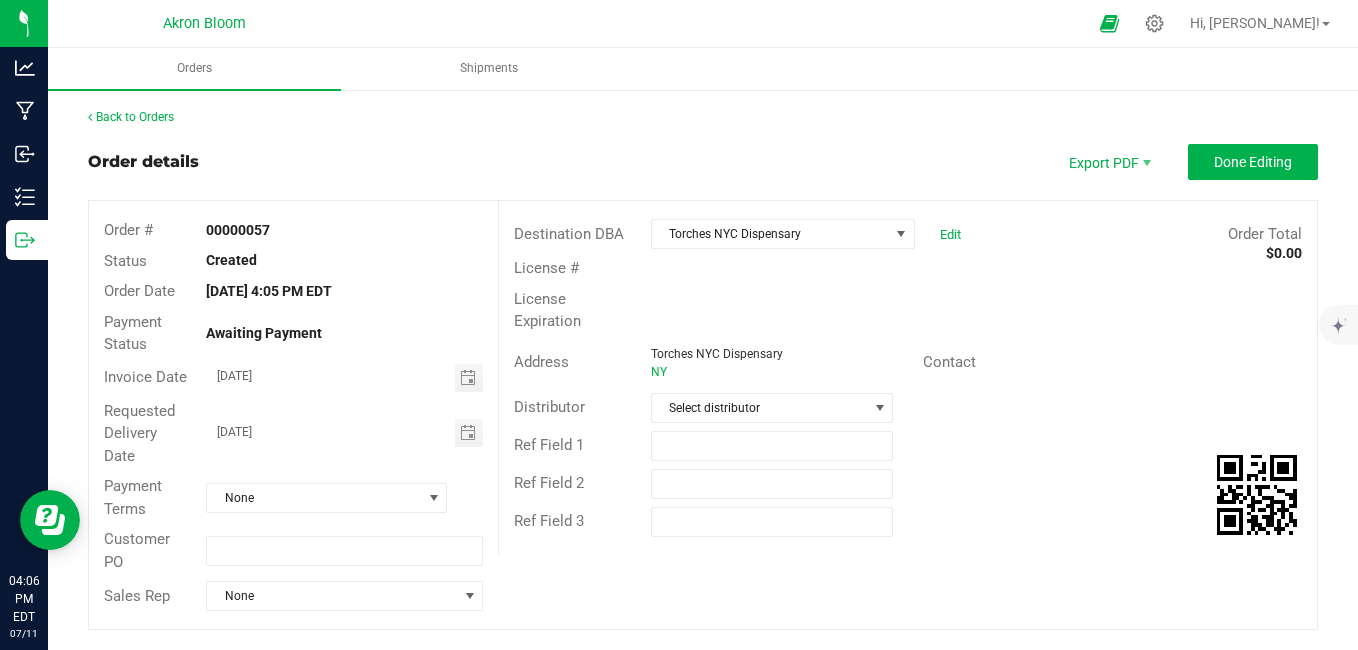 scroll, scrollTop: 536, scrollLeft: 0, axis: vertical 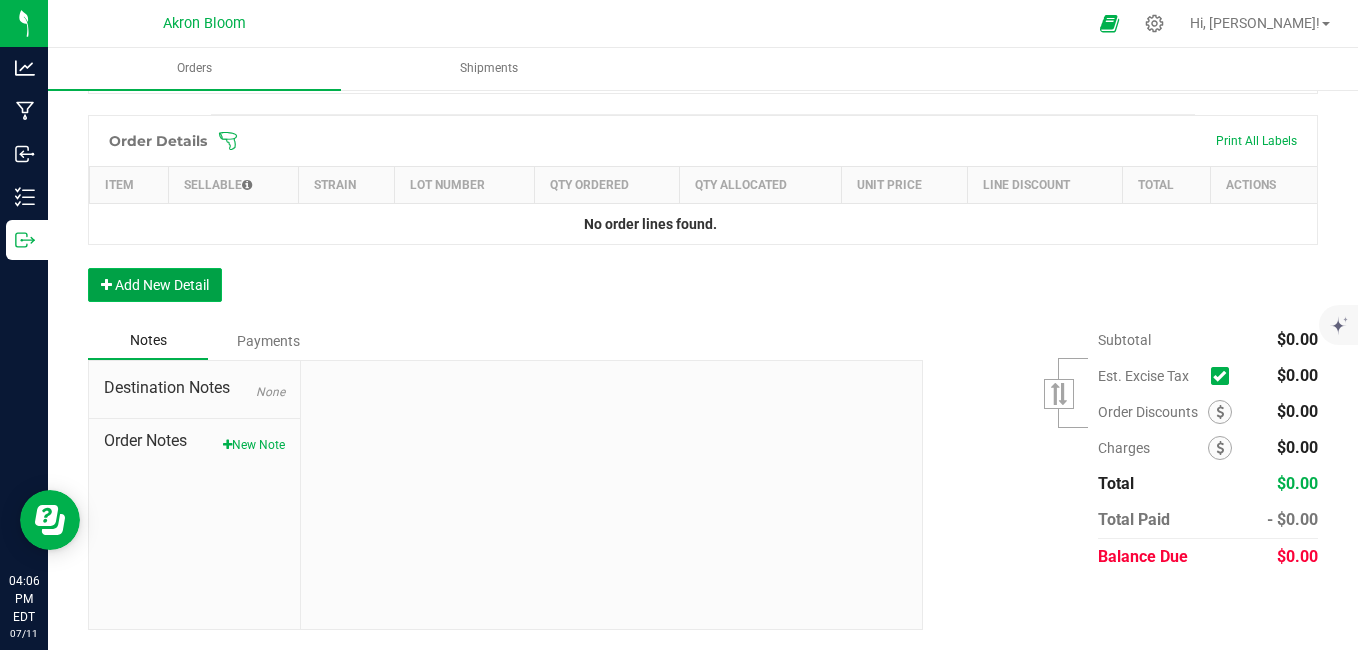 click on "Add New Detail" at bounding box center (155, 285) 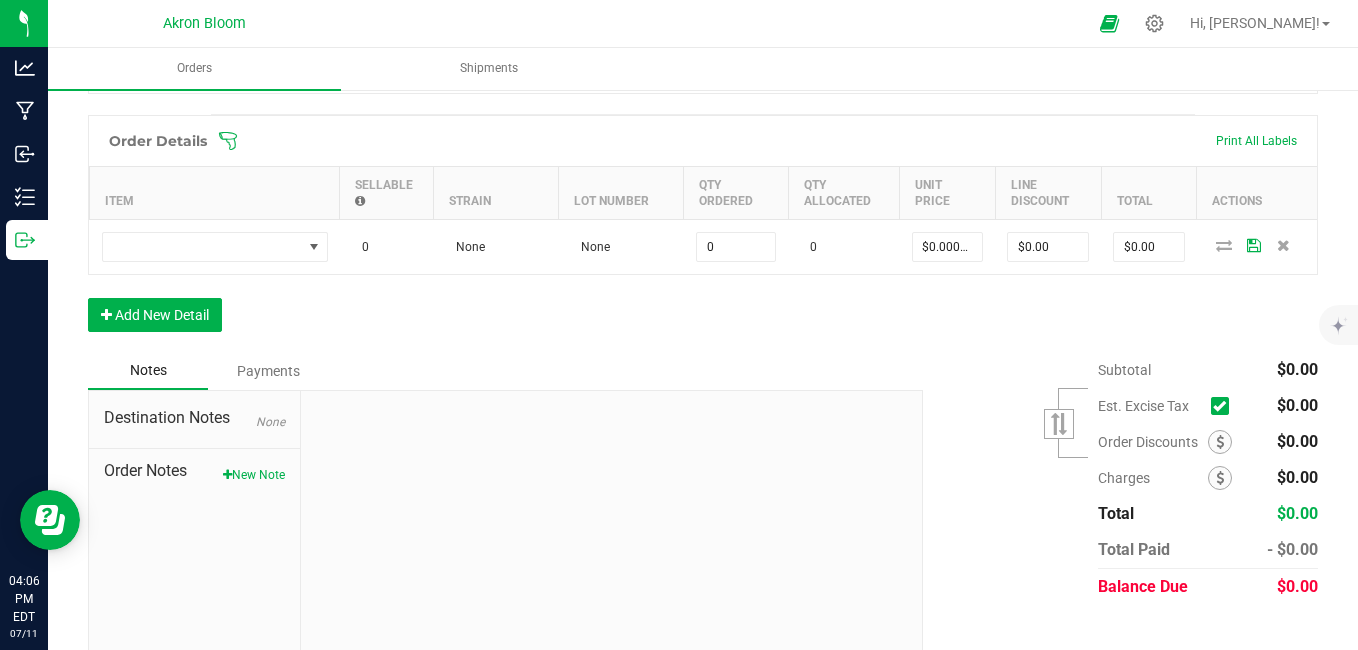 click on "Order Details Print All Labels Item  Sellable  Strain  Lot Number  Qty Ordered Qty Allocated Unit Price Line Discount Total Actions  0    None   None  0  0   $0.00000 $0.00 $0.00
Add New Detail" at bounding box center [703, 233] 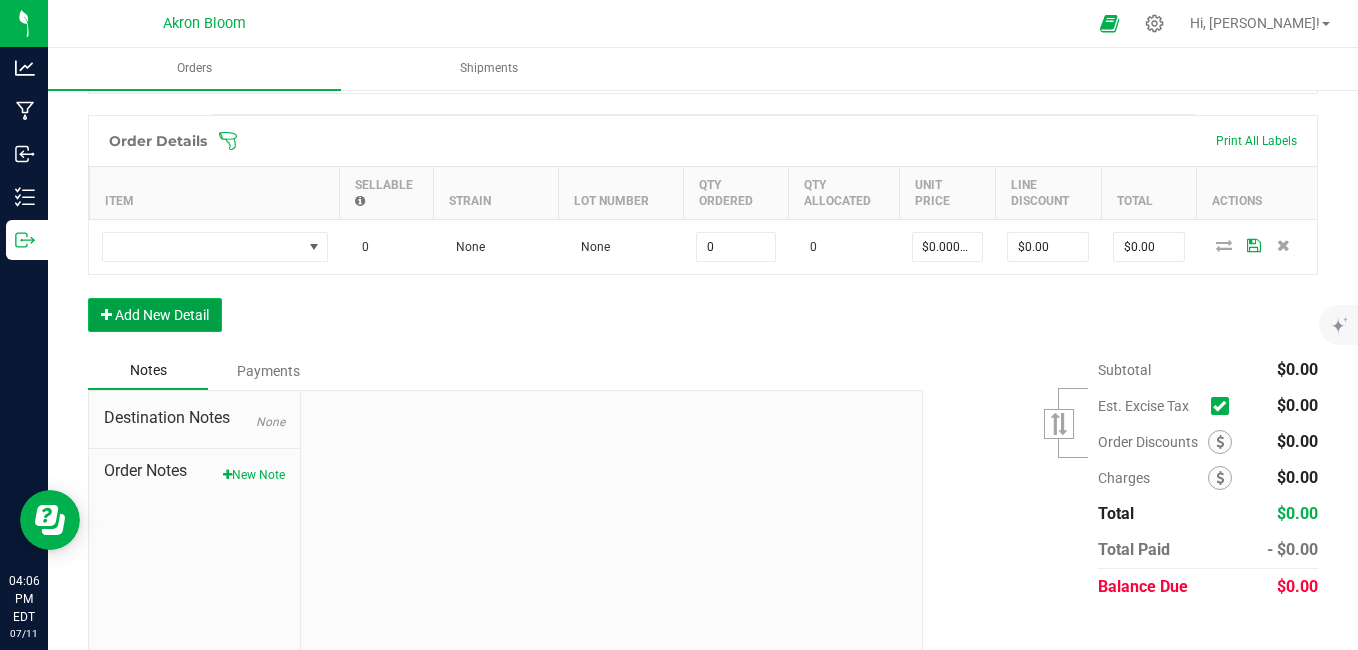 click on "Add New Detail" at bounding box center [155, 315] 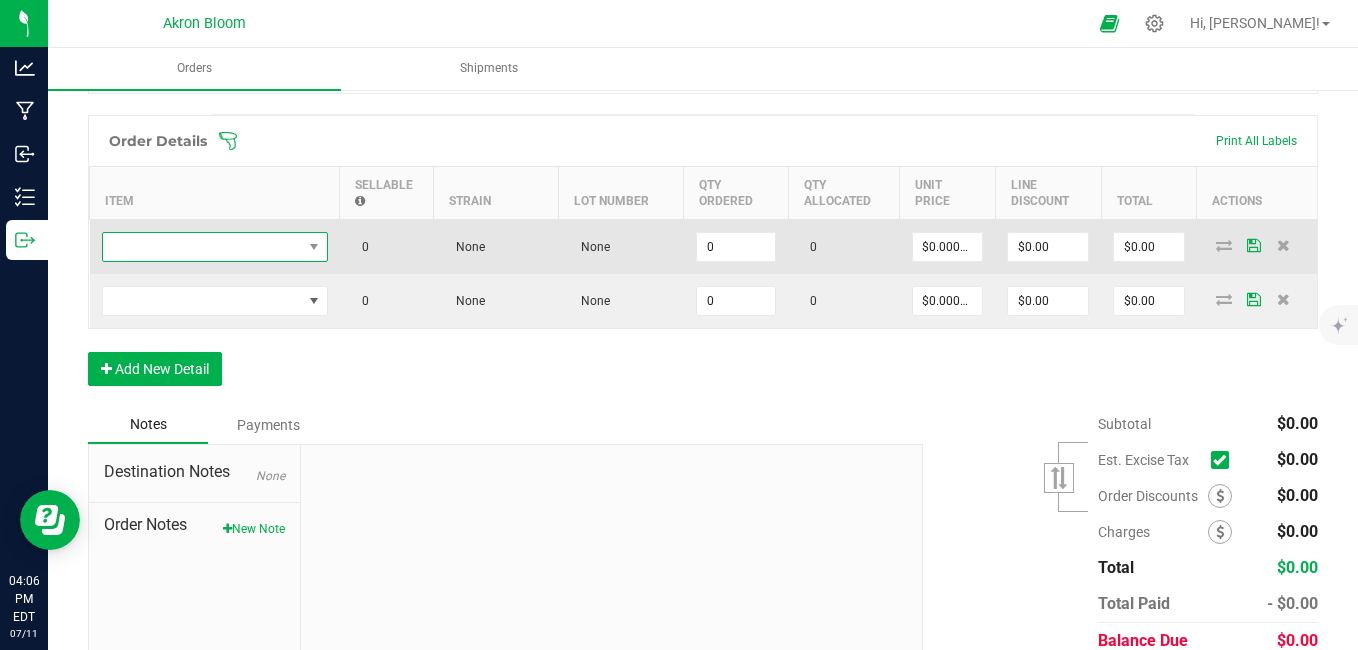click at bounding box center (313, 247) 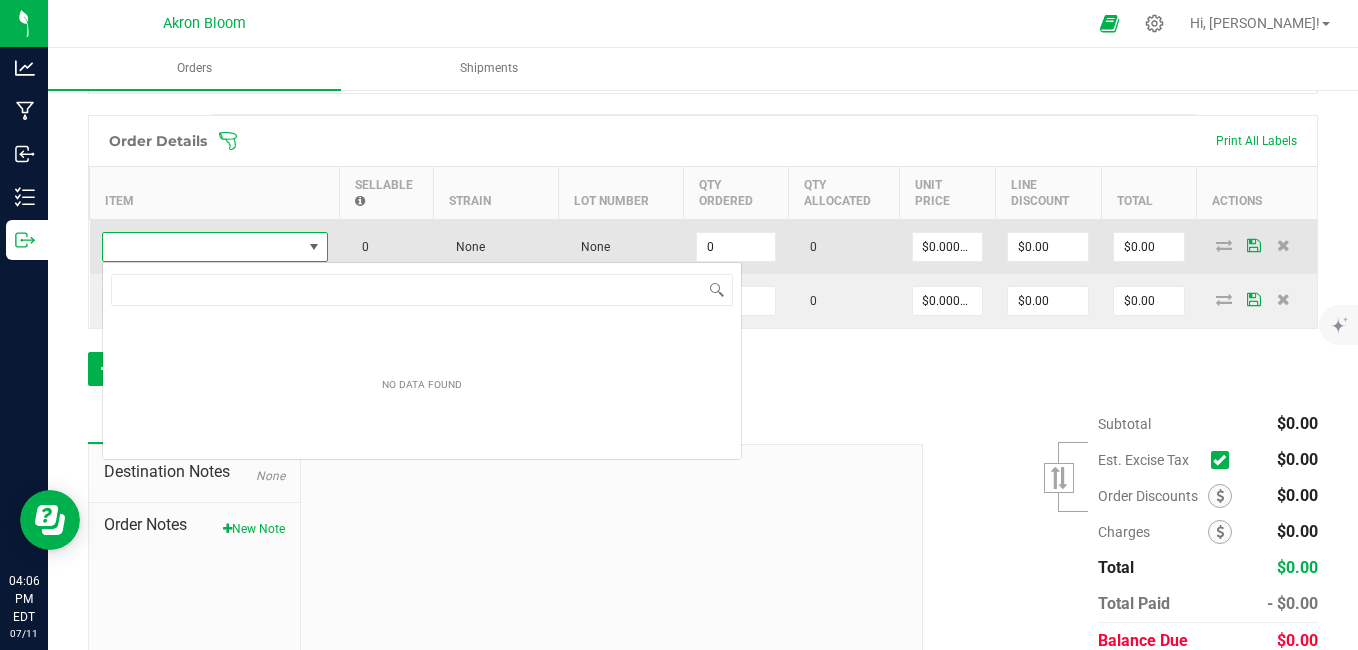 scroll, scrollTop: 99970, scrollLeft: 99774, axis: both 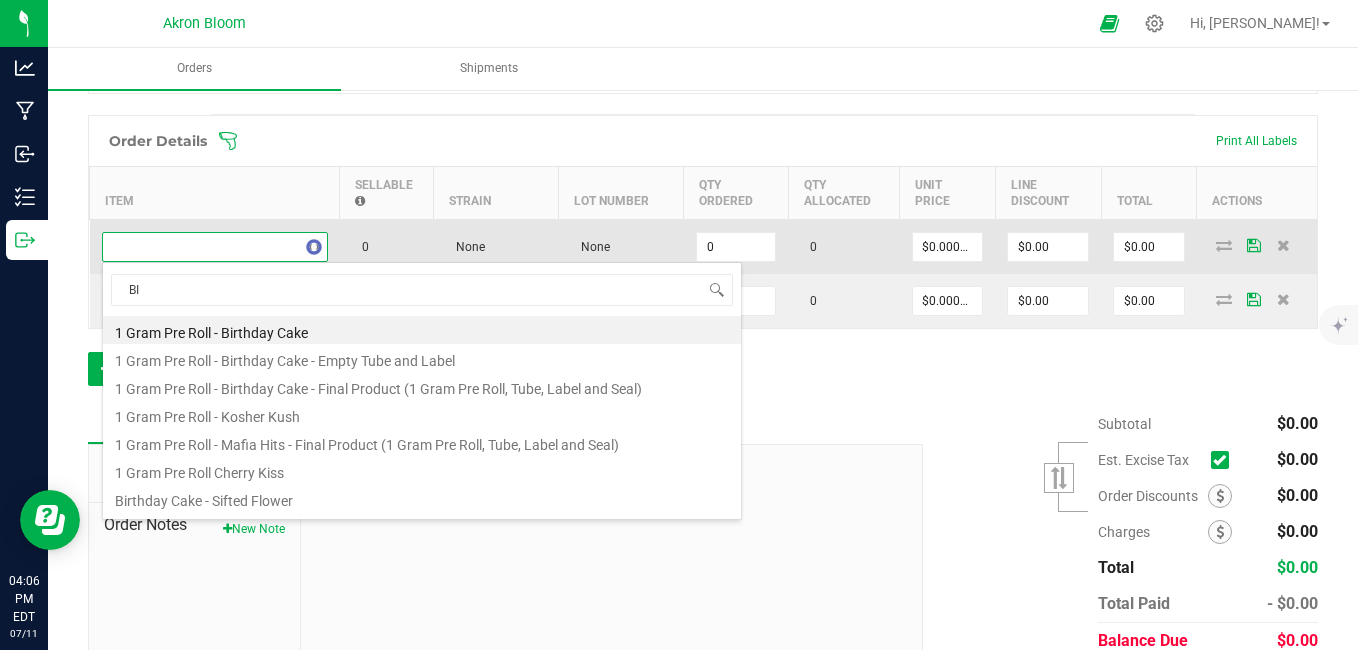 type on "BIR" 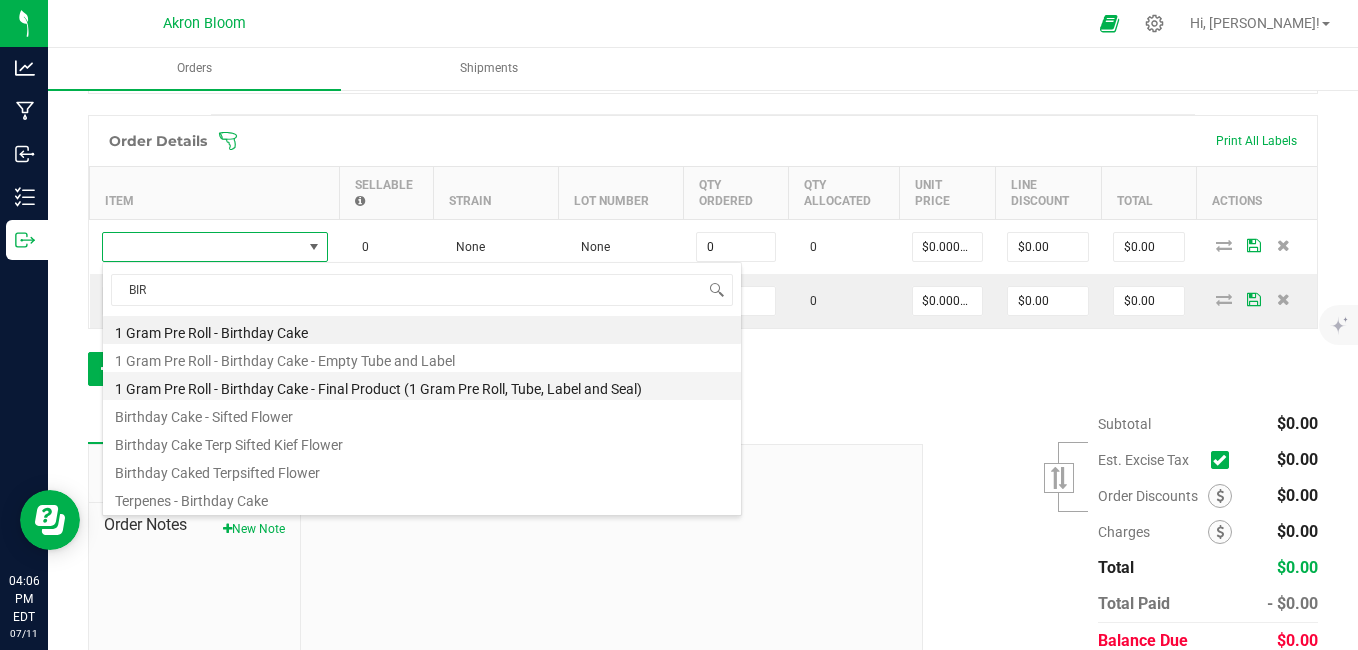 click on "1 Gram Pre Roll - Birthday Cake - Final Product (1 Gram Pre Roll, Tube, Label and Seal)" at bounding box center [422, 386] 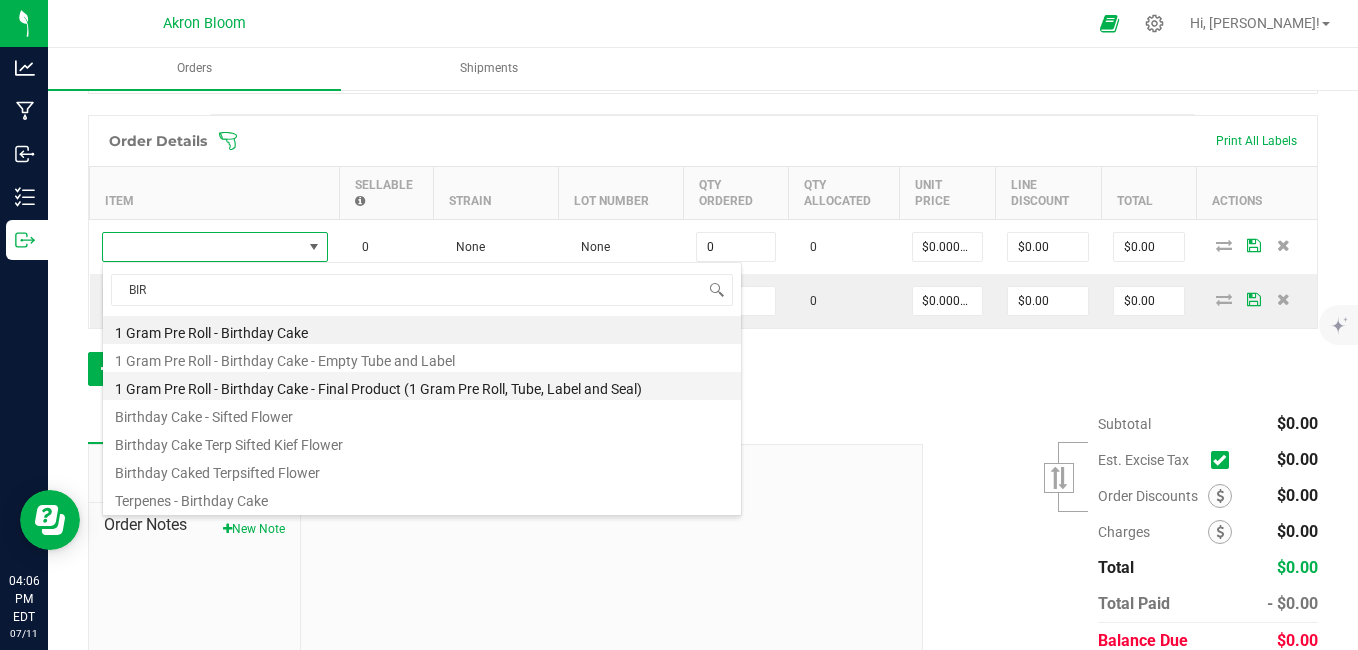 type on "0.0000 g" 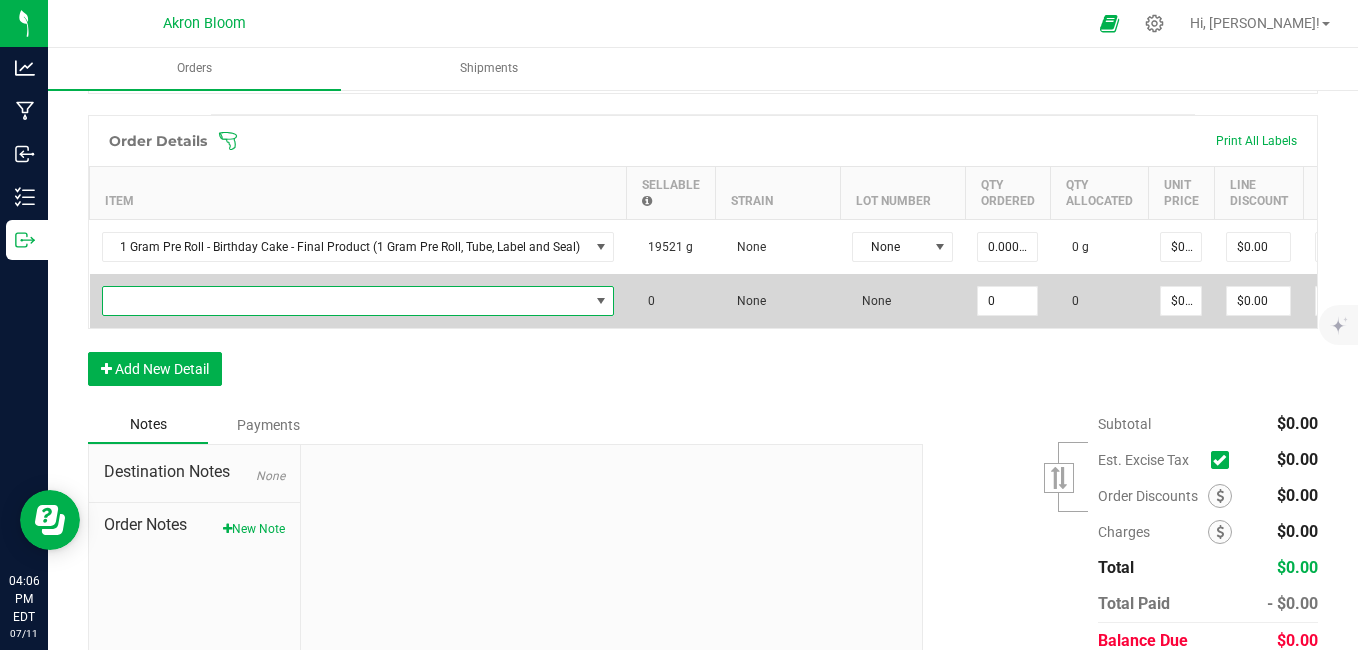 click at bounding box center [346, 301] 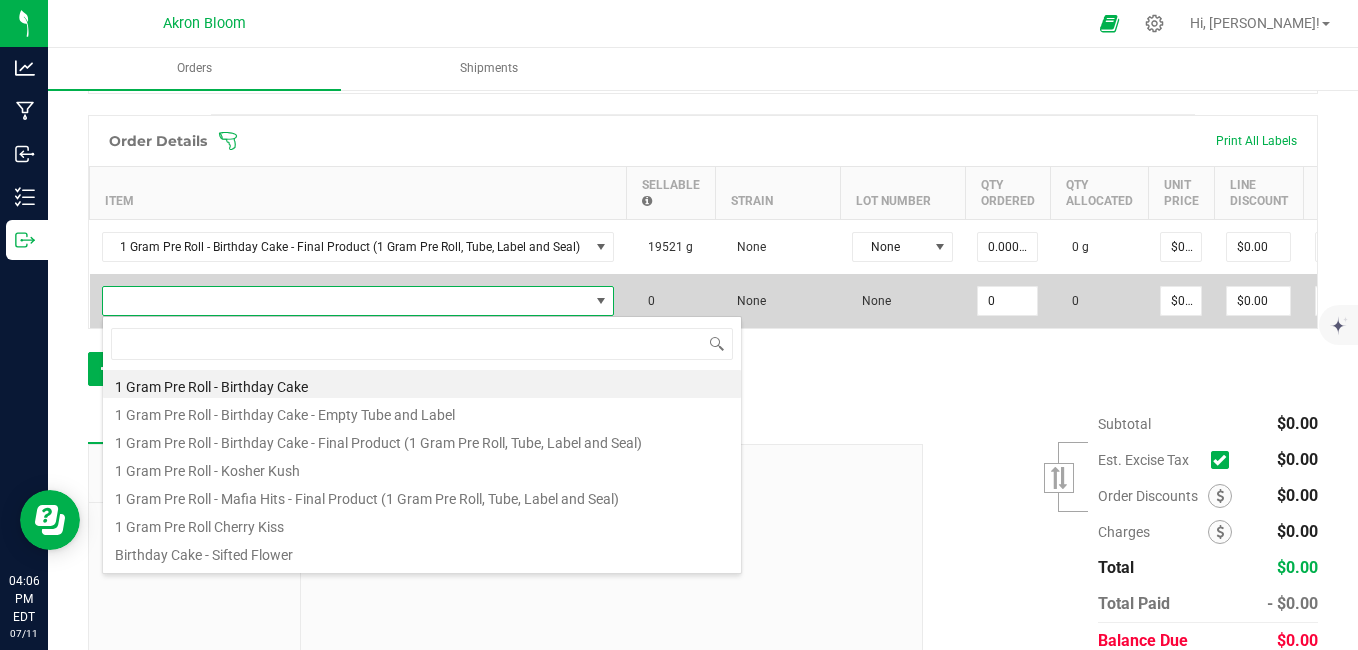 scroll, scrollTop: 99970, scrollLeft: 99487, axis: both 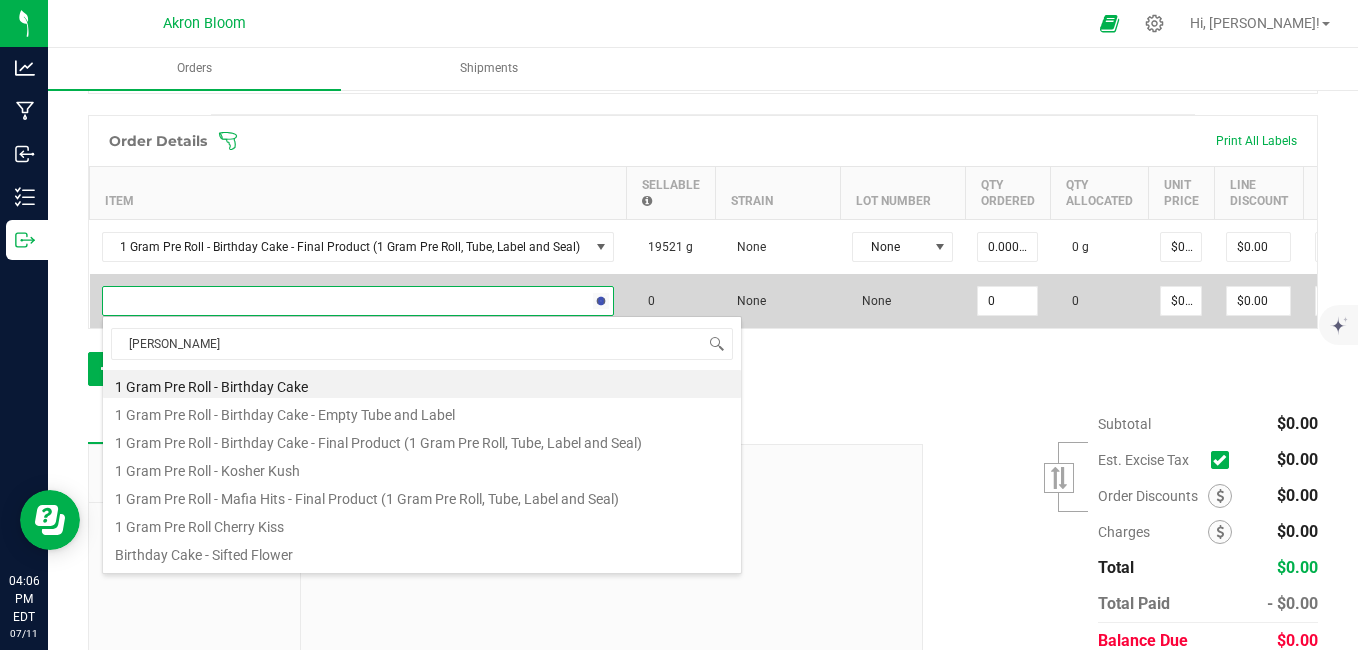 type on "CHERR" 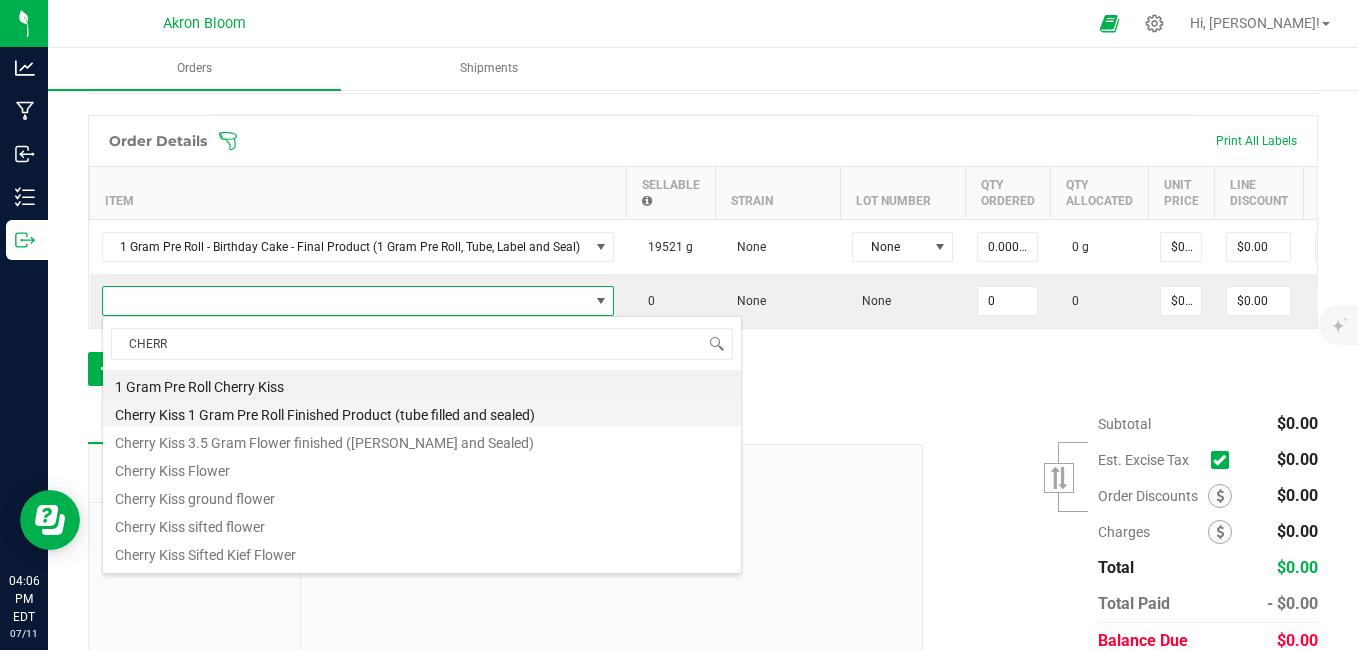 click on "Cherry Kiss 1 Gram Pre Roll Finished Product (tube filled and sealed)" at bounding box center (422, 412) 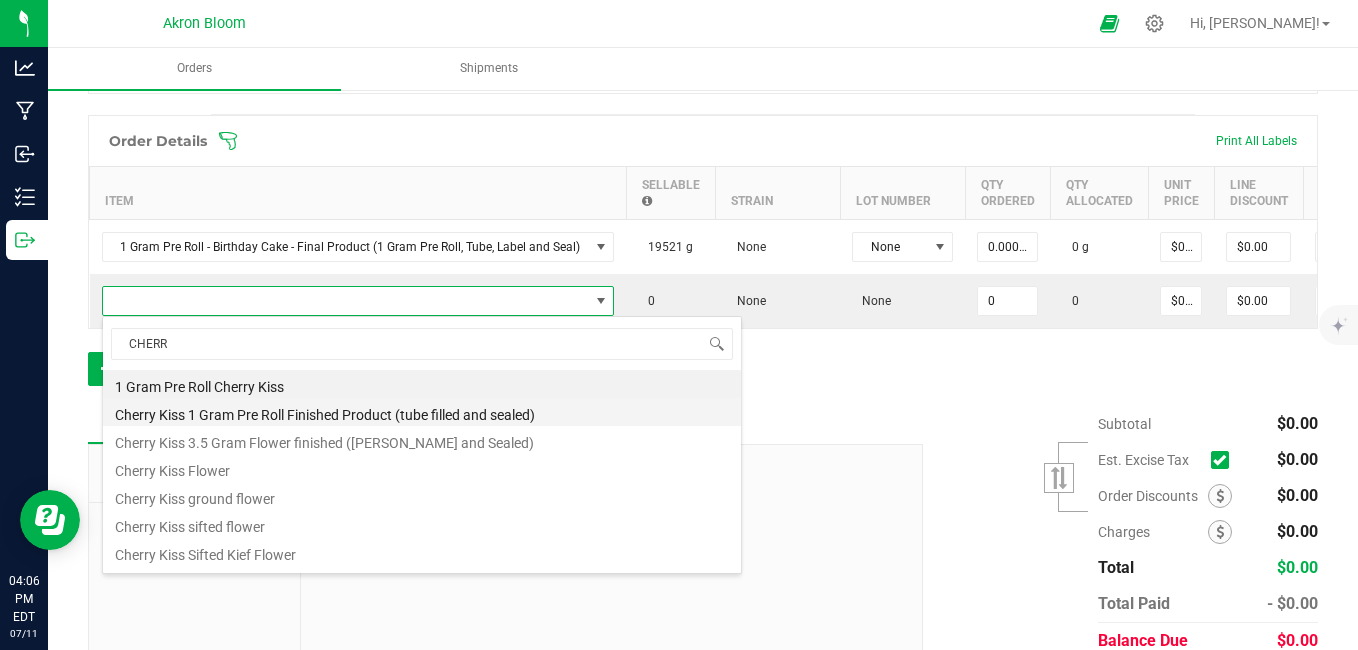 type on "0.0000 g" 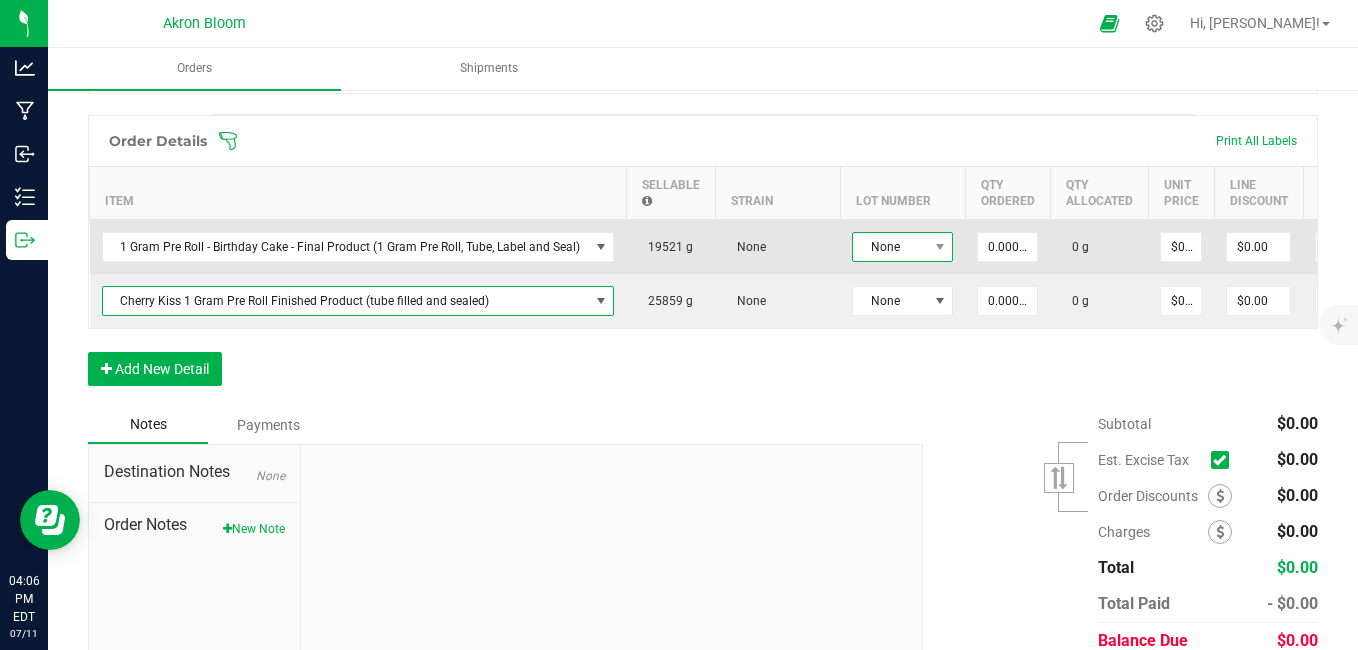 click on "None" at bounding box center (890, 247) 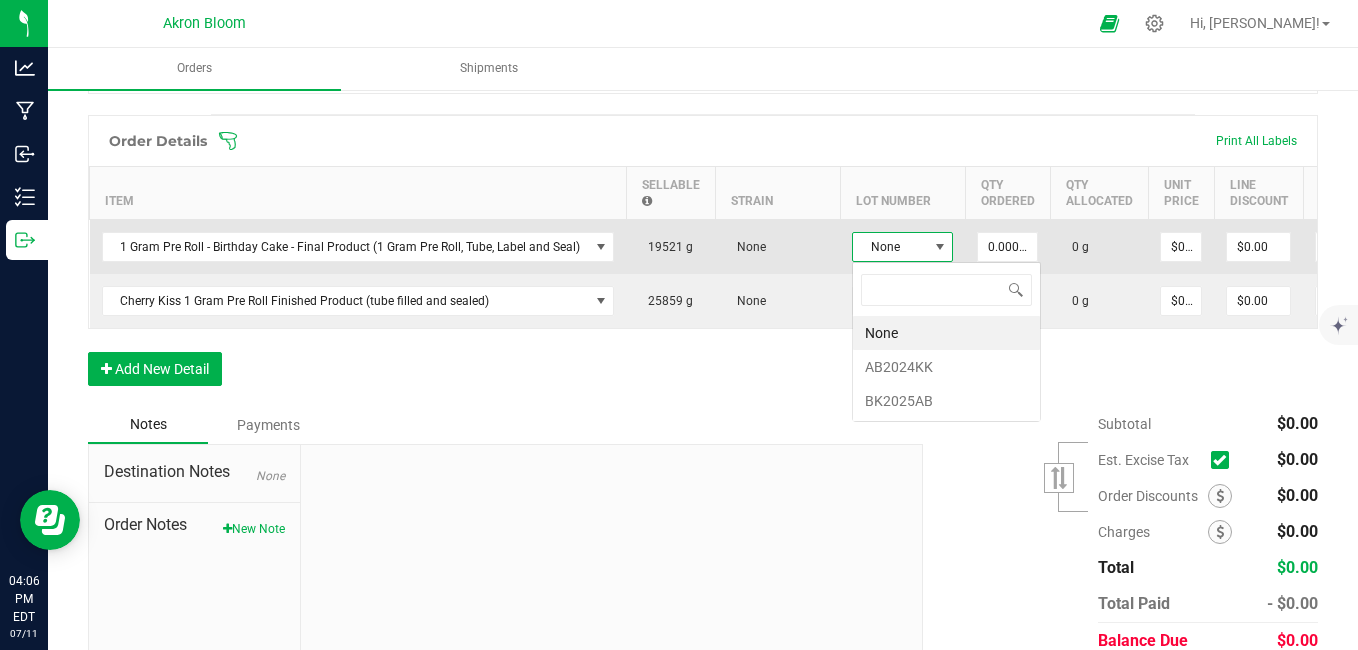 scroll, scrollTop: 99970, scrollLeft: 99899, axis: both 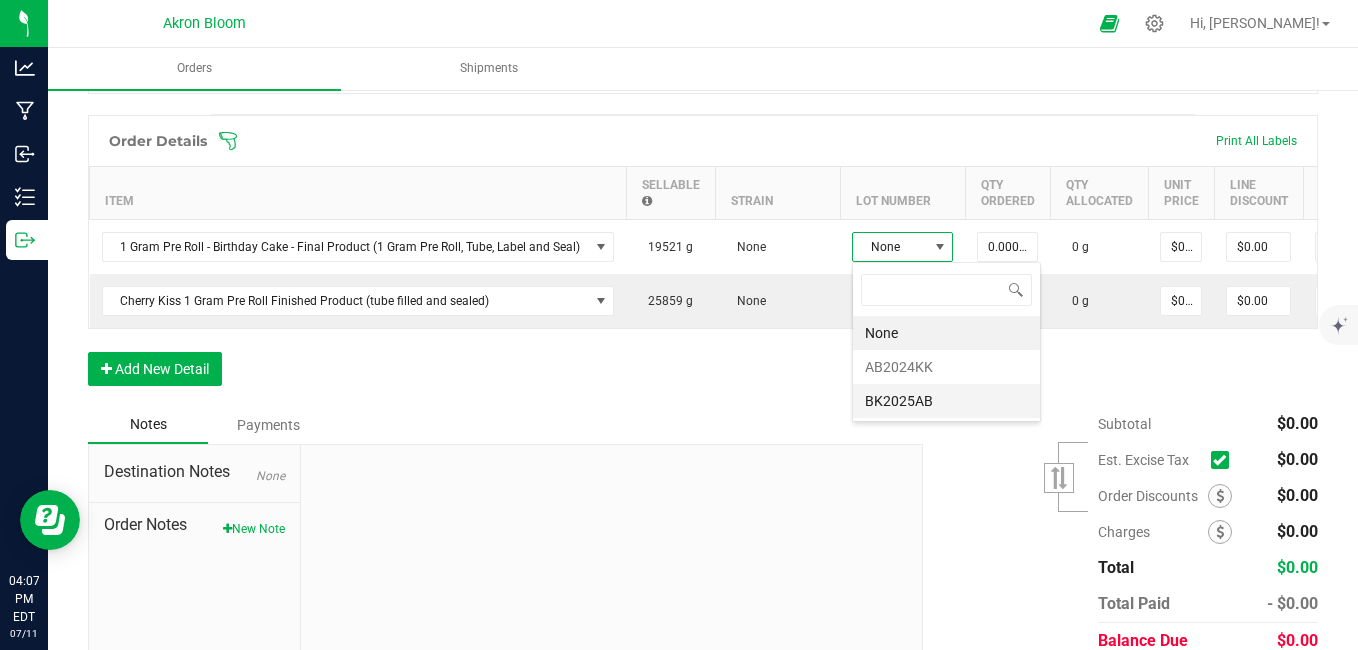 click on "BK2025AB" at bounding box center (946, 401) 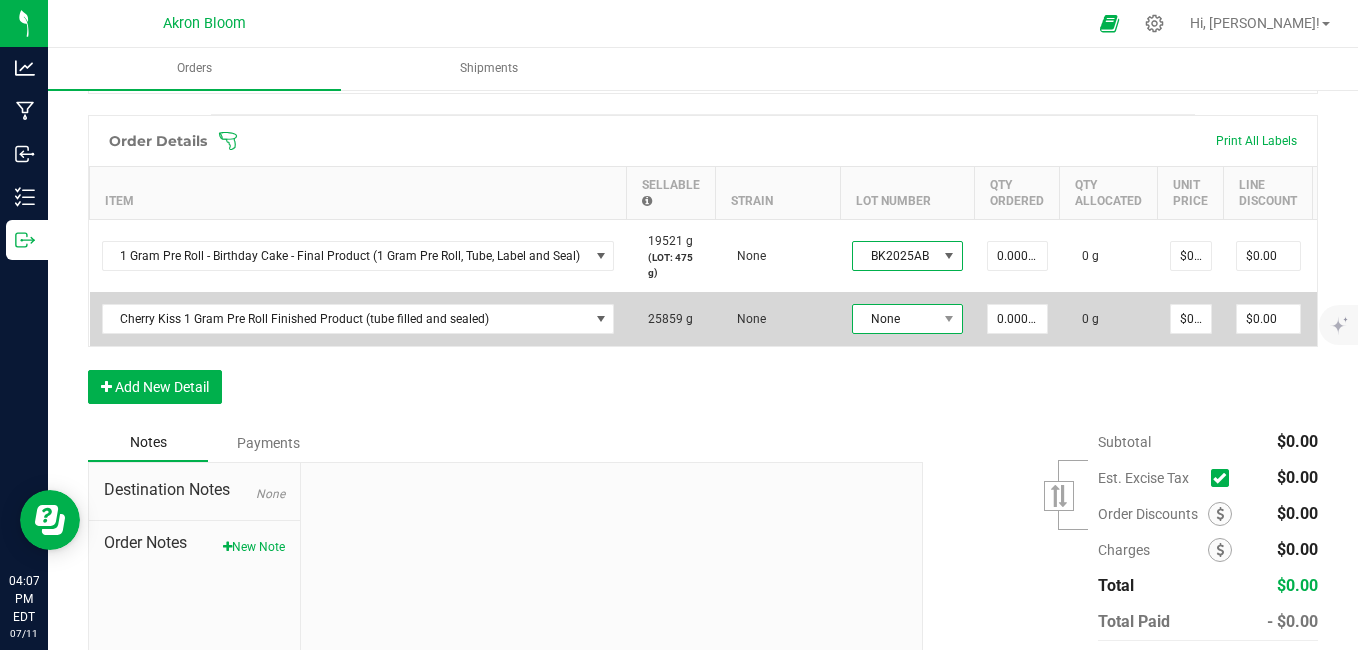 click on "None" at bounding box center [895, 319] 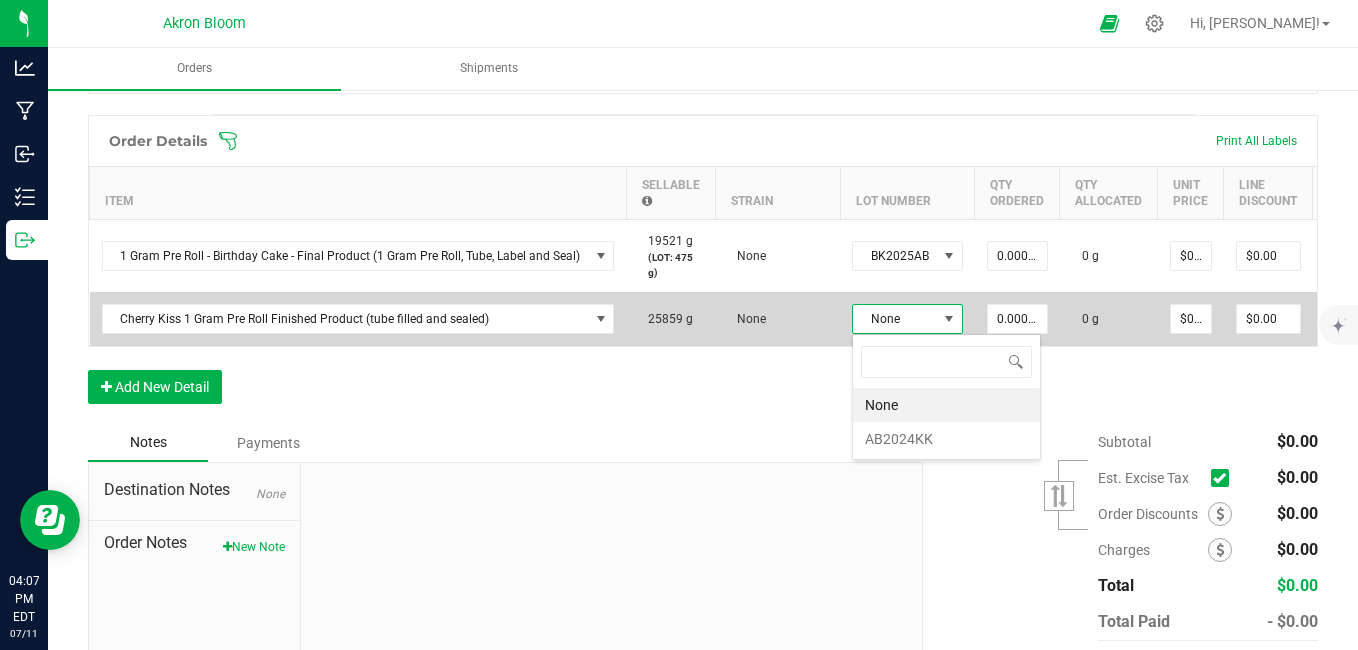 scroll, scrollTop: 99970, scrollLeft: 99889, axis: both 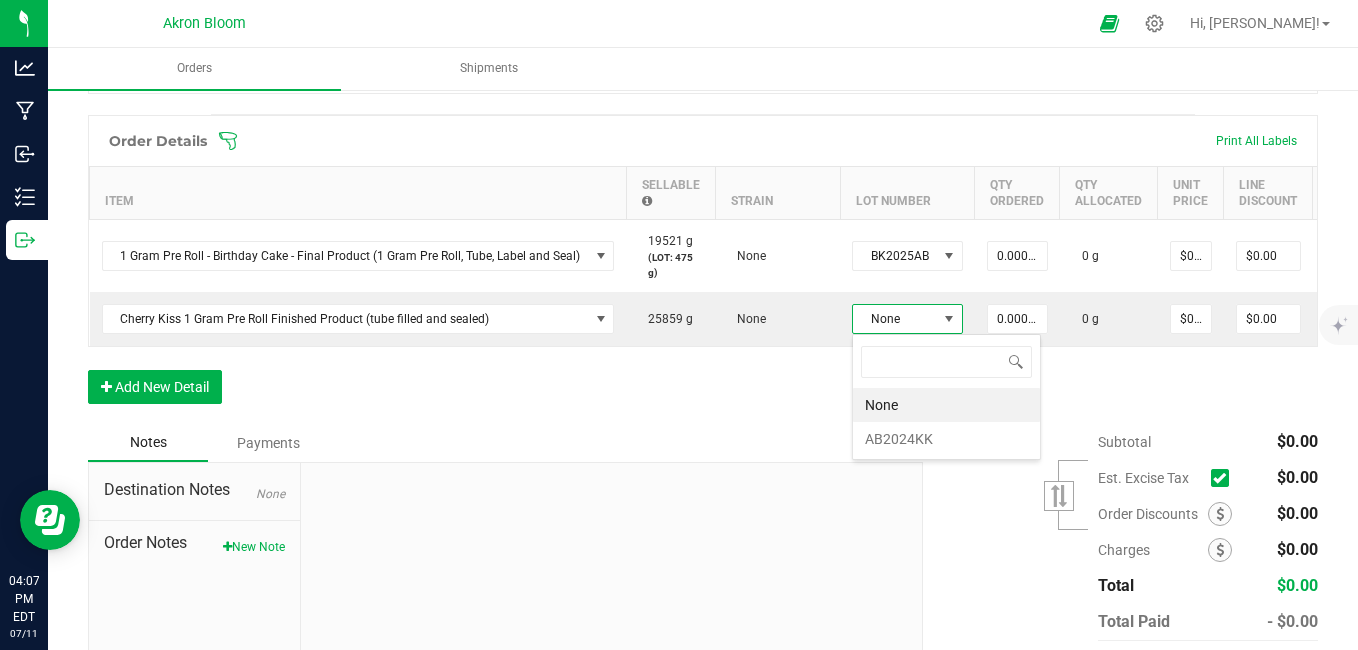 click on "Order Details Print All Labels Item  Sellable  Strain  Lot Number  Qty Ordered Qty Allocated Unit Price Line Discount Total Actions 1 Gram Pre Roll - Birthday Cake - Final Product (1 Gram Pre Roll, Tube, Label and Seal)  19521 g   (LOT: 475 g)   None  BK2025AB 0.0000 g  0 g  $0.00000 $0.00 $0.00 Cherry Kiss 1 Gram Pre Roll Finished Product (tube filled and sealed)  25859 g   None  None 0.0000 g  0 g  $0.00000 $0.00 $0.00
Add New Detail" at bounding box center (703, 269) 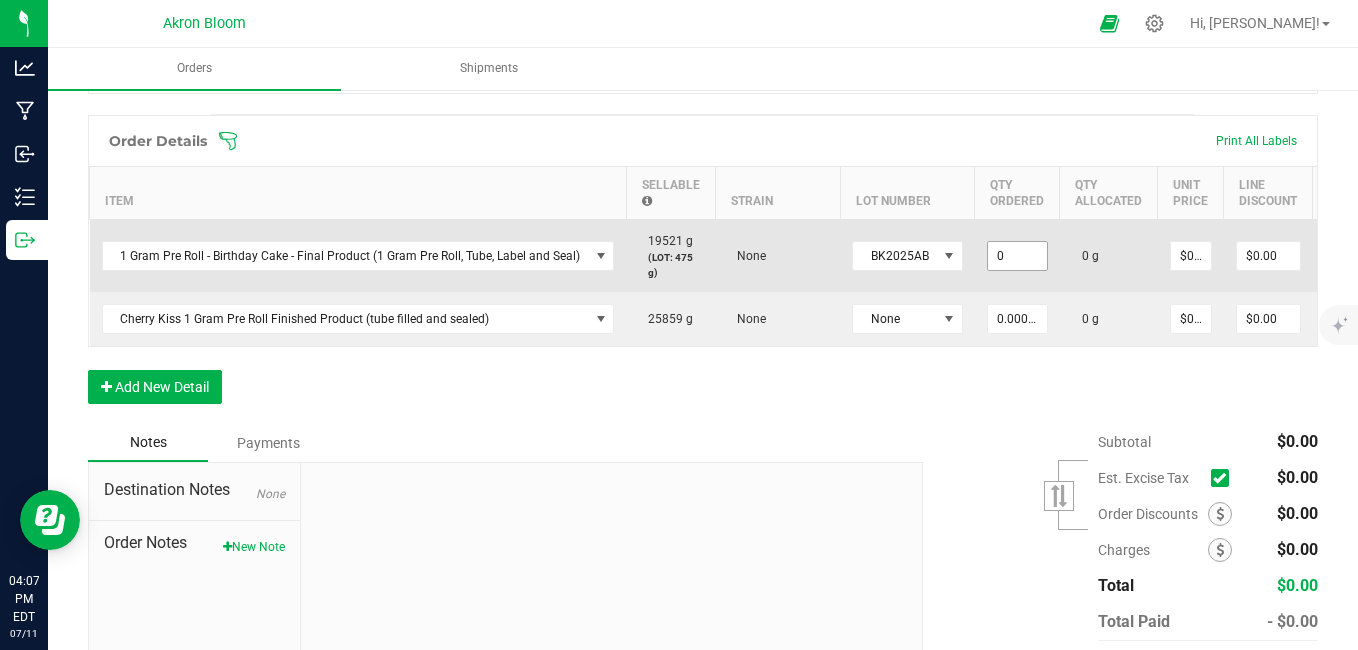 click on "0" at bounding box center [1017, 256] 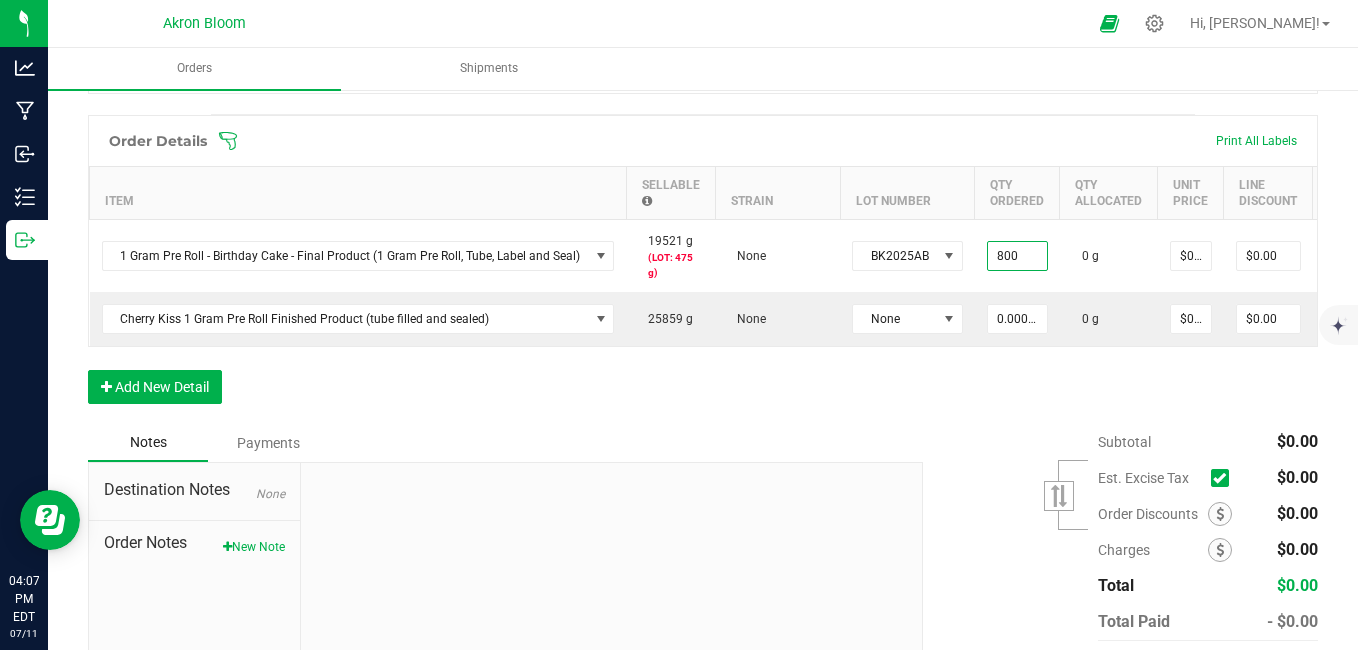 type on "800.0000 g" 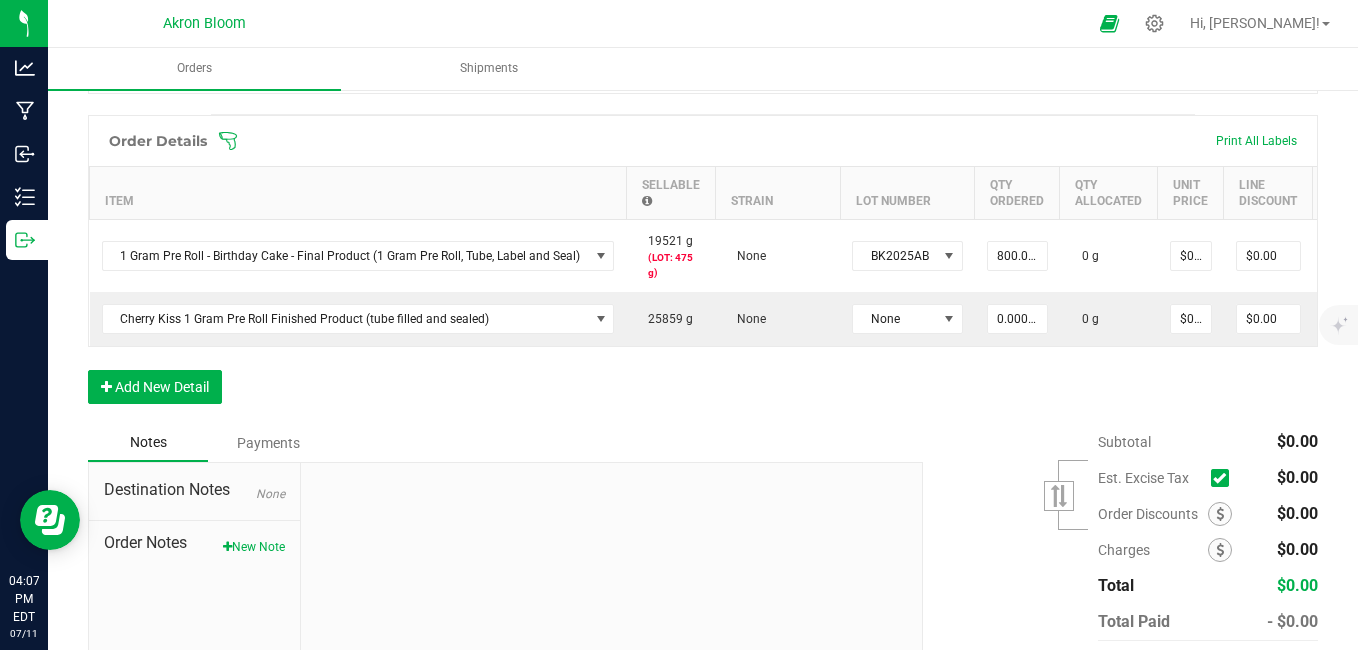 drag, startPoint x: 954, startPoint y: 411, endPoint x: 984, endPoint y: 365, distance: 54.91812 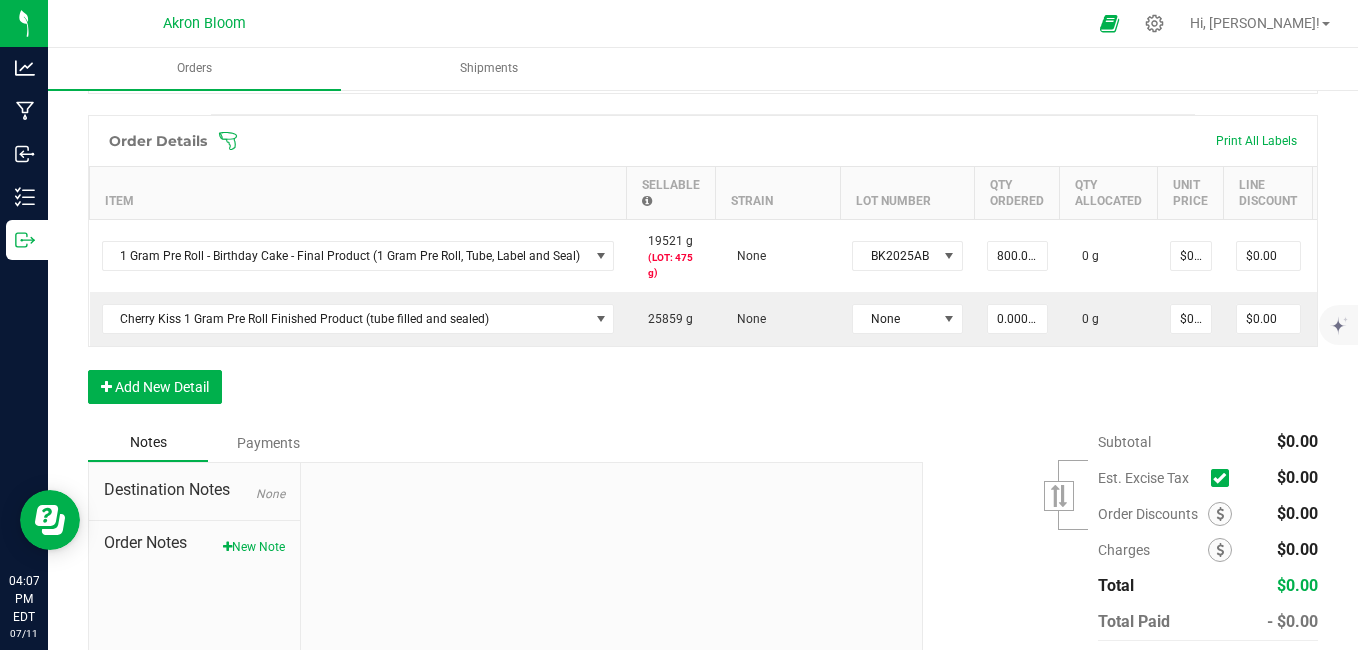 click on "Order Details Print All Labels Item  Sellable  Strain  Lot Number  Qty Ordered Qty Allocated Unit Price Line Discount Total Actions 1 Gram Pre Roll - Birthday Cake - Final Product (1 Gram Pre Roll, Tube, Label and Seal)  19521 g   (LOT: 475 g)   None  BK2025AB 800.0000 g  0 g  $0.00000 $0.00 $0.00 Cherry Kiss 1 Gram Pre Roll Finished Product (tube filled and sealed)  25859 g   None  None 0.0000 g  0 g  $0.00000 $0.00 $0.00
Add New Detail" at bounding box center [703, 269] 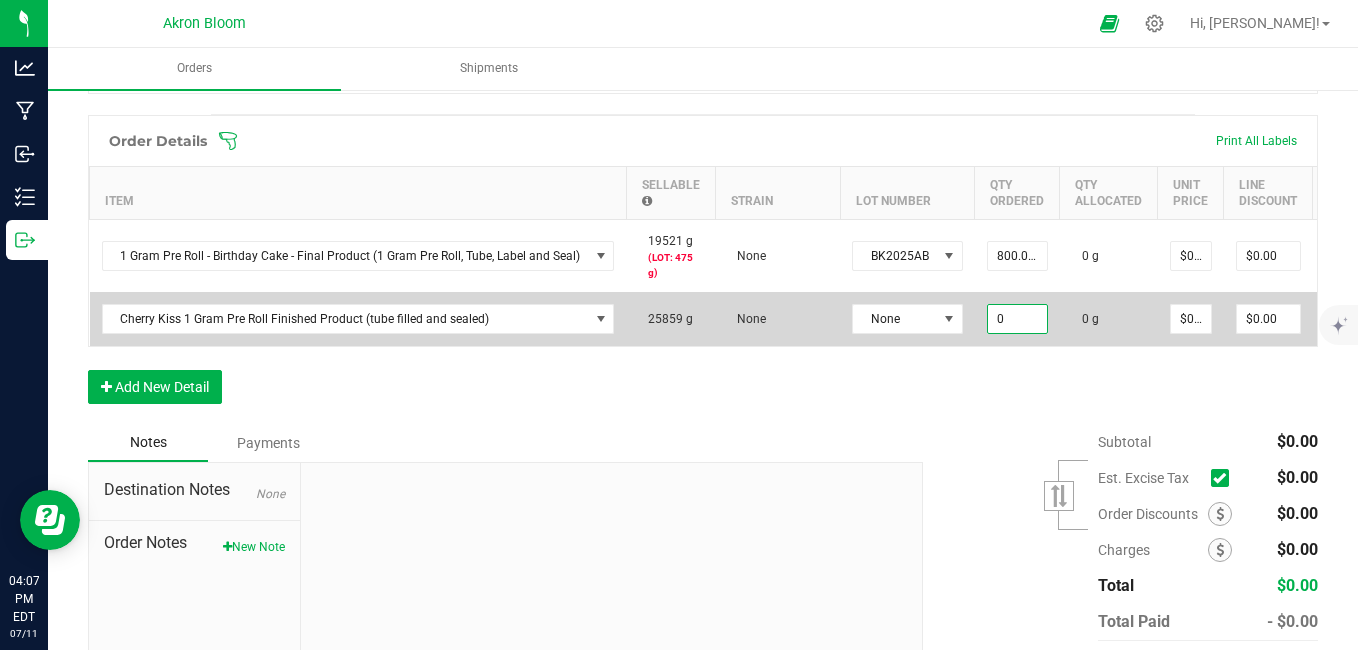 click on "0" at bounding box center (1017, 319) 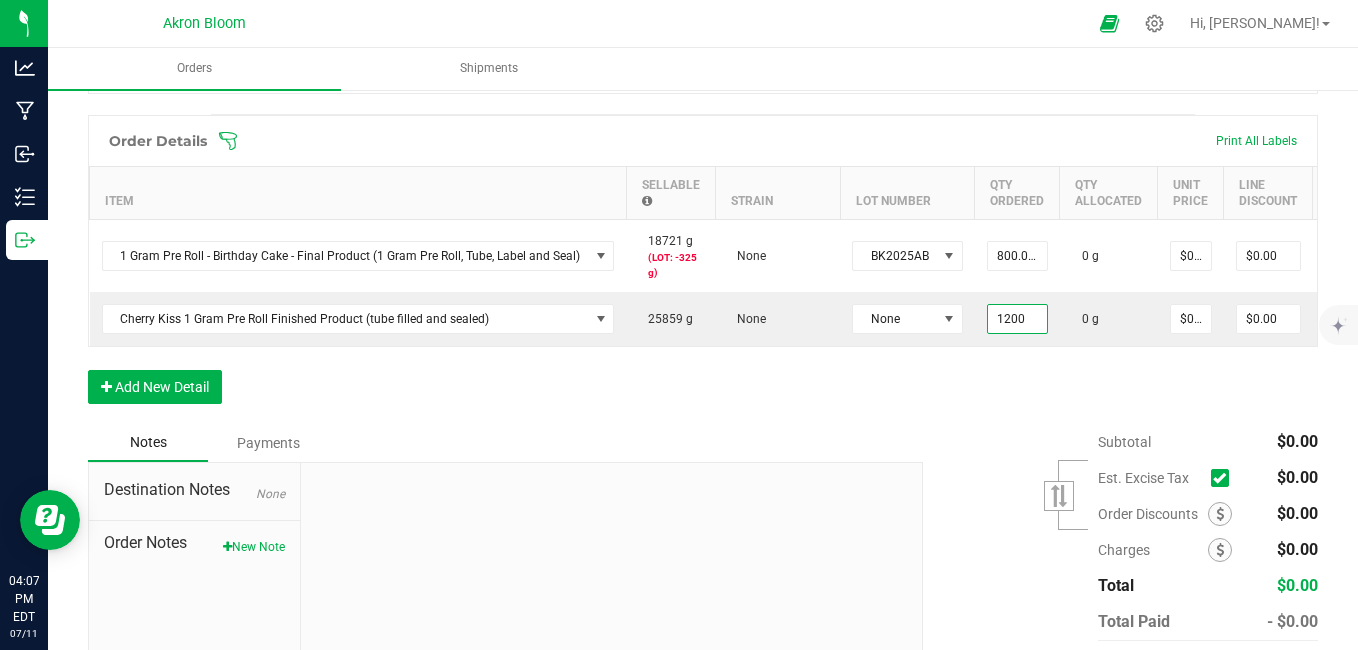 type on "1200.0000 g" 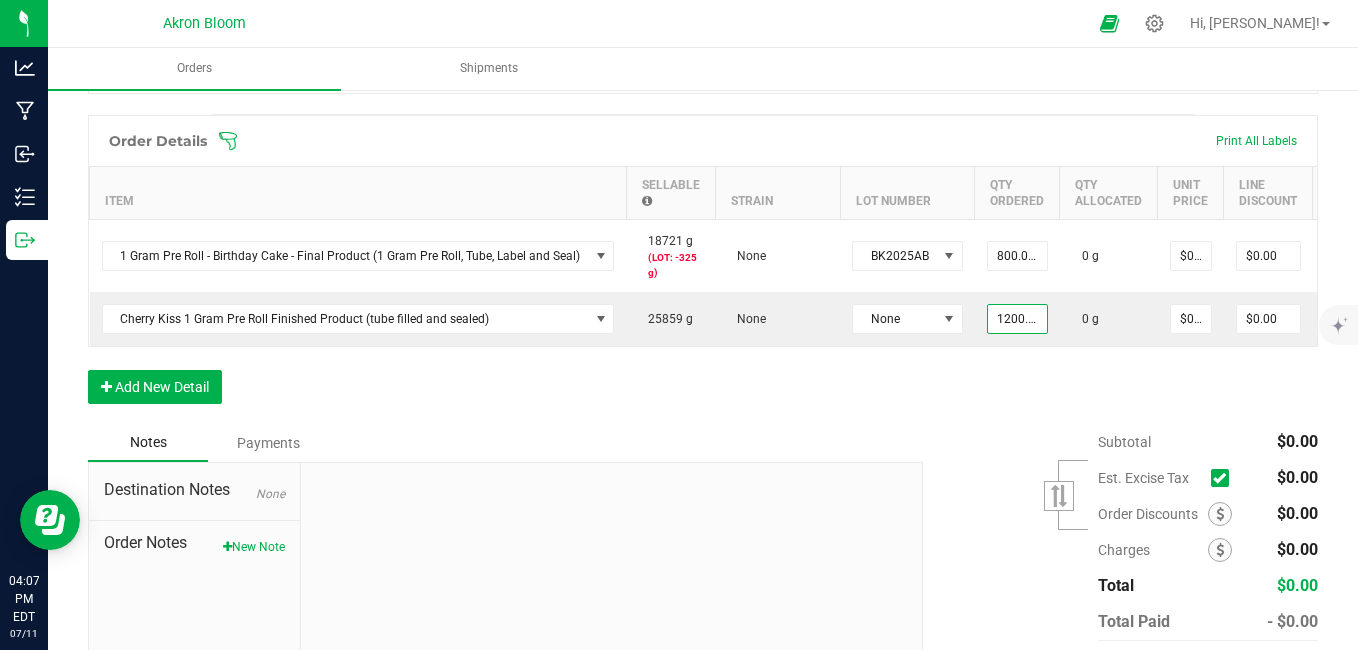 click on "Order Details Print All Labels Item  Sellable  Strain  Lot Number  Qty Ordered Qty Allocated Unit Price Line Discount Total Actions 1 Gram Pre Roll - Birthday Cake - Final Product (1 Gram Pre Roll, Tube, Label and Seal)  18721 g   (LOT: -325 g)   None  BK2025AB 800.0000 g  0 g  $0.00000 $0.00 $0.00 Cherry Kiss 1 Gram Pre Roll Finished Product (tube filled and sealed)  25859 g   None  None 1200.0000 g  0 g  $0.00000 $0.00 $0.00
Add New Detail" at bounding box center (703, 269) 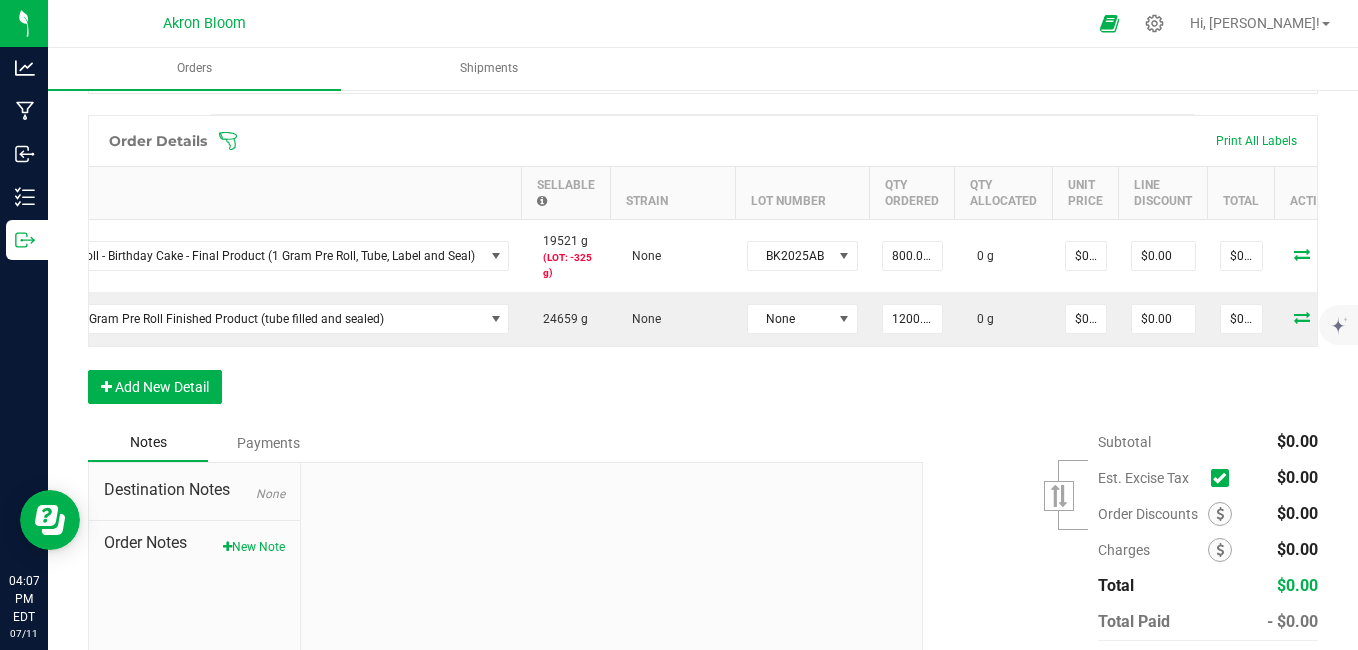 scroll, scrollTop: 0, scrollLeft: 198, axis: horizontal 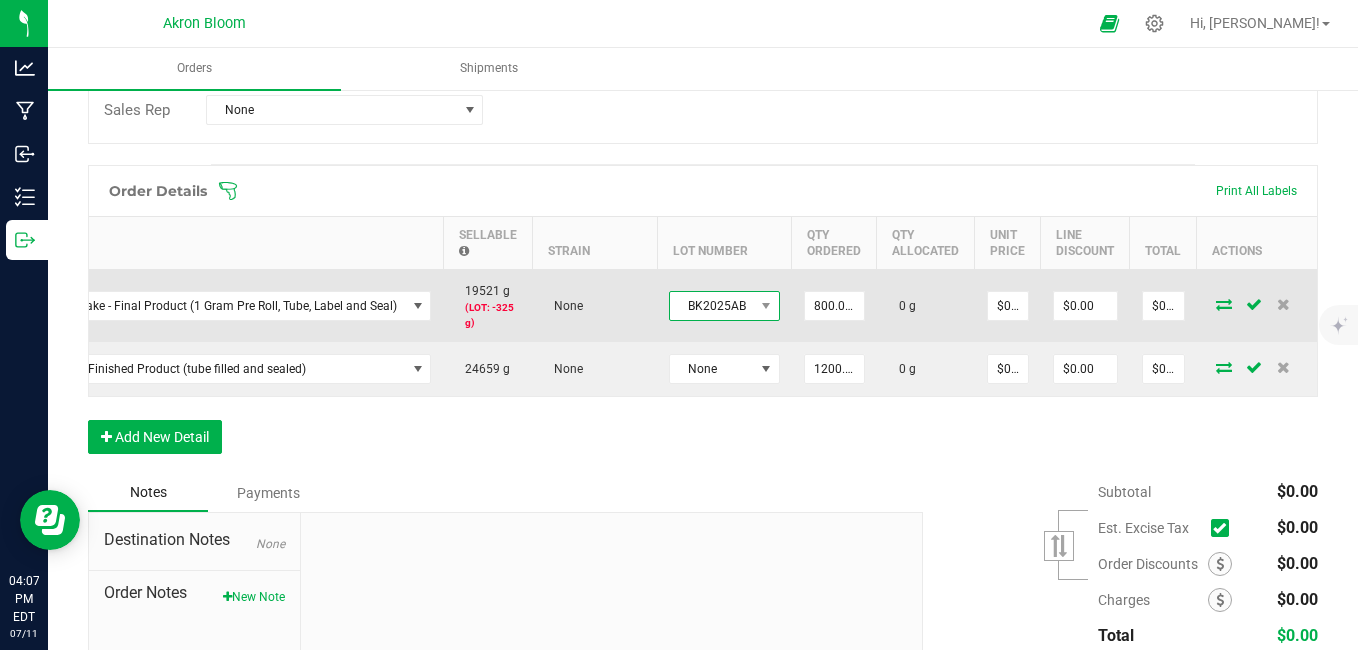 click on "BK2025AB" at bounding box center (712, 306) 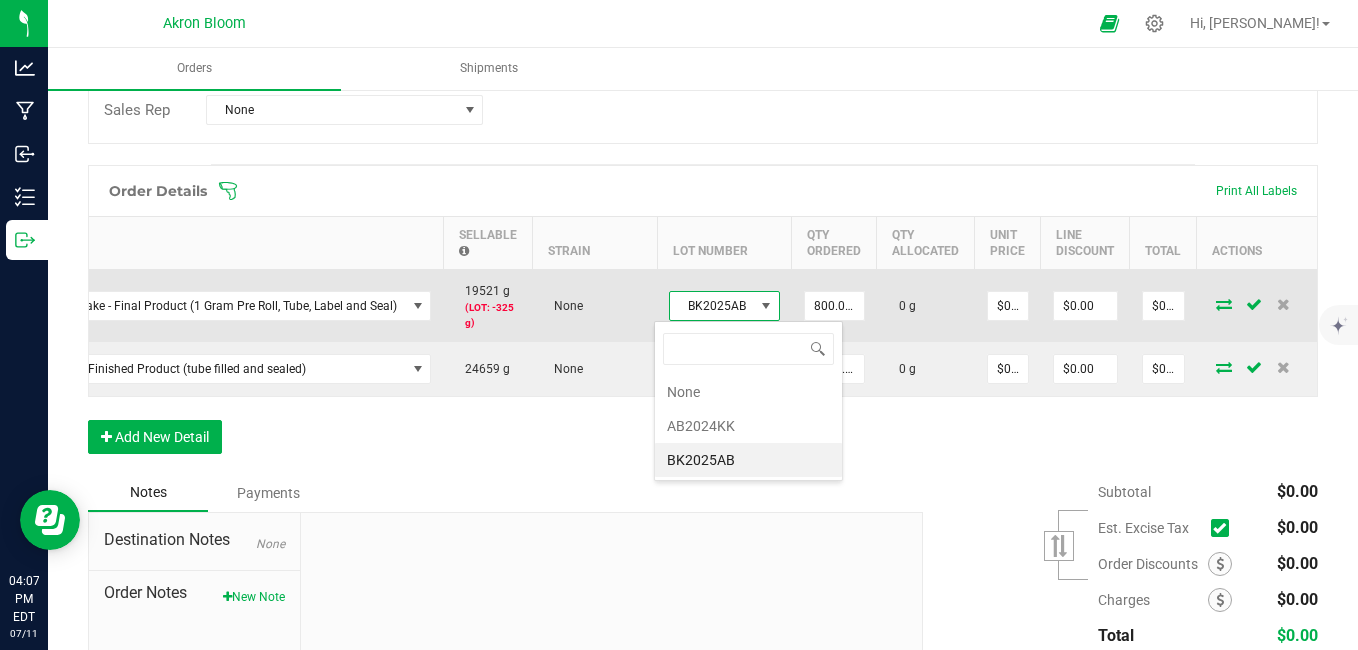 scroll, scrollTop: 99970, scrollLeft: 99889, axis: both 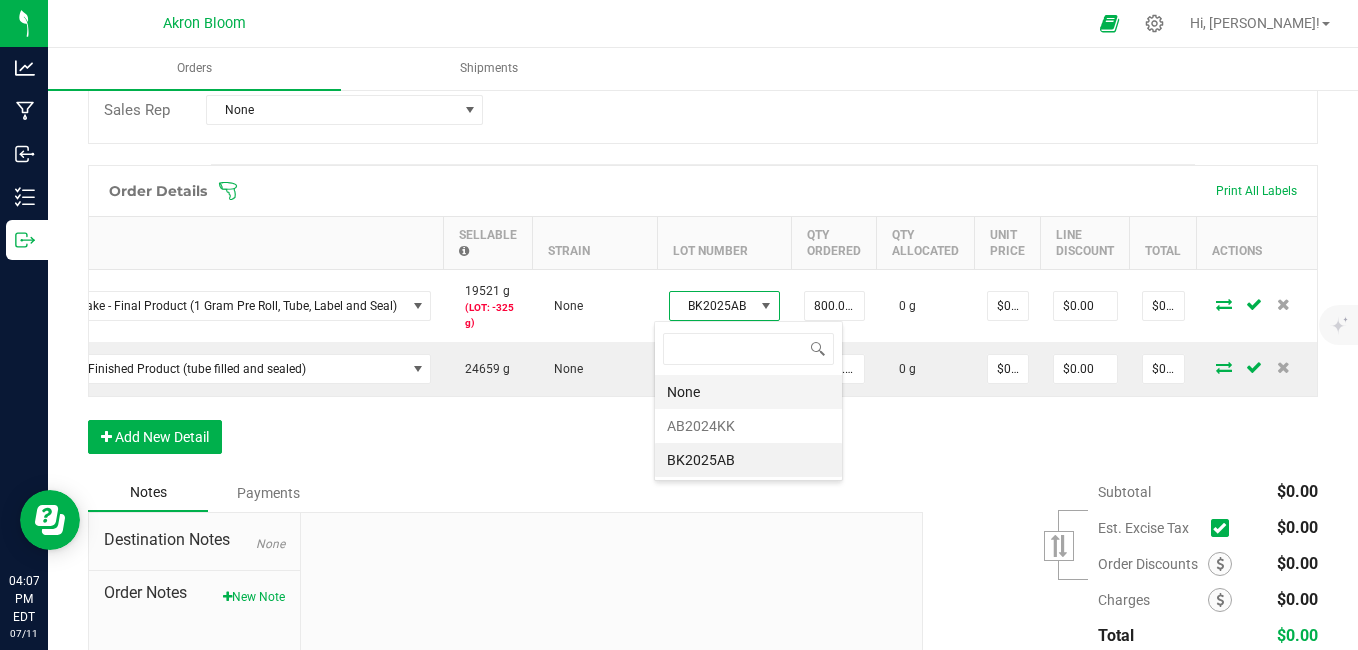 click on "None" at bounding box center [748, 392] 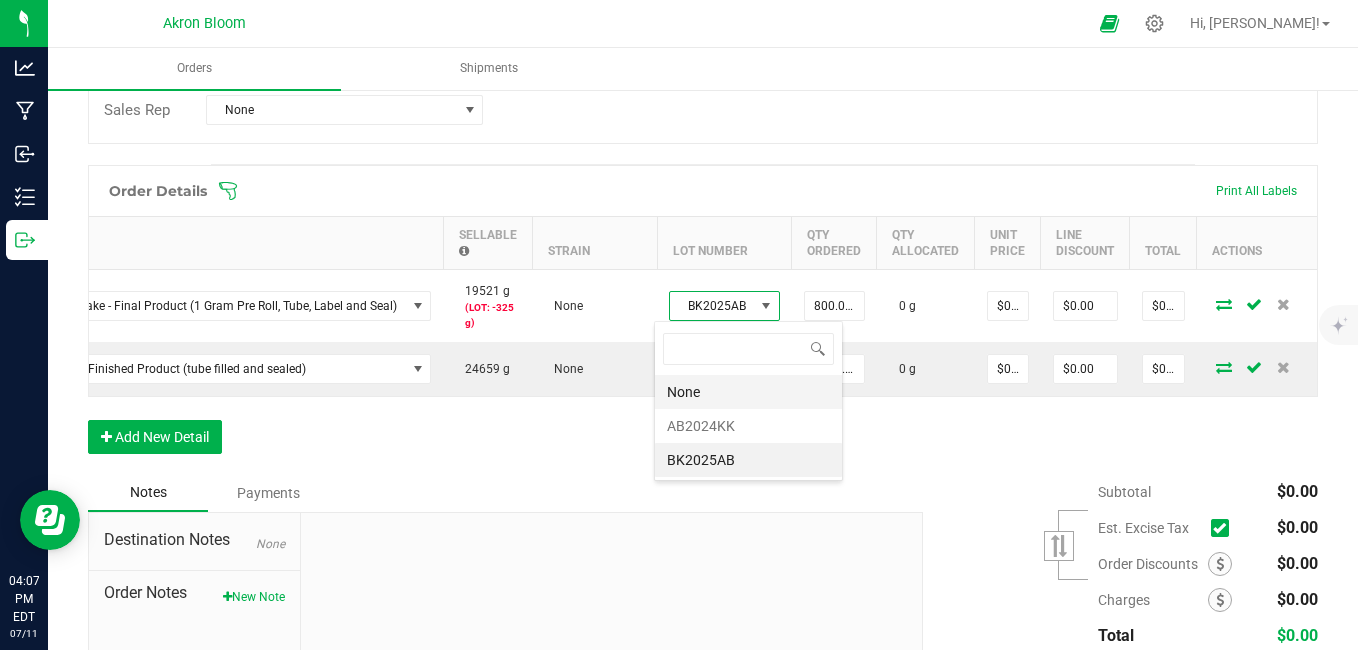 scroll, scrollTop: 0, scrollLeft: 188, axis: horizontal 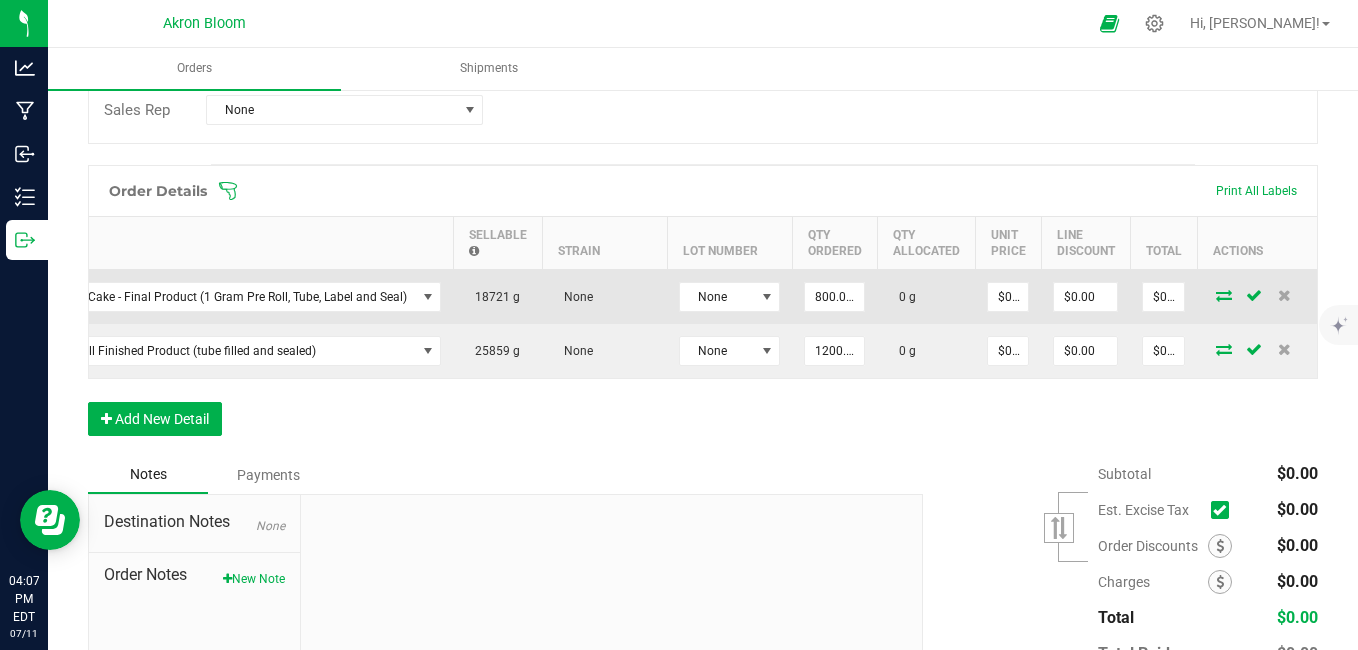 click at bounding box center (1224, 295) 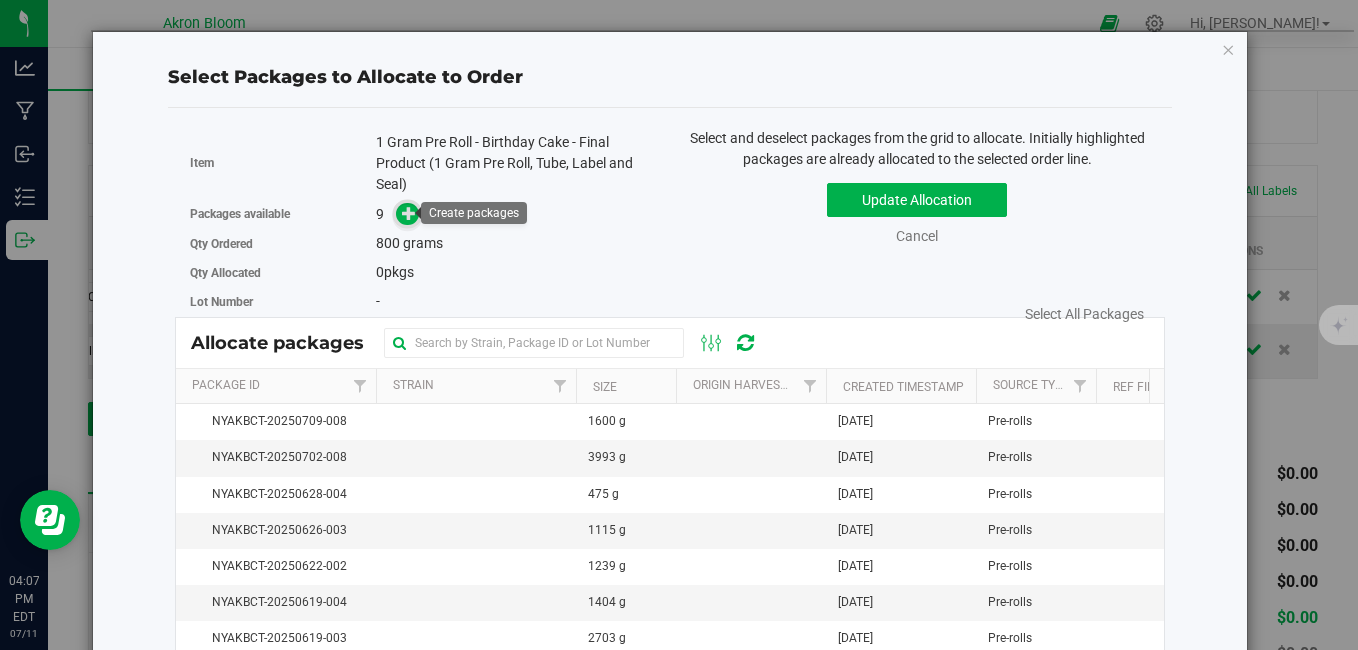 click at bounding box center [409, 212] 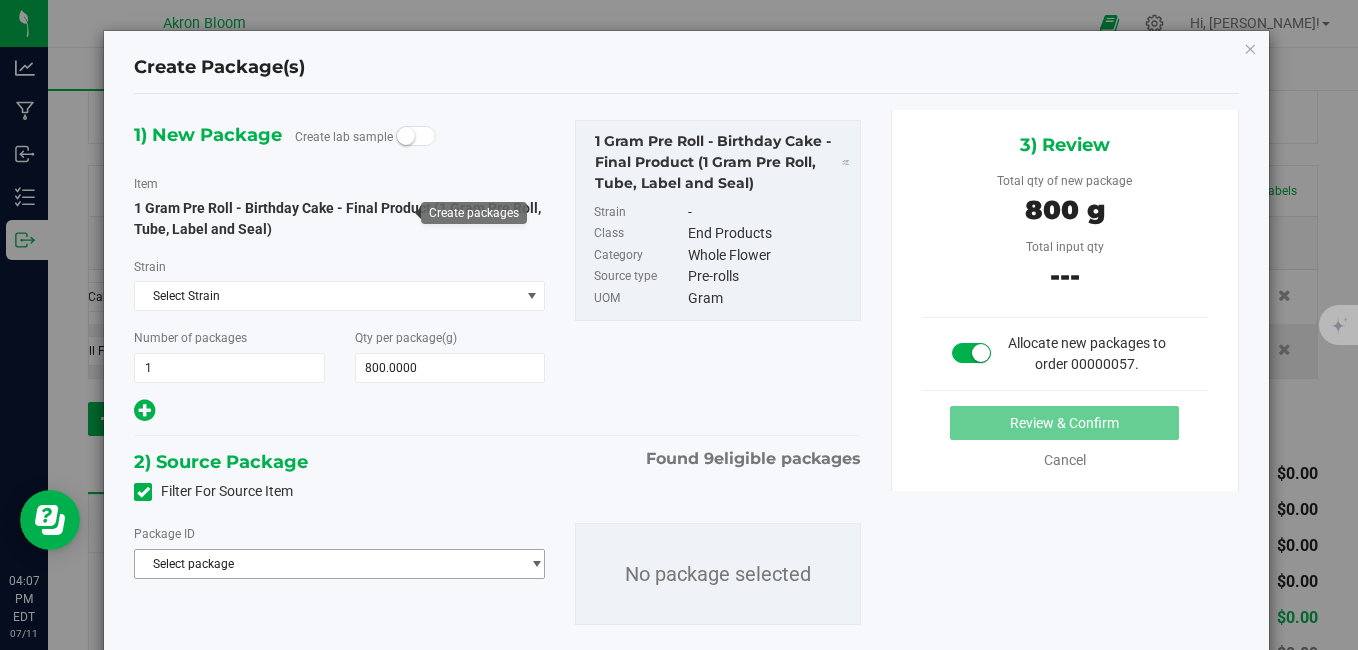click on "Select package" at bounding box center [327, 564] 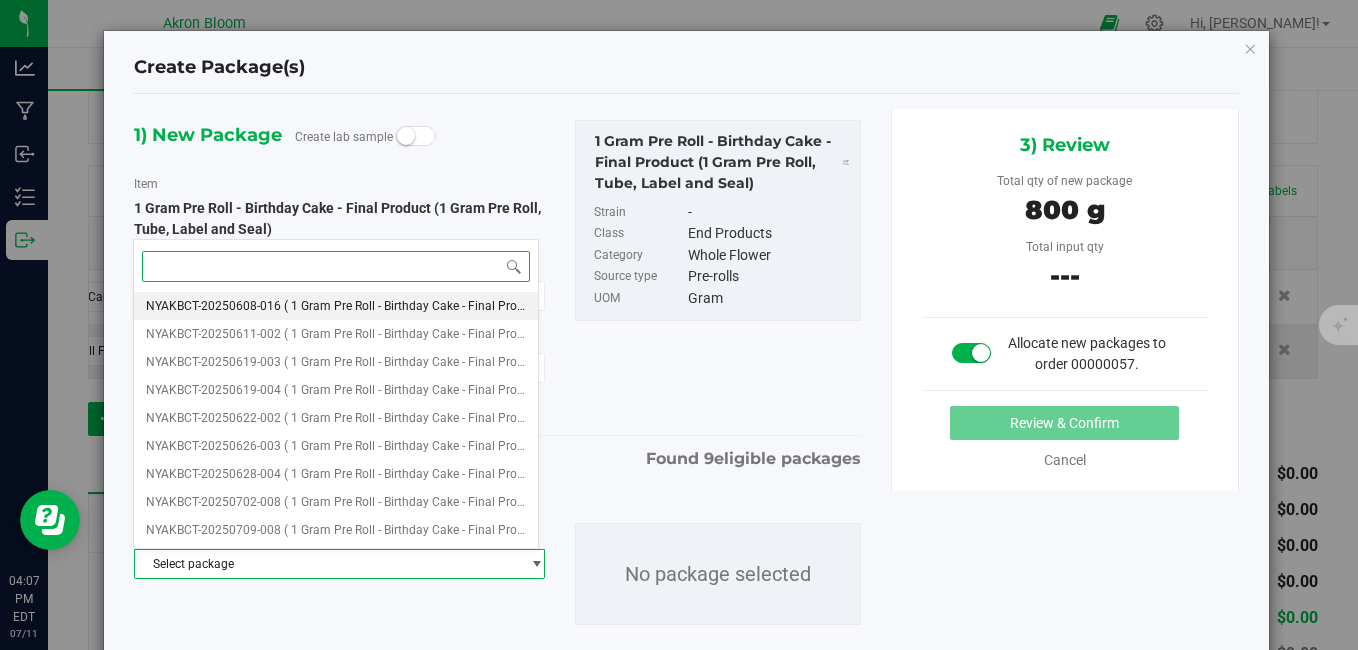 click on "(
1 Gram Pre Roll - Birthday Cake - Final Product (1 Gram Pre Roll, Tube, Label and Seal)
)" at bounding box center [521, 306] 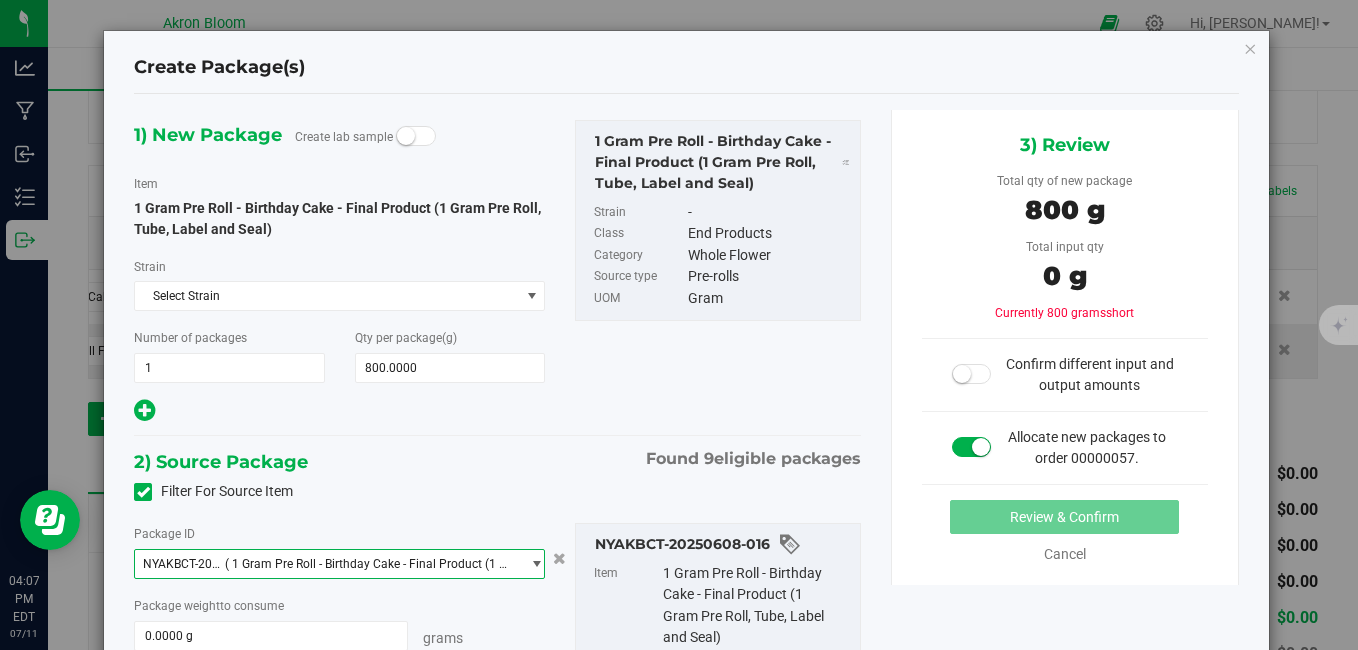 scroll, scrollTop: 250, scrollLeft: 0, axis: vertical 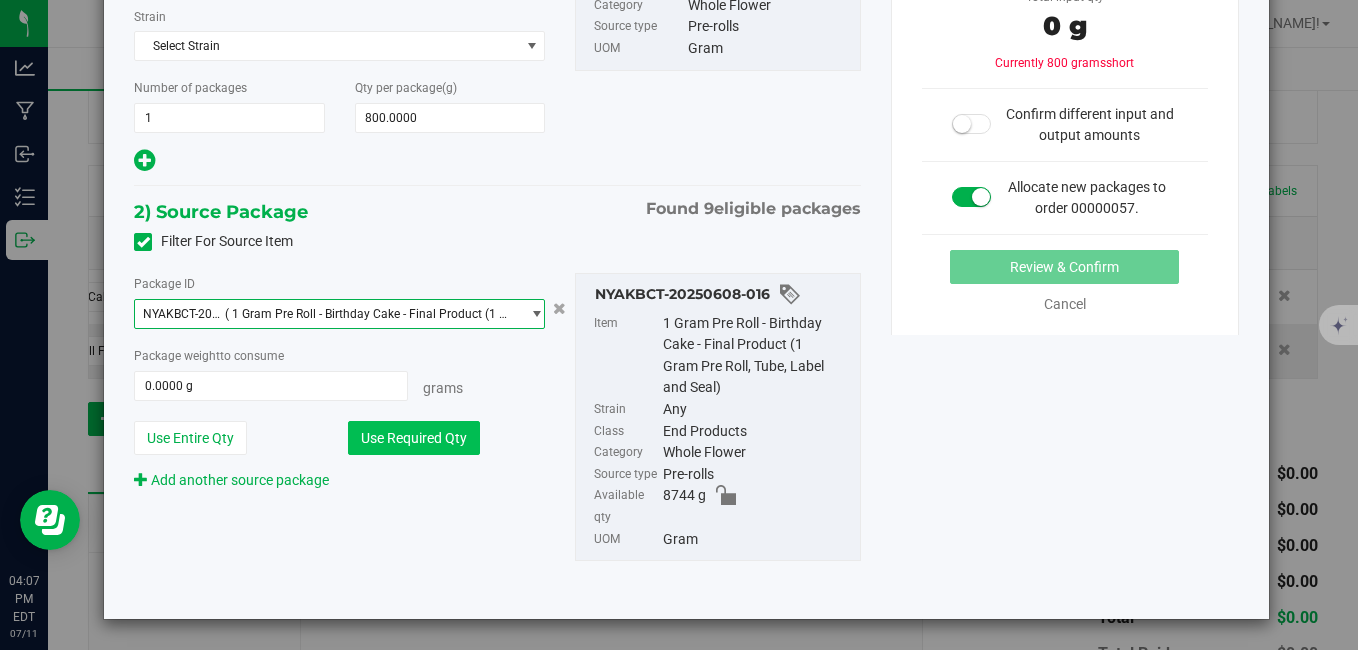 click on "Use Required Qty" at bounding box center (414, 438) 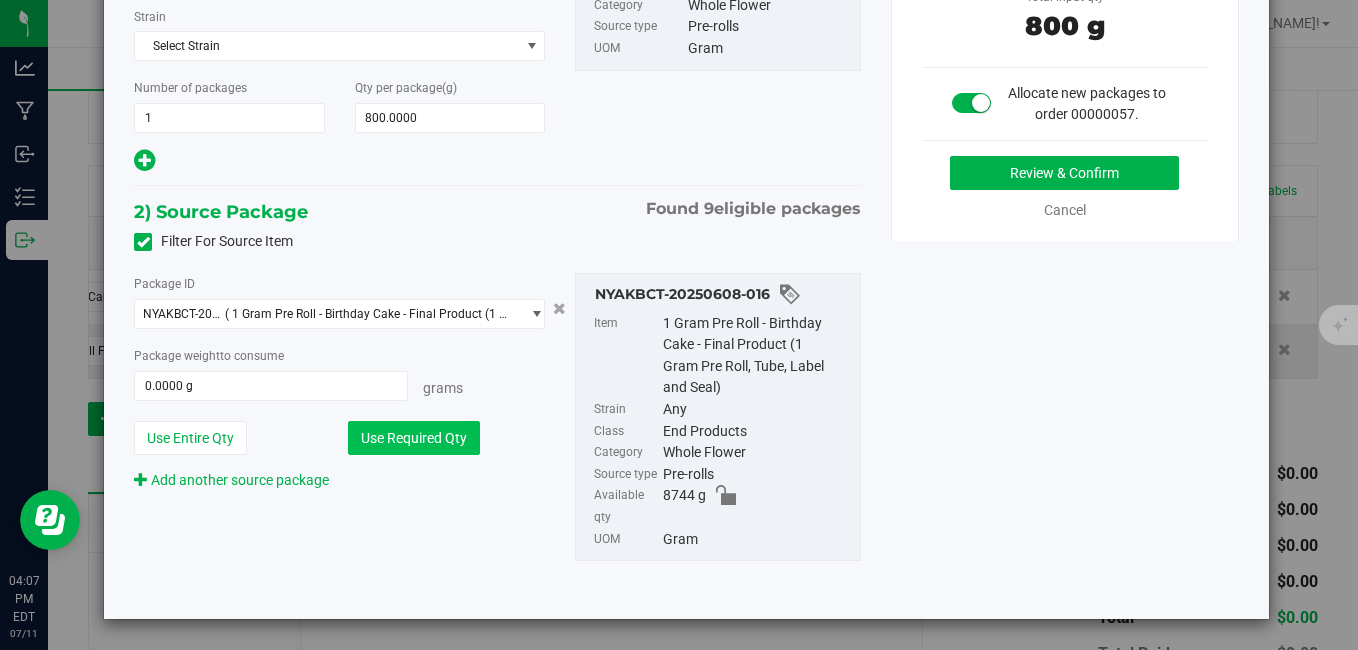 type on "800.0000 g" 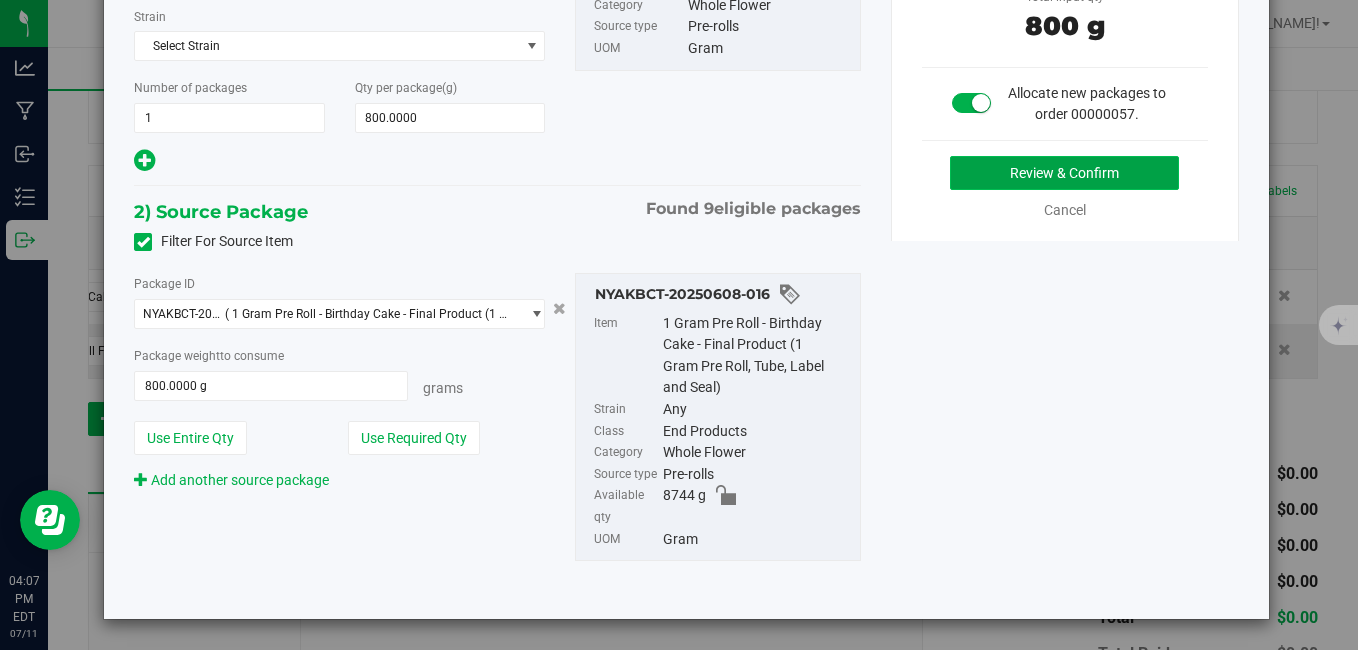 click on "Review & Confirm" at bounding box center [1064, 173] 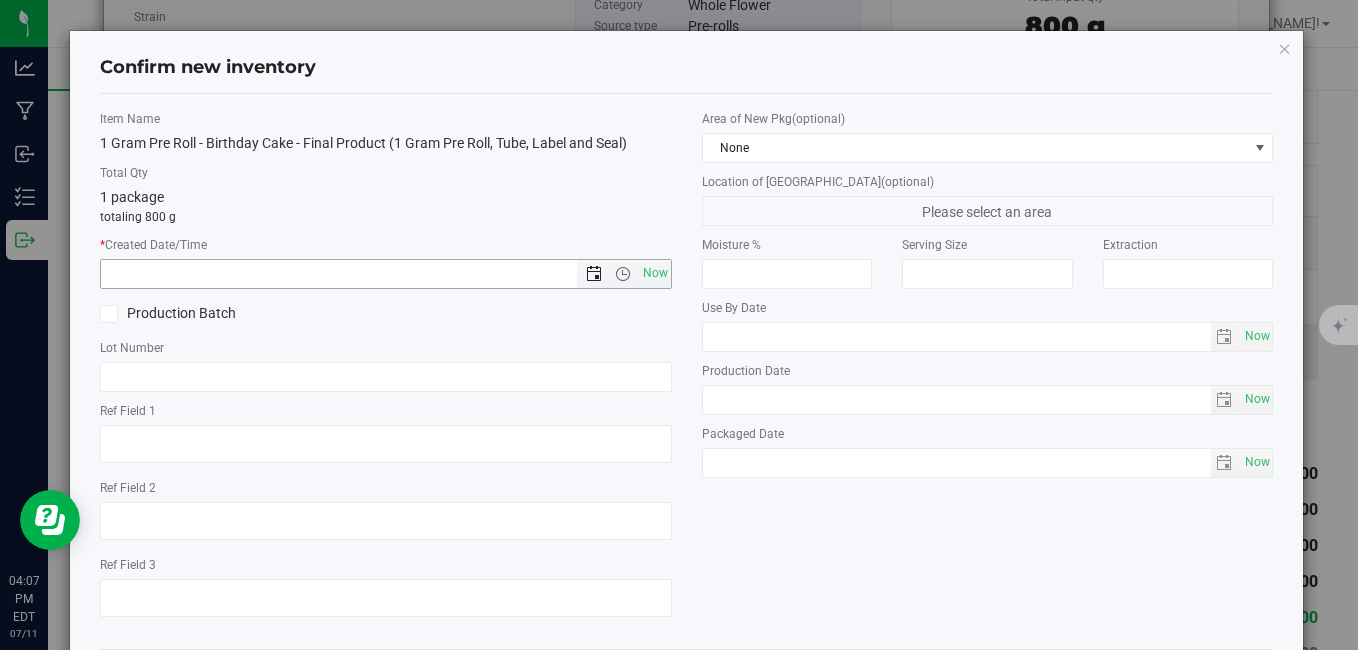 click at bounding box center [594, 274] 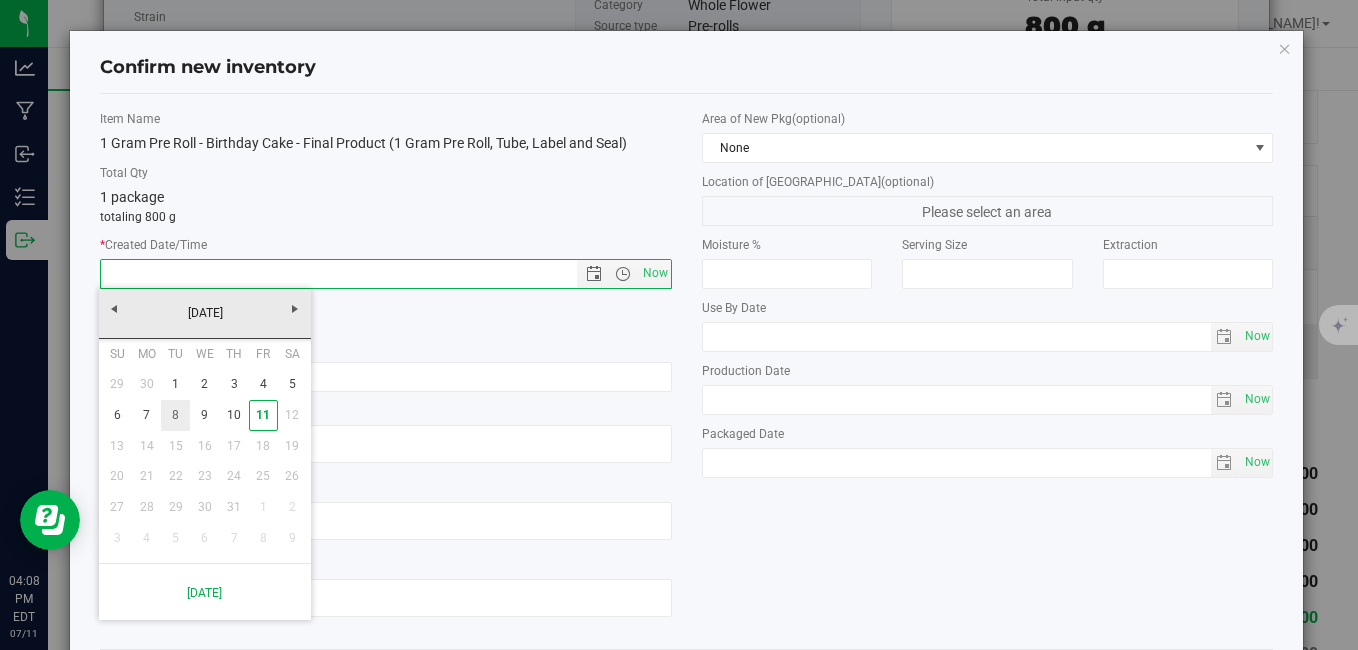 click on "8" at bounding box center (175, 415) 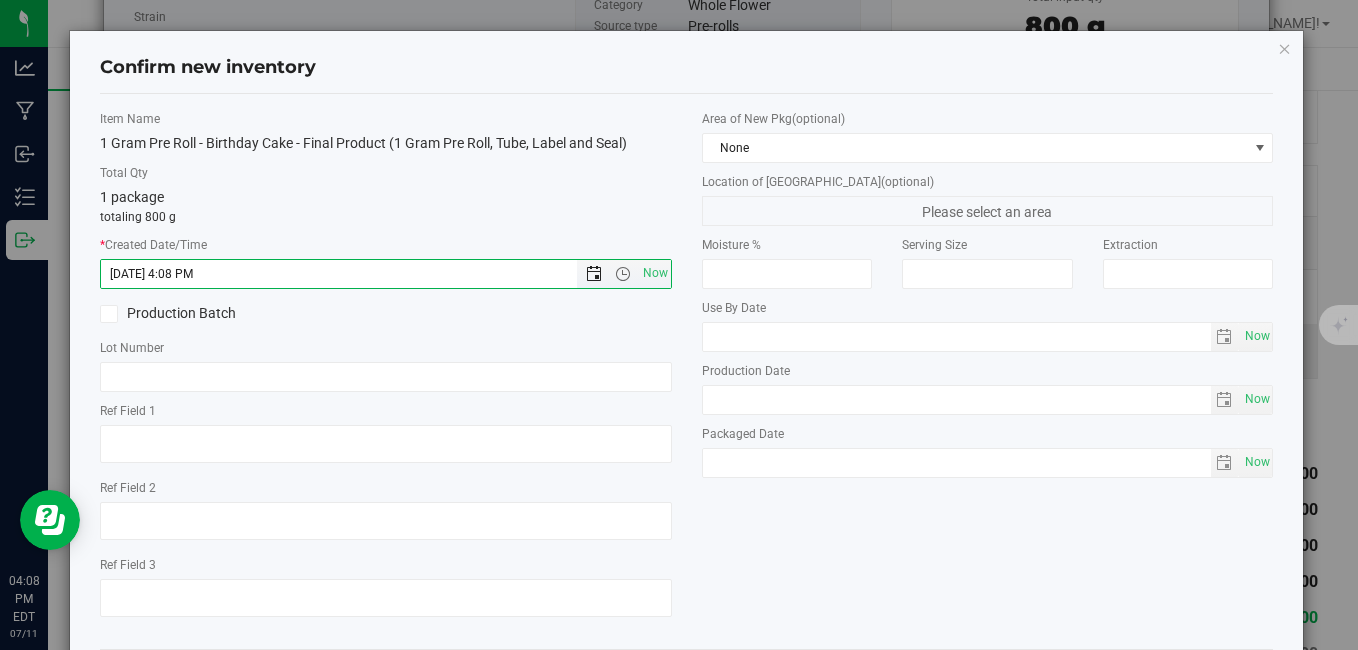 click at bounding box center (594, 274) 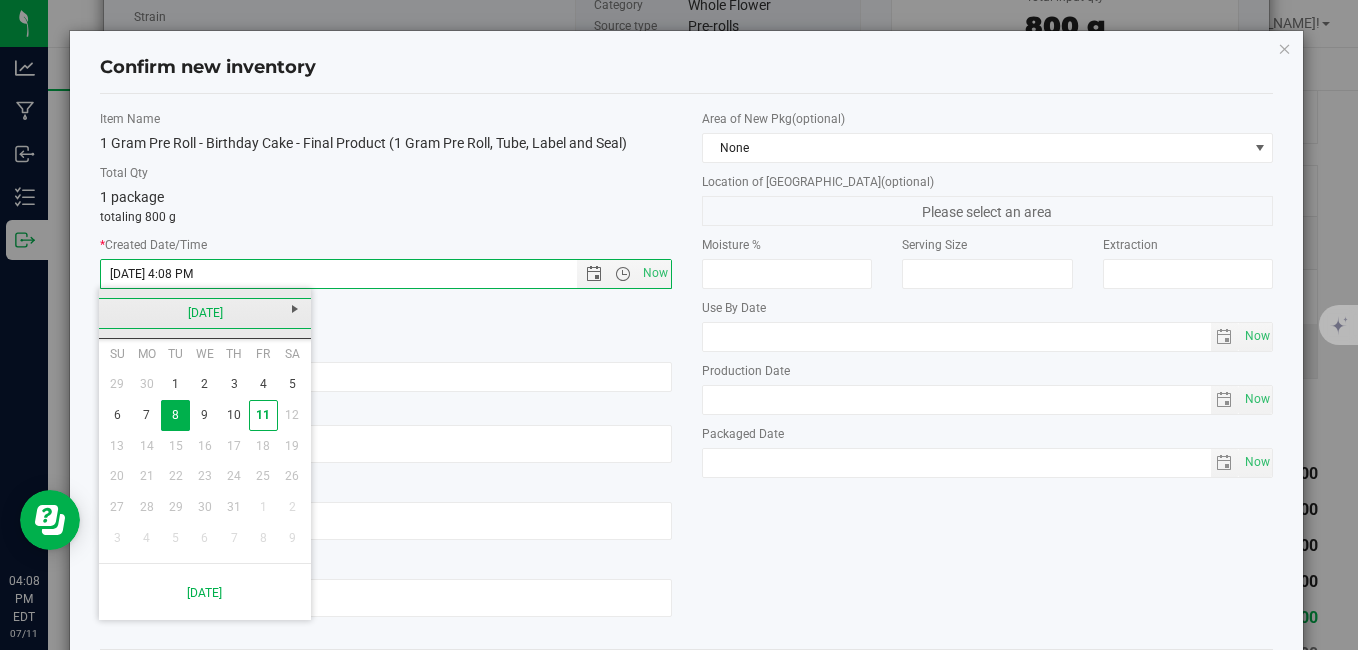 click on "[DATE]" at bounding box center [205, 313] 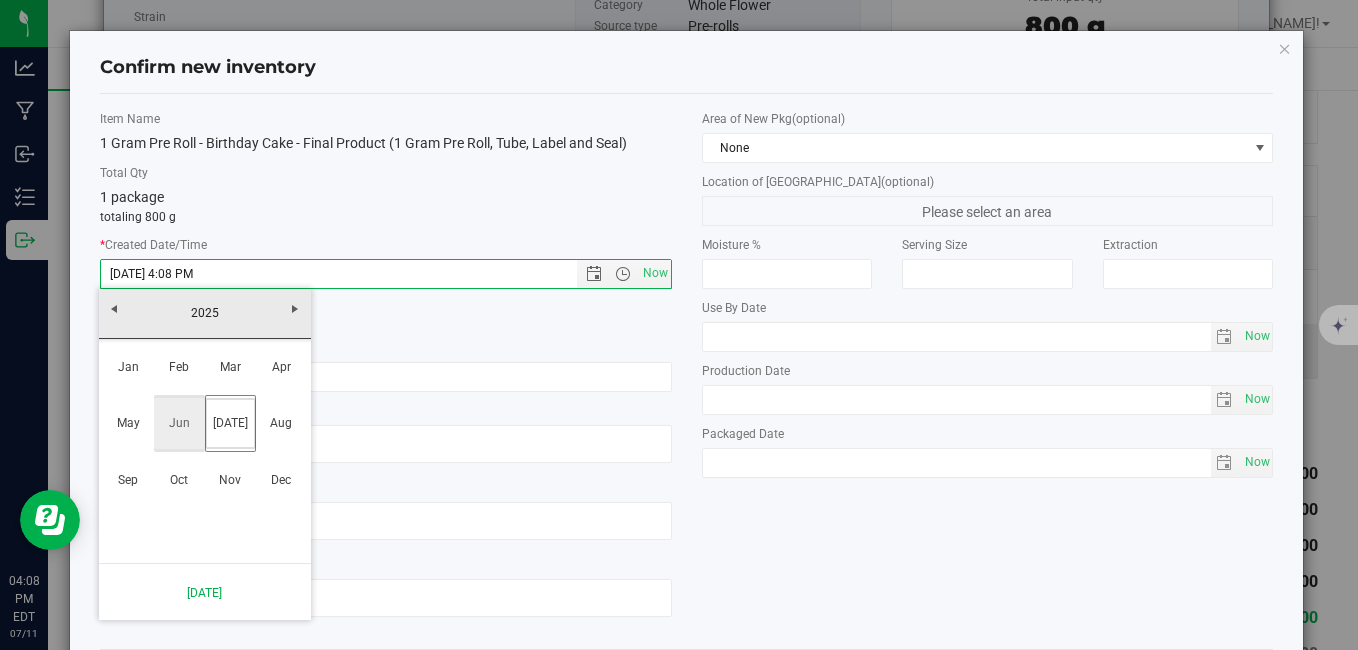 click on "Jun" at bounding box center (179, 423) 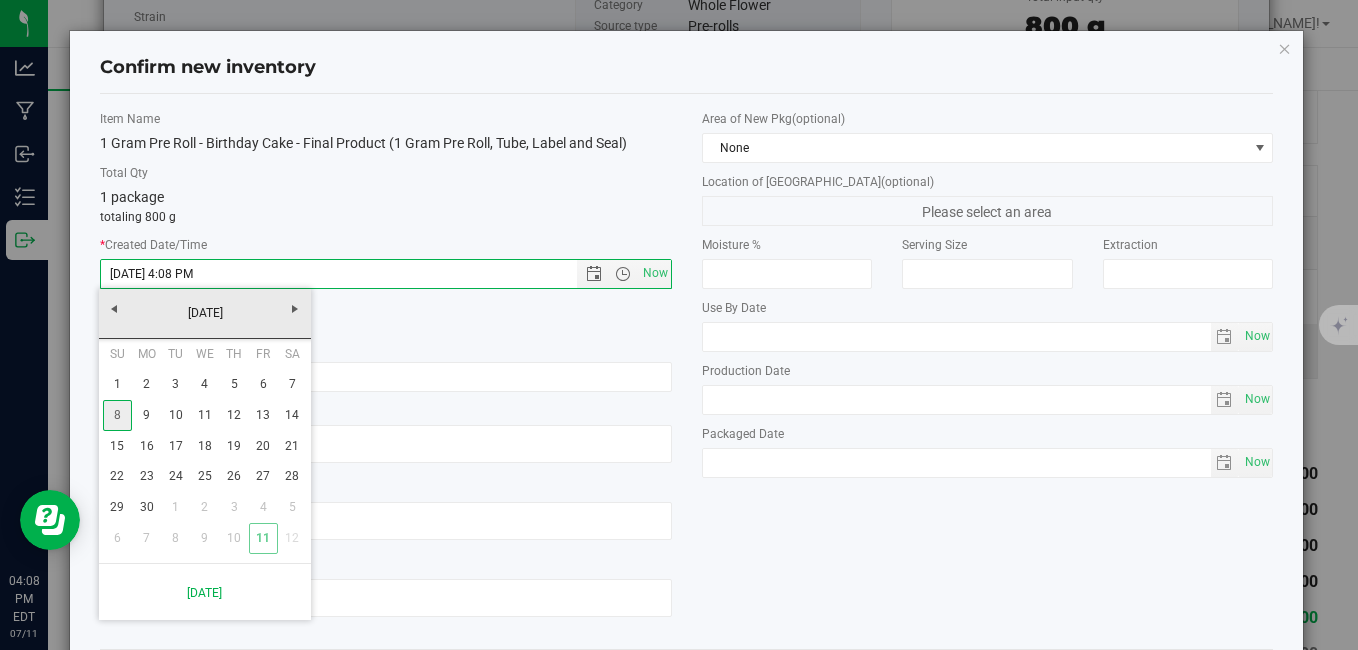 click on "8" at bounding box center [117, 415] 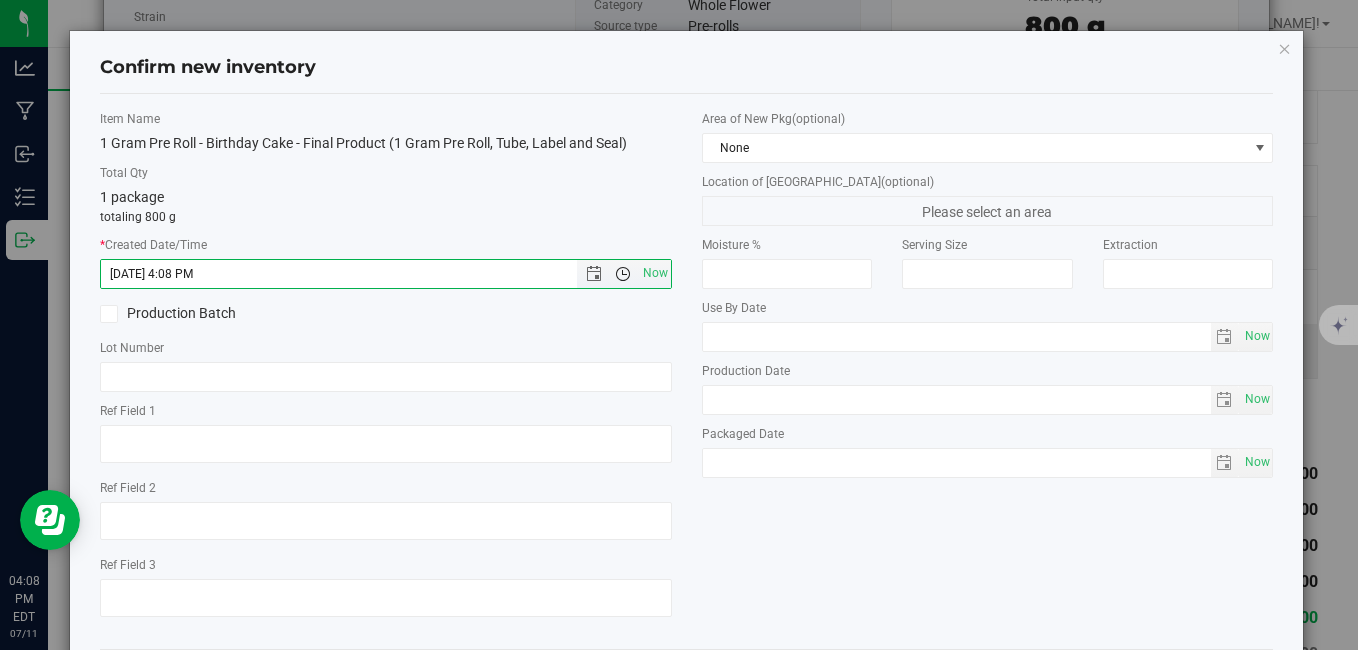 click at bounding box center (623, 274) 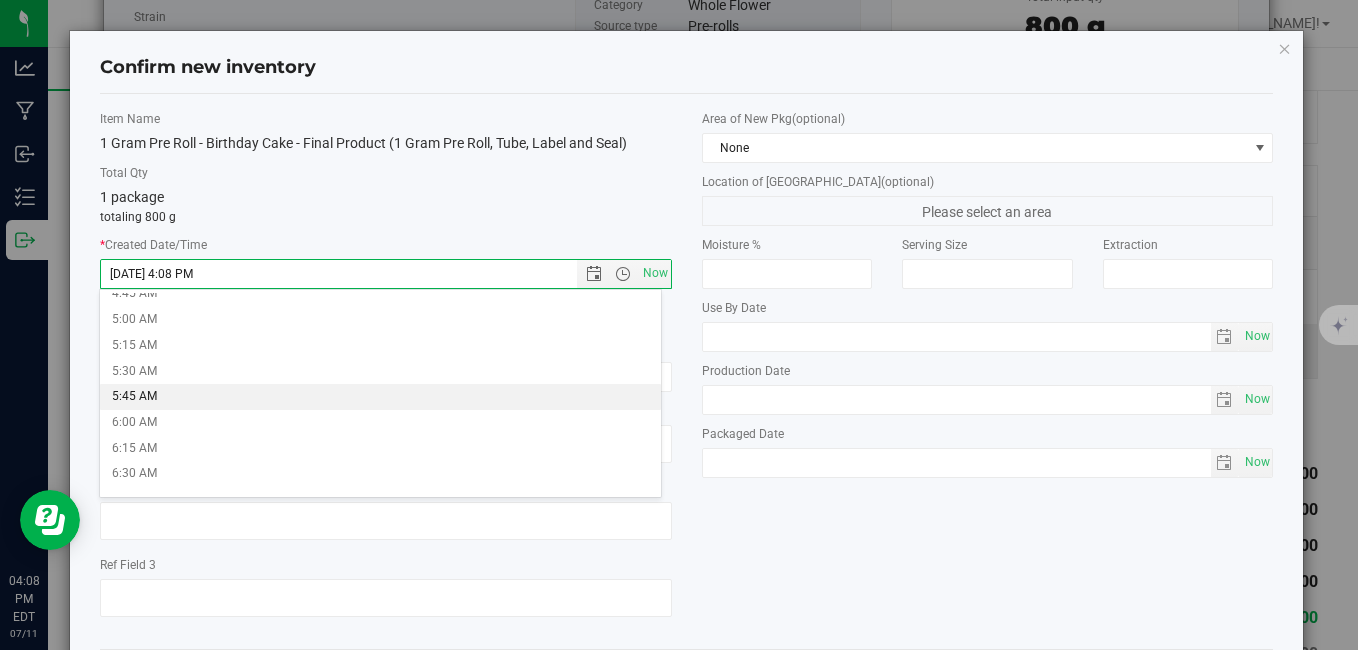 scroll, scrollTop: 667, scrollLeft: 0, axis: vertical 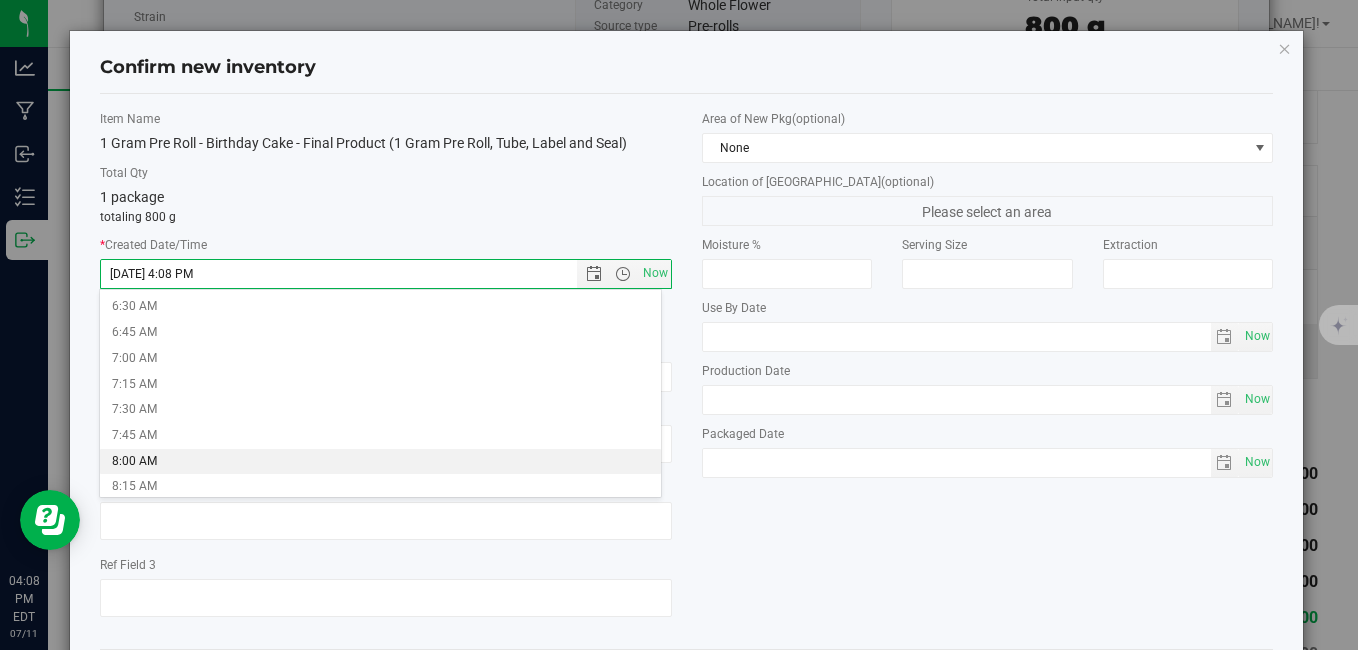 click on "8:00 AM" at bounding box center [380, 462] 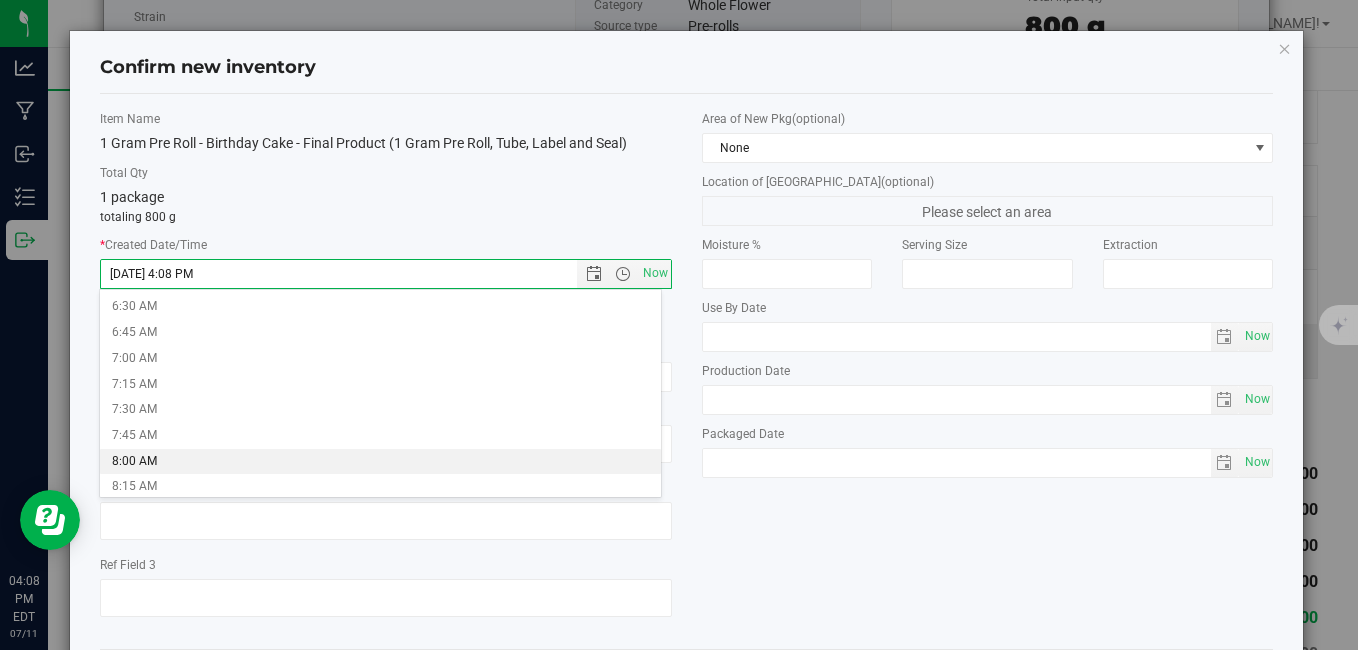 type on "[DATE] 8:00 AM" 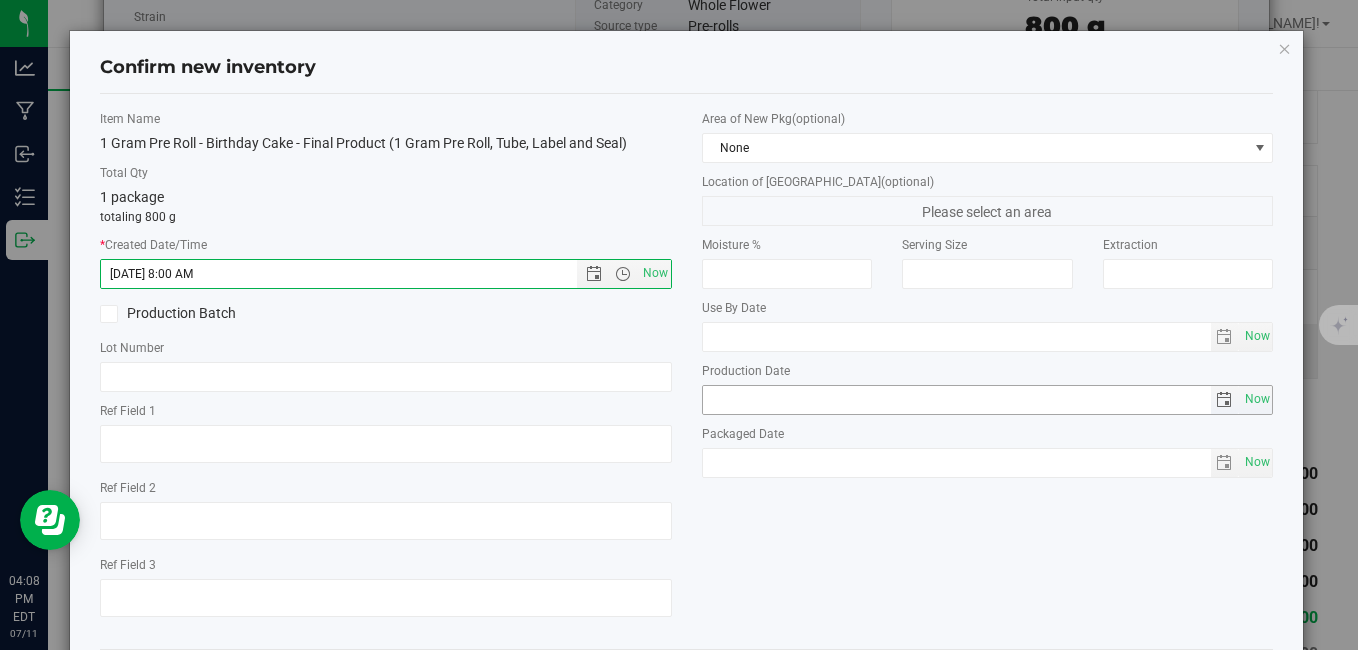 scroll, scrollTop: 97, scrollLeft: 0, axis: vertical 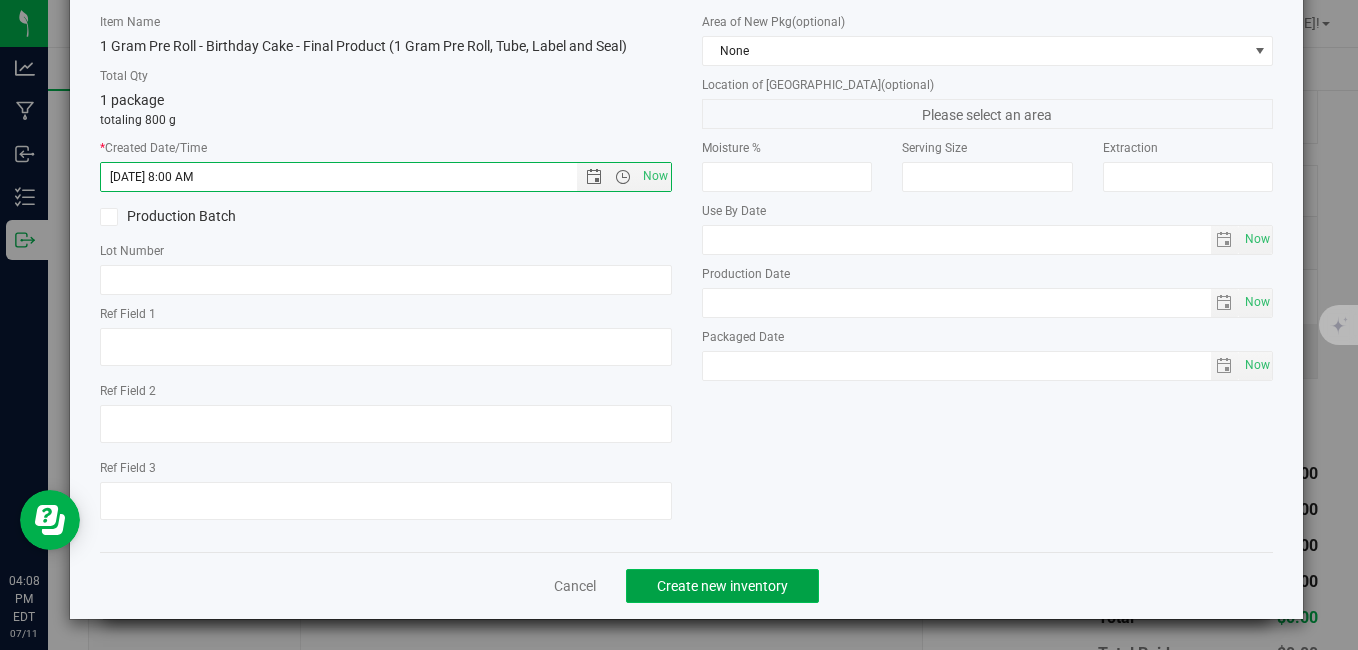 click on "Create new inventory" 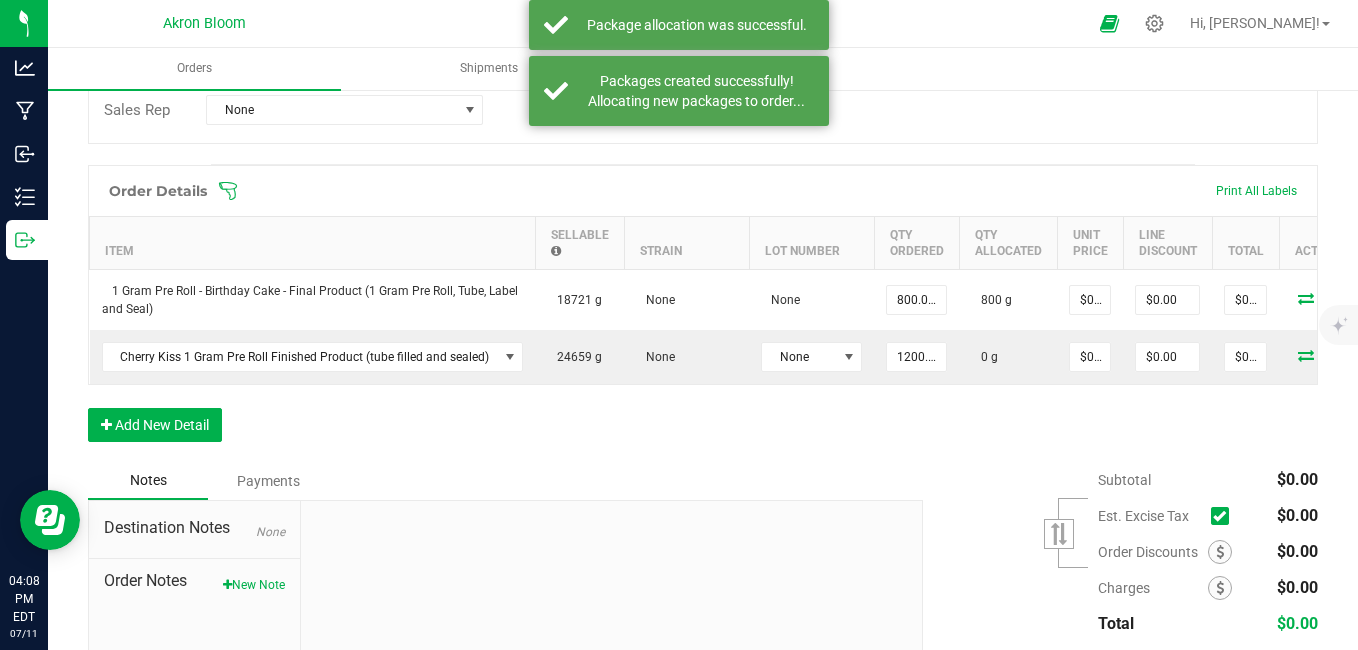 scroll, scrollTop: 0, scrollLeft: 97, axis: horizontal 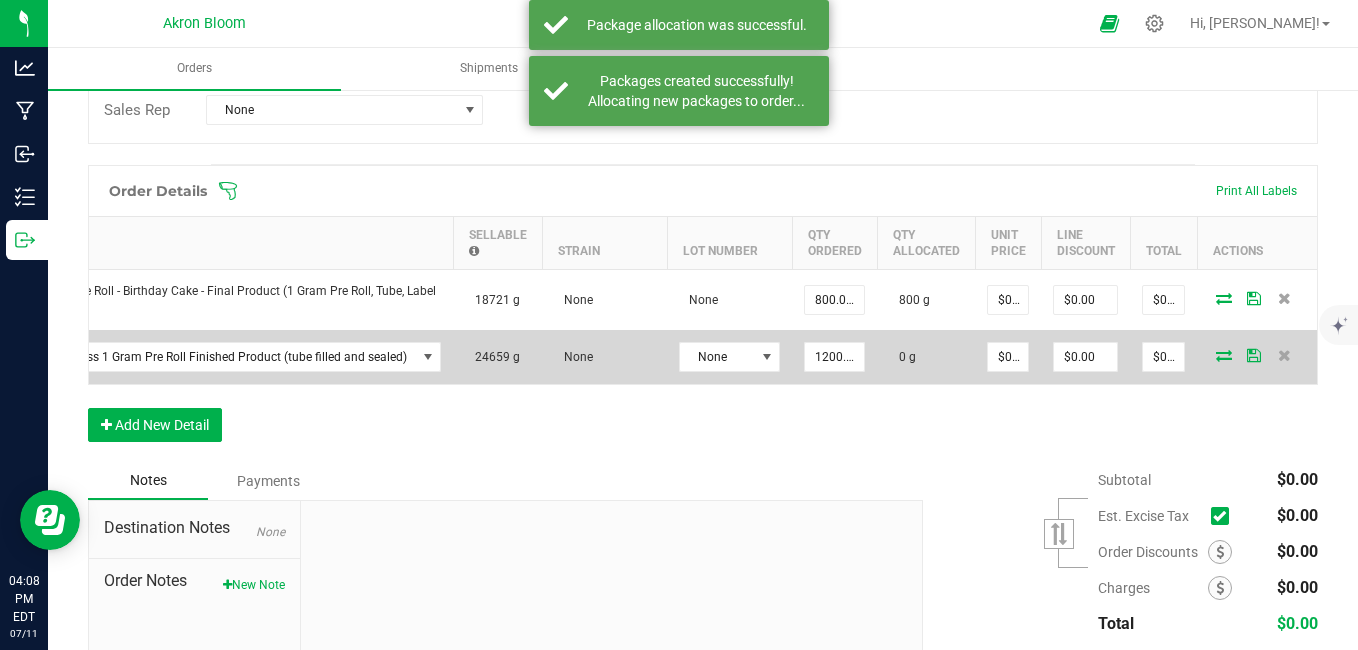 click at bounding box center (1224, 355) 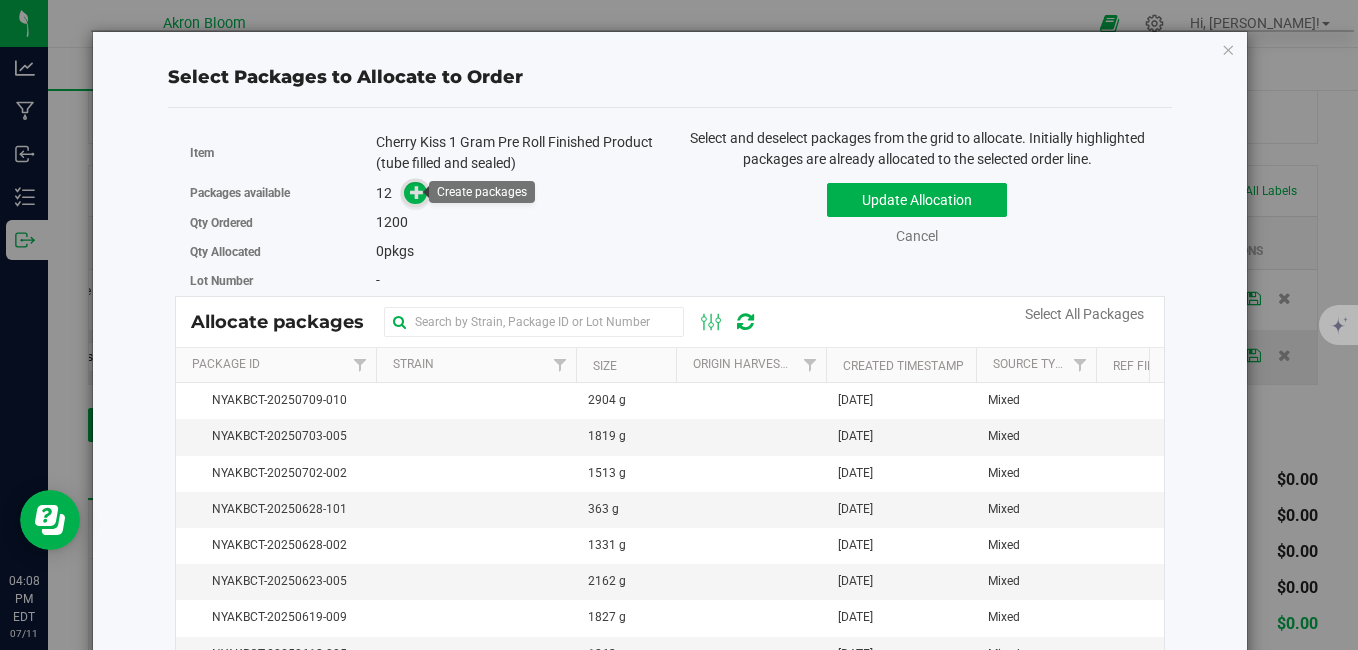 click at bounding box center (417, 192) 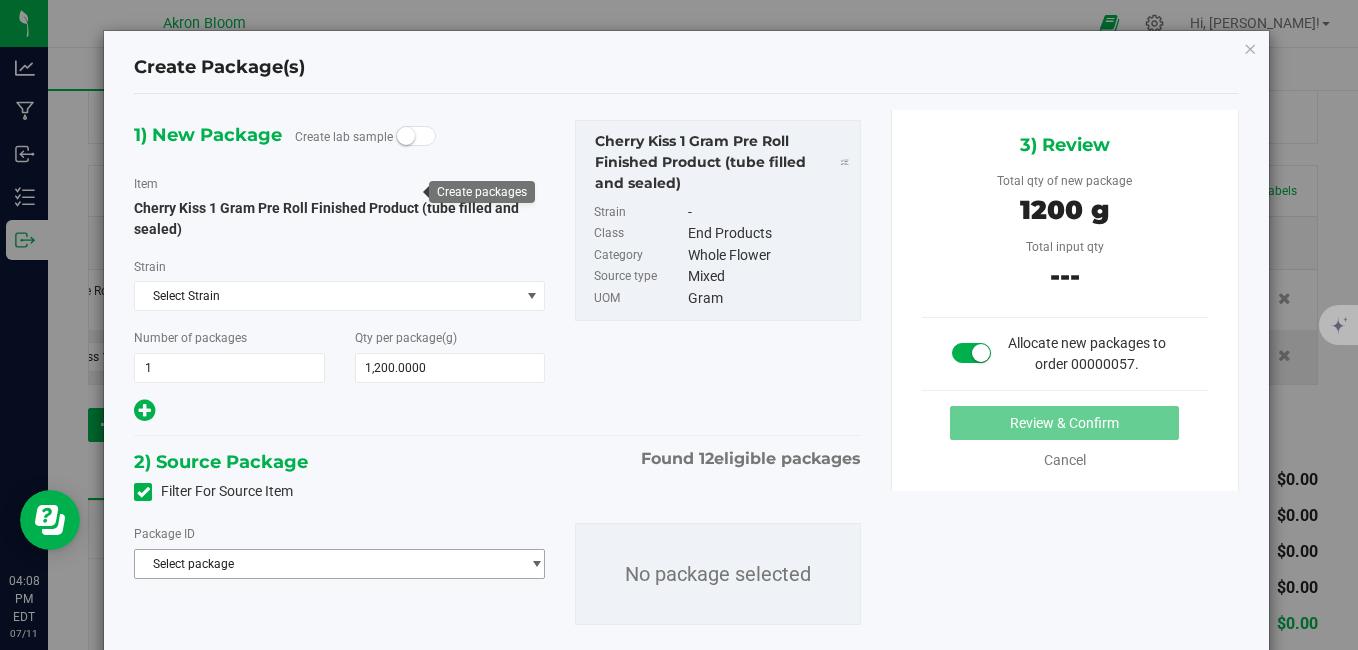 click on "Select package" at bounding box center [327, 564] 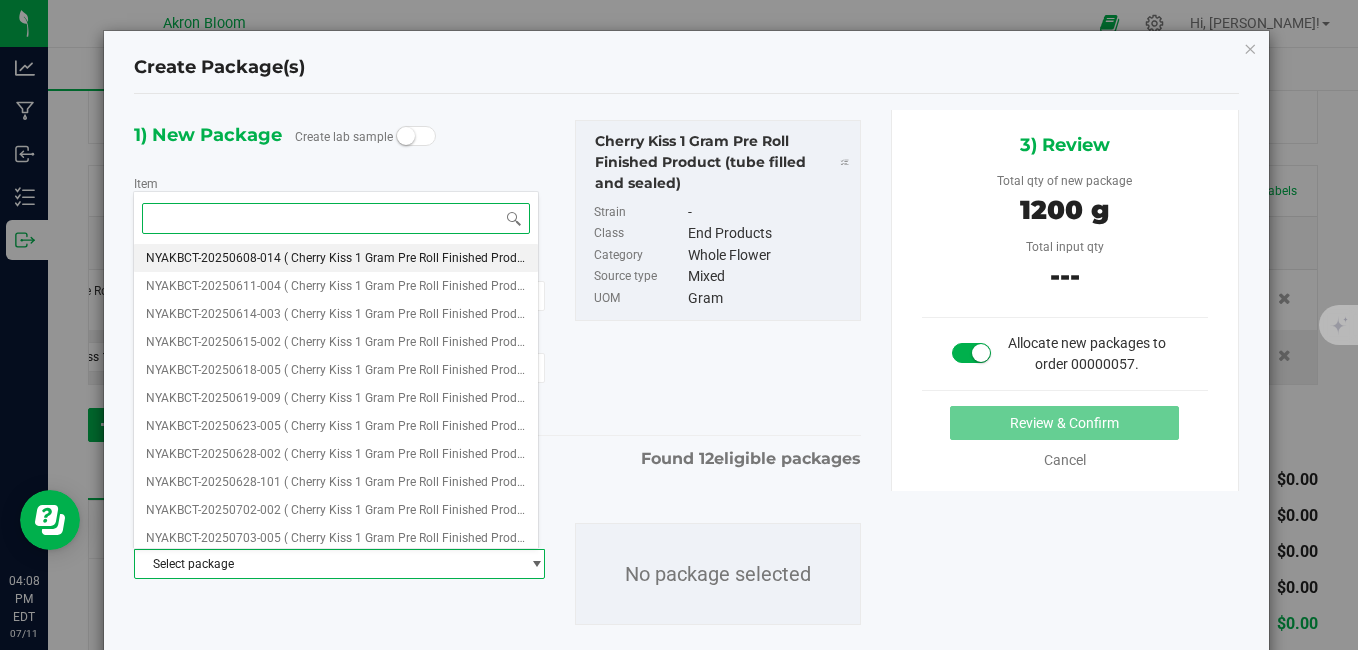 click on "NYAKBCT-20250608-014" at bounding box center [213, 258] 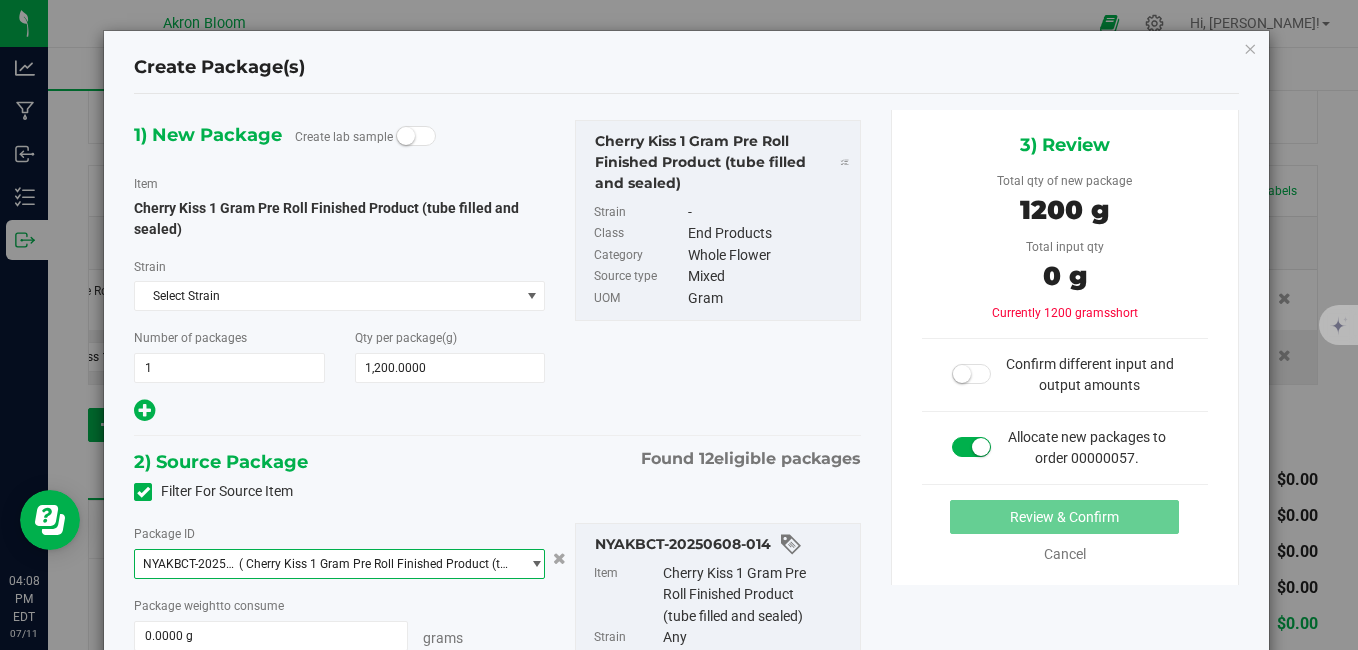 scroll, scrollTop: 229, scrollLeft: 0, axis: vertical 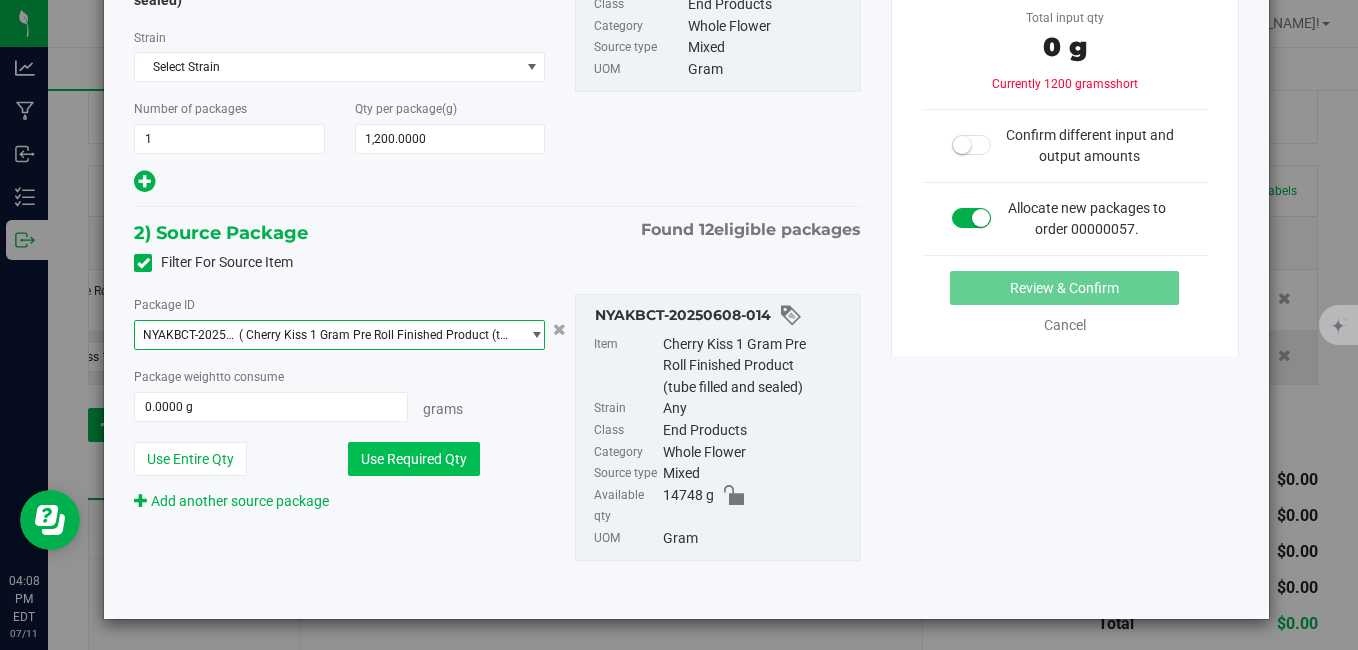 click on "Use Required Qty" at bounding box center [414, 459] 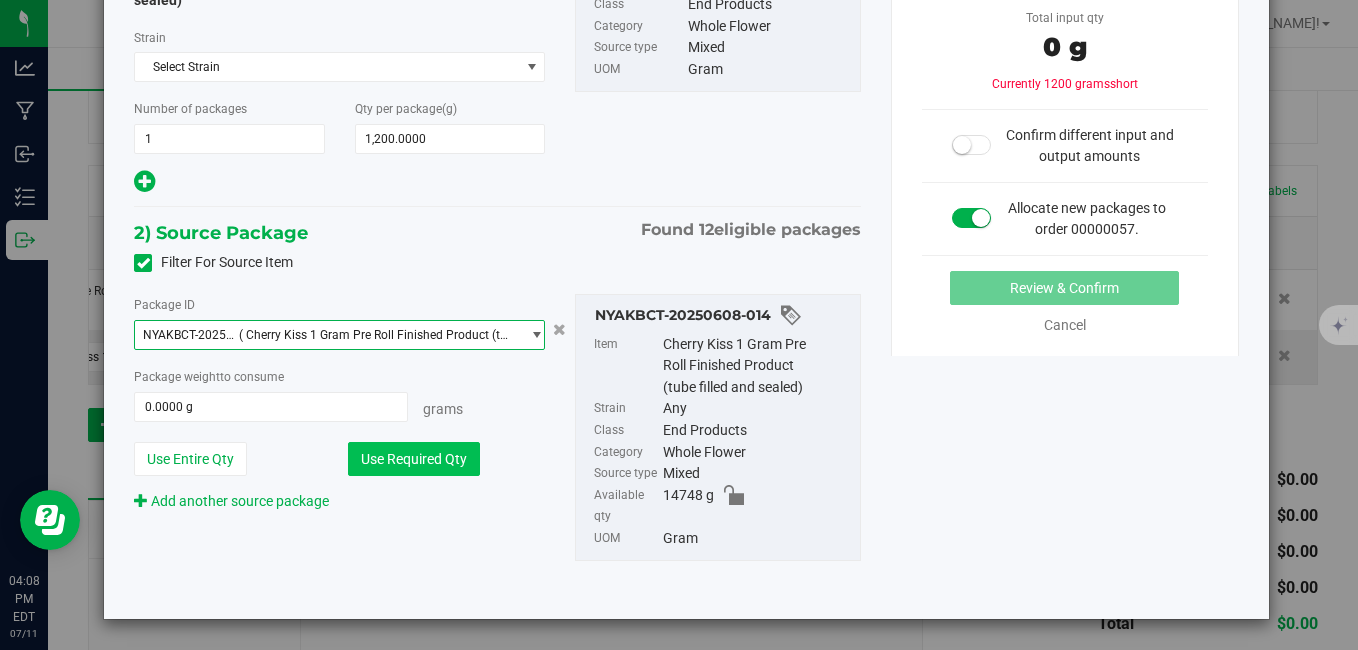 type on "1200.0000 g" 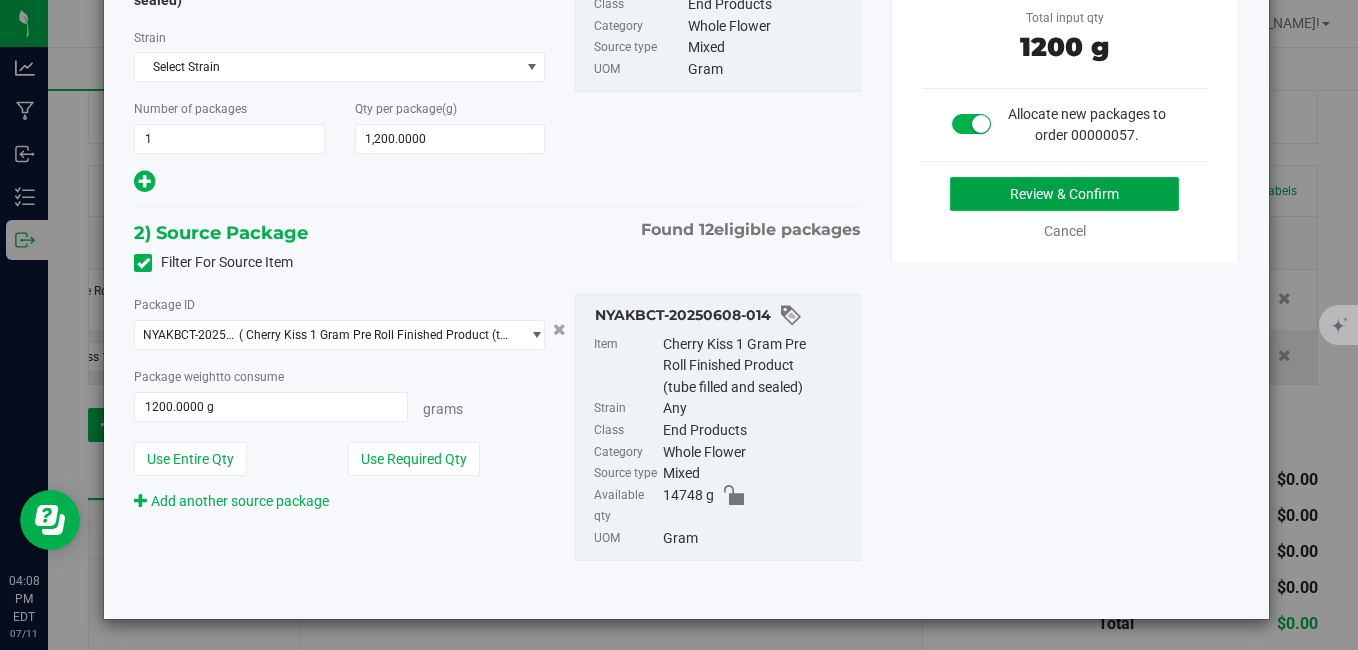 click on "Review & Confirm" at bounding box center [1064, 194] 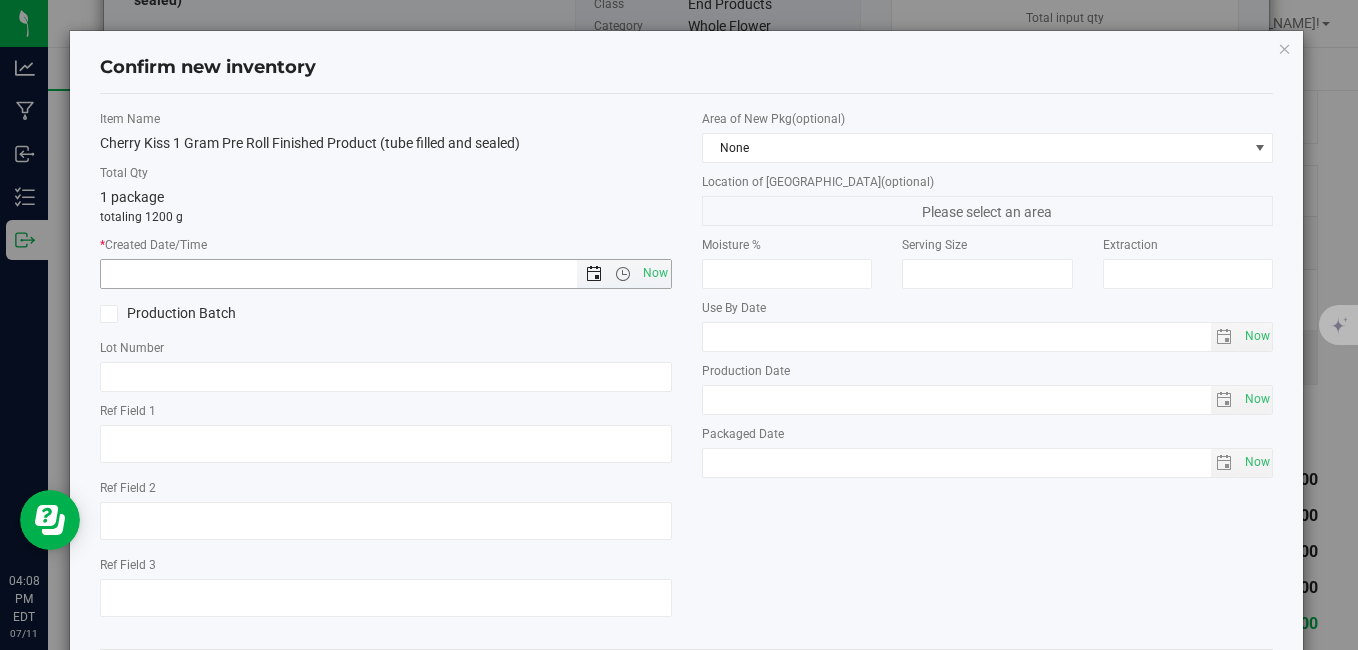 click at bounding box center (594, 274) 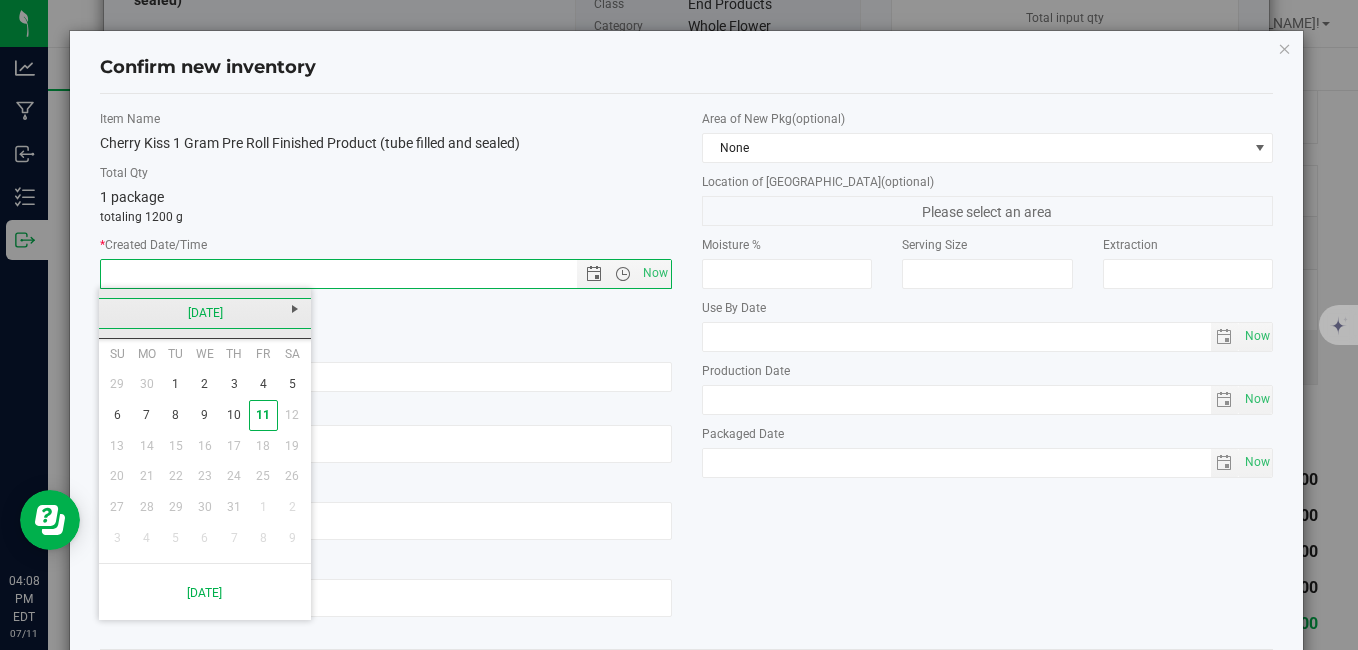 click on "[DATE]" at bounding box center (205, 313) 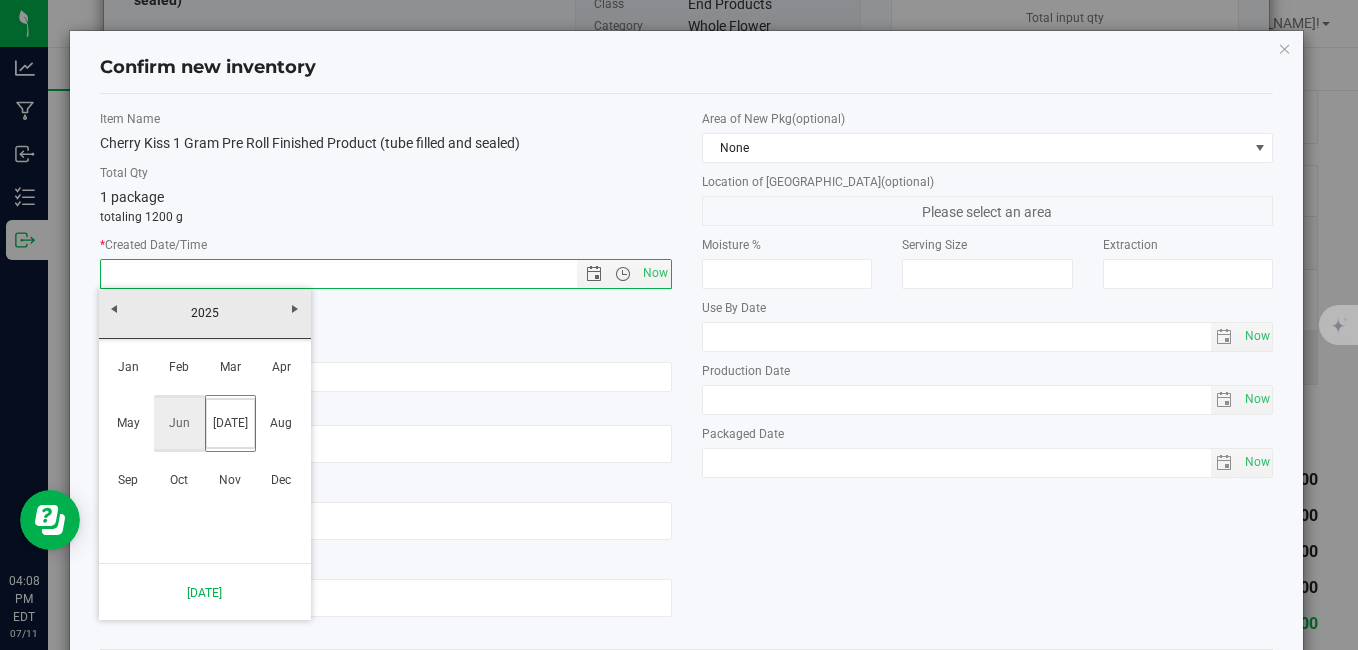 click on "Jun" at bounding box center [179, 423] 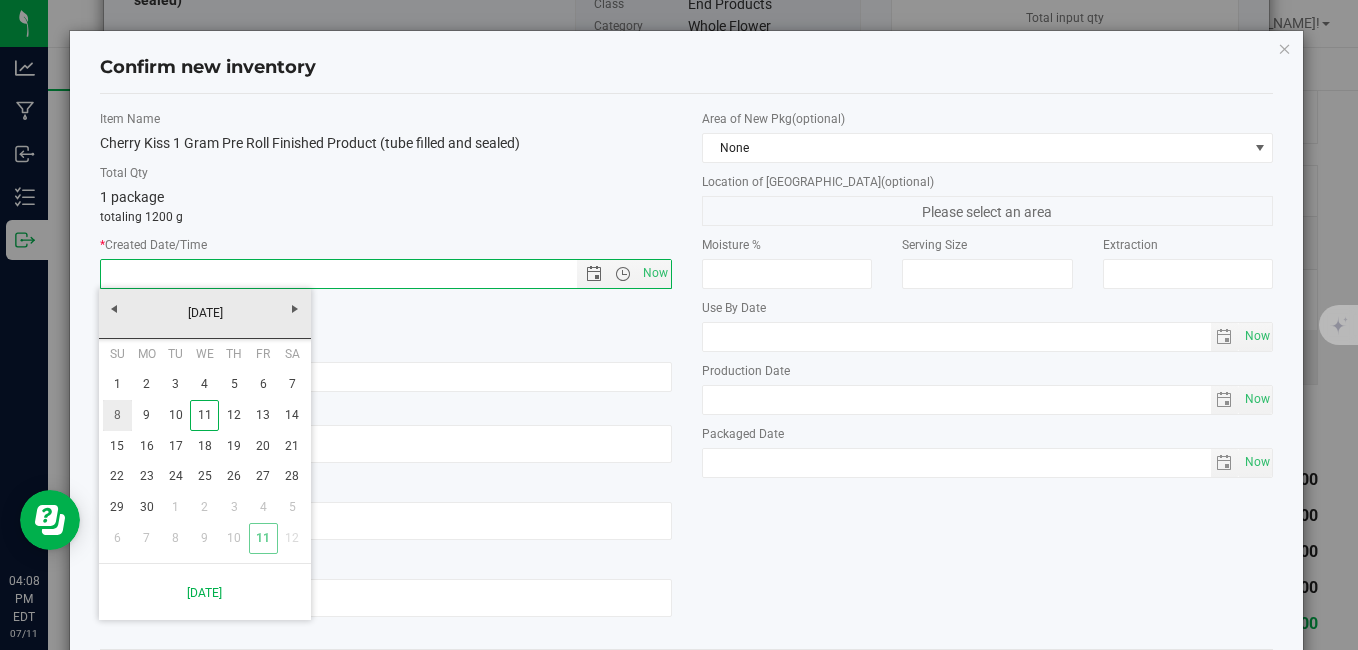 click on "8" at bounding box center (117, 415) 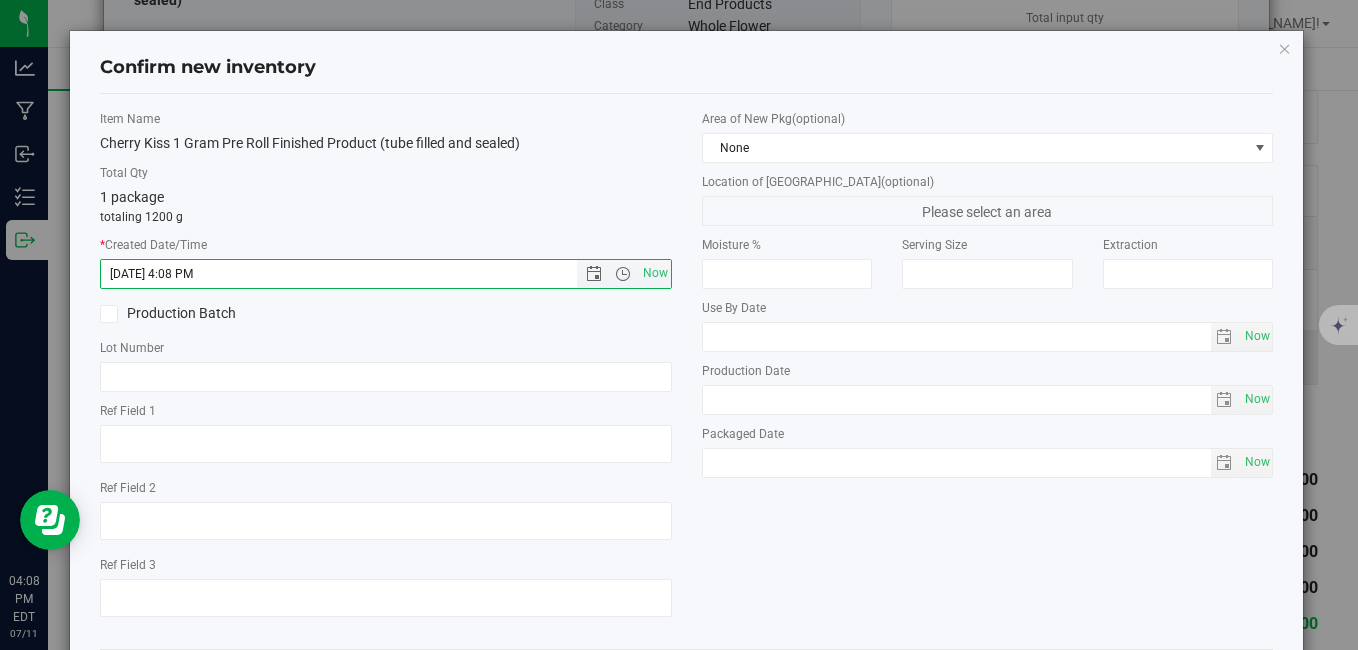 click at bounding box center (623, 274) 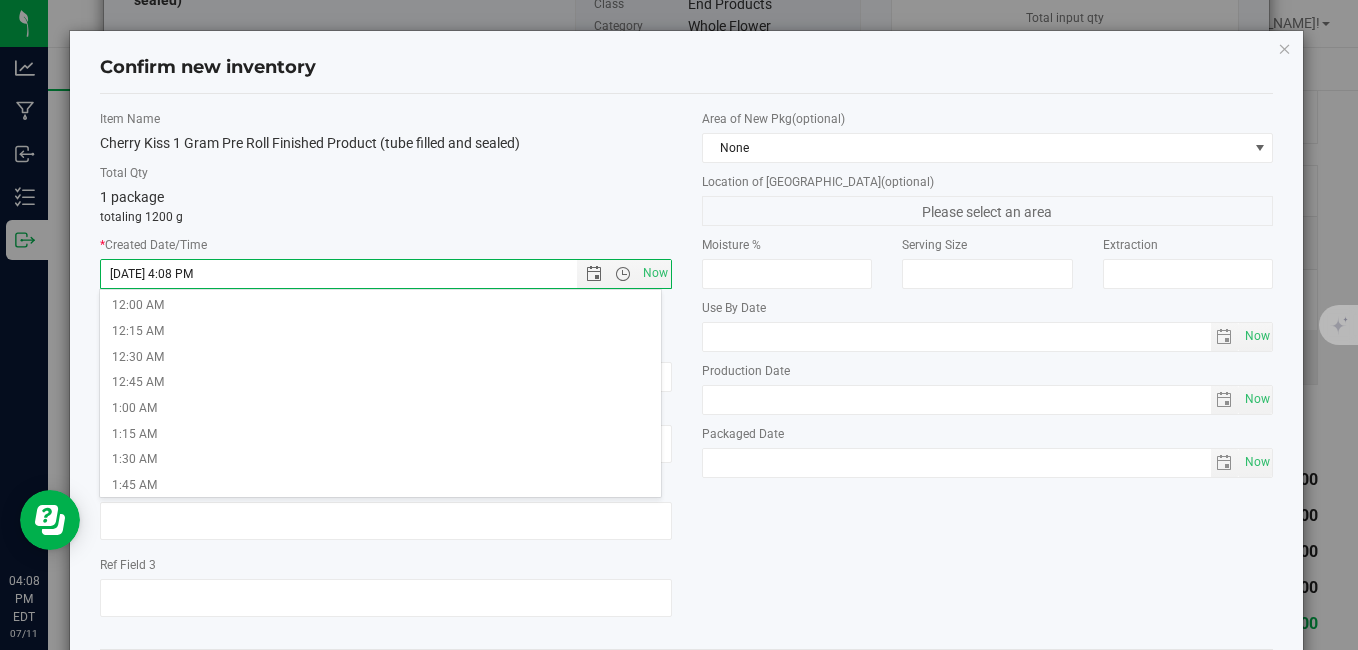 scroll, scrollTop: 667, scrollLeft: 0, axis: vertical 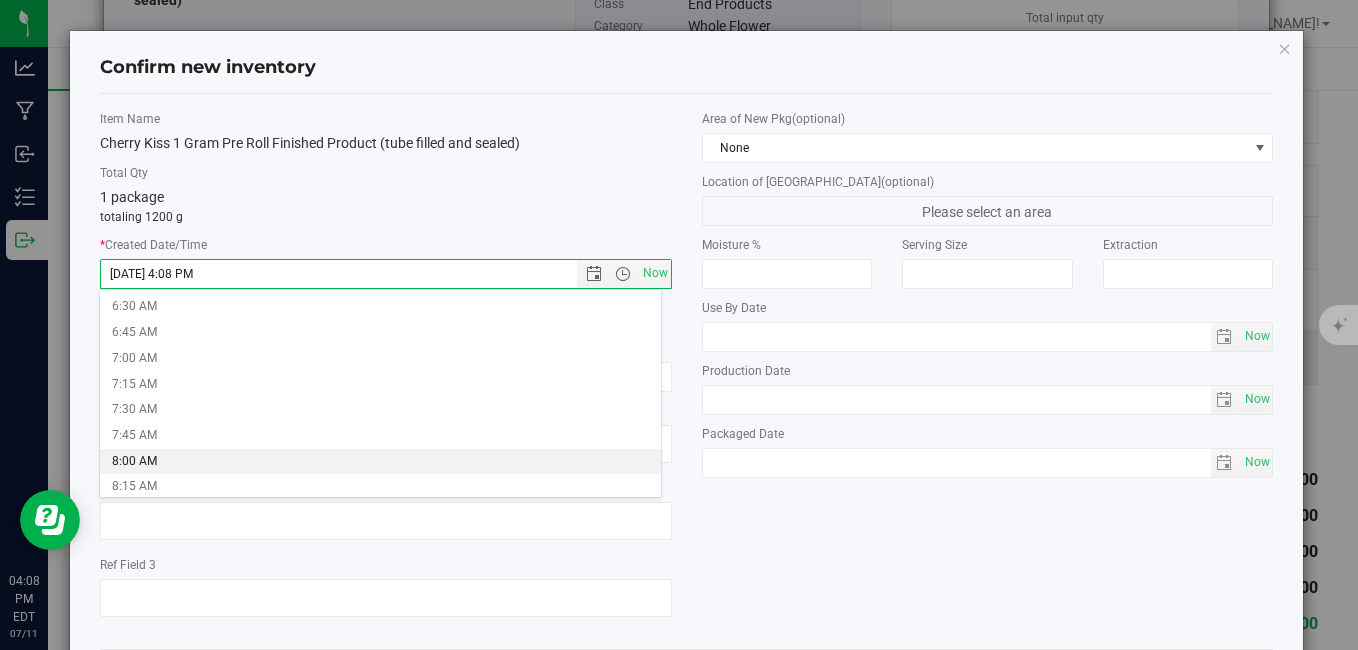 click on "8:00 AM" at bounding box center (380, 462) 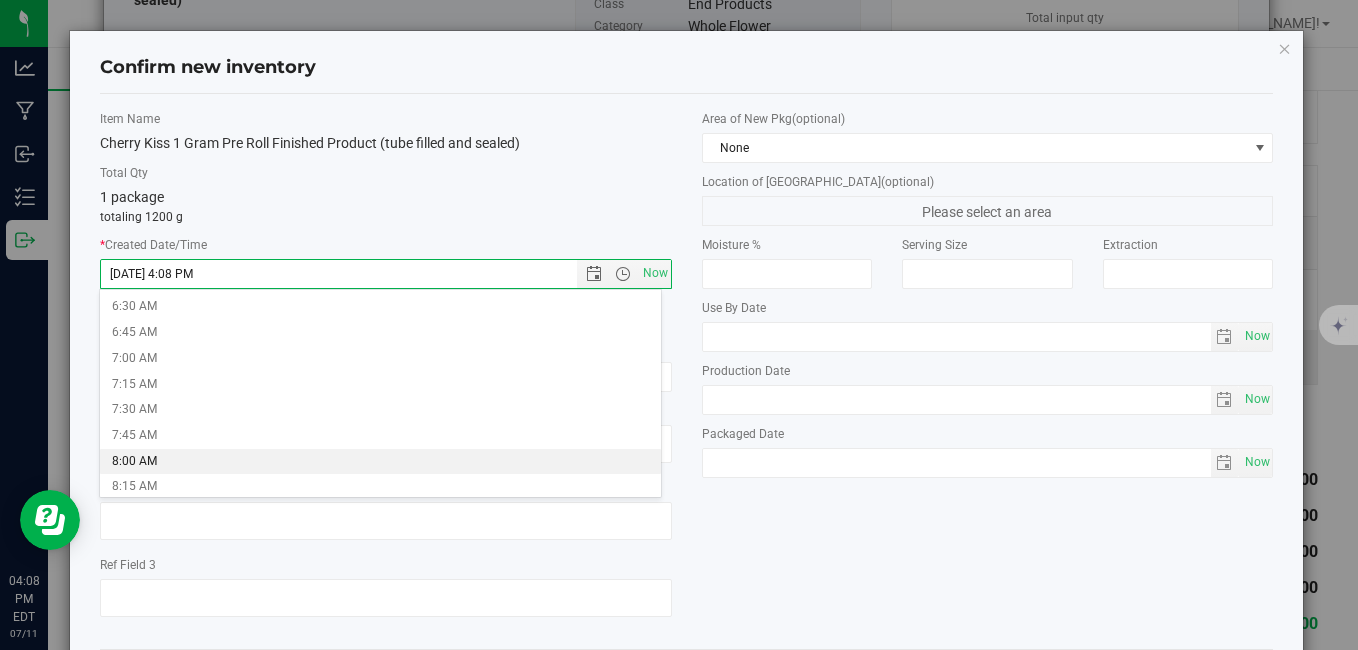 type on "[DATE] 8:00 AM" 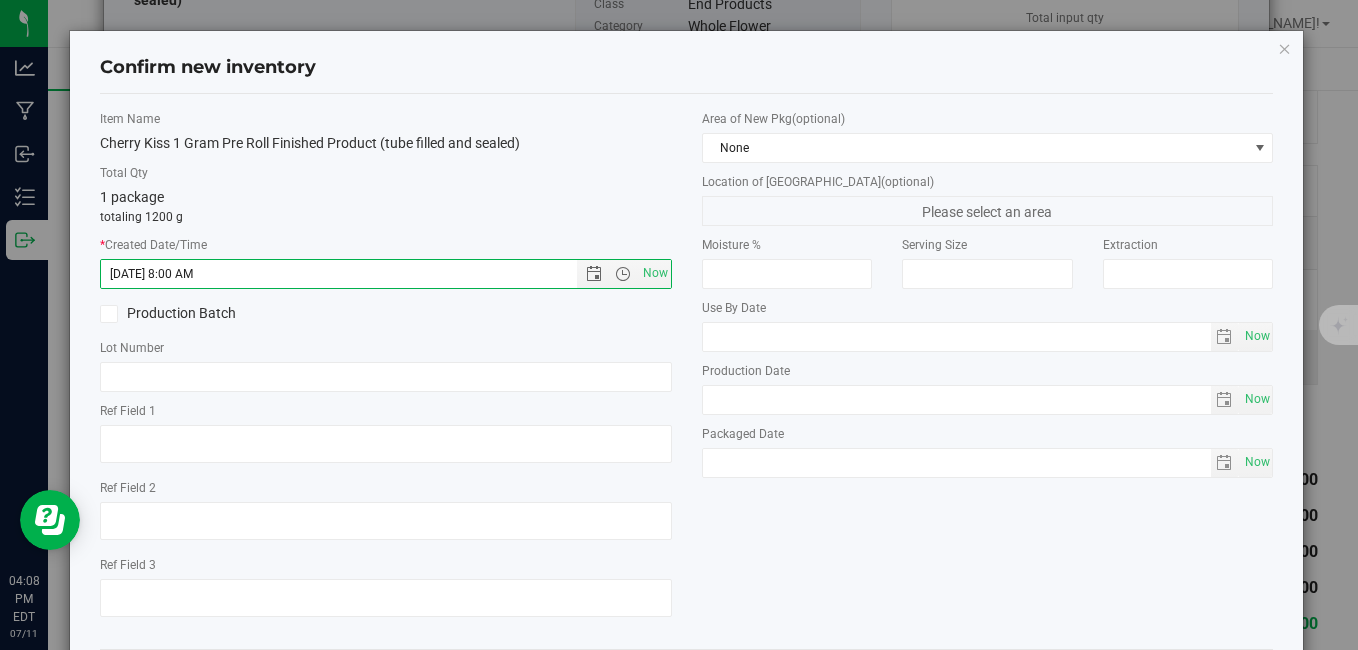 scroll, scrollTop: 97, scrollLeft: 0, axis: vertical 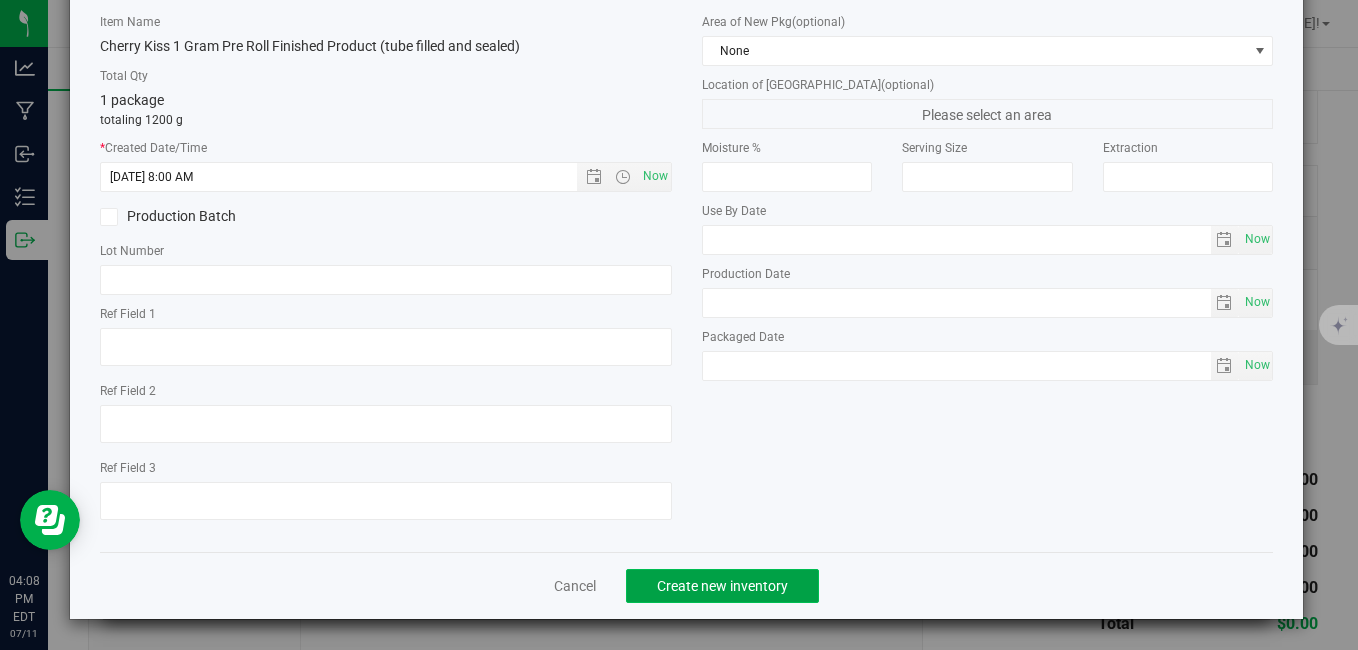click on "Create new inventory" 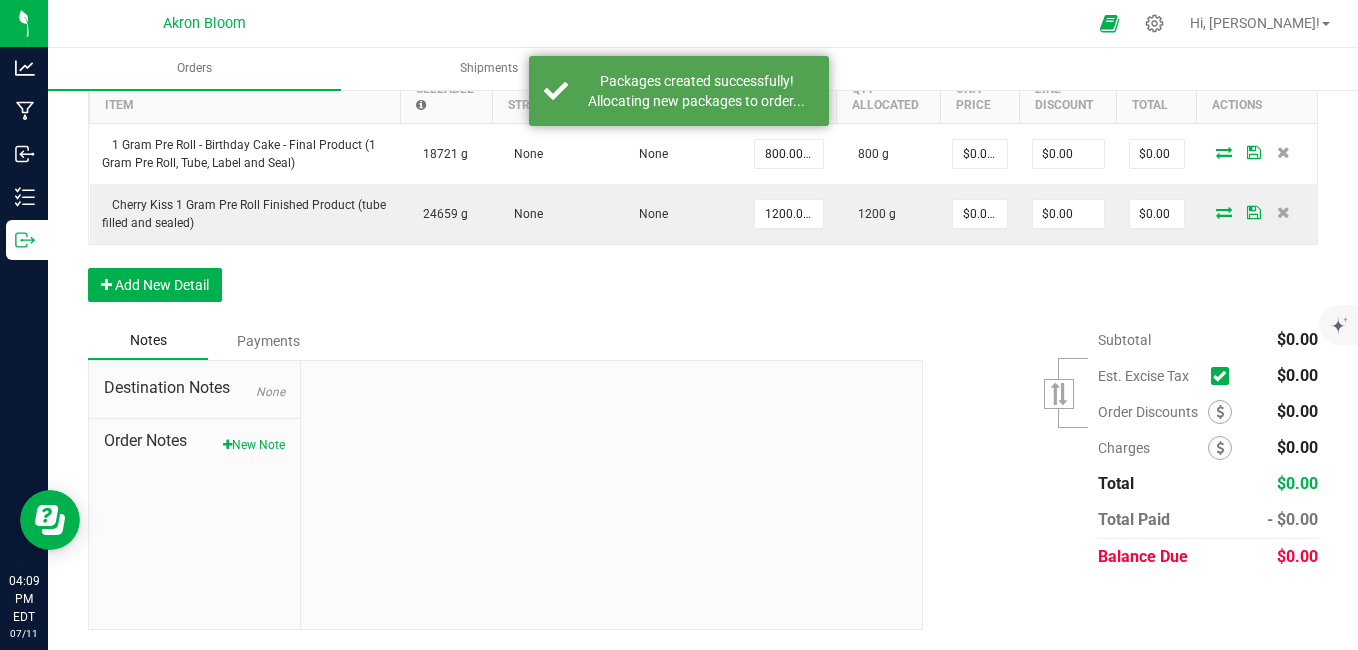 scroll, scrollTop: 0, scrollLeft: 0, axis: both 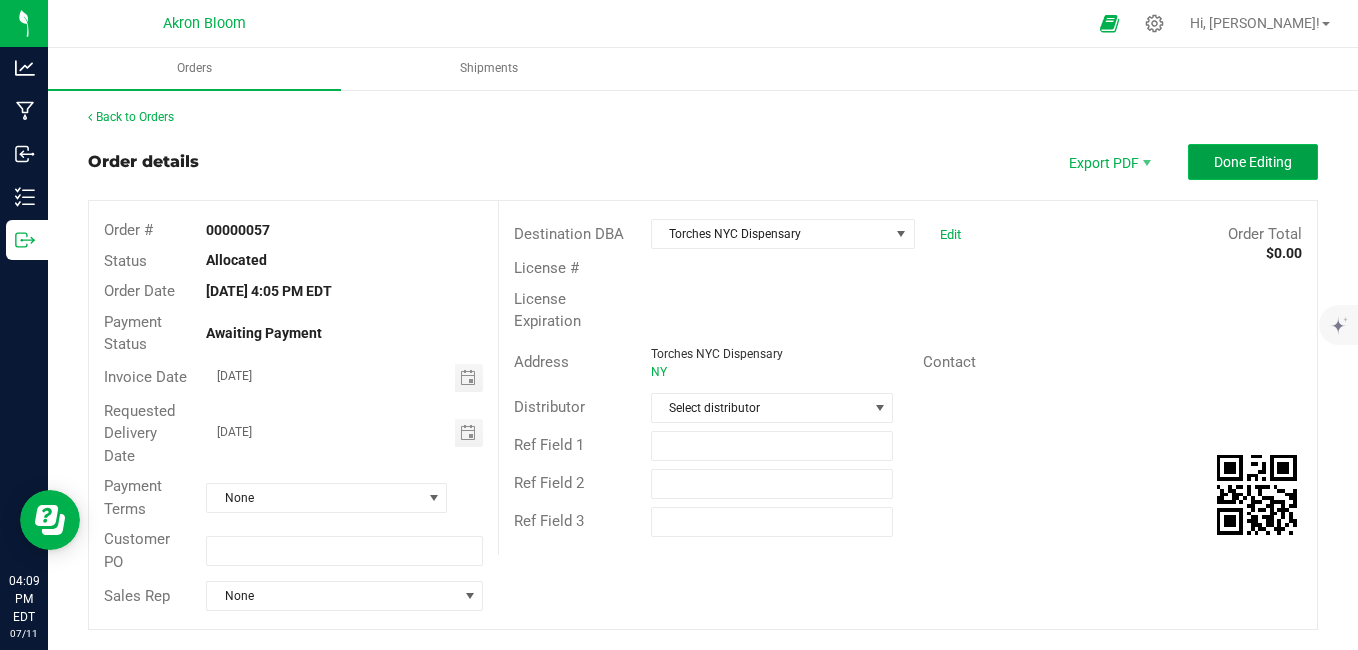 click on "Done Editing" at bounding box center [1253, 162] 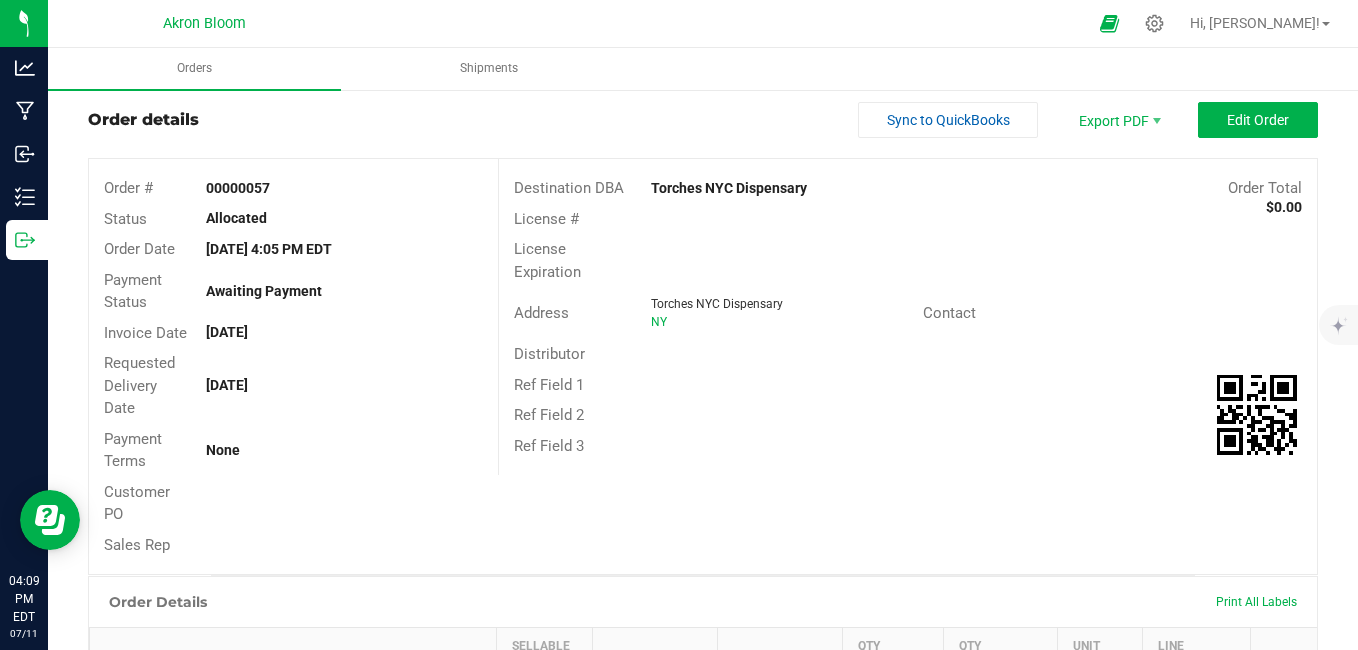 scroll, scrollTop: 0, scrollLeft: 0, axis: both 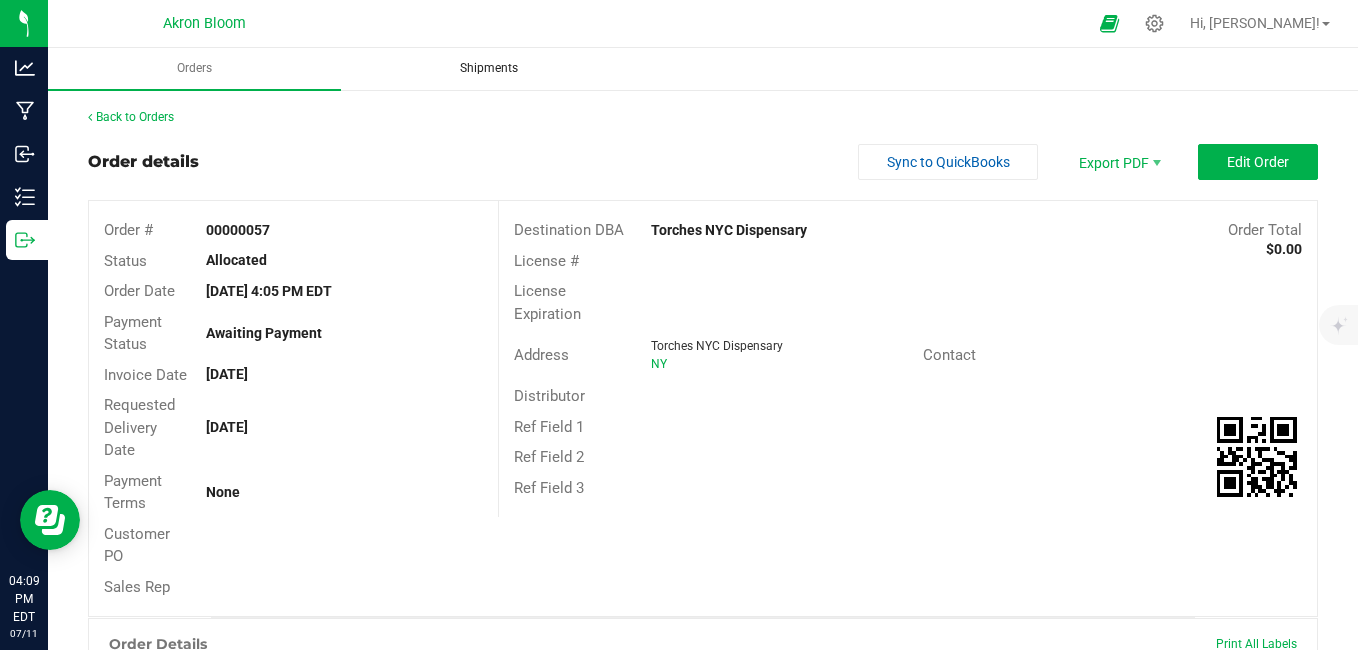 click on "Shipments" at bounding box center [489, 68] 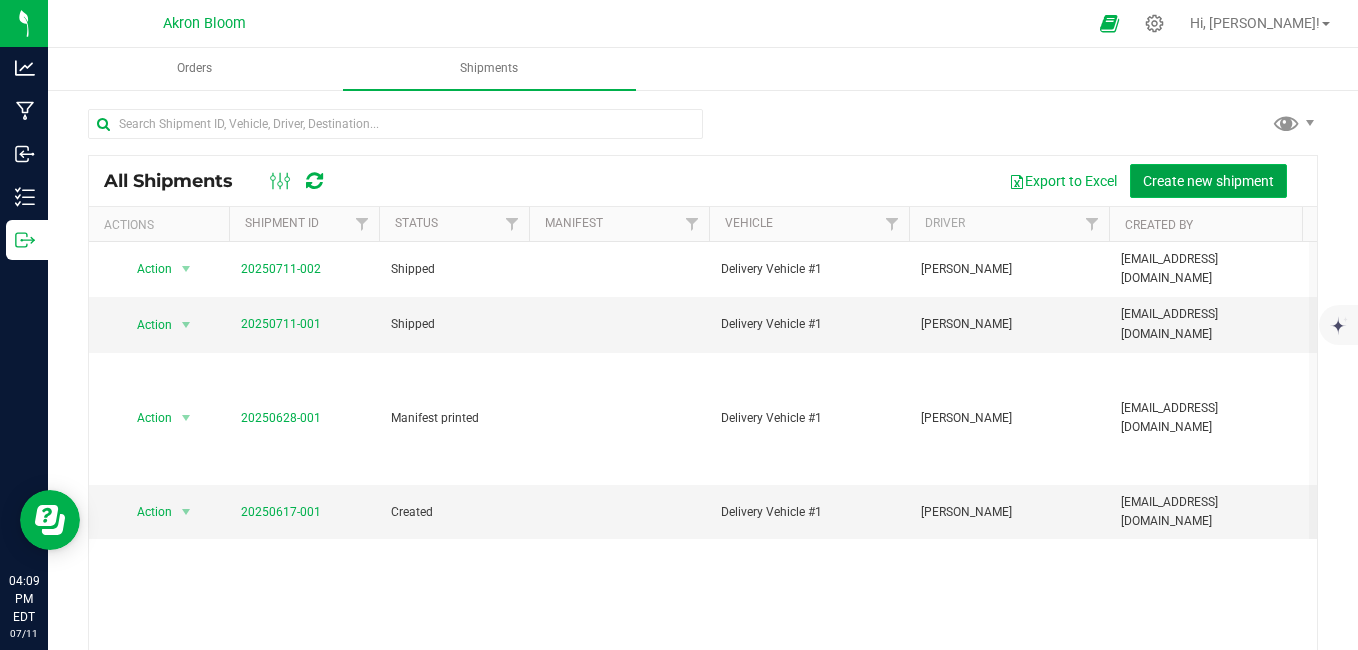 click on "Create new shipment" at bounding box center [1208, 181] 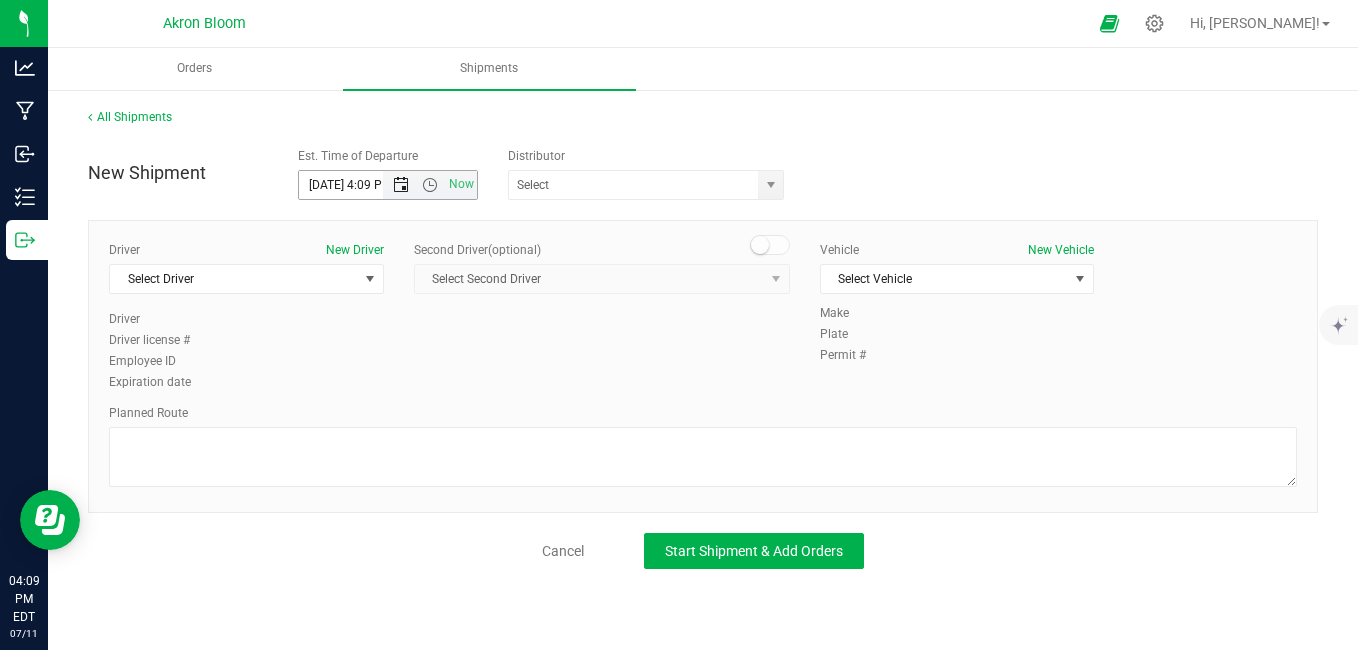 click at bounding box center [401, 185] 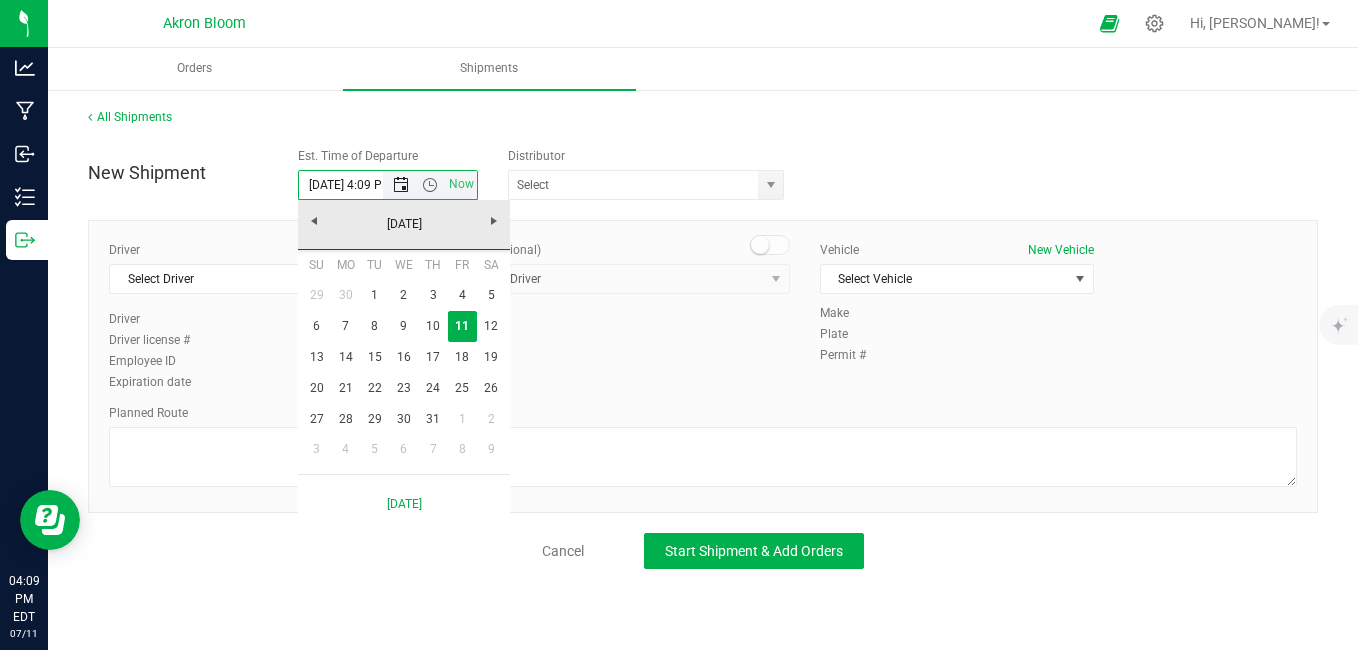 scroll, scrollTop: 0, scrollLeft: 0, axis: both 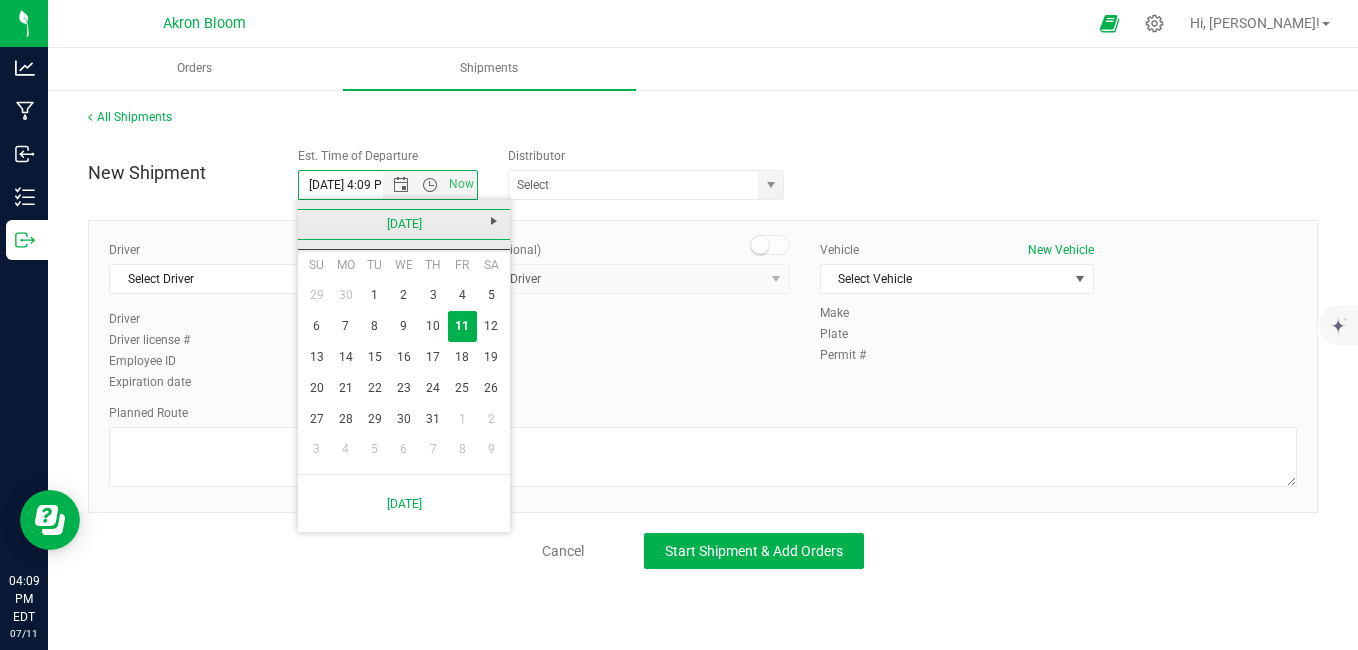 click on "[DATE]" at bounding box center [404, 224] 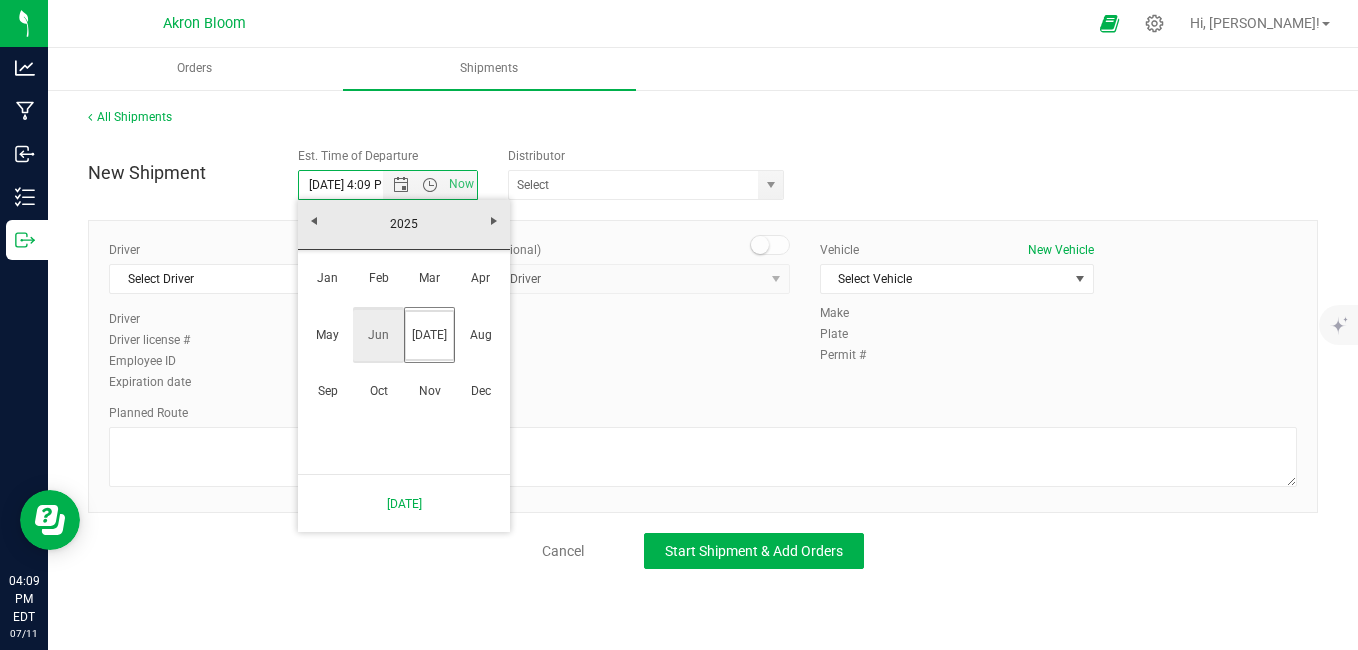 click on "Jun" at bounding box center [378, 335] 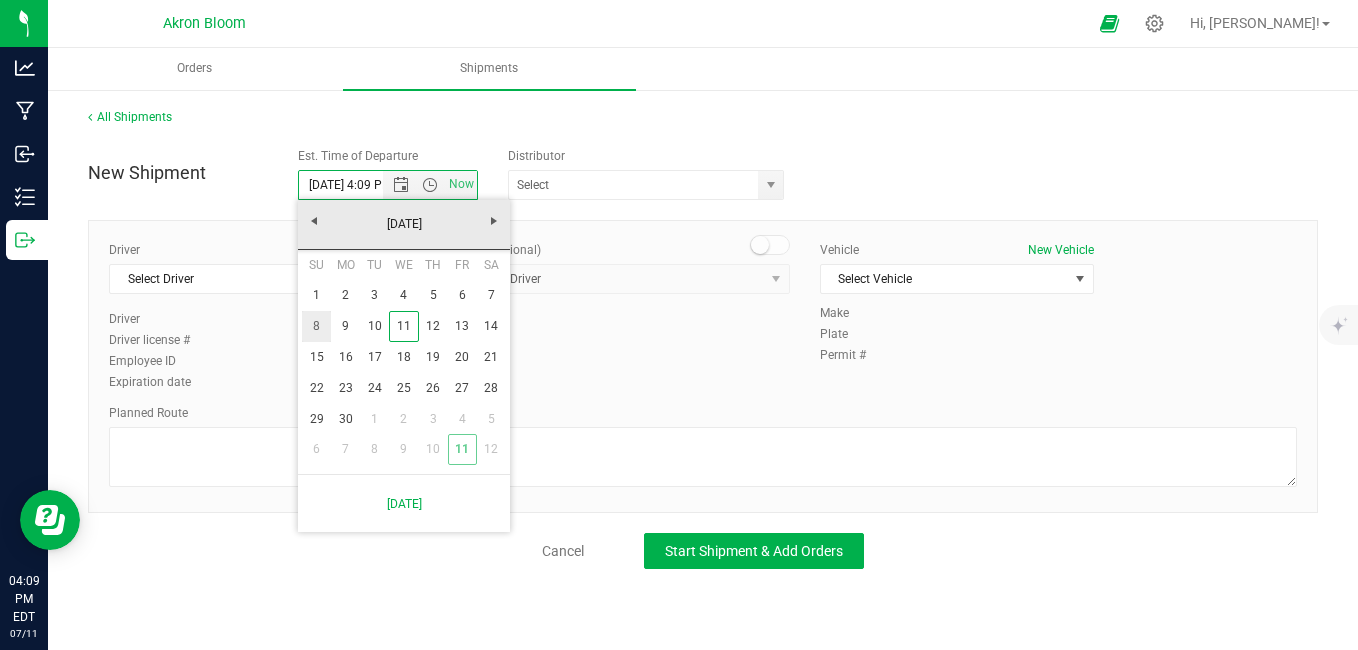 click on "8" at bounding box center [316, 326] 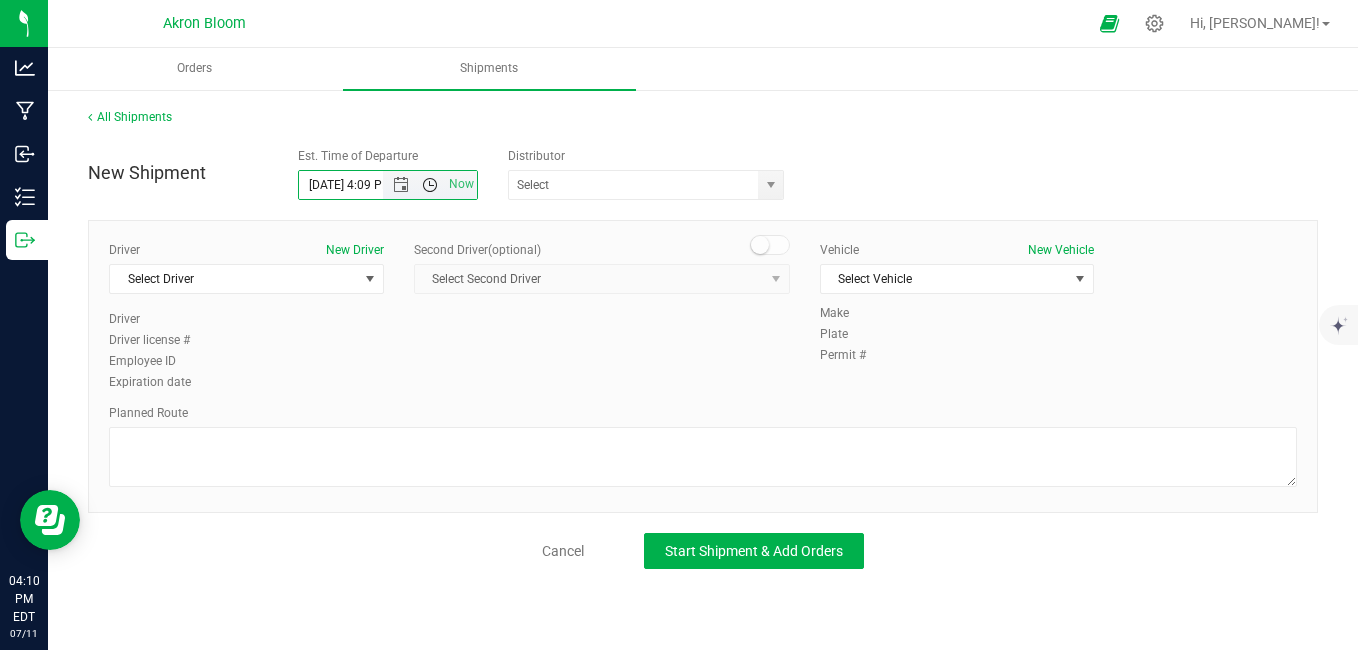 click at bounding box center [430, 185] 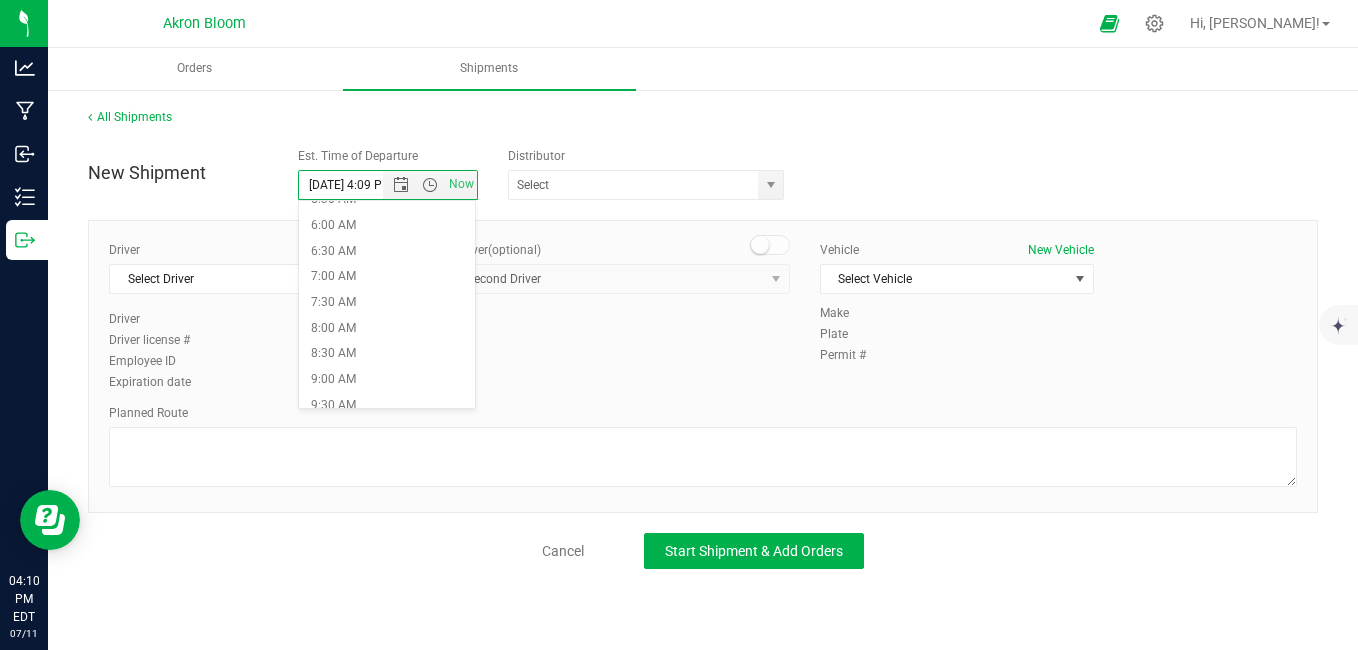 scroll, scrollTop: 307, scrollLeft: 0, axis: vertical 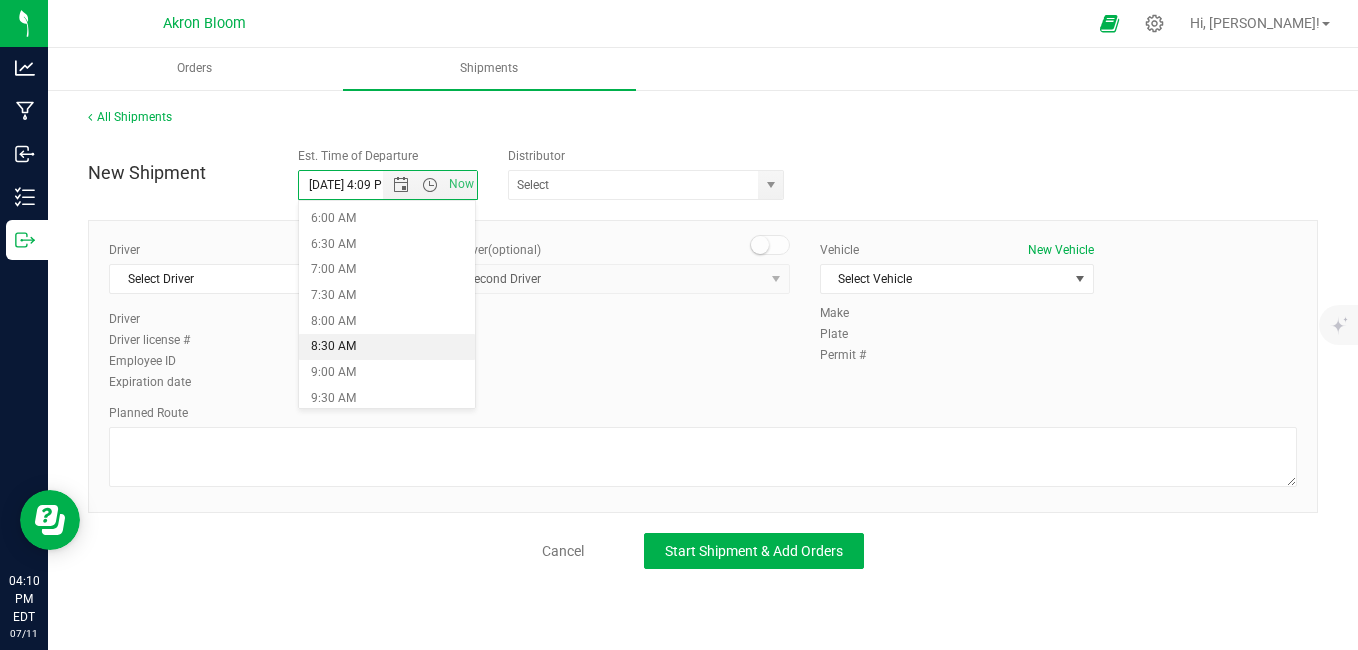 click on "8:30 AM" at bounding box center (387, 347) 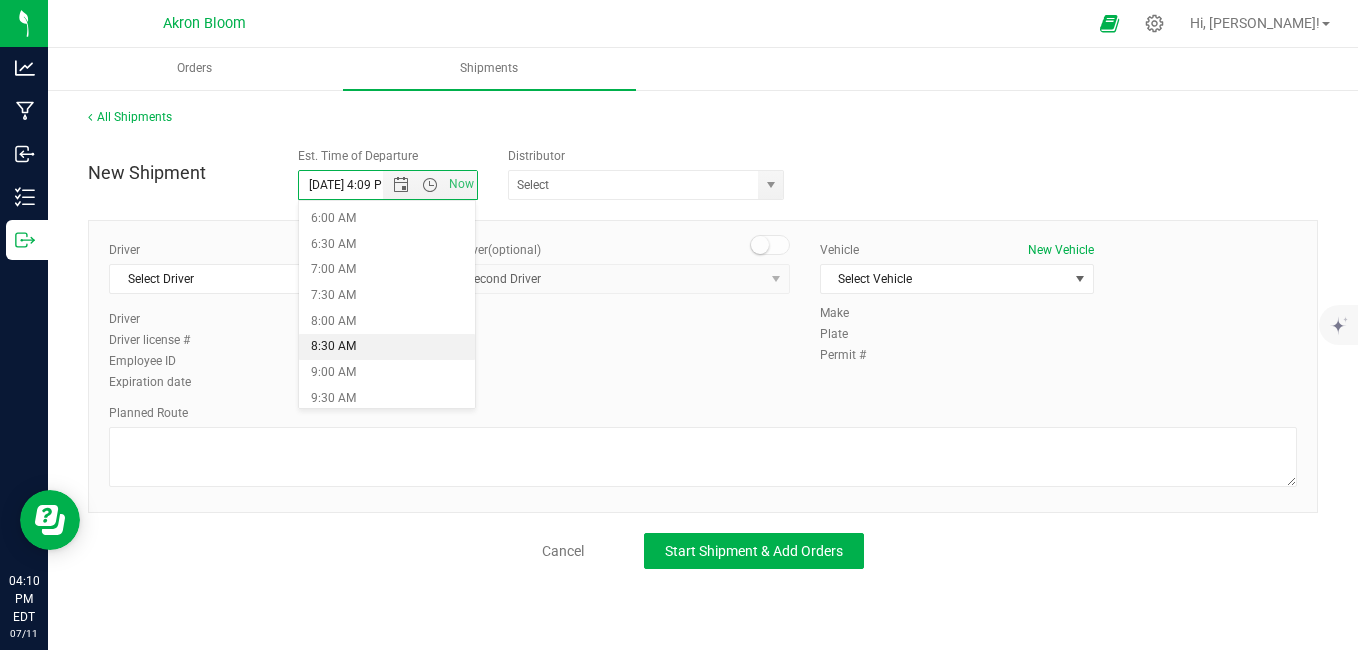 type on "[DATE] 8:30 AM" 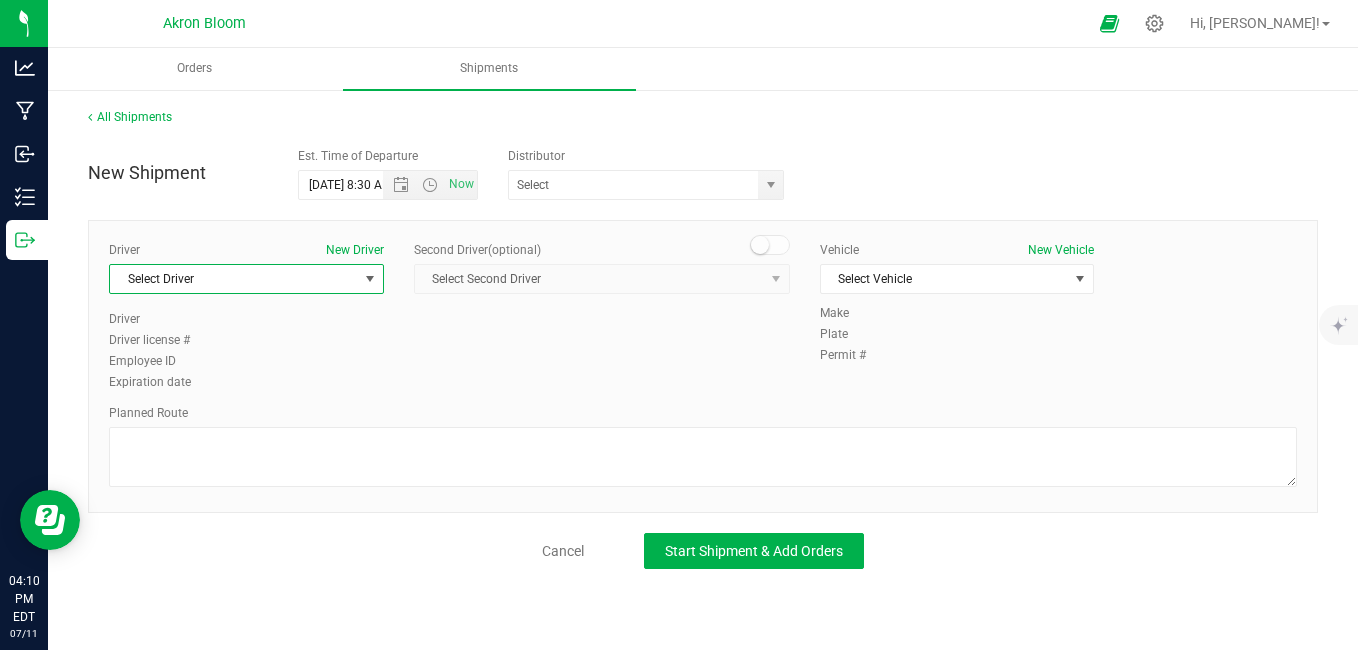 drag, startPoint x: 376, startPoint y: 284, endPoint x: 386, endPoint y: 286, distance: 10.198039 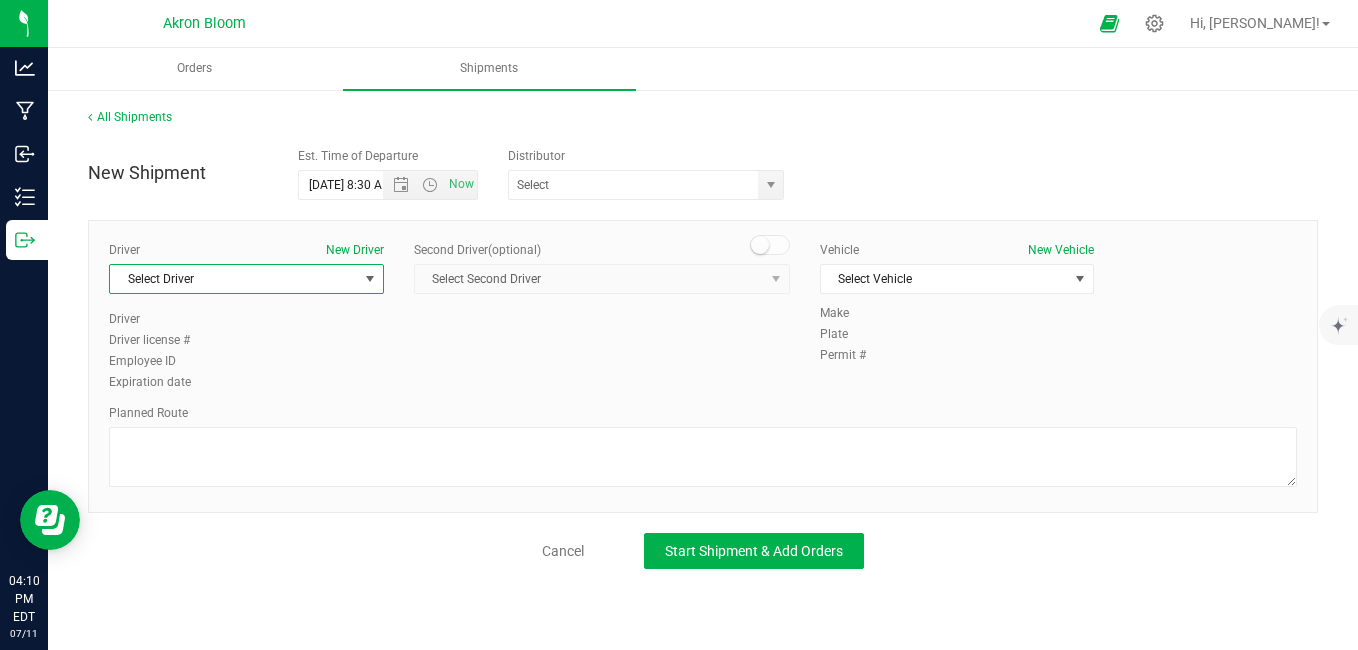 click at bounding box center [370, 279] 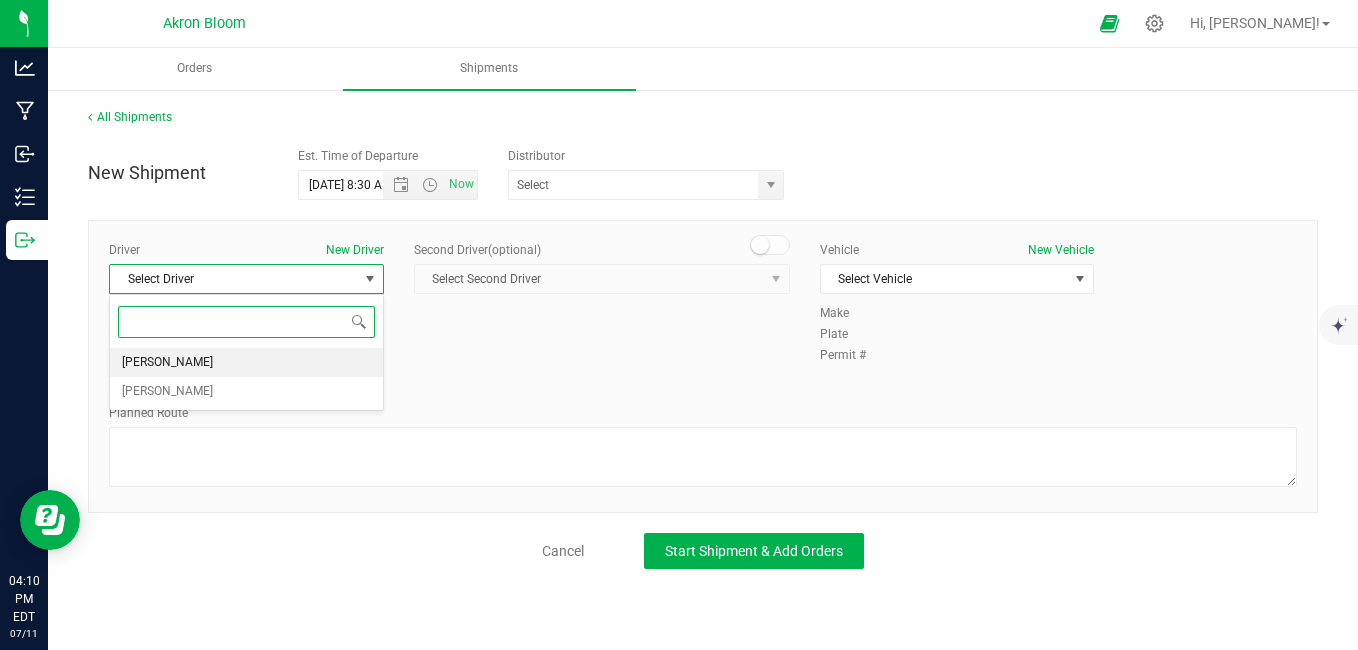 click on "[PERSON_NAME]" at bounding box center (246, 363) 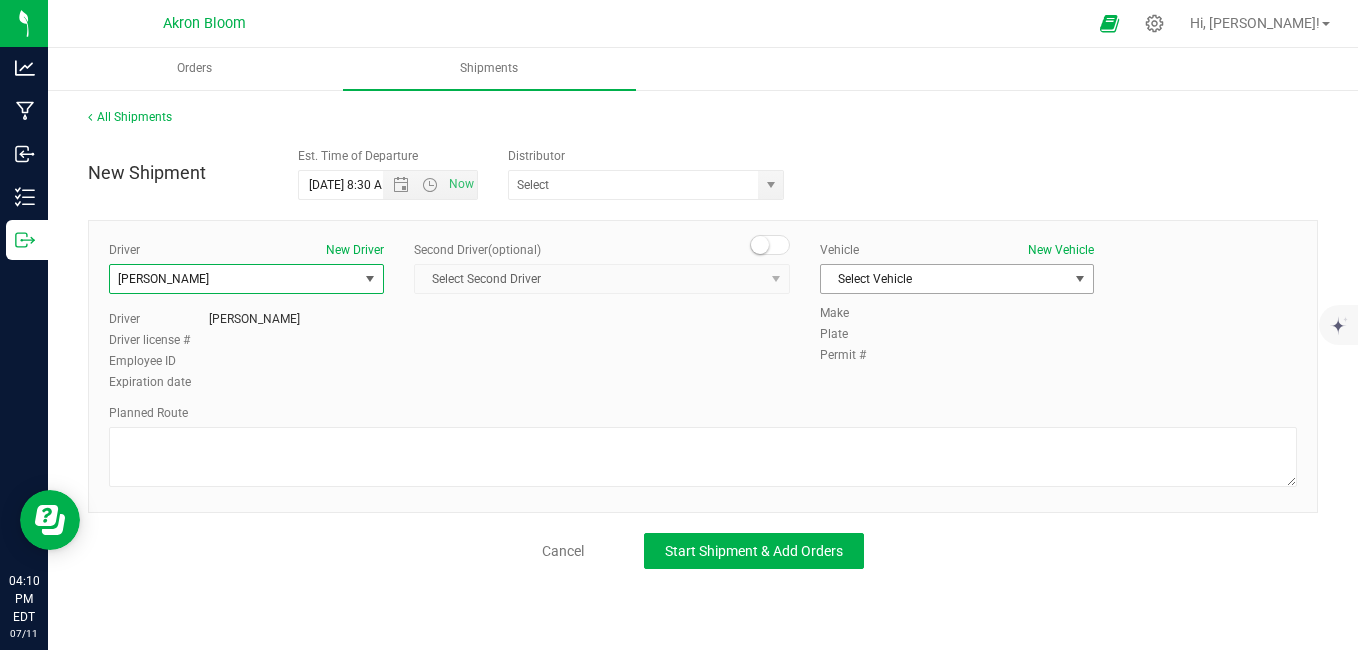 click on "Select Vehicle" at bounding box center [945, 279] 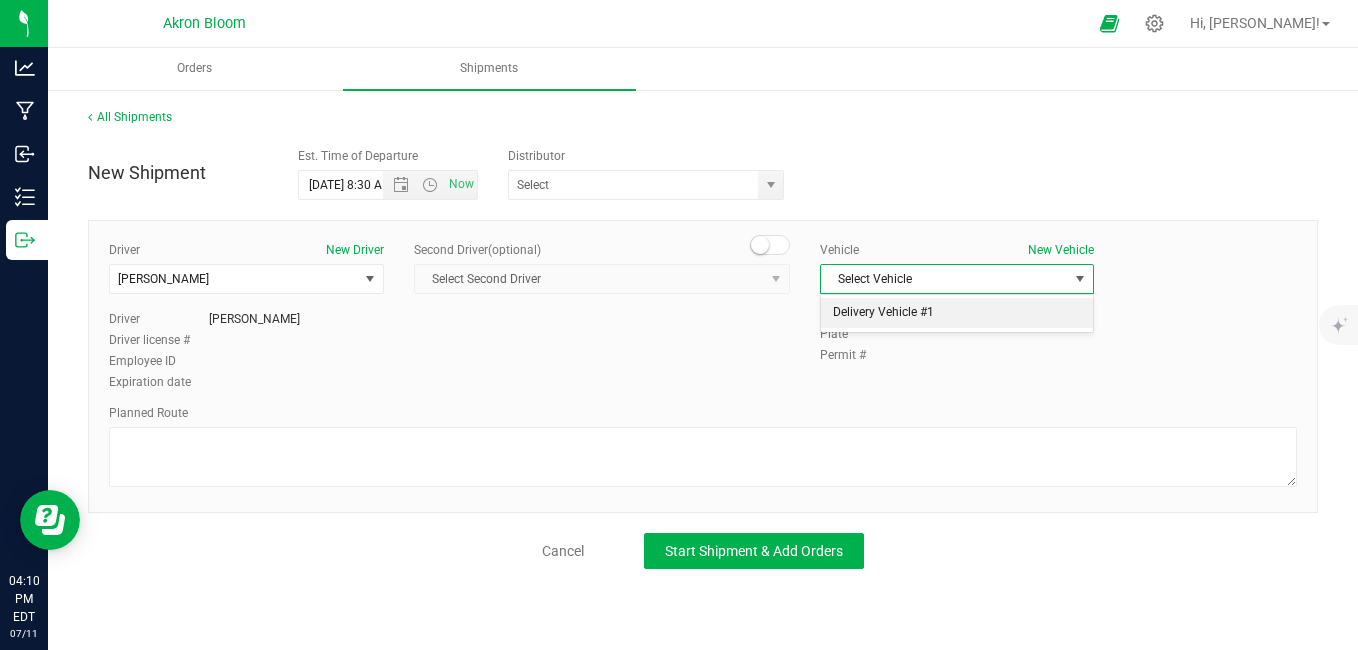 click on "Delivery Vehicle #1" at bounding box center (957, 313) 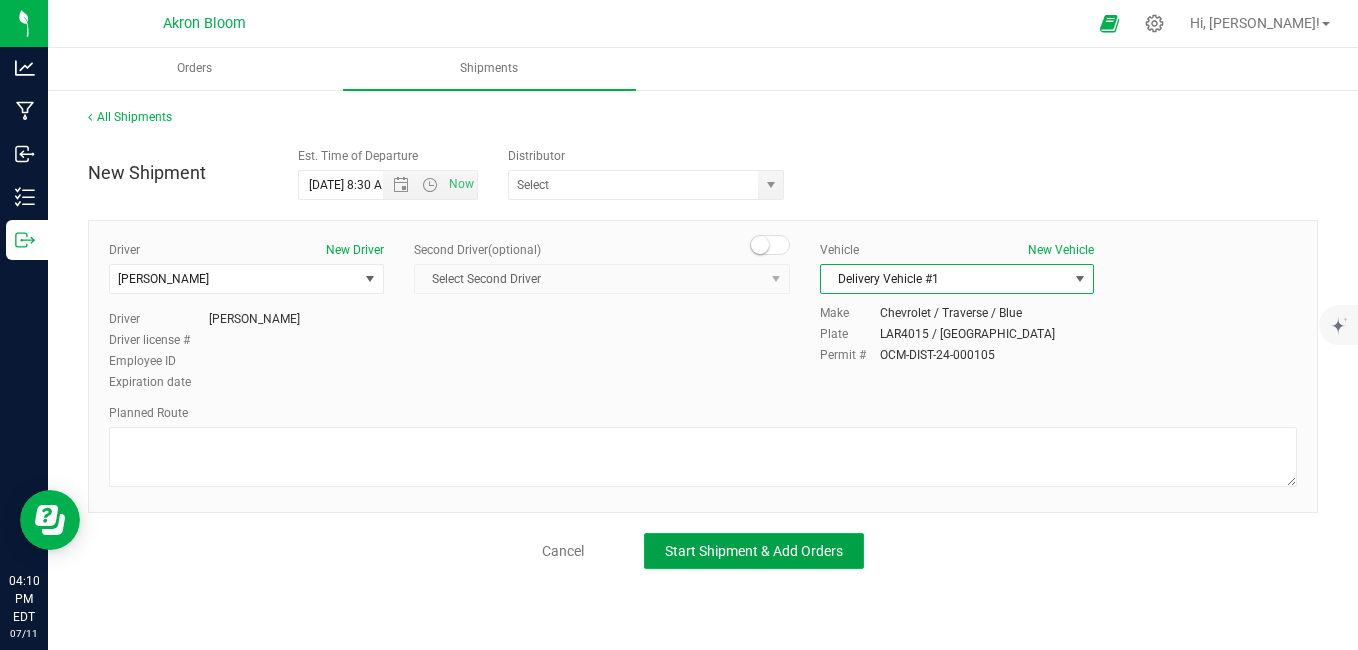 click on "Start Shipment & Add Orders" 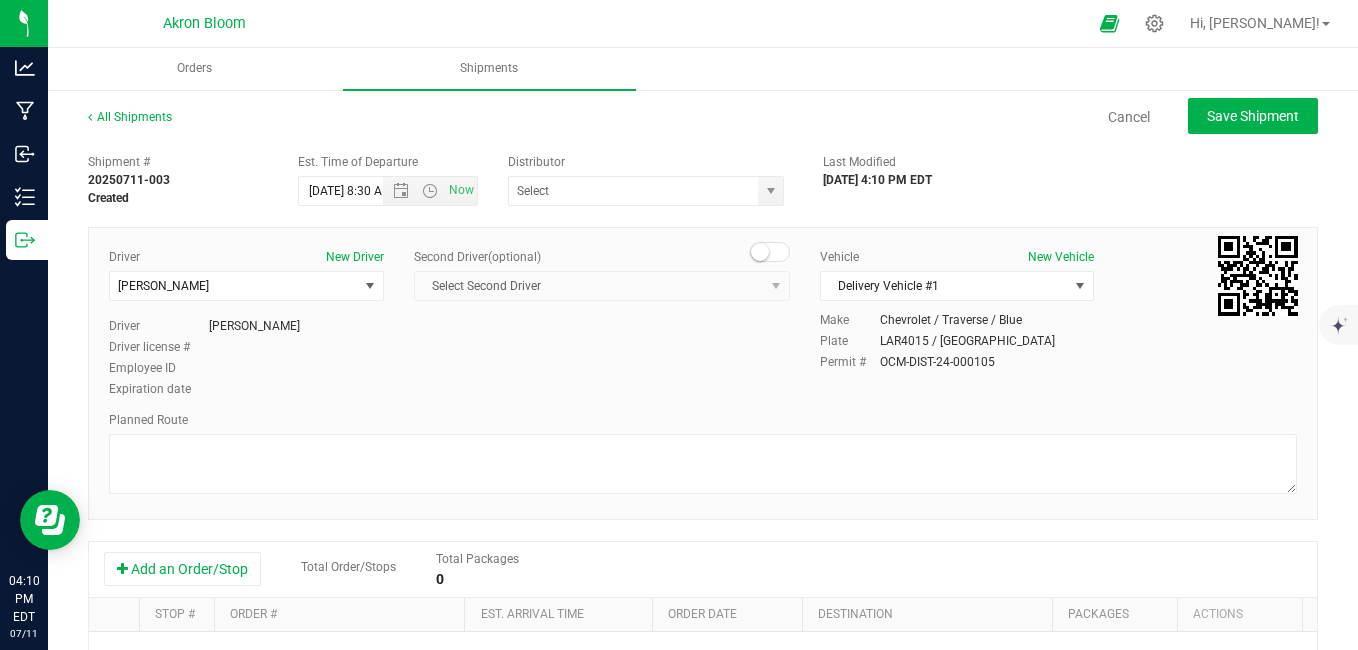 scroll, scrollTop: 333, scrollLeft: 0, axis: vertical 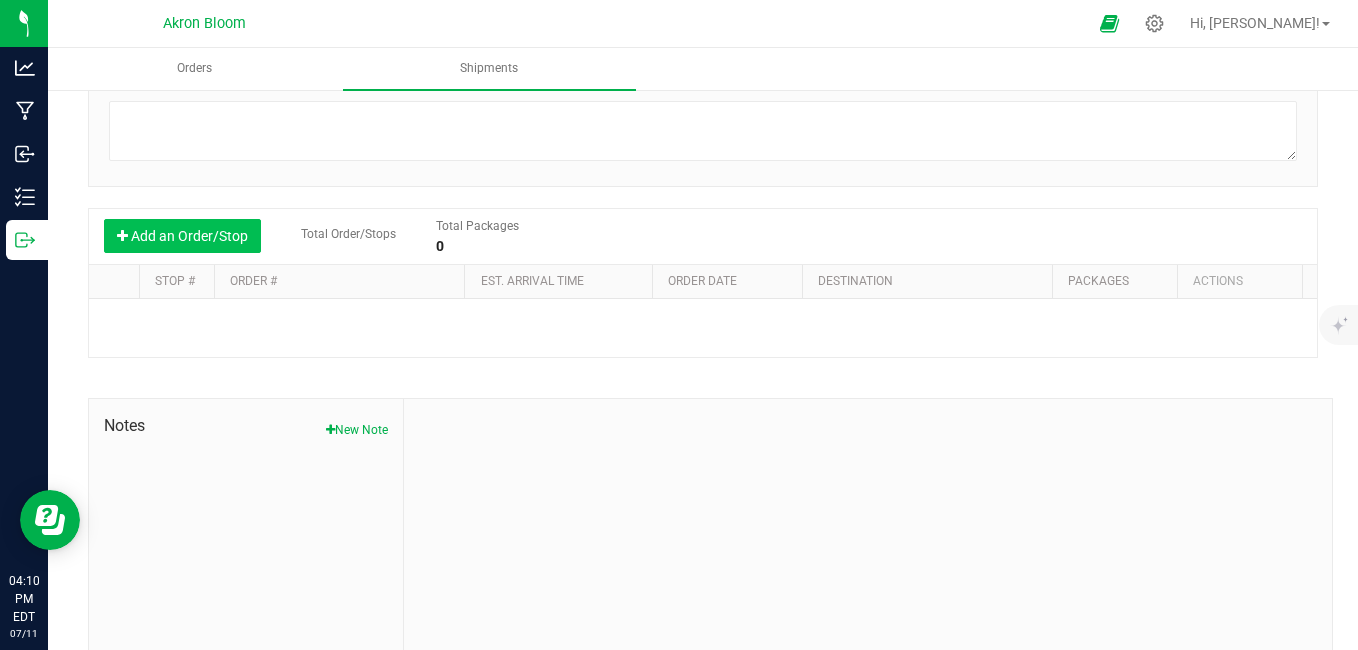 click on "Add an Order/Stop" at bounding box center [182, 236] 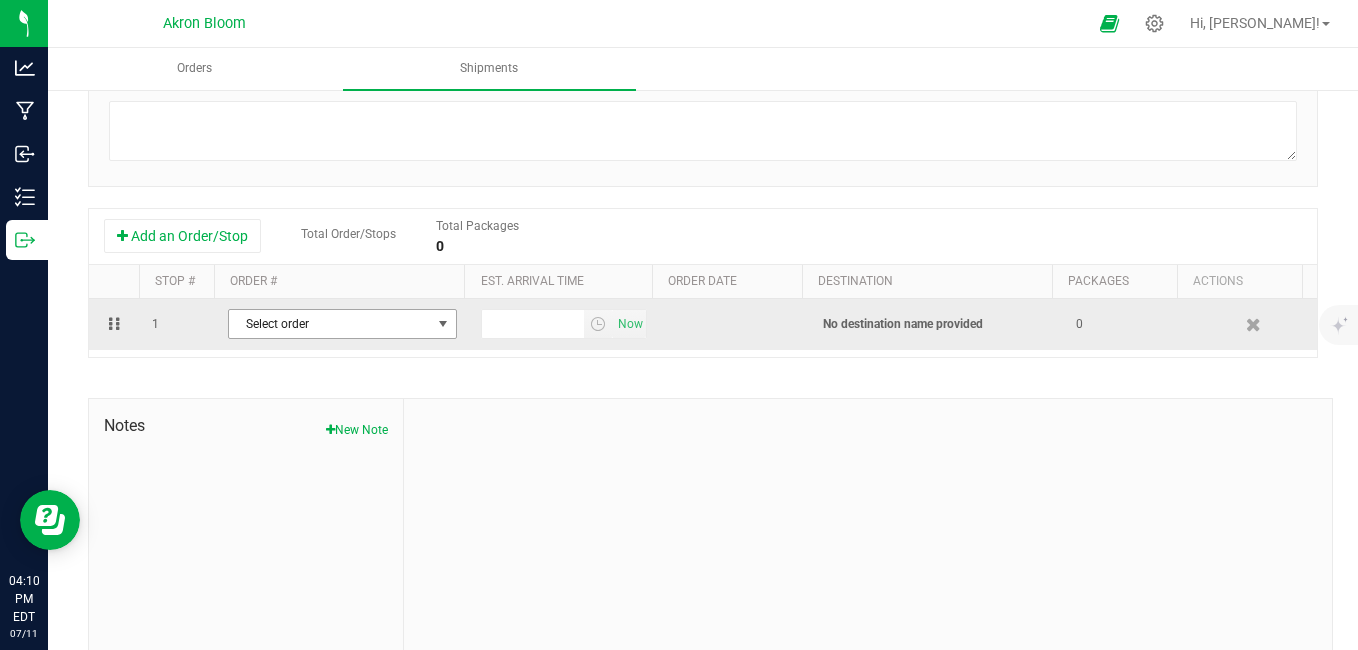 click on "Select order" at bounding box center (330, 324) 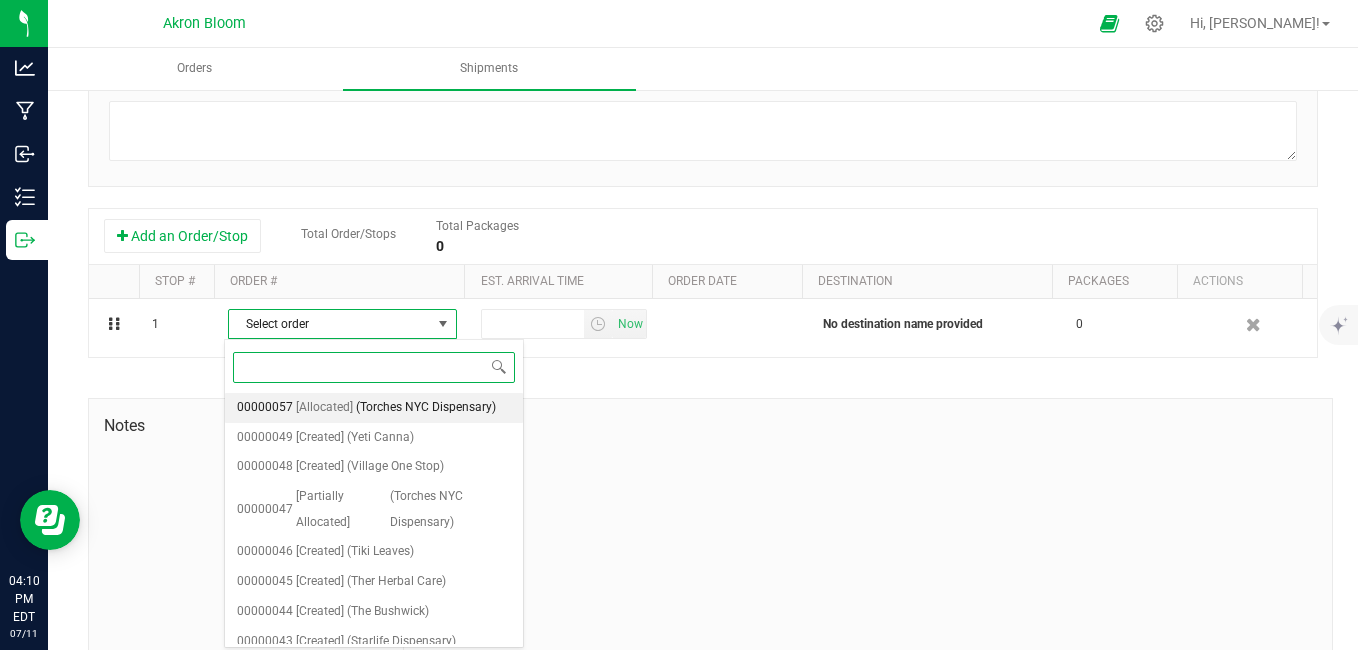 click on "(Torches NYC Dispensary)" at bounding box center (426, 408) 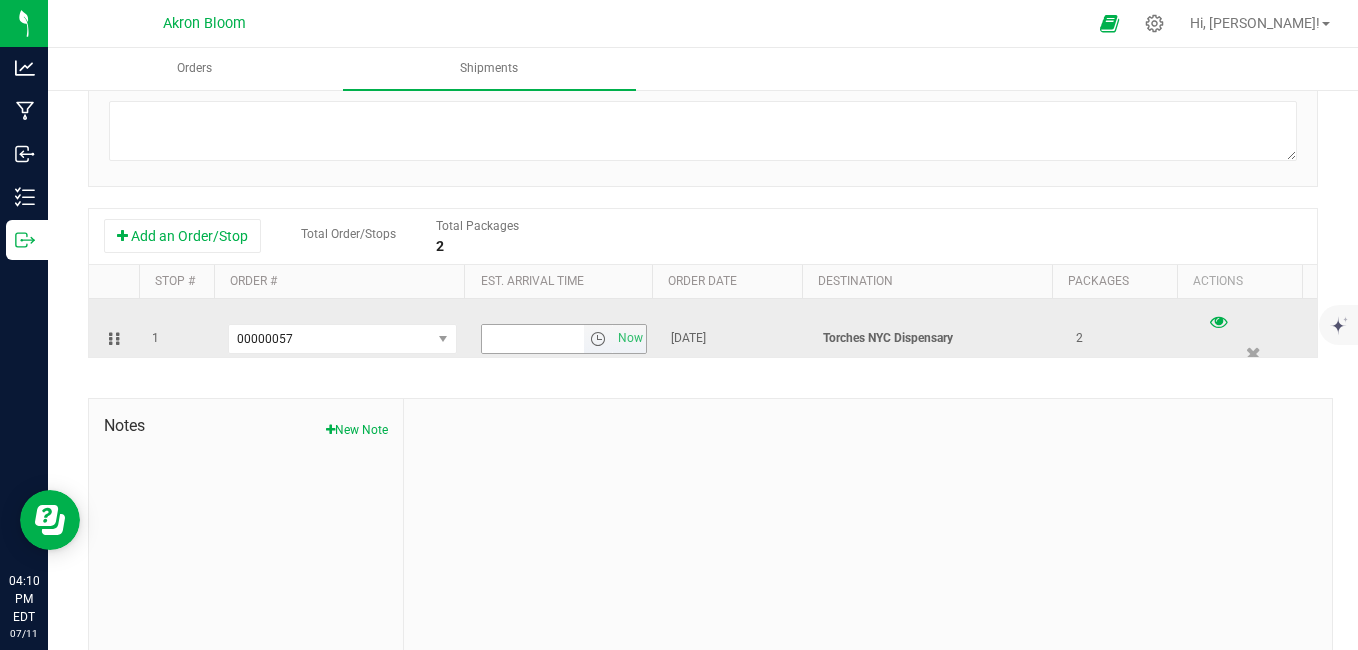 click at bounding box center (598, 339) 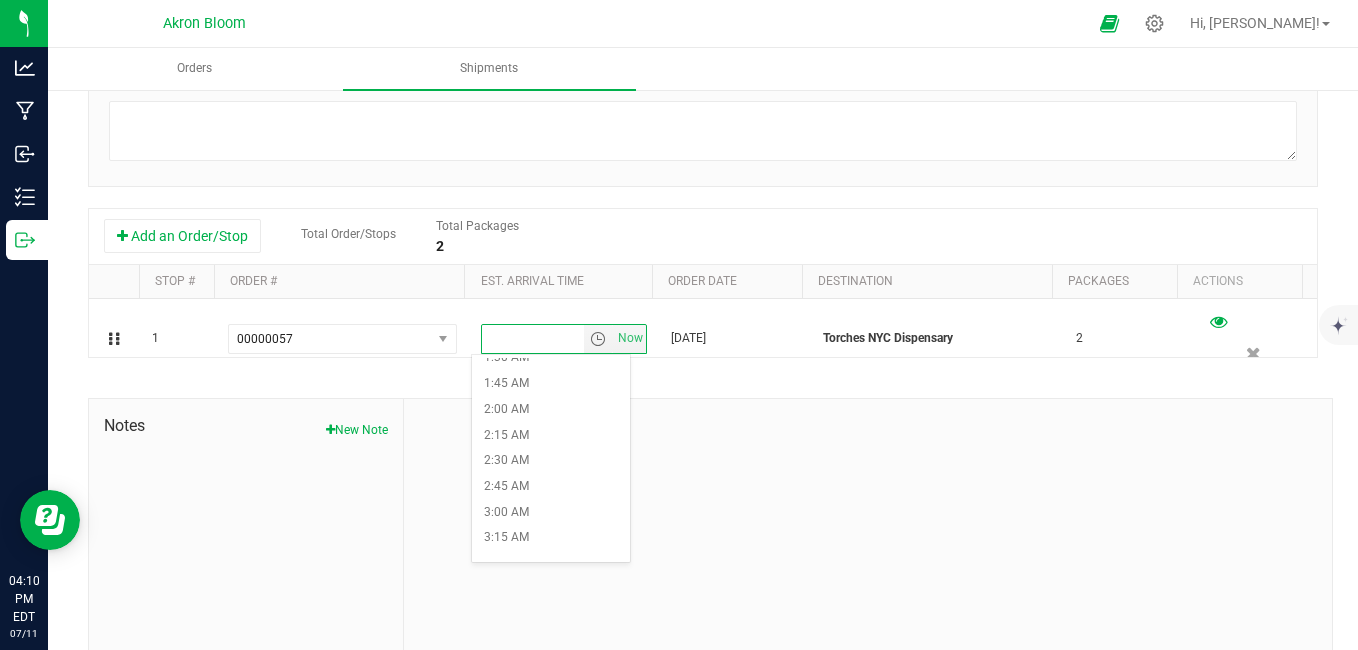 scroll, scrollTop: 333, scrollLeft: 0, axis: vertical 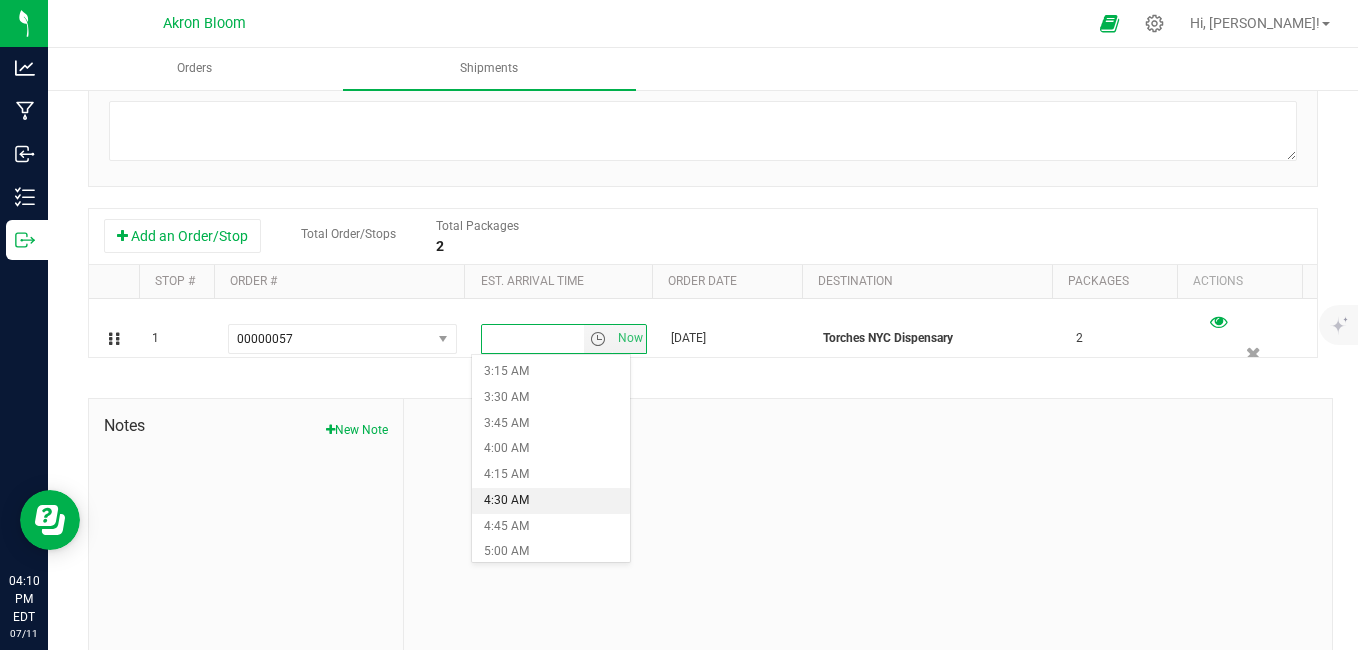 drag, startPoint x: 506, startPoint y: 445, endPoint x: 615, endPoint y: 526, distance: 135.80133 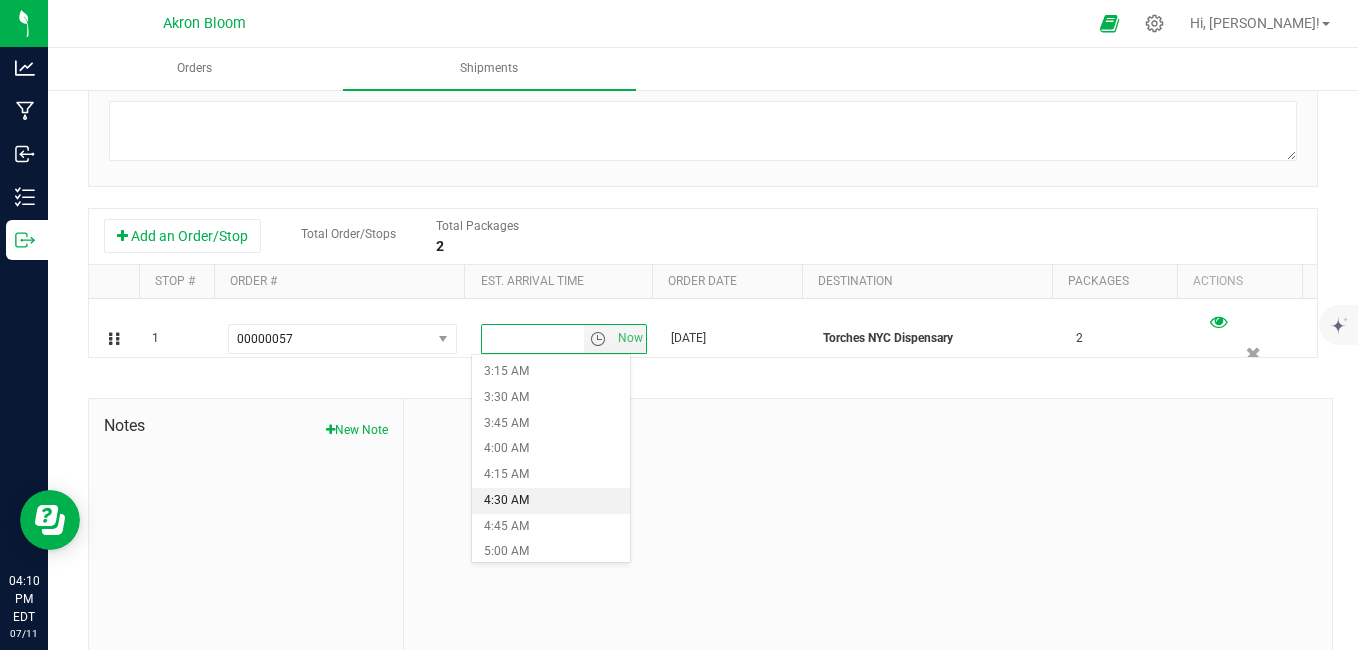 click on "12:00 AM 12:15 AM 12:30 AM 12:45 AM 1:00 AM 1:15 AM 1:30 AM 1:45 AM 2:00 AM 2:15 AM 2:30 AM 2:45 AM 3:00 AM 3:15 AM 3:30 AM 3:45 AM 4:00 AM 4:15 AM 4:30 AM 4:45 AM 5:00 AM 5:15 AM 5:30 AM 5:45 AM 6:00 AM 6:15 AM 6:30 AM 6:45 AM 7:00 AM 7:15 AM 7:30 AM 7:45 AM 8:00 AM 8:15 AM 8:30 AM 8:45 AM 9:00 AM 9:15 AM 9:30 AM 9:45 AM 10:00 AM 10:15 AM 10:30 AM 10:45 AM 11:00 AM 11:15 AM 11:30 AM 11:45 AM 12:00 PM 12:15 PM 12:30 PM 12:45 PM 1:00 PM 1:15 PM 1:30 PM 1:45 PM 2:00 PM 2:15 PM 2:30 PM 2:45 PM 3:00 PM 3:15 PM 3:30 PM 3:45 PM 4:00 PM 4:15 PM 4:30 PM 4:45 PM 5:00 PM 5:15 PM 5:30 PM 5:45 PM 6:00 PM 6:15 PM 6:30 PM 6:45 PM 7:00 PM 7:15 PM 7:30 PM 7:45 PM 8:00 PM 8:15 PM 8:30 PM 8:45 PM 9:00 PM 9:15 PM 9:30 PM 9:45 PM 10:00 PM 10:15 PM 10:30 PM 10:45 PM 11:00 PM 11:15 PM 11:30 PM 11:45 PM" at bounding box center (550, 458) 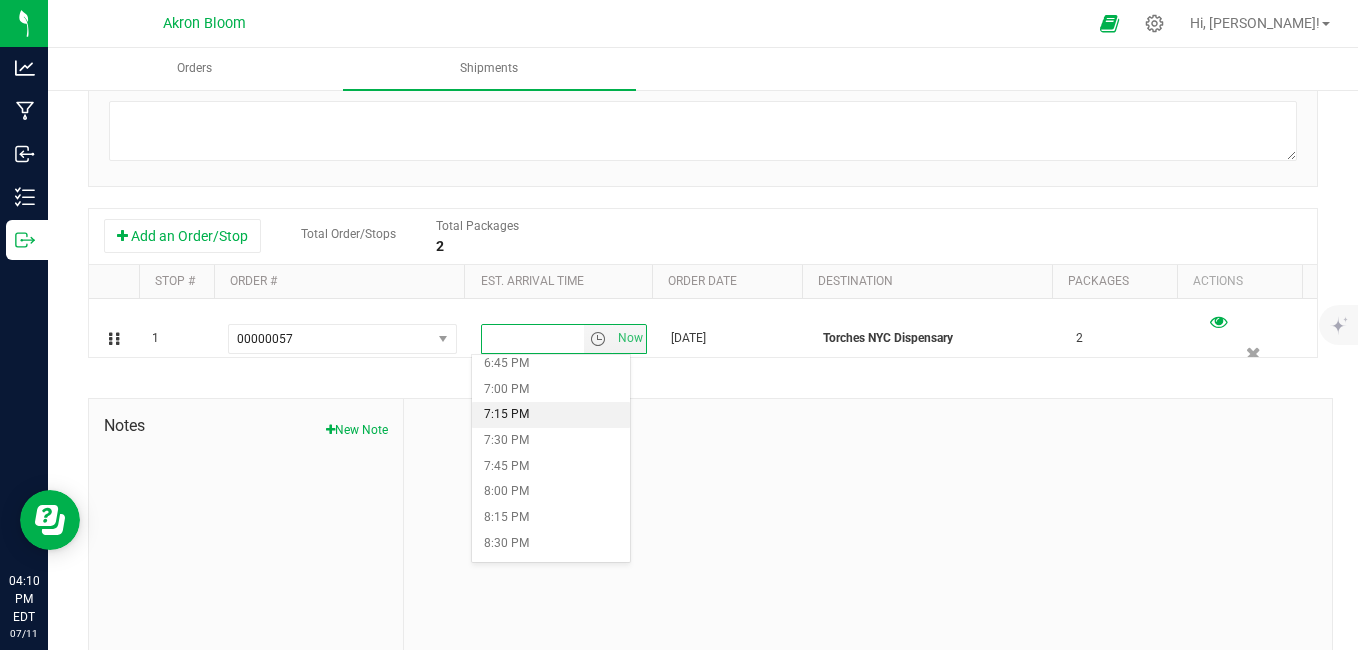 scroll, scrollTop: 1601, scrollLeft: 0, axis: vertical 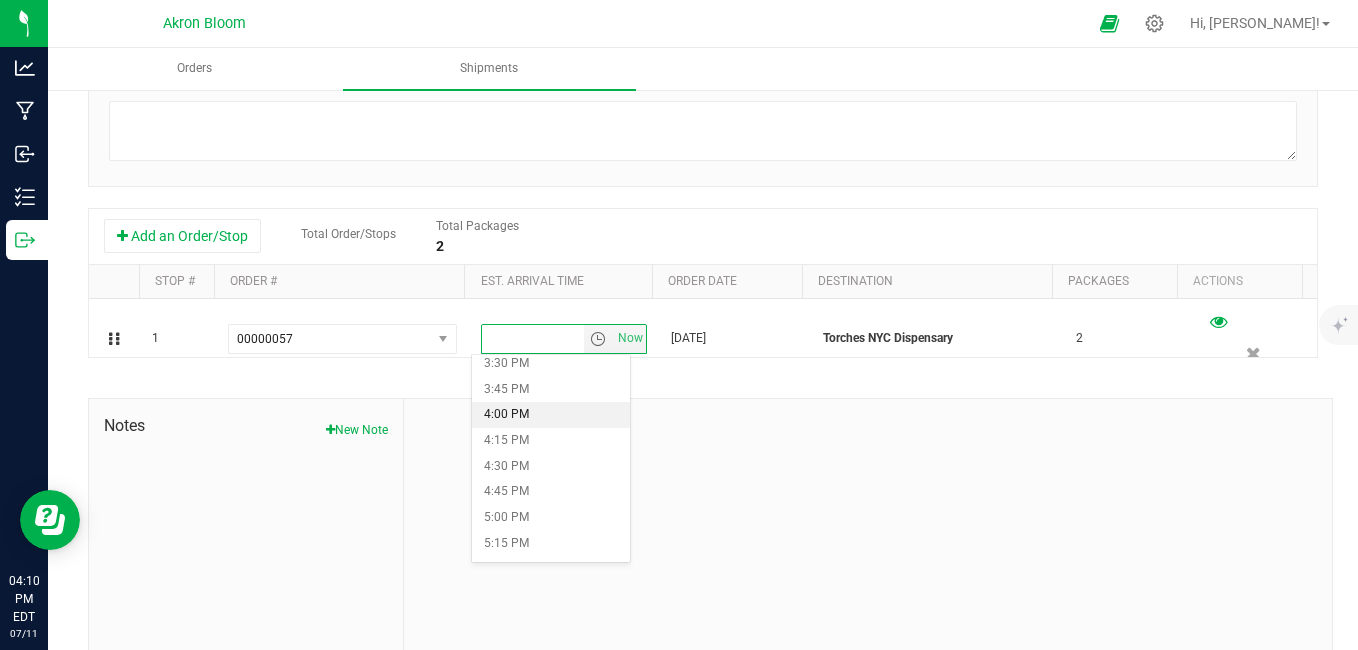 click on "4:00 PM" at bounding box center [550, 415] 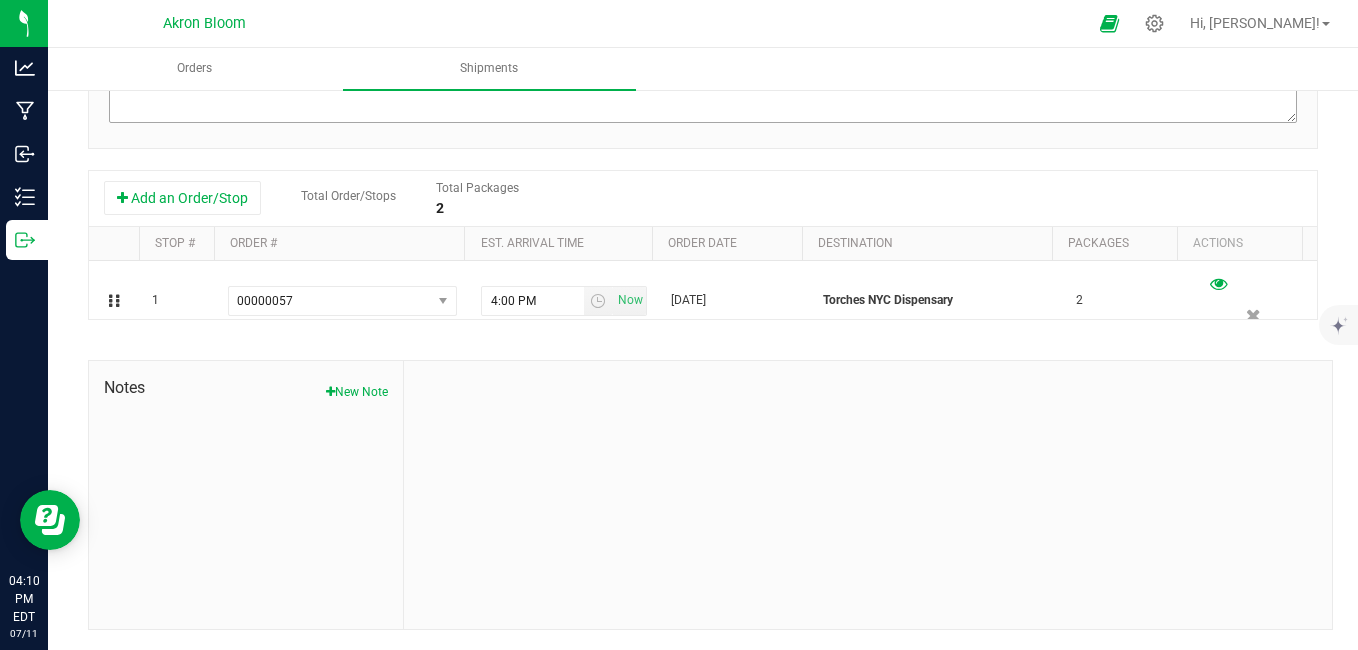 scroll, scrollTop: 0, scrollLeft: 0, axis: both 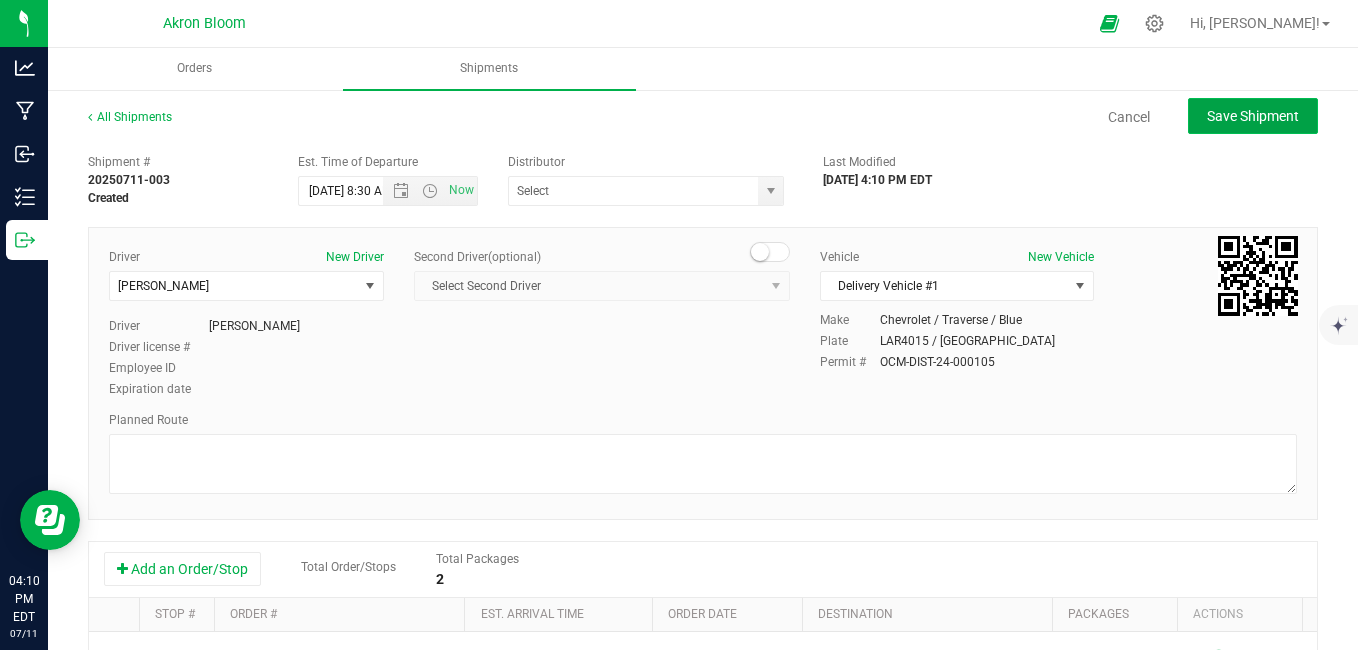 click on "Save Shipment" 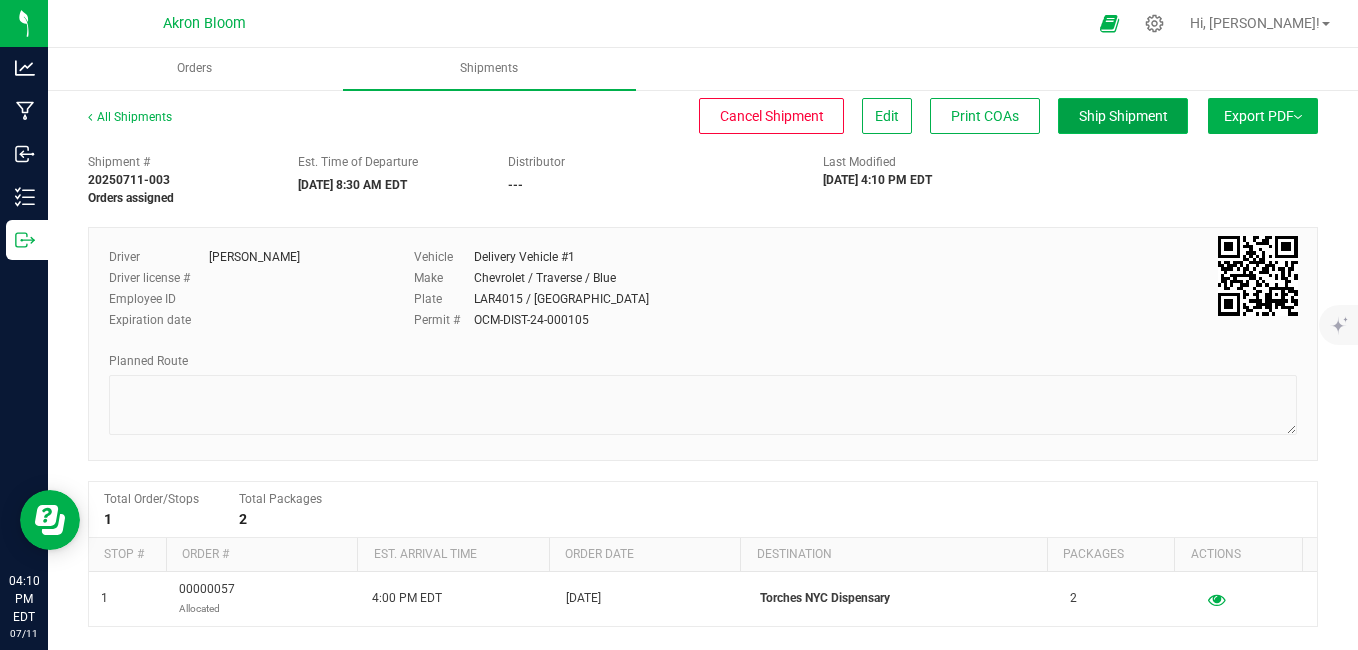 click on "Ship Shipment" at bounding box center [1123, 116] 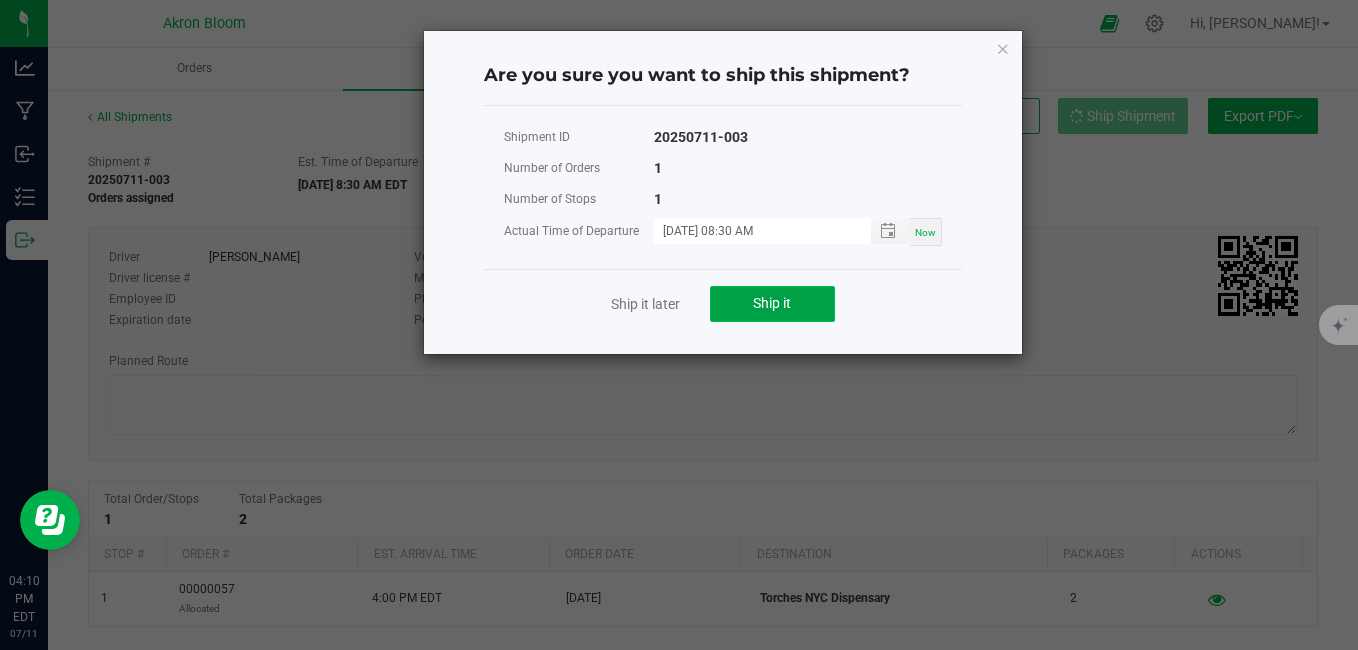 click on "Ship it" 